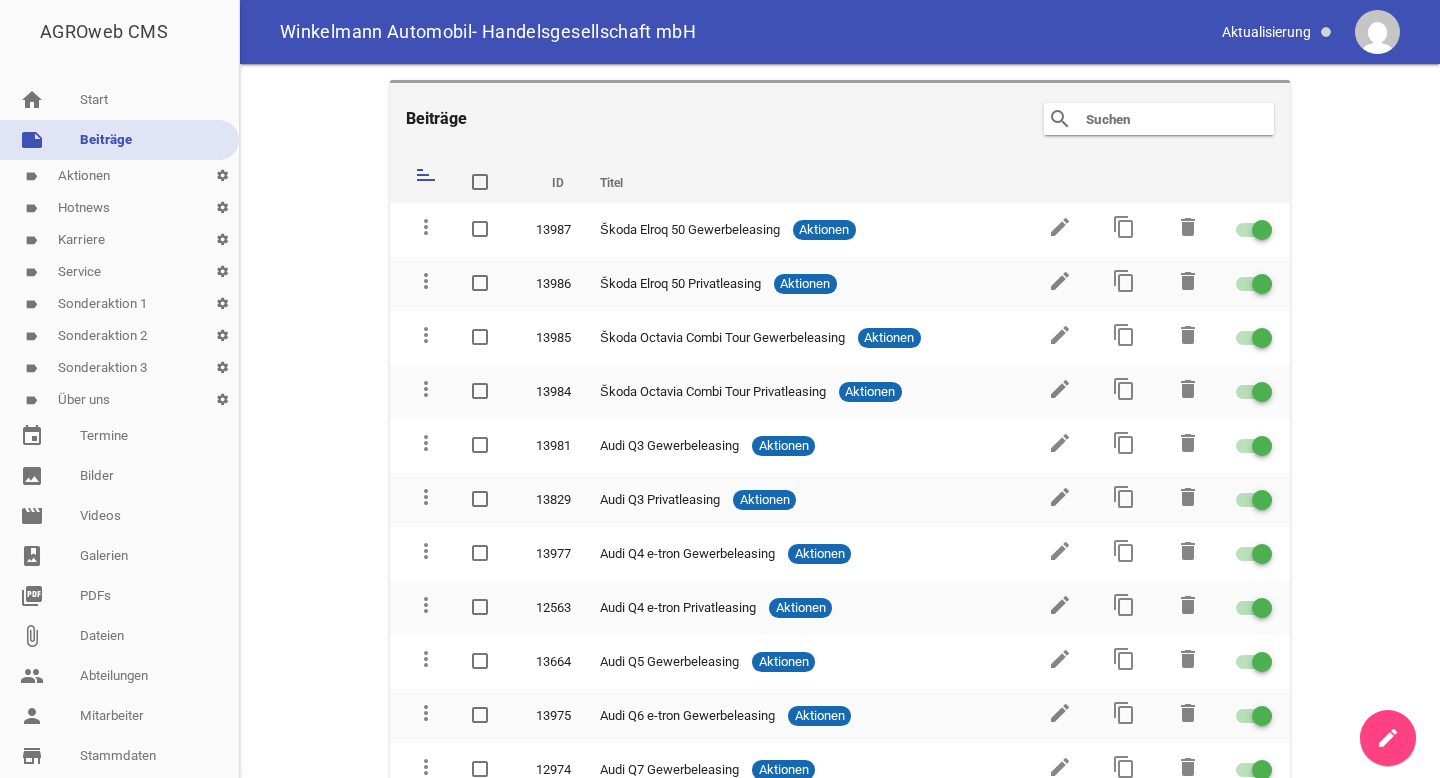 scroll, scrollTop: 0, scrollLeft: 0, axis: both 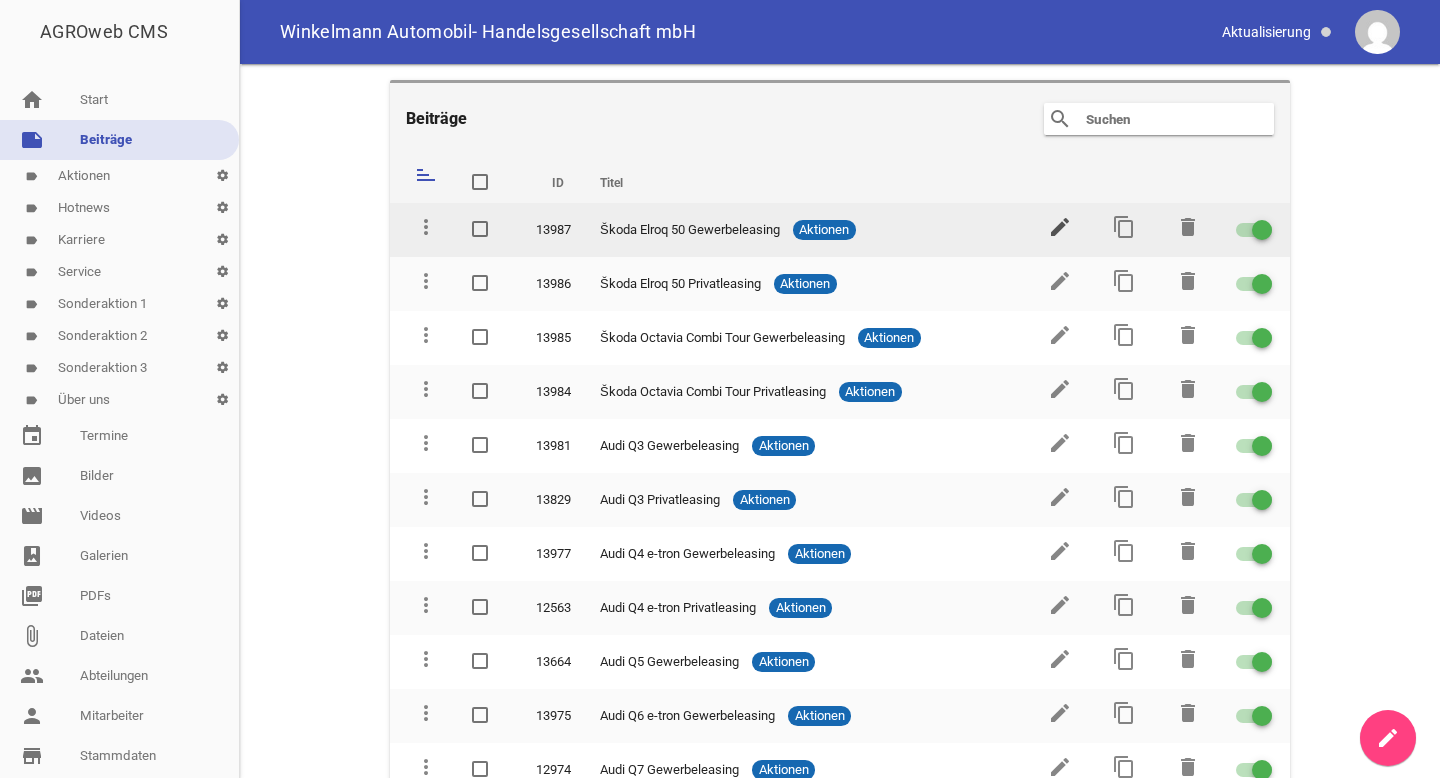 click on "edit" at bounding box center (1060, 227) 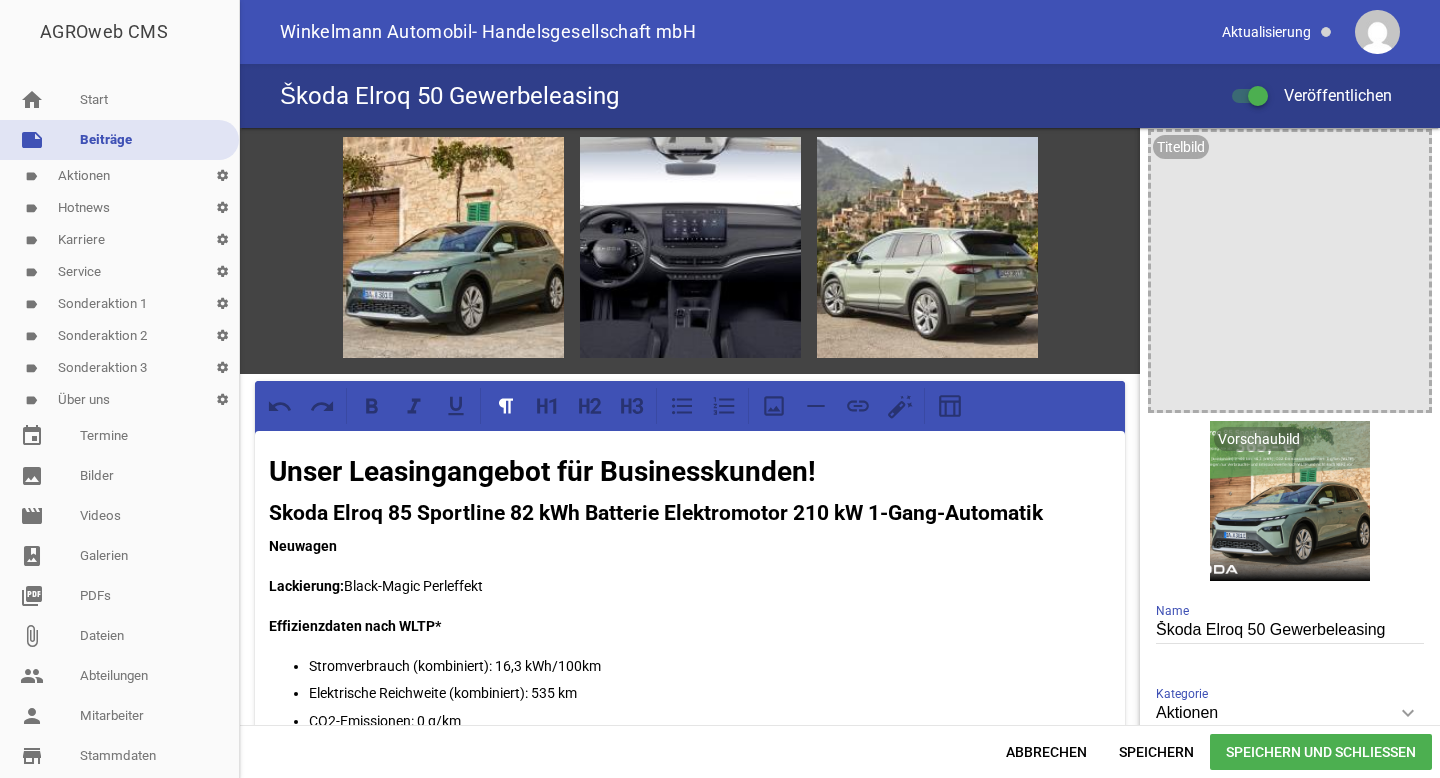 scroll, scrollTop: 15, scrollLeft: 0, axis: vertical 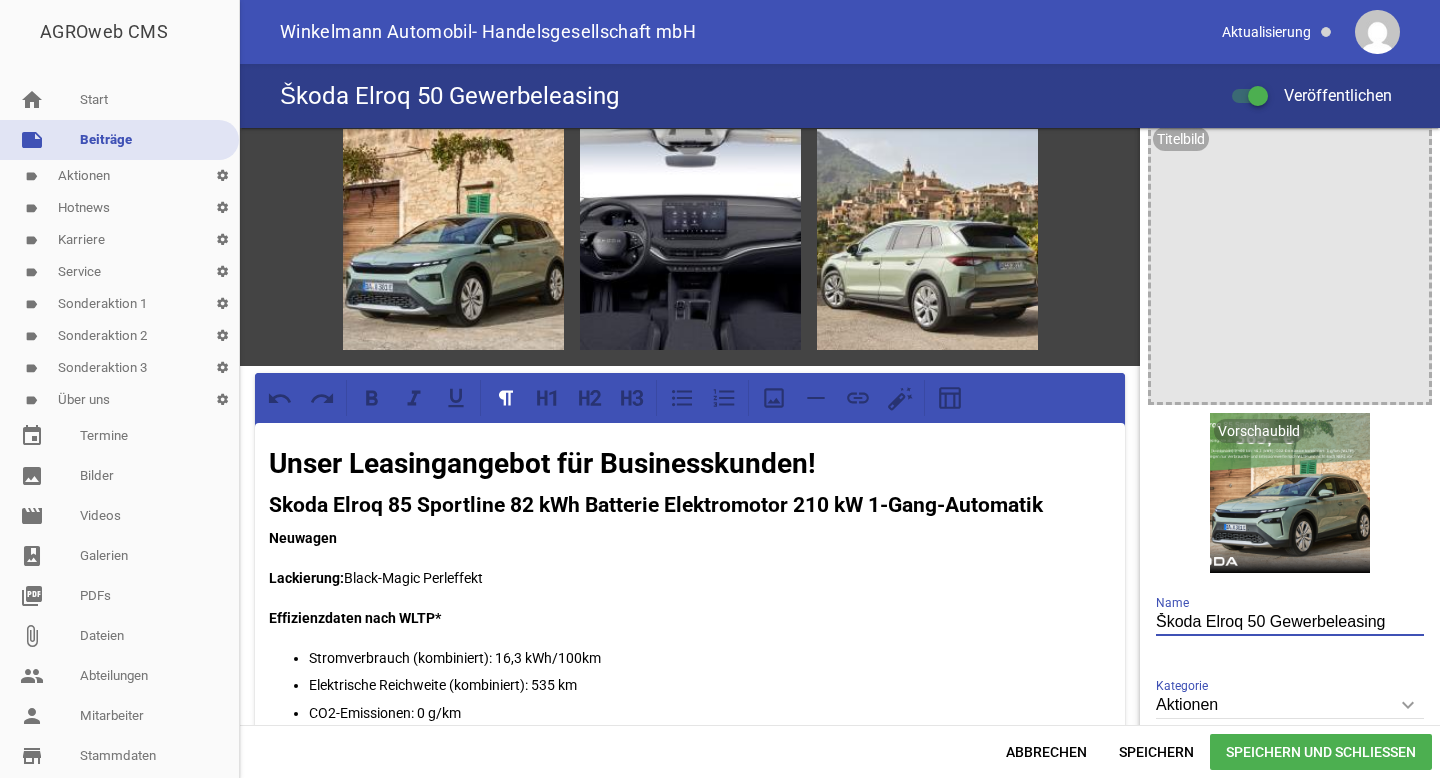 click on "Škoda Elroq 50 Gewerbeleasing" at bounding box center (1290, 622) 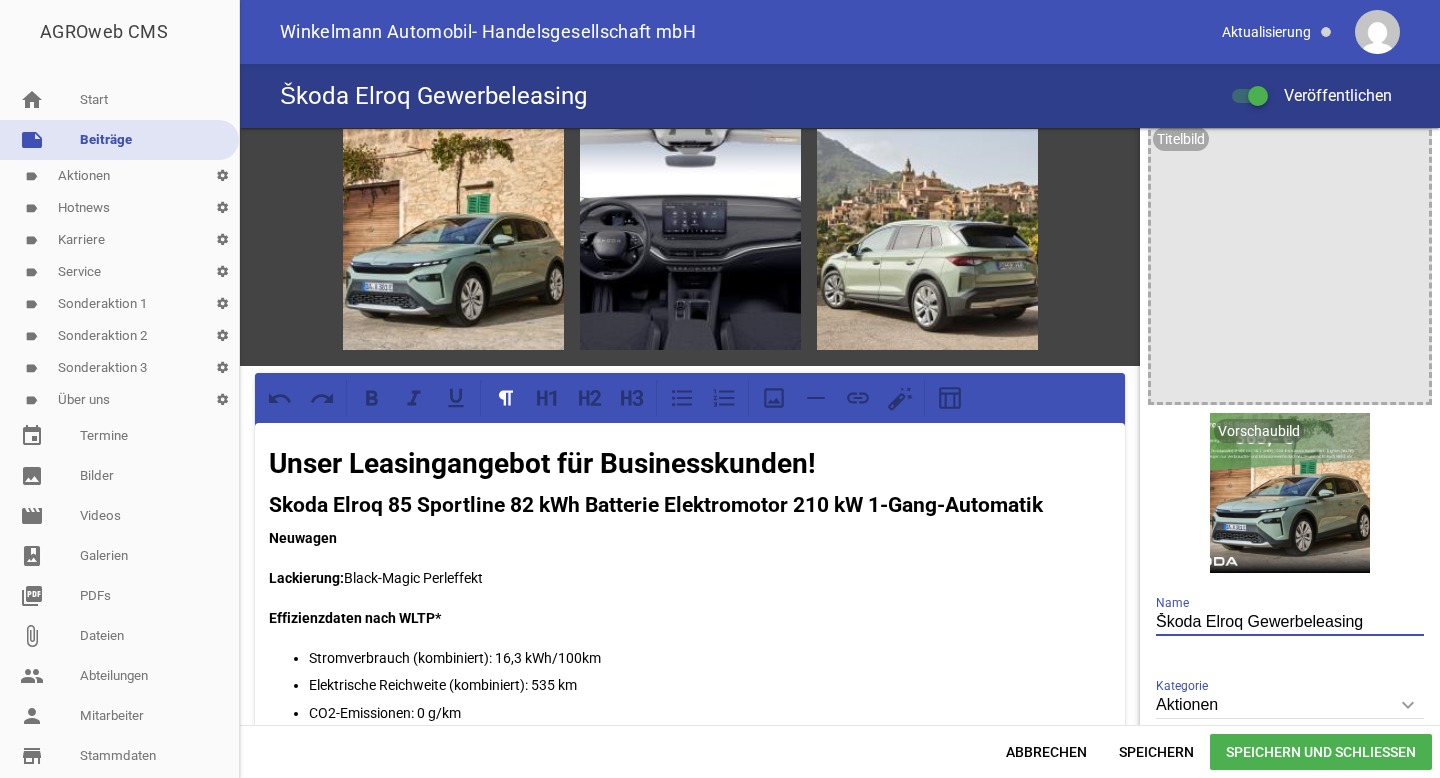 type on "Škoda Elroq Gewerbeleasing" 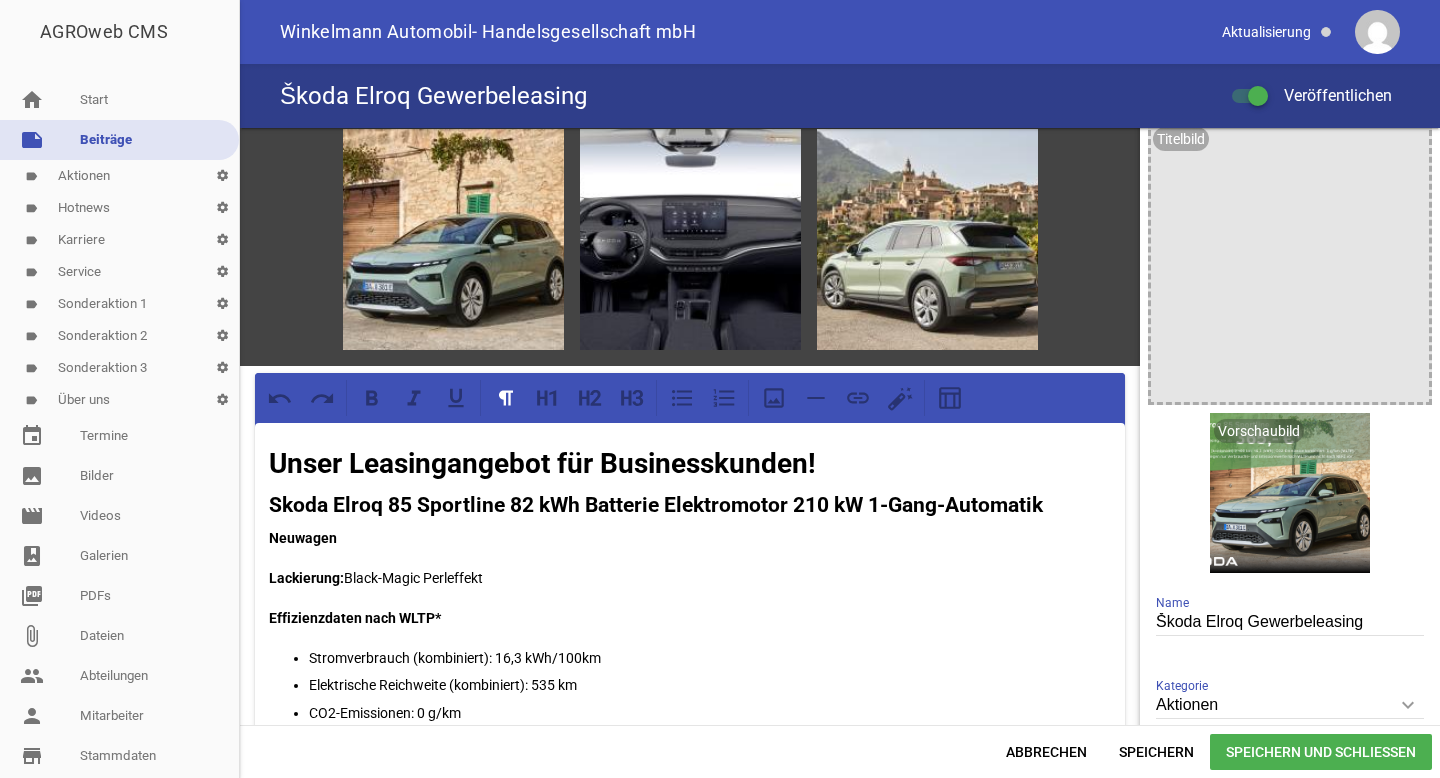 click on "Speichern und Schließen" at bounding box center (1321, 752) 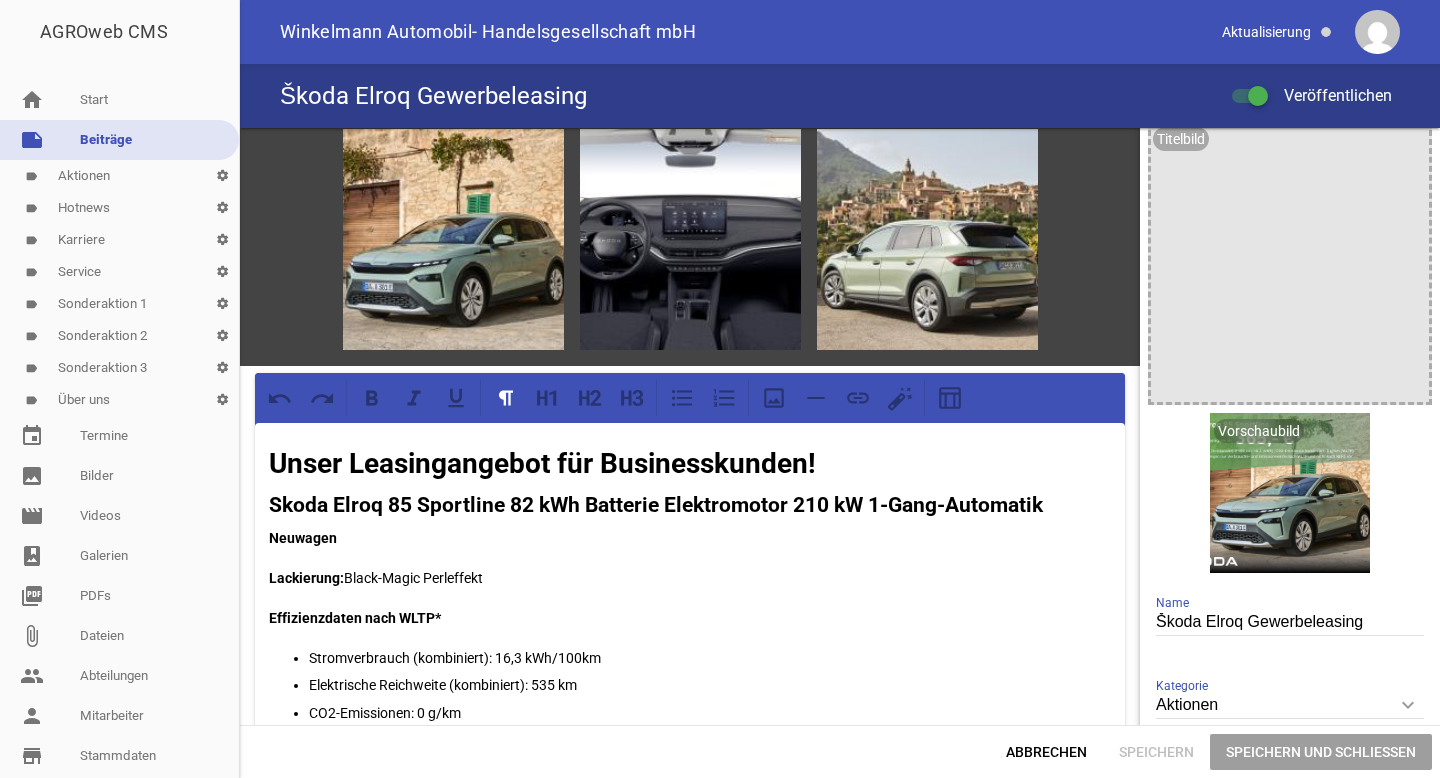 click on "label Aktionen settings" at bounding box center [119, 176] 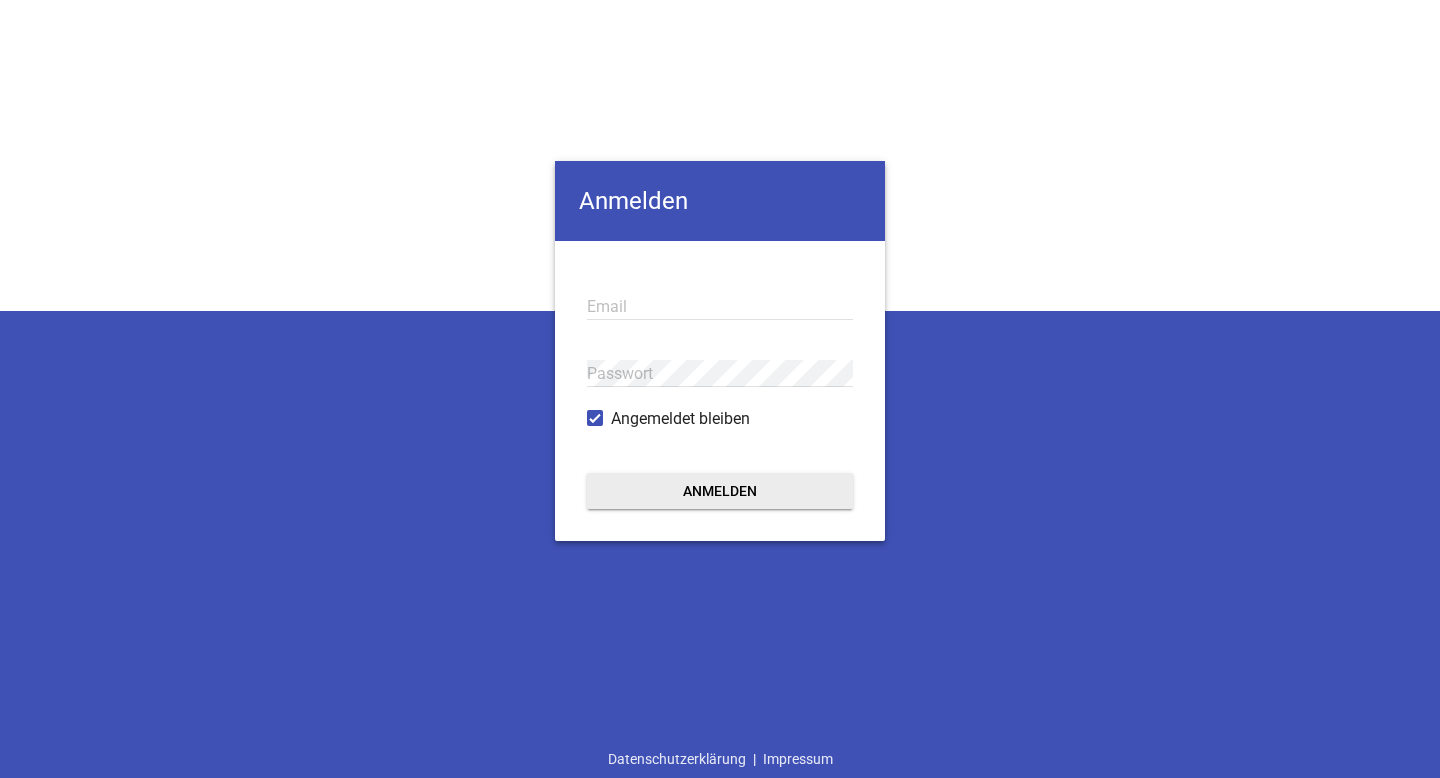 scroll, scrollTop: 0, scrollLeft: 0, axis: both 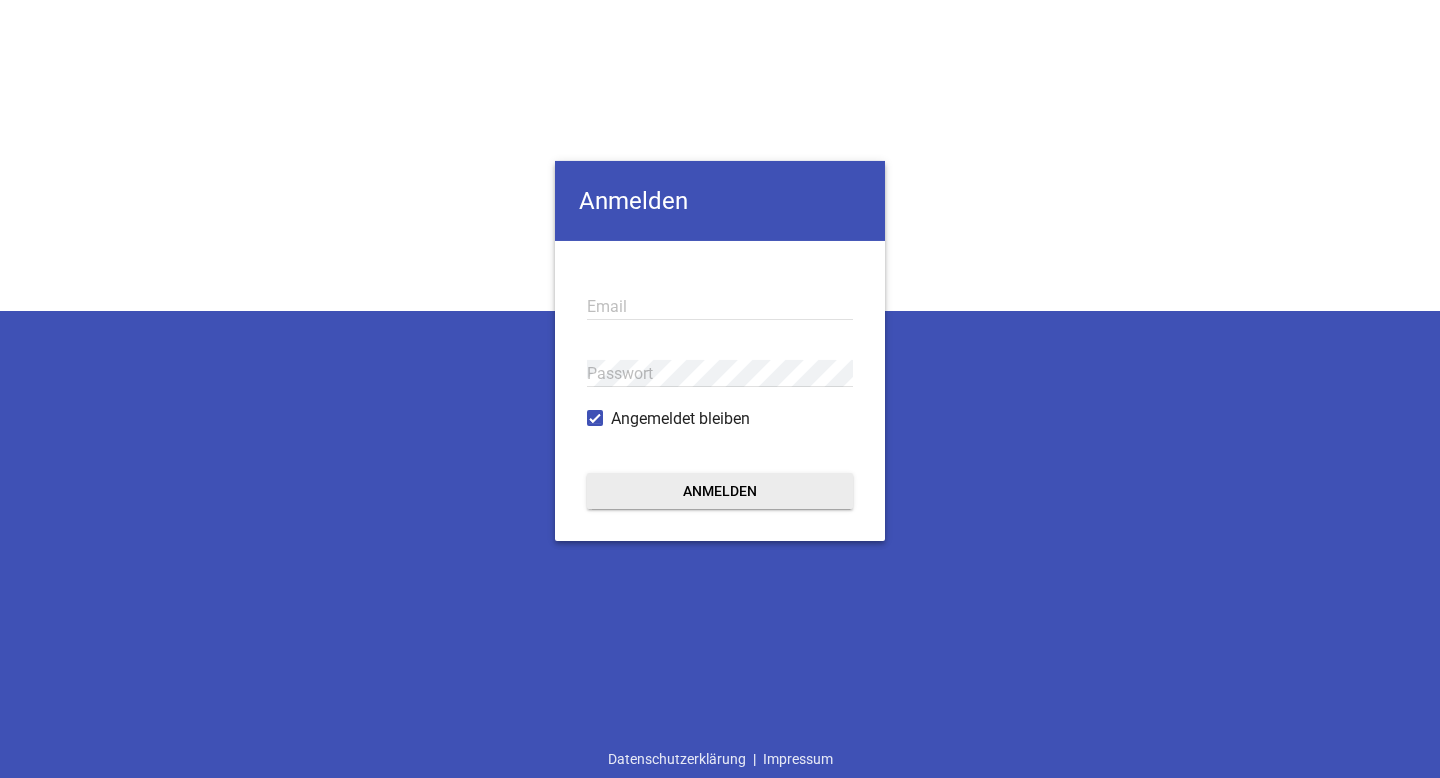 type on "jule@victoria-branding.de" 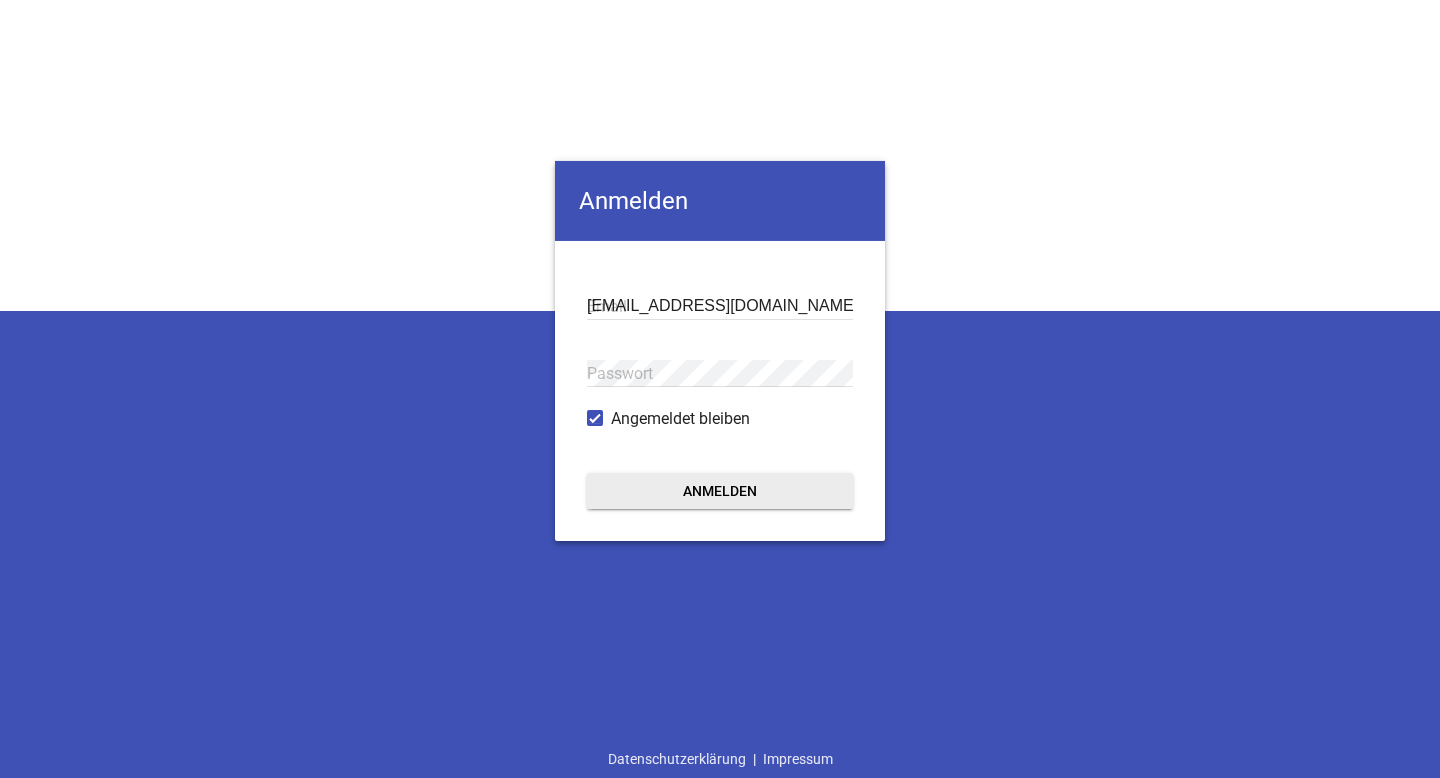 click on "Anmelden" at bounding box center [720, 491] 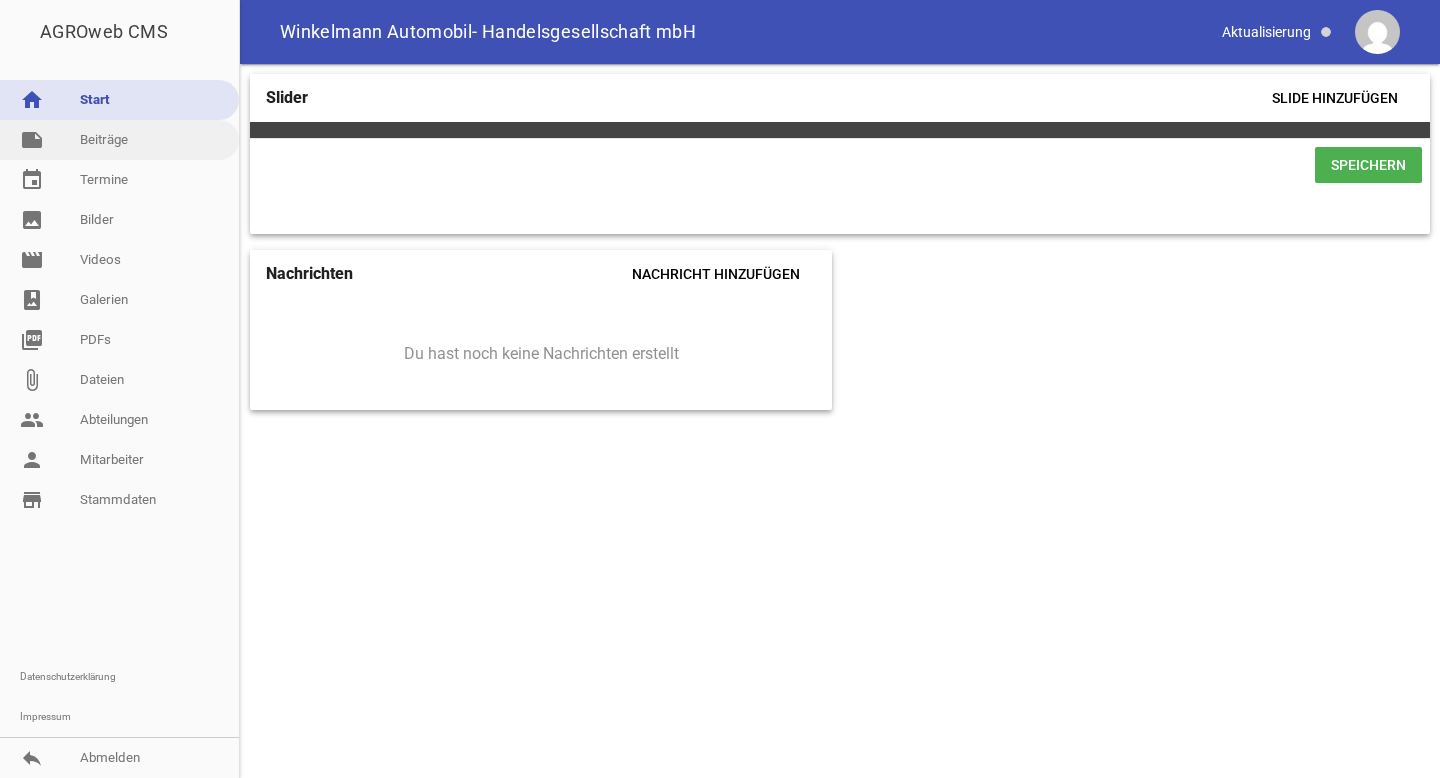 click on "note Beiträge" at bounding box center [119, 140] 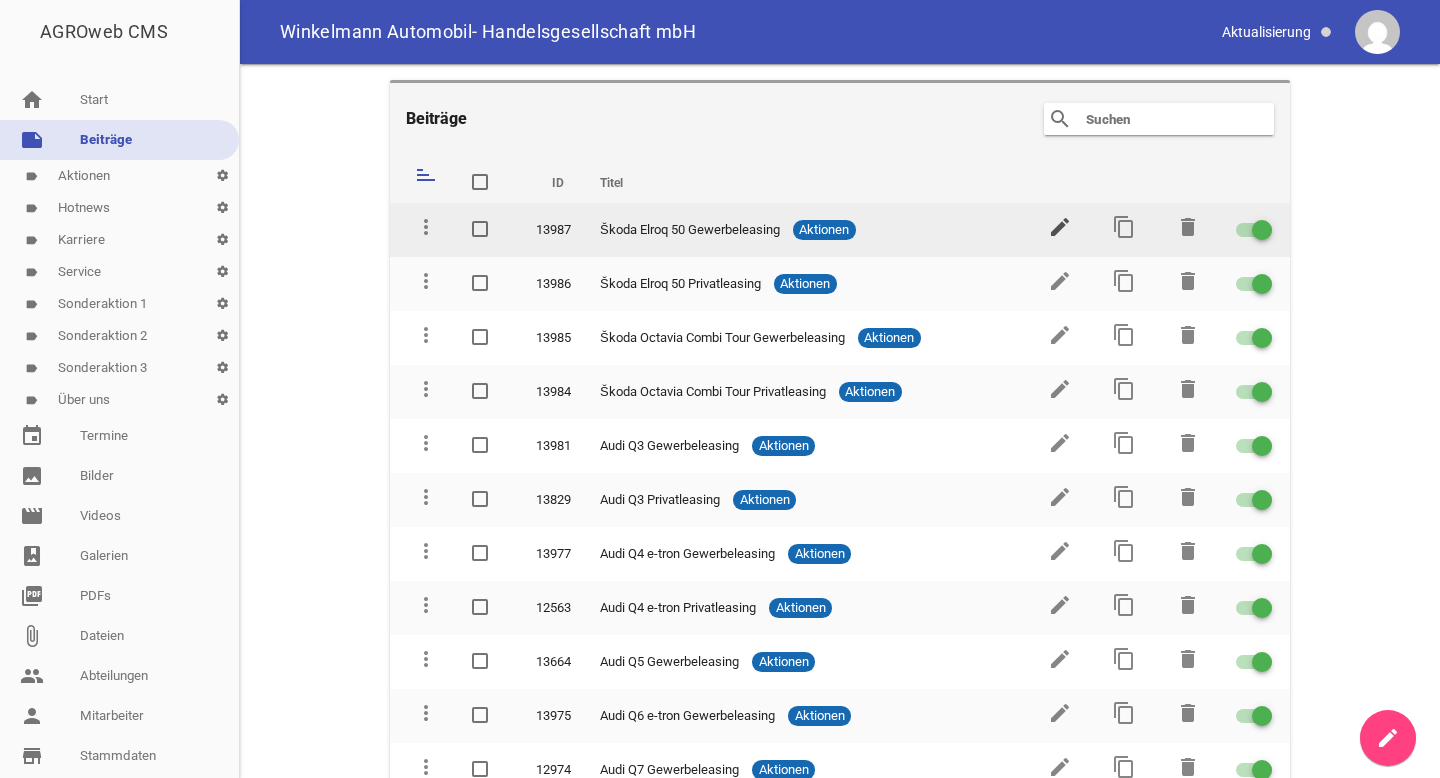 click on "edit" at bounding box center (1060, 227) 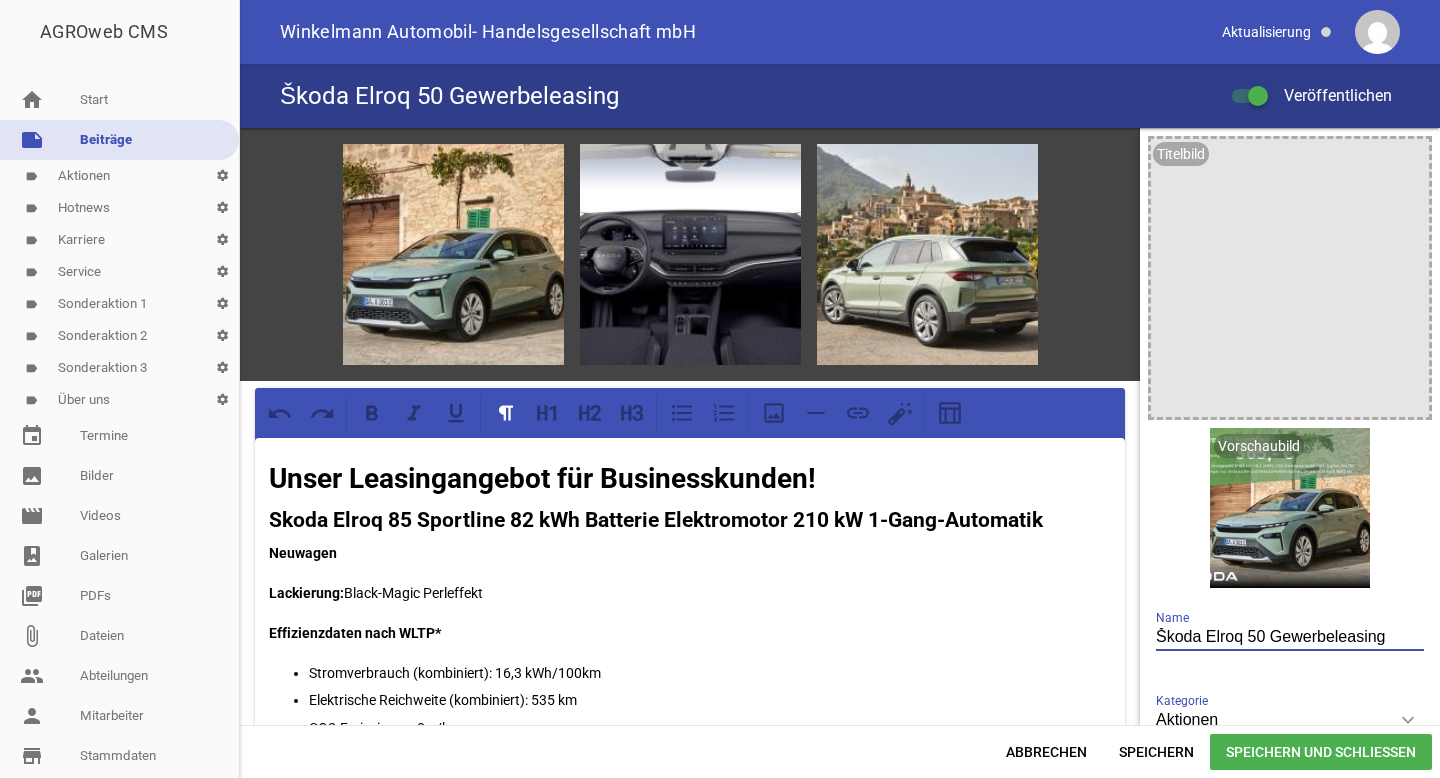 click on "Škoda Elroq 50 Gewerbeleasing" at bounding box center (1290, 637) 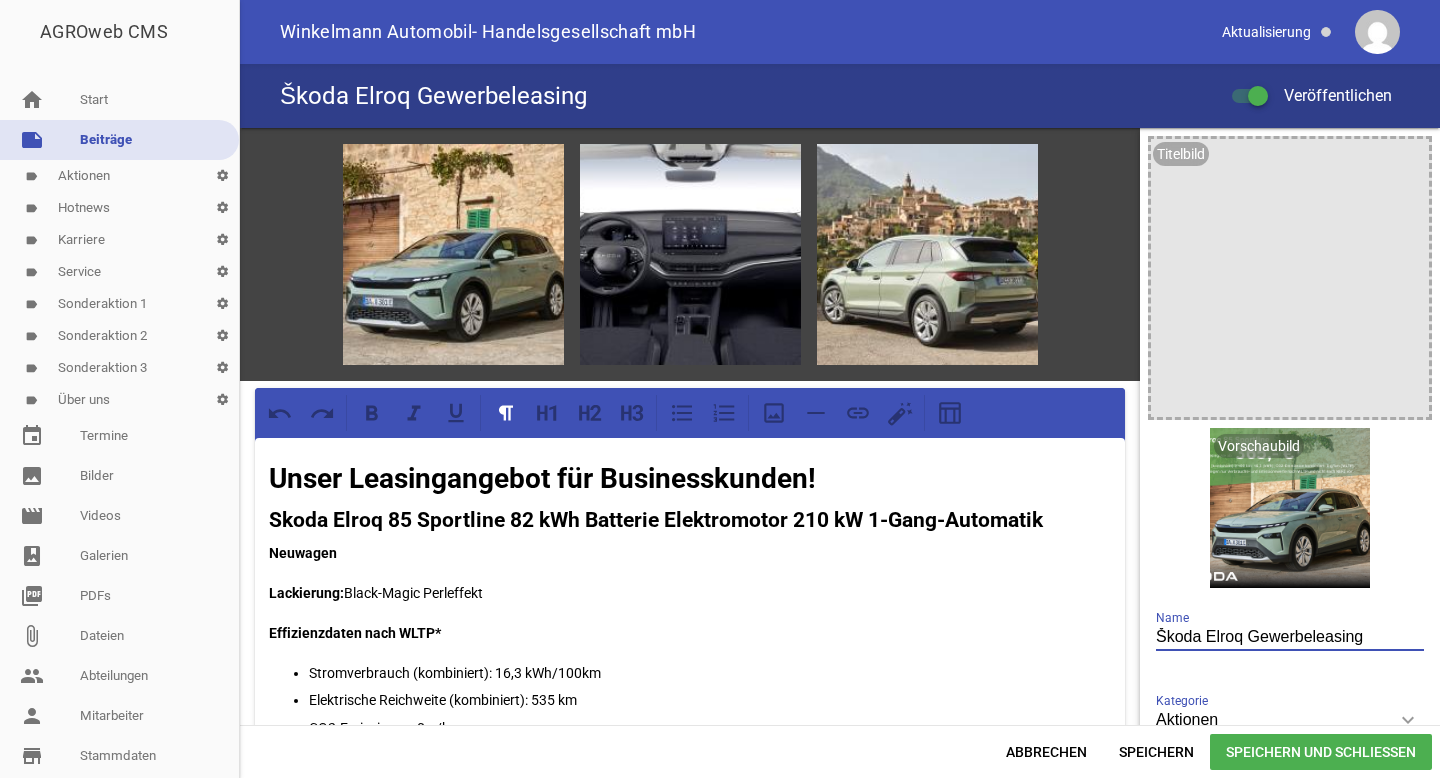 type on "Škoda Elroq Gewerbeleasing" 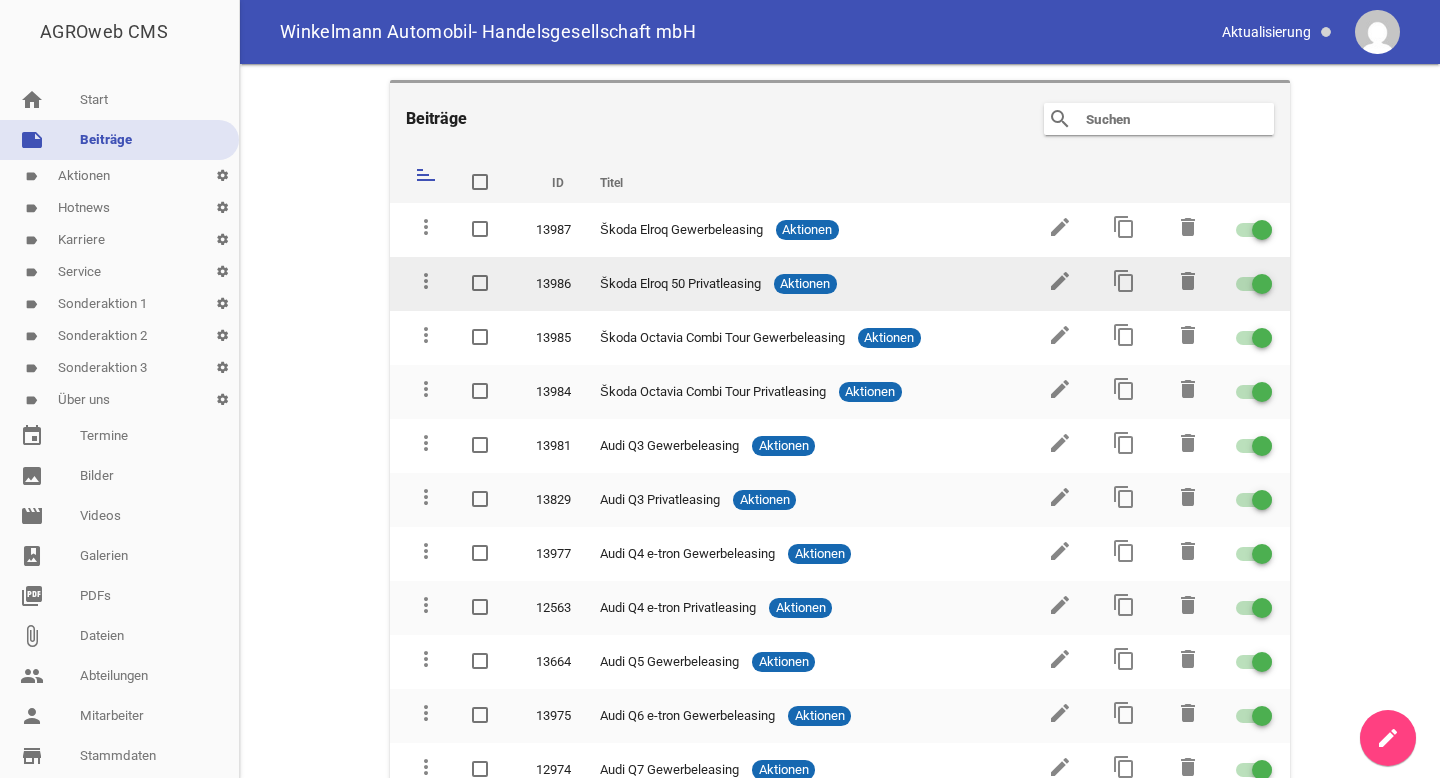 click on "edit" at bounding box center [1060, 288] 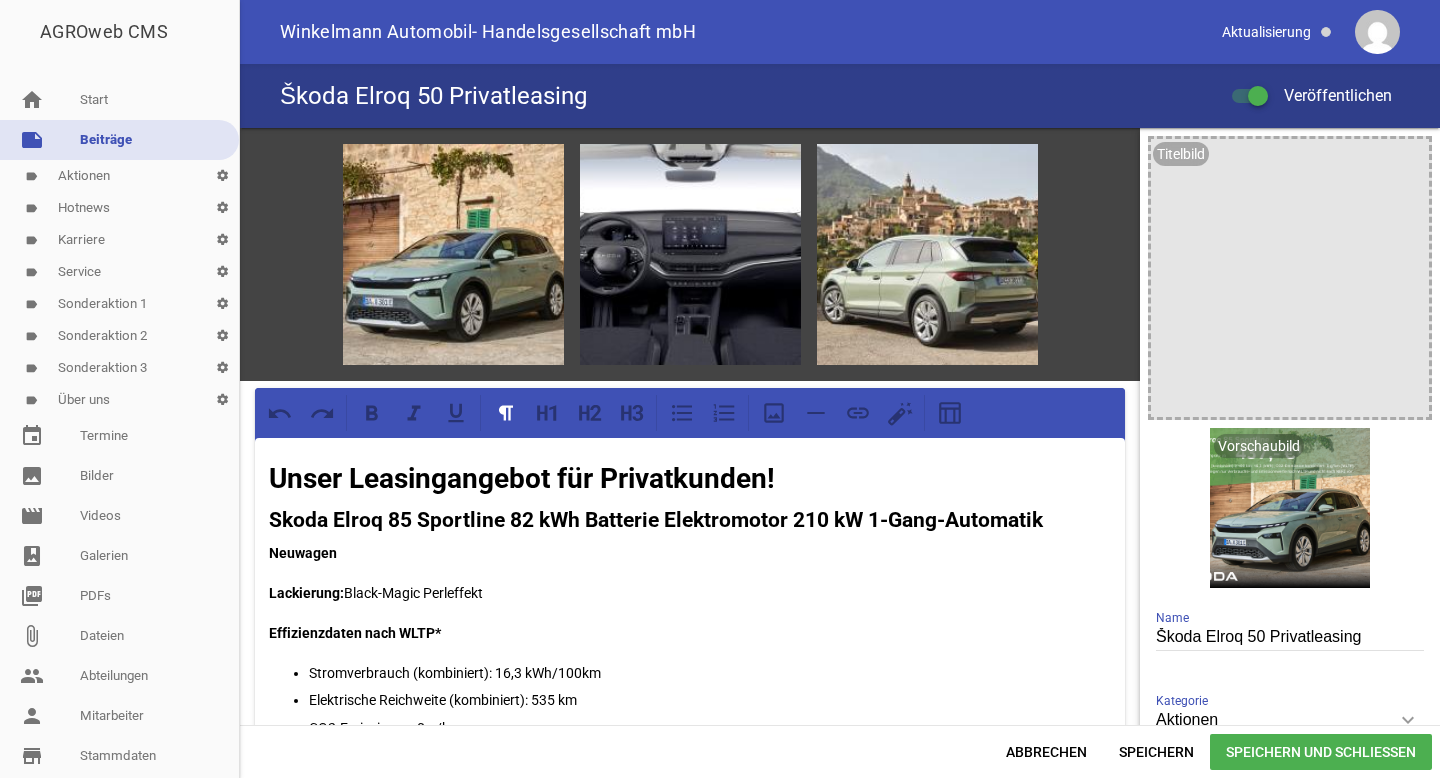 click on "Škoda Elroq 50 Privatleasing" at bounding box center [1290, 637] 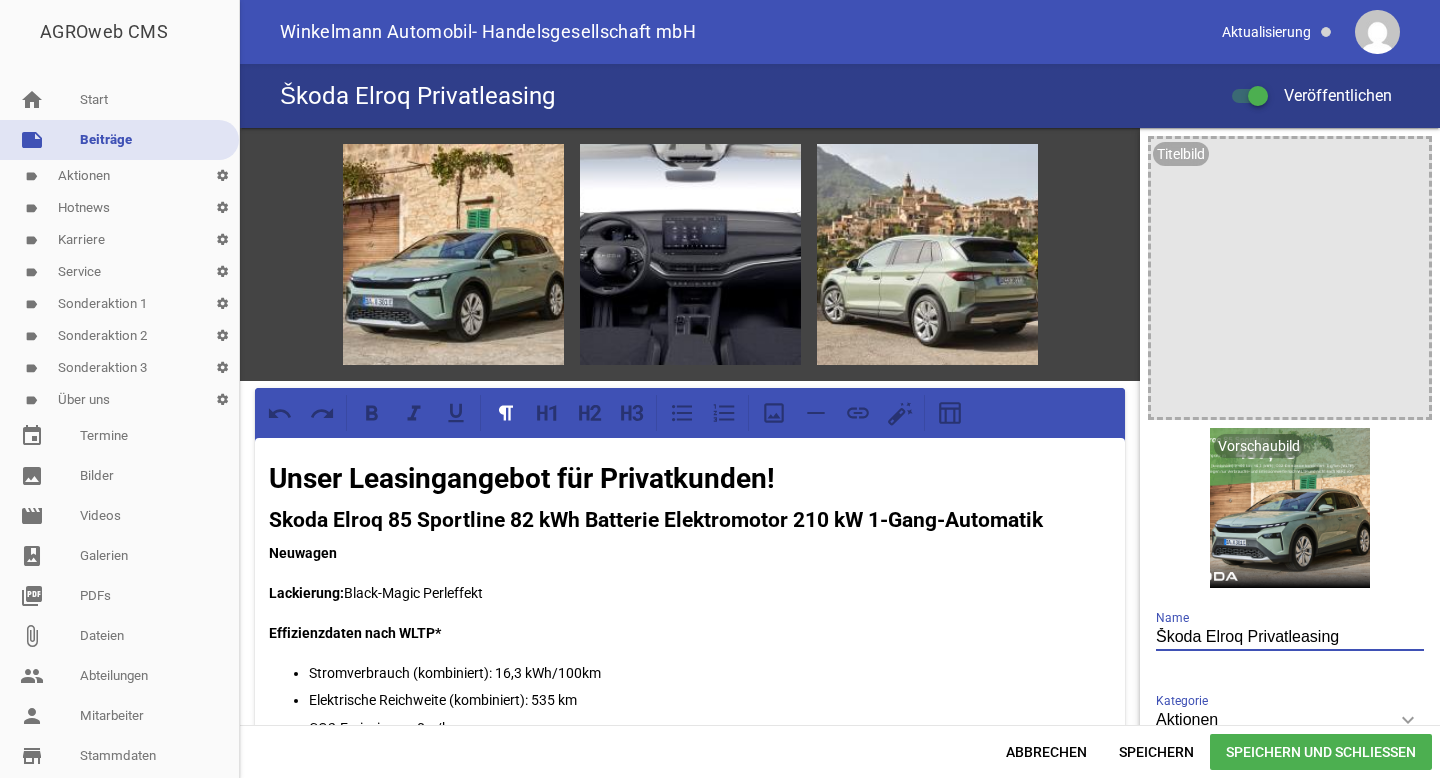 type on "Škoda Elroq Privatleasing" 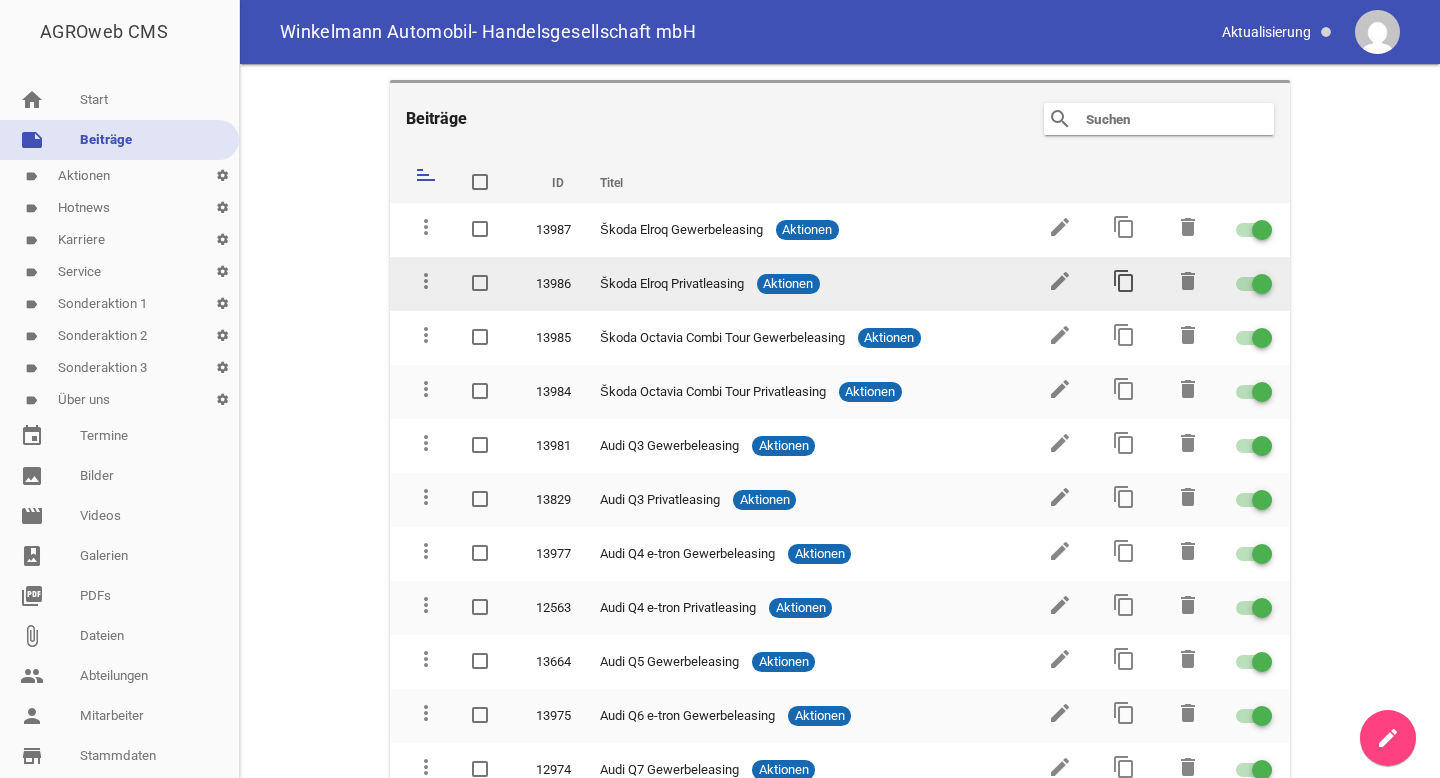 click on "content_copy" at bounding box center [1124, 281] 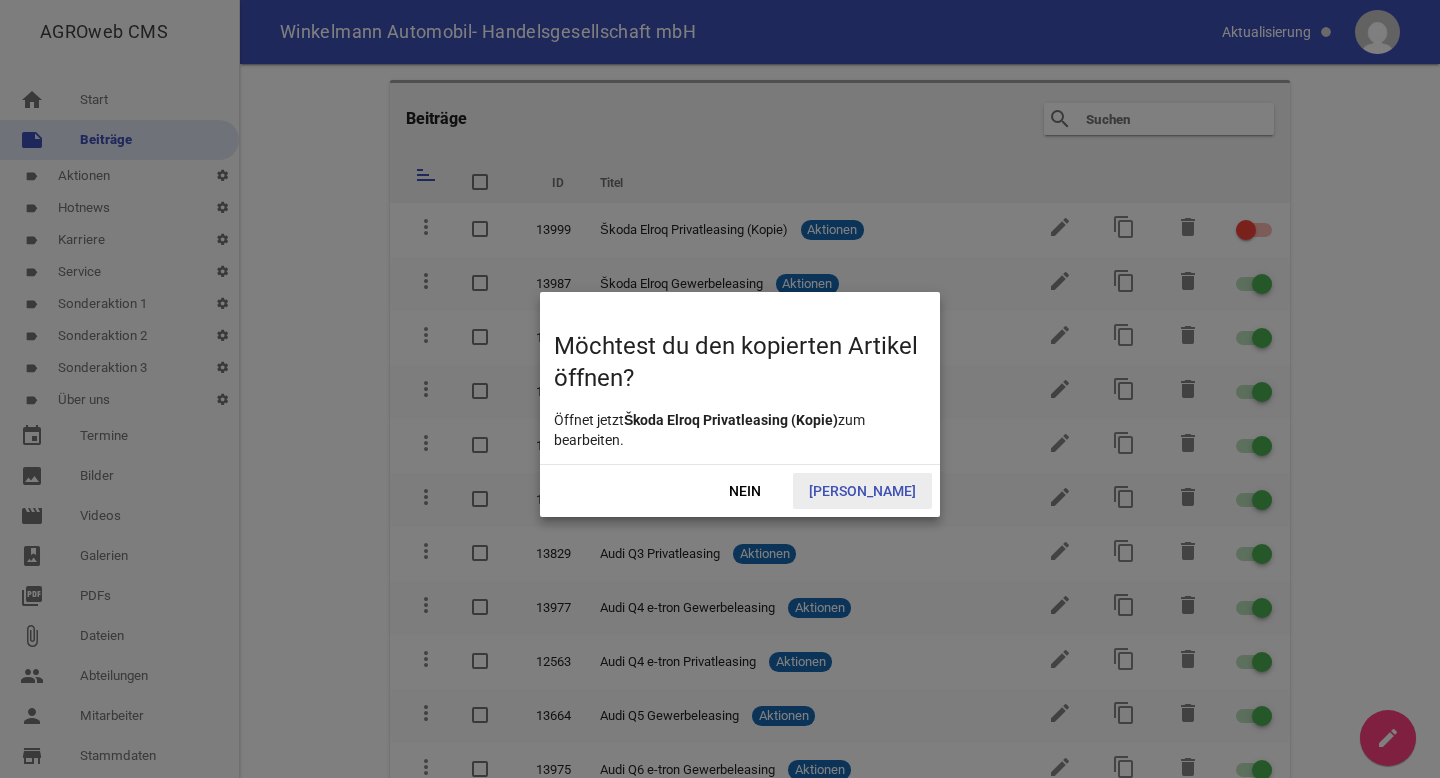 click on "Ja" at bounding box center [862, 491] 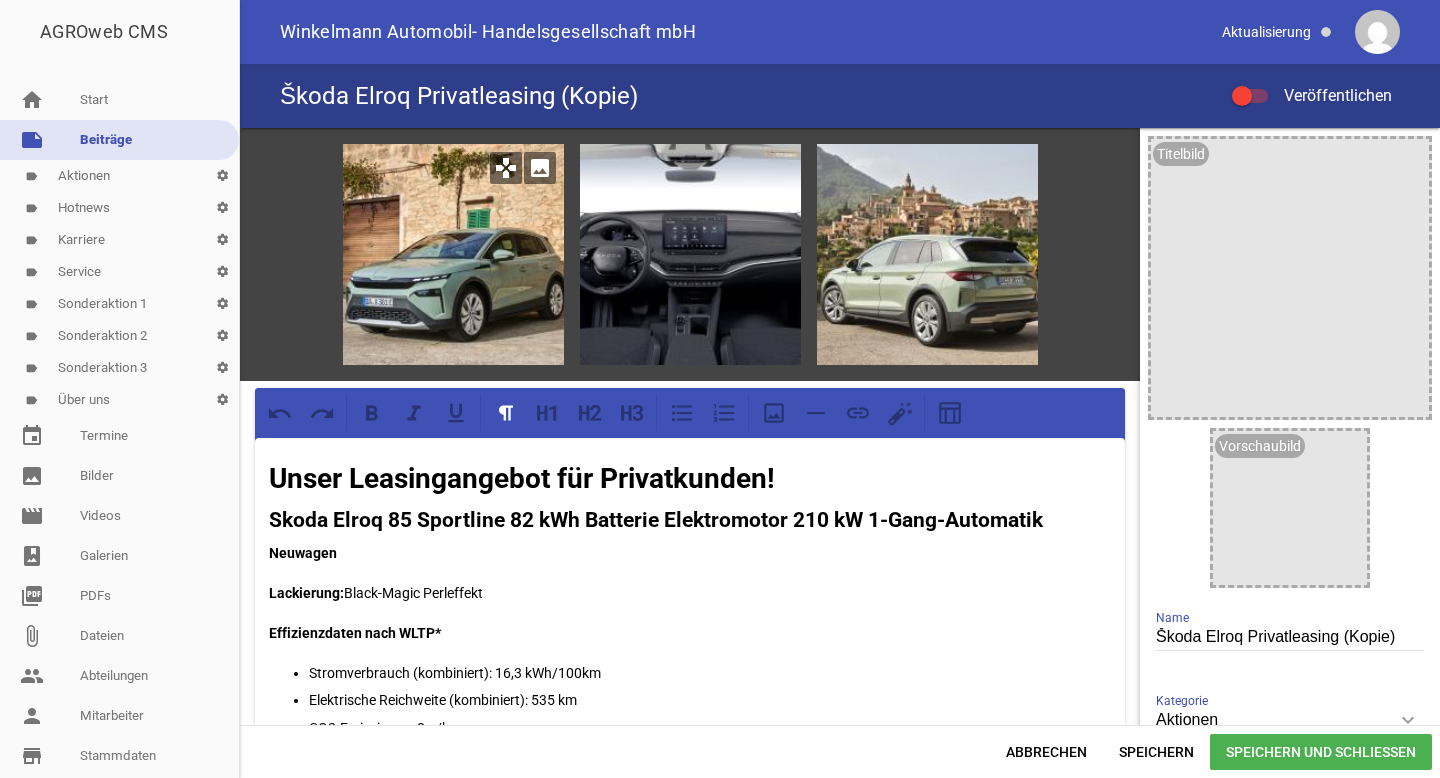click on "image" at bounding box center [540, 168] 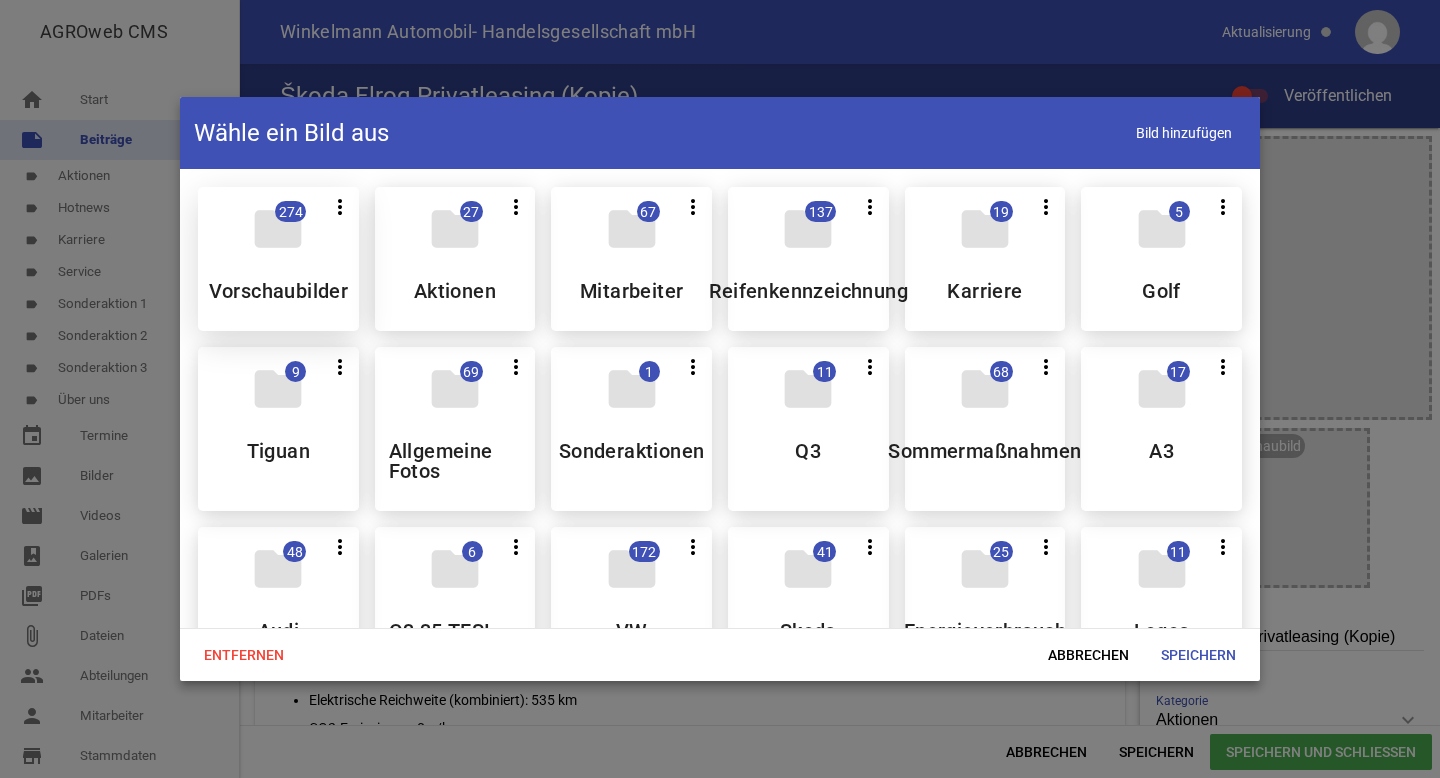 click on "Vorschaubilder" at bounding box center (279, 291) 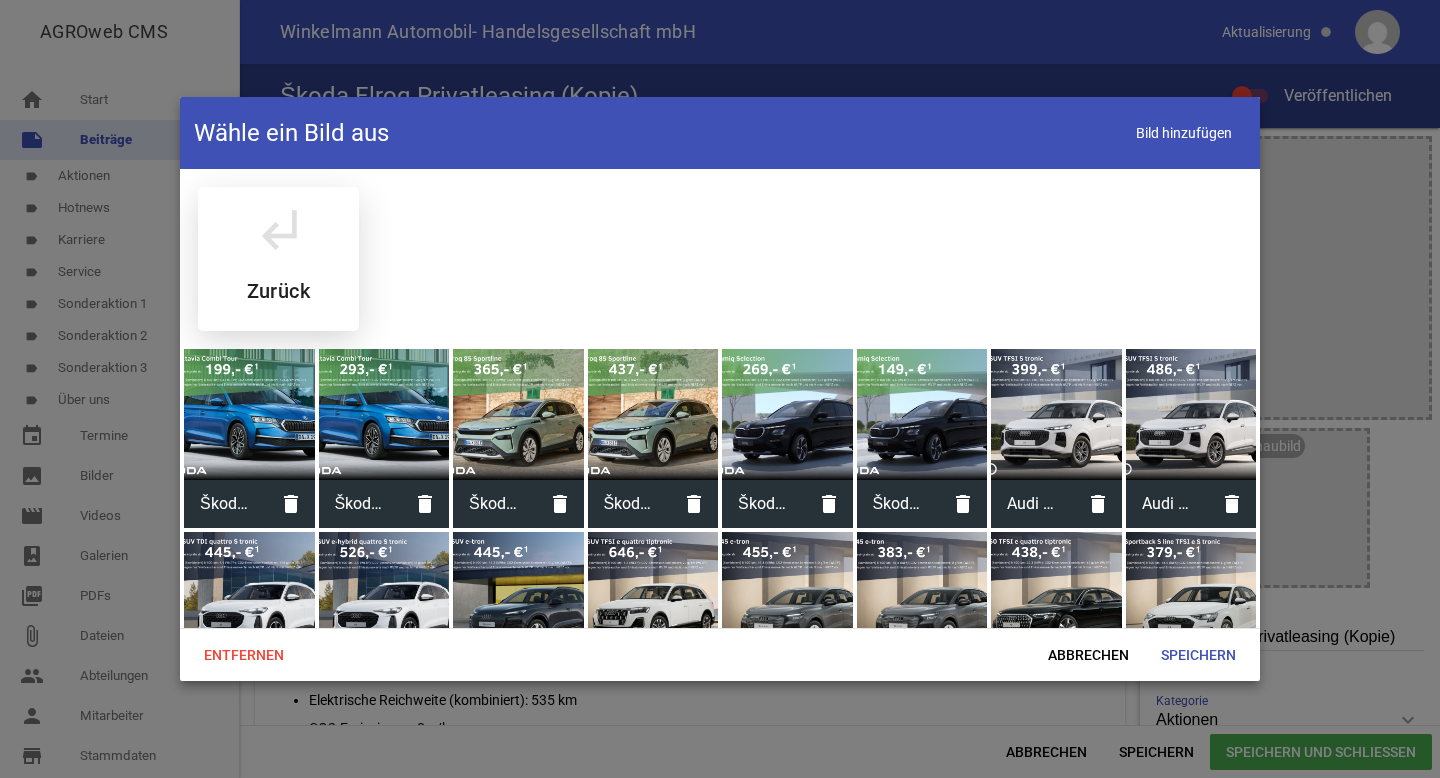 click on "subdirectory_arrow_left   Zurück" at bounding box center [278, 259] 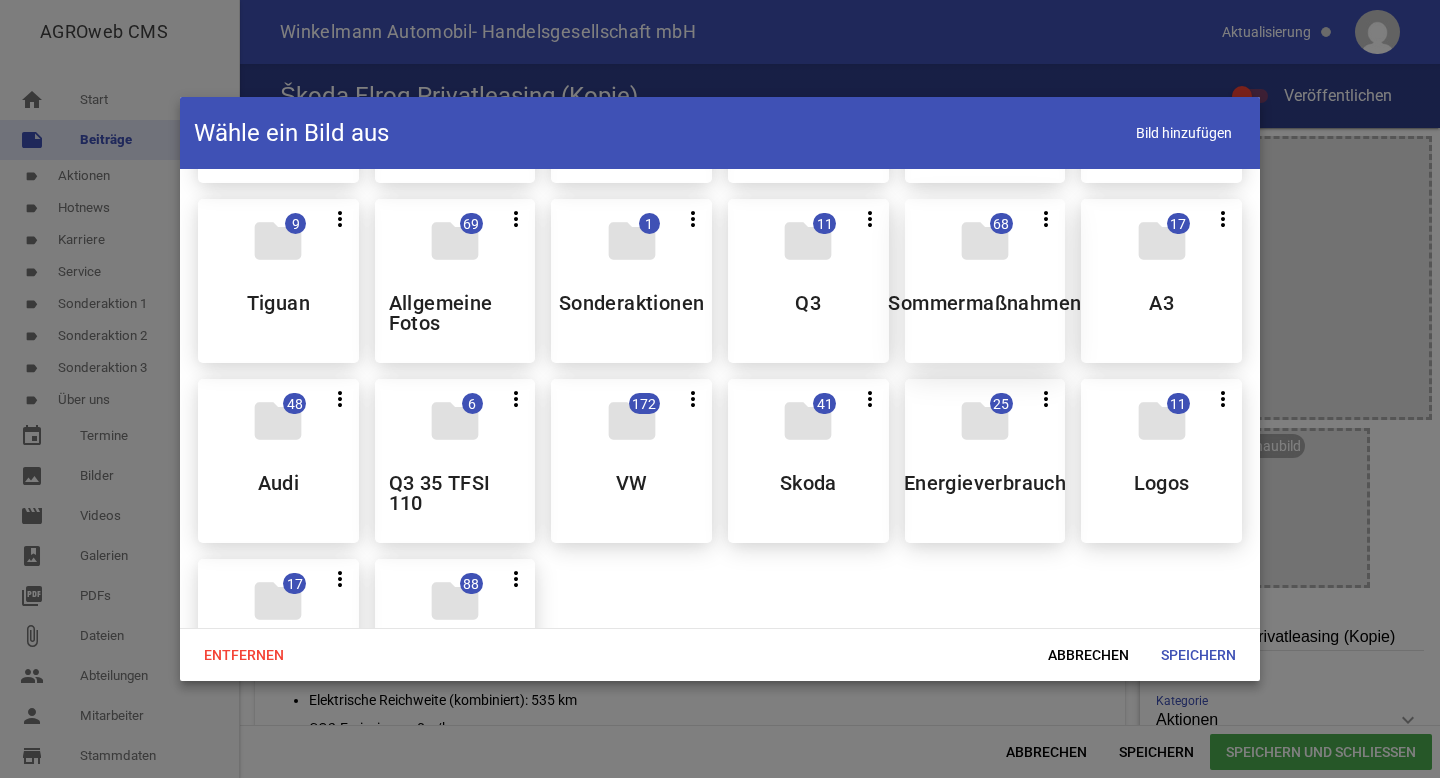 scroll, scrollTop: 168, scrollLeft: 0, axis: vertical 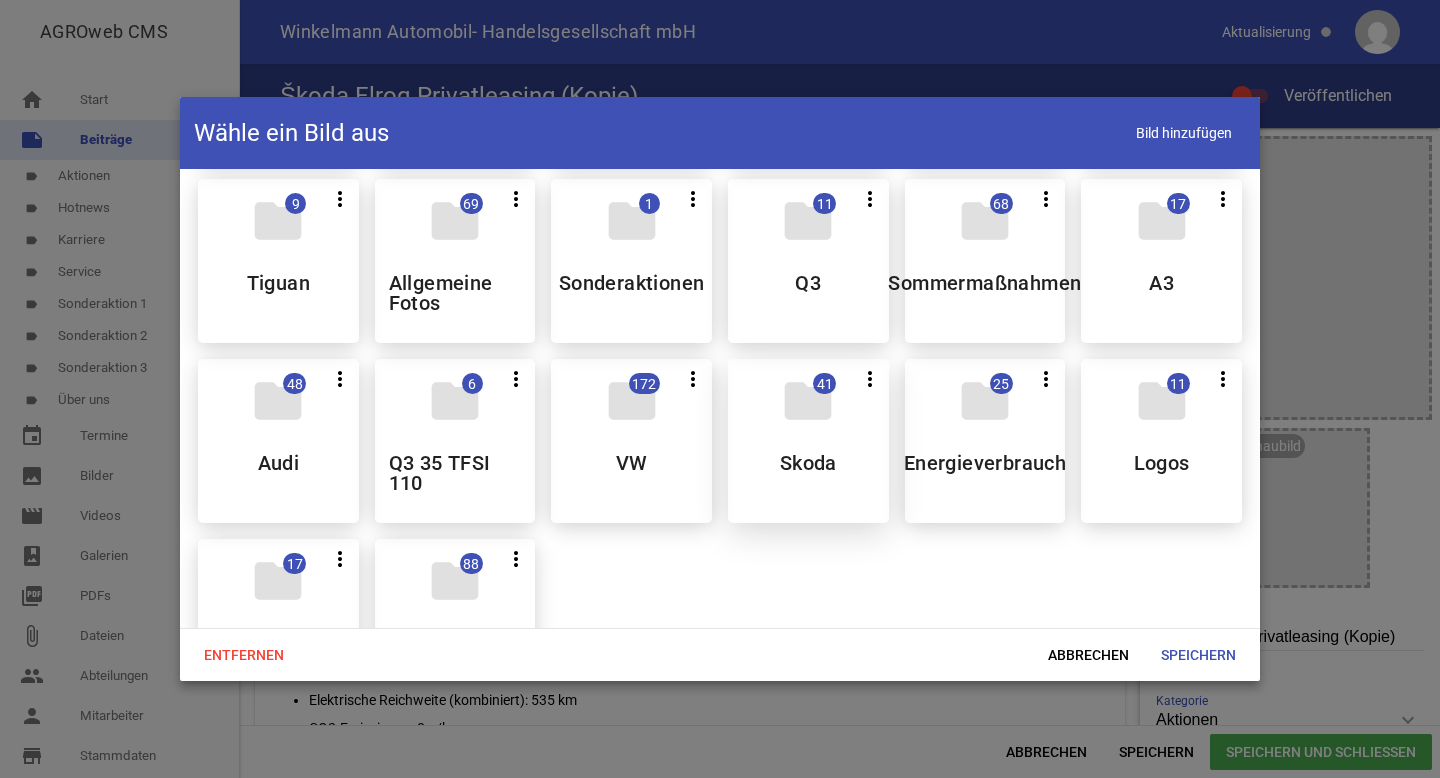 click on "Skoda" at bounding box center [808, 463] 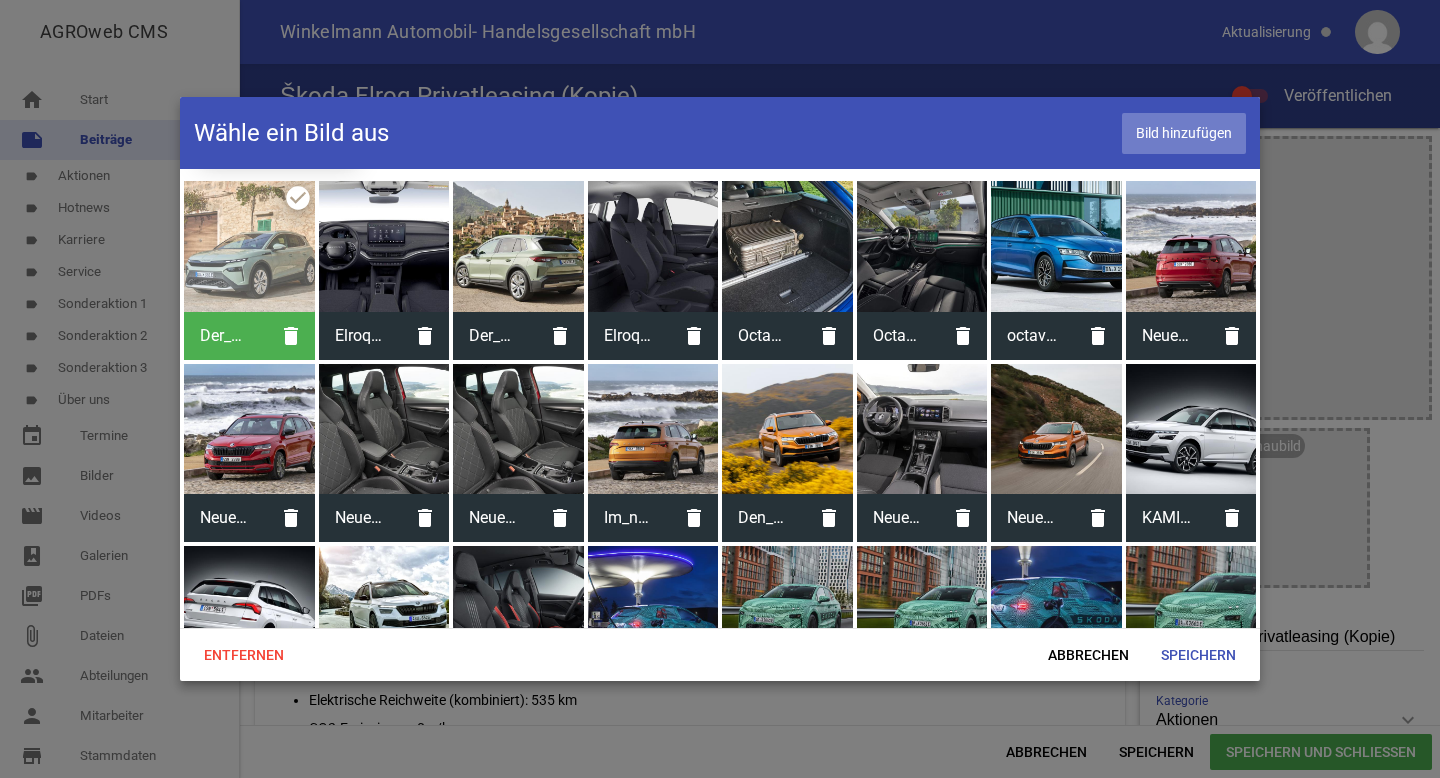 click on "Bild hinzufügen" at bounding box center (1184, 133) 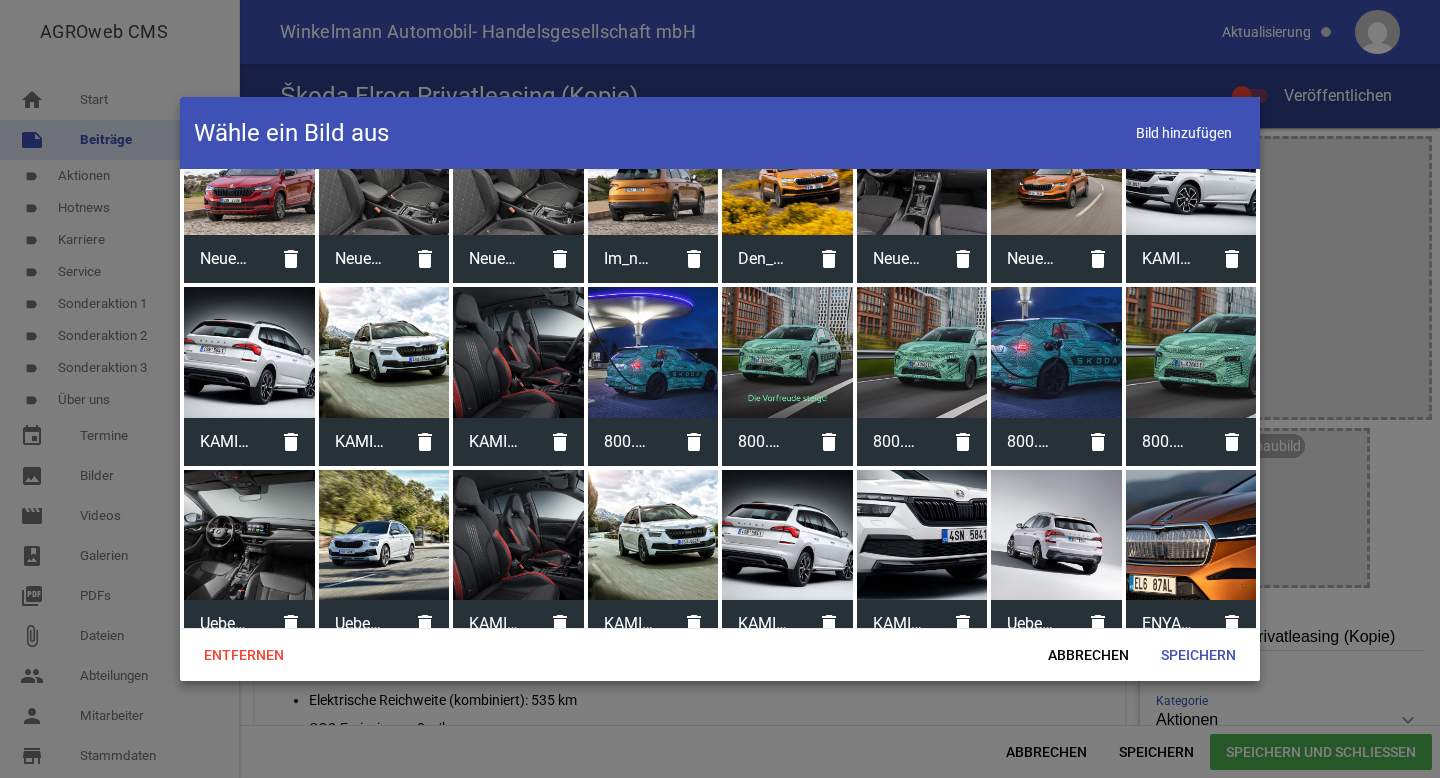 scroll, scrollTop: 809, scrollLeft: 0, axis: vertical 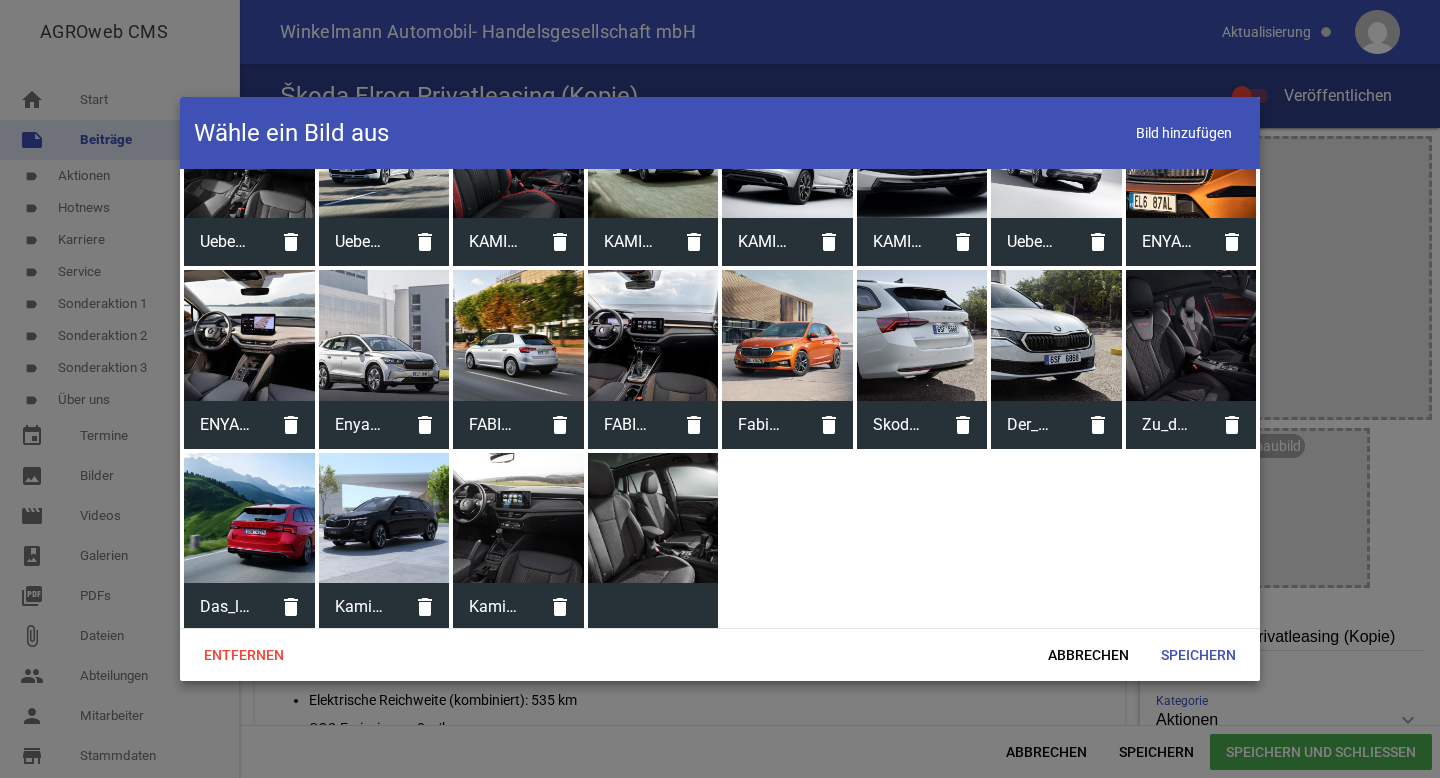click at bounding box center (384, 518) 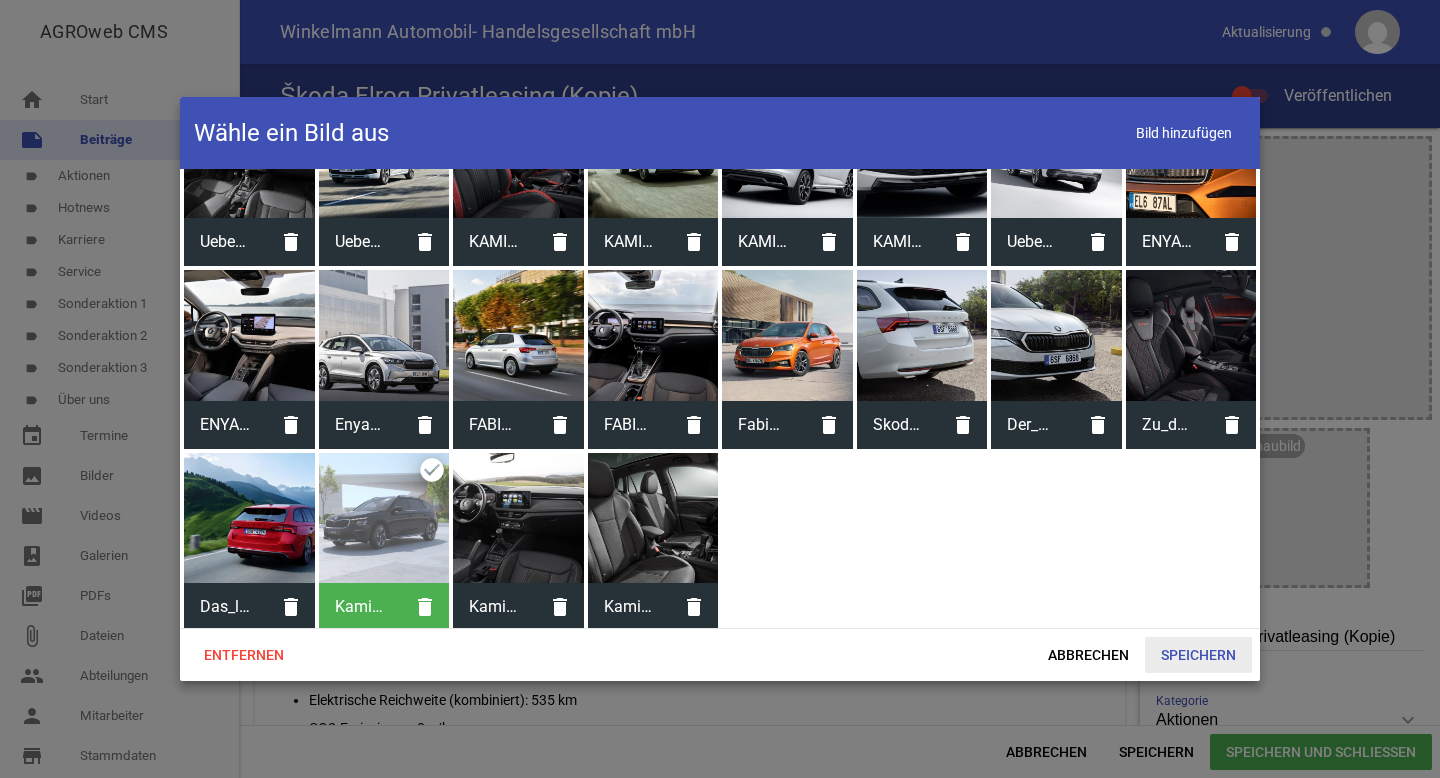 click on "Speichern" at bounding box center [1198, 655] 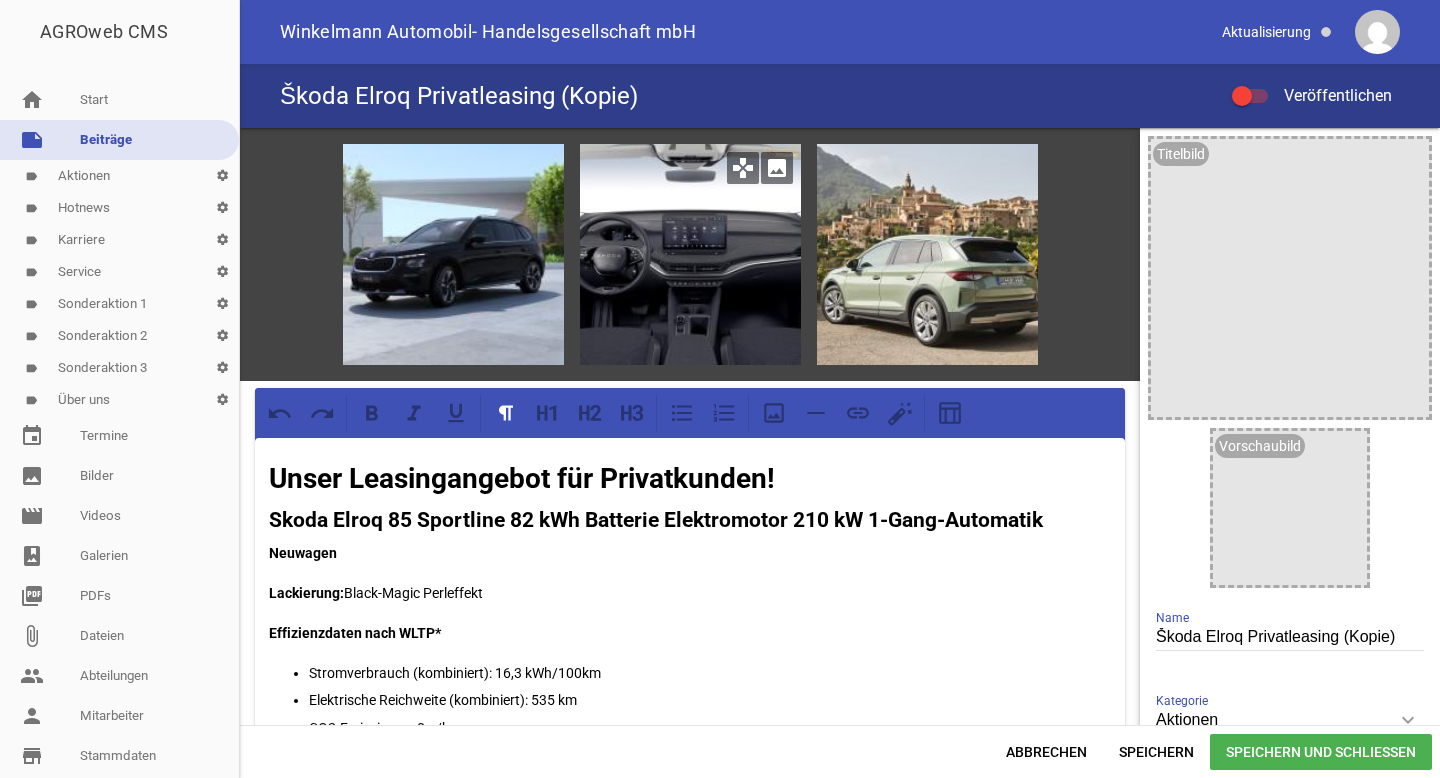 click on "image" at bounding box center [777, 168] 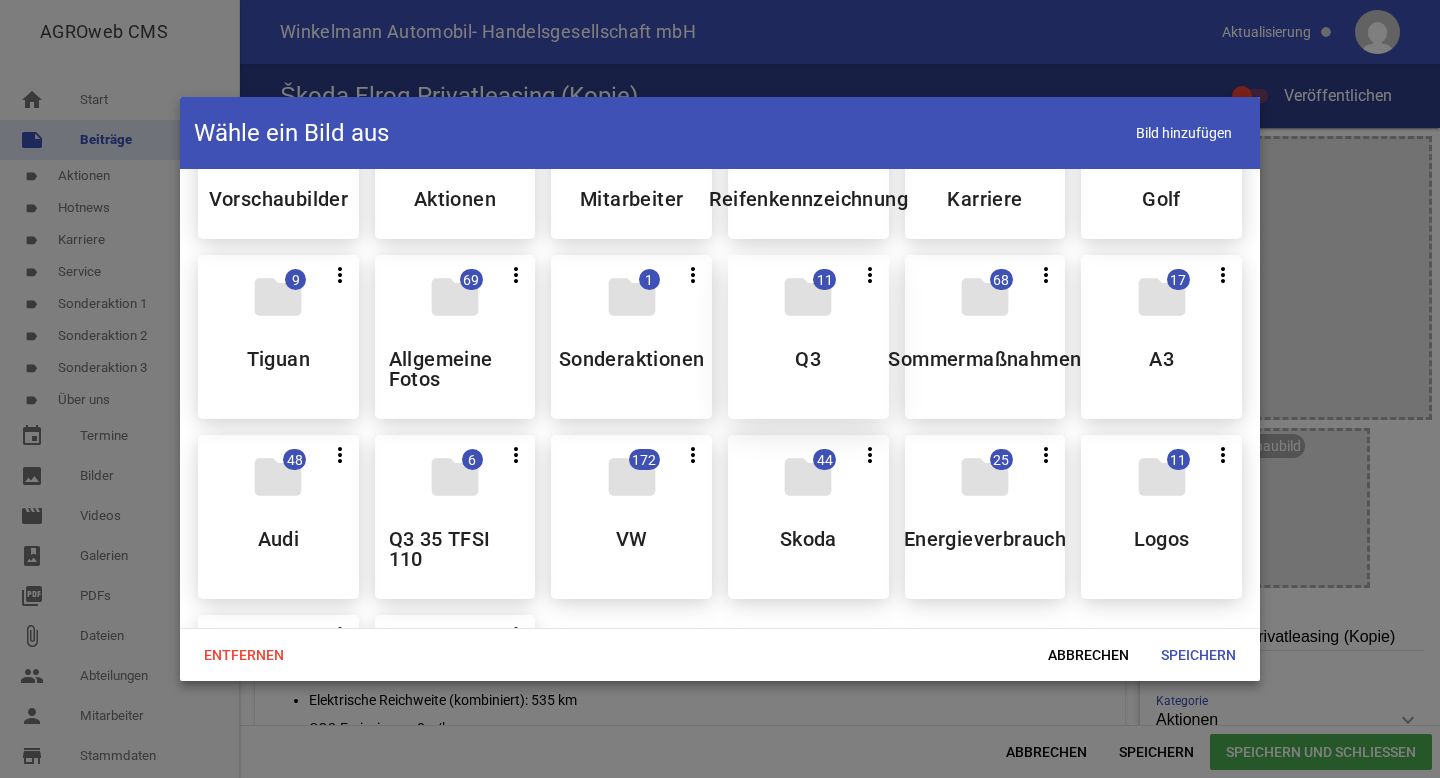 scroll, scrollTop: 144, scrollLeft: 0, axis: vertical 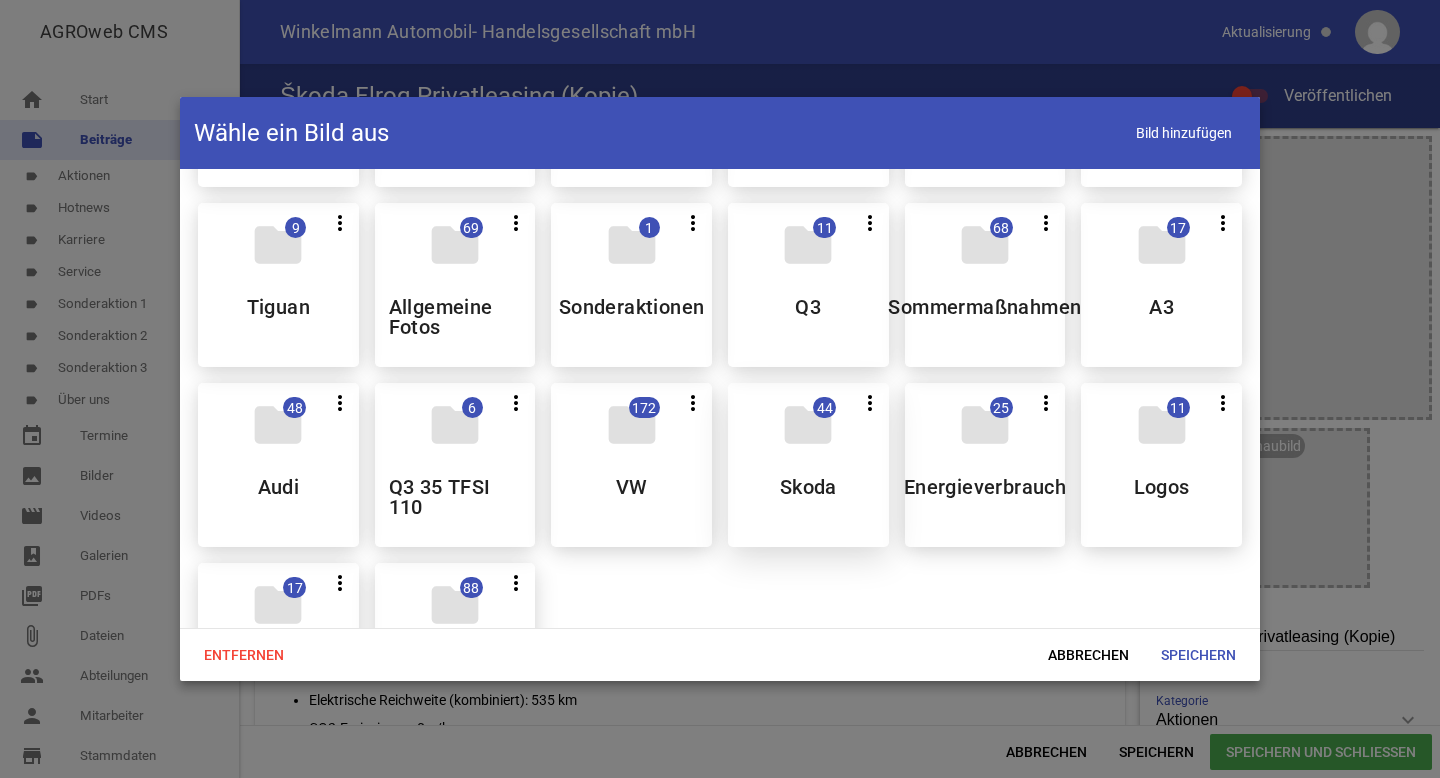 click on "folder   44   more_vert     Teilen   Bearbeiten   Löschen   Skoda" at bounding box center [808, 465] 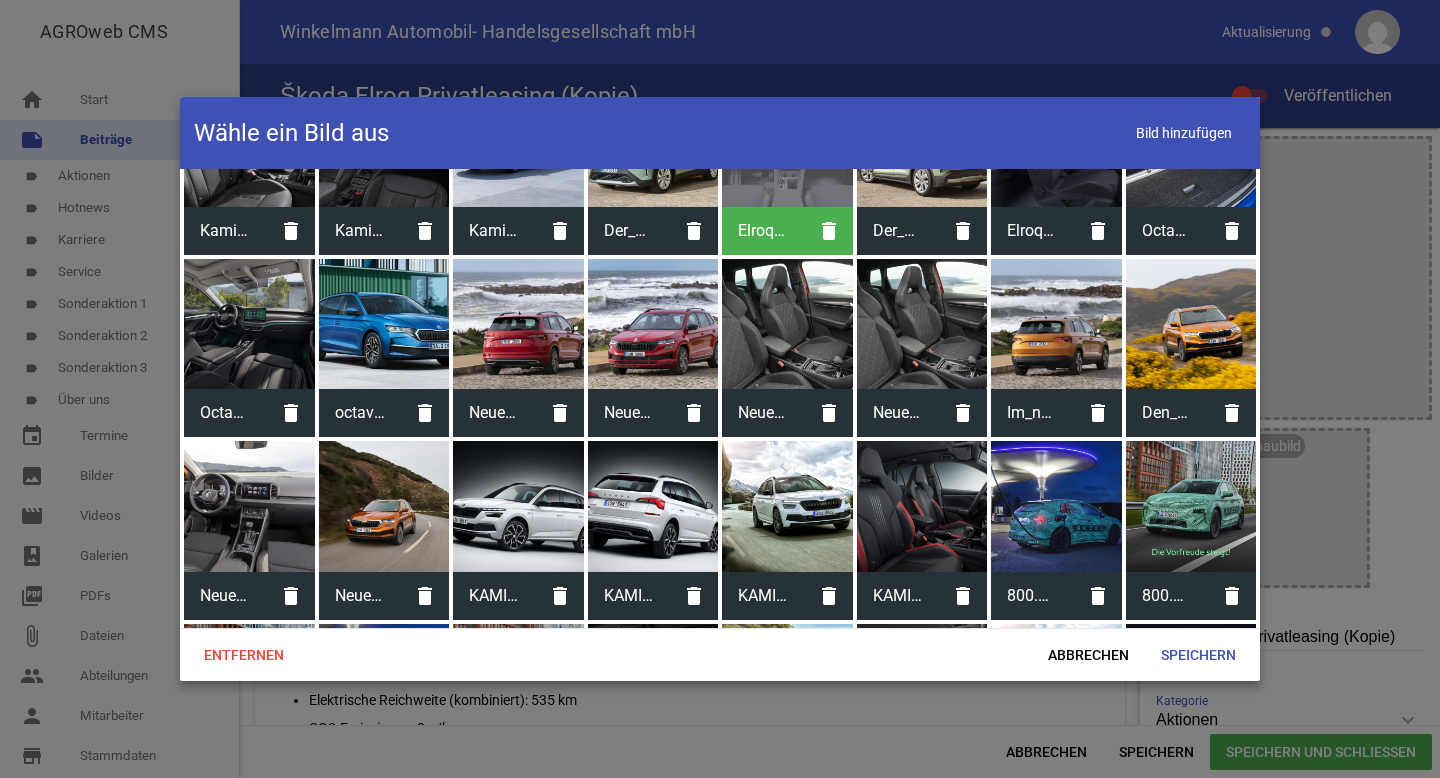 scroll, scrollTop: 0, scrollLeft: 0, axis: both 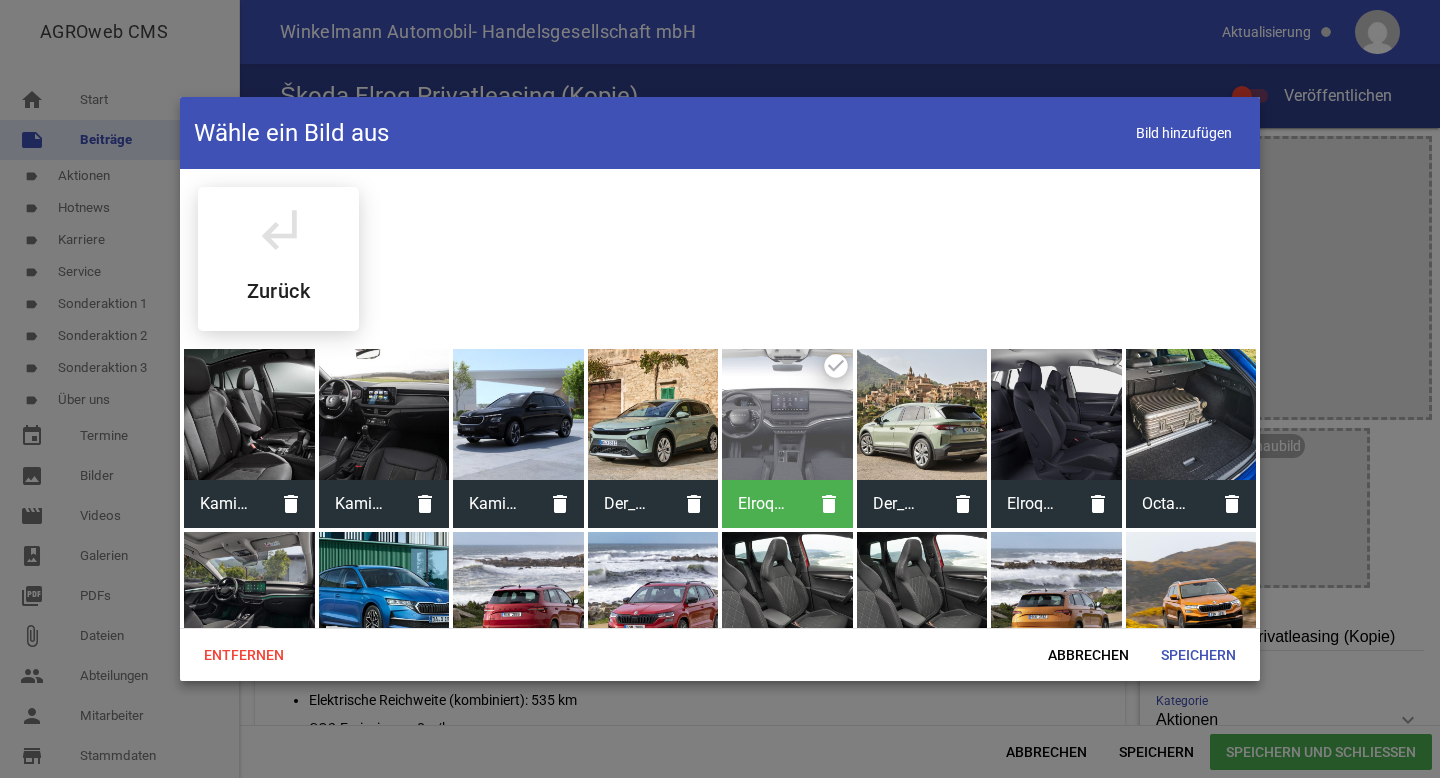 click at bounding box center [384, 414] 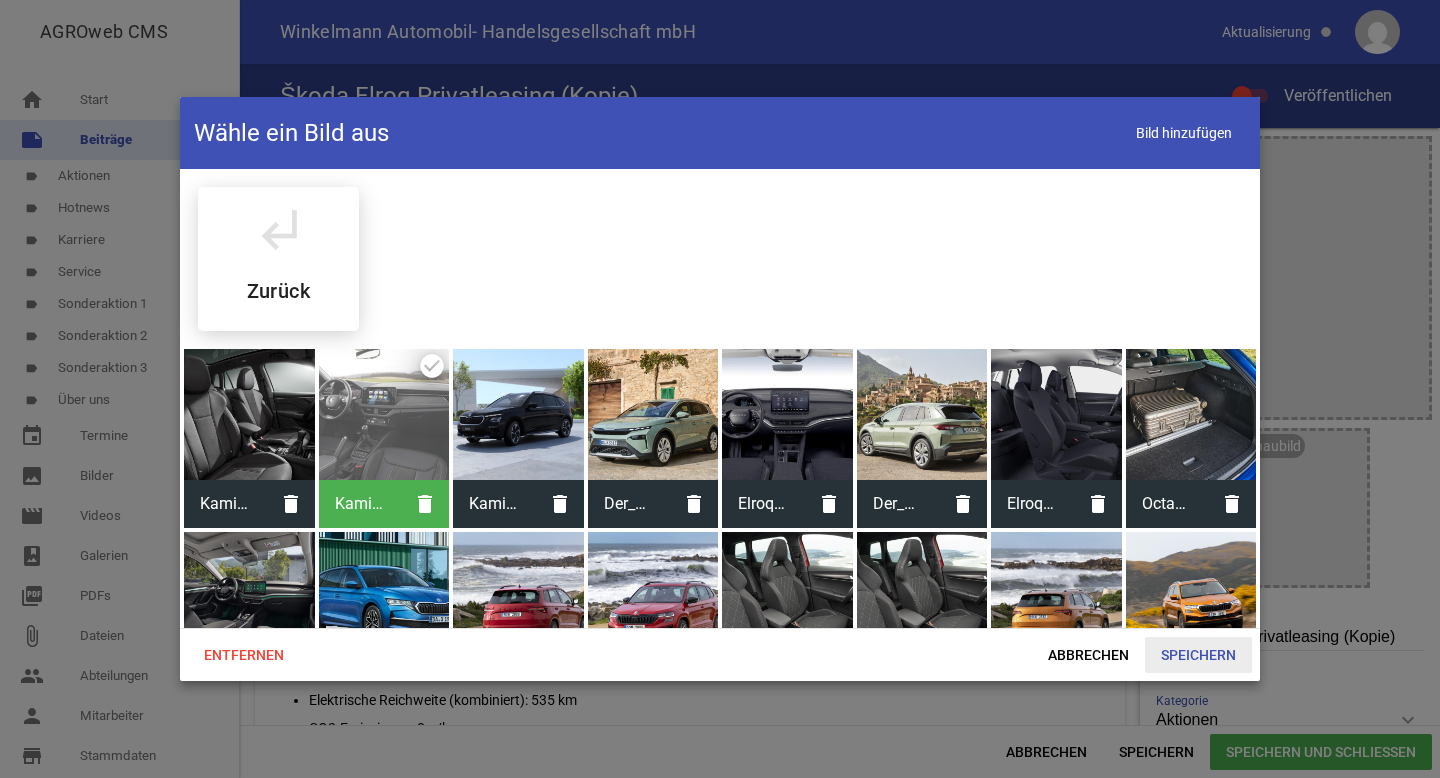 click on "Speichern" at bounding box center (1198, 655) 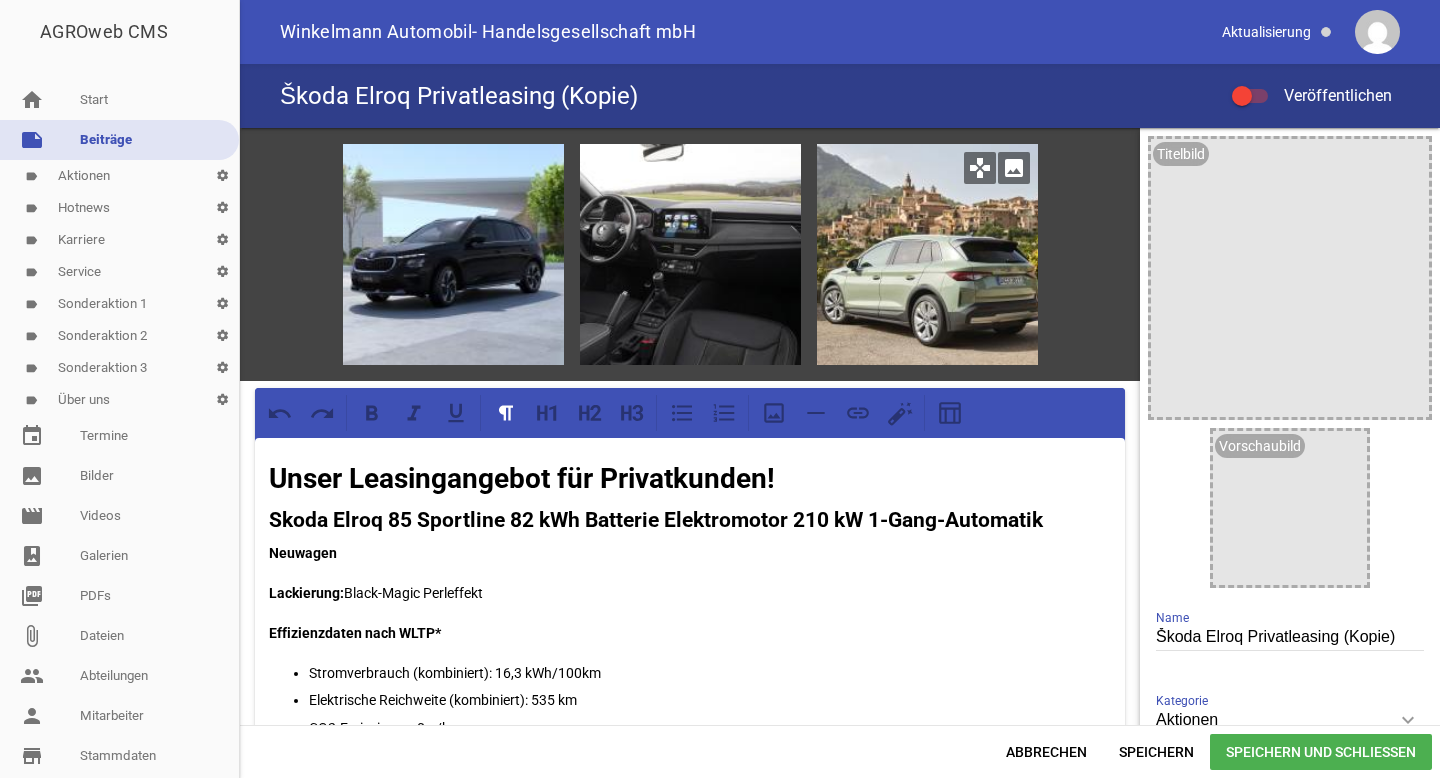 click on "image" at bounding box center (1014, 168) 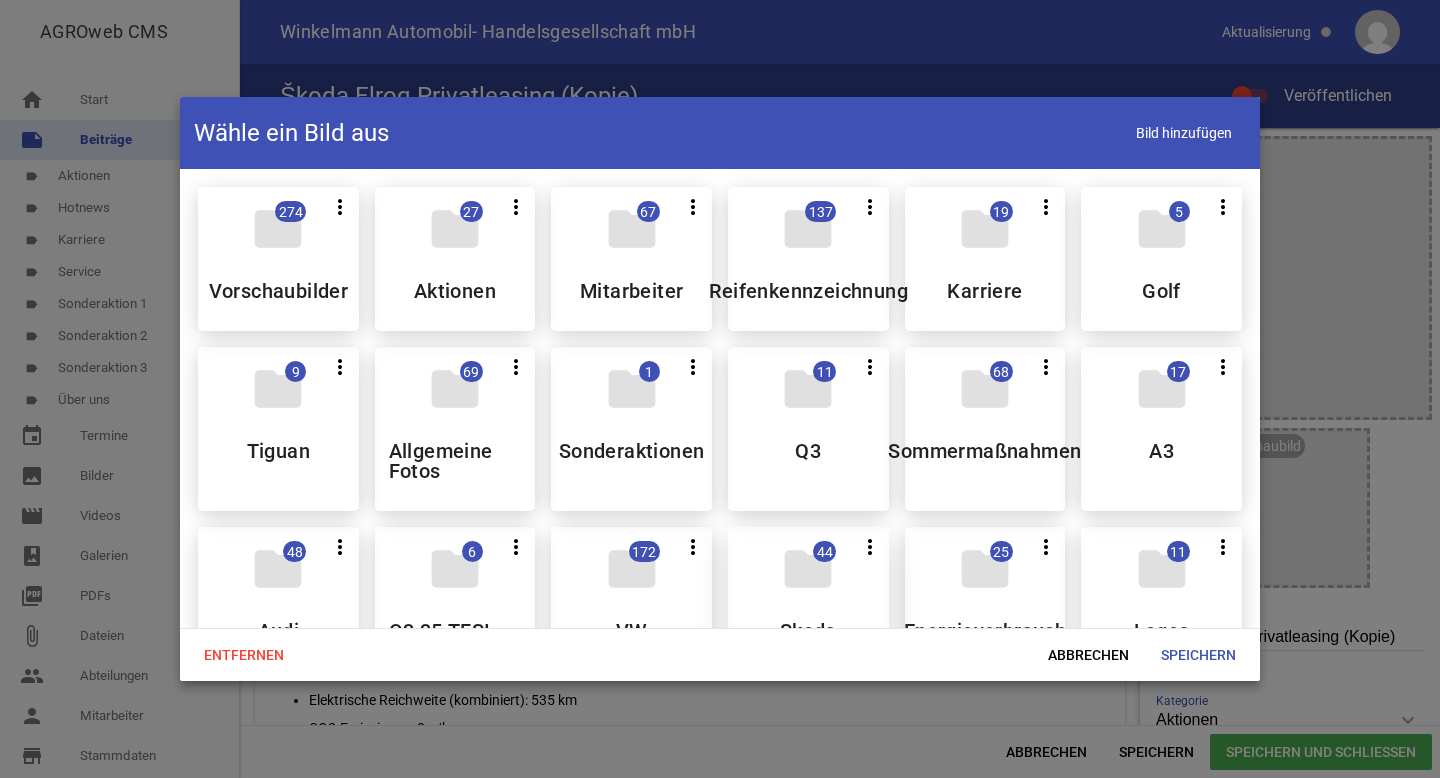 scroll, scrollTop: 128, scrollLeft: 0, axis: vertical 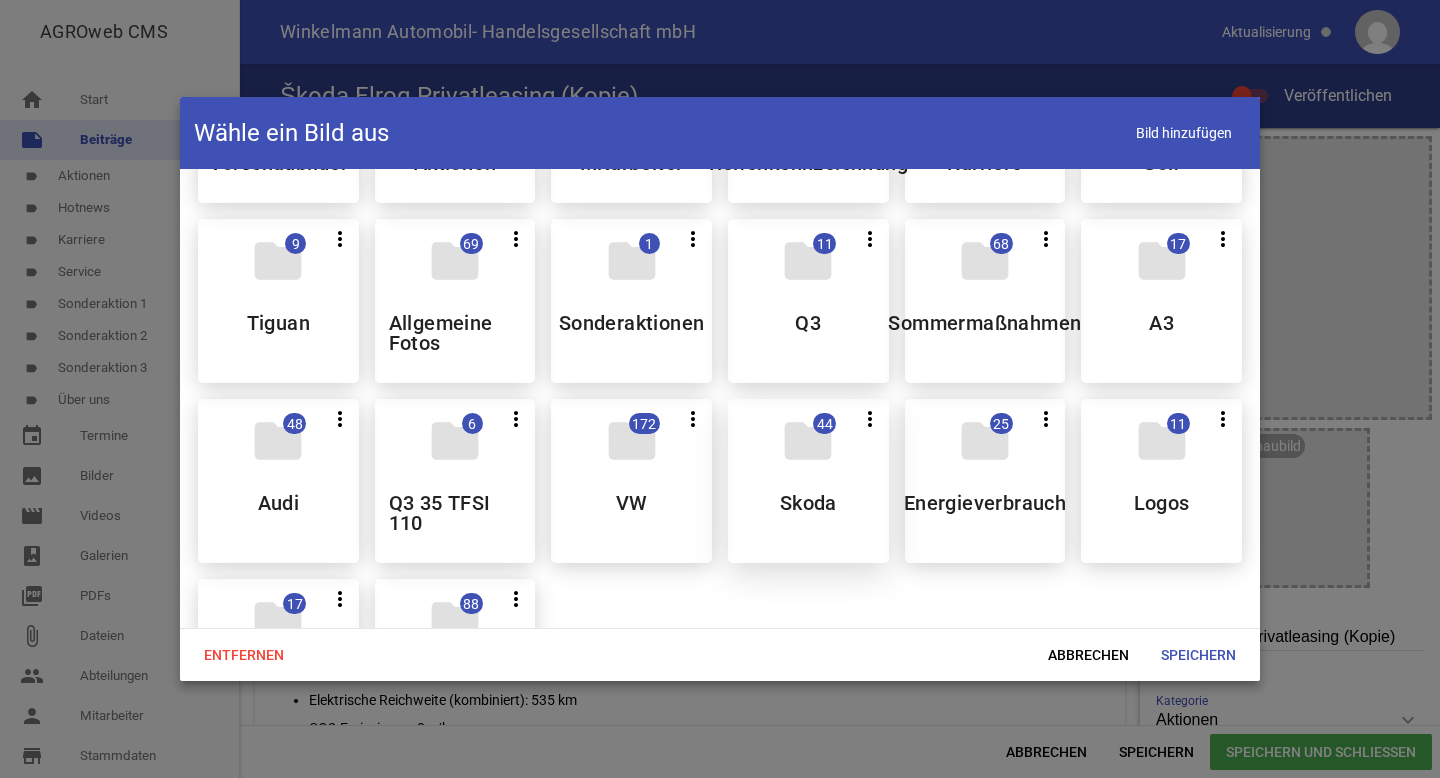 click on "Skoda" at bounding box center (808, 503) 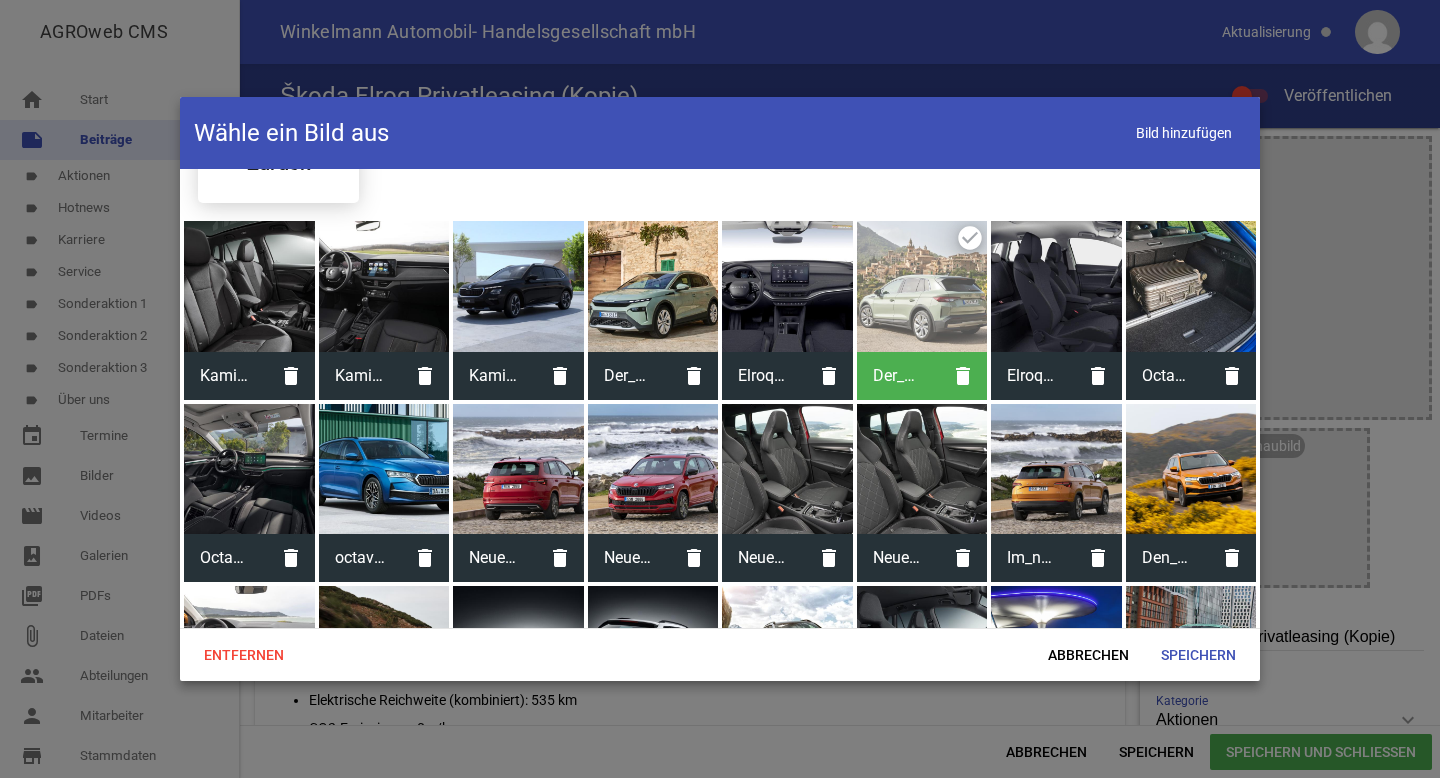 click at bounding box center (249, 286) 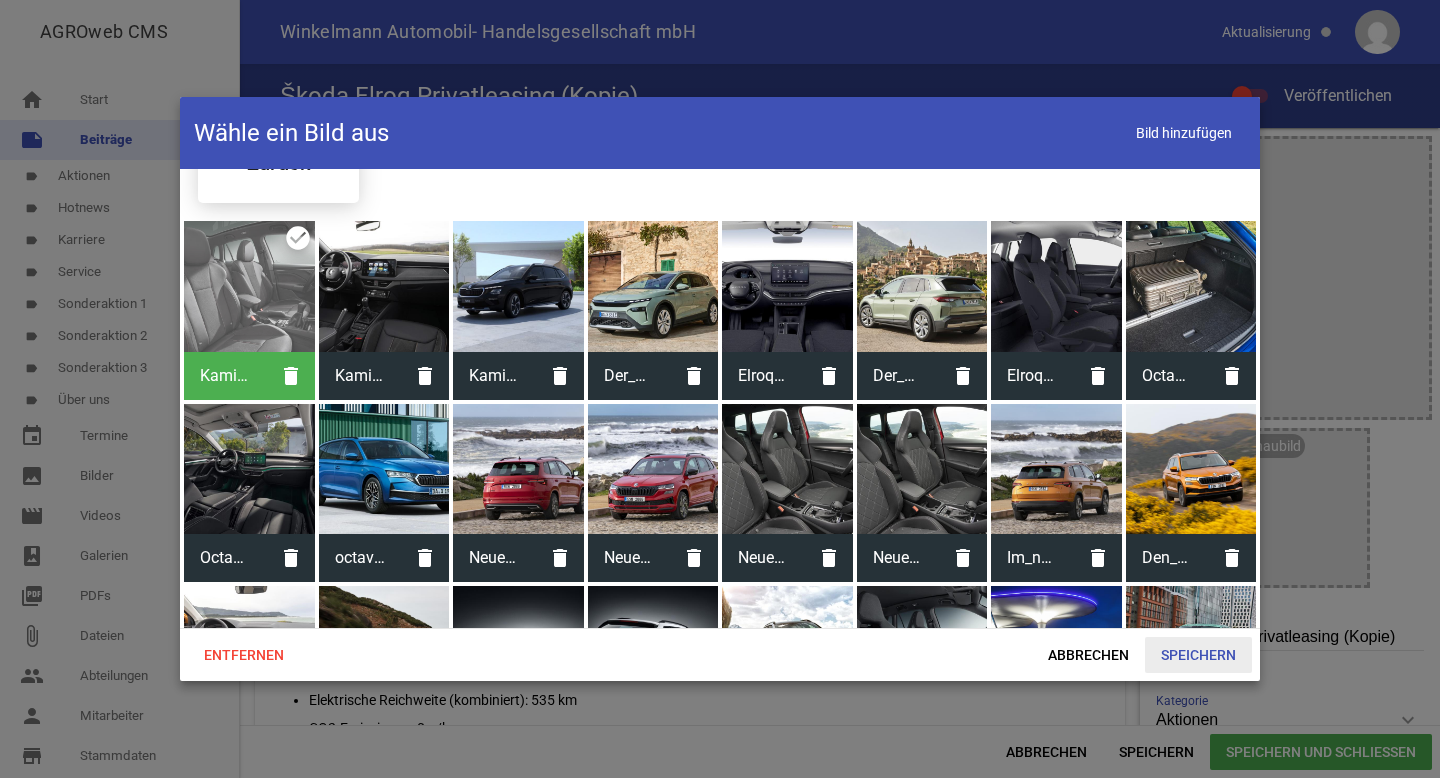 click on "Speichern" at bounding box center [1198, 655] 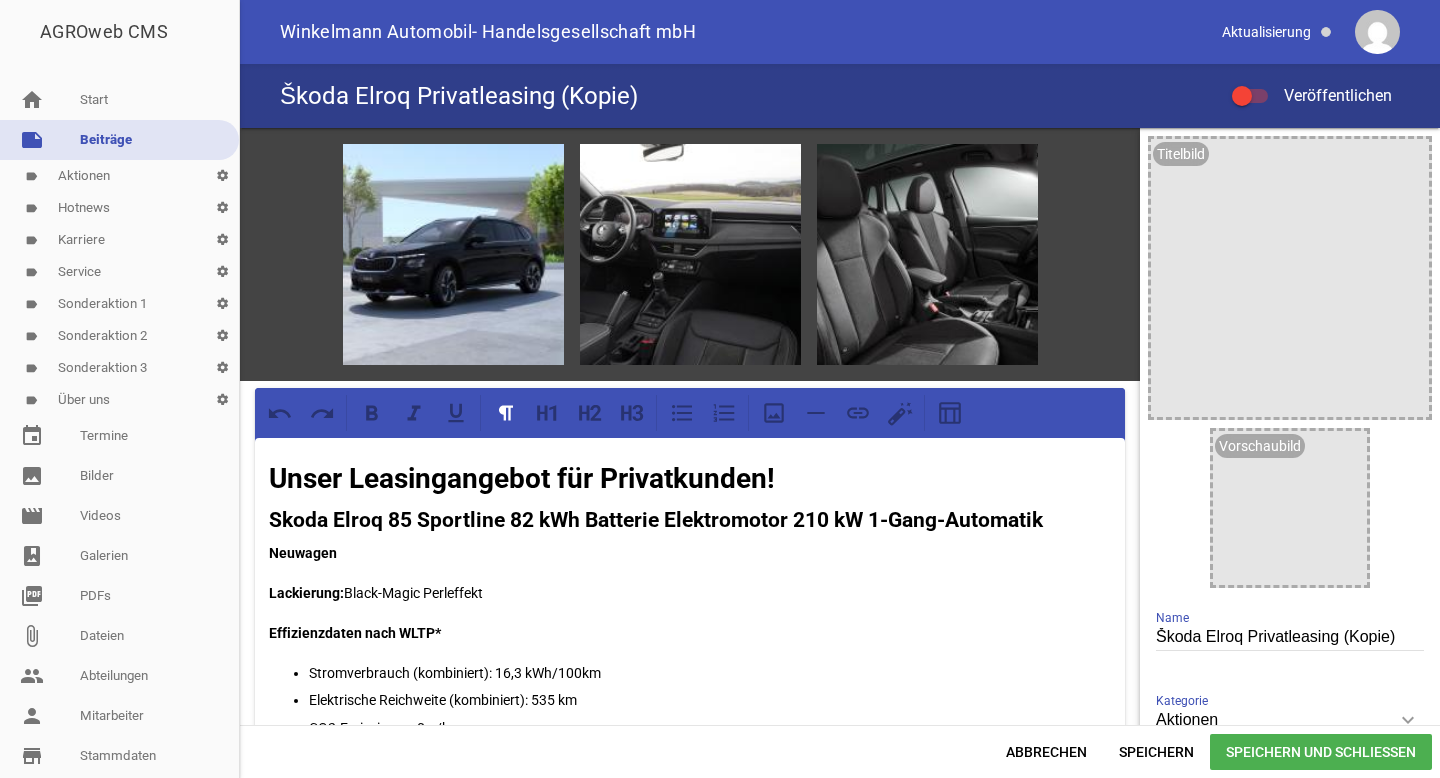 click on "Škoda Elroq Privatleasing (Kopie)" at bounding box center (1290, 637) 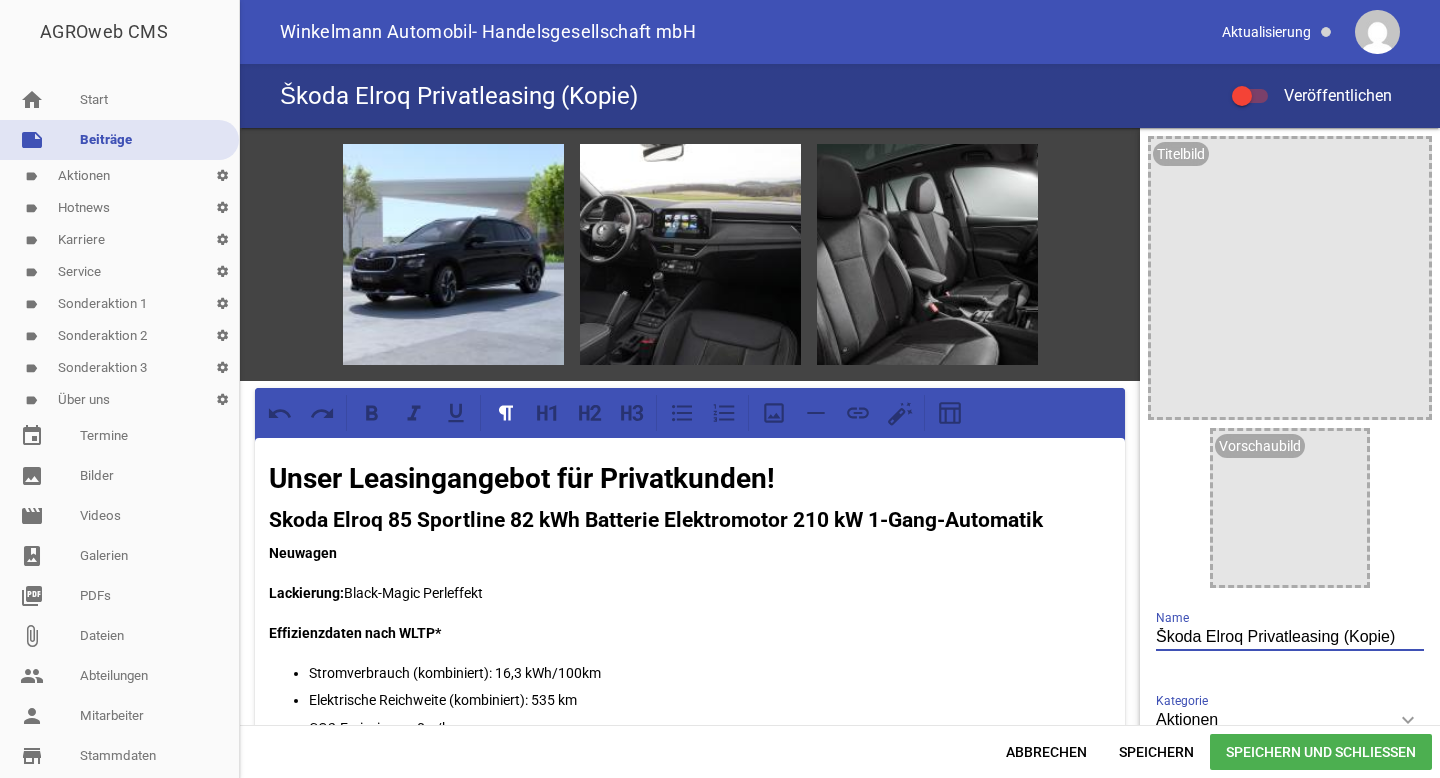 click on "Škoda Elroq Privatleasing (Kopie)" at bounding box center (1290, 637) 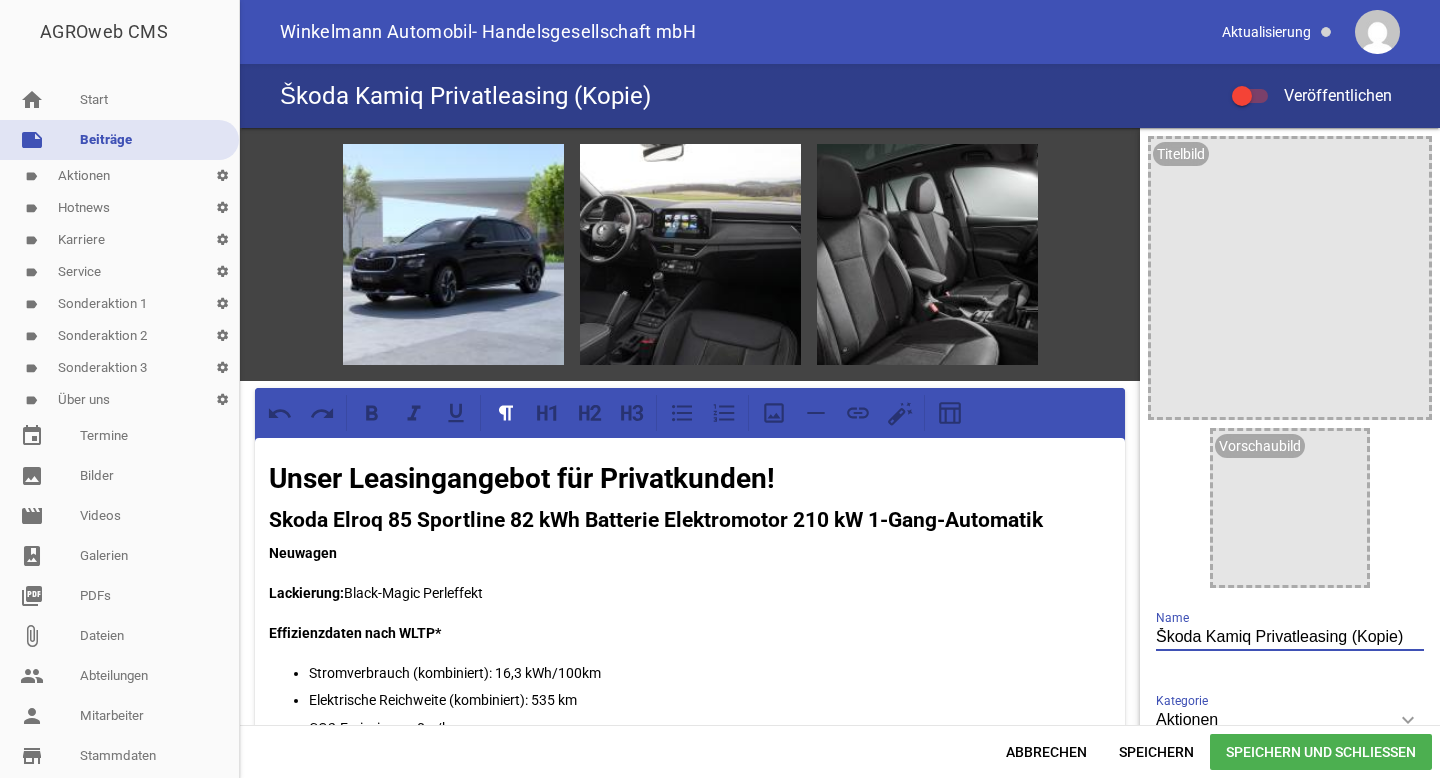 drag, startPoint x: 1396, startPoint y: 638, endPoint x: 1359, endPoint y: 637, distance: 37.01351 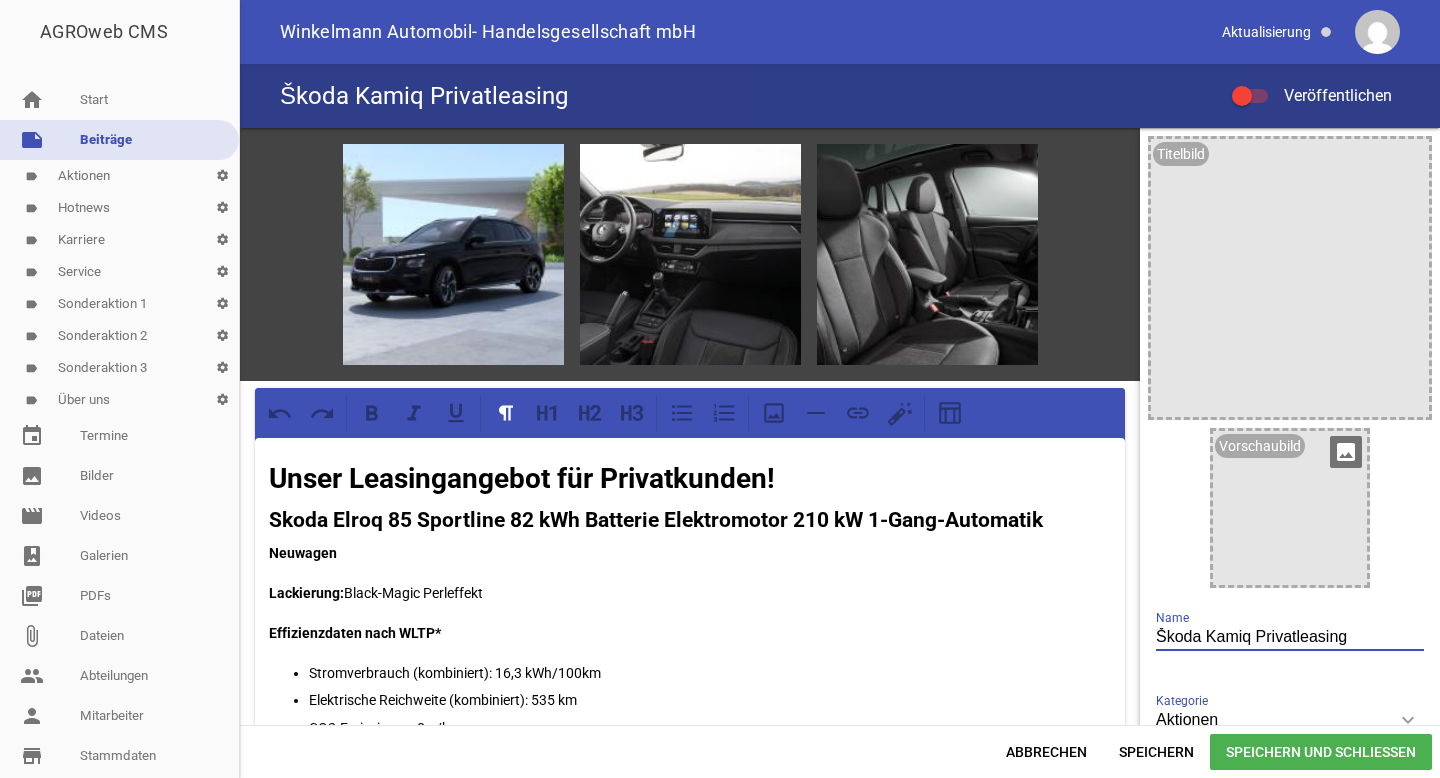 type on "Škoda Kamiq Privatleasing" 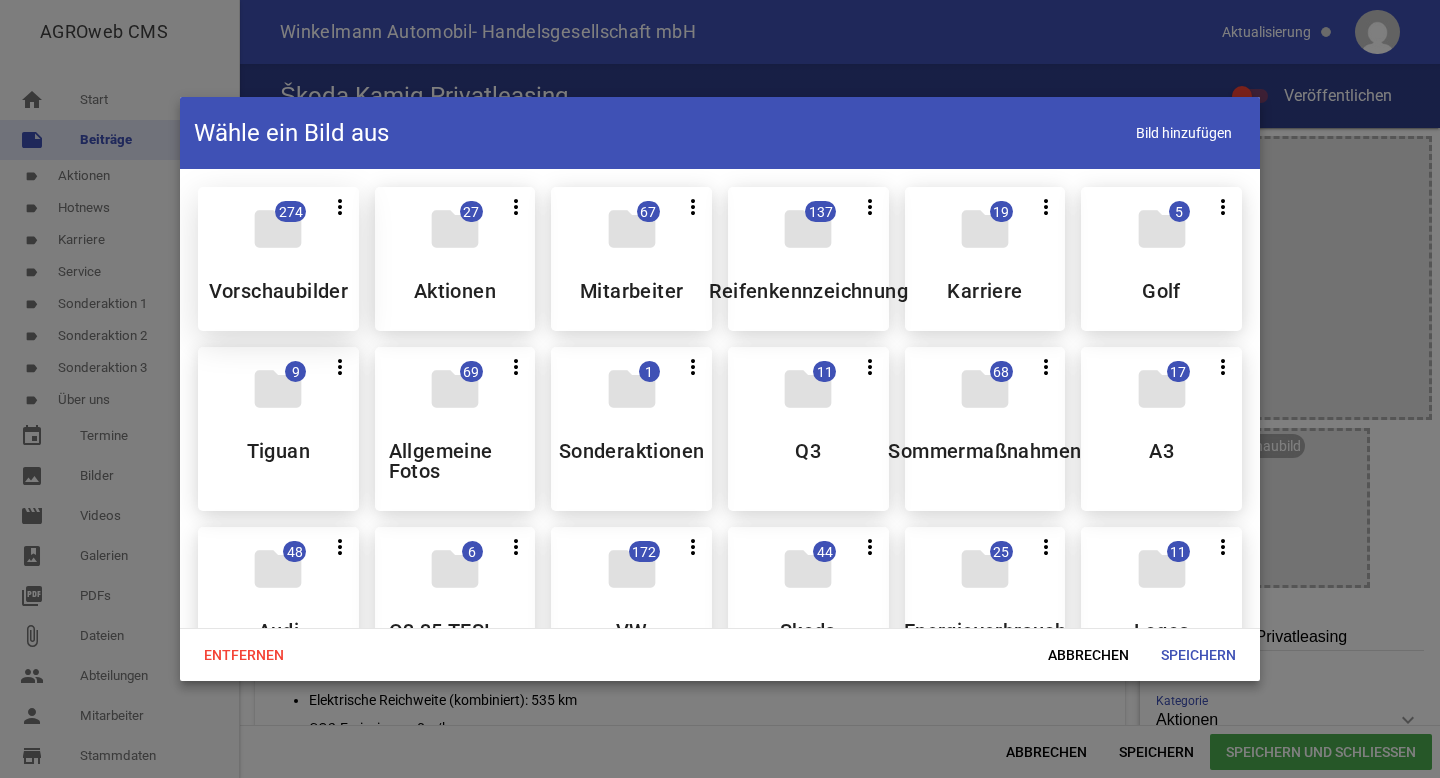 click on "folder   274   more_vert     Teilen   Bearbeiten   Löschen   Vorschaubilder" at bounding box center [278, 259] 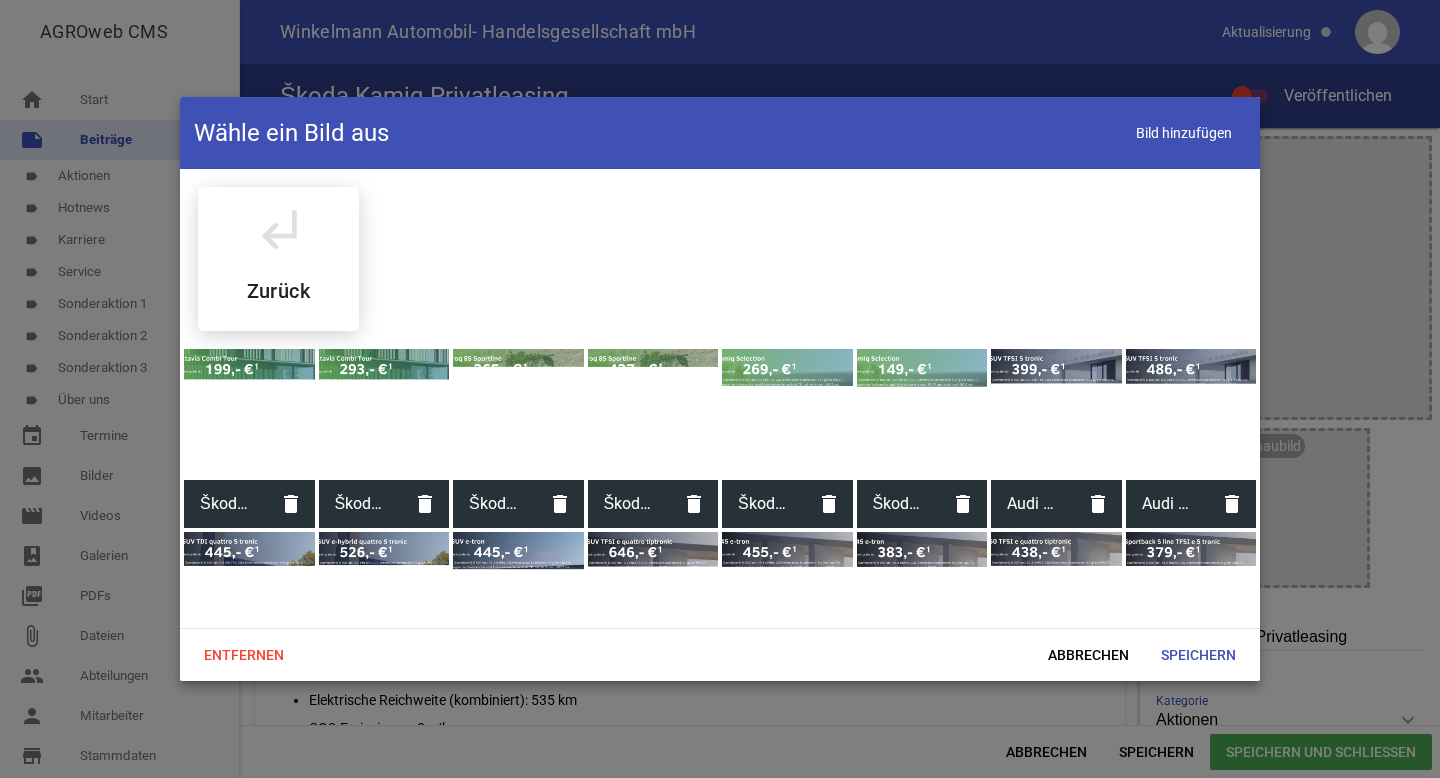 click at bounding box center [787, 414] 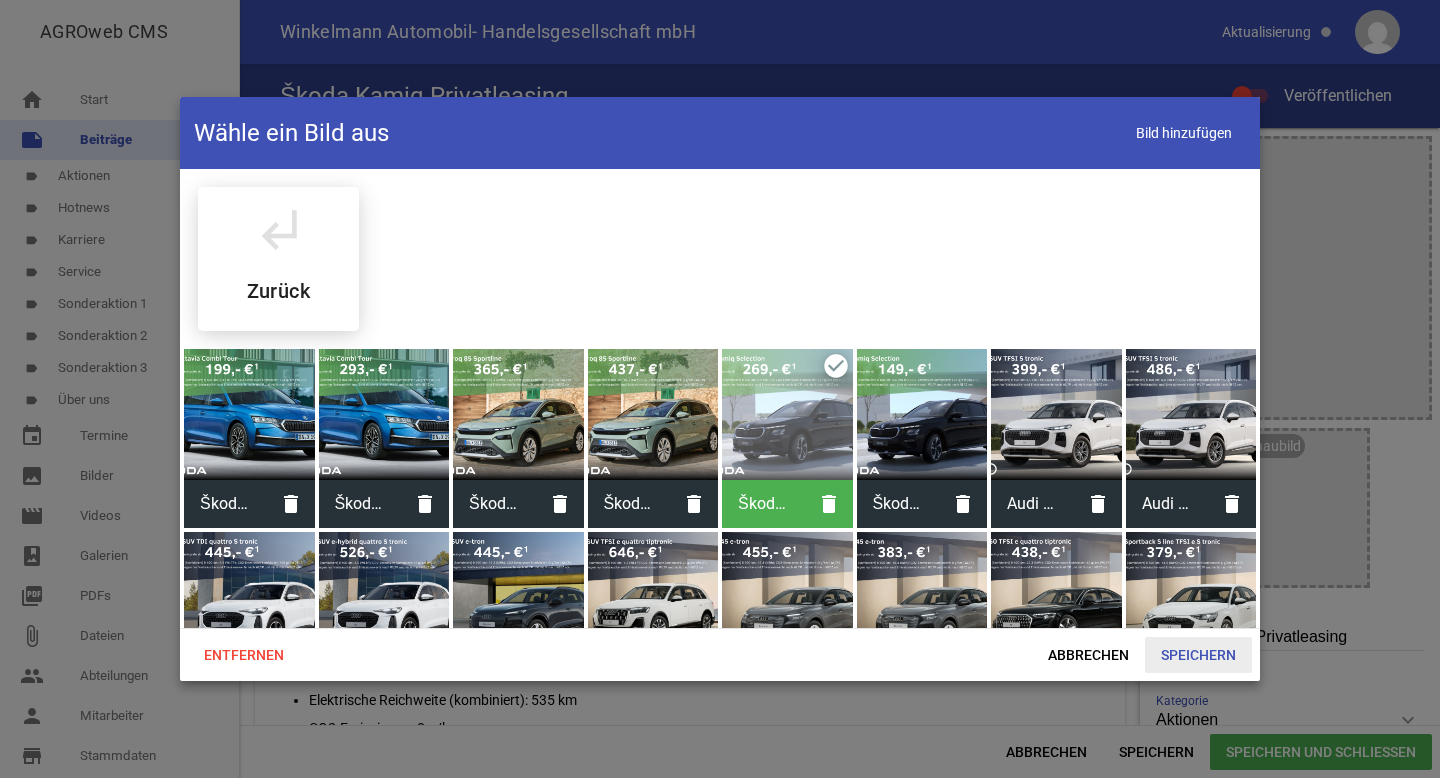 click on "Speichern" at bounding box center (1198, 655) 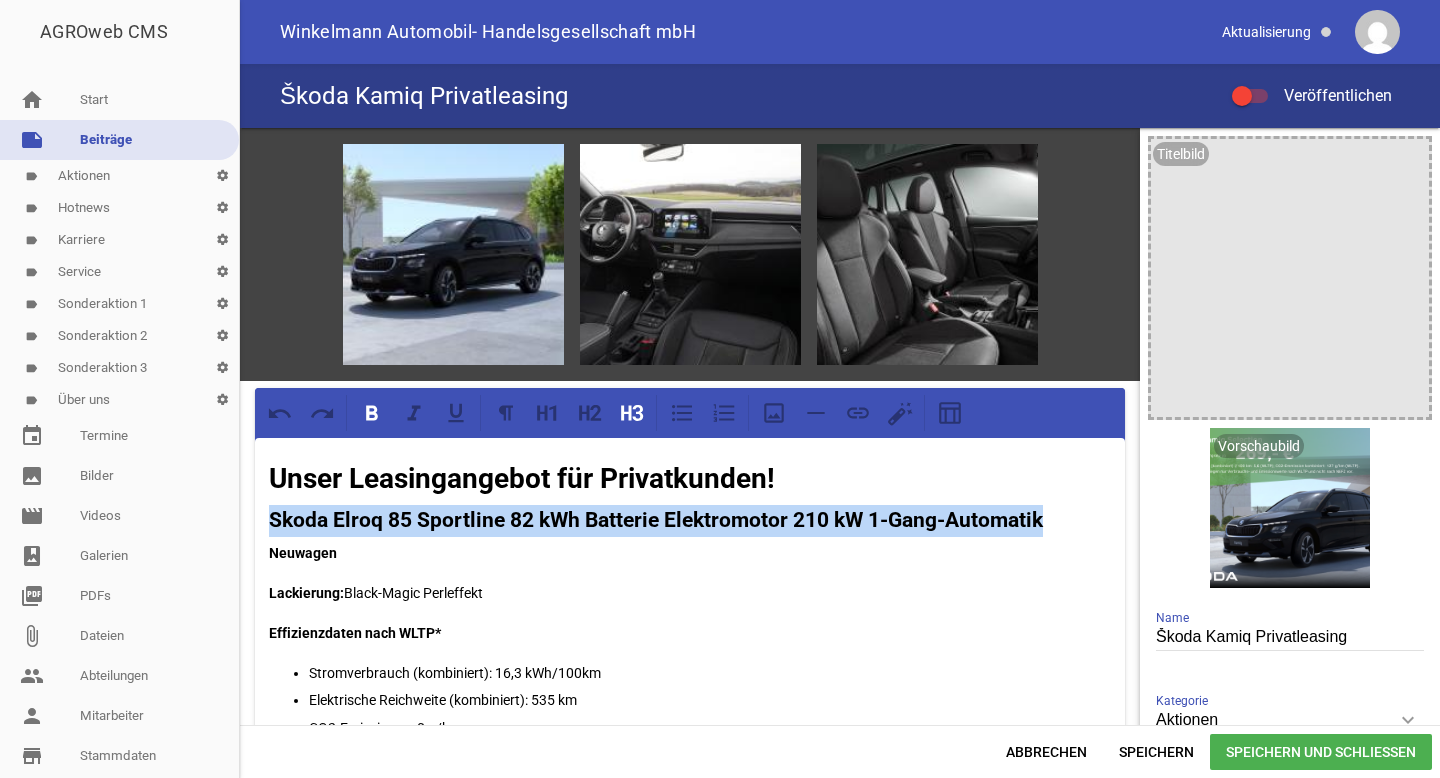 drag, startPoint x: 1049, startPoint y: 521, endPoint x: 260, endPoint y: 526, distance: 789.01587 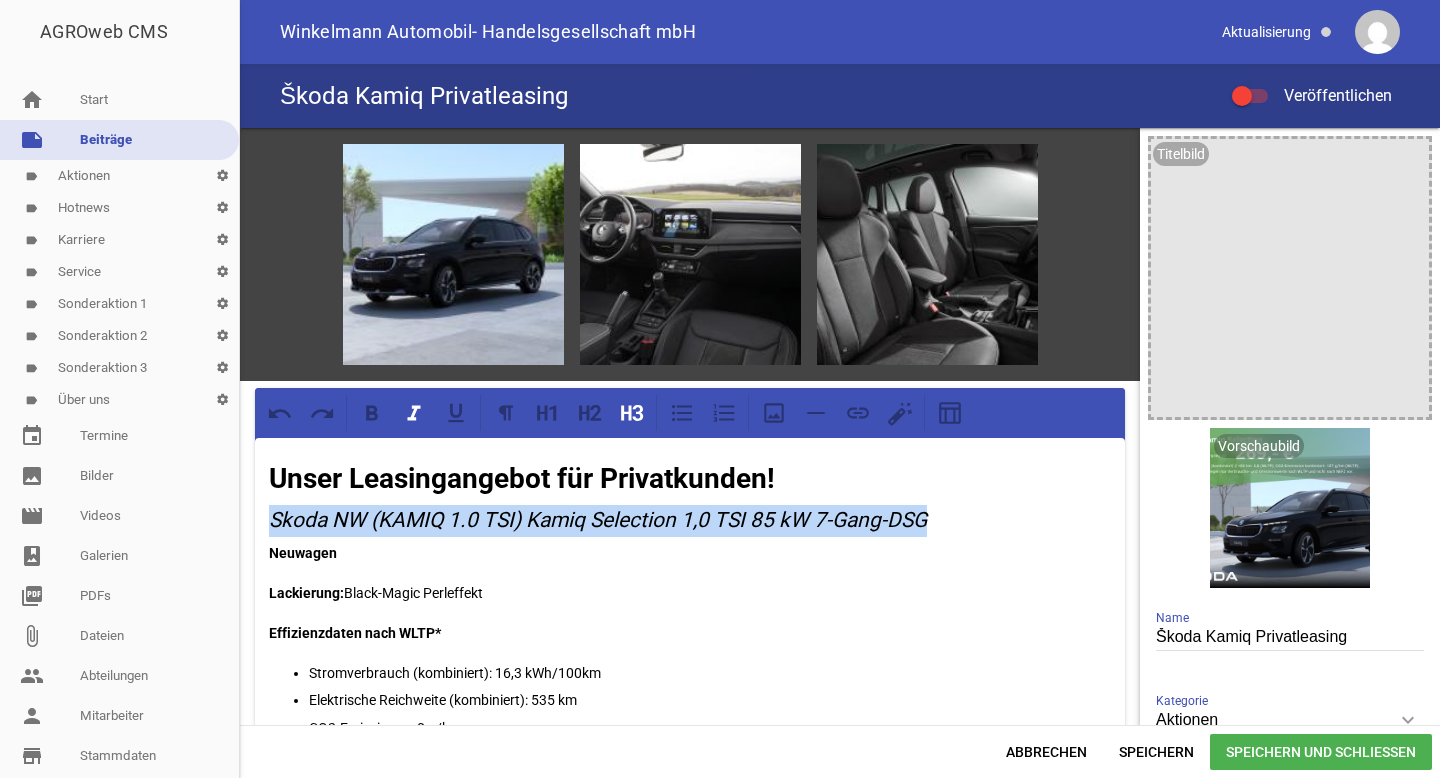 drag, startPoint x: 270, startPoint y: 520, endPoint x: 989, endPoint y: 526, distance: 719.025 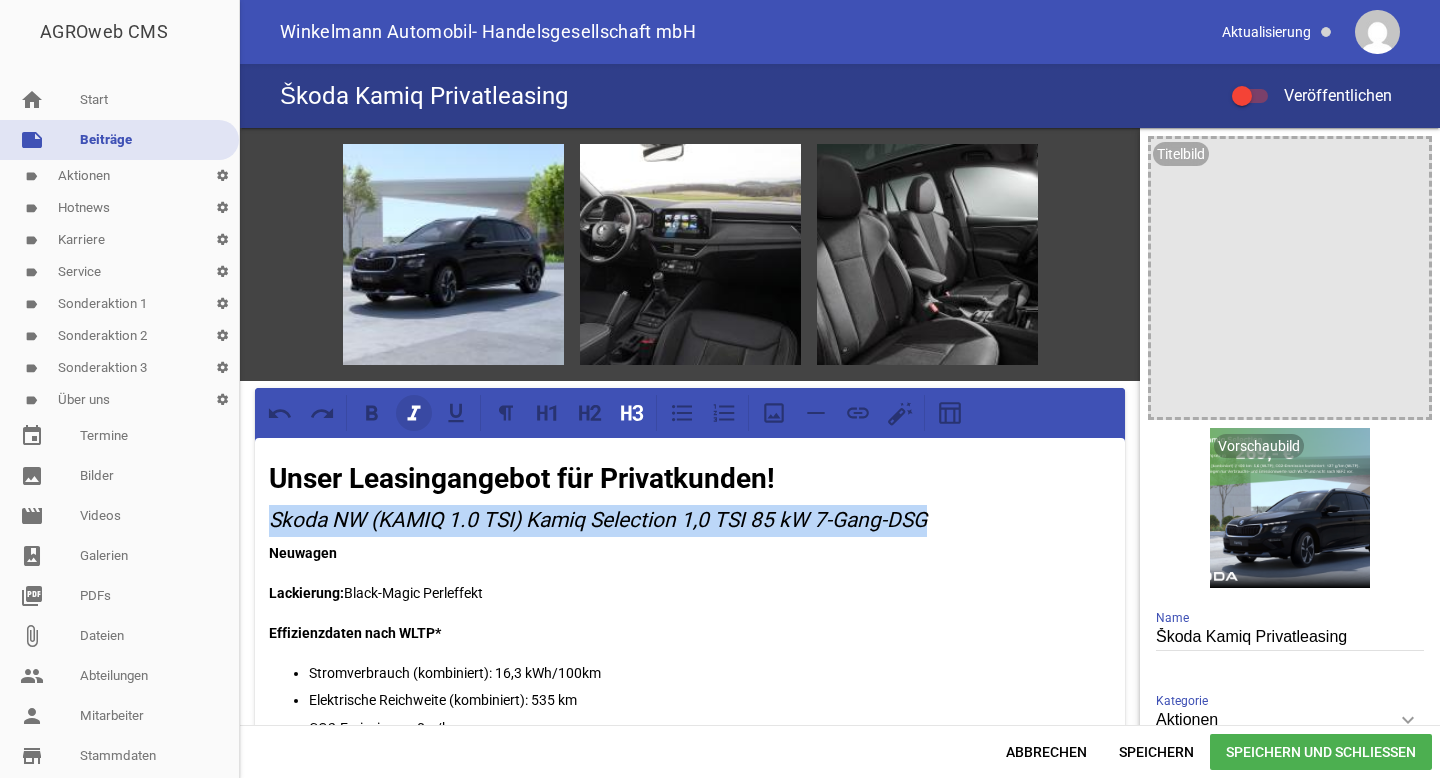 click 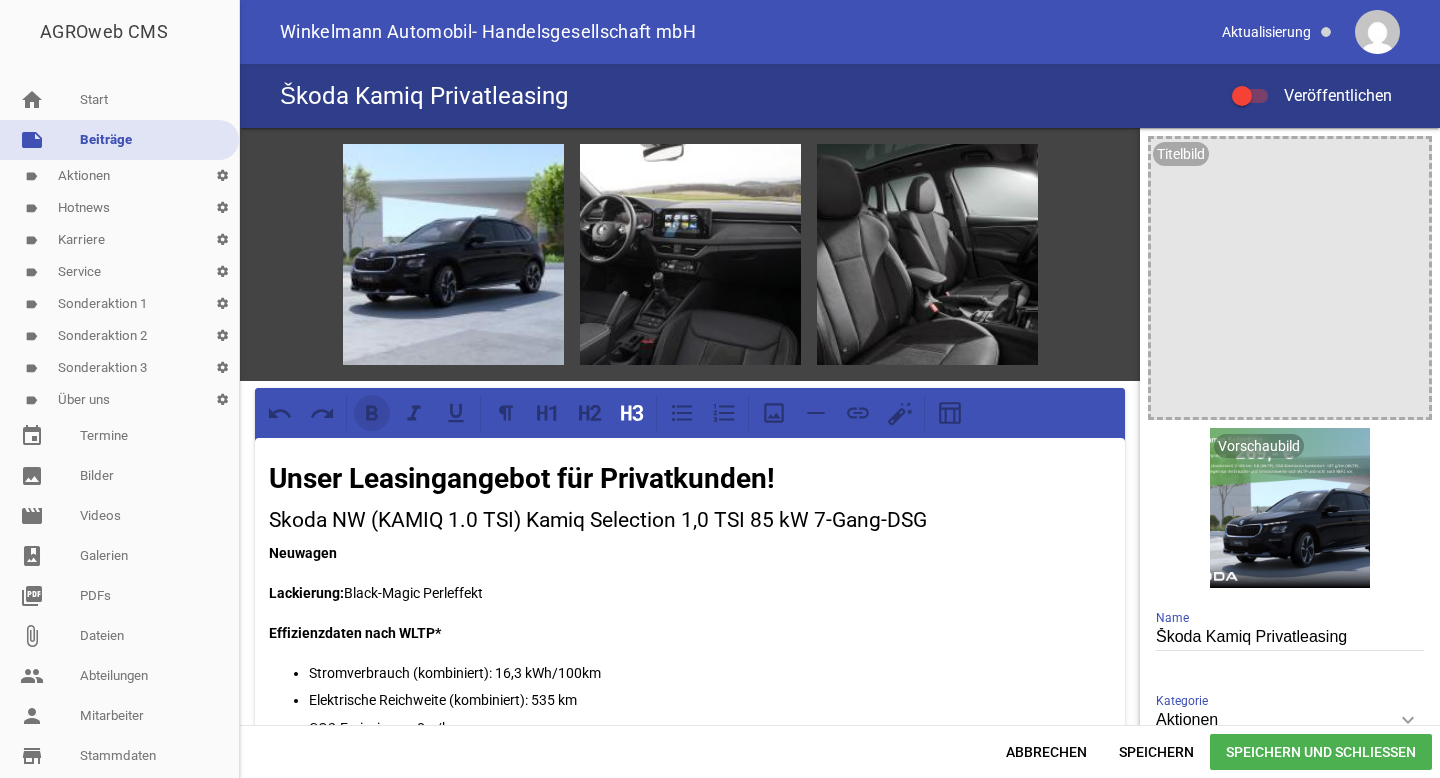 click 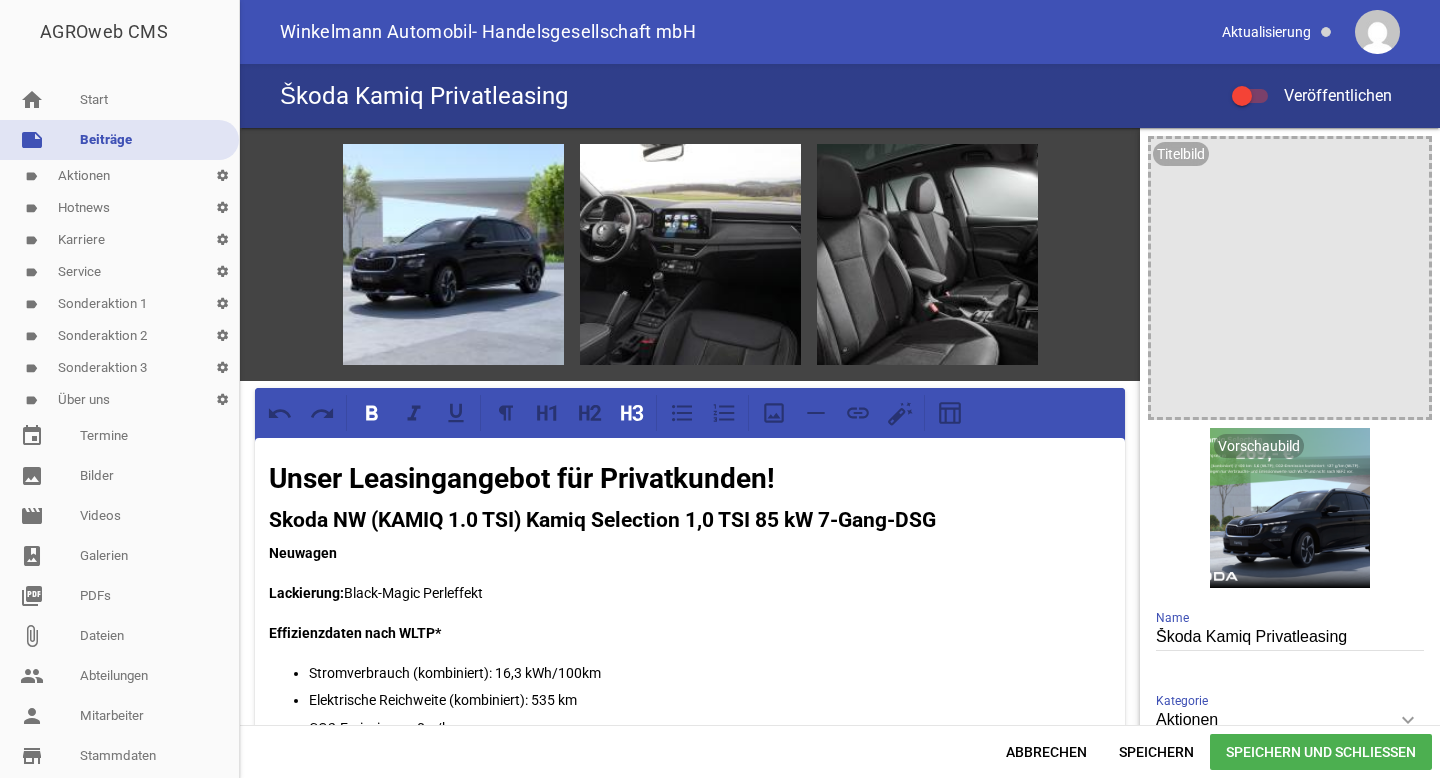 click on "Skoda NW (KAMIQ 1.0 TSI) Kamiq Selection 1,0 TSI 85 kW 7-Gang-DSG" at bounding box center [602, 520] 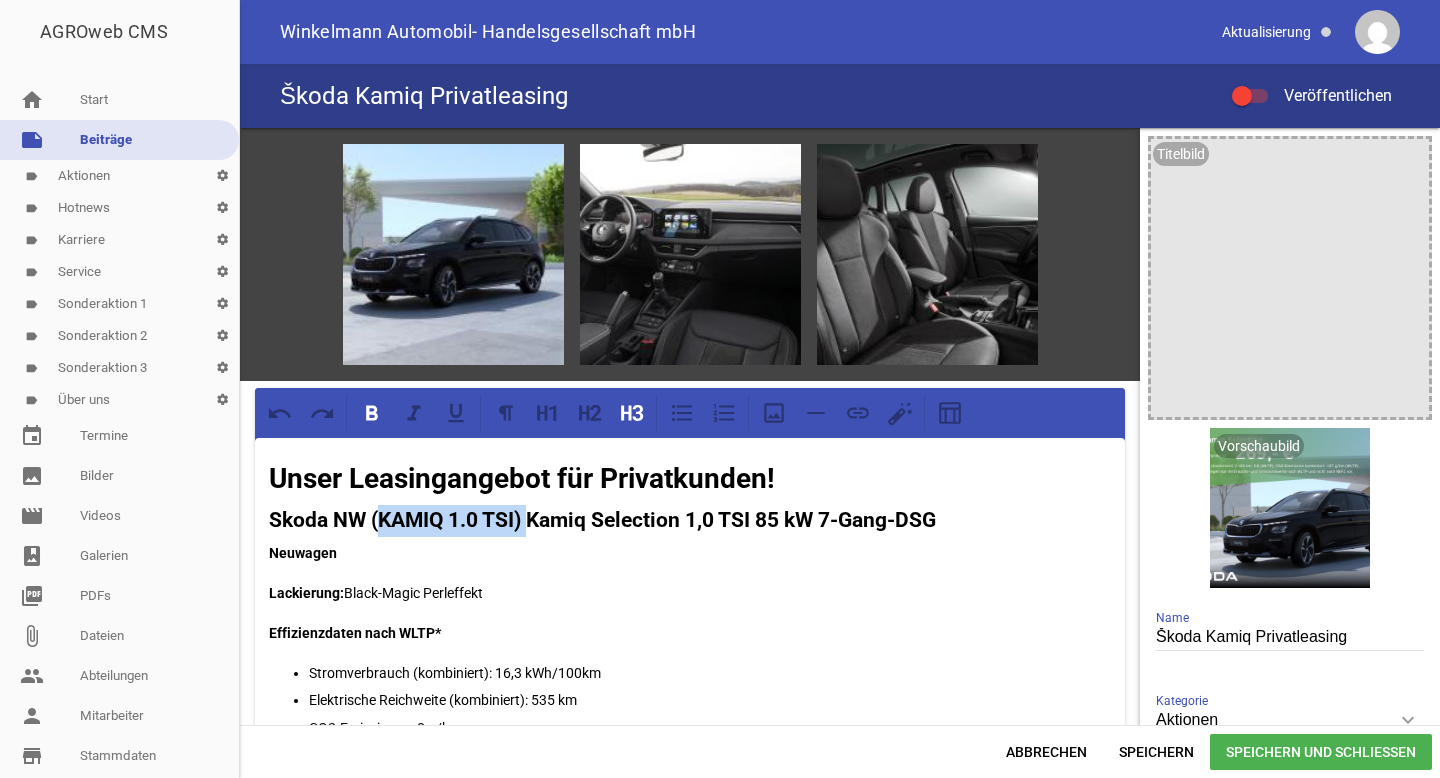 drag, startPoint x: 530, startPoint y: 520, endPoint x: 376, endPoint y: 519, distance: 154.00325 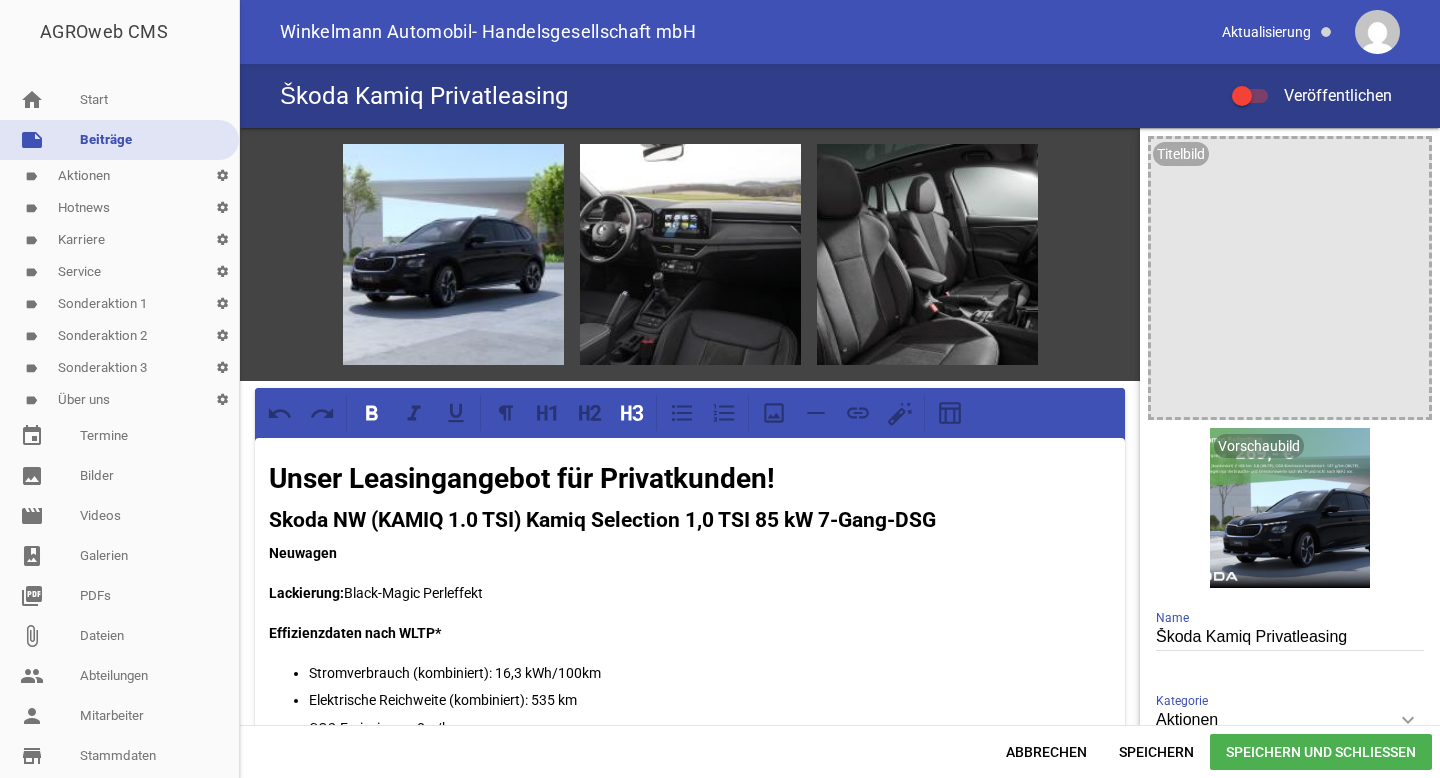 type 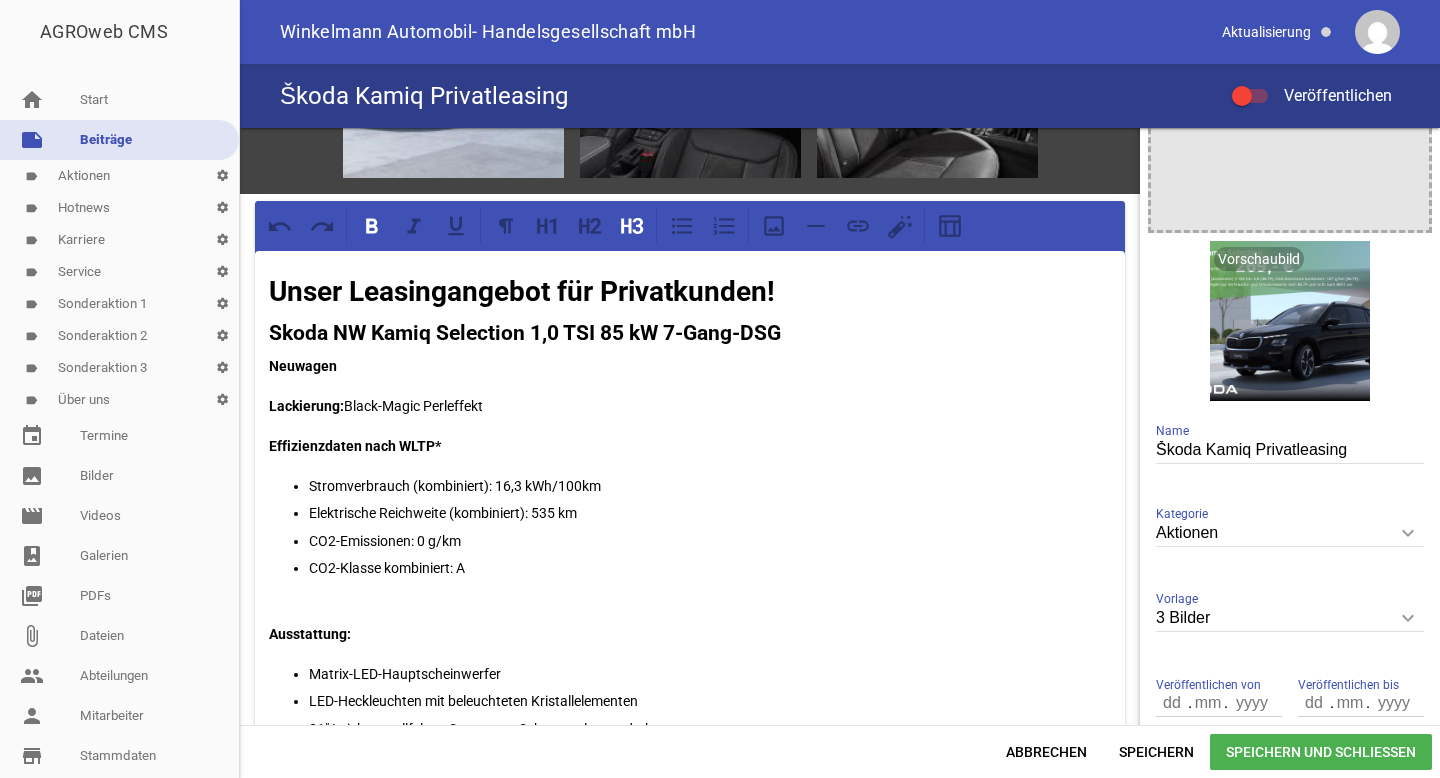 scroll, scrollTop: 202, scrollLeft: 0, axis: vertical 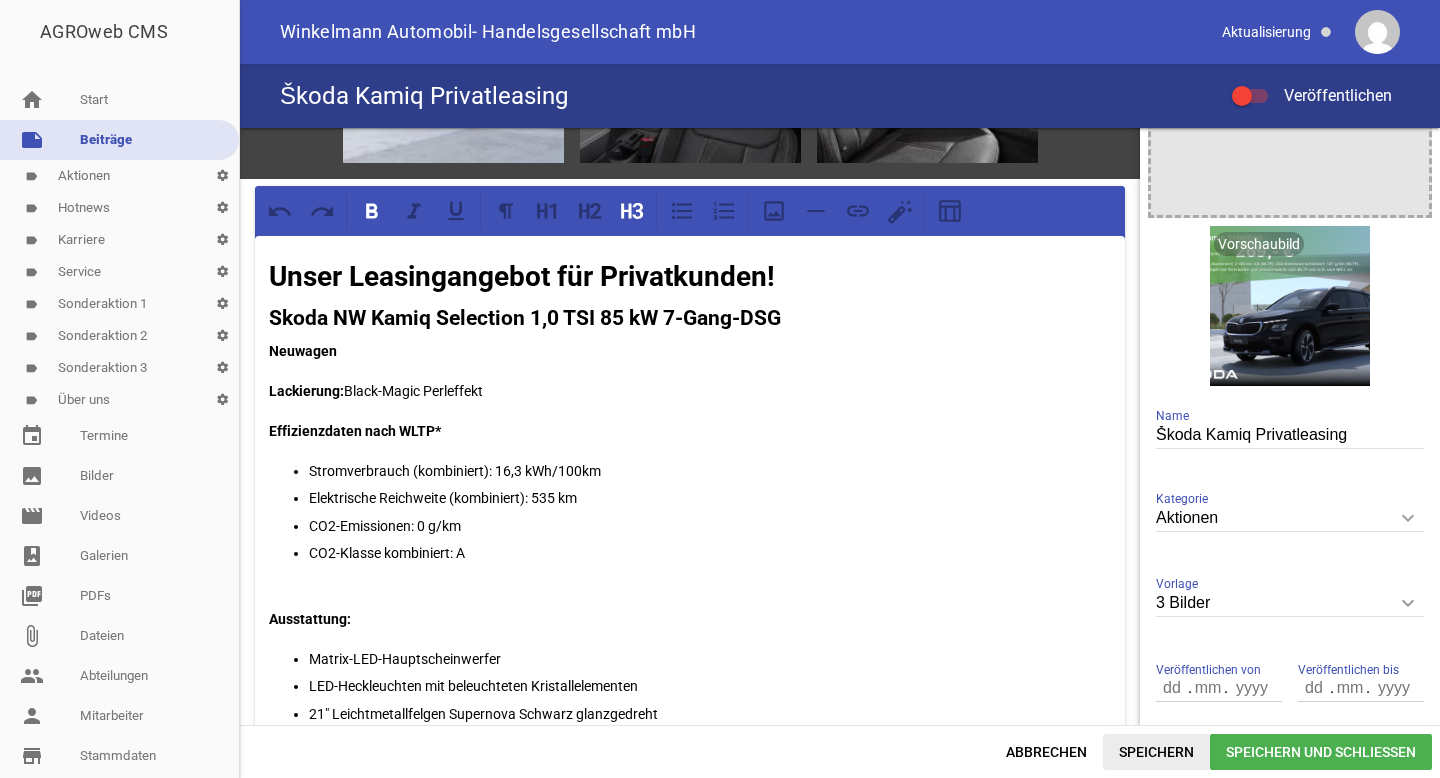 click on "Speichern" at bounding box center (1156, 752) 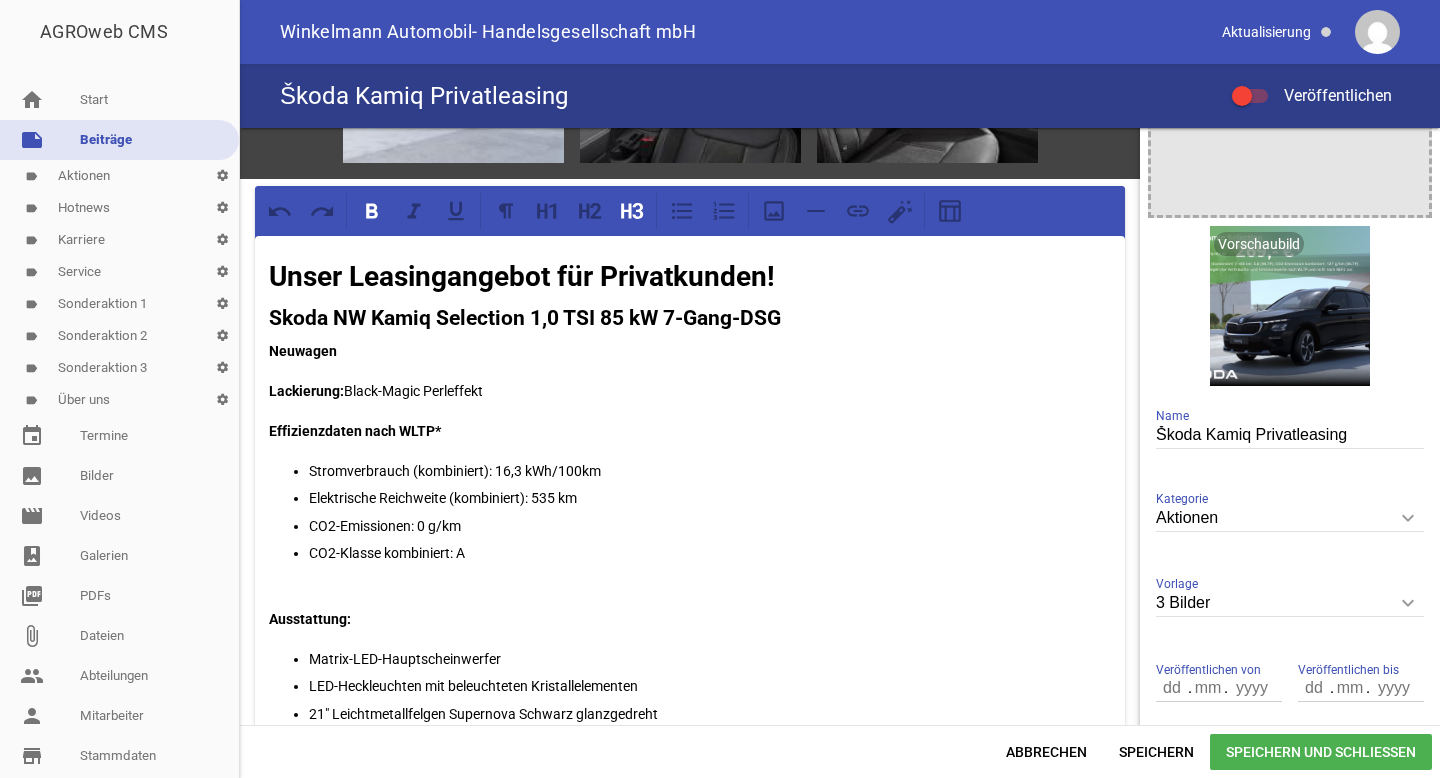 click on "Speichern und Schließen" at bounding box center (1321, 752) 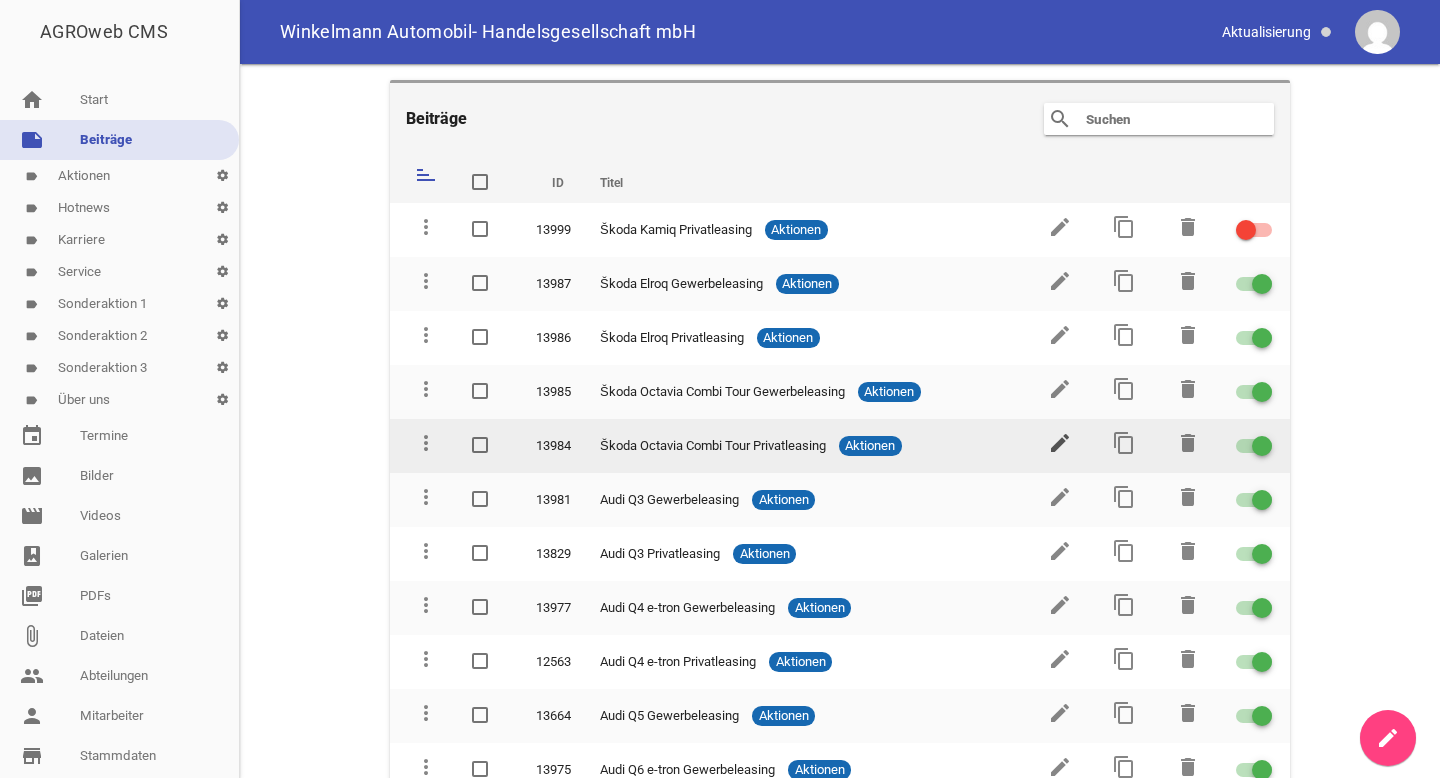 click on "edit" at bounding box center (1060, 443) 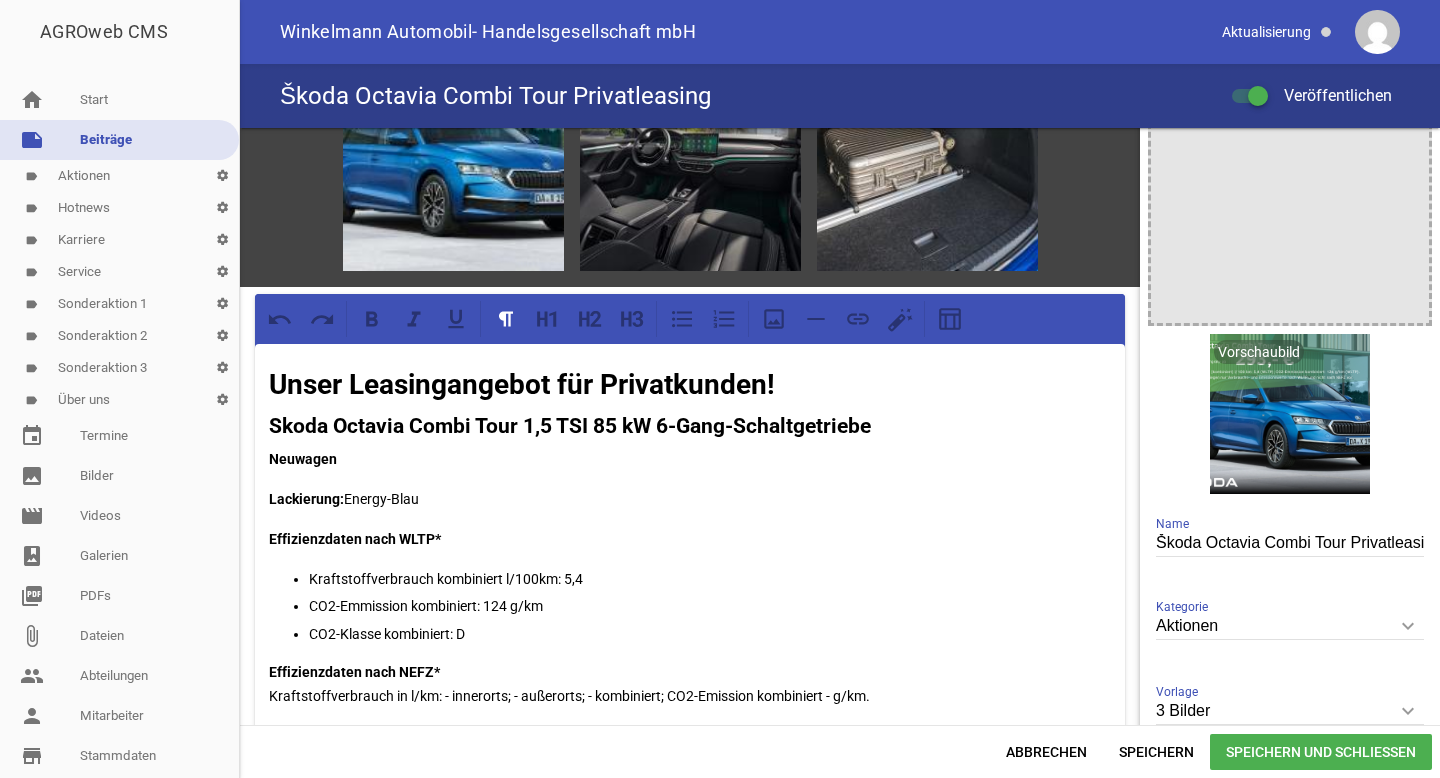 scroll, scrollTop: 121, scrollLeft: 0, axis: vertical 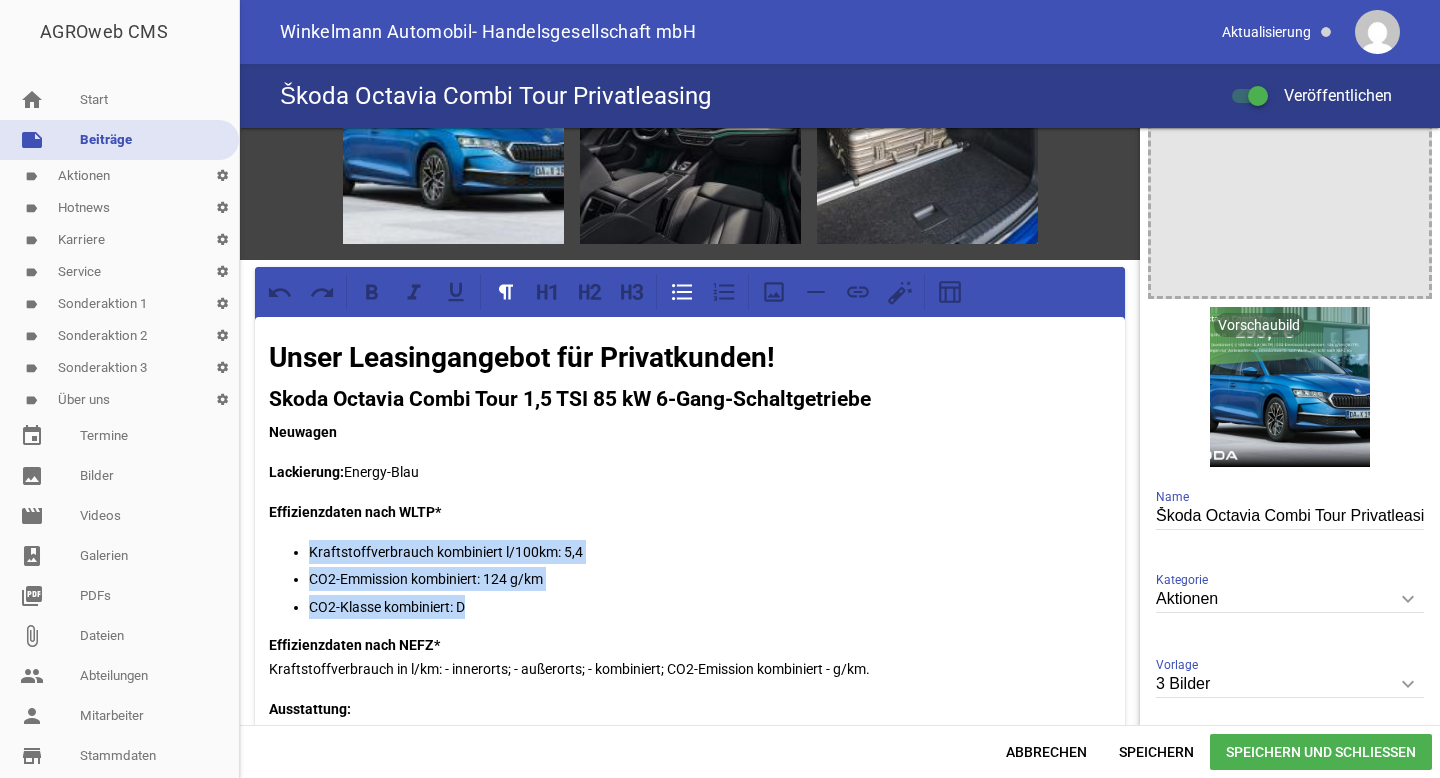 drag, startPoint x: 480, startPoint y: 598, endPoint x: 291, endPoint y: 550, distance: 195 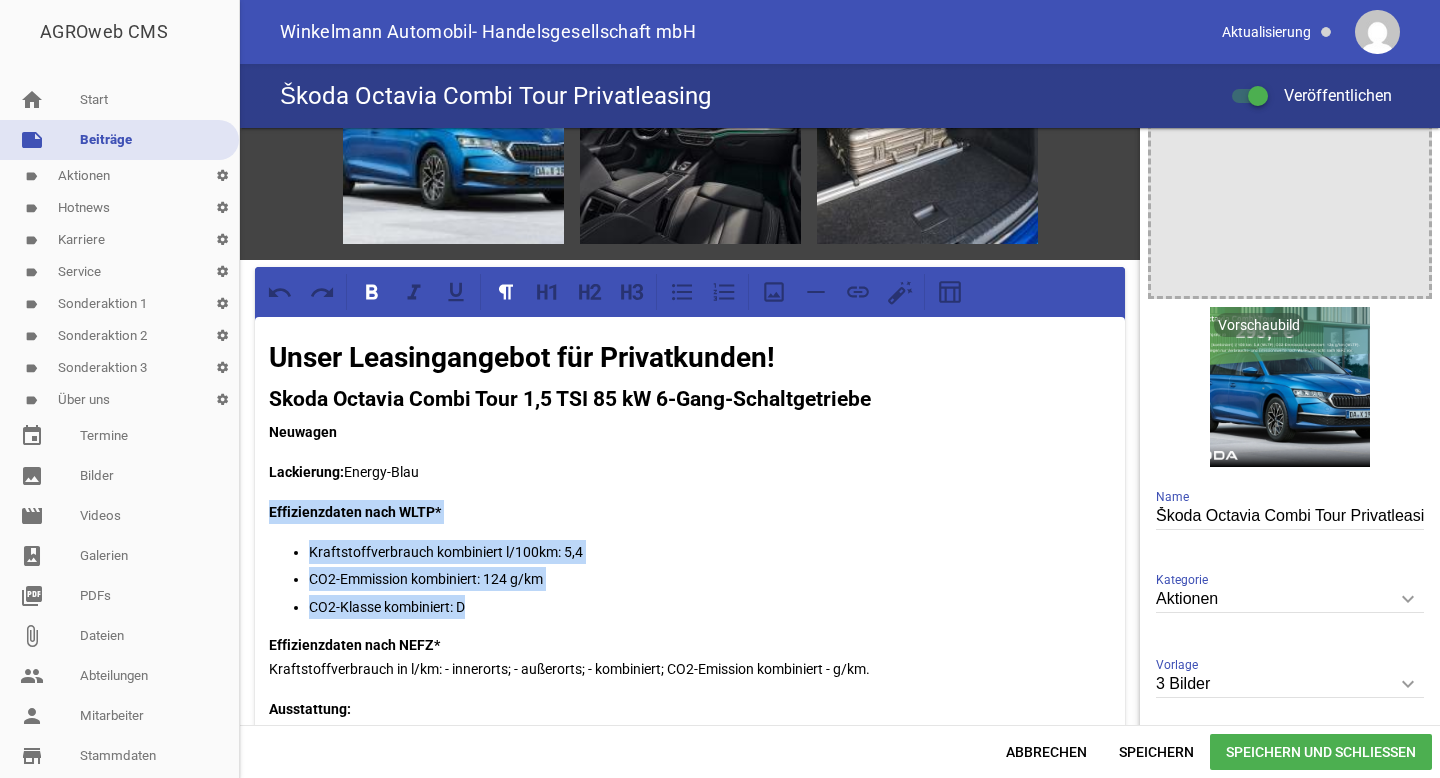drag, startPoint x: 477, startPoint y: 606, endPoint x: 256, endPoint y: 495, distance: 247.30952 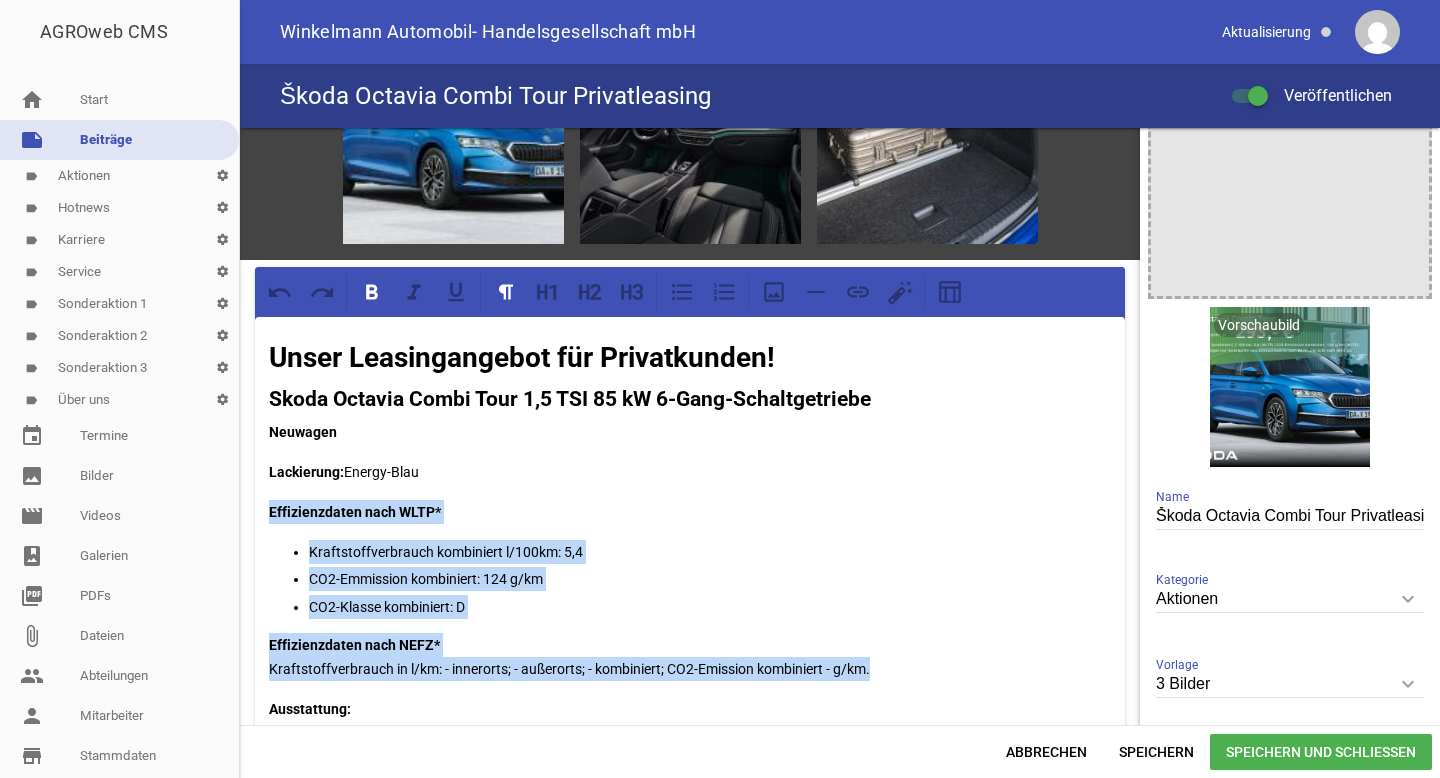 drag, startPoint x: 887, startPoint y: 664, endPoint x: 260, endPoint y: 508, distance: 646.1153 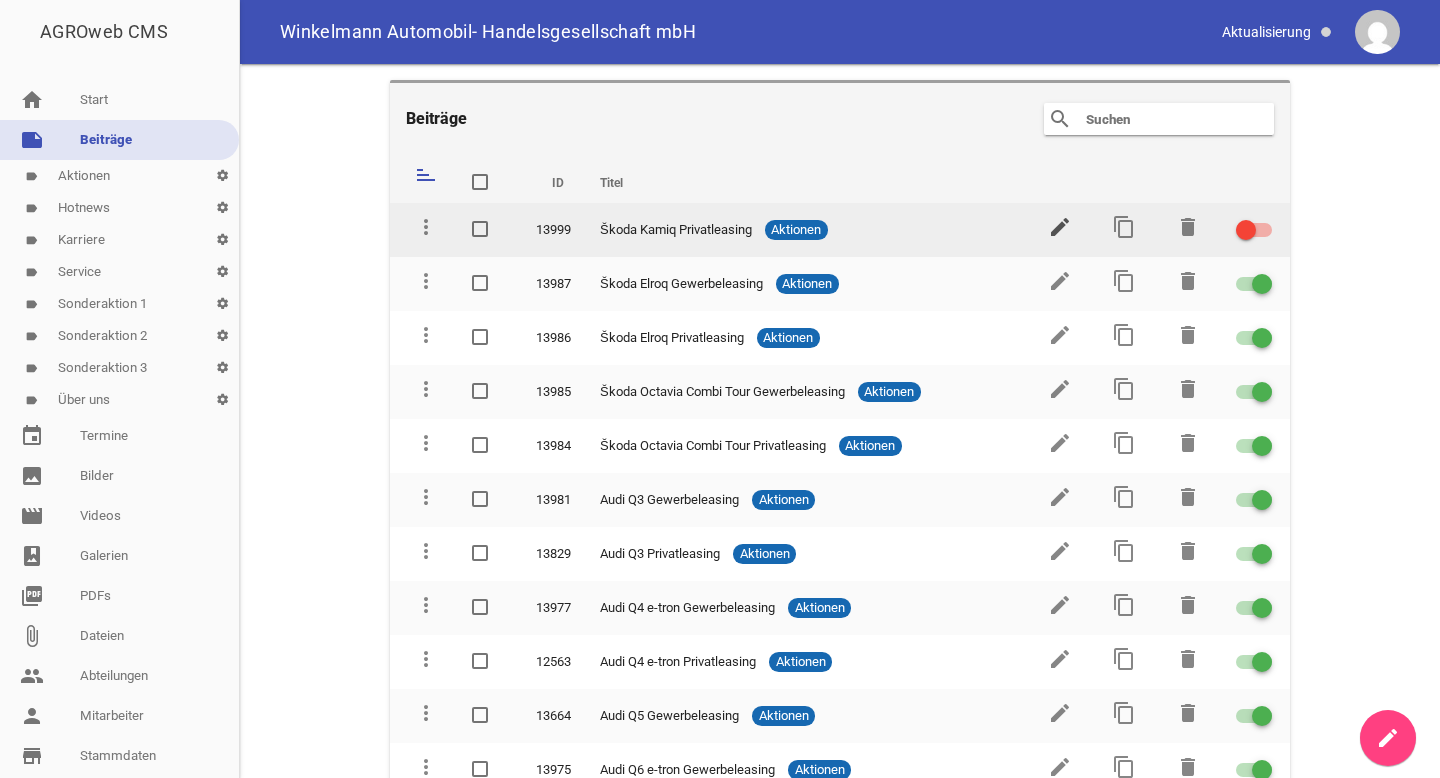 click on "edit" at bounding box center (1060, 227) 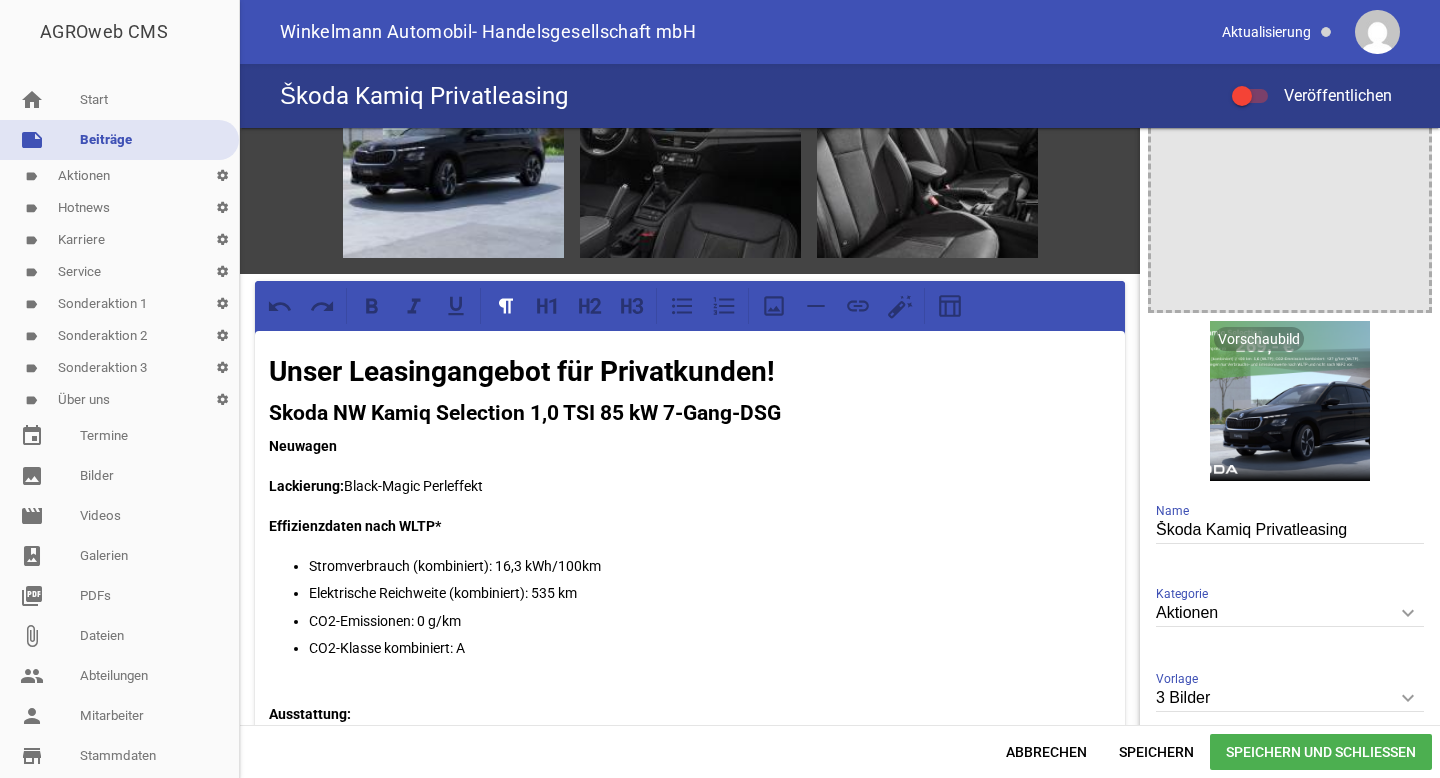 scroll, scrollTop: 166, scrollLeft: 0, axis: vertical 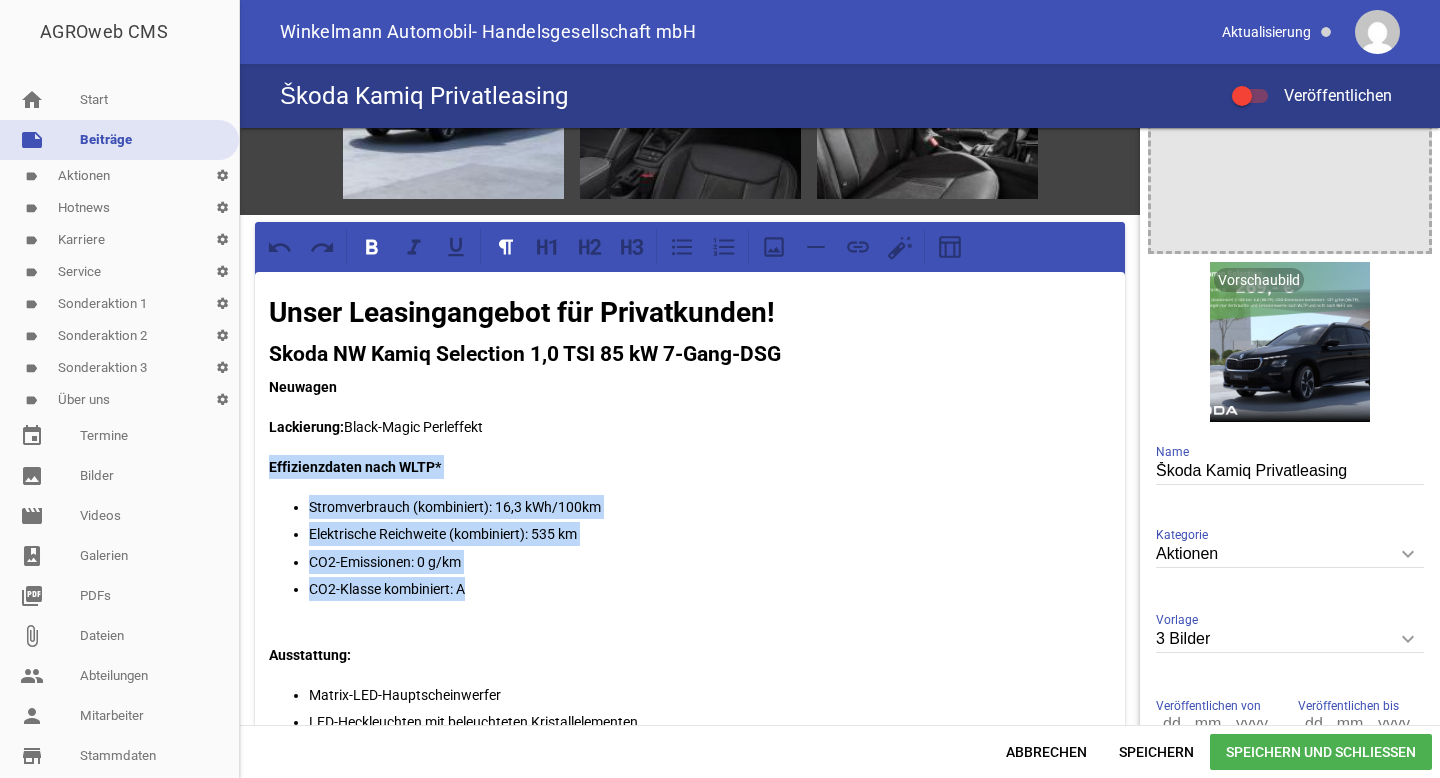 drag, startPoint x: 489, startPoint y: 586, endPoint x: 247, endPoint y: 464, distance: 271.0129 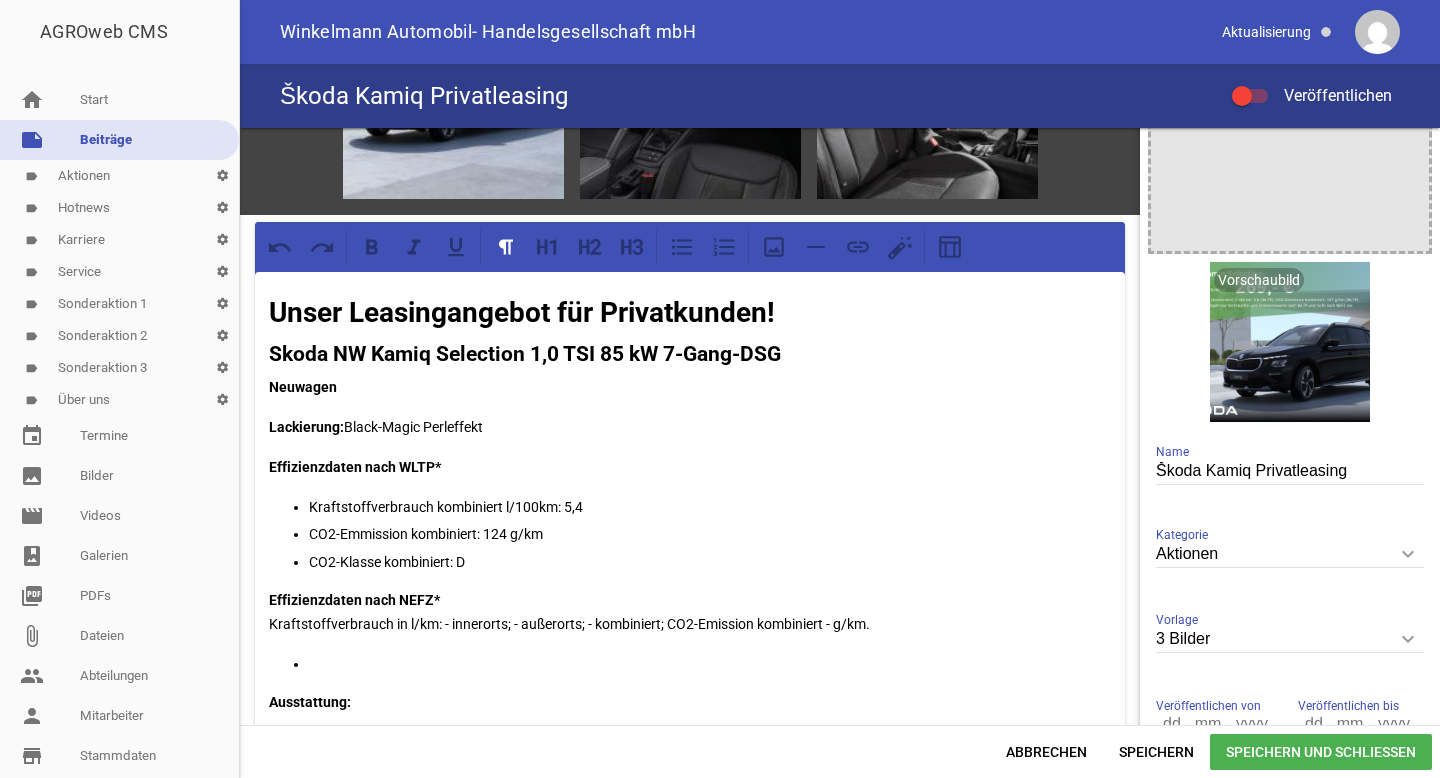 click at bounding box center [710, 664] 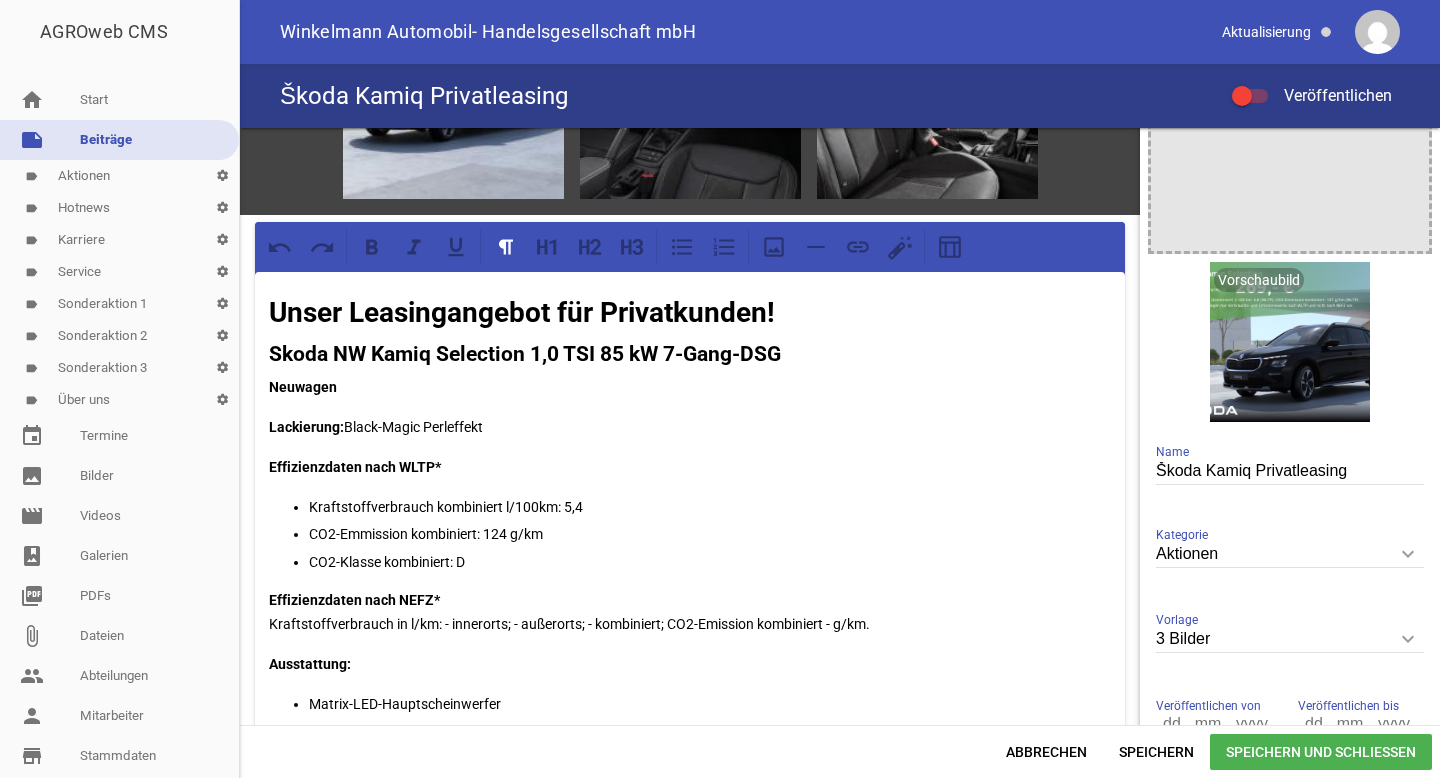 click on "Kraftstoffverbrauch kombiniert l/100km: 5,4" at bounding box center (710, 507) 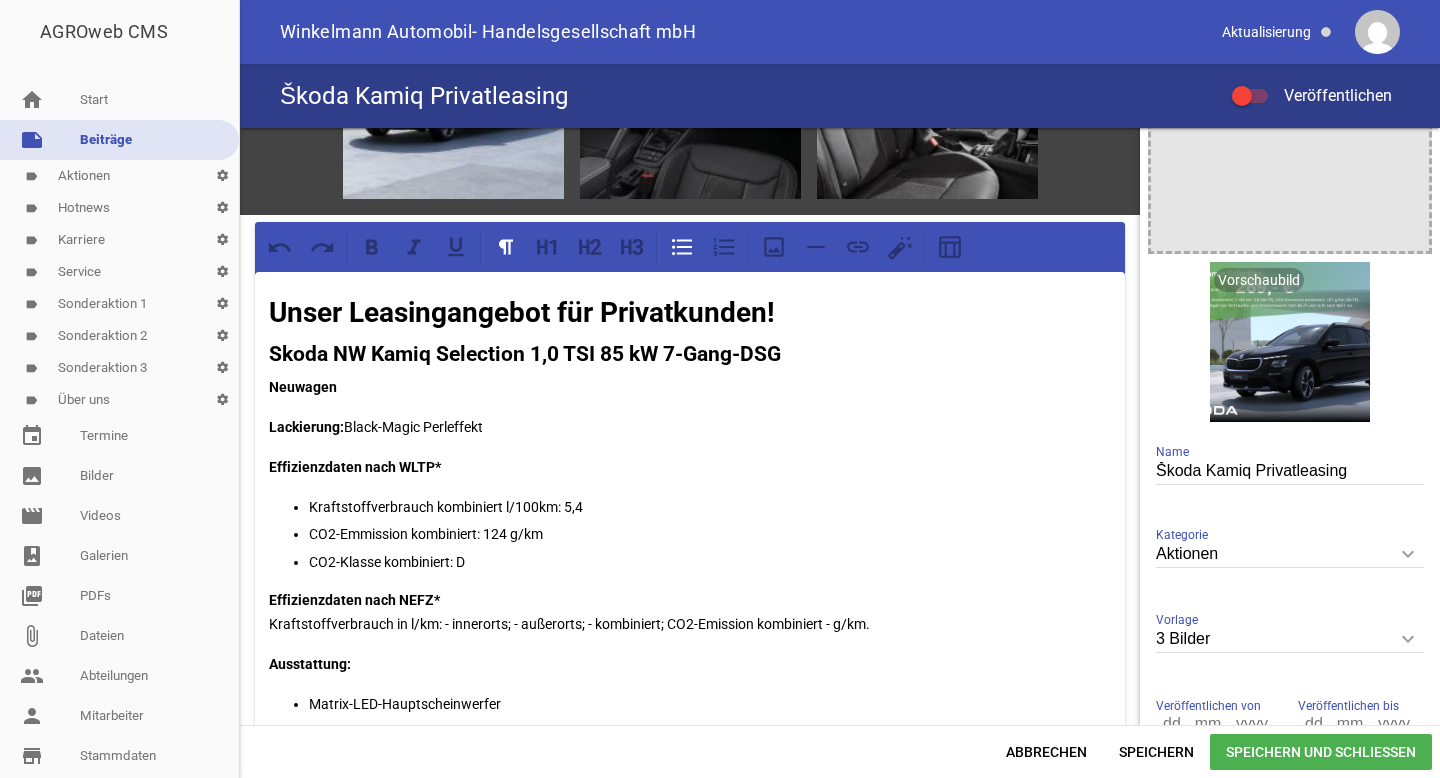 click on "Kraftstoffverbrauch kombiniert l/100km: 5,4" at bounding box center [710, 507] 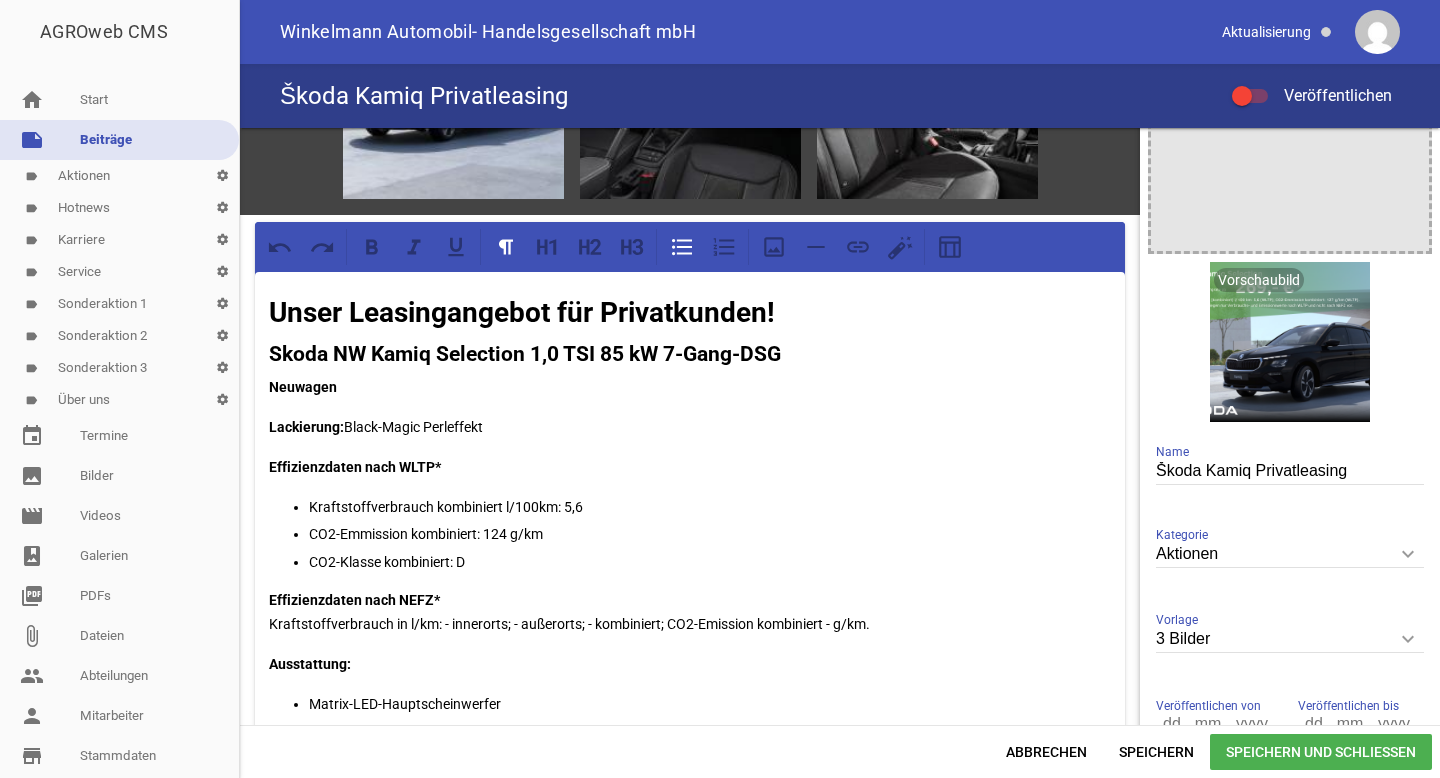click on "CO2-Emmission kombiniert: 124 g/km" at bounding box center [710, 534] 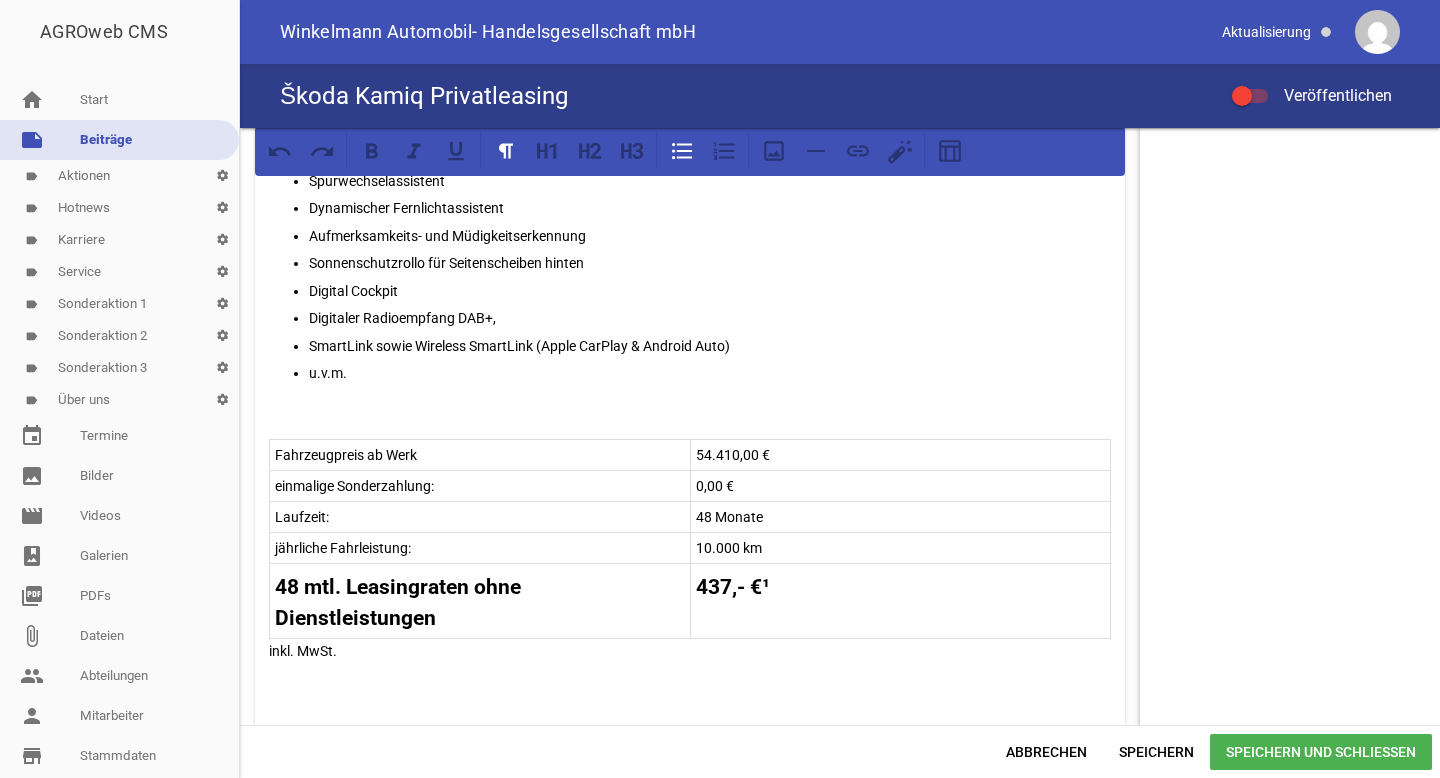 scroll, scrollTop: 973, scrollLeft: 0, axis: vertical 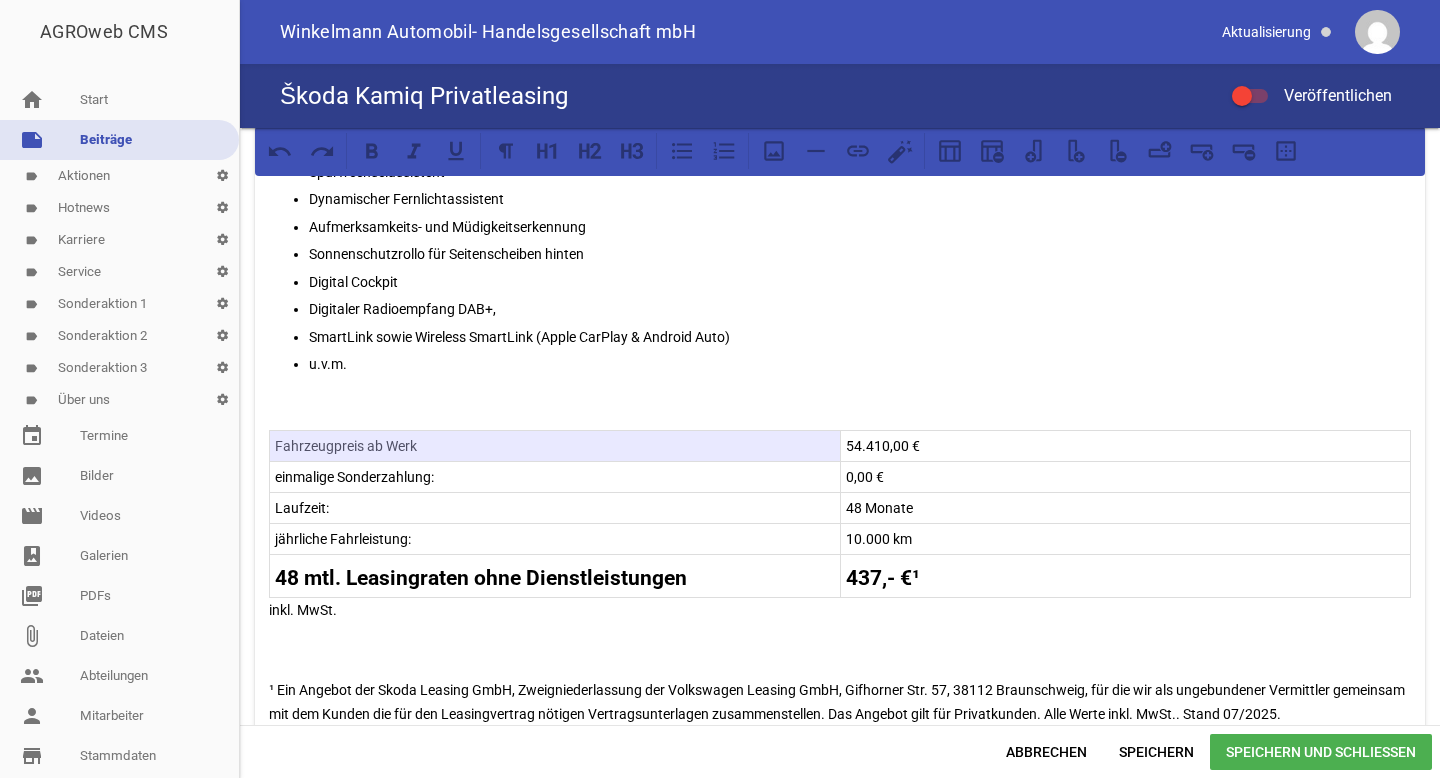 drag, startPoint x: 750, startPoint y: 445, endPoint x: 726, endPoint y: 445, distance: 24 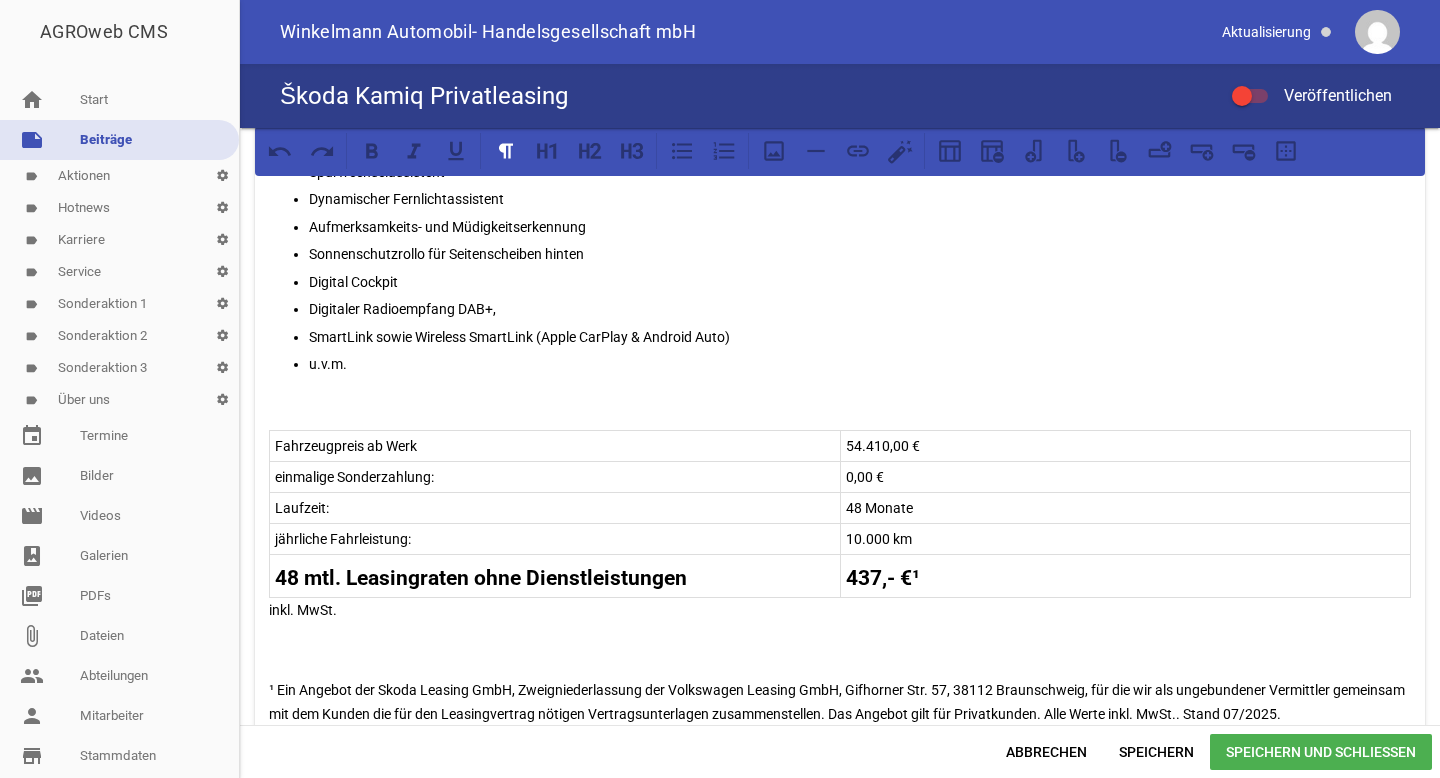 click on "54.410,00 €" at bounding box center (1126, 446) 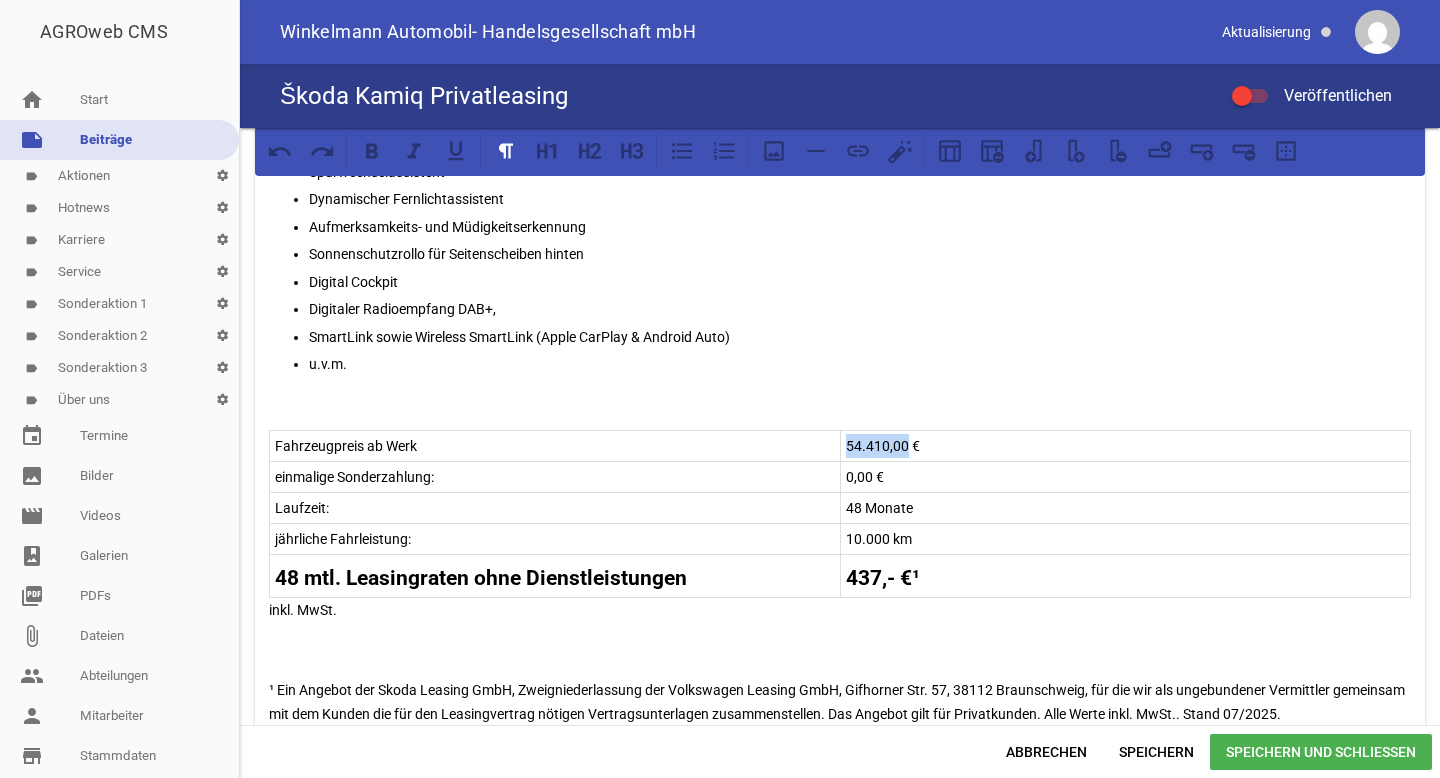 drag, startPoint x: 903, startPoint y: 444, endPoint x: 837, endPoint y: 445, distance: 66.007576 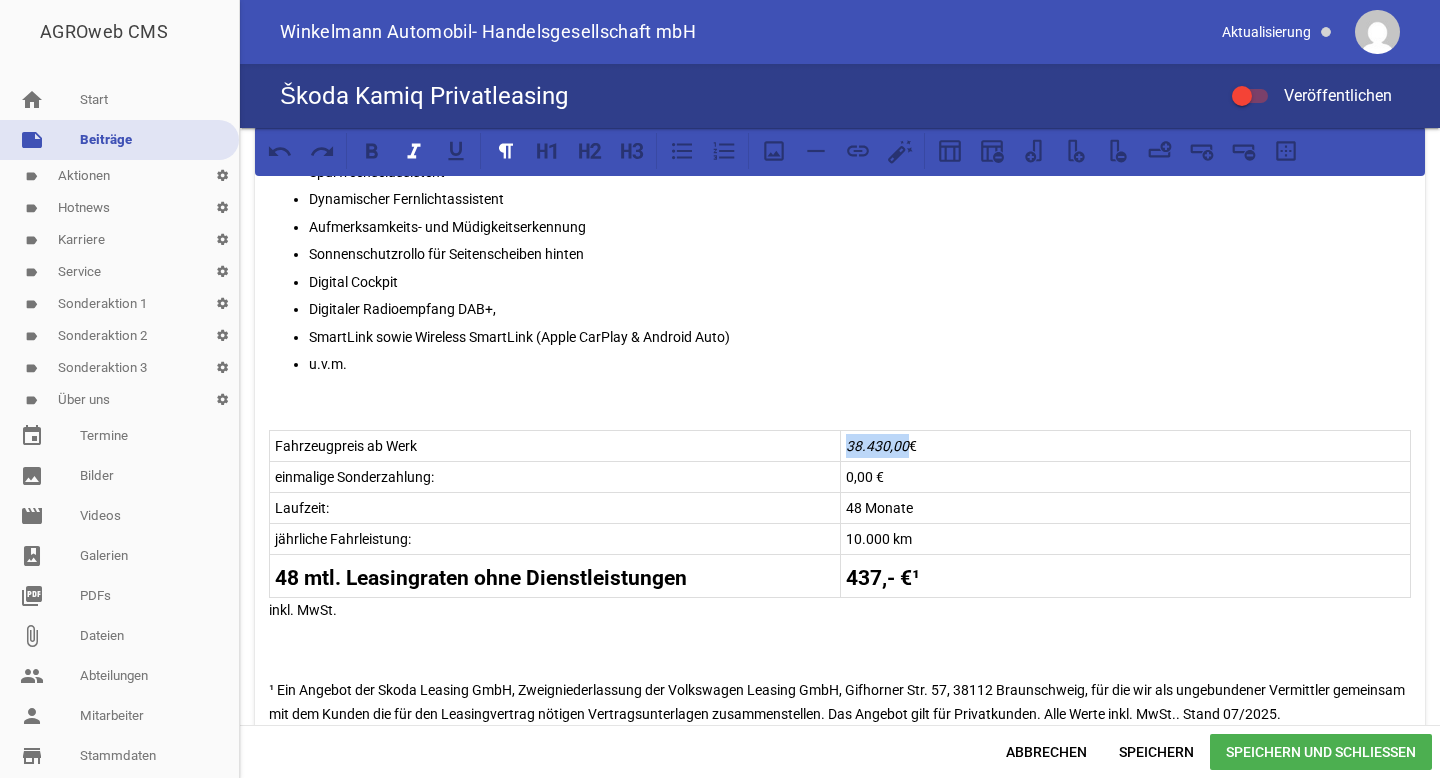 drag, startPoint x: 903, startPoint y: 441, endPoint x: 844, endPoint y: 442, distance: 59.008472 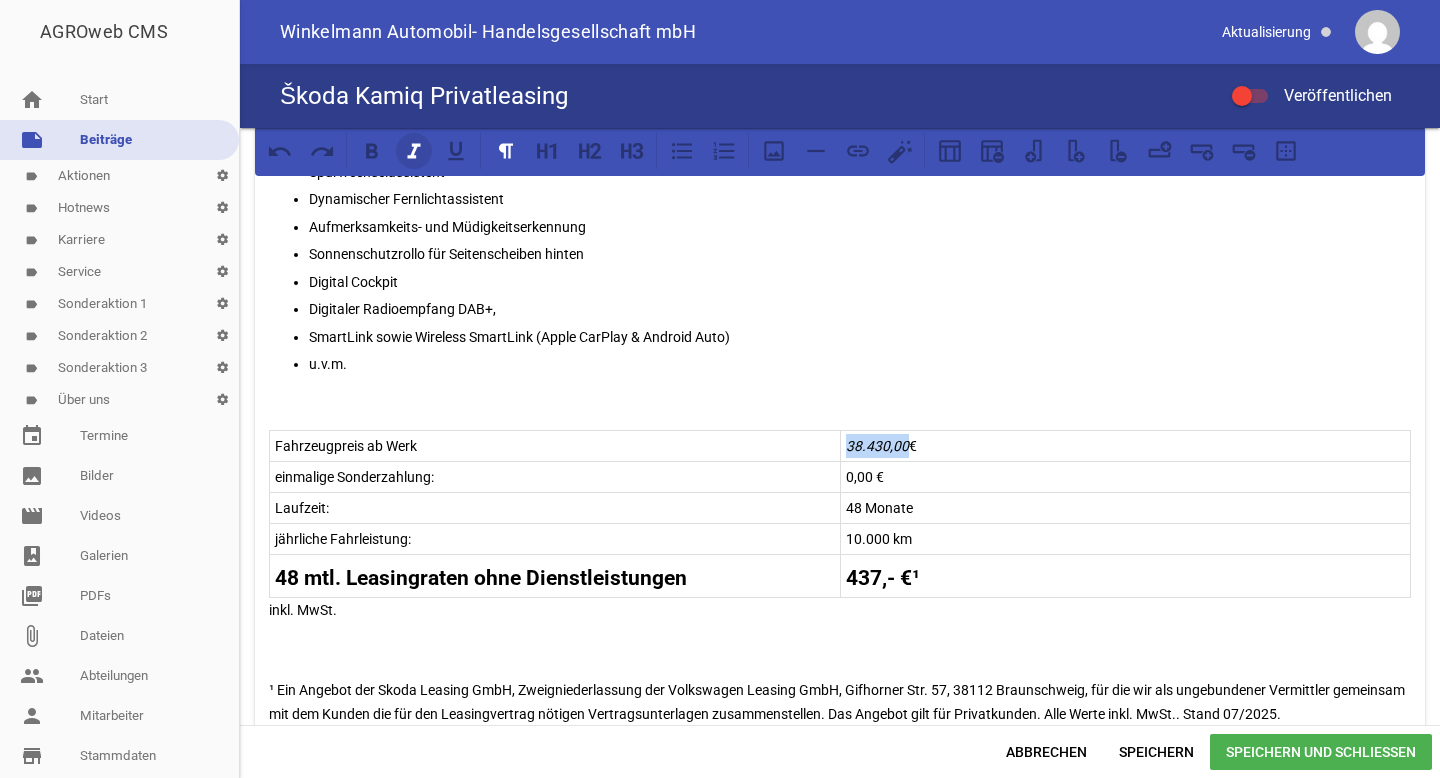 click 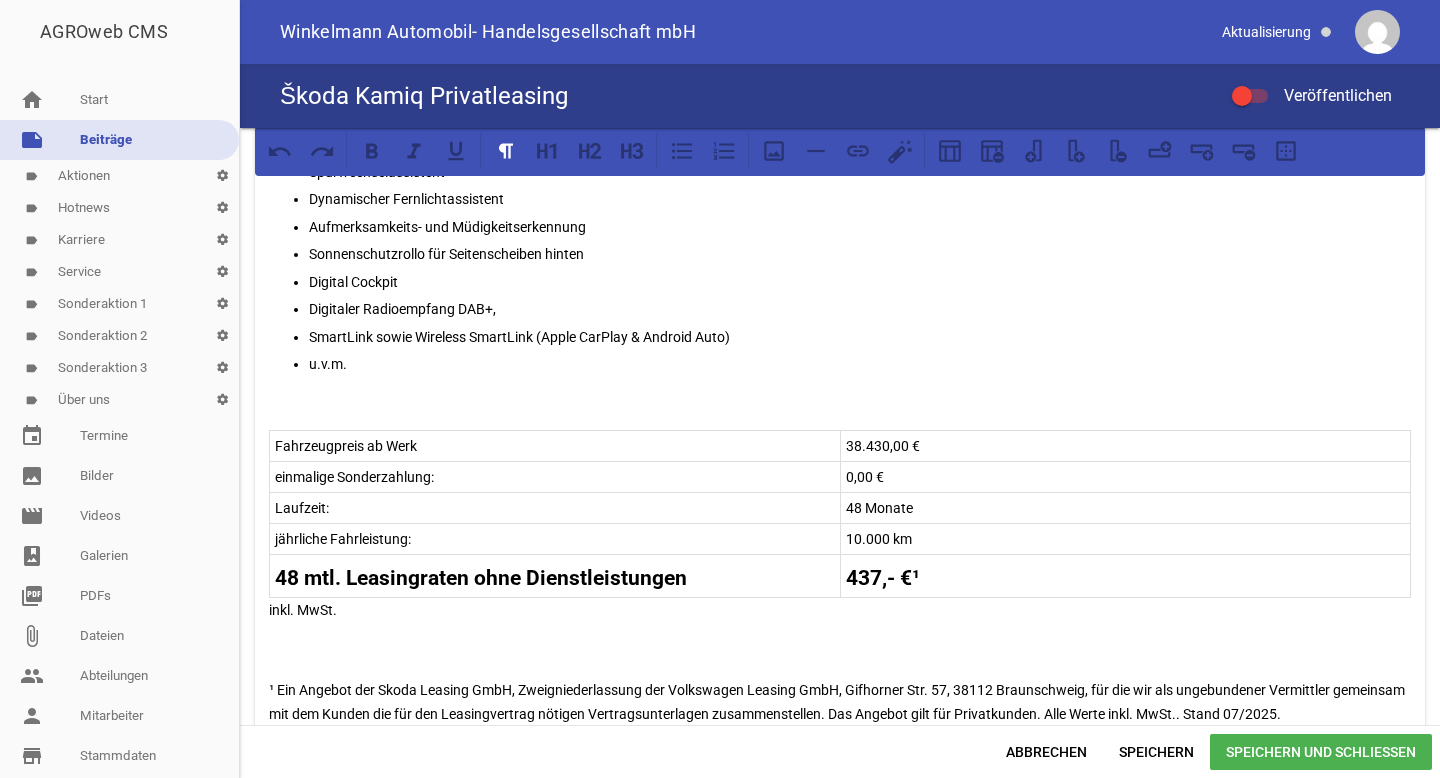 click on "437,- €¹" at bounding box center (1126, 579) 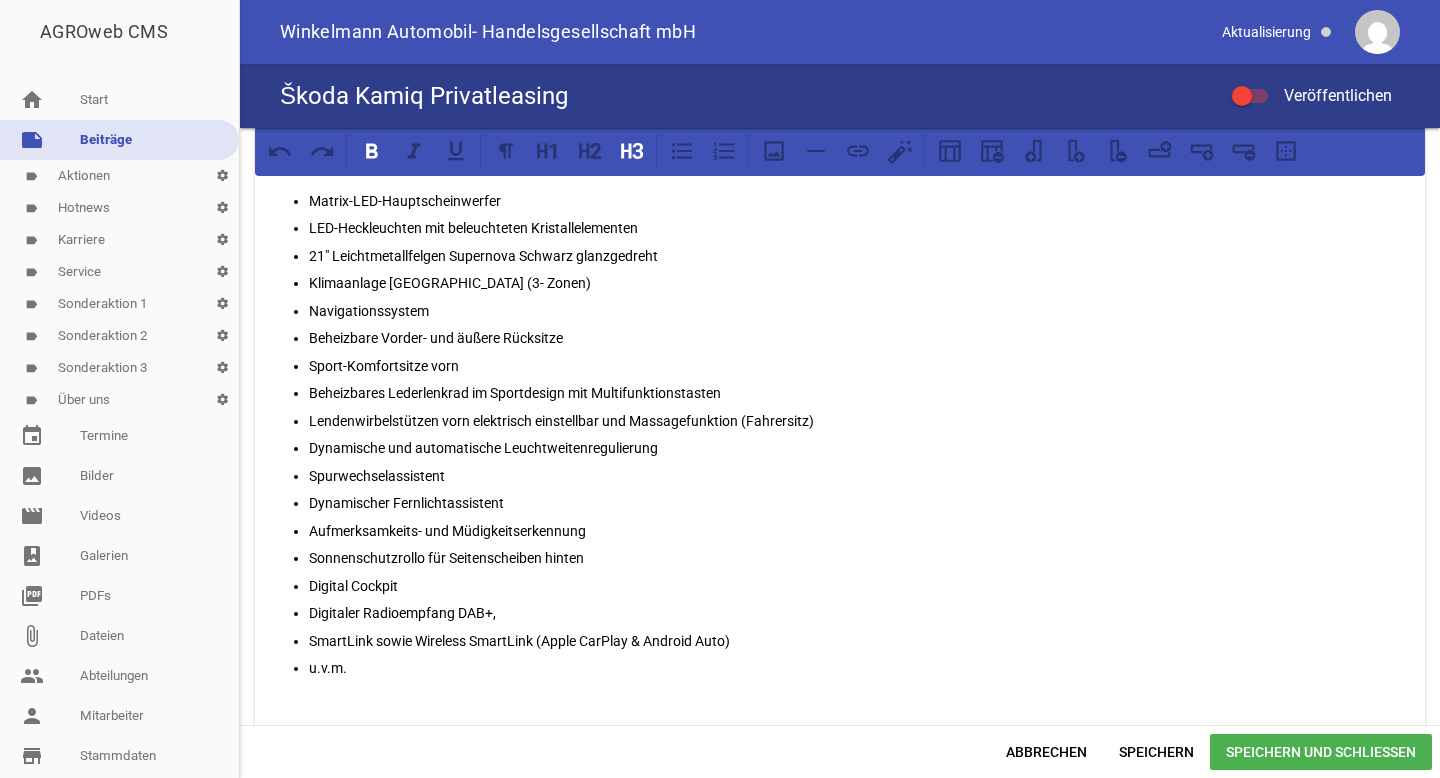 scroll, scrollTop: 740, scrollLeft: 0, axis: vertical 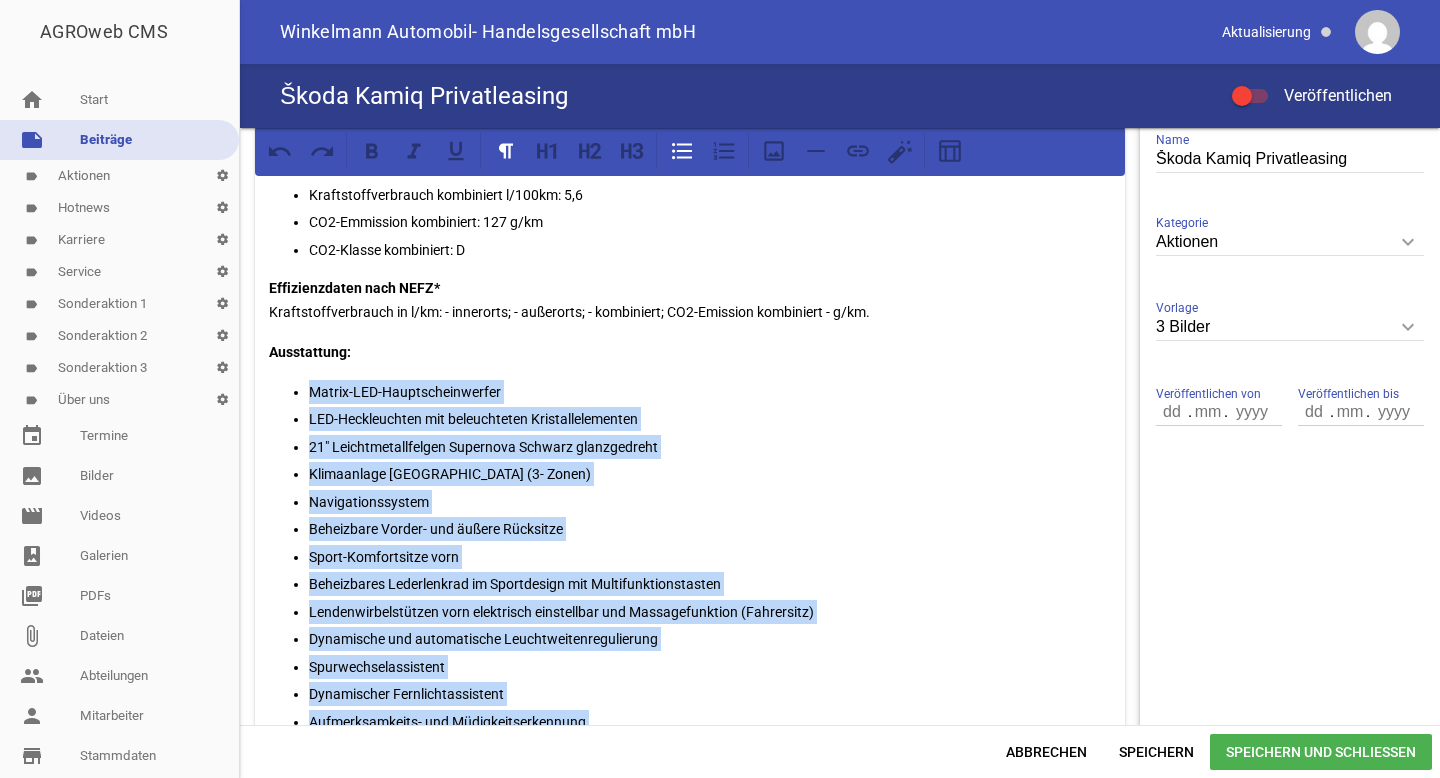 drag, startPoint x: 718, startPoint y: 635, endPoint x: 309, endPoint y: 394, distance: 474.72308 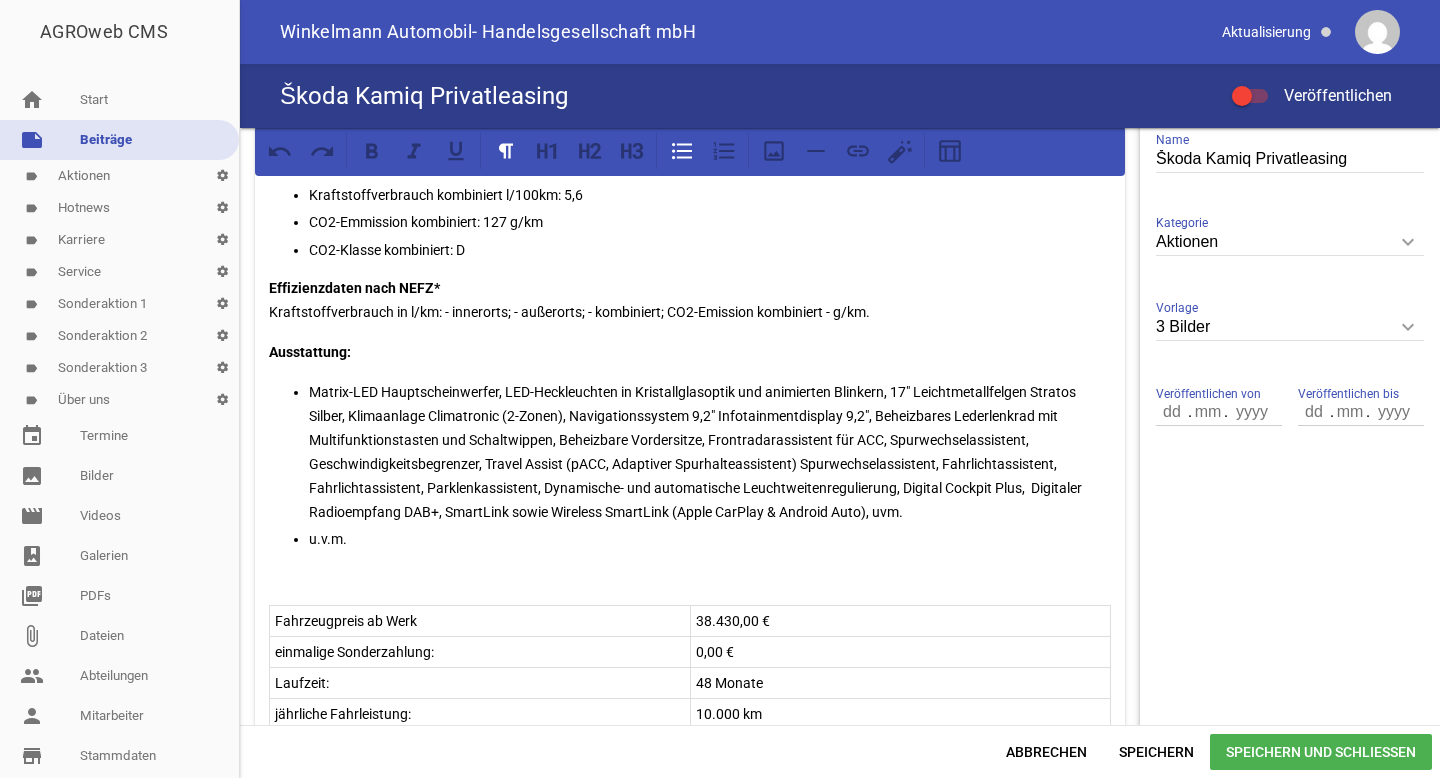 click on "Matrix-LED Hauptscheinwerfer, LED-Heckleuchten in Kristallglasoptik und animierten Blinkern, 17" Leichtmetallfelgen Stratos Silber, Klimaanlage Climatronic (2-Zonen), Navigationssystem 9,2" Infotainmentdisplay 9,2", Beheizbares Lederlenkrad mit Multifunktionstasten und Schaltwippen, Beheizbare Vordersitze, Frontradarassistent für ACC, Spurwechselassistent, Geschwindigkeitsbegrenzer, Travel Assist (pACC, Adaptiver Spurhalteassistent) Spurwechselassistent, Fahrlichtassistent, Fahrlichtassistent, Parklenkassistent, Dynamische- und automatische Leuchtweitenregulierung, Digital Cockpit Plus,  Digitaler Radioempfang DAB+, SmartLink sowie Wireless SmartLink (Apple CarPlay & Android Auto), uvm." at bounding box center (710, 452) 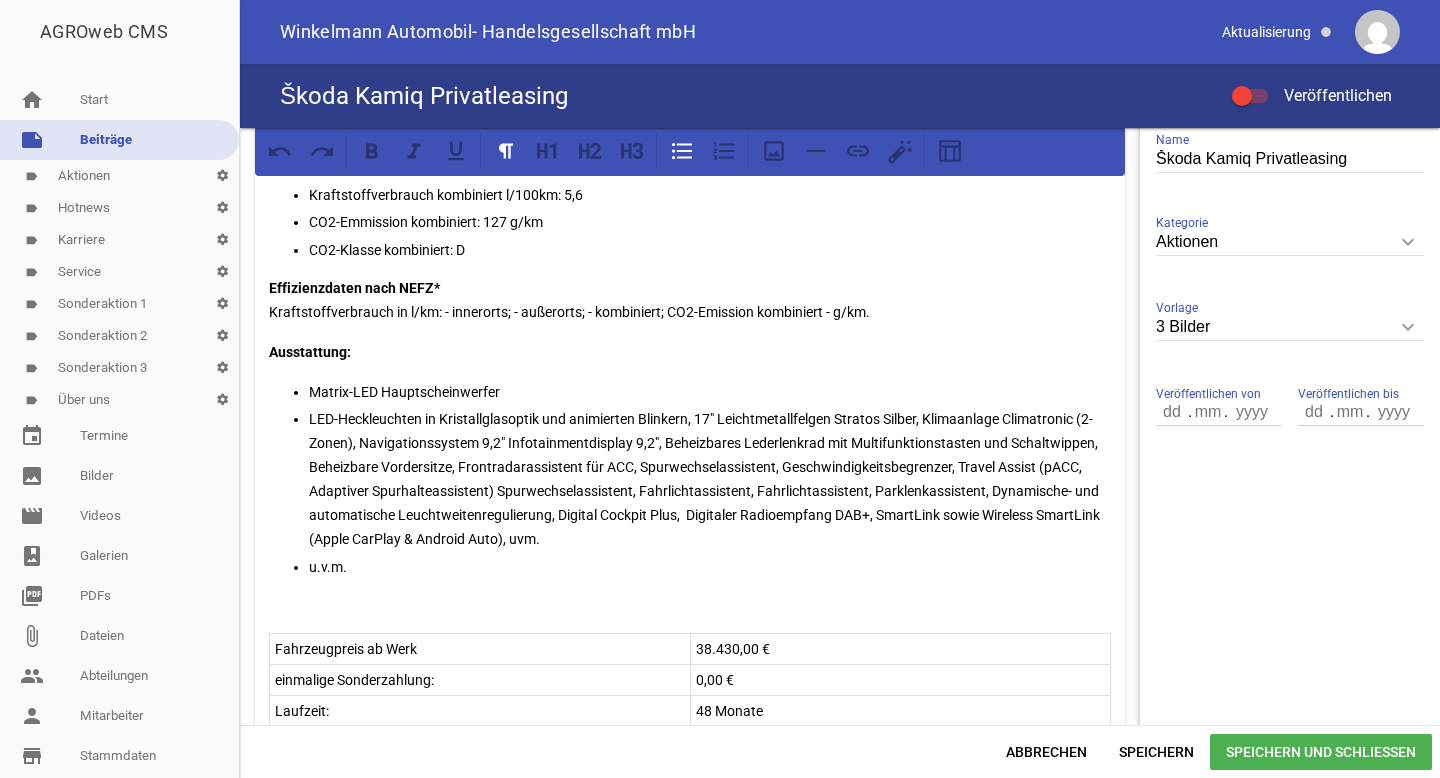 click on "LED-Heckleuchten in Kristallglasoptik und animierten Blinkern, 17" Leichtmetallfelgen Stratos Silber, Klimaanlage Climatronic (2-Zonen), Navigationssystem 9,2" Infotainmentdisplay 9,2", Beheizbares Lederlenkrad mit Multifunktionstasten und Schaltwippen, Beheizbare Vordersitze, Frontradarassistent für ACC, Spurwechselassistent, Geschwindigkeitsbegrenzer, Travel Assist (pACC, Adaptiver Spurhalteassistent) Spurwechselassistent, Fahrlichtassistent, Fahrlichtassistent, Parklenkassistent, Dynamische- und automatische Leuchtweitenregulierung, Digital Cockpit Plus,  Digitaler Radioempfang DAB+, SmartLink sowie Wireless SmartLink (Apple CarPlay & Android Auto), uvm." at bounding box center [710, 479] 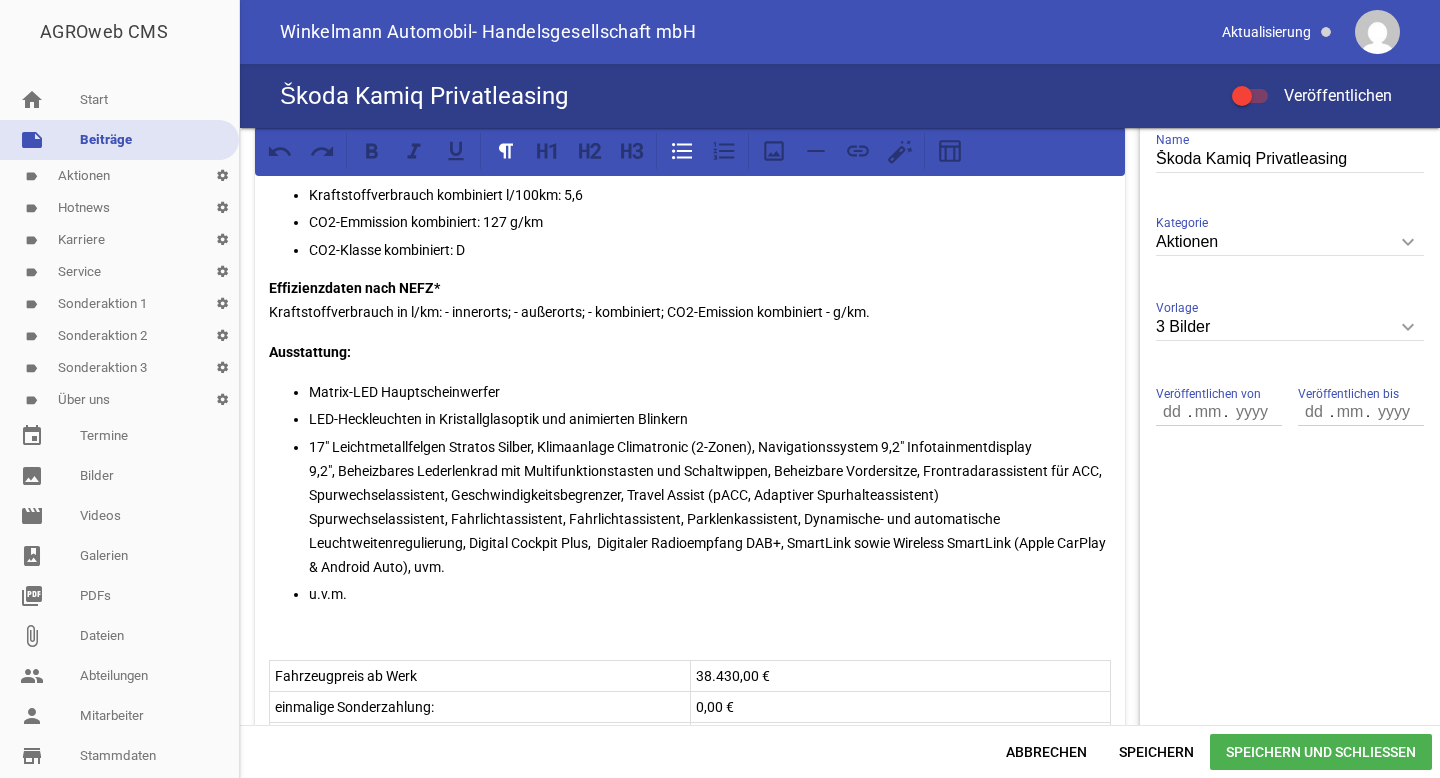 click on "17" Leichtmetallfelgen Stratos Silber, Klimaanlage Climatronic (2-Zonen), Navigationssystem 9,2" Infotainmentdisplay 9,2", Beheizbares Lederlenkrad mit Multifunktionstasten und Schaltwippen, Beheizbare Vordersitze, Frontradarassistent für ACC, Spurwechselassistent, Geschwindigkeitsbegrenzer, Travel Assist (pACC, Adaptiver Spurhalteassistent) Spurwechselassistent, Fahrlichtassistent, Fahrlichtassistent, Parklenkassistent, Dynamische- und automatische Leuchtweitenregulierung, Digital Cockpit Plus,  Digitaler Radioempfang DAB+, SmartLink sowie Wireless SmartLink (Apple CarPlay & Android Auto), uvm." at bounding box center (710, 507) 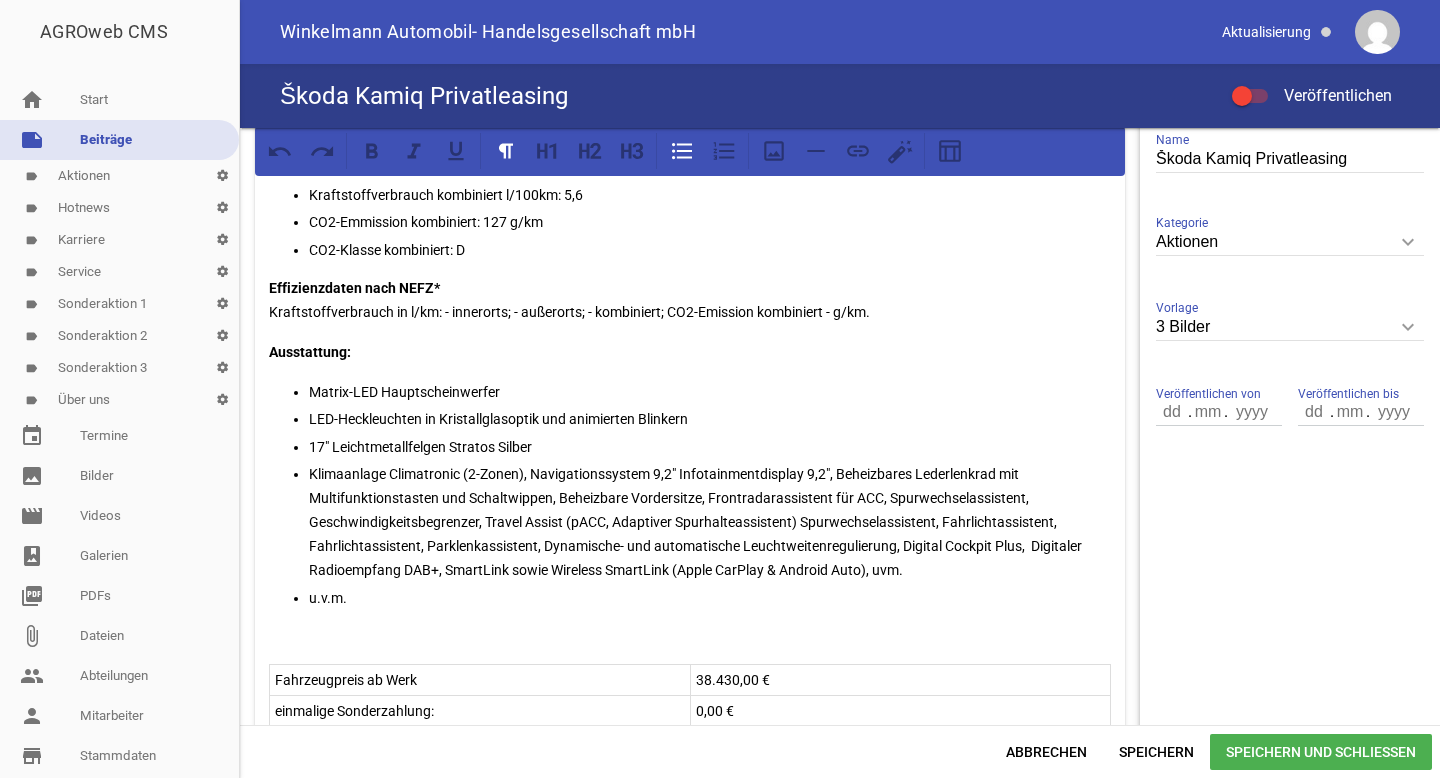 click on "Klimaanlage Climatronic (2-Zonen), Navigationssystem 9,2" Infotainmentdisplay 9,2", Beheizbares Lederlenkrad mit Multifunktionstasten und Schaltwippen, Beheizbare Vordersitze, Frontradarassistent für ACC, Spurwechselassistent, Geschwindigkeitsbegrenzer, Travel Assist (pACC, Adaptiver Spurhalteassistent) Spurwechselassistent, Fahrlichtassistent, Fahrlichtassistent, Parklenkassistent, Dynamische- und automatische Leuchtweitenregulierung, Digital Cockpit Plus,  Digitaler Radioempfang DAB+, SmartLink sowie Wireless SmartLink (Apple CarPlay & Android Auto), uvm." at bounding box center (710, 522) 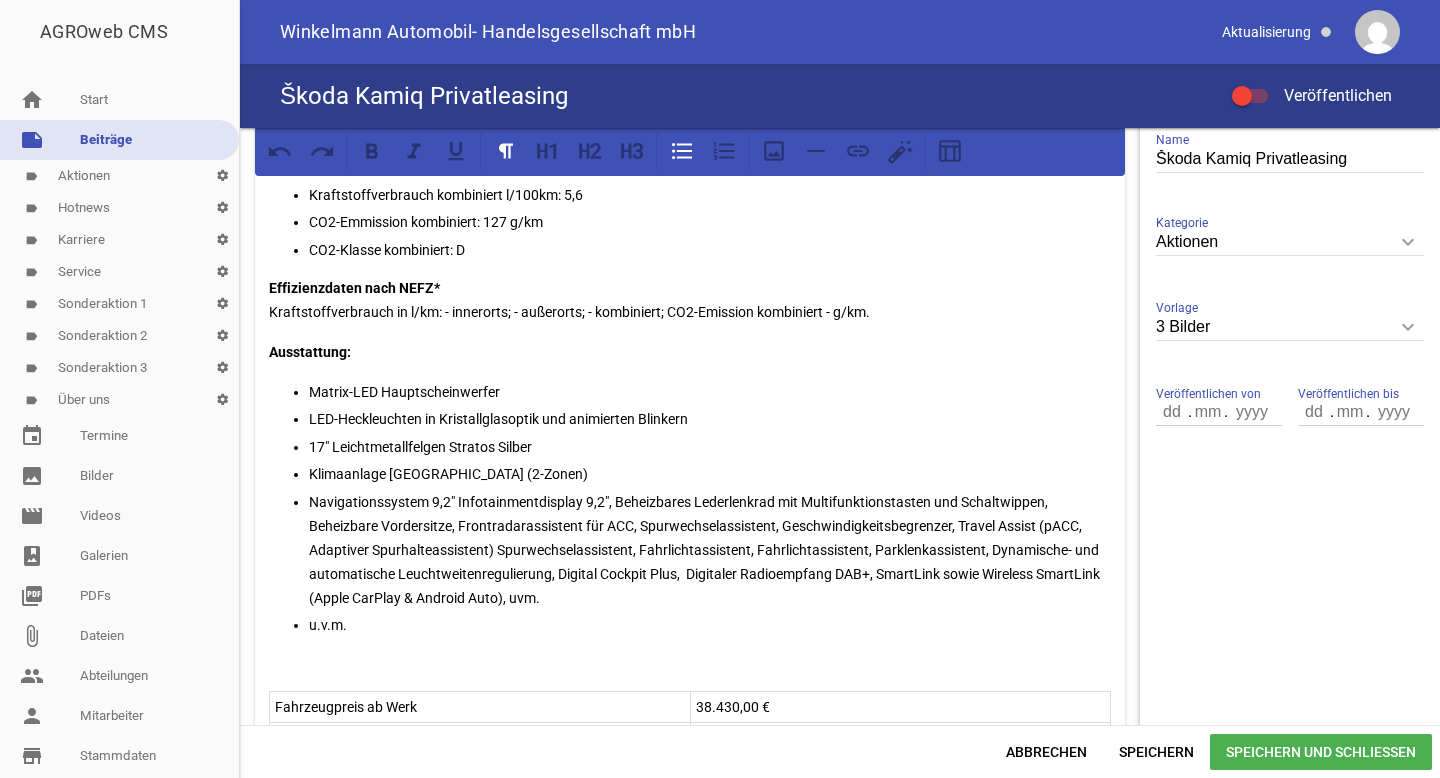 click on "Navigationssystem 9,2" Infotainmentdisplay 9,2", Beheizbares Lederlenkrad mit Multifunktionstasten und Schaltwippen, Beheizbare Vordersitze, Frontradarassistent für ACC, Spurwechselassistent, Geschwindigkeitsbegrenzer, Travel Assist (pACC, Adaptiver Spurhalteassistent) Spurwechselassistent, Fahrlichtassistent, Fahrlichtassistent, Parklenkassistent, Dynamische- und automatische Leuchtweitenregulierung, Digital Cockpit Plus,  Digitaler Radioempfang DAB+, SmartLink sowie Wireless SmartLink (Apple CarPlay & Android Auto), uvm." at bounding box center (710, 550) 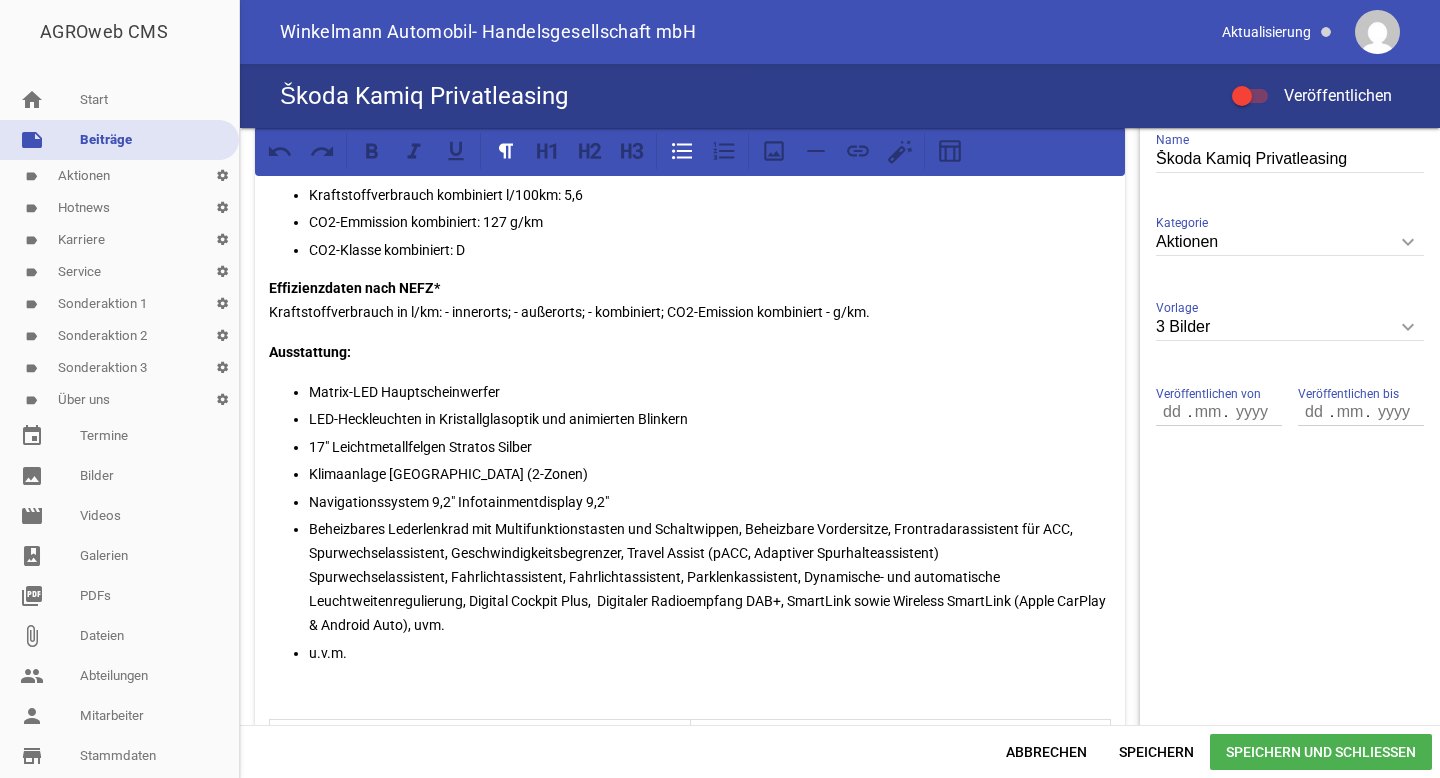 click on "Beheizbares Lederlenkrad mit Multifunktionstasten und Schaltwippen, Beheizbare Vordersitze, Frontradarassistent für ACC, Spurwechselassistent, Geschwindigkeitsbegrenzer, Travel Assist (pACC, Adaptiver Spurhalteassistent) Spurwechselassistent, Fahrlichtassistent, Fahrlichtassistent, Parklenkassistent, Dynamische- und automatische Leuchtweitenregulierung, Digital Cockpit Plus,  Digitaler Radioempfang DAB+, SmartLink sowie Wireless SmartLink (Apple CarPlay & Android Auto), uvm." at bounding box center [710, 577] 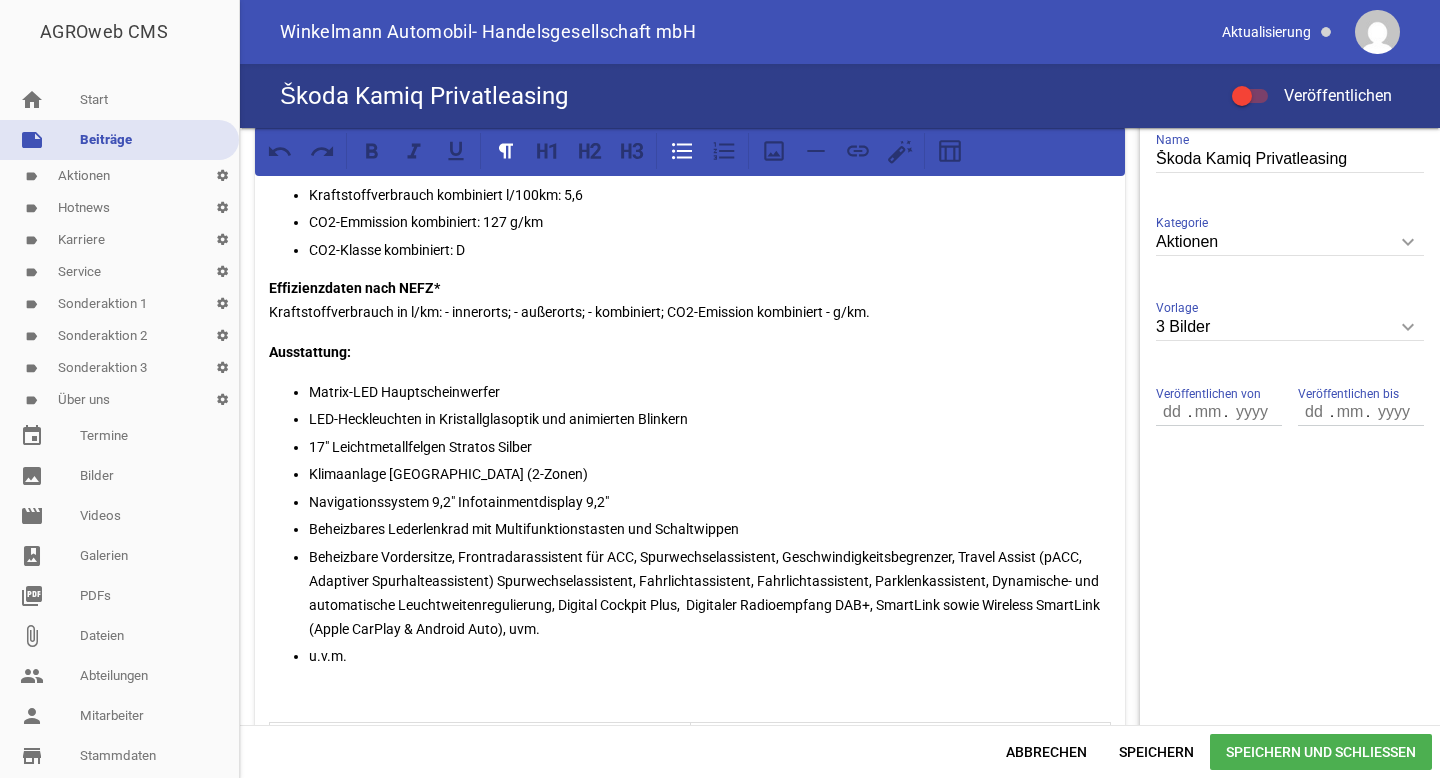 click on "Beheizbare Vordersitze, Frontradarassistent für ACC, Spurwechselassistent, Geschwindigkeitsbegrenzer, Travel Assist (pACC, Adaptiver Spurhalteassistent) Spurwechselassistent, Fahrlichtassistent, Fahrlichtassistent, Parklenkassistent, Dynamische- und automatische Leuchtweitenregulierung, Digital Cockpit Plus,  Digitaler Radioempfang DAB+, SmartLink sowie Wireless SmartLink (Apple CarPlay & Android Auto), uvm." at bounding box center (710, 593) 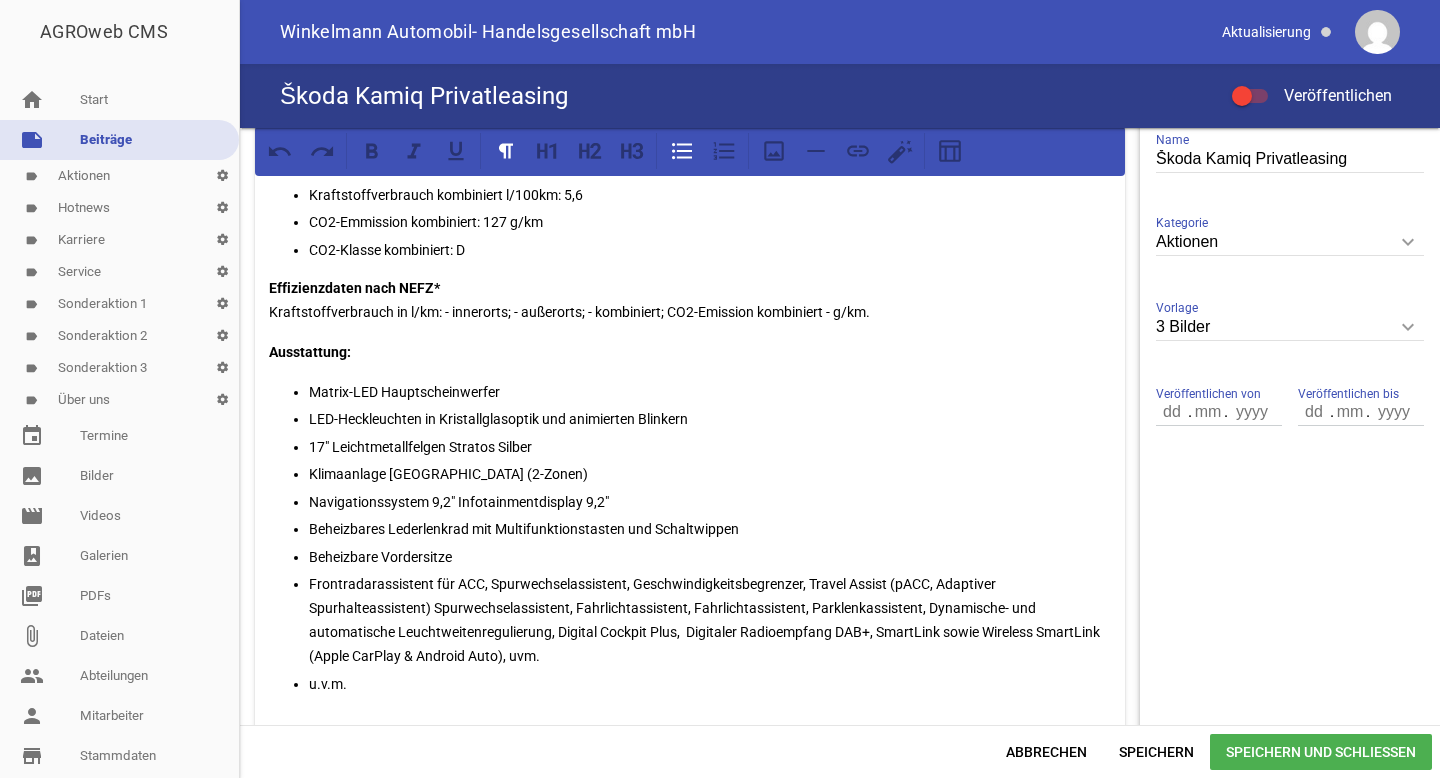 click on "Navigationssystem 9,2" Infotainmentdisplay 9,2"" at bounding box center (710, 502) 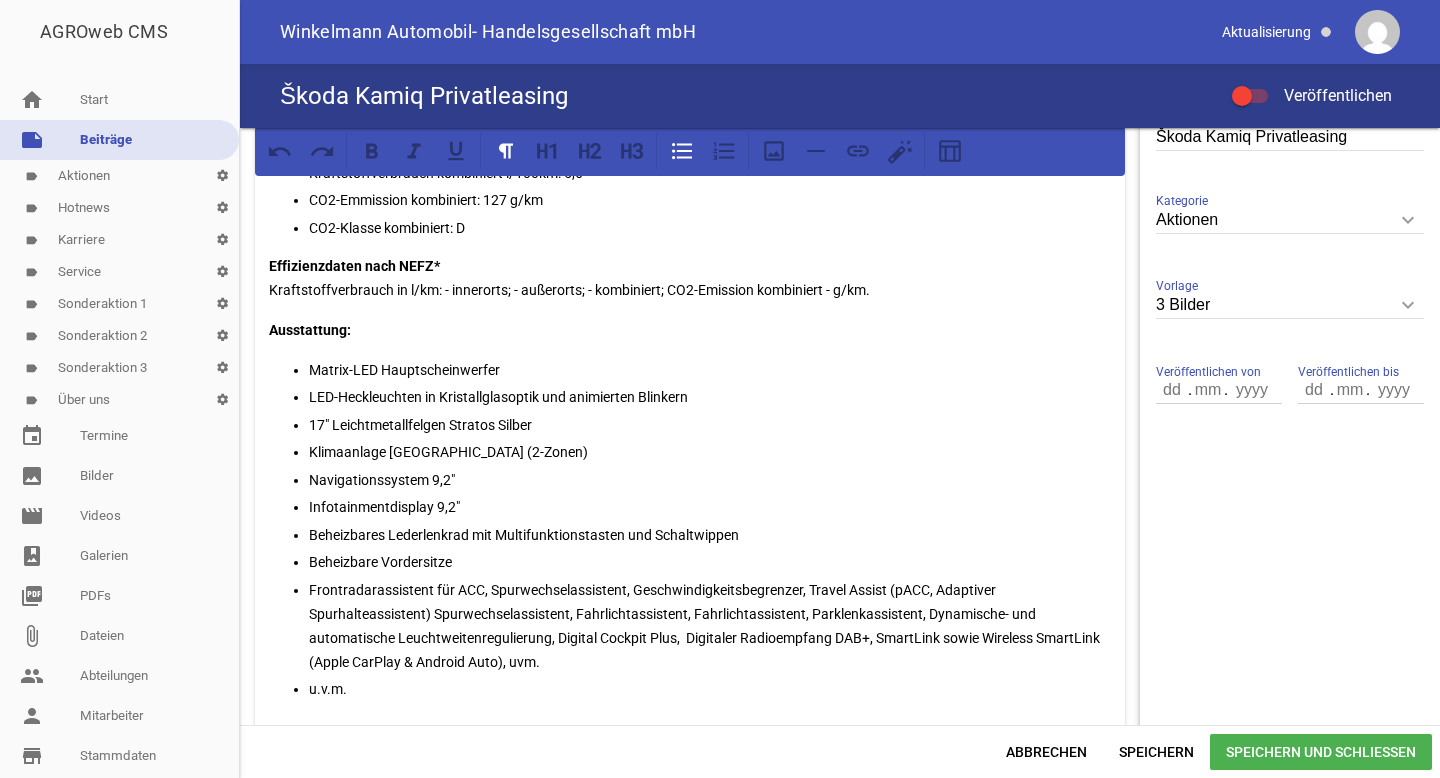 scroll, scrollTop: 515, scrollLeft: 0, axis: vertical 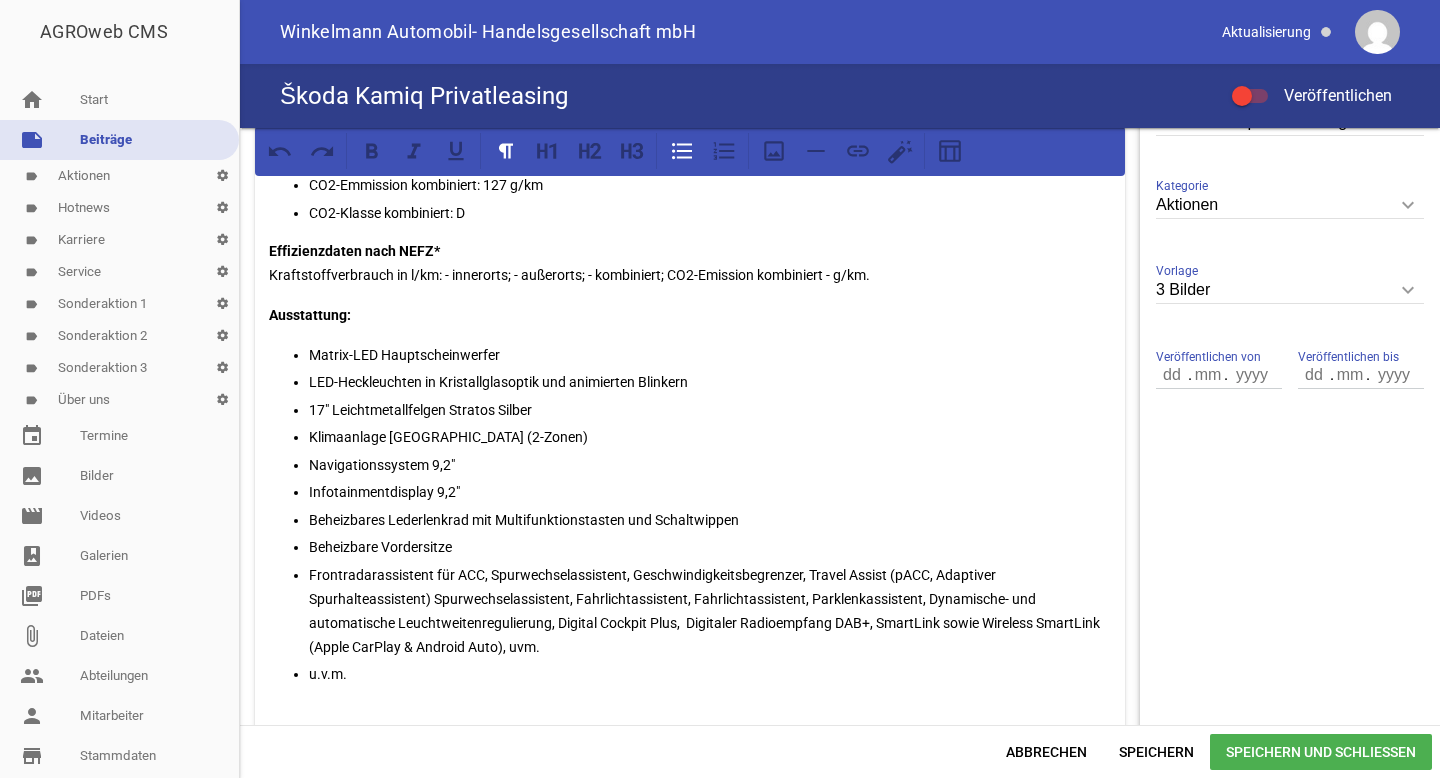 click on "Frontradarassistent für ACC, Spurwechselassistent, Geschwindigkeitsbegrenzer, Travel Assist (pACC, Adaptiver Spurhalteassistent) Spurwechselassistent, Fahrlichtassistent, Fahrlichtassistent, Parklenkassistent, Dynamische- und automatische Leuchtweitenregulierung, Digital Cockpit Plus,  Digitaler Radioempfang DAB+, SmartLink sowie Wireless SmartLink (Apple CarPlay & Android Auto), uvm." at bounding box center [710, 611] 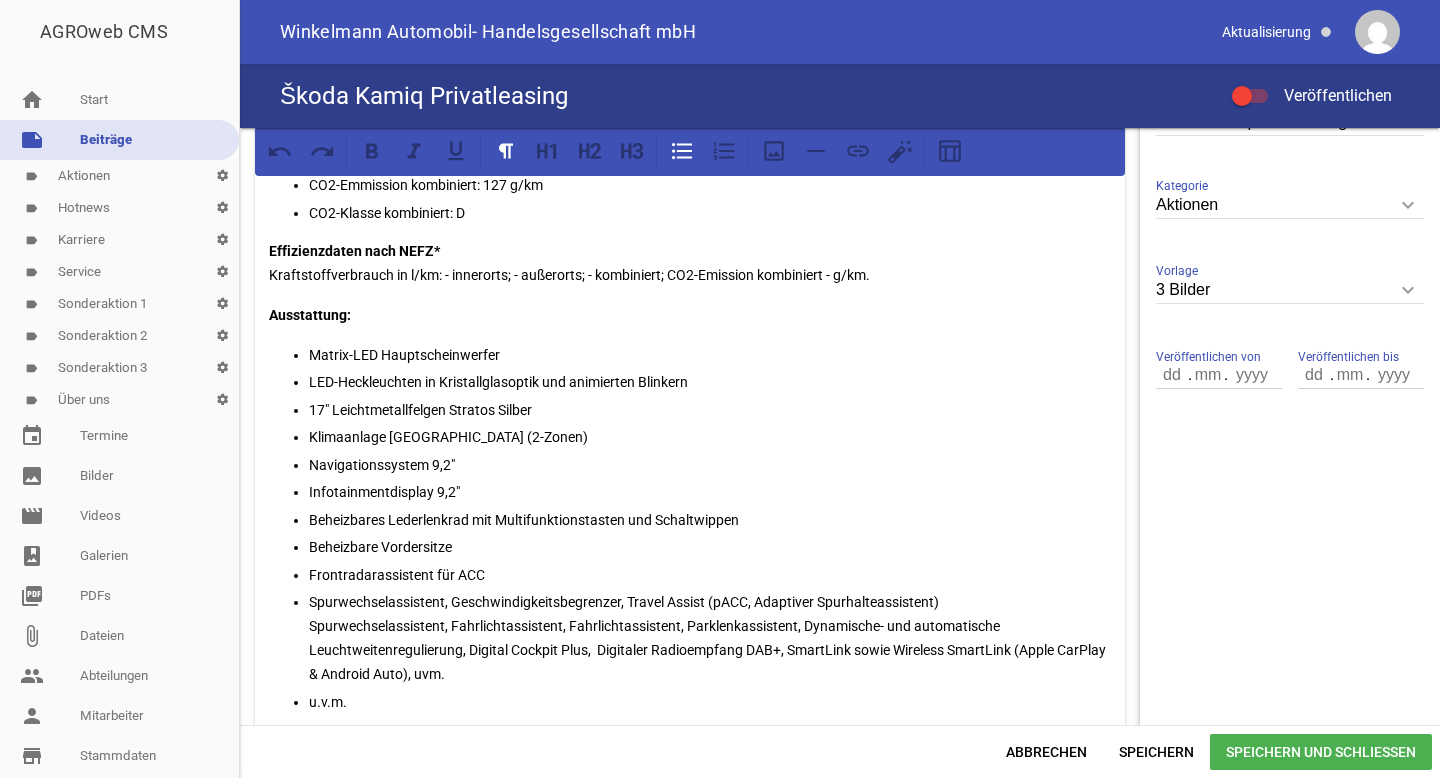click on "Spurwechselassistent, Geschwindigkeitsbegrenzer, Travel Assist (pACC, Adaptiver Spurhalteassistent) Spurwechselassistent, Fahrlichtassistent, Fahrlichtassistent, Parklenkassistent, Dynamische- und automatische Leuchtweitenregulierung, Digital Cockpit Plus,  Digitaler Radioempfang DAB+, SmartLink sowie Wireless SmartLink (Apple CarPlay & Android Auto), uvm." at bounding box center (710, 638) 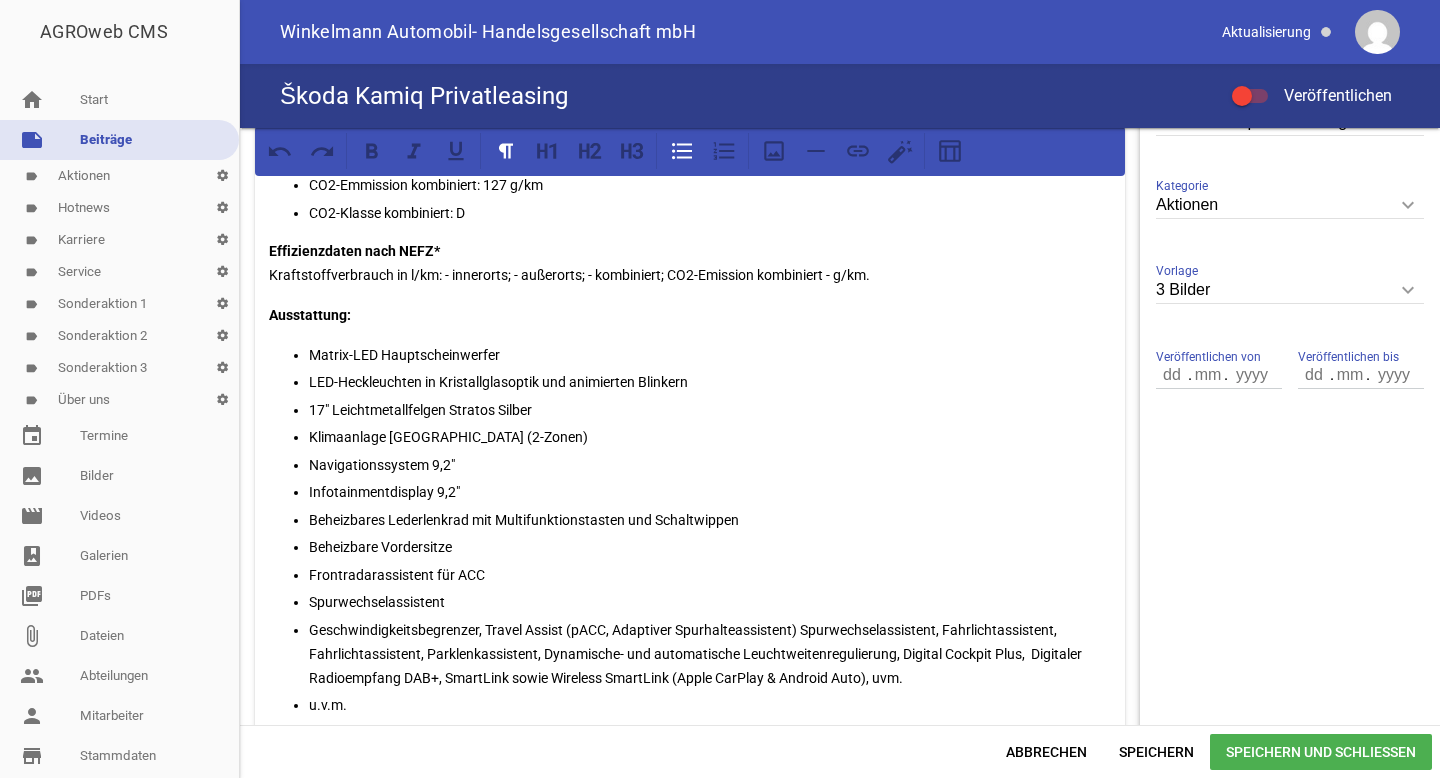 click on "Geschwindigkeitsbegrenzer, Travel Assist (pACC, Adaptiver Spurhalteassistent) Spurwechselassistent, Fahrlichtassistent, Fahrlichtassistent, Parklenkassistent, Dynamische- und automatische Leuchtweitenregulierung, Digital Cockpit Plus,  Digitaler Radioempfang DAB+, SmartLink sowie Wireless SmartLink (Apple CarPlay & Android Auto), uvm." at bounding box center [710, 654] 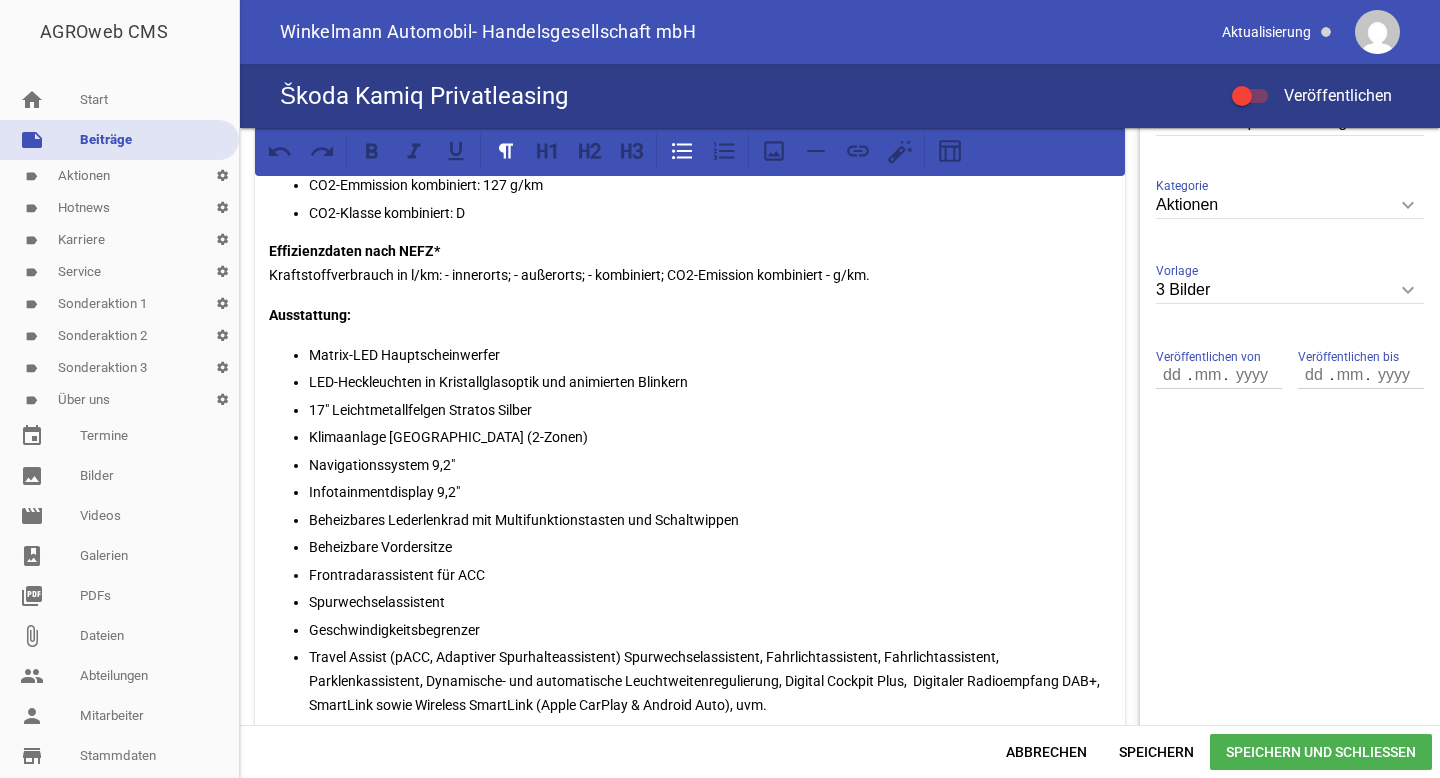 click on "Travel Assist (pACC, Adaptiver Spurhalteassistent) Spurwechselassistent, Fahrlichtassistent, Fahrlichtassistent, Parklenkassistent, Dynamische- und automatische Leuchtweitenregulierung, Digital Cockpit Plus,  Digitaler Radioempfang DAB+, SmartLink sowie Wireless SmartLink (Apple CarPlay & Android Auto), uvm." at bounding box center (710, 681) 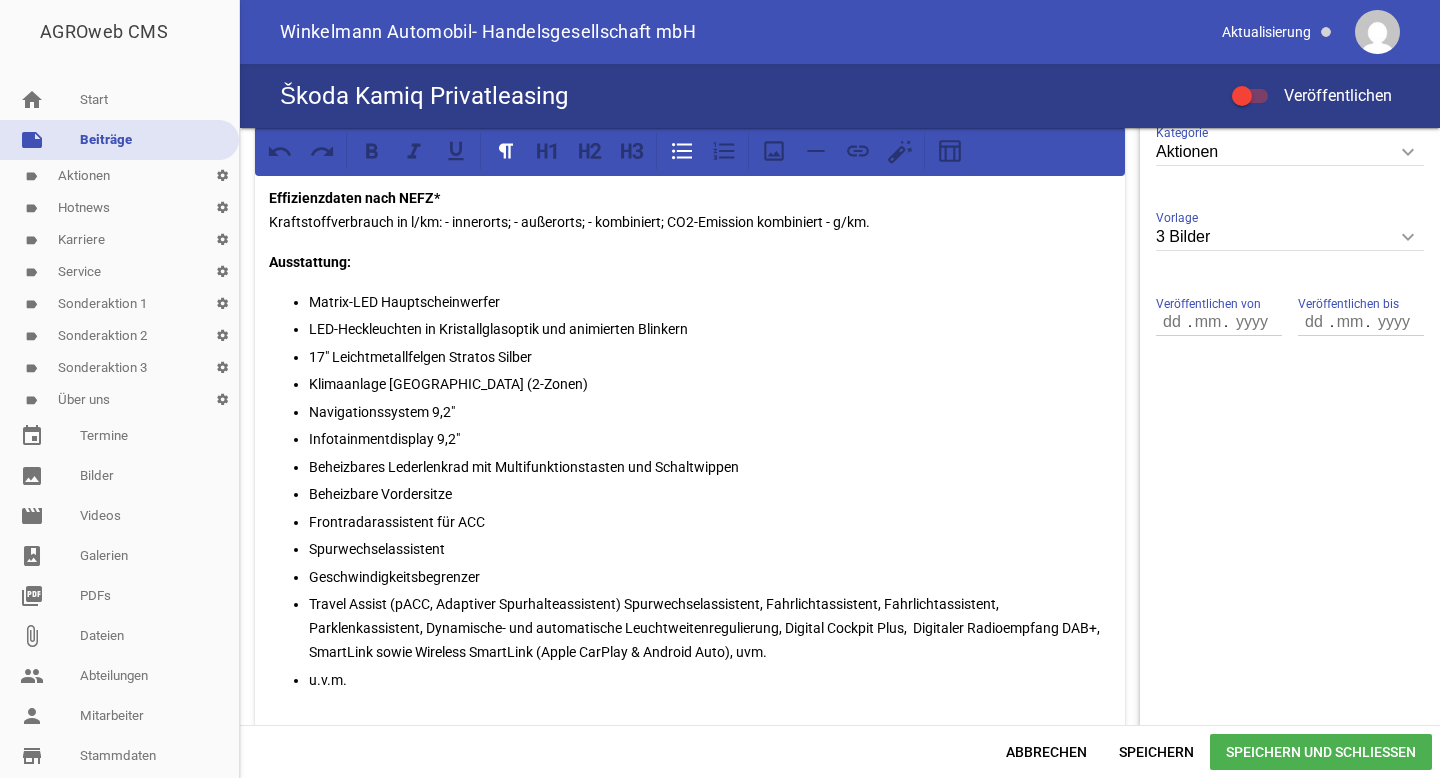 scroll, scrollTop: 578, scrollLeft: 0, axis: vertical 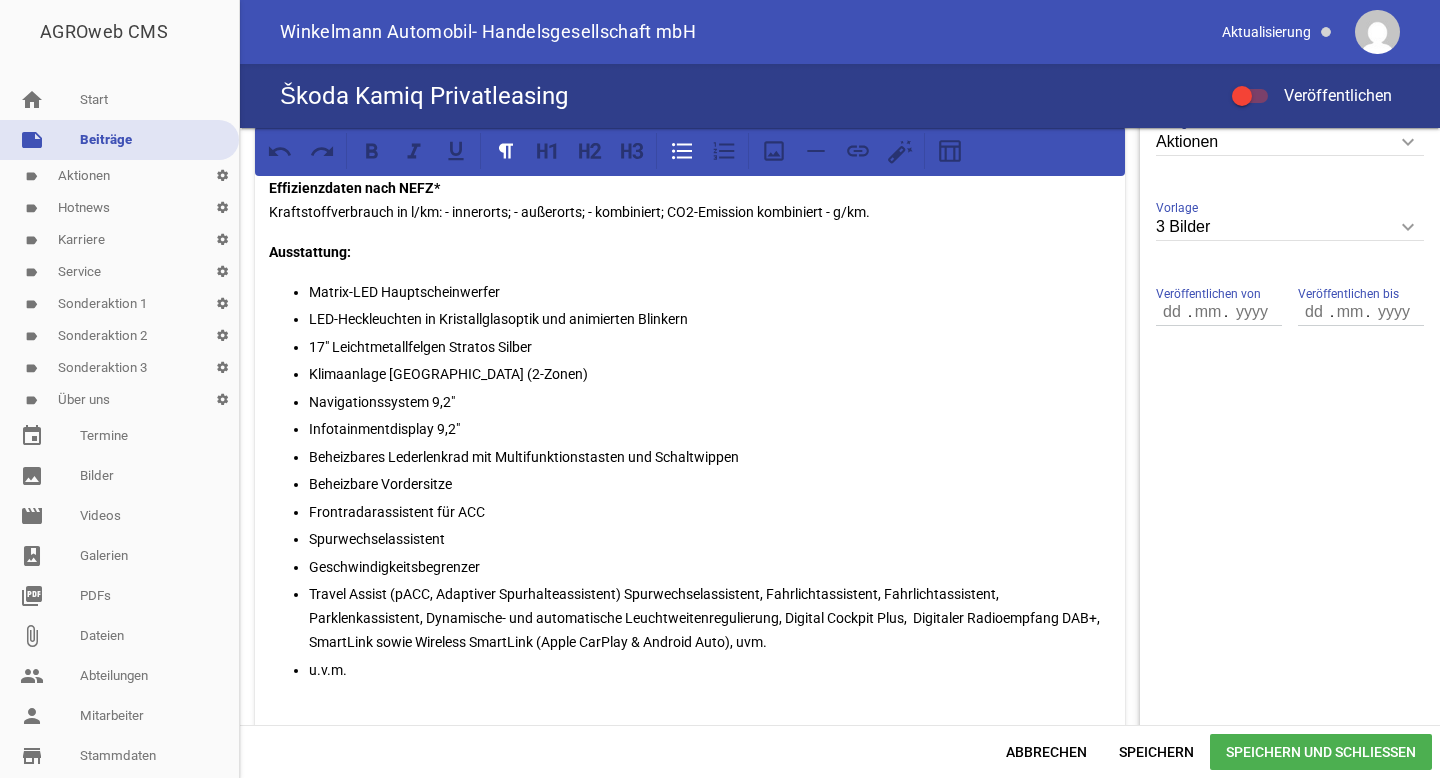 click on "Travel Assist (pACC, Adaptiver Spurhalteassistent) Spurwechselassistent, Fahrlichtassistent, Fahrlichtassistent, Parklenkassistent, Dynamische- und automatische Leuchtweitenregulierung, Digital Cockpit Plus,  Digitaler Radioempfang DAB+, SmartLink sowie Wireless SmartLink (Apple CarPlay & Android Auto), uvm." at bounding box center [710, 618] 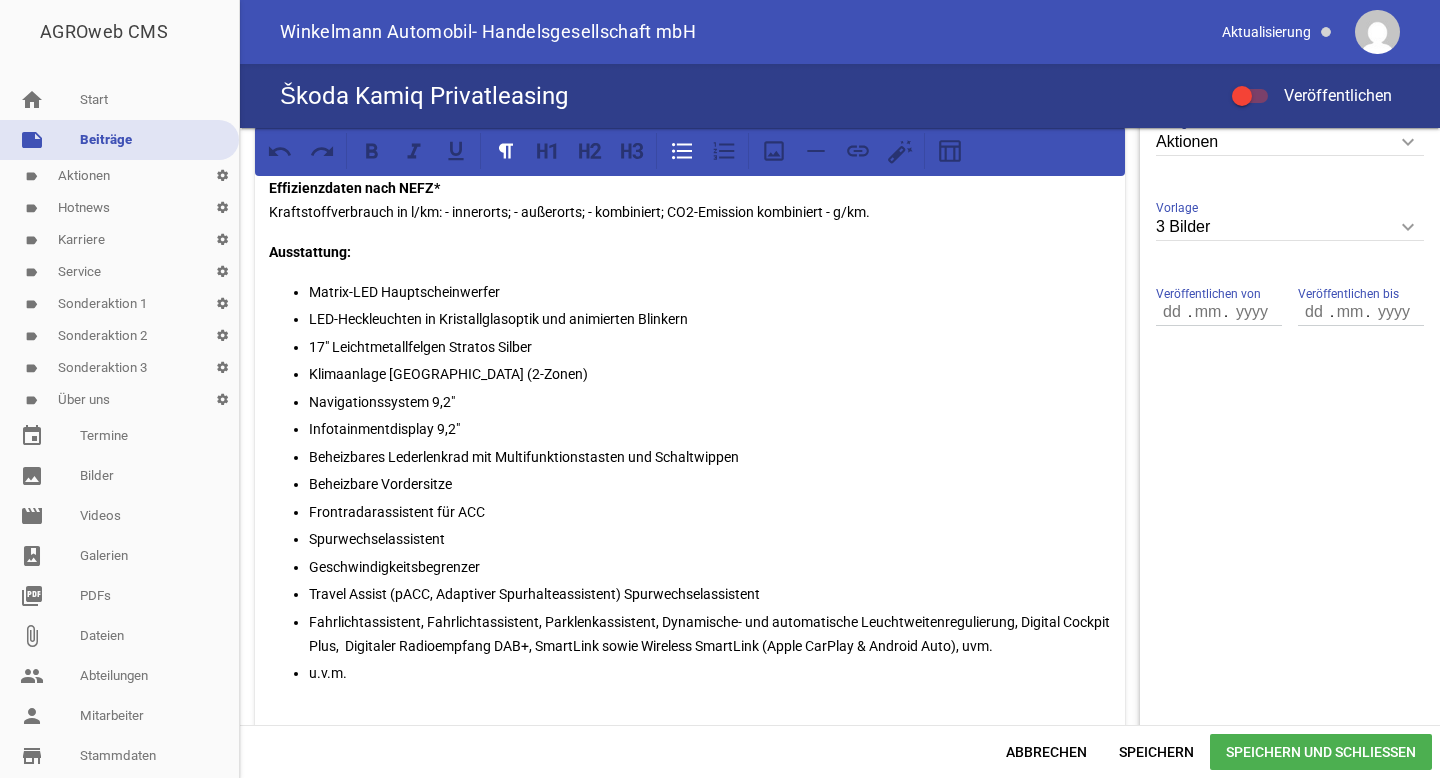 click on "Fahrlichtassistent, Fahrlichtassistent, Parklenkassistent, Dynamische- und automatische Leuchtweitenregulierung, Digital Cockpit Plus,  Digitaler Radioempfang DAB+, SmartLink sowie Wireless SmartLink (Apple CarPlay & Android Auto), uvm." at bounding box center [710, 634] 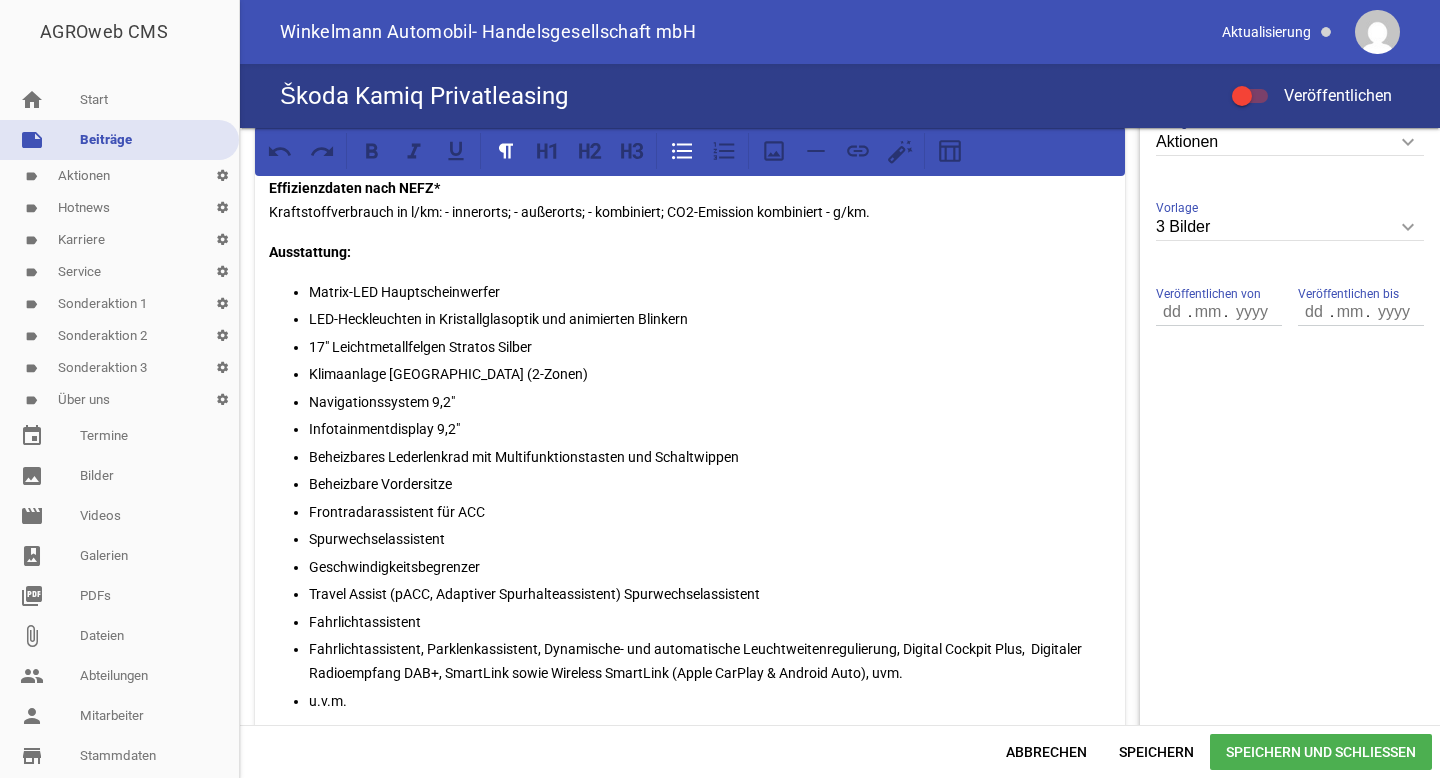 click on "Fahrlichtassistent, Parklenkassistent, Dynamische- und automatische Leuchtweitenregulierung, Digital Cockpit Plus,  Digitaler Radioempfang DAB+, SmartLink sowie Wireless SmartLink (Apple CarPlay & Android Auto), uvm." at bounding box center [710, 661] 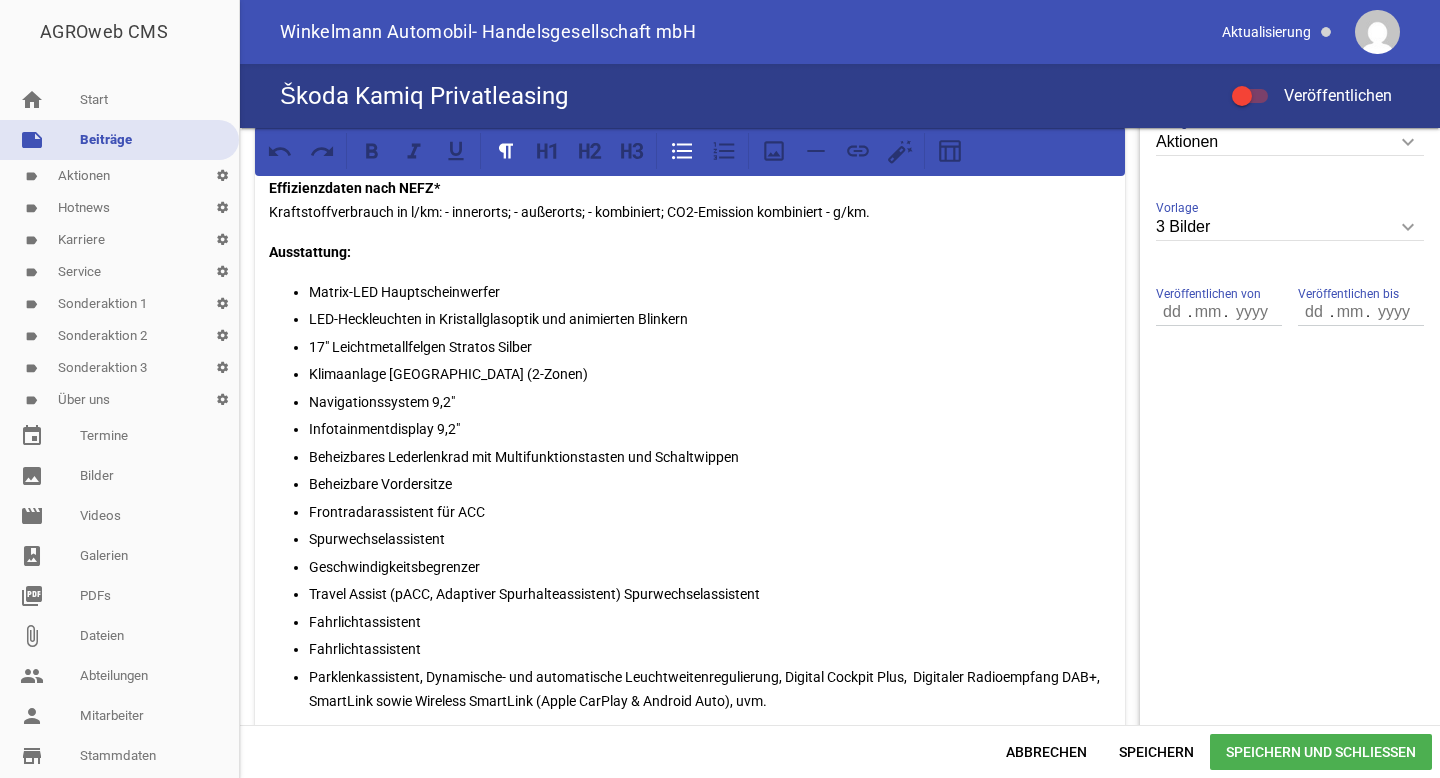 click on "Parklenkassistent, Dynamische- und automatische Leuchtweitenregulierung, Digital Cockpit Plus,  Digitaler Radioempfang DAB+, SmartLink sowie Wireless SmartLink (Apple CarPlay & Android Auto), uvm." at bounding box center [710, 689] 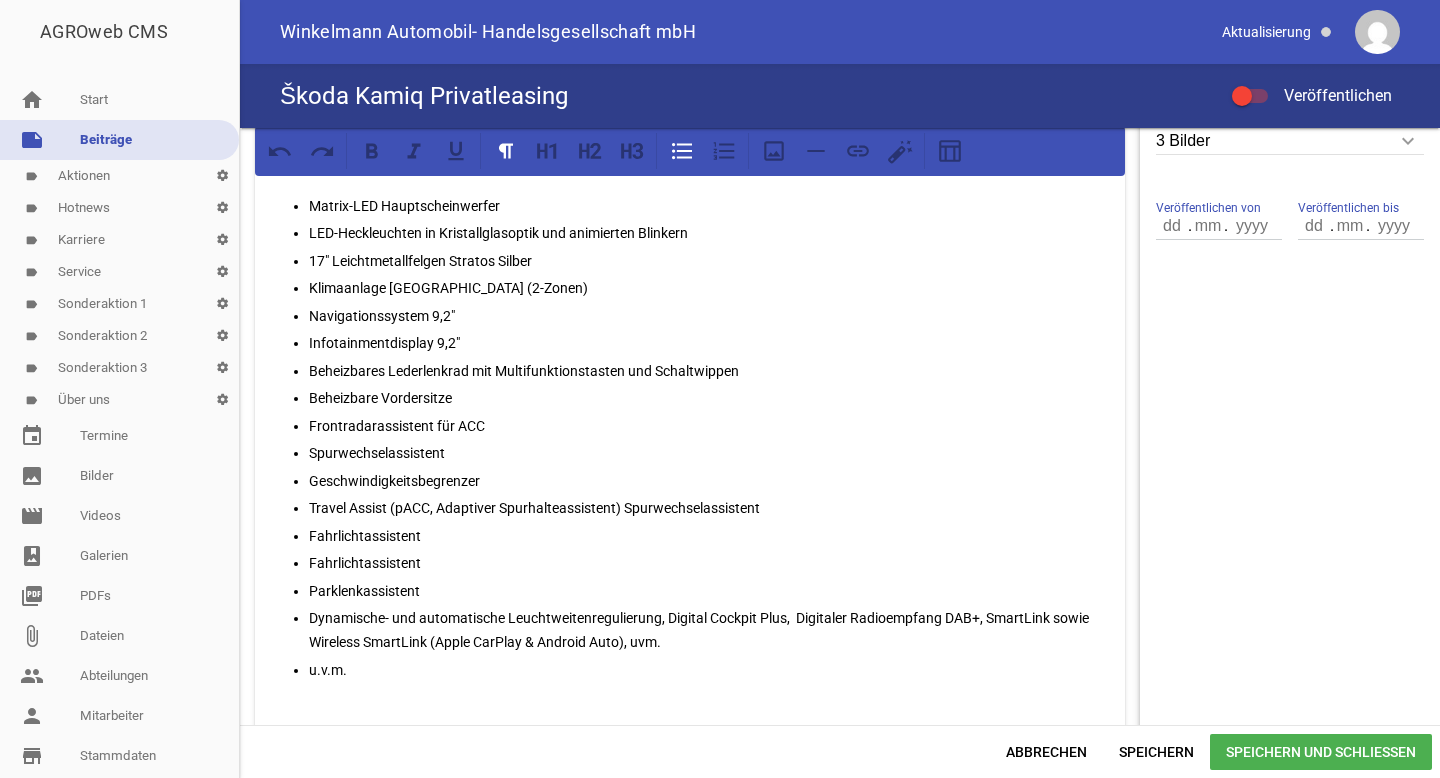 scroll, scrollTop: 732, scrollLeft: 0, axis: vertical 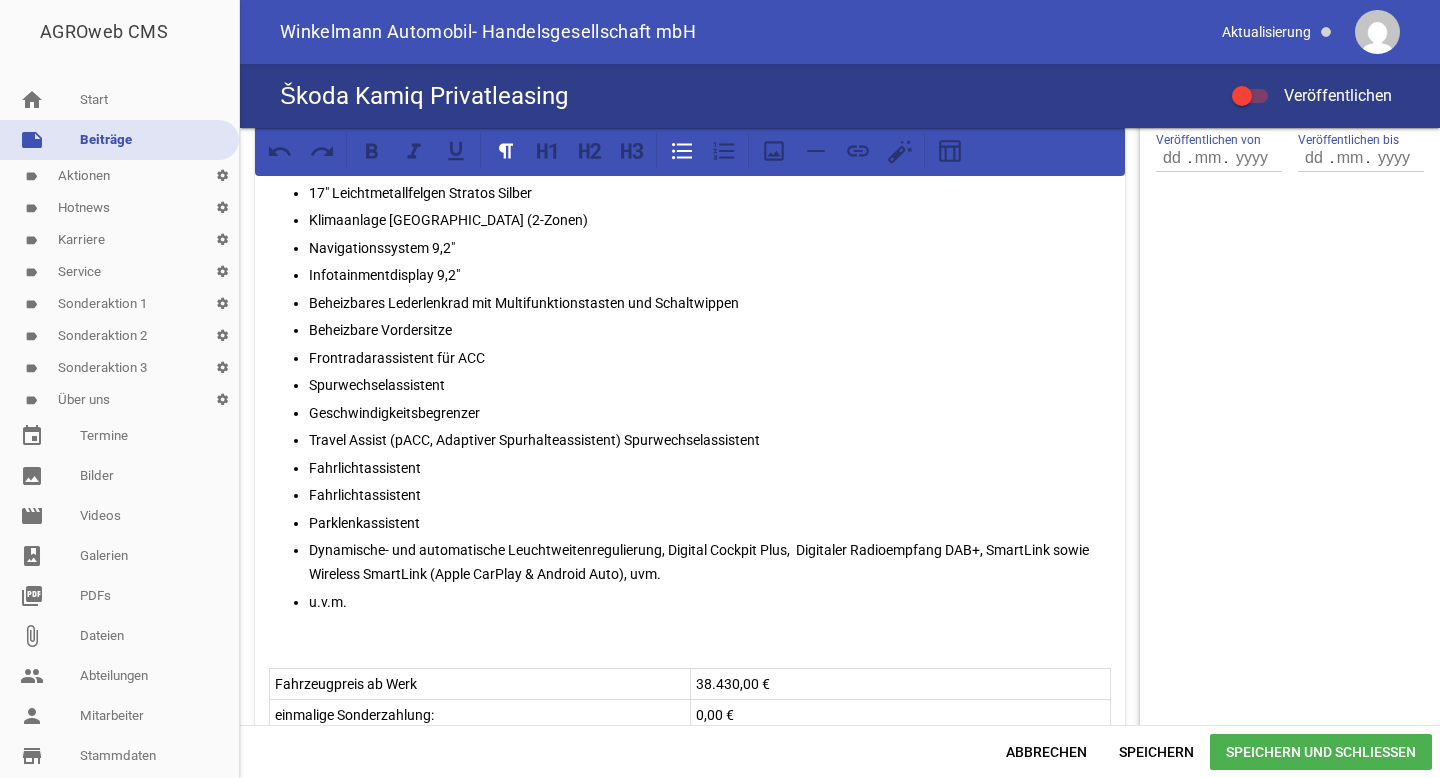 click on "Dynamische- und automatische Leuchtweitenregulierung, Digital Cockpit Plus,  Digitaler Radioempfang DAB+, SmartLink sowie Wireless SmartLink (Apple CarPlay & Android Auto), uvm." at bounding box center (710, 562) 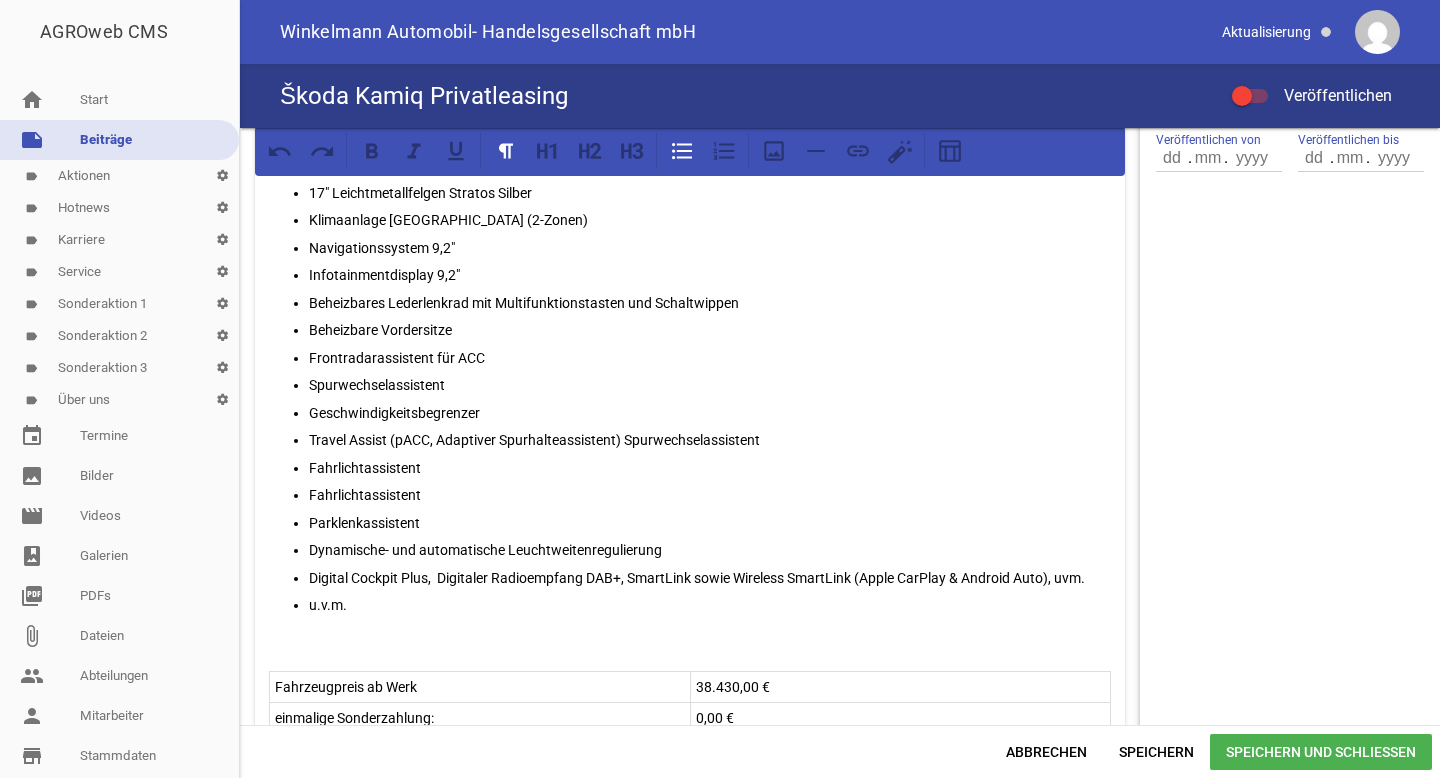 click on "Digital Cockpit Plus,  Digitaler Radioempfang DAB+, SmartLink sowie Wireless SmartLink (Apple CarPlay & Android Auto), uvm." at bounding box center (710, 578) 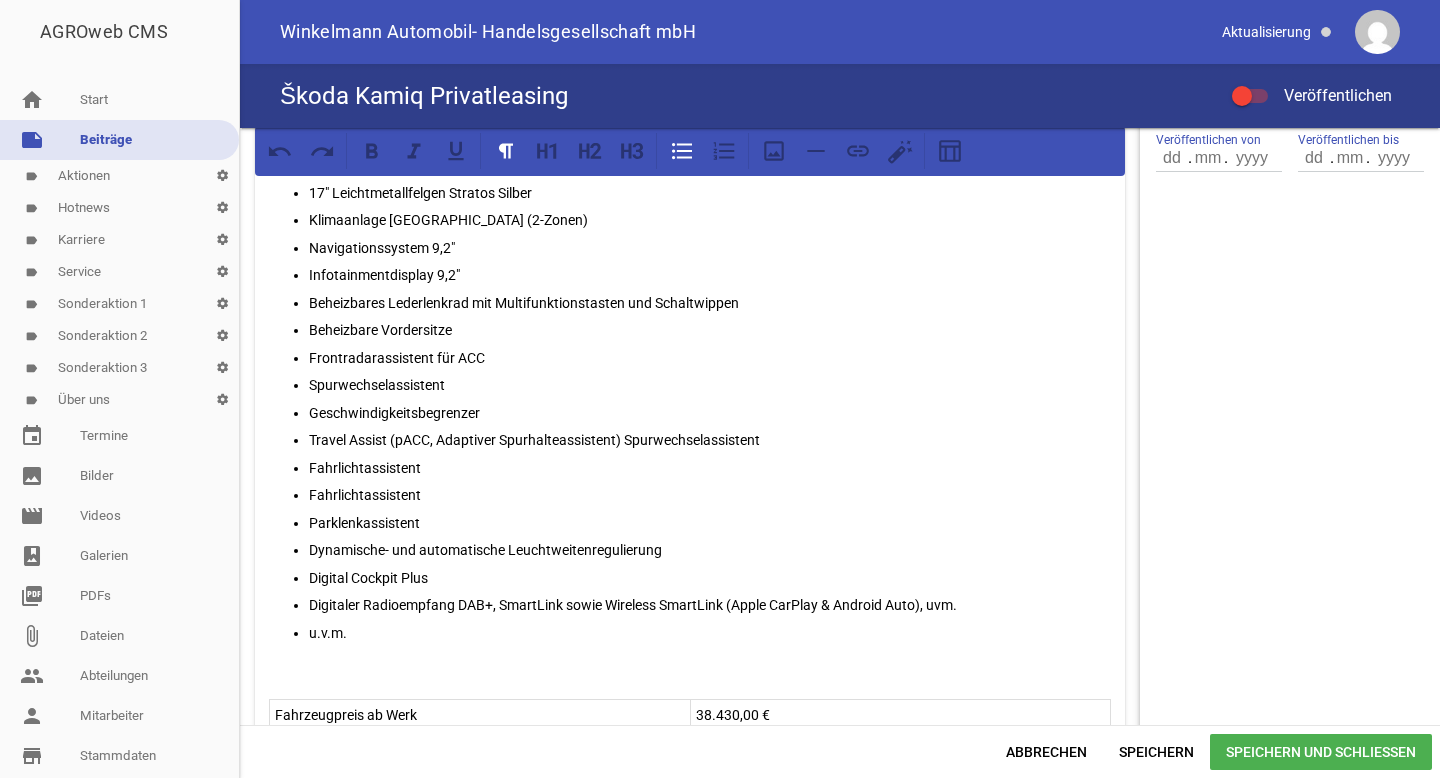 click on "Digitaler Radioempfang DAB+, SmartLink sowie Wireless SmartLink (Apple CarPlay & Android Auto), uvm." at bounding box center (710, 605) 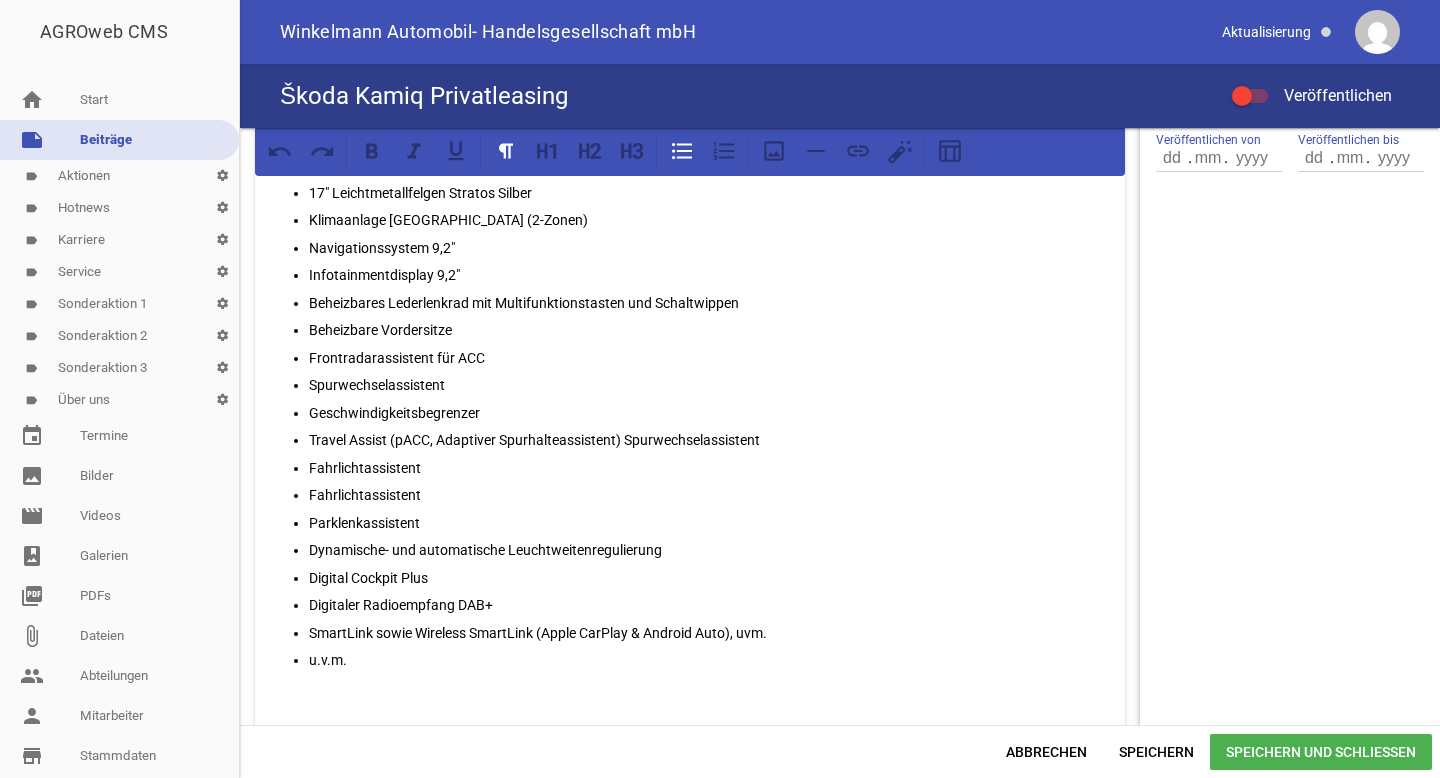 click on "SmartLink sowie Wireless SmartLink (Apple CarPlay & Android Auto), uvm." at bounding box center [710, 633] 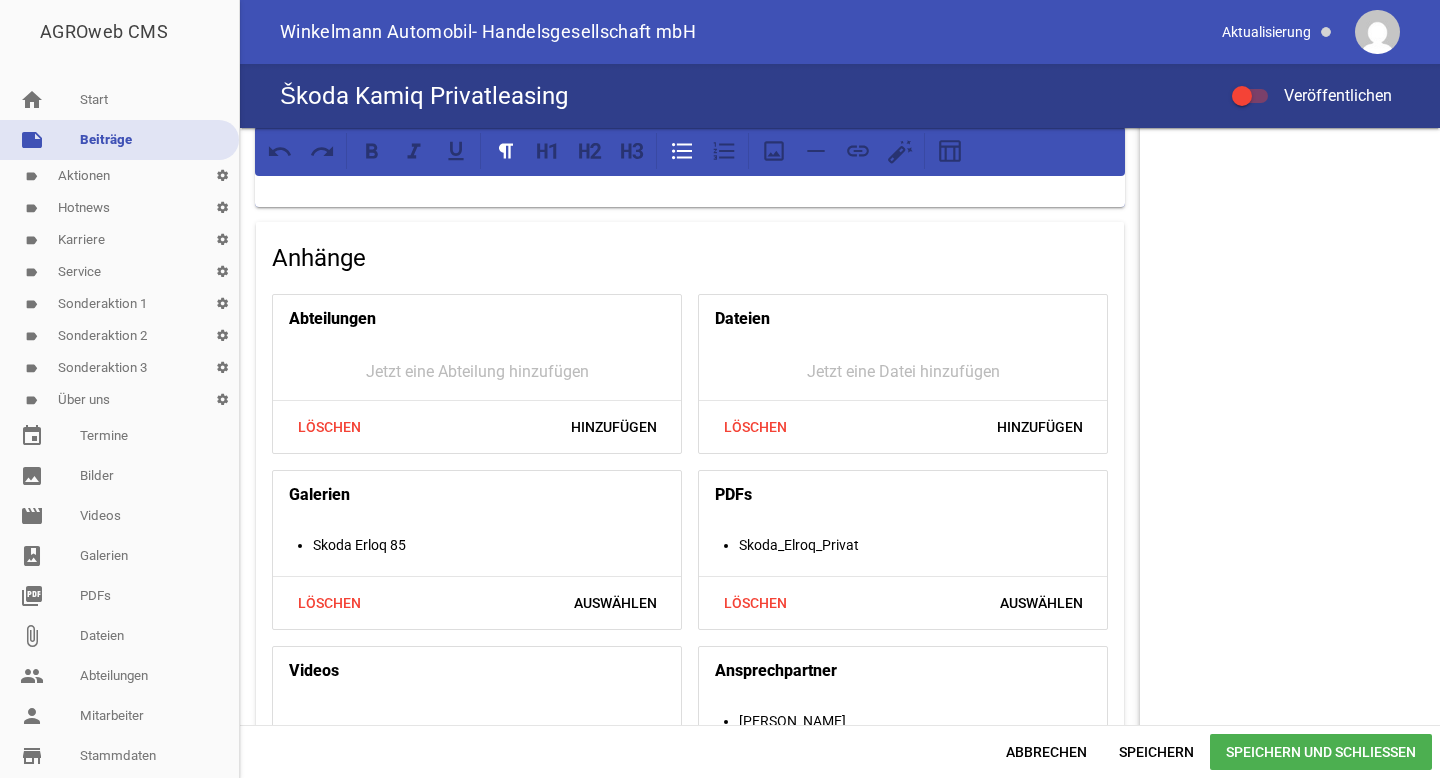 scroll, scrollTop: 1860, scrollLeft: 0, axis: vertical 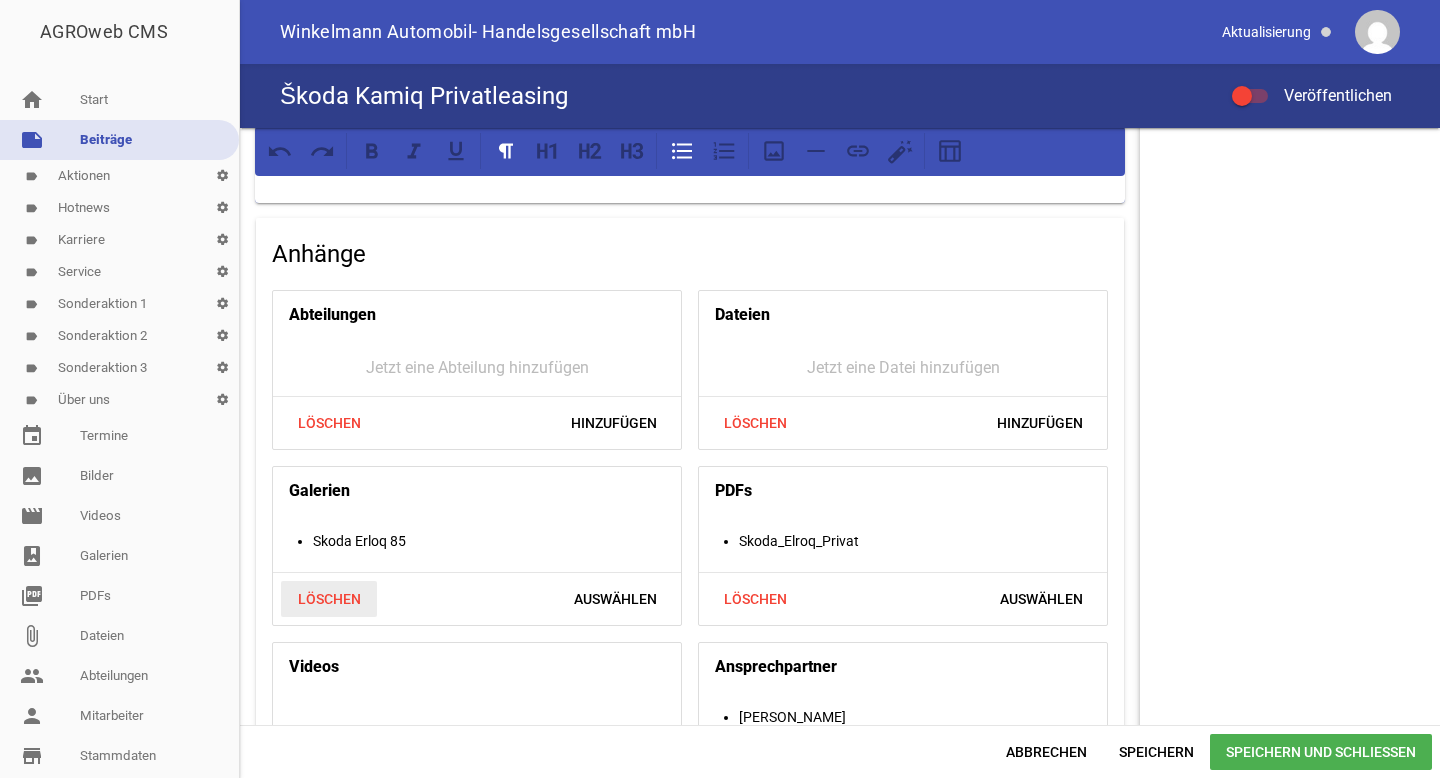 click on "Löschen" at bounding box center (329, 599) 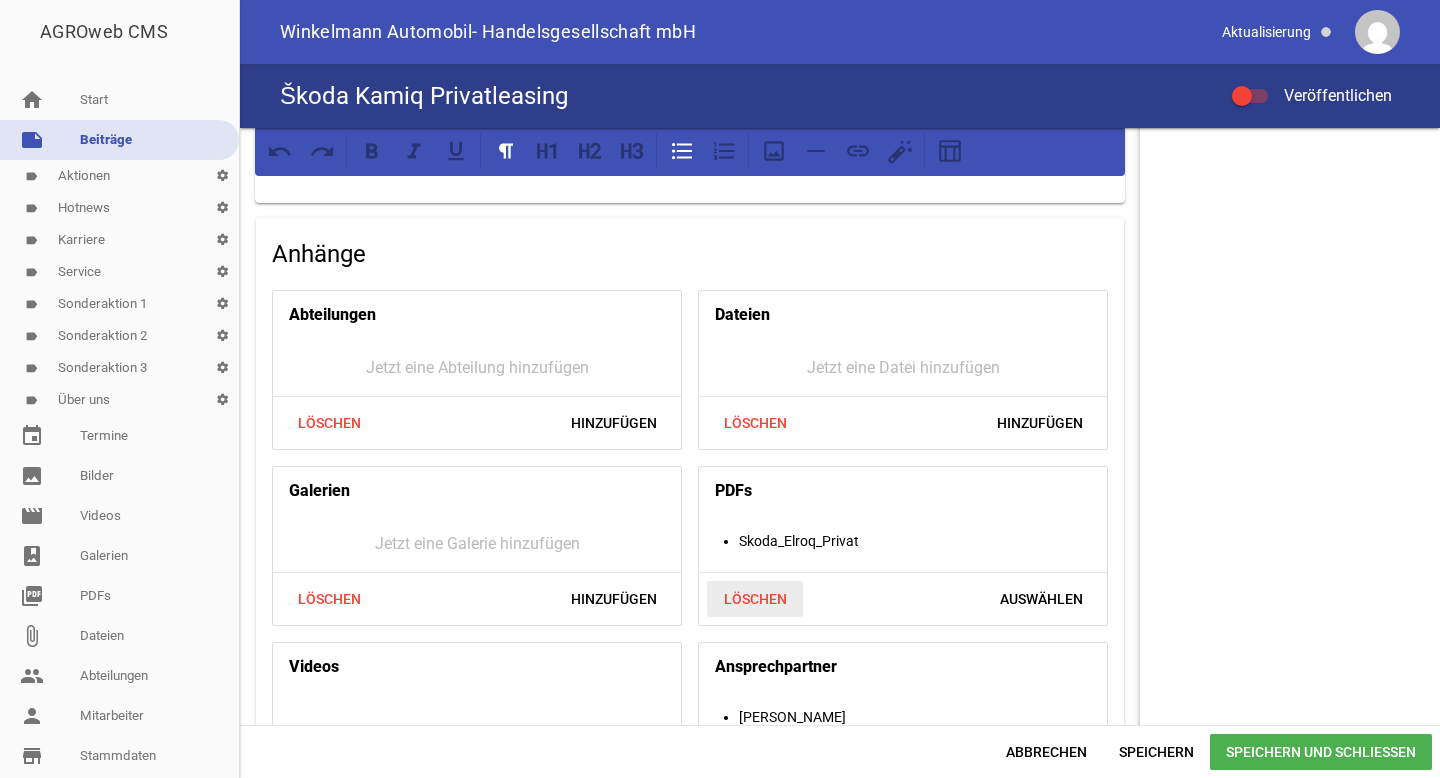 click on "Löschen" at bounding box center (755, 599) 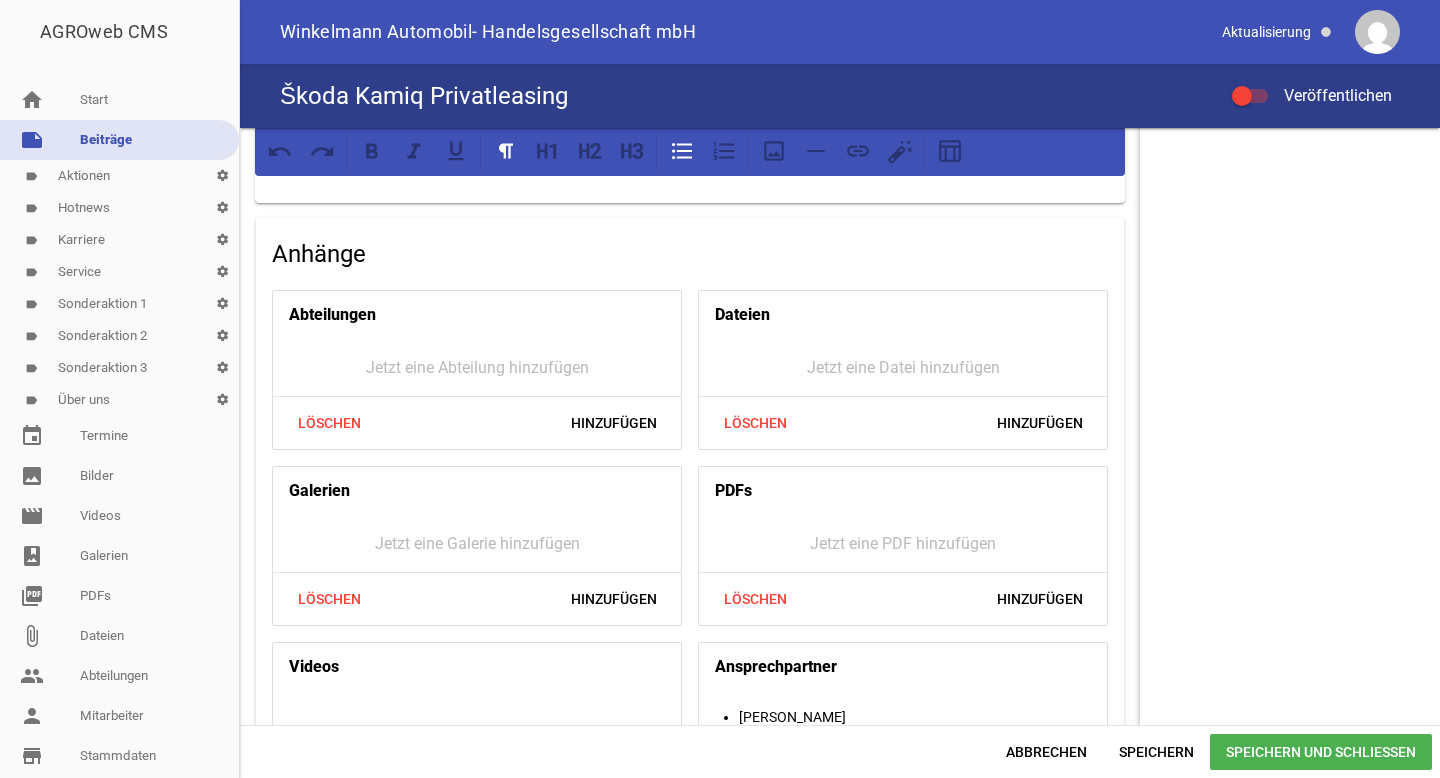 scroll, scrollTop: 2025, scrollLeft: 0, axis: vertical 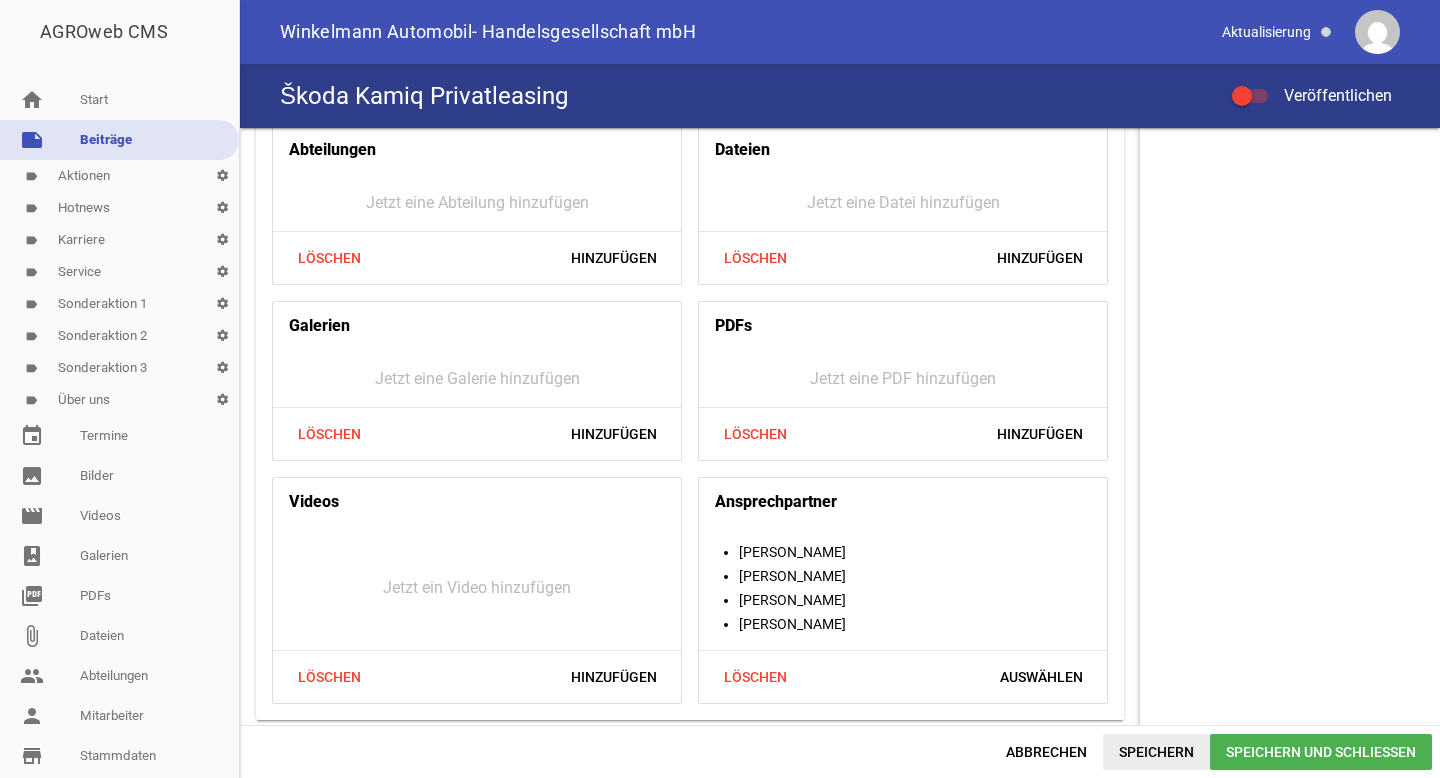click on "Speichern" at bounding box center [1156, 752] 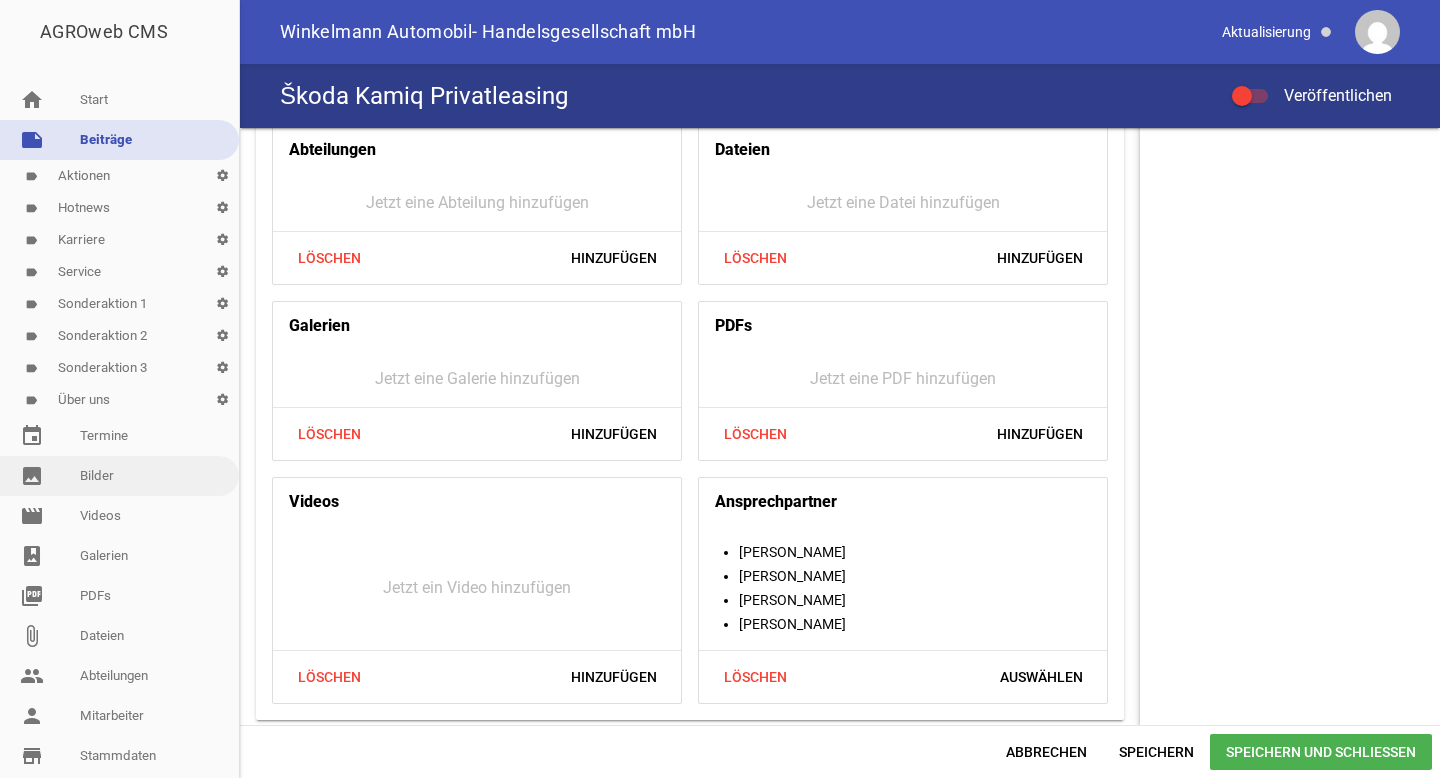 click on "image Bilder" at bounding box center (119, 476) 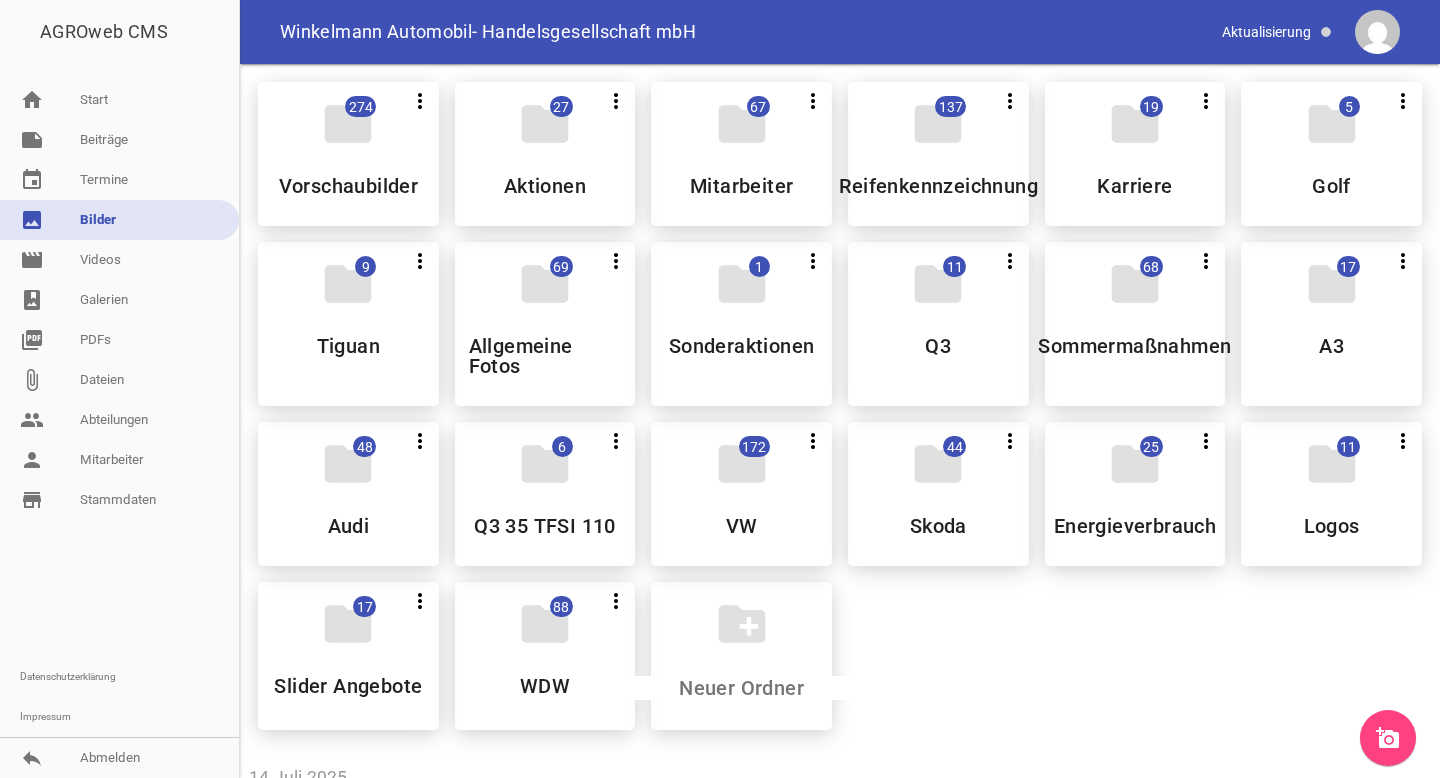 click on "add_a_photo" at bounding box center (1388, 738) 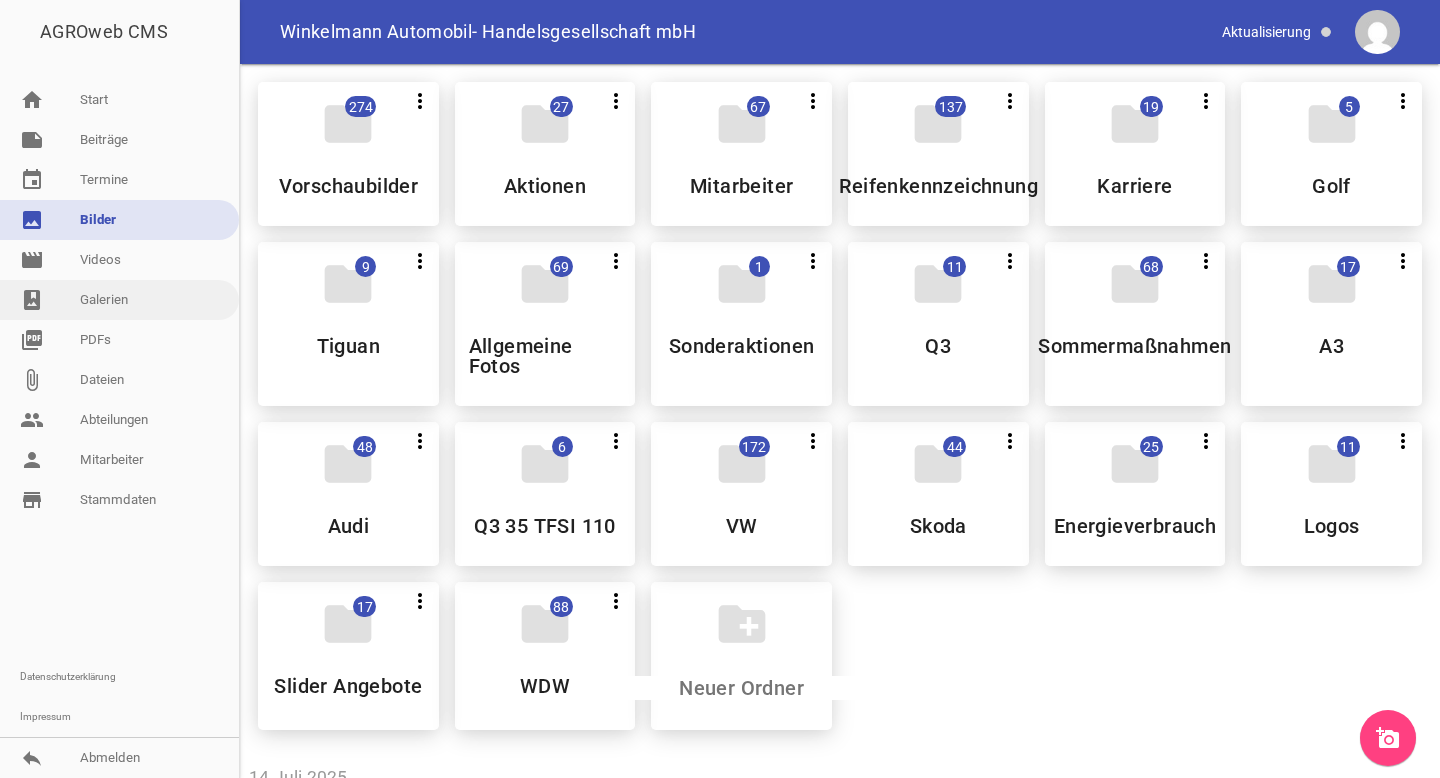 click on "photo_album Galerien" at bounding box center (119, 300) 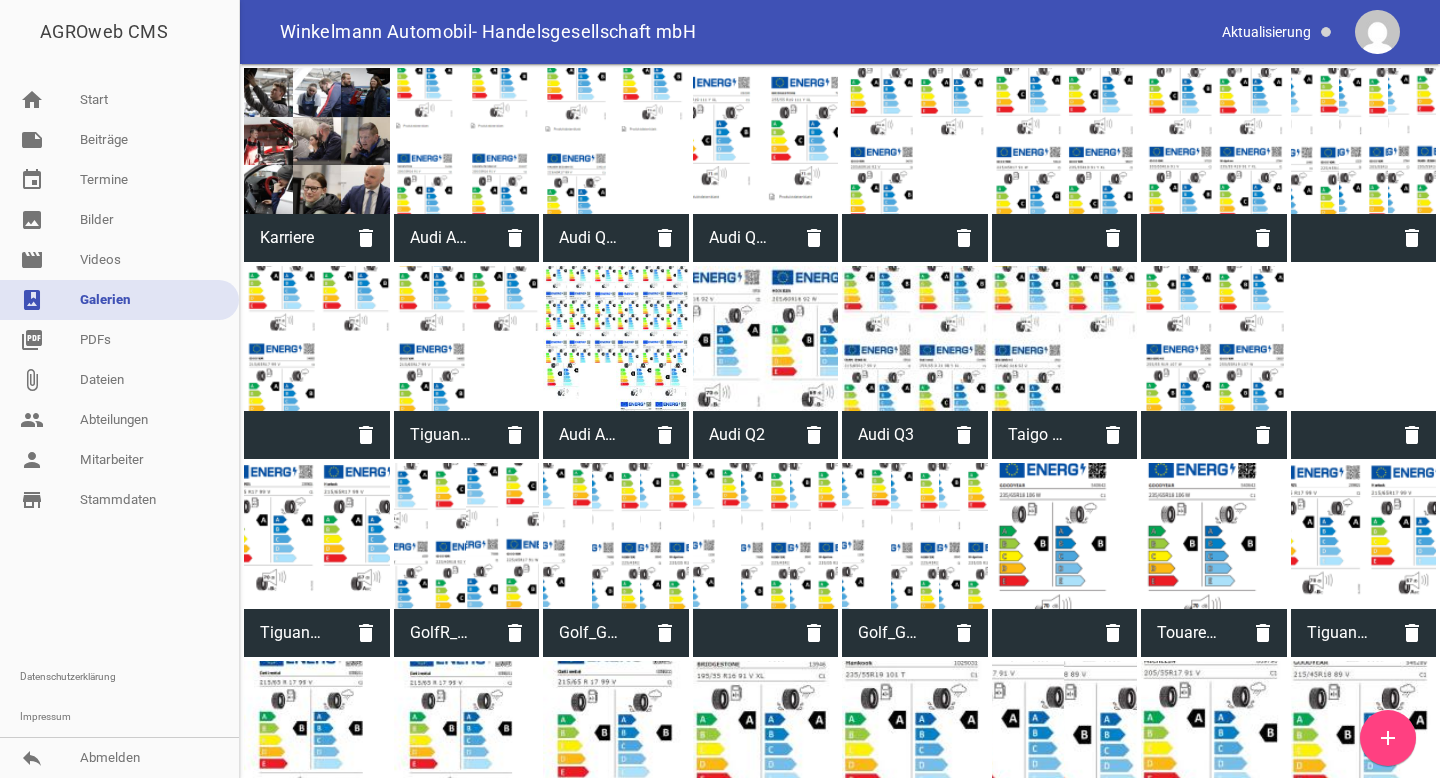 scroll, scrollTop: 0, scrollLeft: 0, axis: both 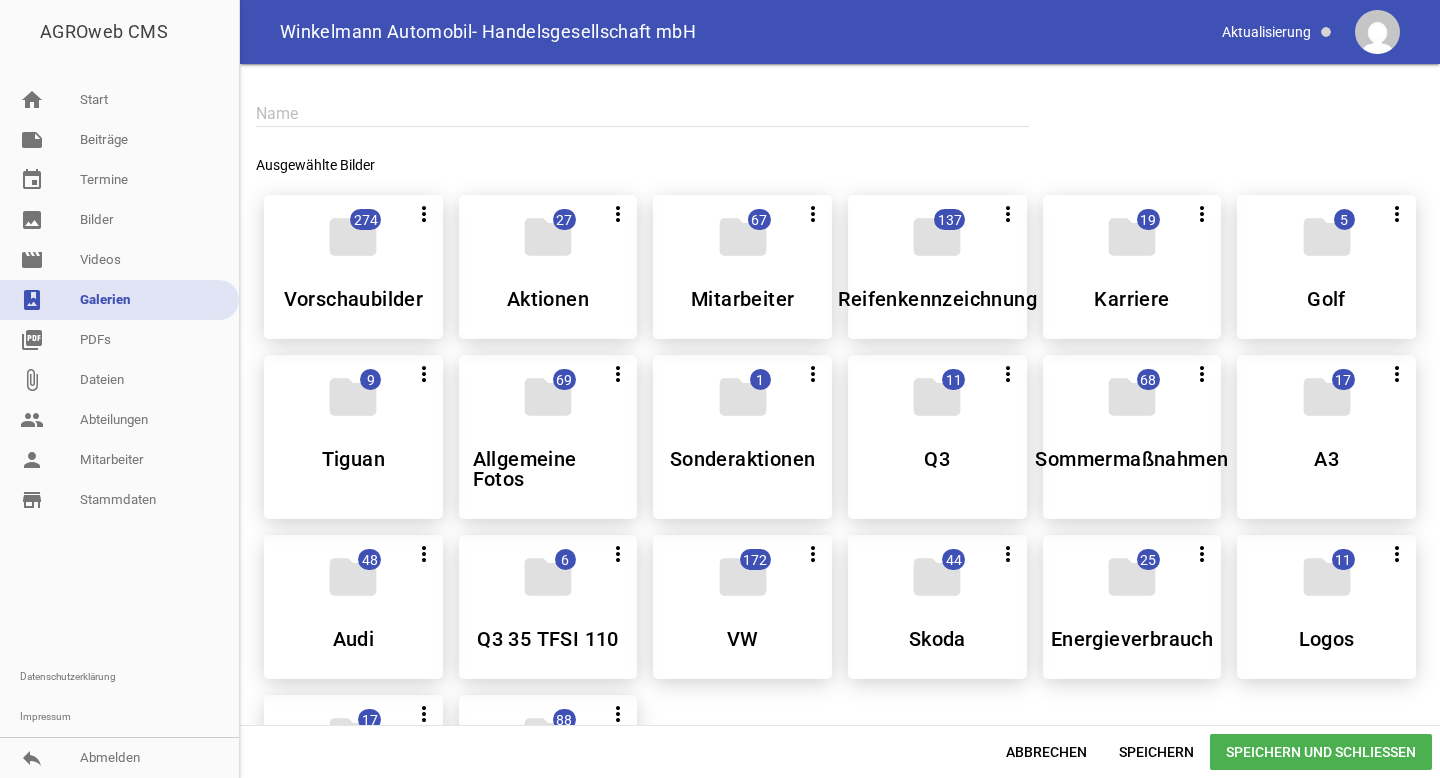 click at bounding box center (642, 113) 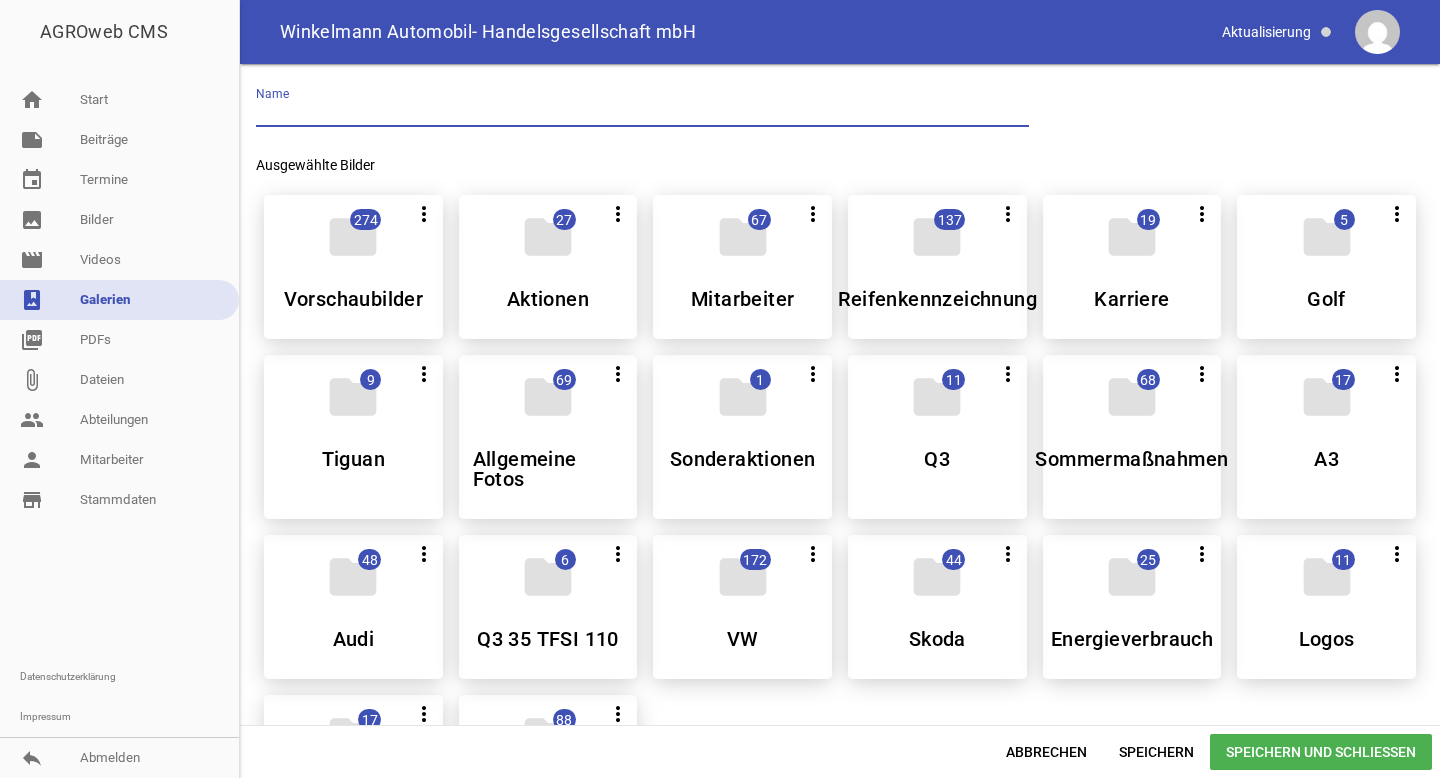 paste on "Skoda Kamiq Selection" 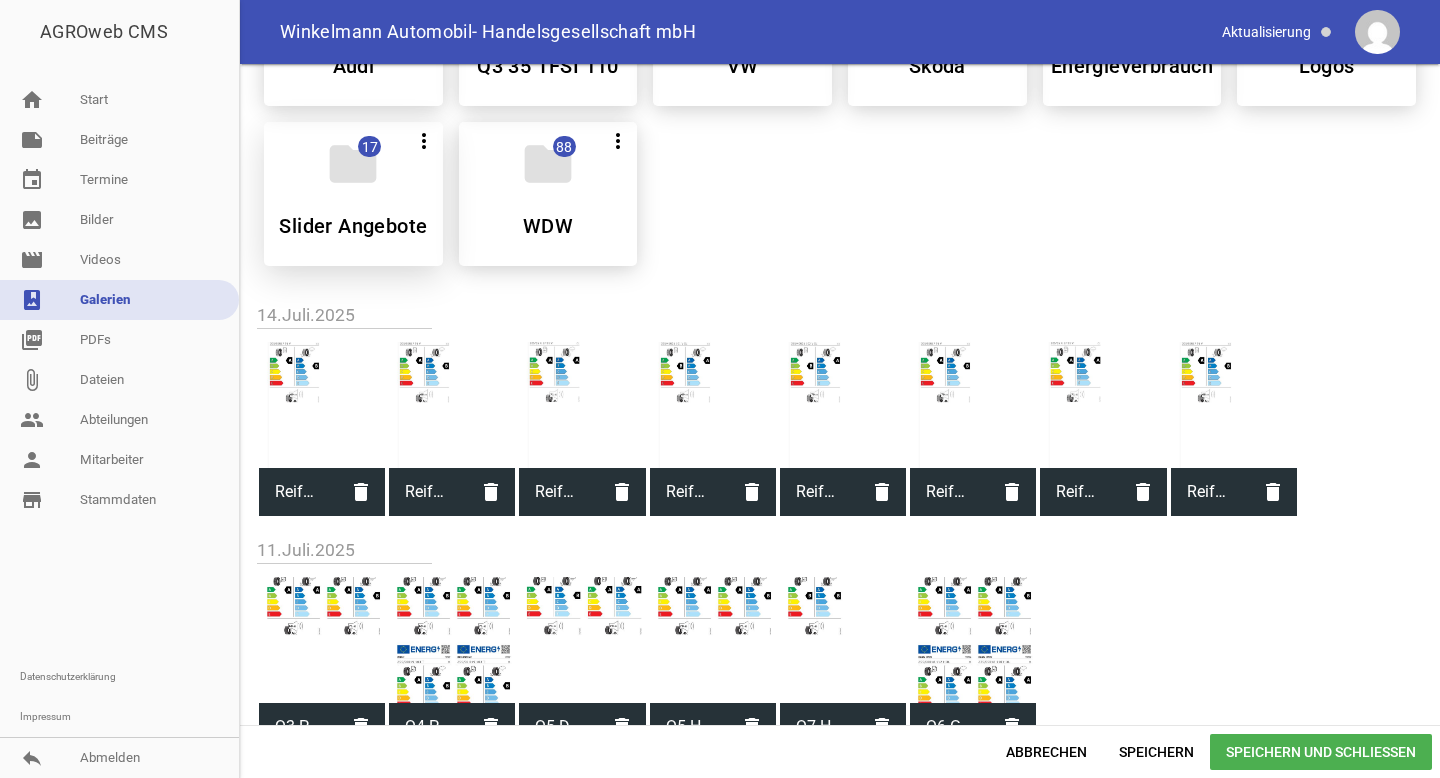 scroll, scrollTop: 595, scrollLeft: 0, axis: vertical 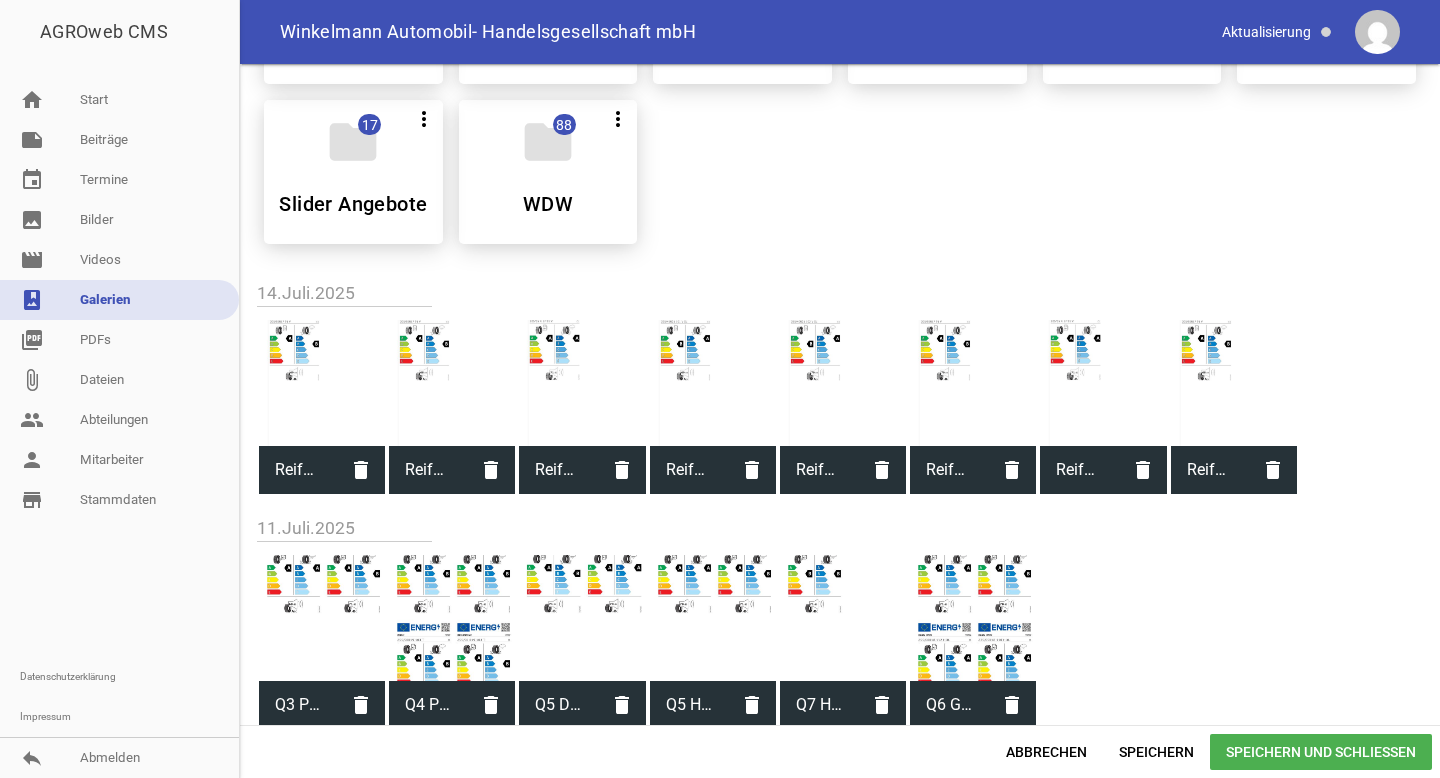 type on "Skoda Kamiq Selection" 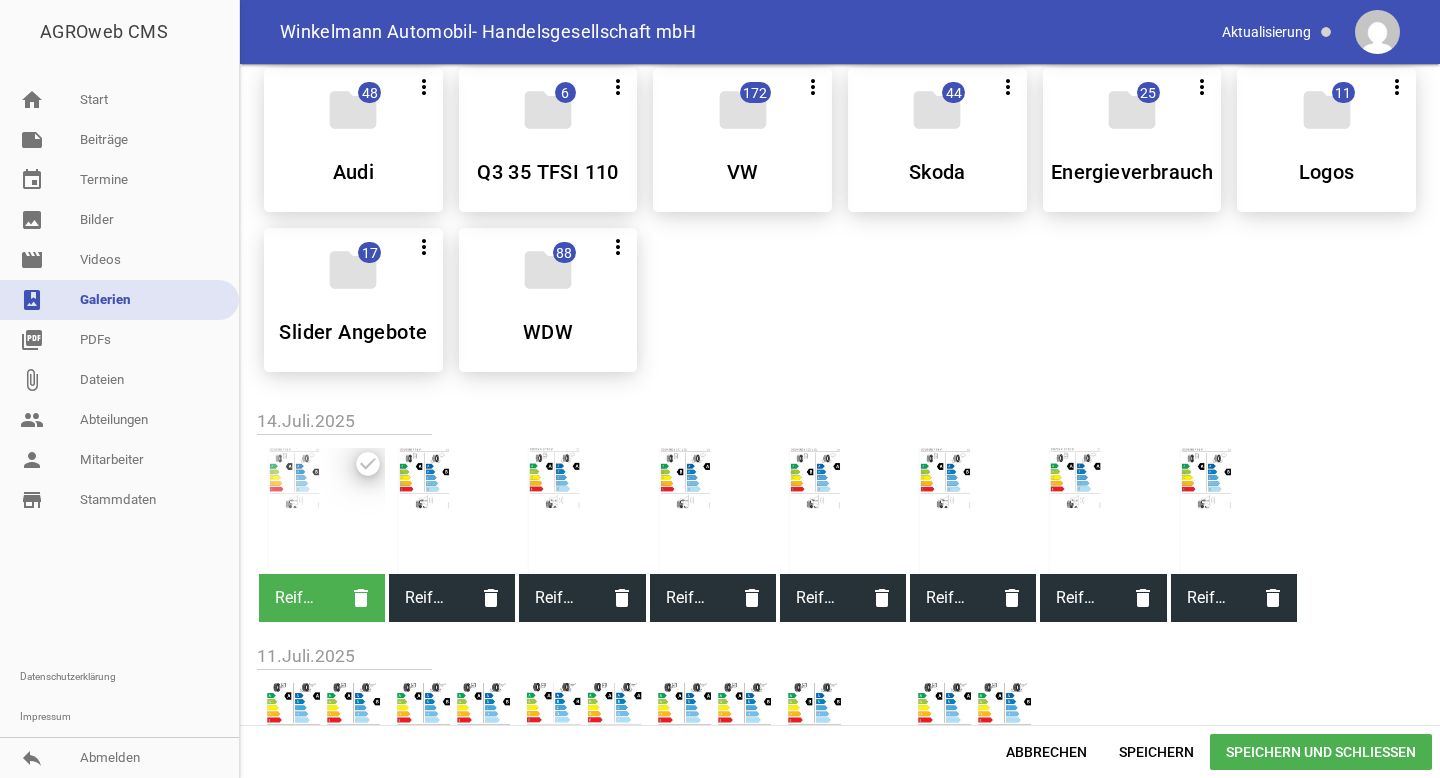 scroll, scrollTop: 723, scrollLeft: 0, axis: vertical 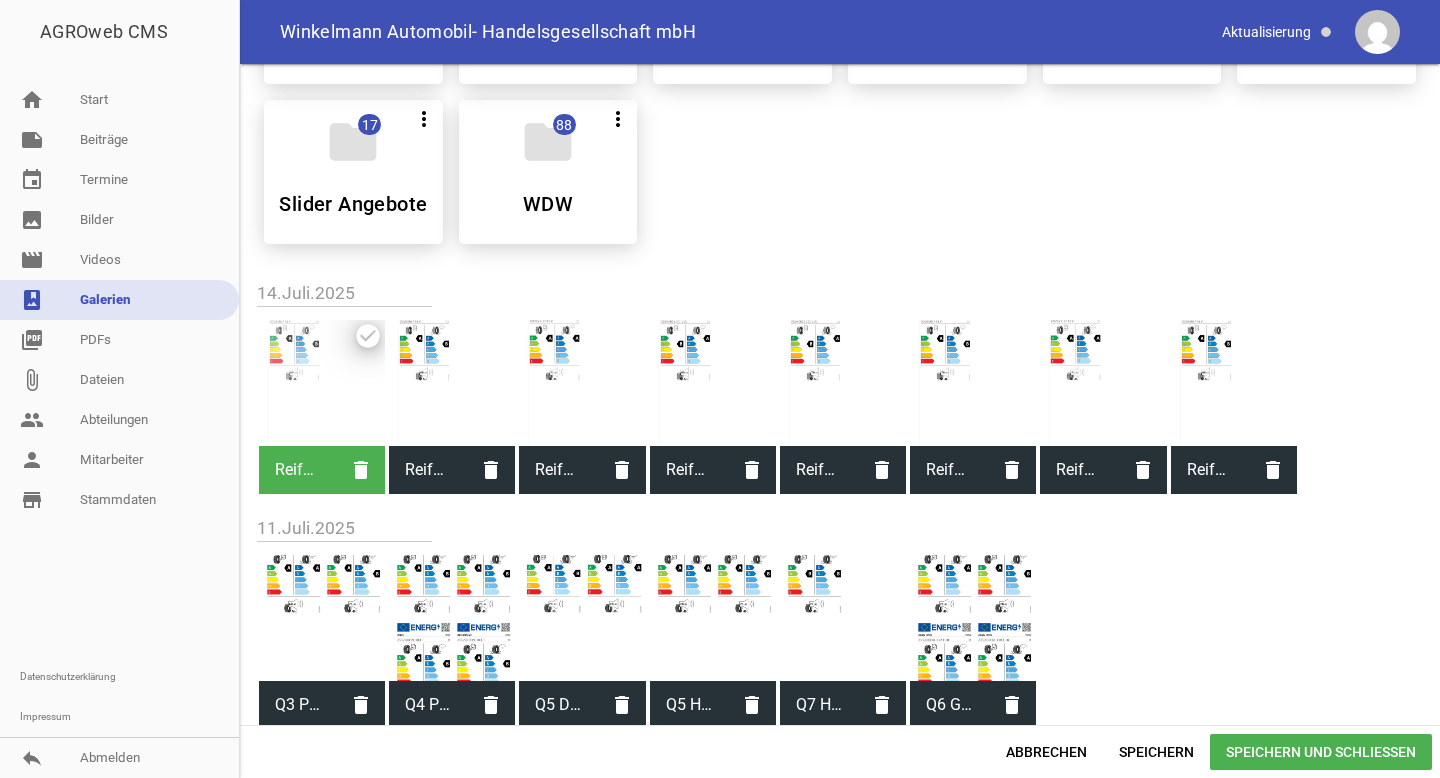 click at bounding box center (452, 383) 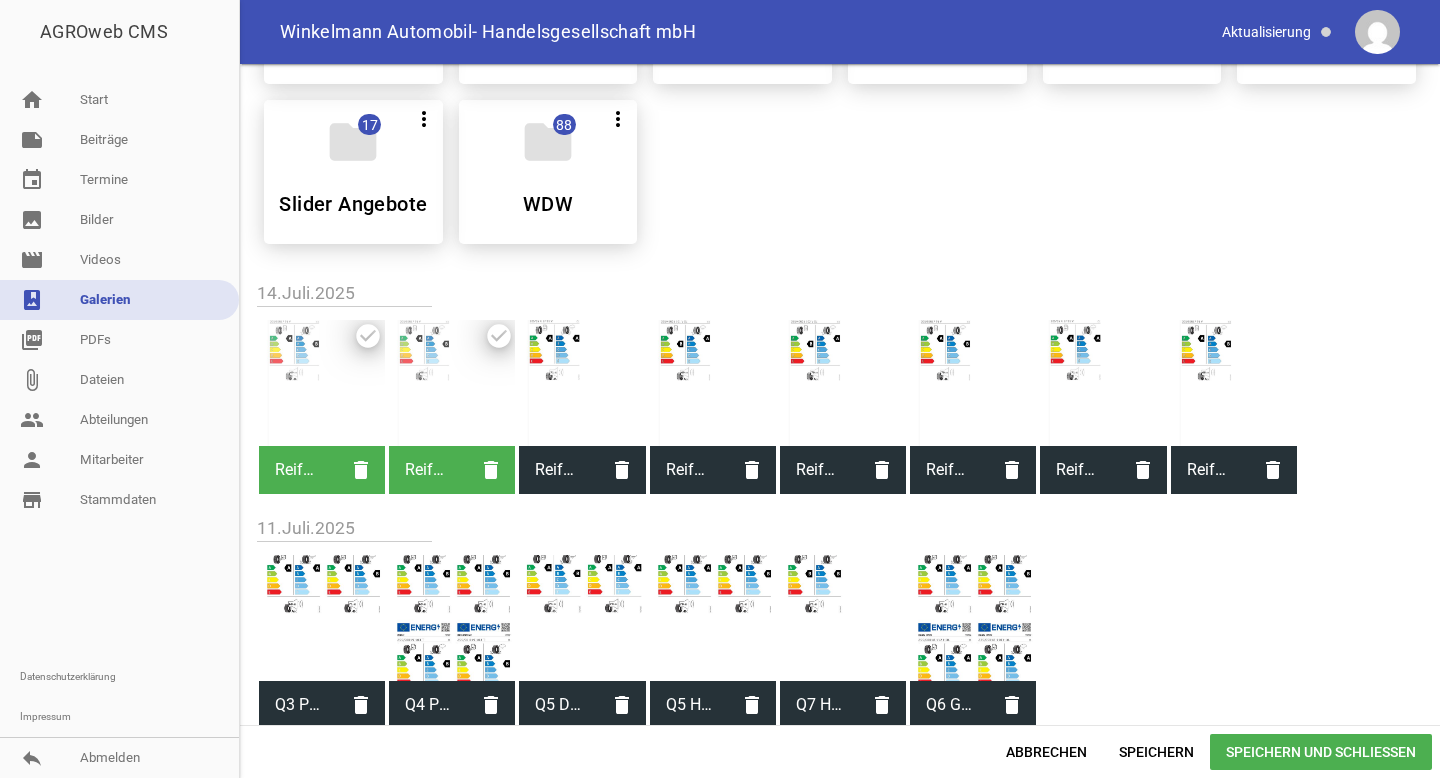 click at bounding box center [582, 383] 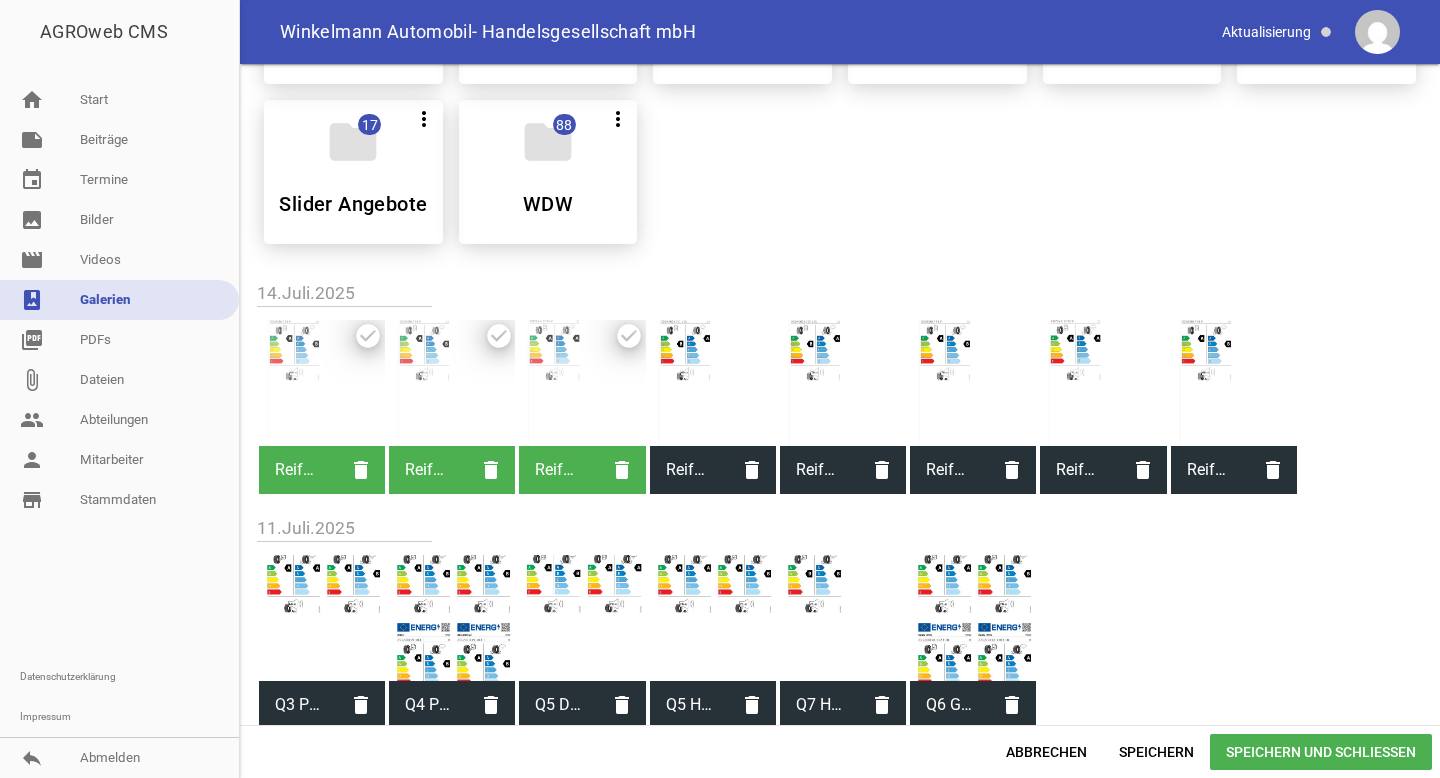 click on "Speichern und Schließen" at bounding box center (1321, 752) 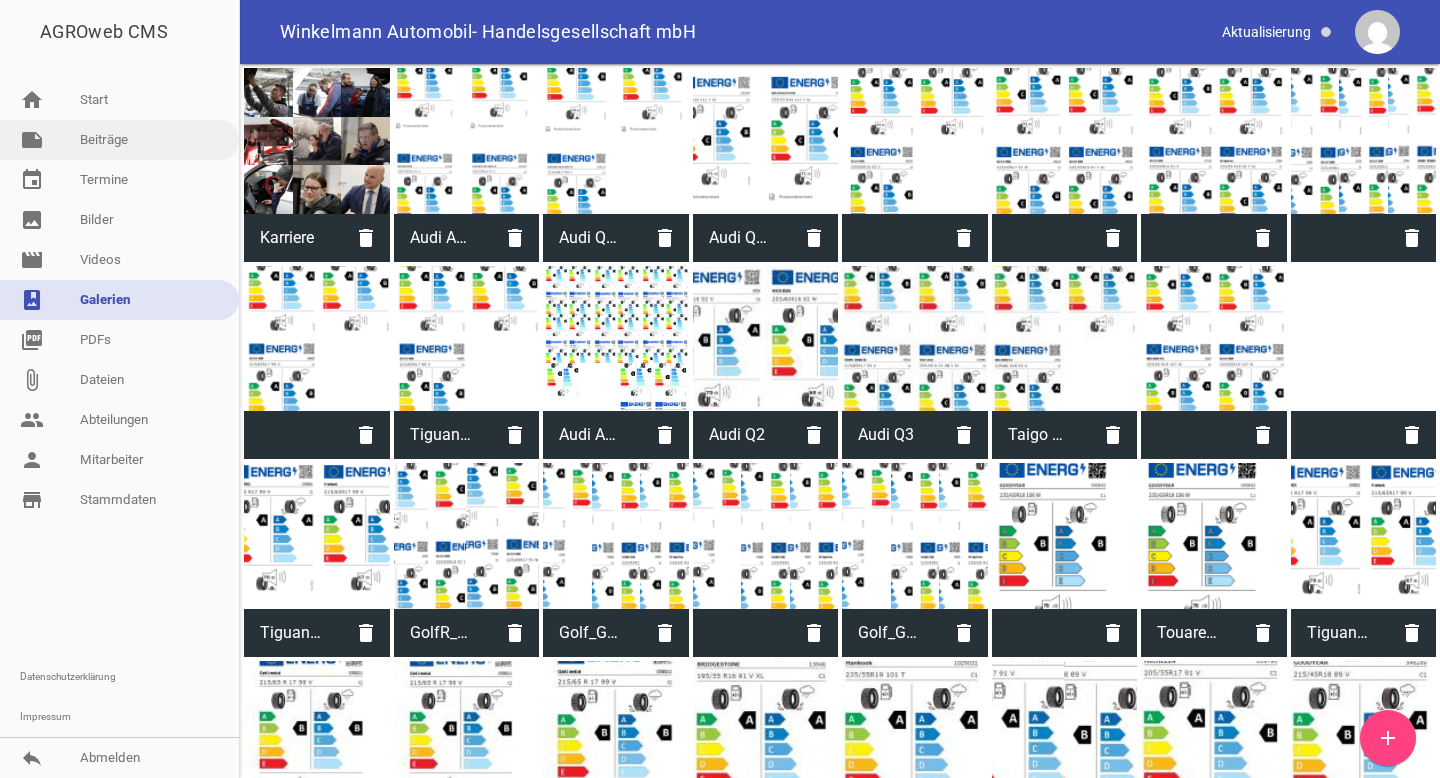 click on "note Beiträge" at bounding box center [119, 140] 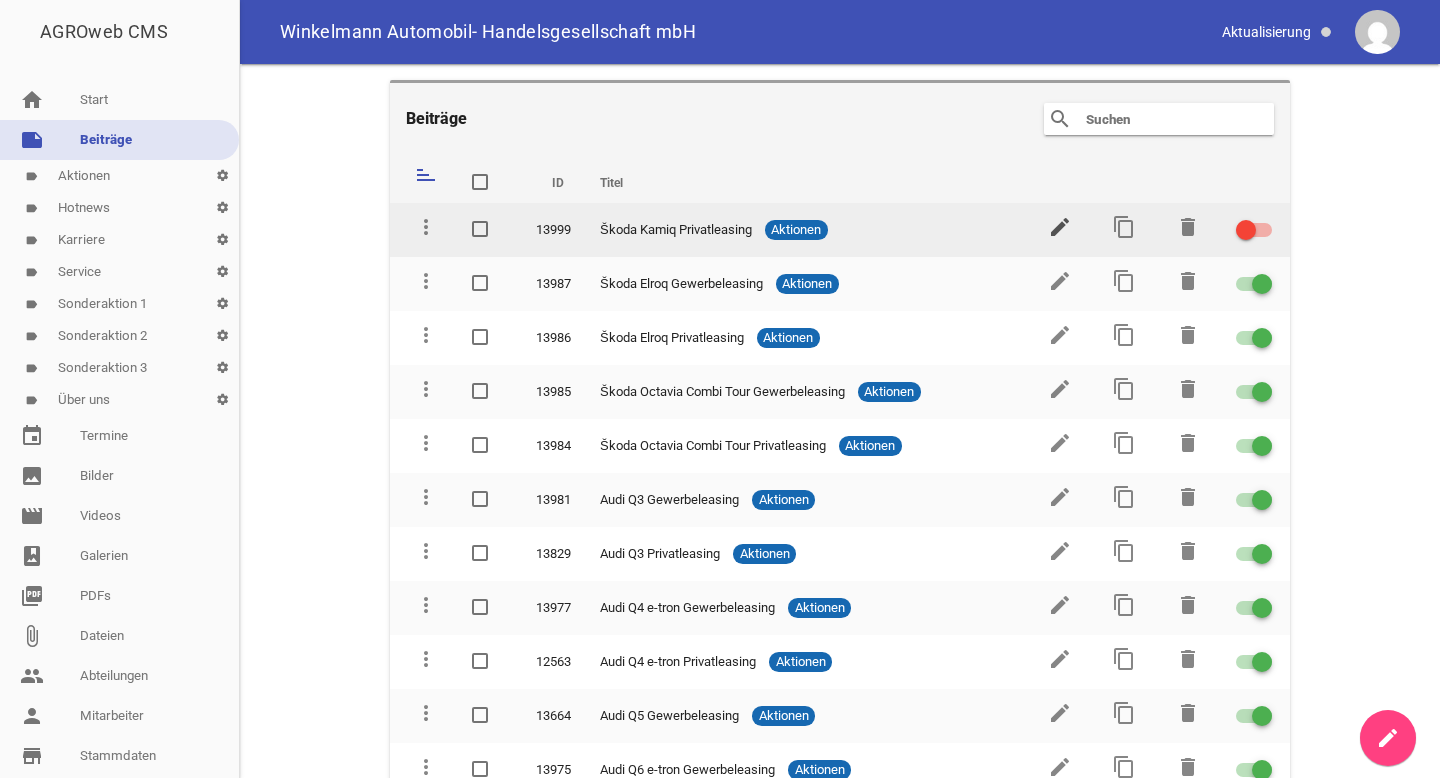 click on "edit" at bounding box center (1060, 227) 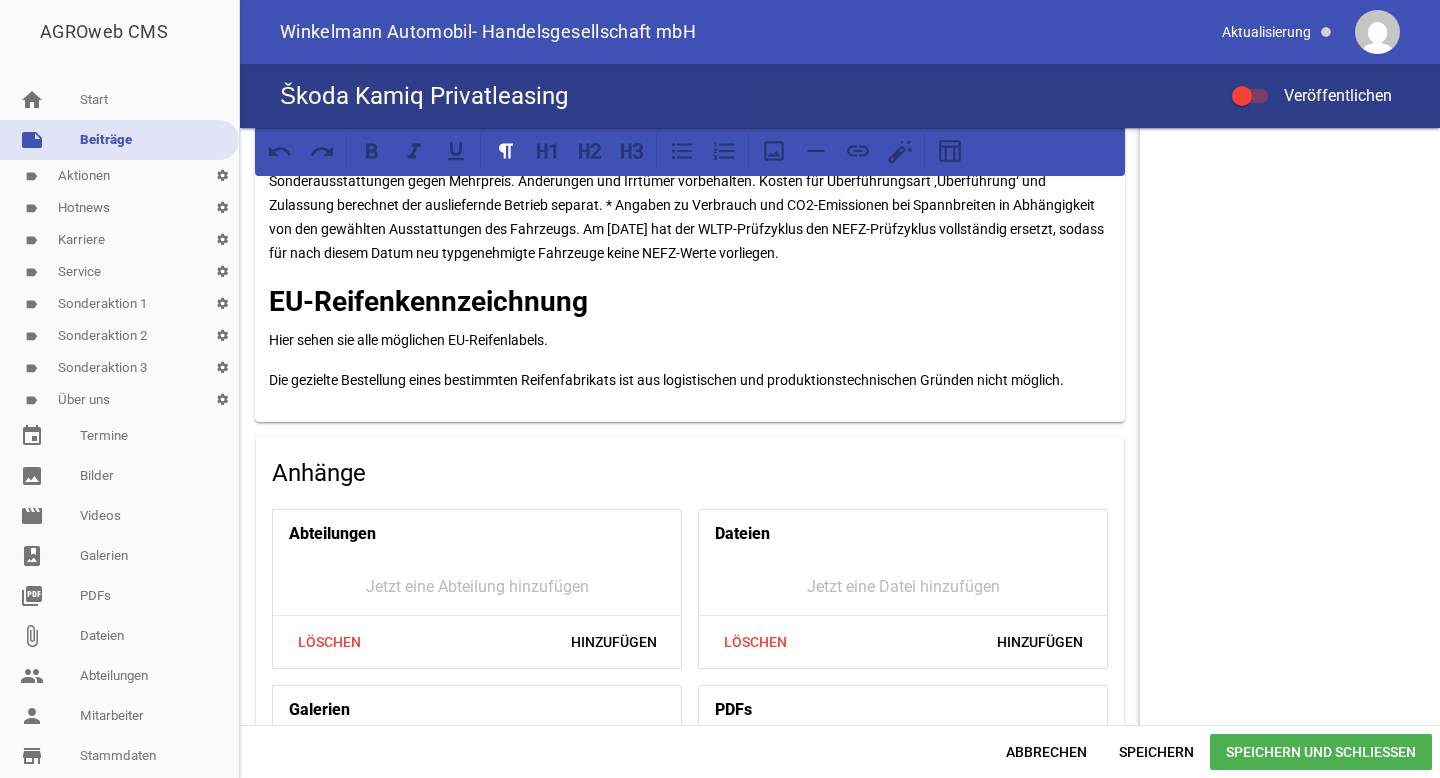 scroll, scrollTop: 1785, scrollLeft: 0, axis: vertical 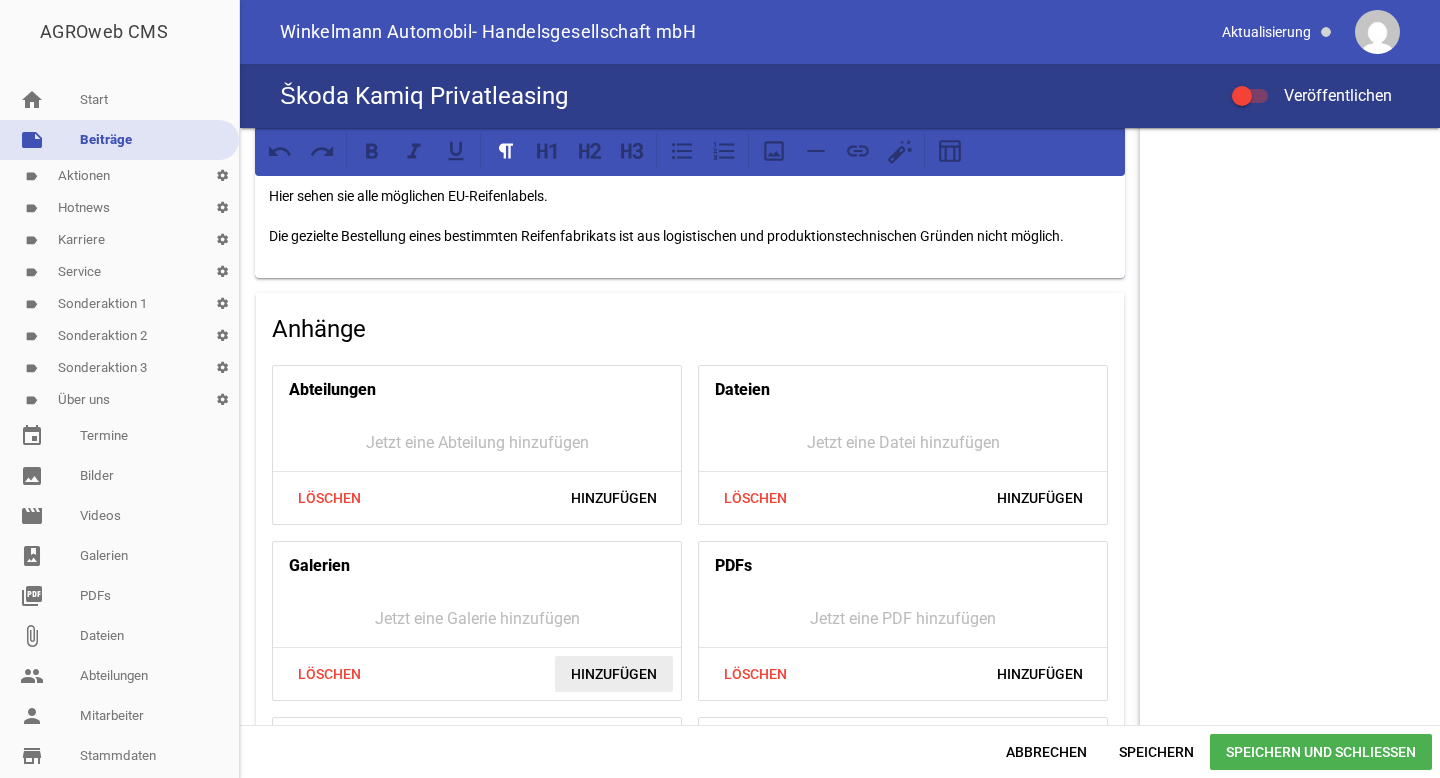 click on "Hinzufügen" at bounding box center [614, 674] 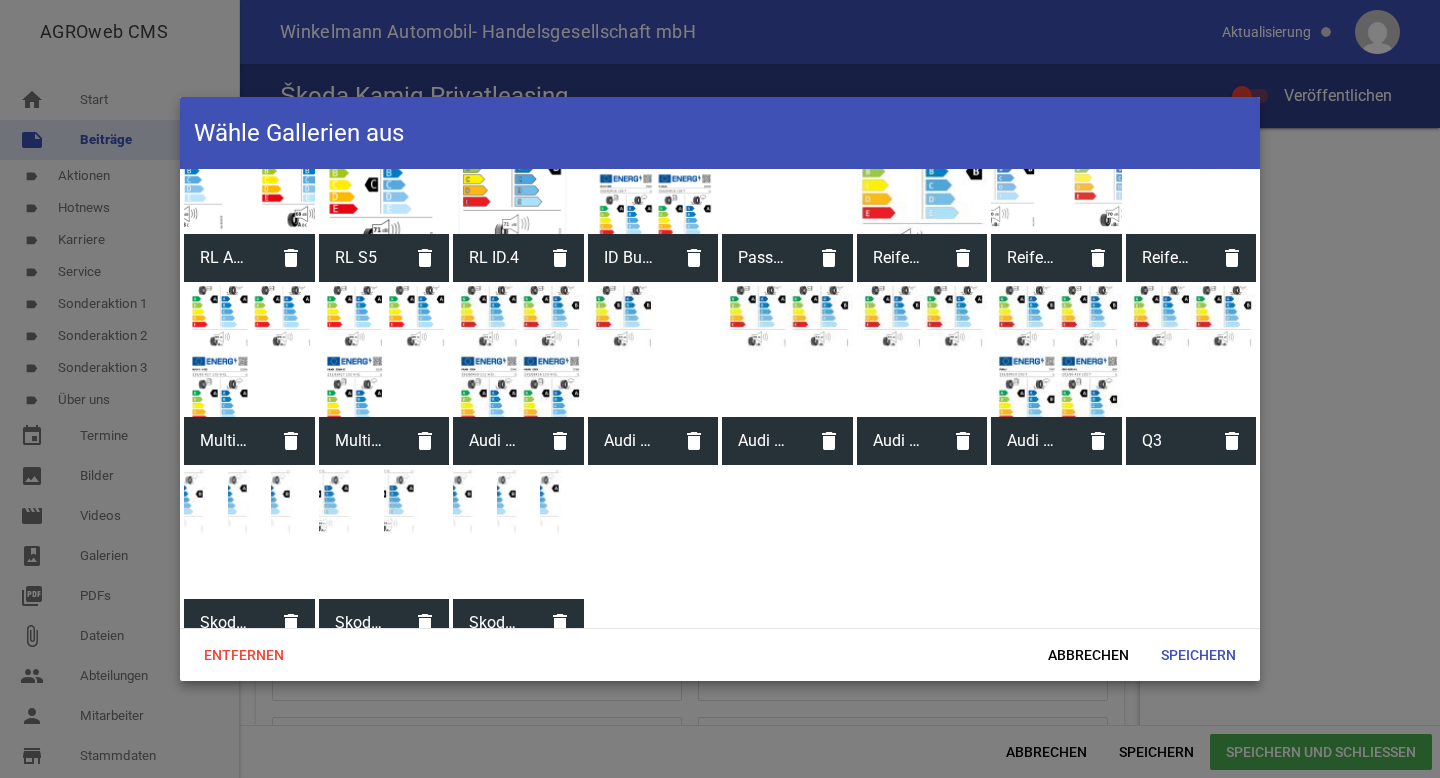 scroll, scrollTop: 2083, scrollLeft: 0, axis: vertical 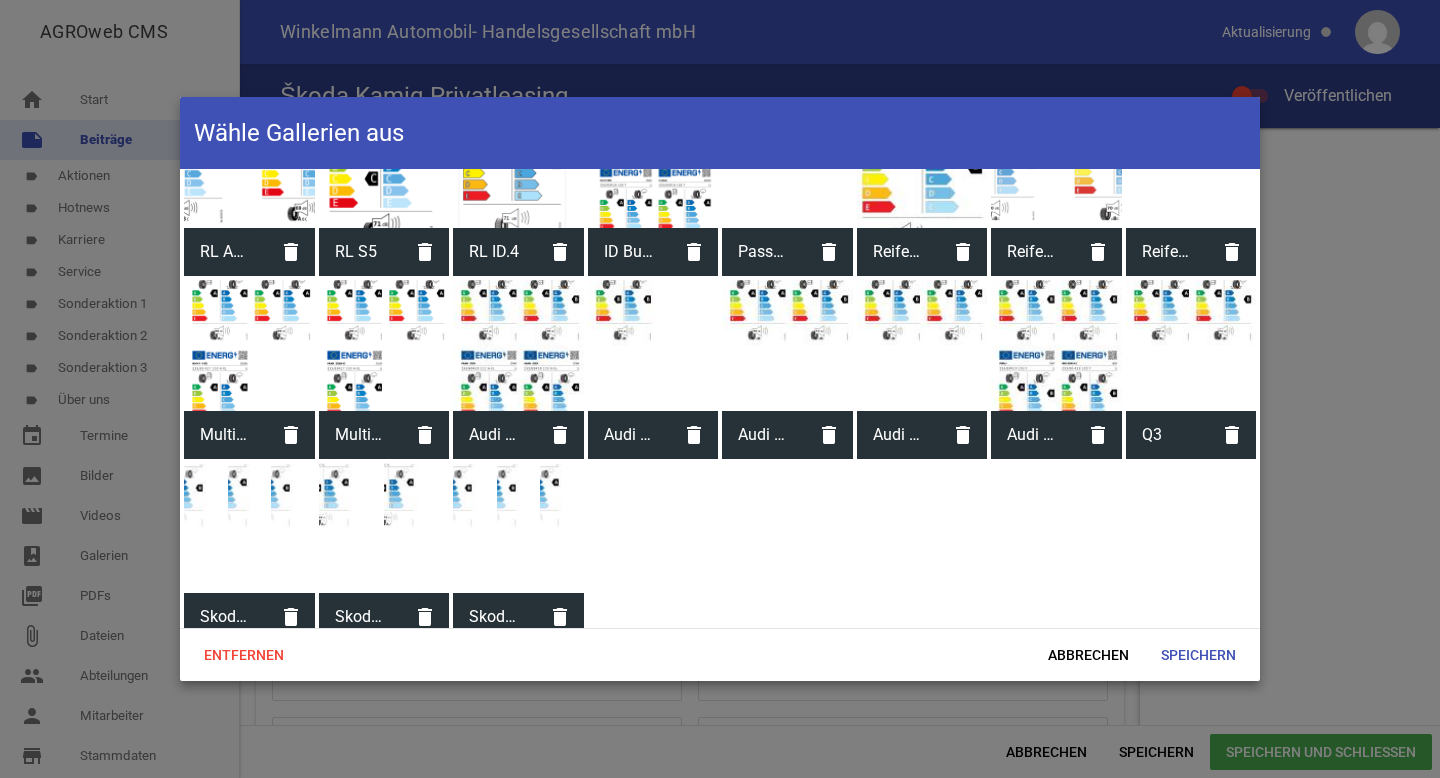 click at bounding box center [518, 528] 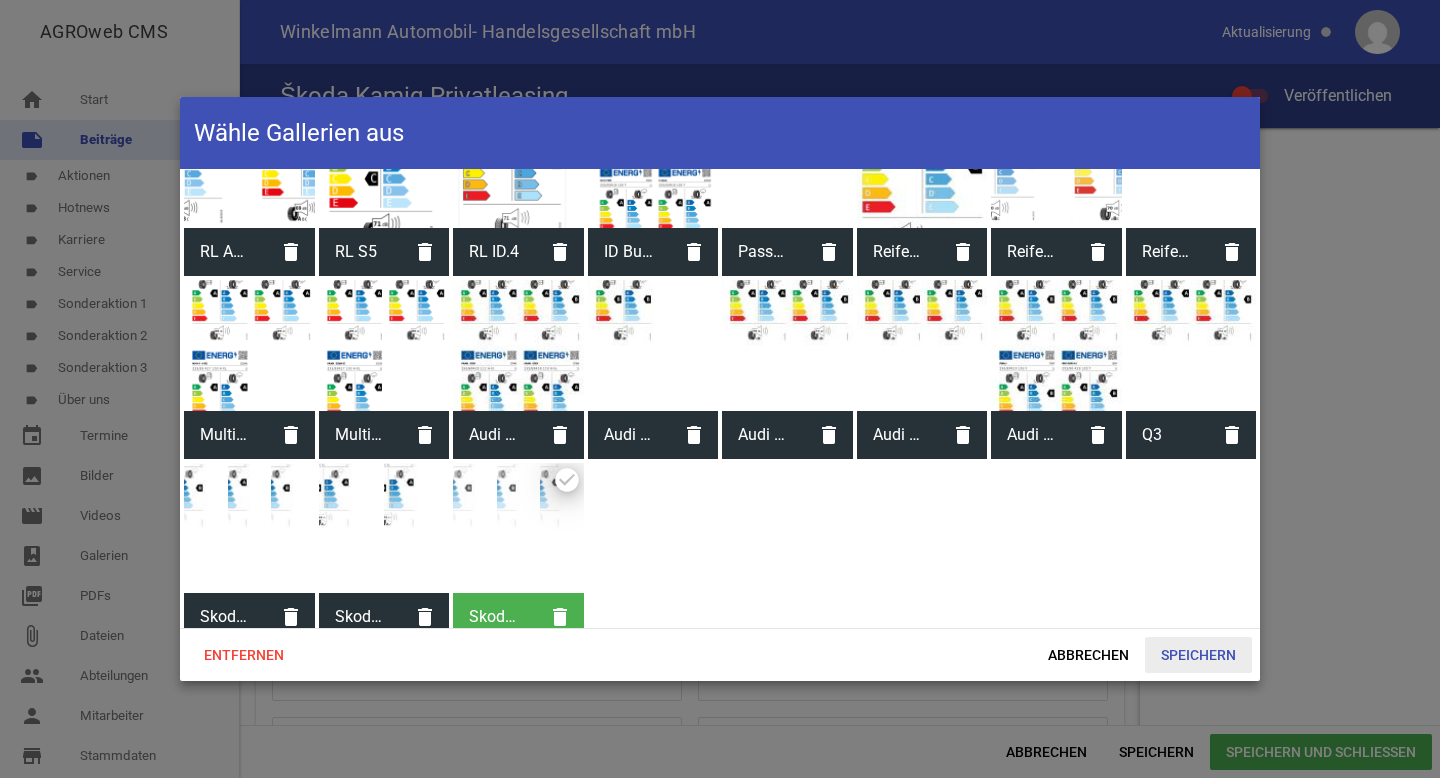 click on "Speichern" at bounding box center [1198, 655] 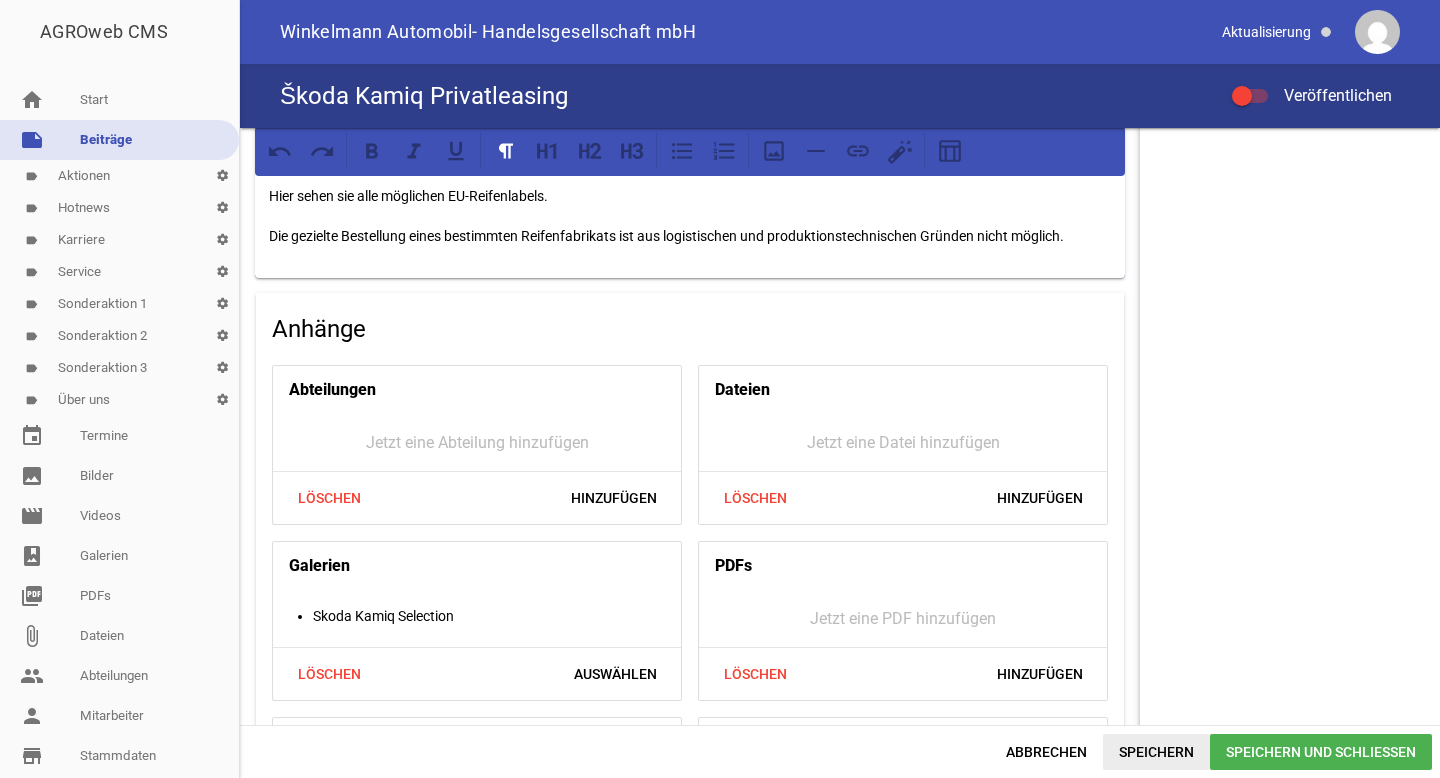 click on "Speichern" at bounding box center (1156, 752) 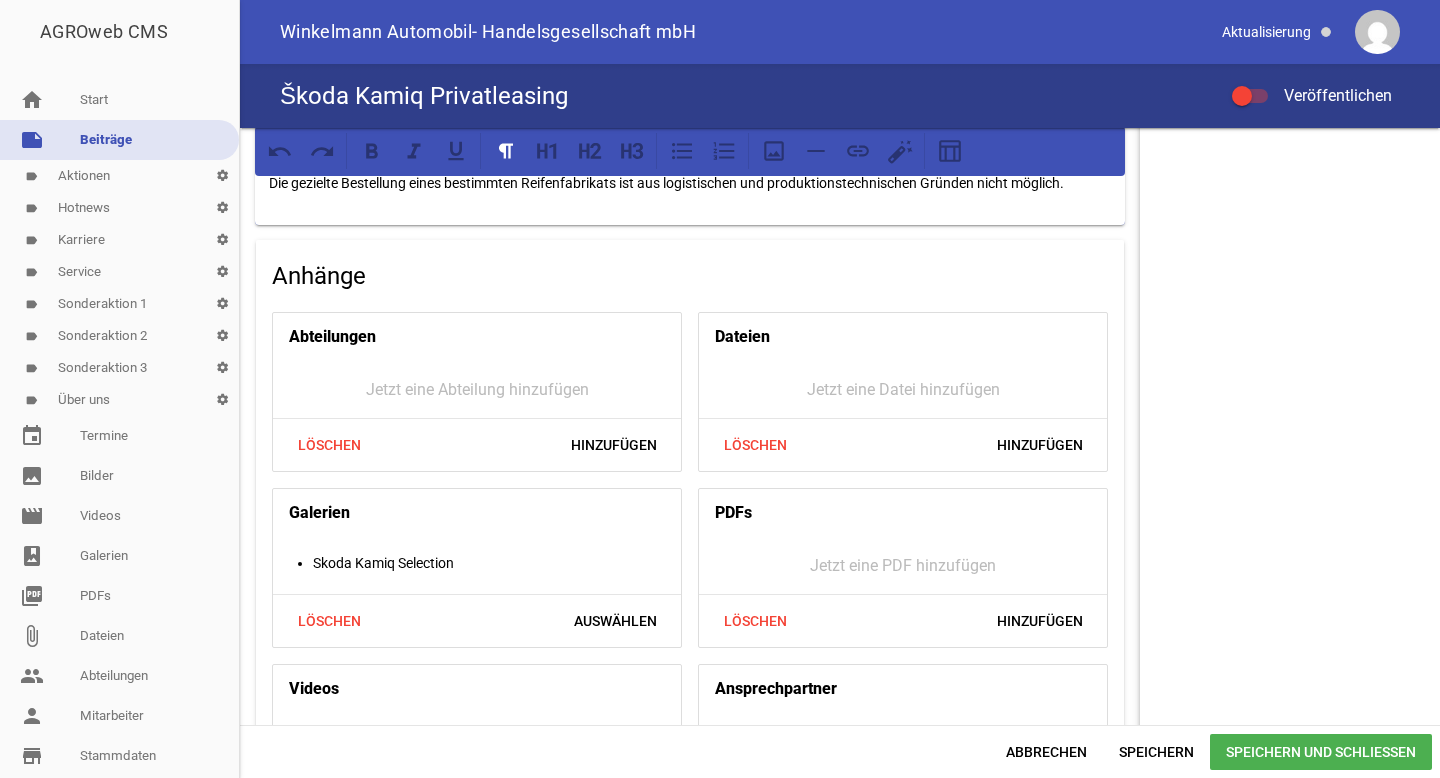 scroll, scrollTop: 1848, scrollLeft: 0, axis: vertical 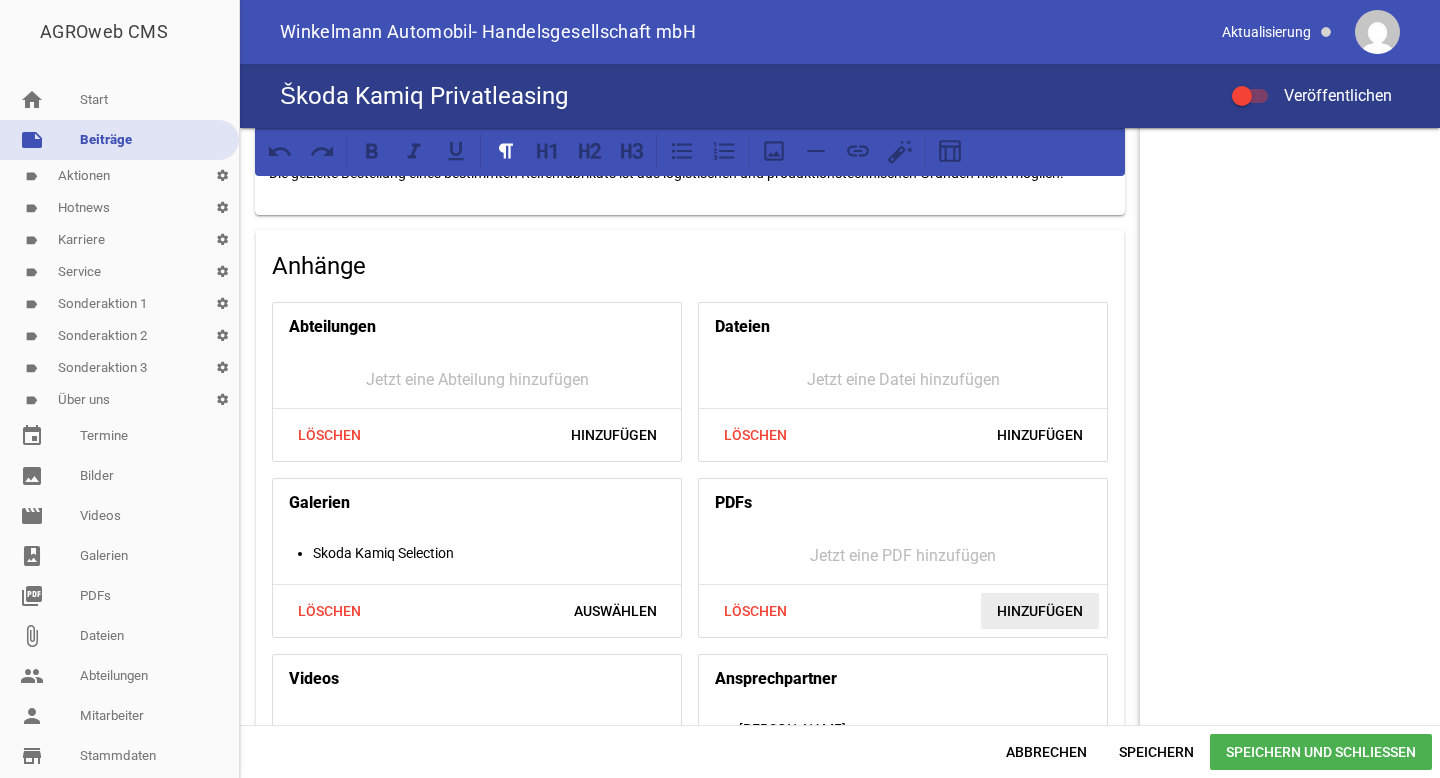 click on "Hinzufügen" at bounding box center [1040, 611] 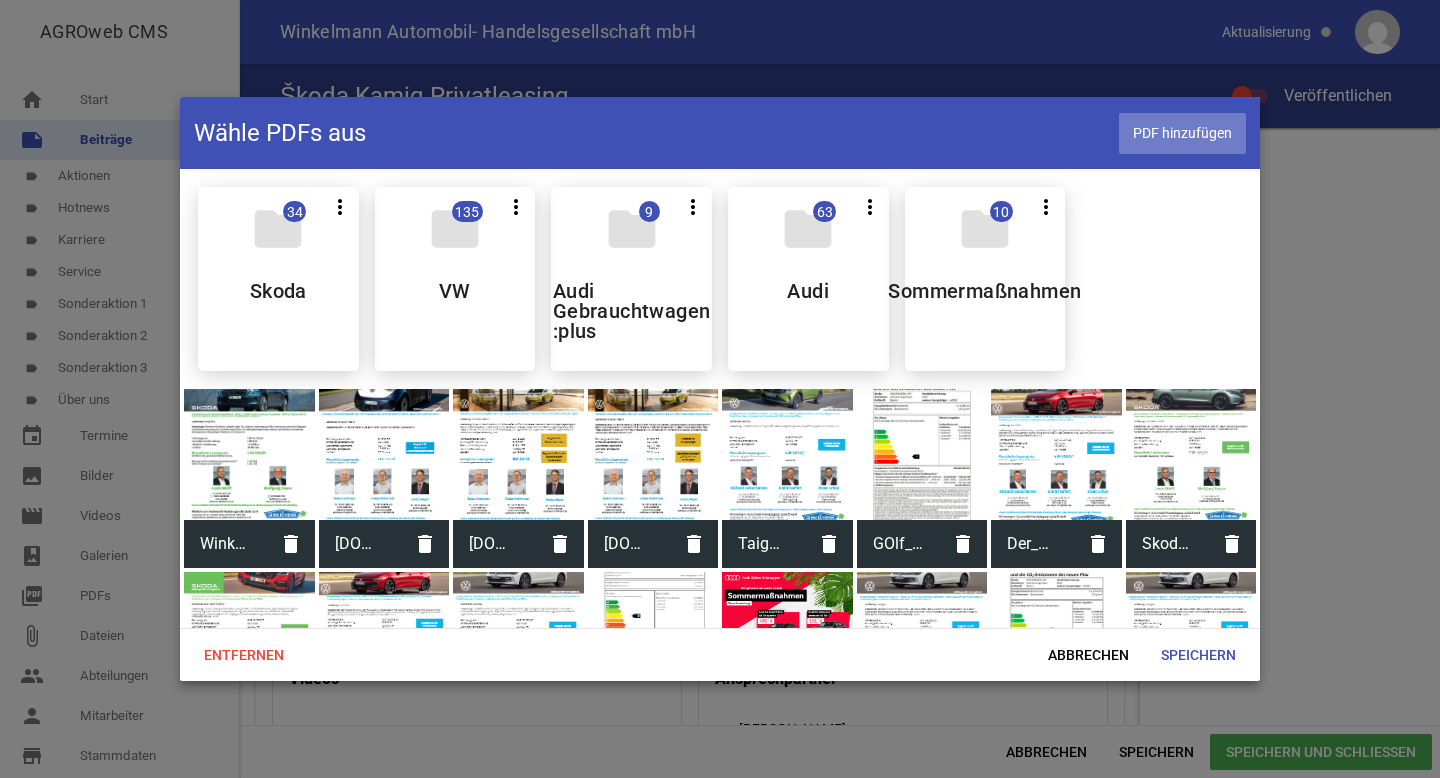 click on "PDF hinzufügen" at bounding box center [1182, 133] 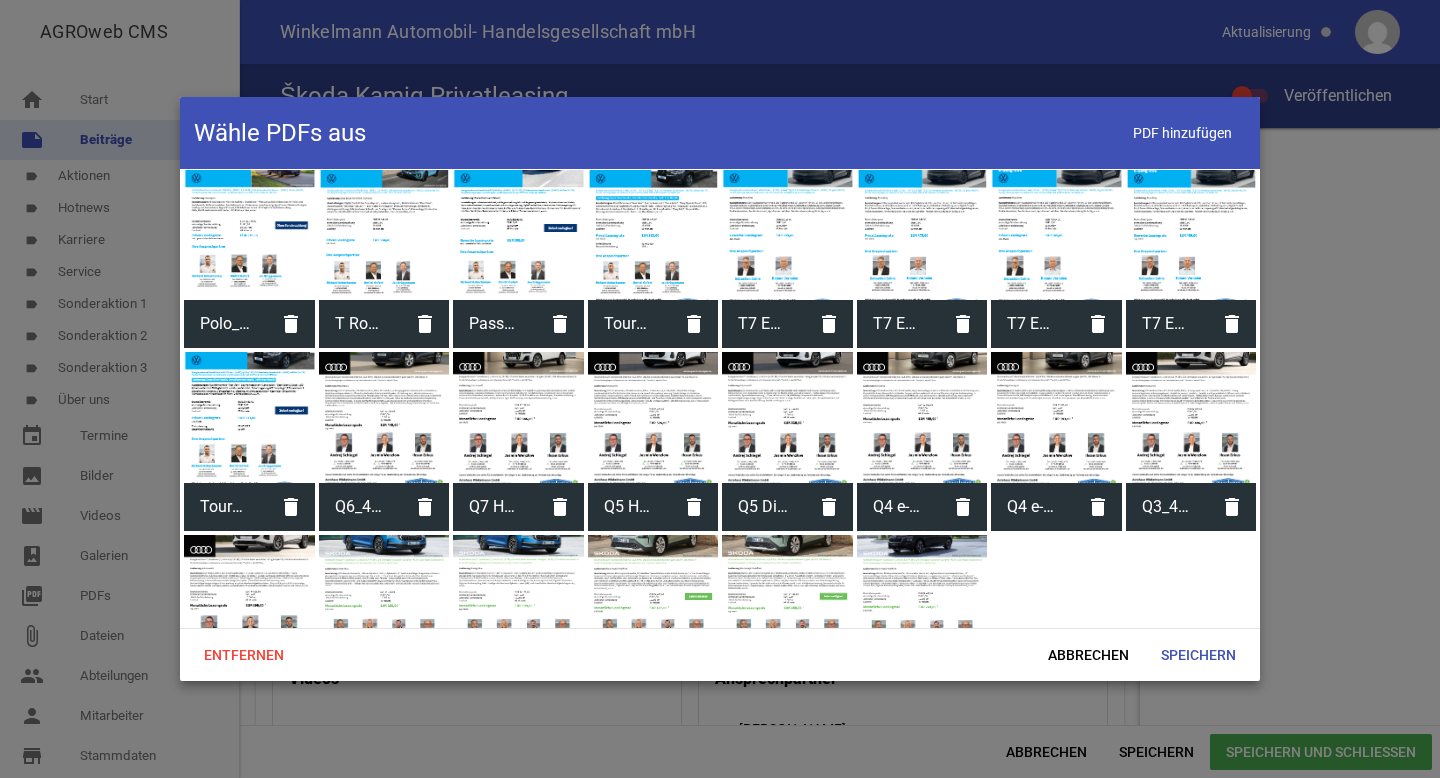 scroll, scrollTop: 2299, scrollLeft: 0, axis: vertical 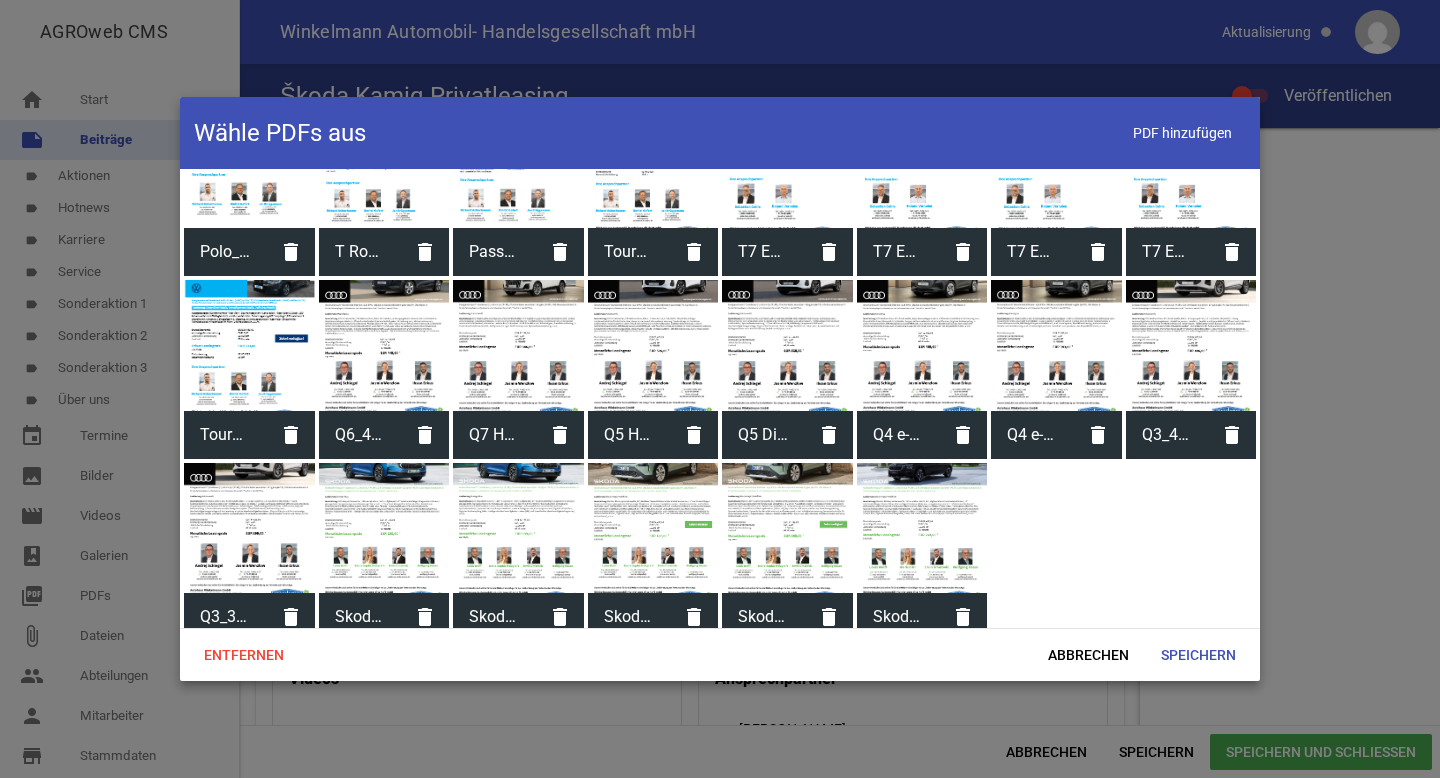 click at bounding box center (922, 528) 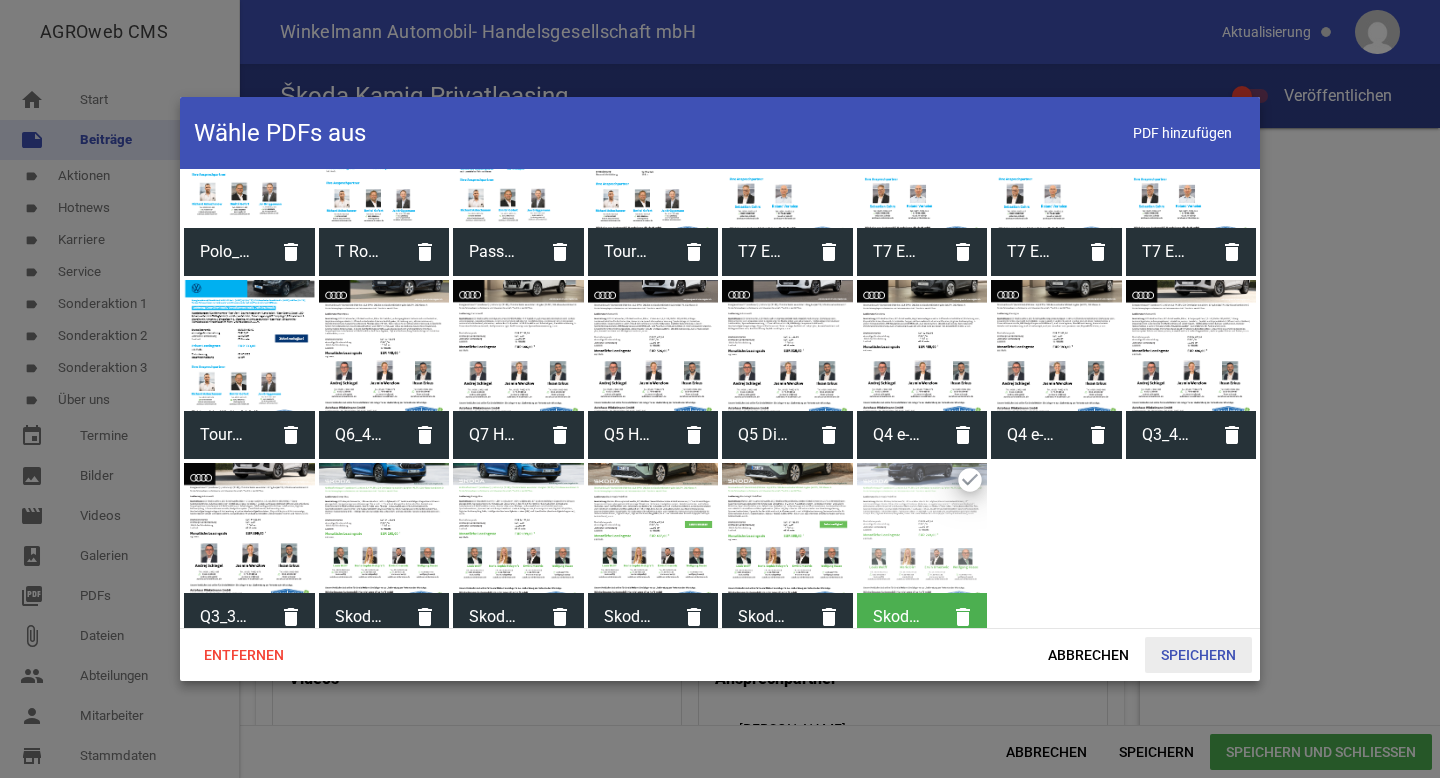 click on "Speichern" at bounding box center (1198, 655) 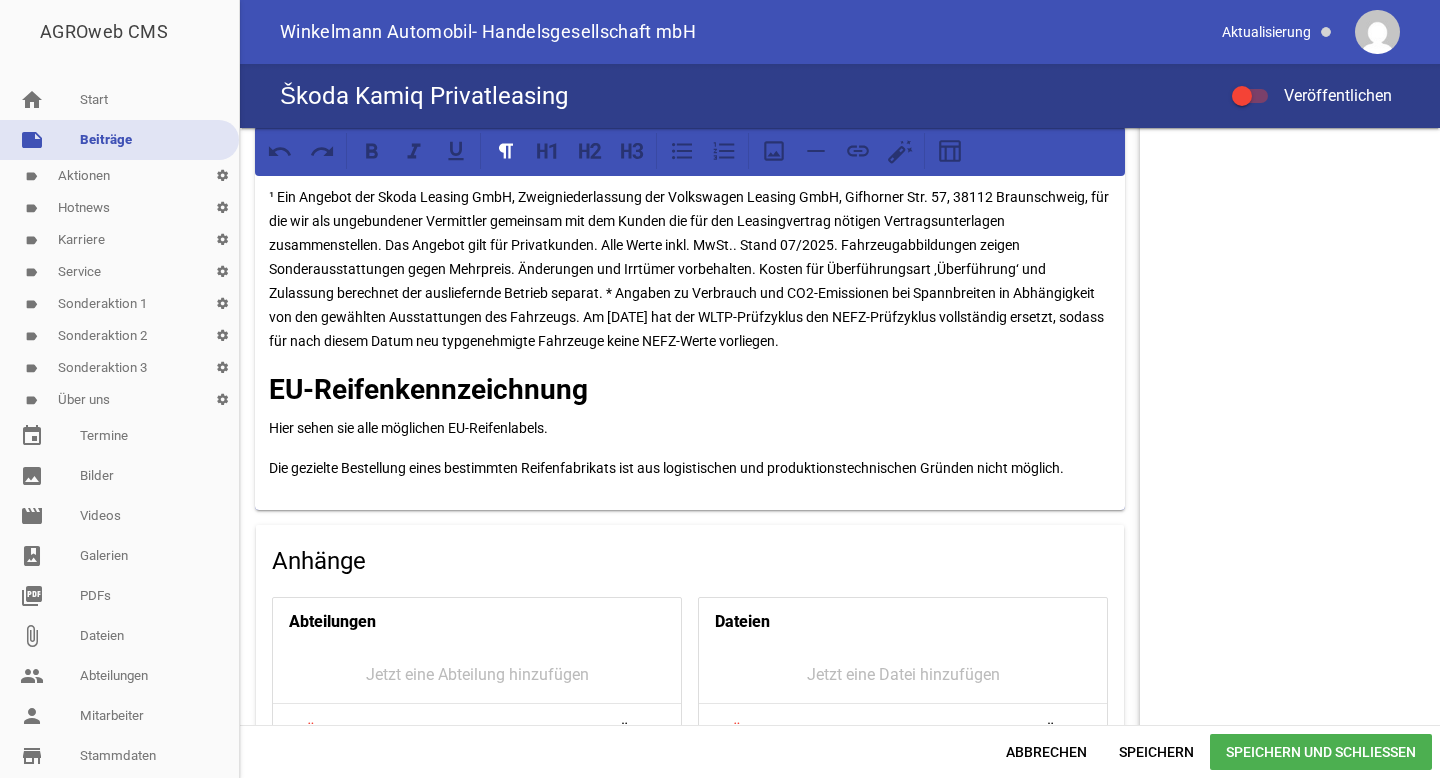 scroll, scrollTop: 1517, scrollLeft: 0, axis: vertical 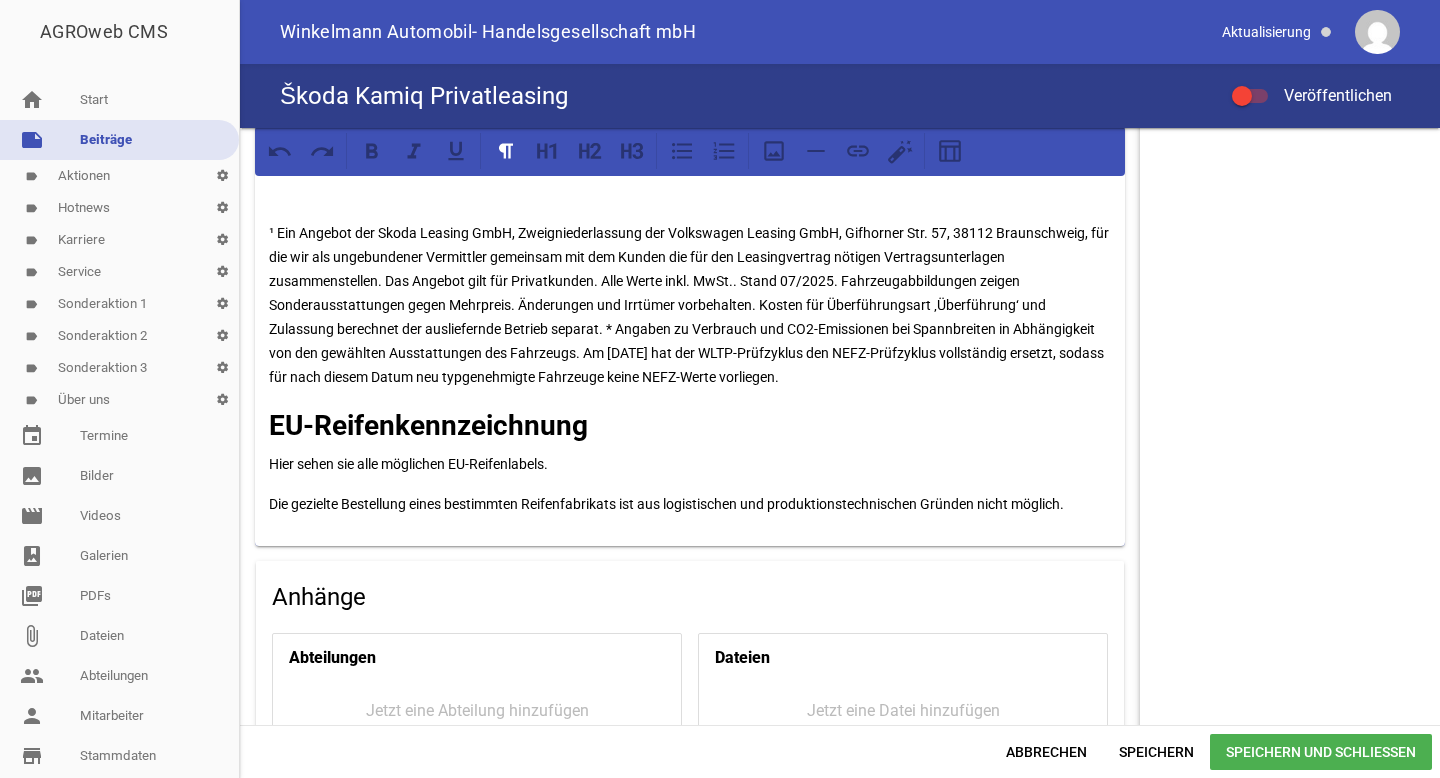 click at bounding box center (1242, 96) 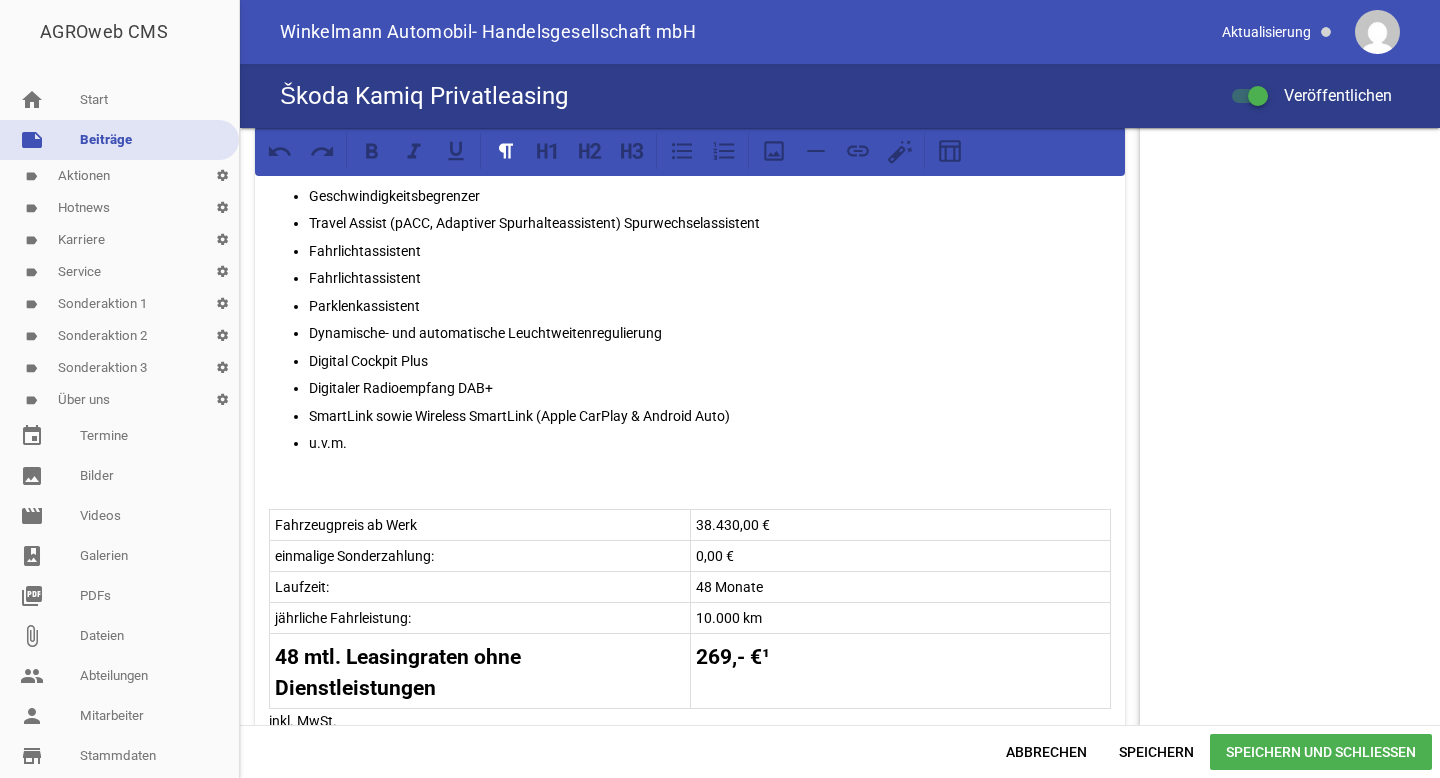 scroll, scrollTop: 893, scrollLeft: 0, axis: vertical 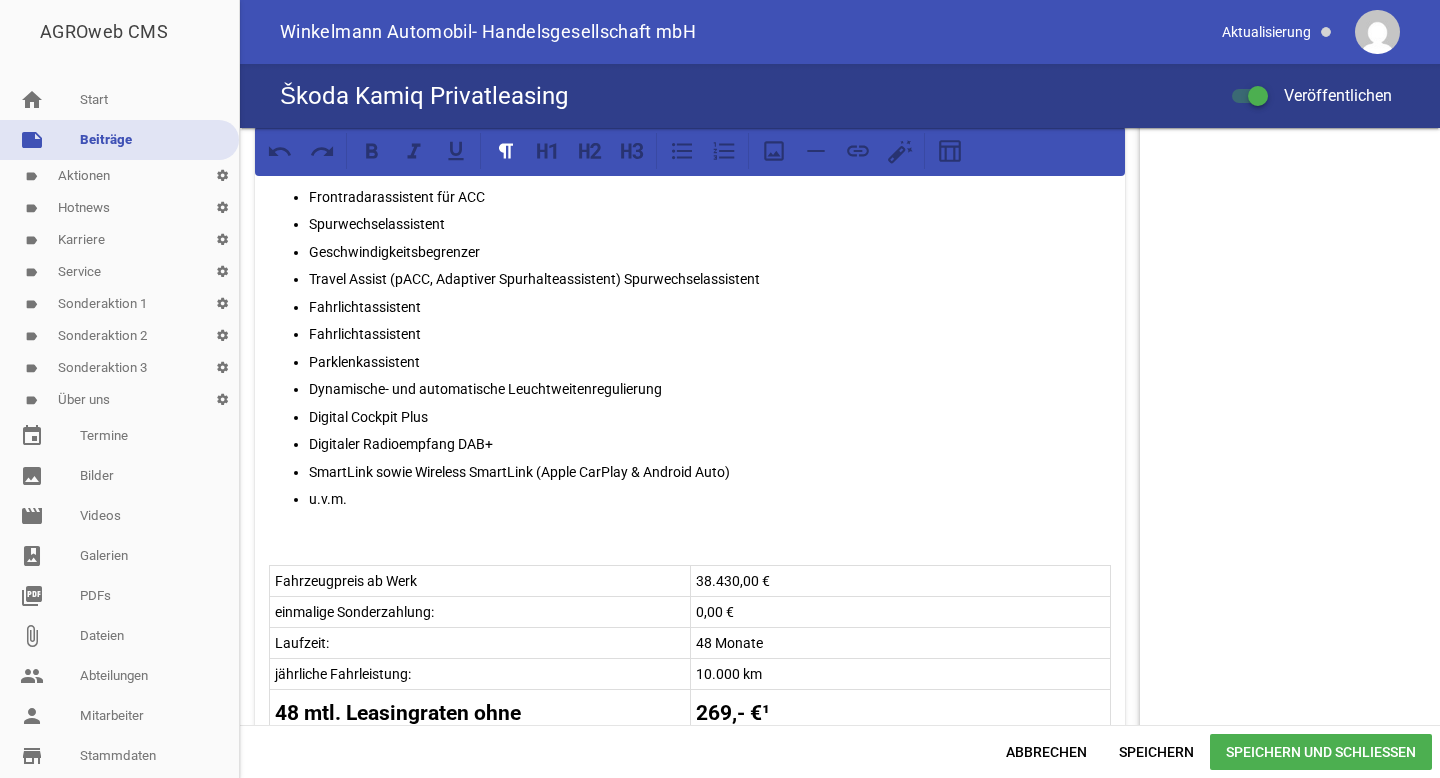 click on "Speichern und Schließen" at bounding box center [1321, 752] 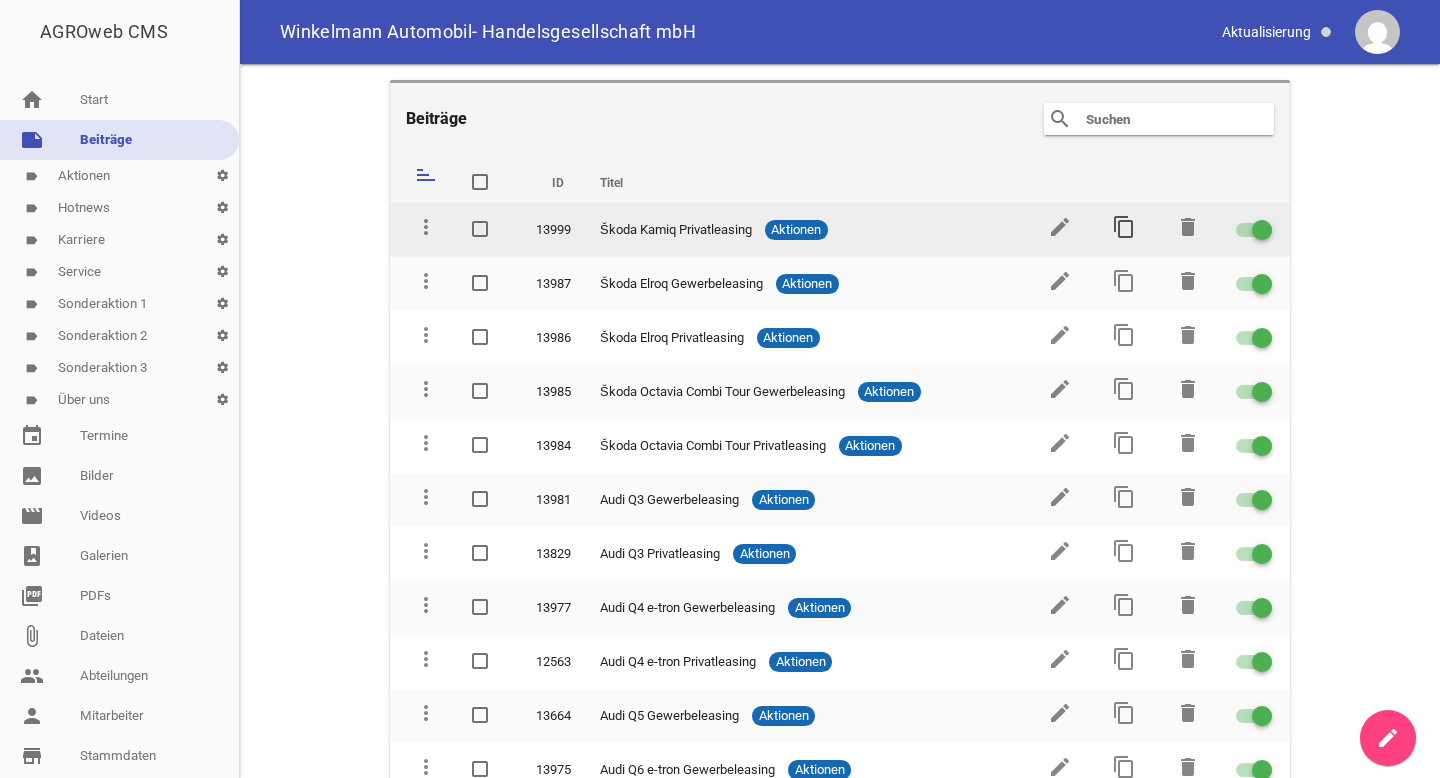 click on "content_copy" at bounding box center [1124, 227] 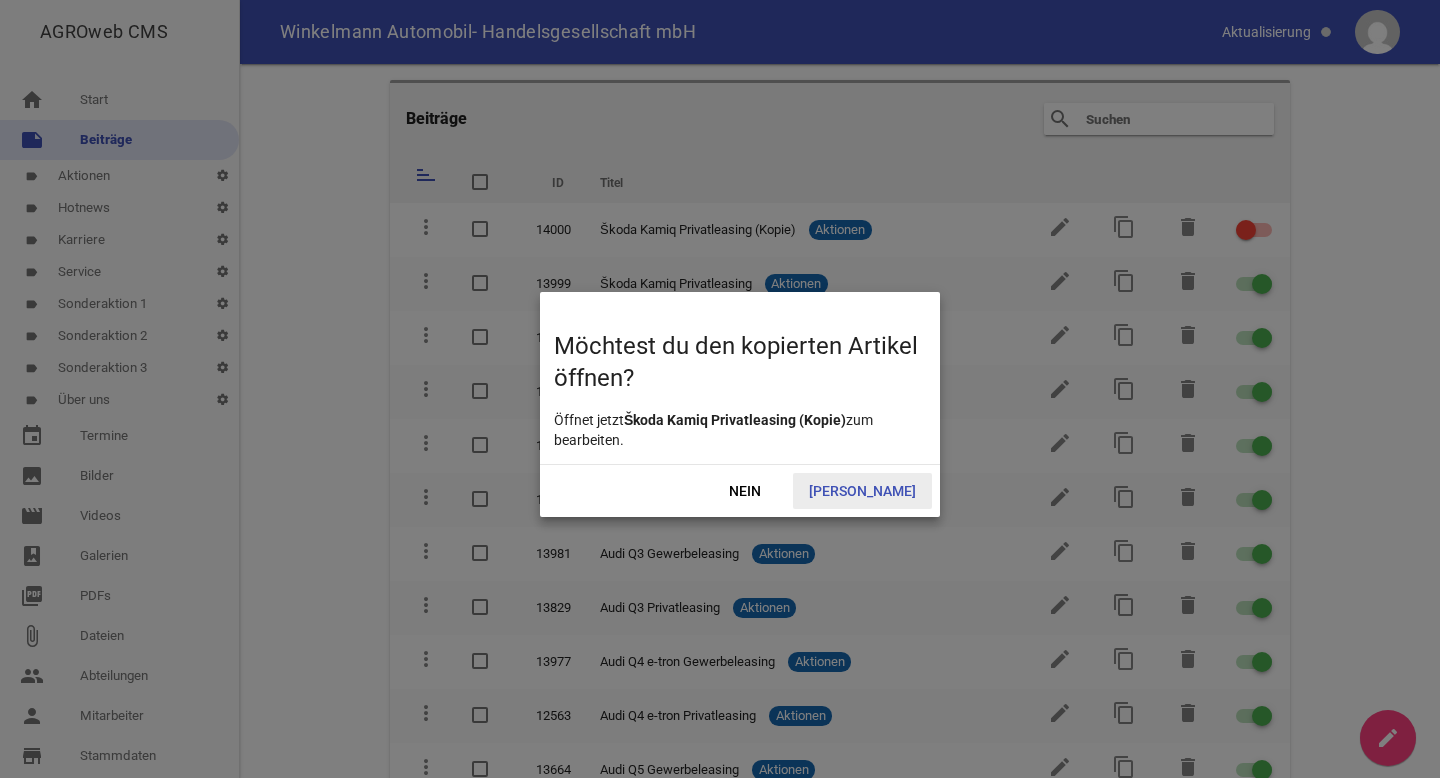 click on "Ja" at bounding box center (862, 491) 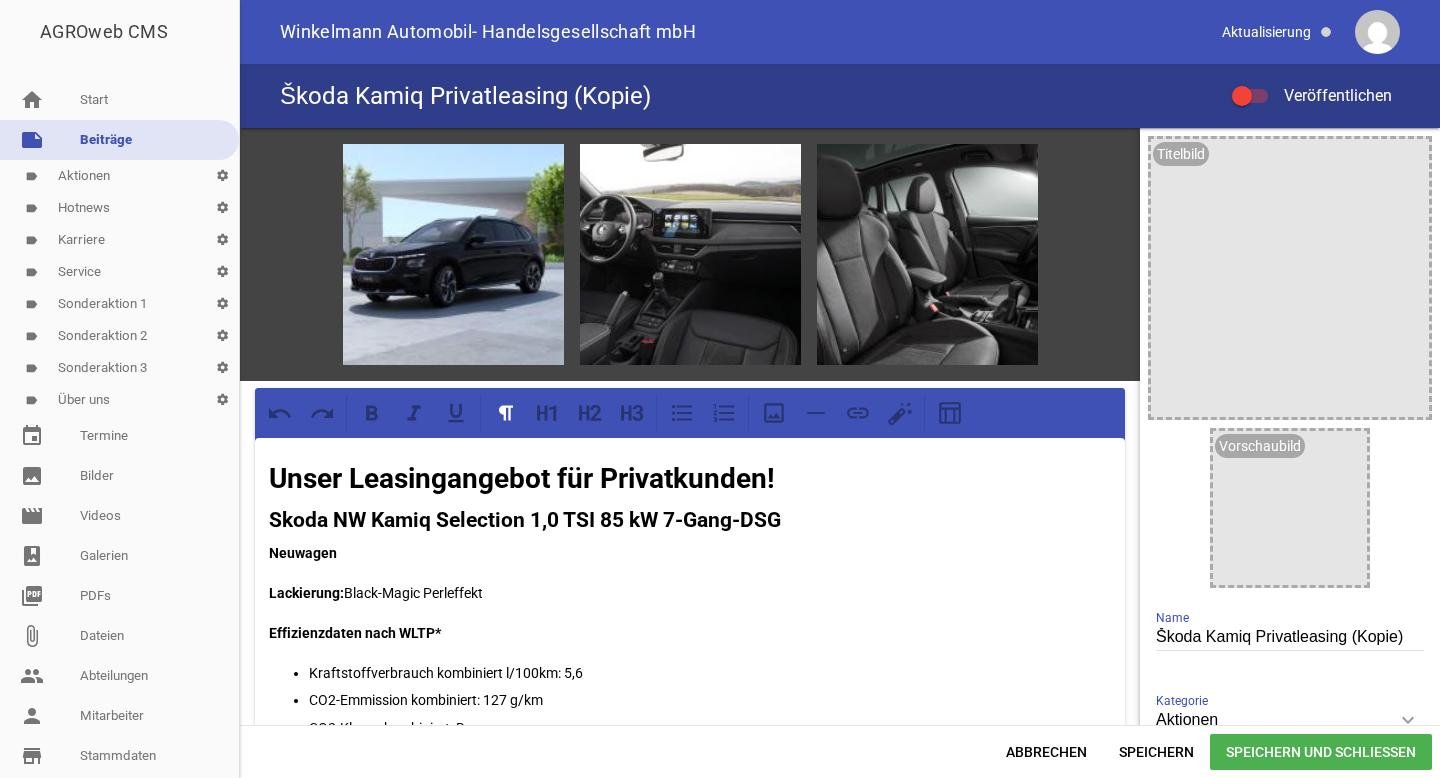 click on "Unser Leasingangebot für Privatkunden!" at bounding box center [522, 478] 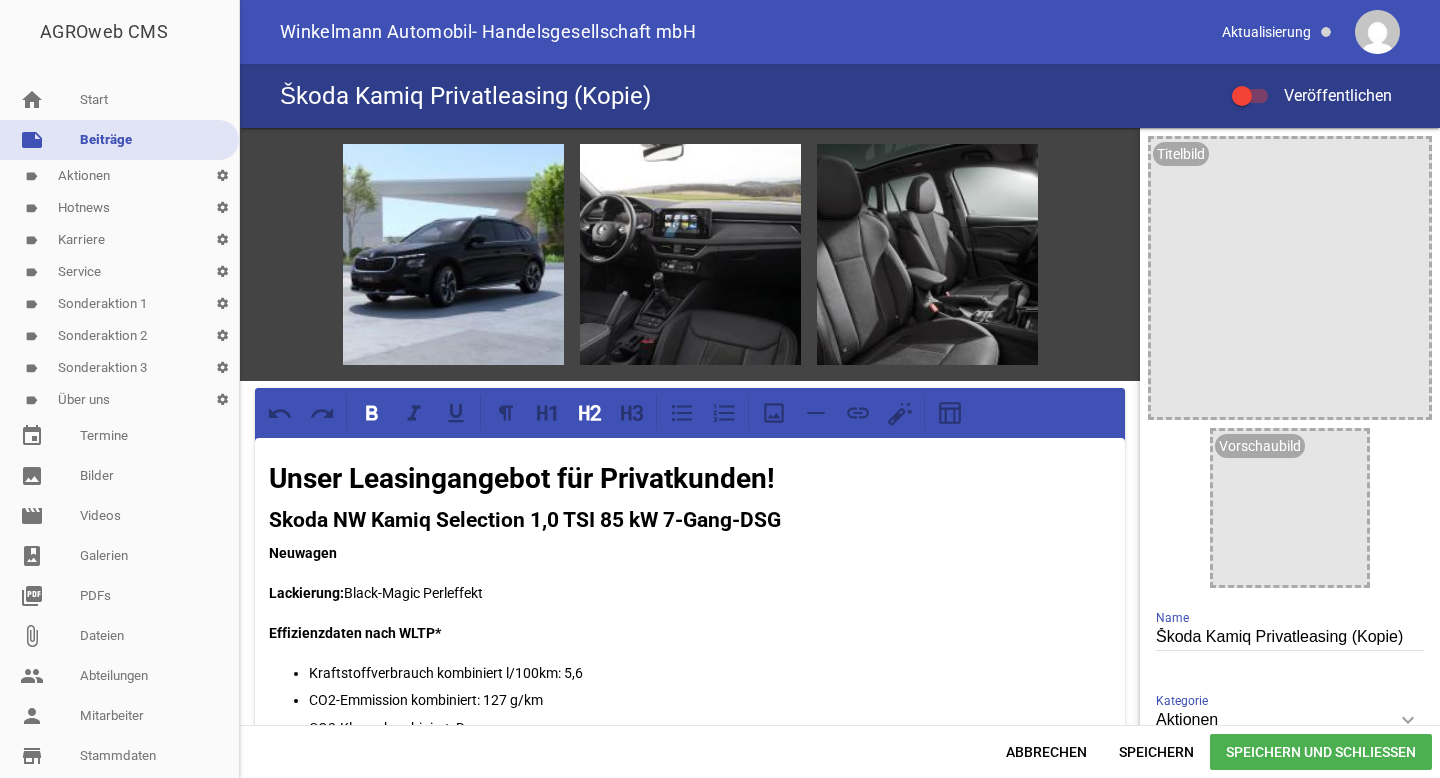 type 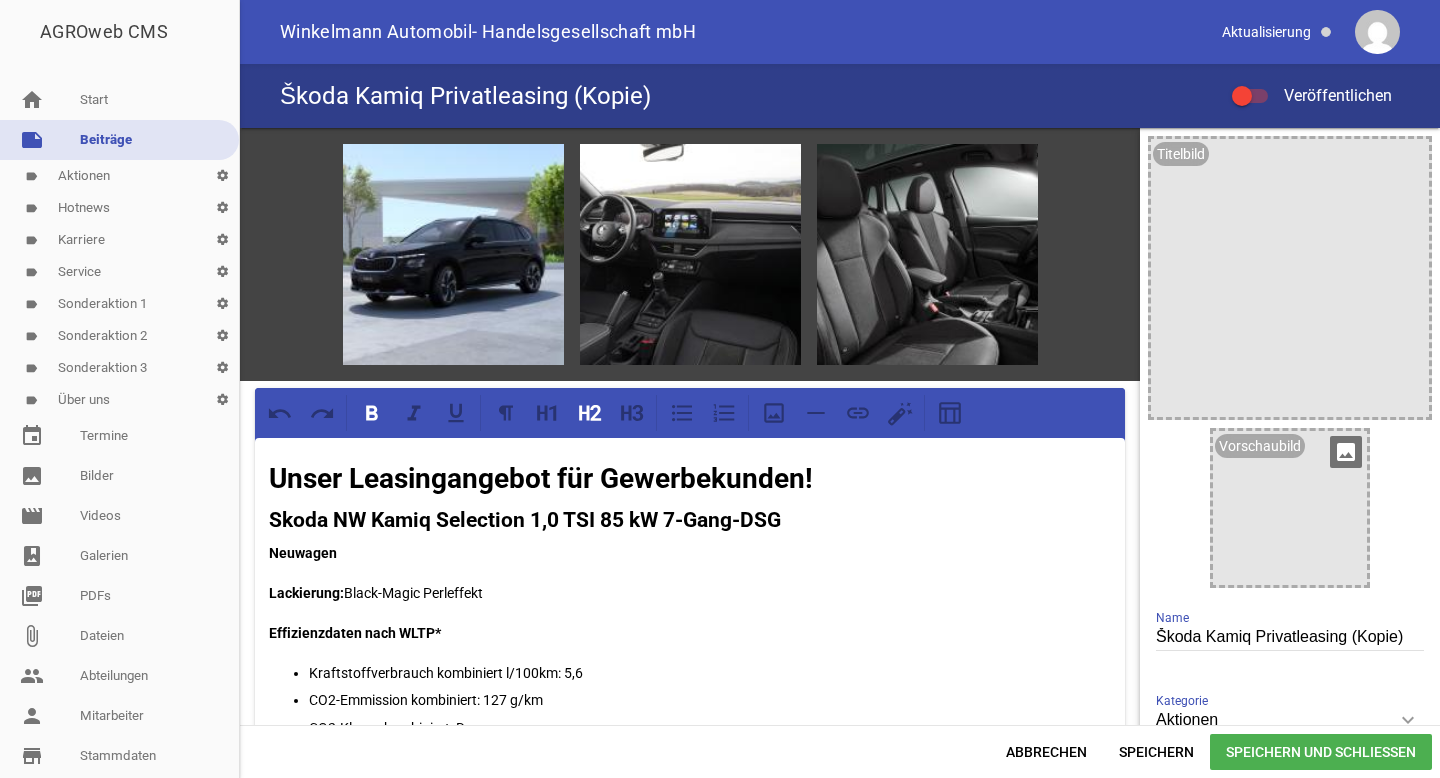 click on "image" at bounding box center (1346, 452) 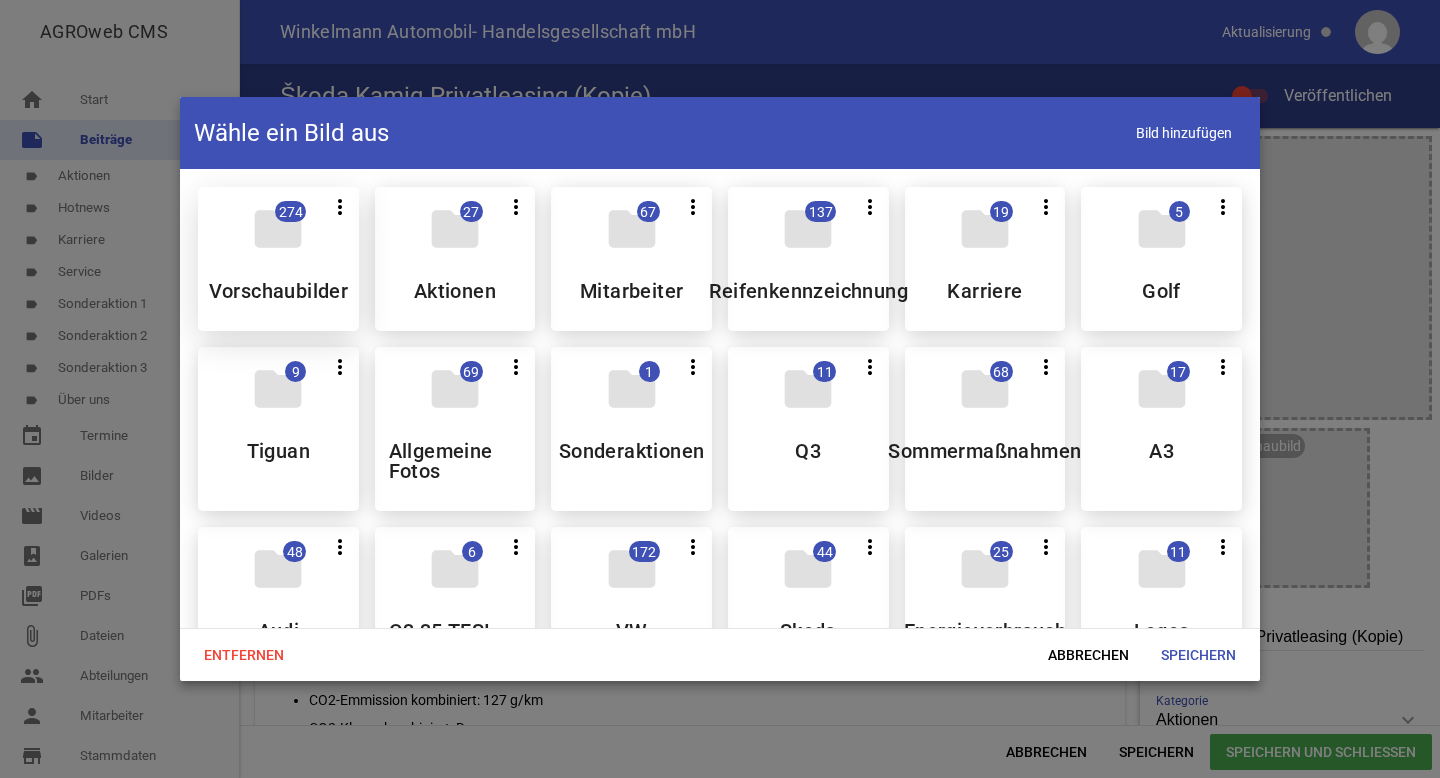 click on "Vorschaubilder" at bounding box center (279, 291) 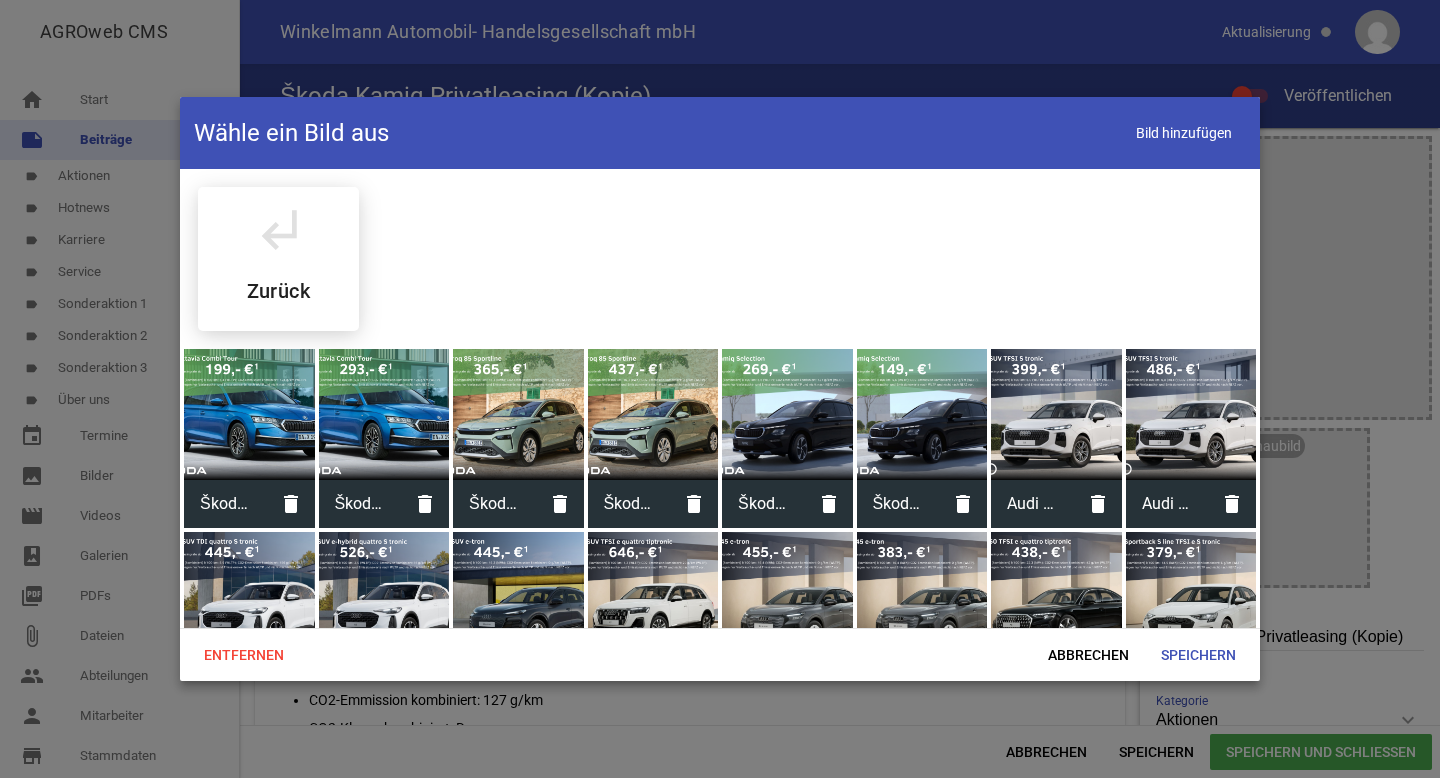 click at bounding box center [922, 414] 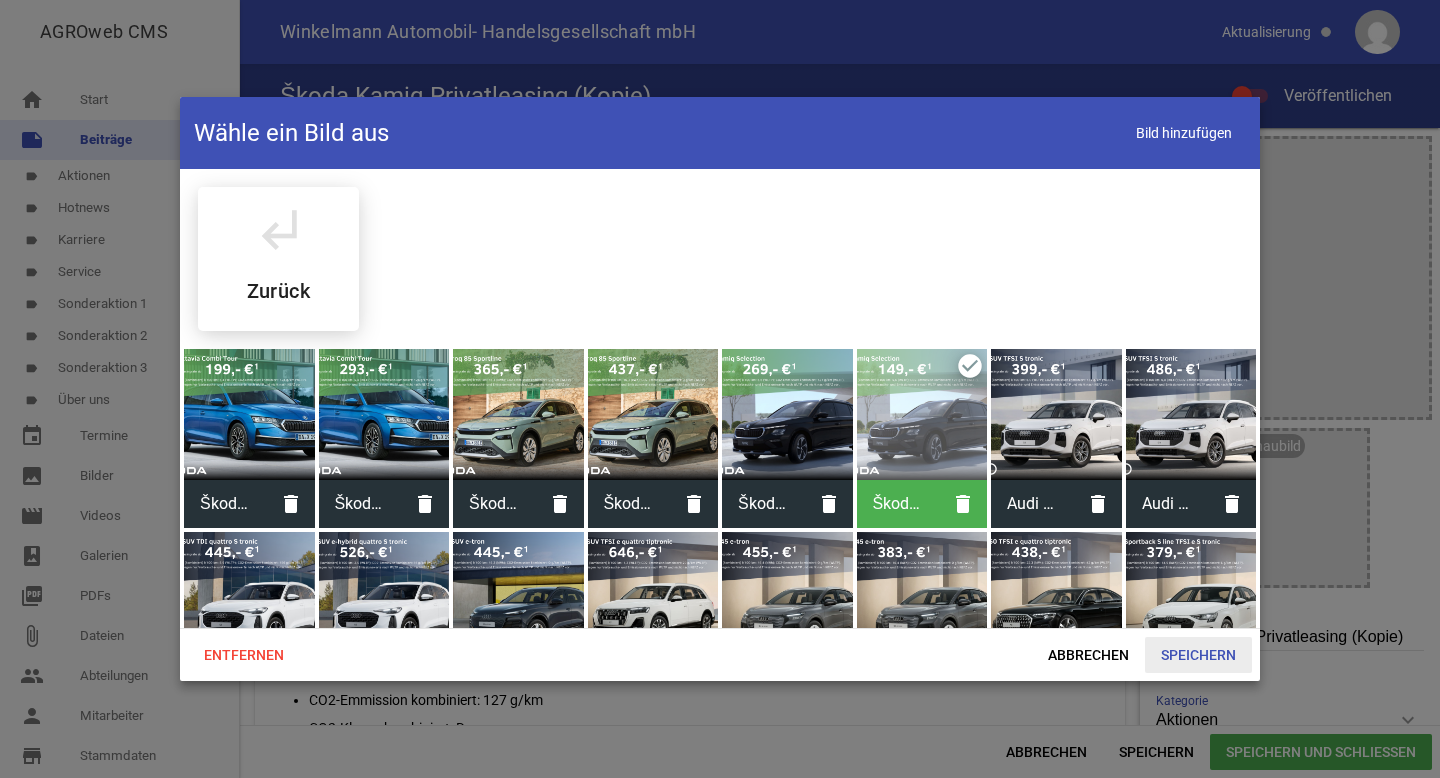 click on "Speichern" at bounding box center [1198, 655] 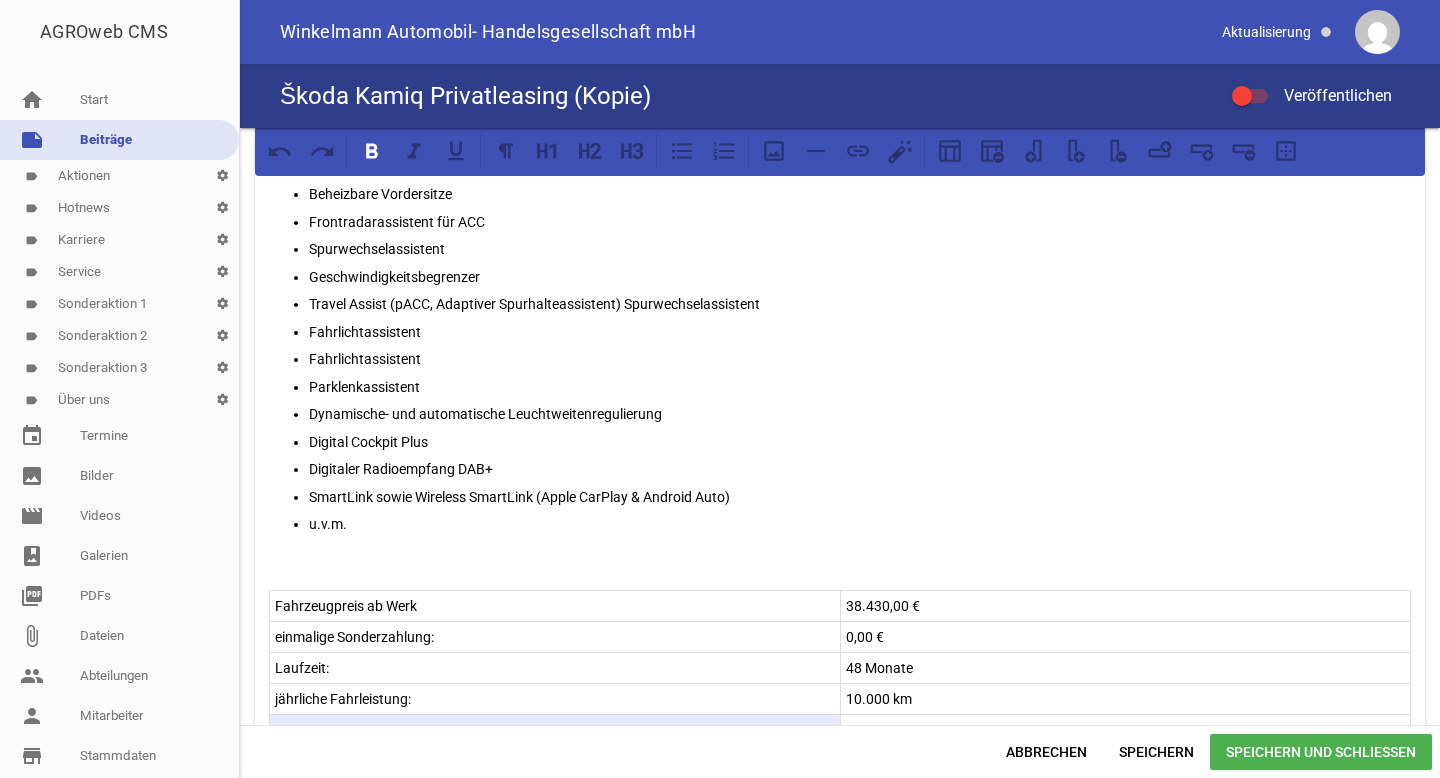 click on "48 mtl. Leasingraten ohne Dienstleistungen 269,- €¹" at bounding box center (840, 736) 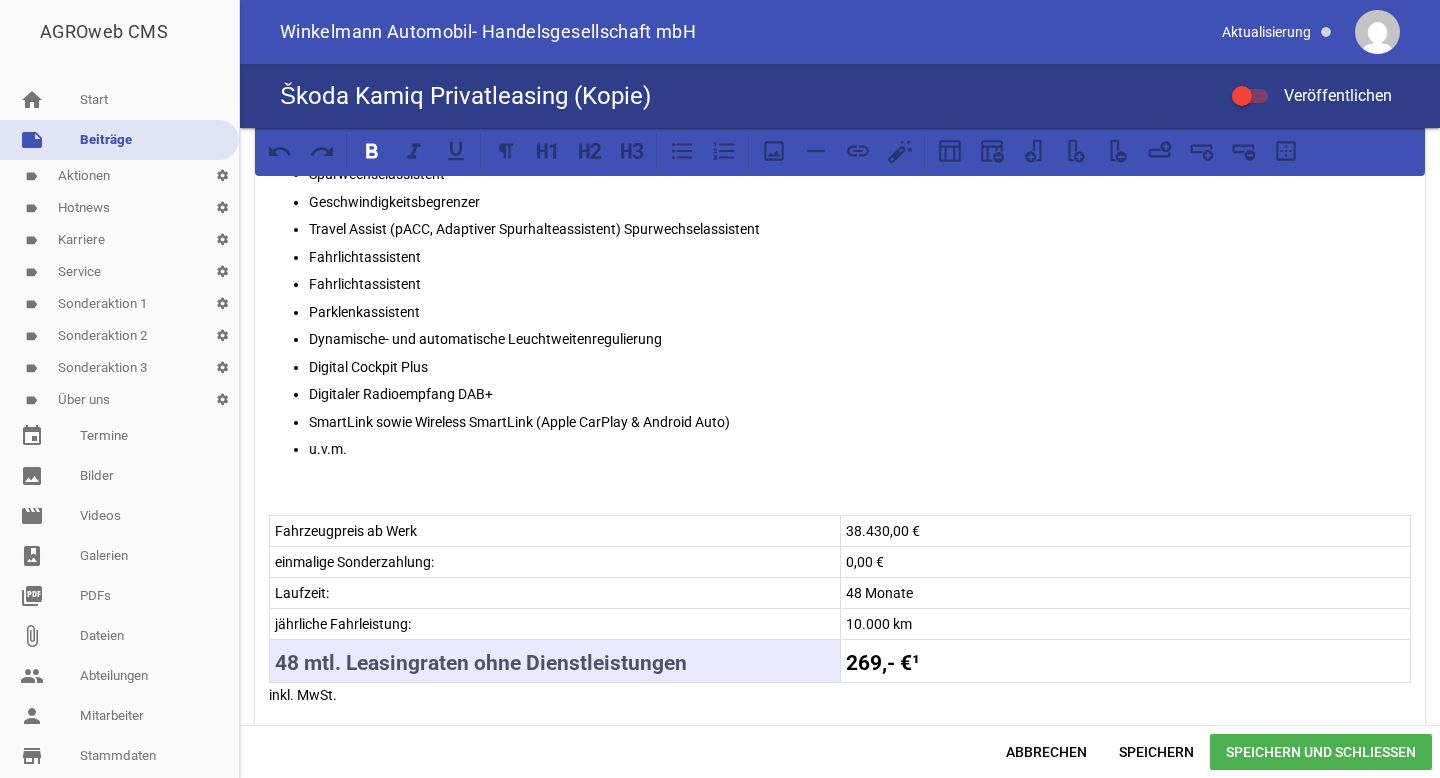 click on "269,- €¹" at bounding box center (883, 663) 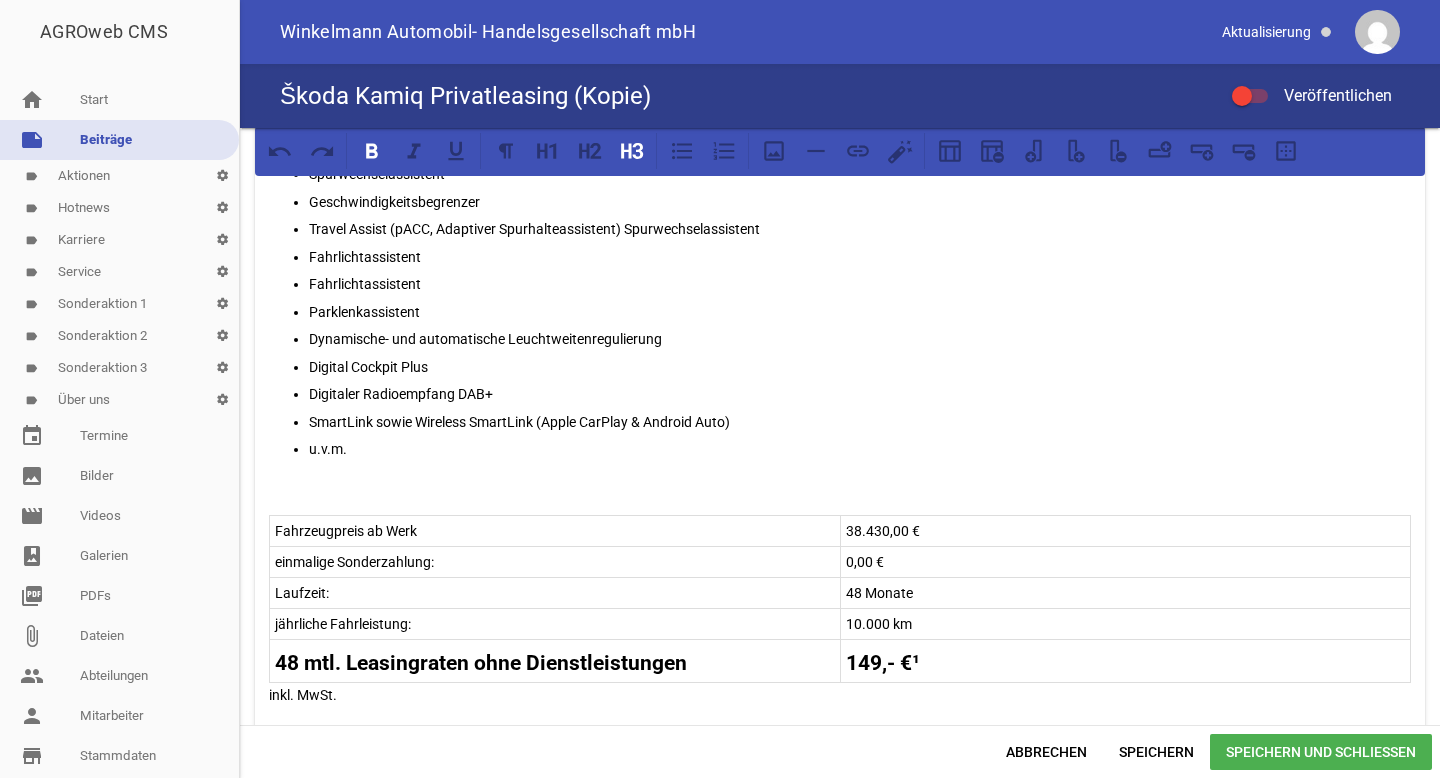 click on "inkl. MwSt." at bounding box center [840, 695] 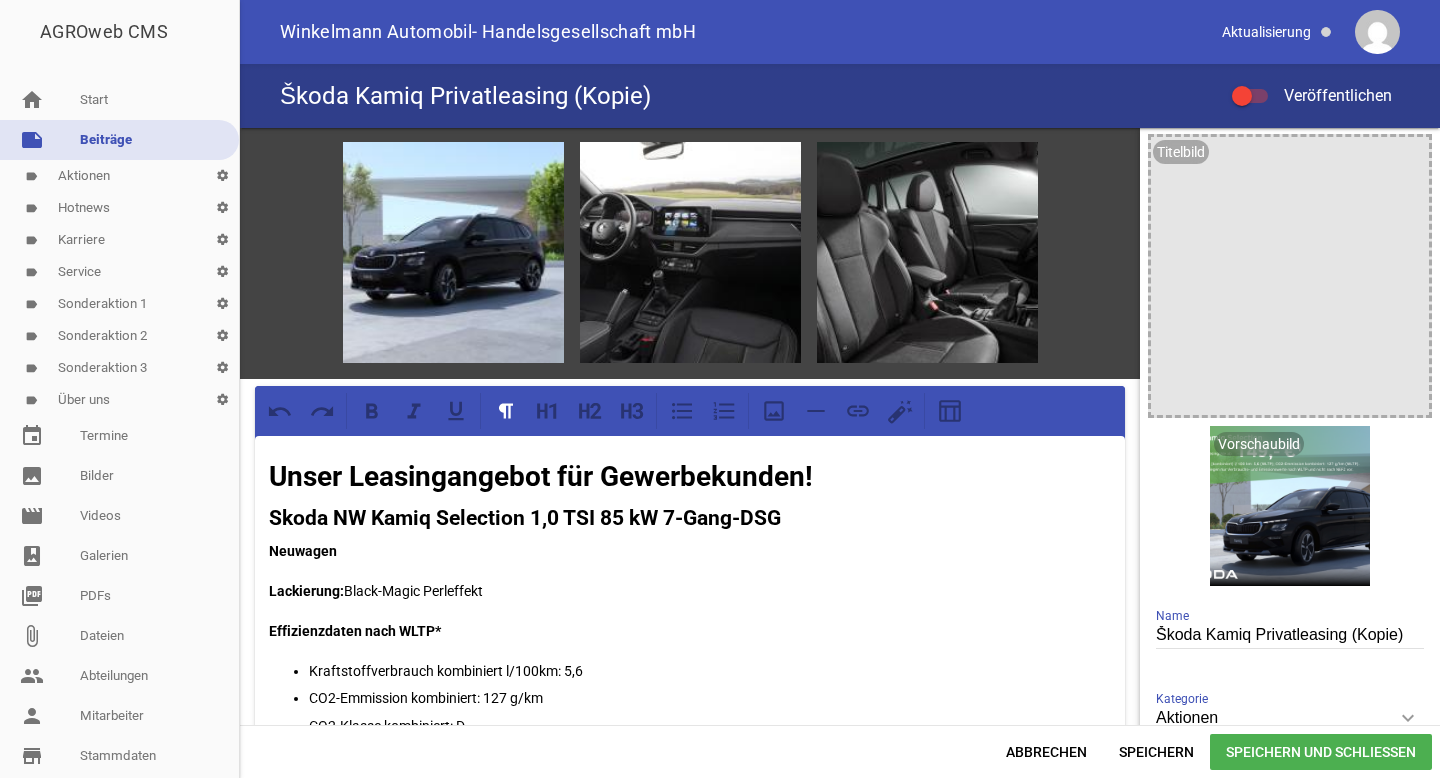 scroll, scrollTop: 0, scrollLeft: 0, axis: both 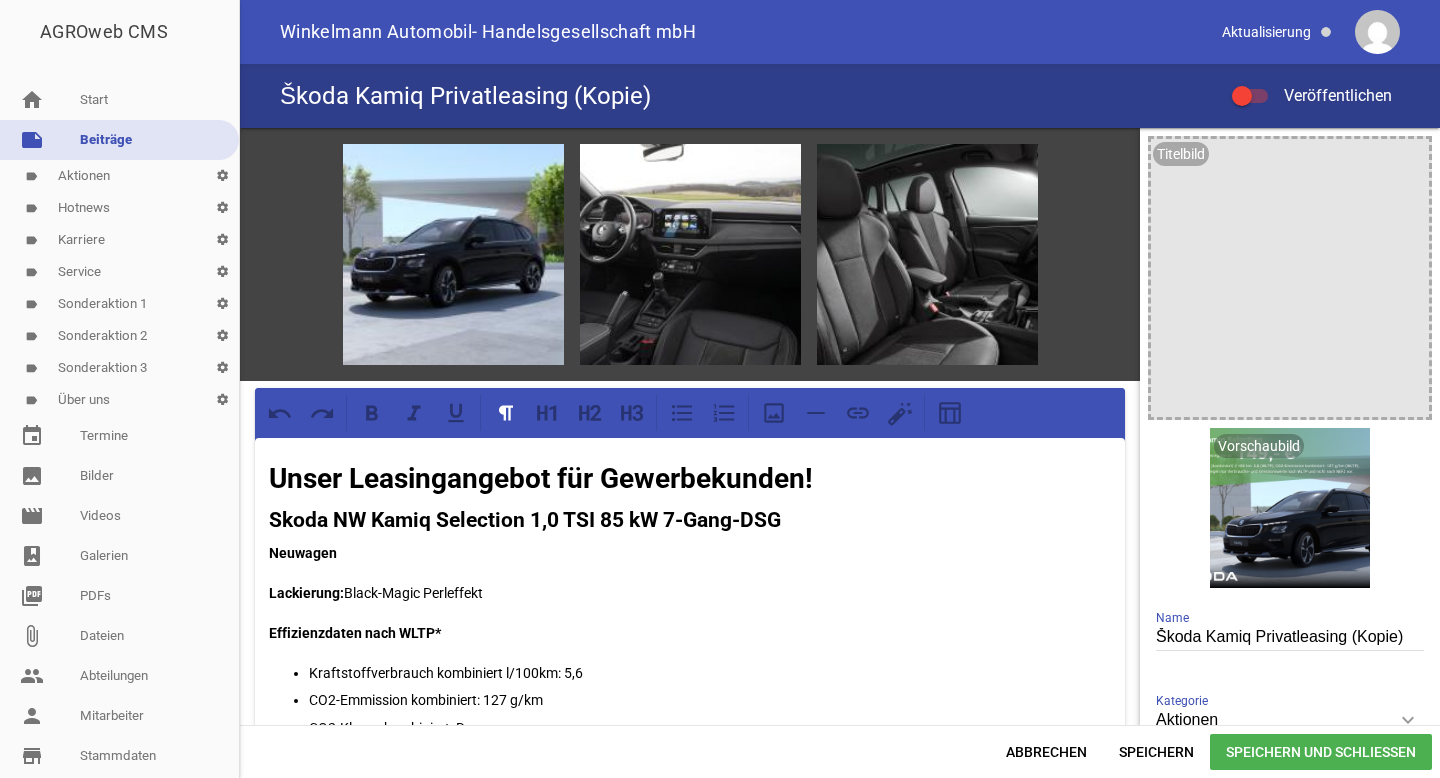 click on "Unser Leasingangebot für Gewerbekunden!" at bounding box center (541, 478) 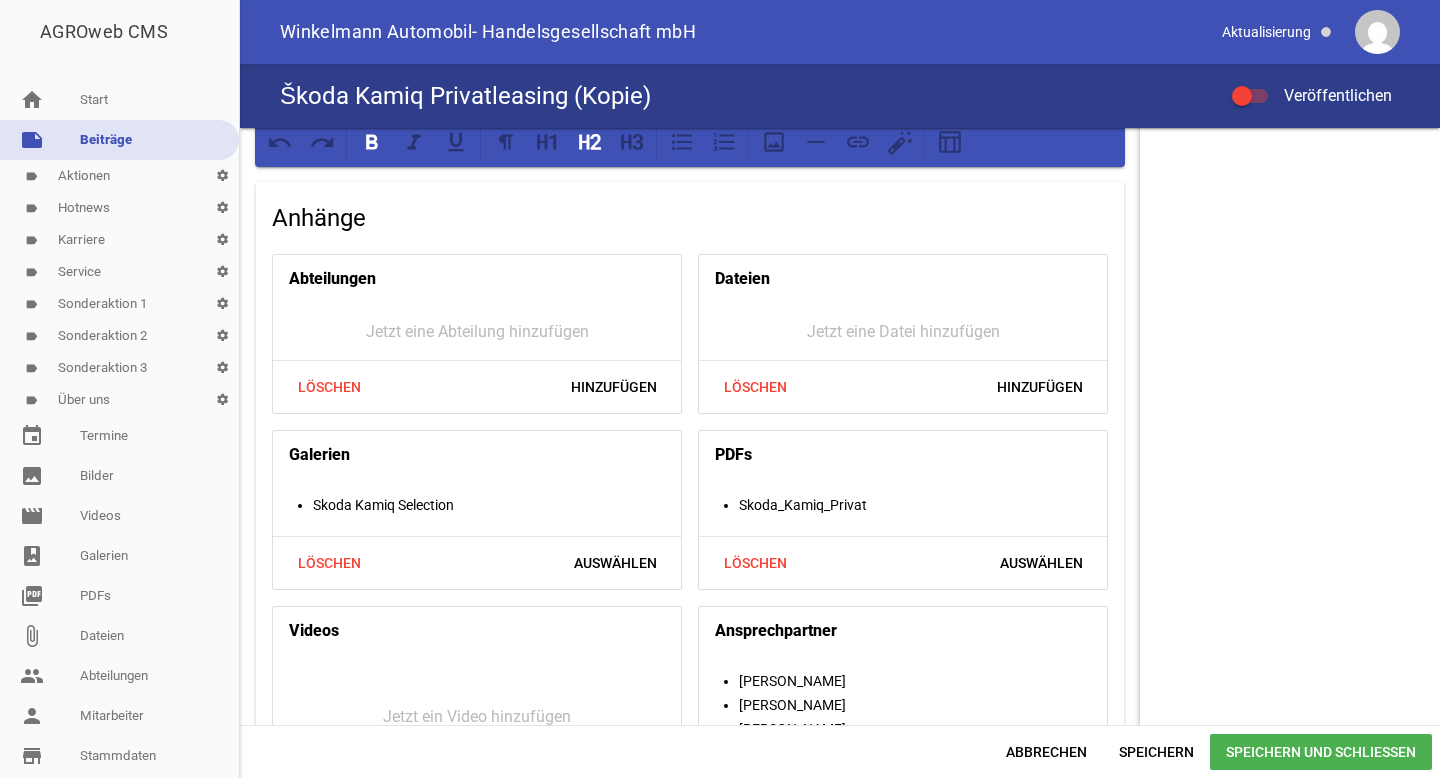 scroll, scrollTop: 2025, scrollLeft: 0, axis: vertical 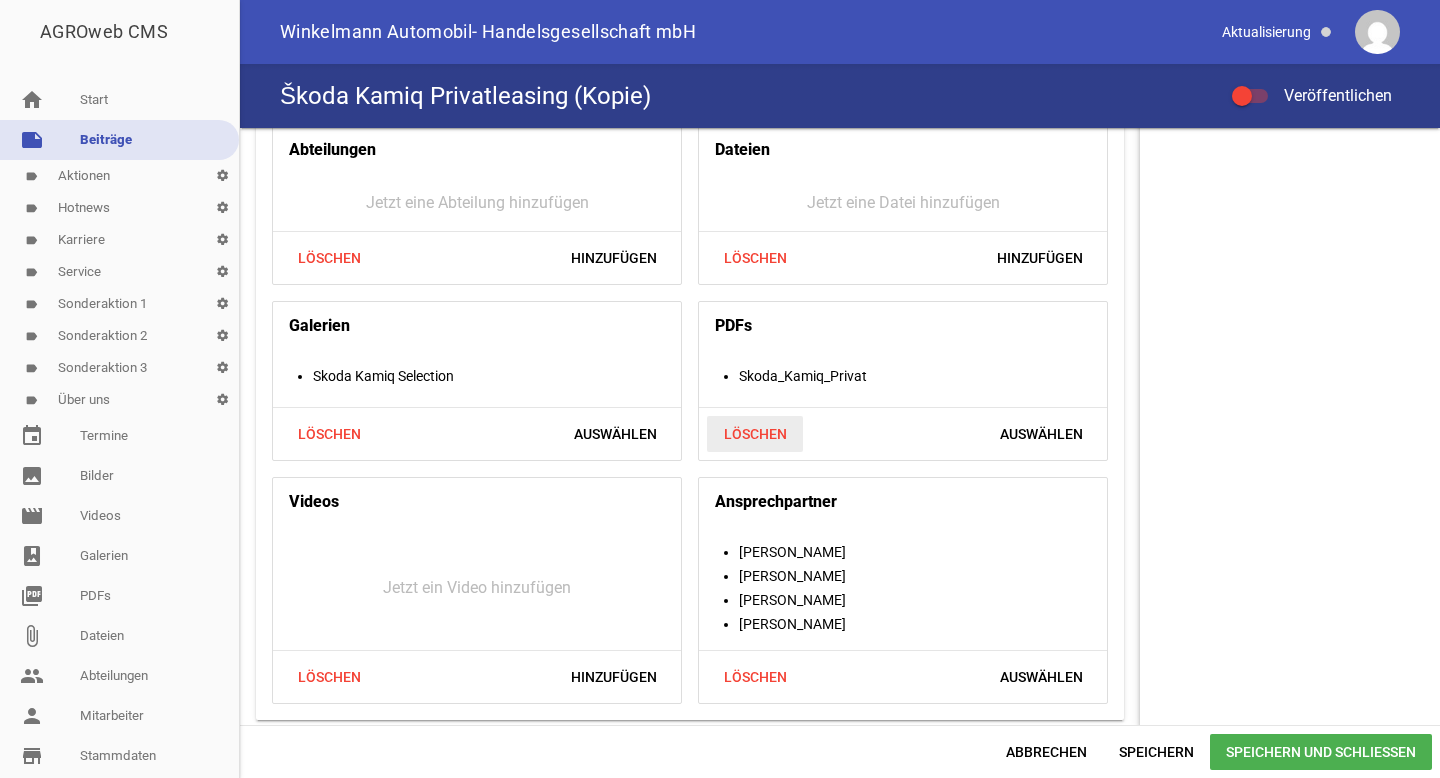 click on "Löschen" at bounding box center [755, 434] 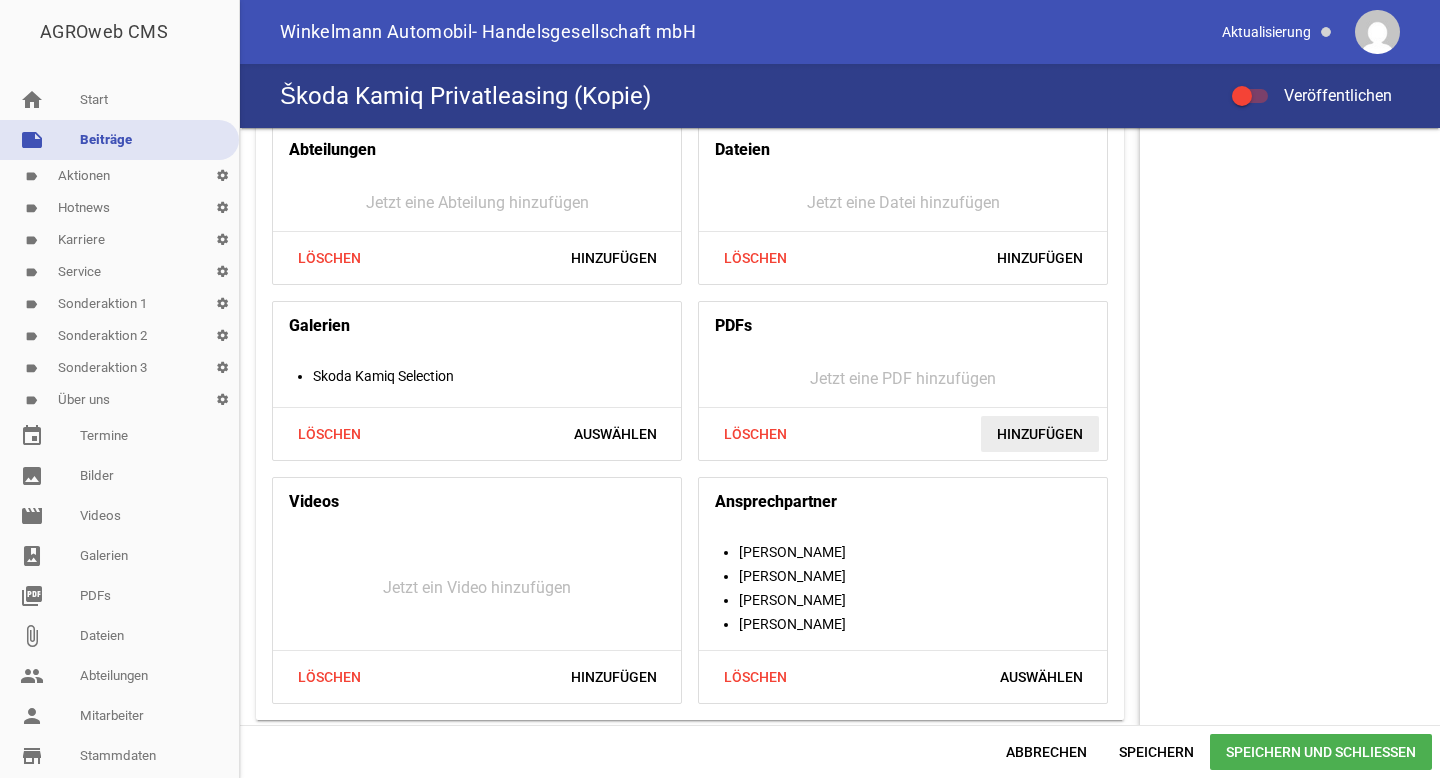 click on "Hinzufügen" at bounding box center (1040, 434) 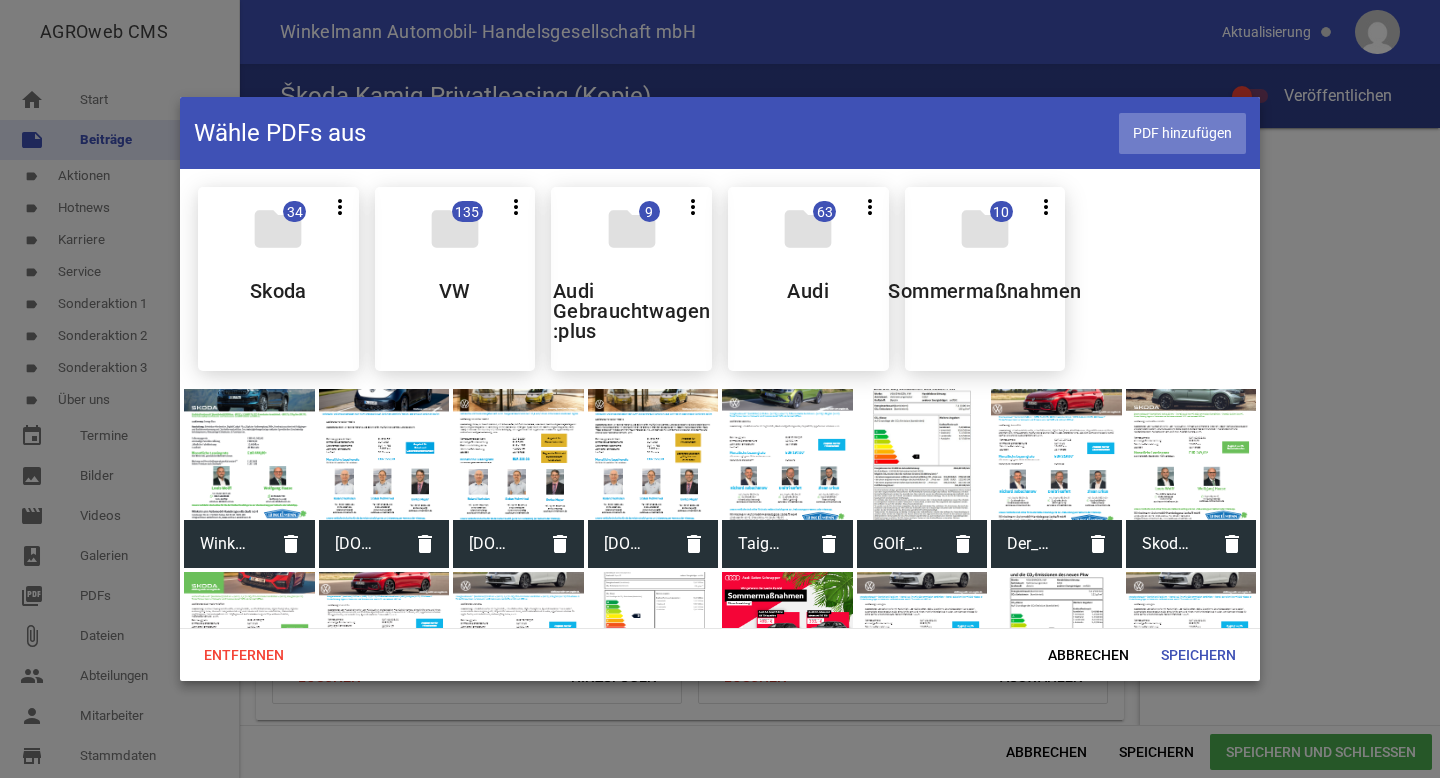 click on "PDF hinzufügen" at bounding box center (1182, 133) 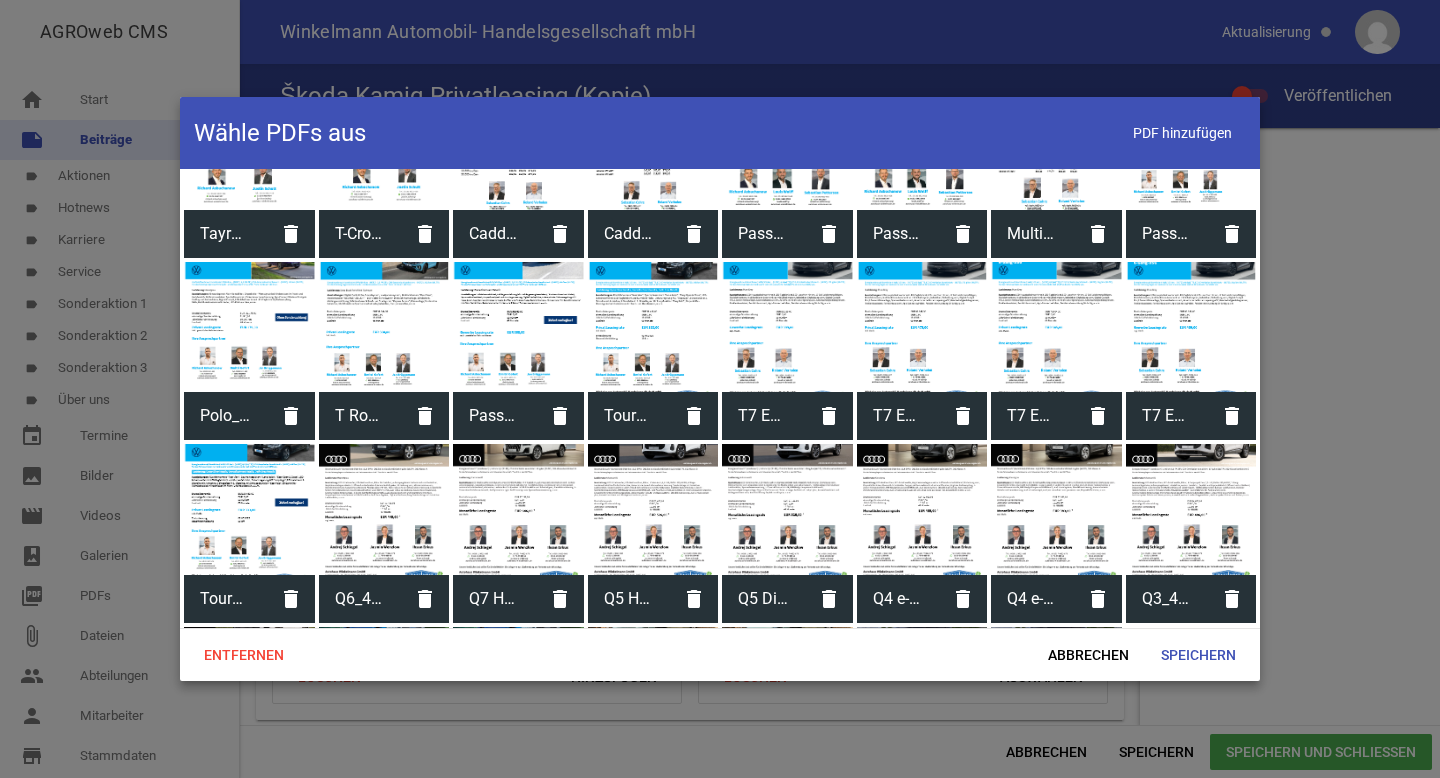 scroll, scrollTop: 2299, scrollLeft: 0, axis: vertical 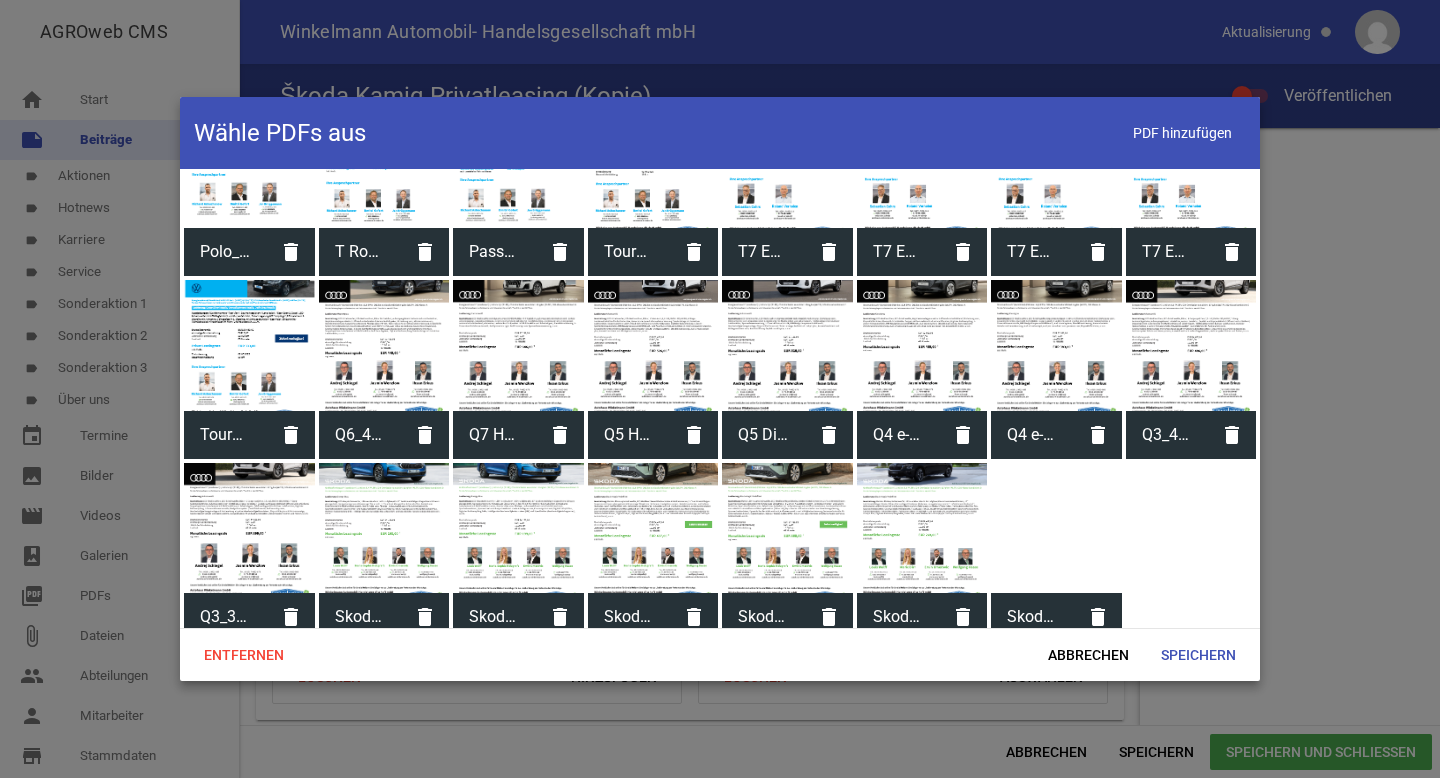 click at bounding box center (1056, 528) 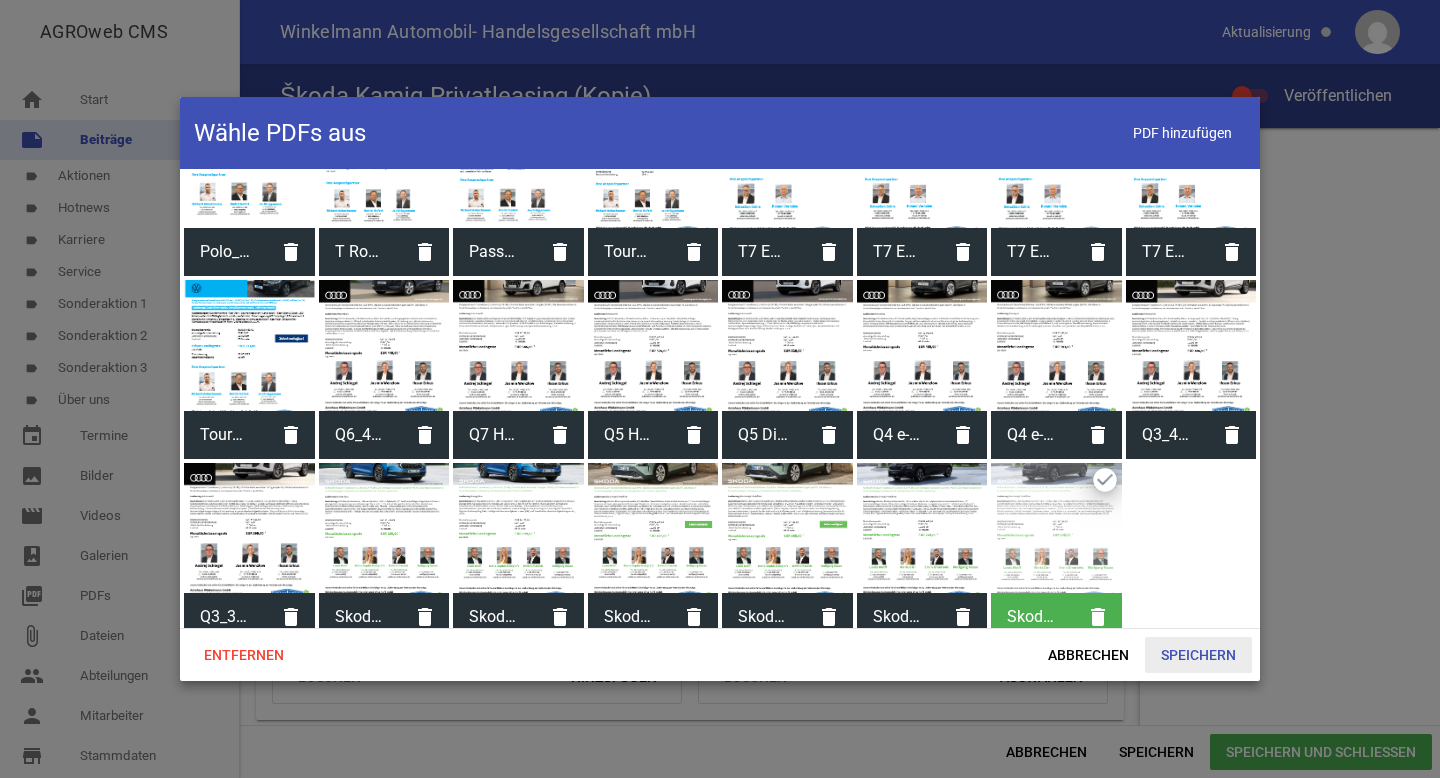 click on "Speichern" at bounding box center (1198, 655) 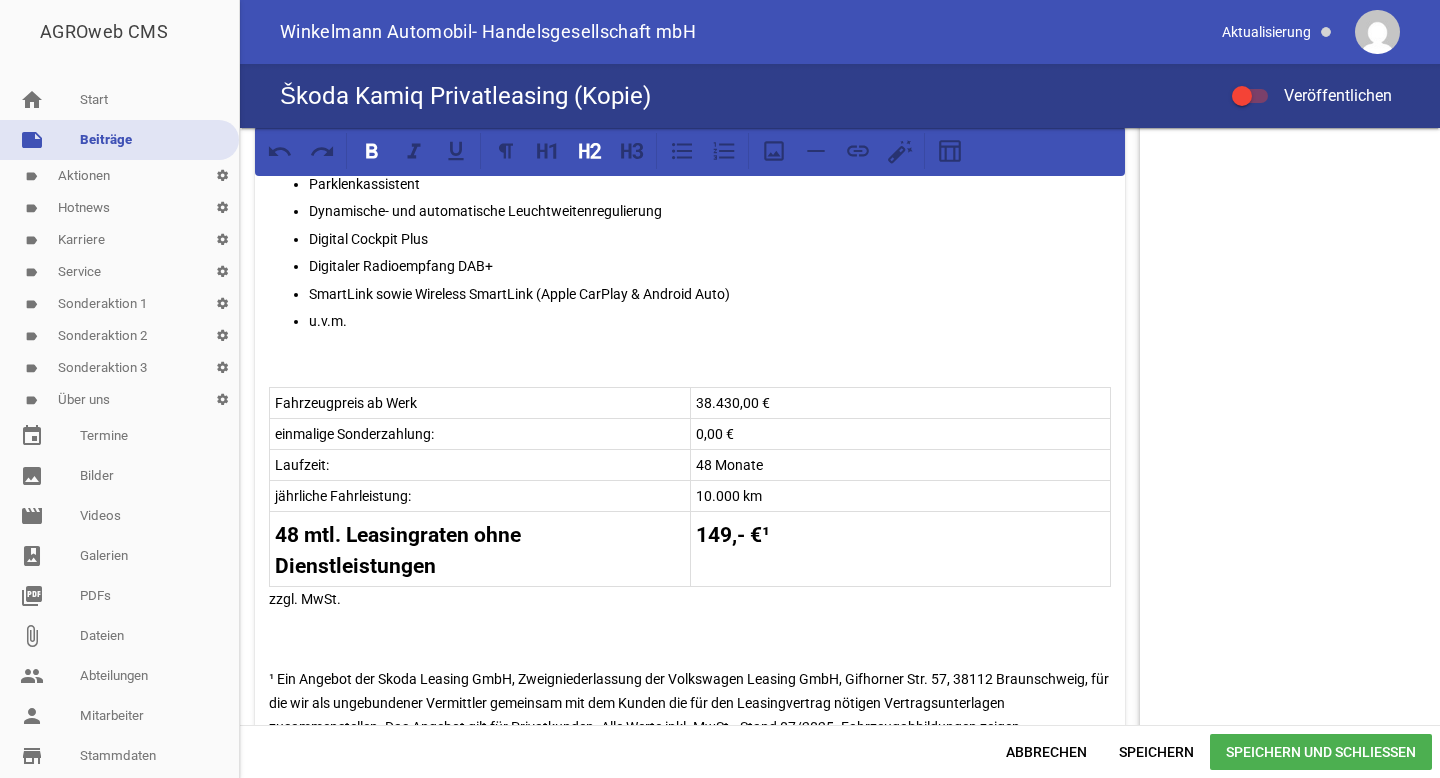 scroll, scrollTop: 1075, scrollLeft: 0, axis: vertical 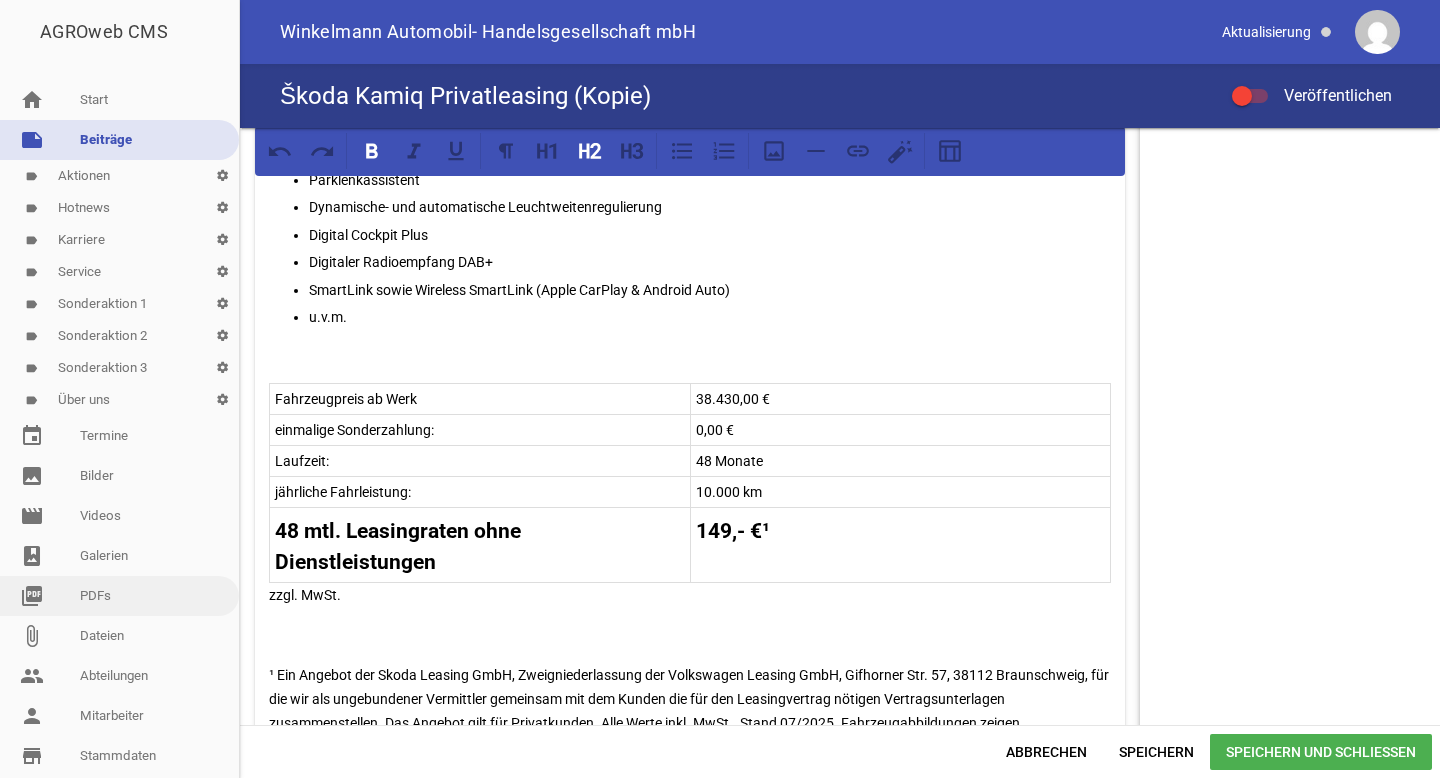 click on "picture_as_pdf PDFs" at bounding box center (119, 596) 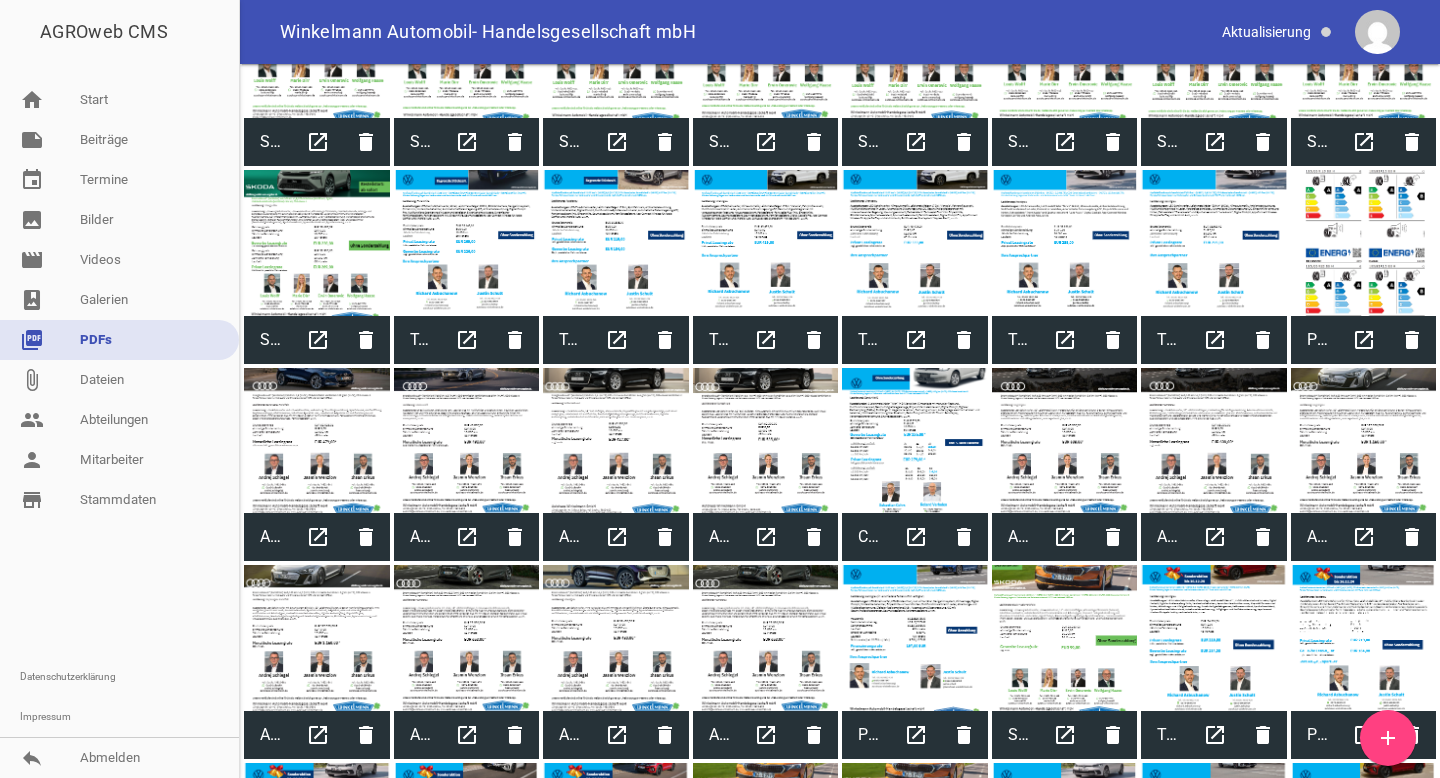 scroll, scrollTop: 2253, scrollLeft: 0, axis: vertical 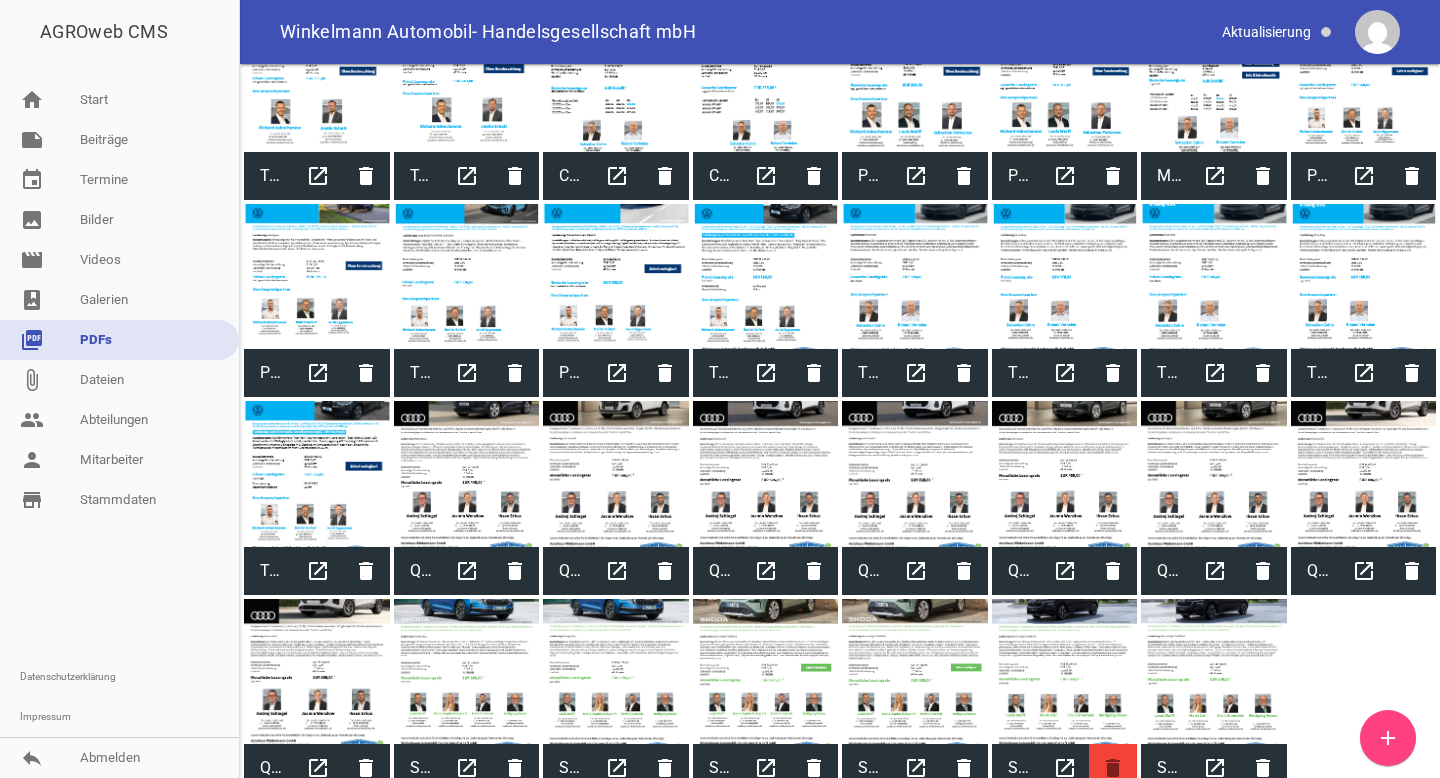 click on "delete" at bounding box center (1113, 768) 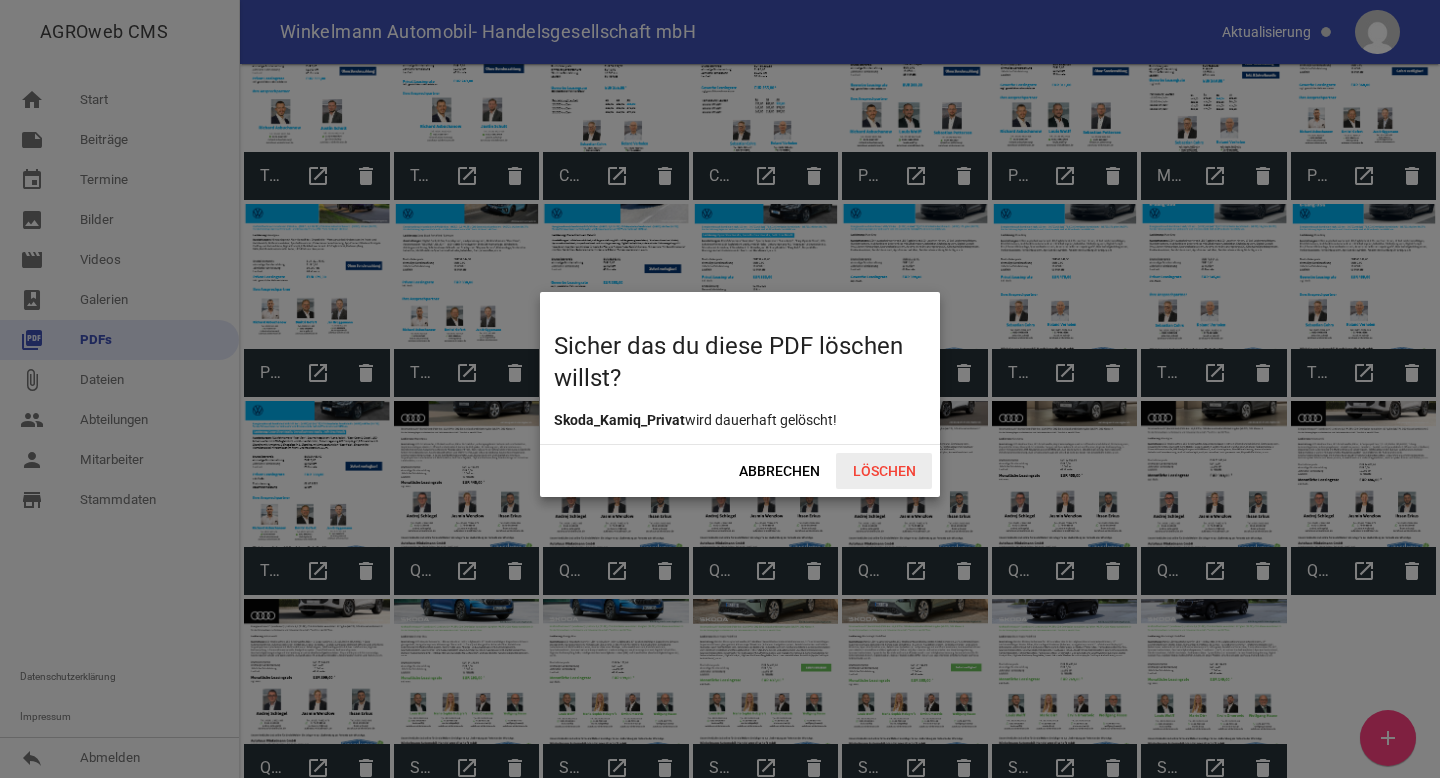 click on "Löschen" at bounding box center (884, 471) 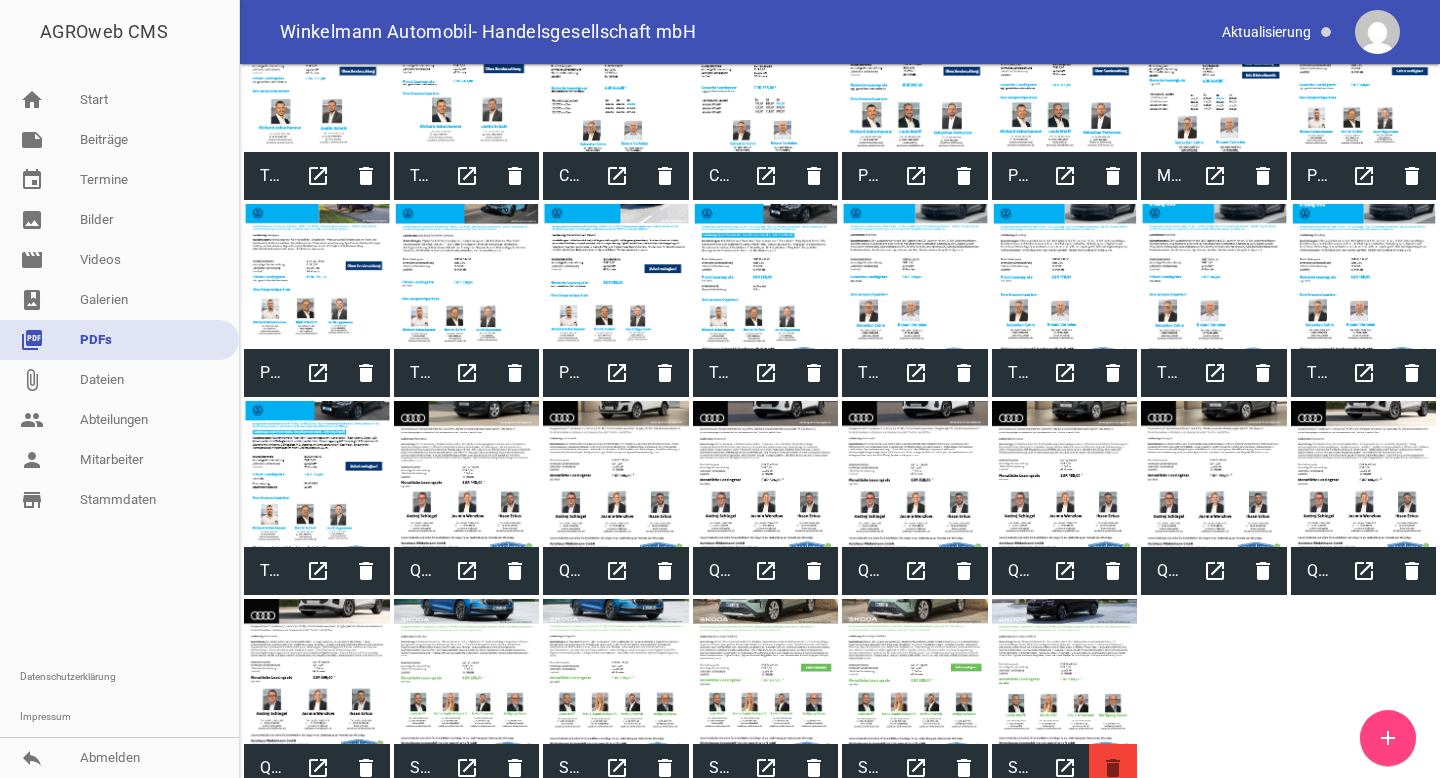 click on "delete" at bounding box center [1113, 768] 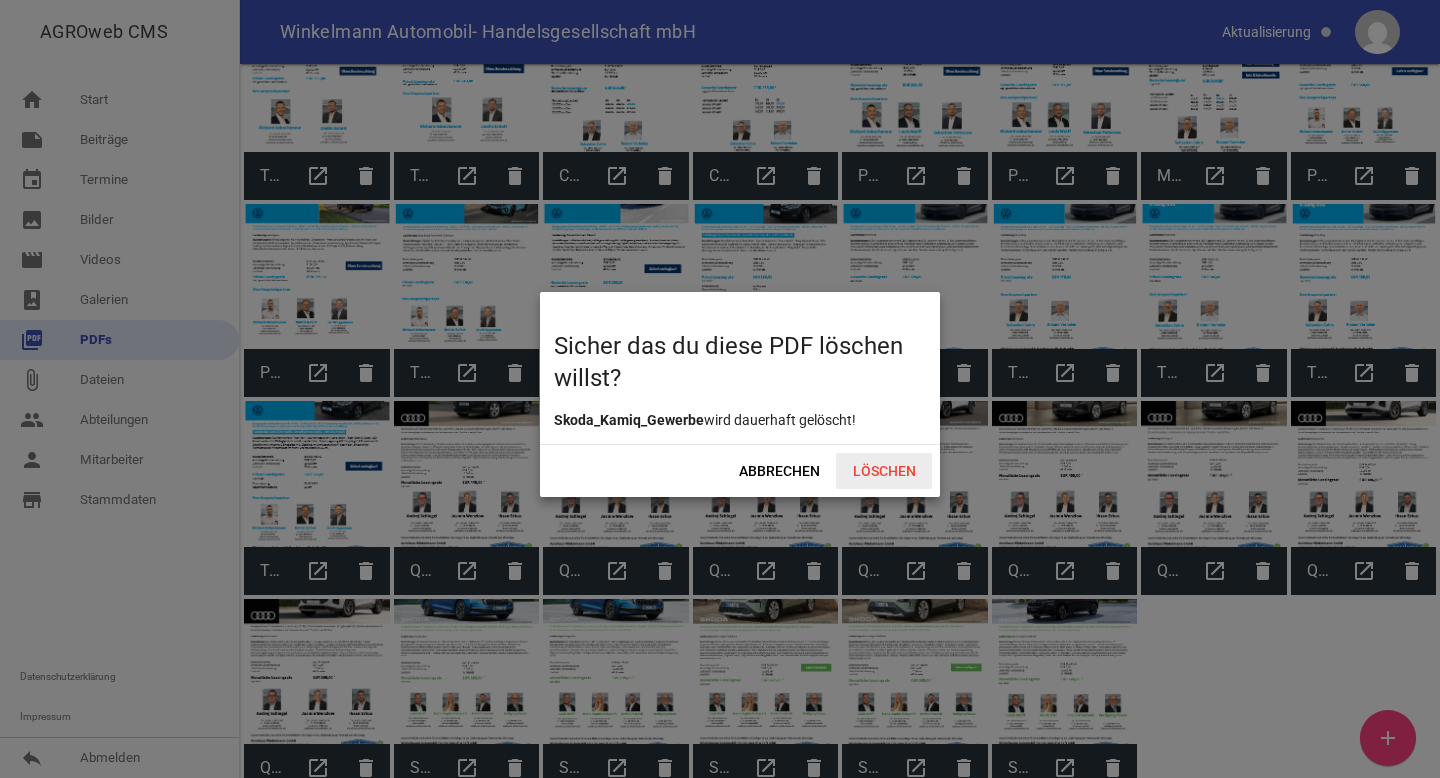 click on "Löschen" at bounding box center [884, 471] 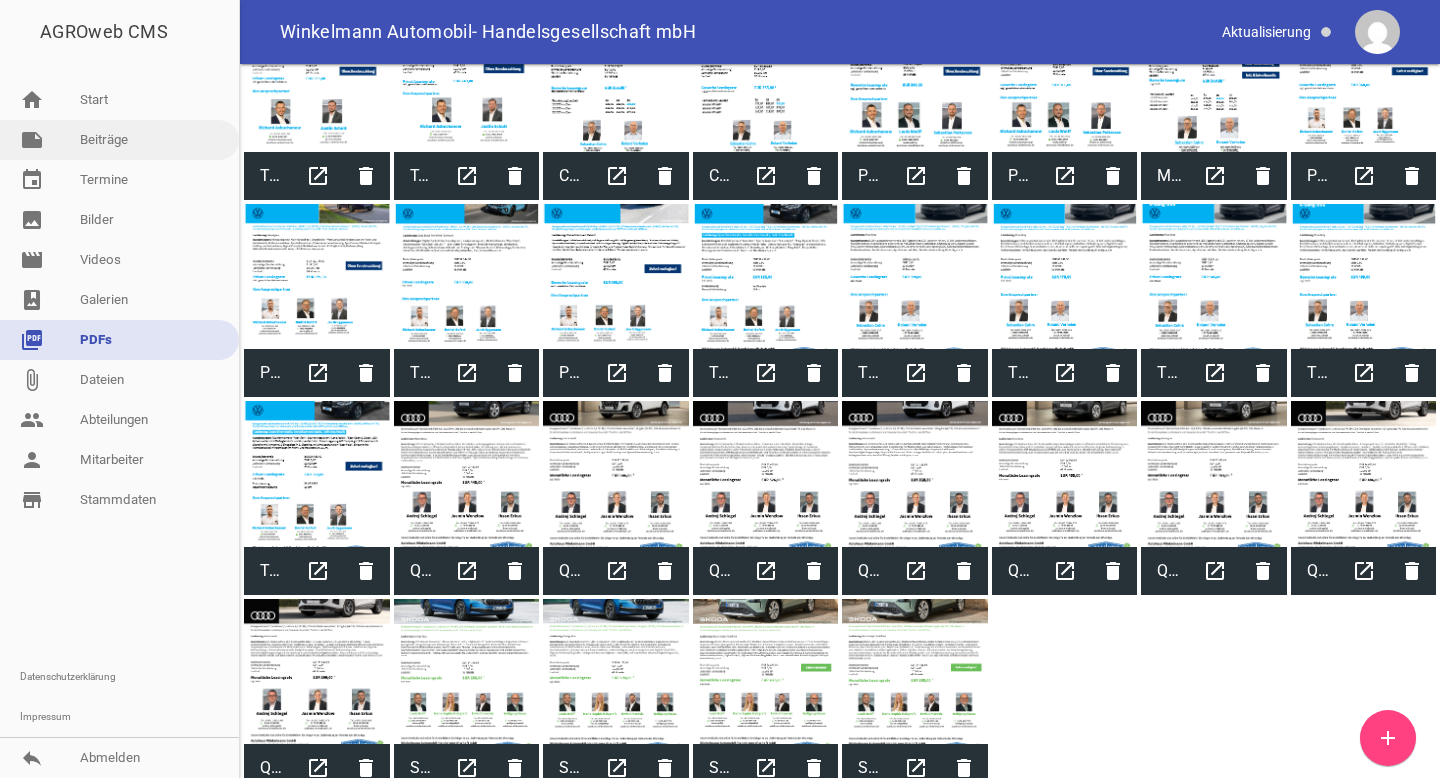 click on "note Beiträge" at bounding box center (119, 140) 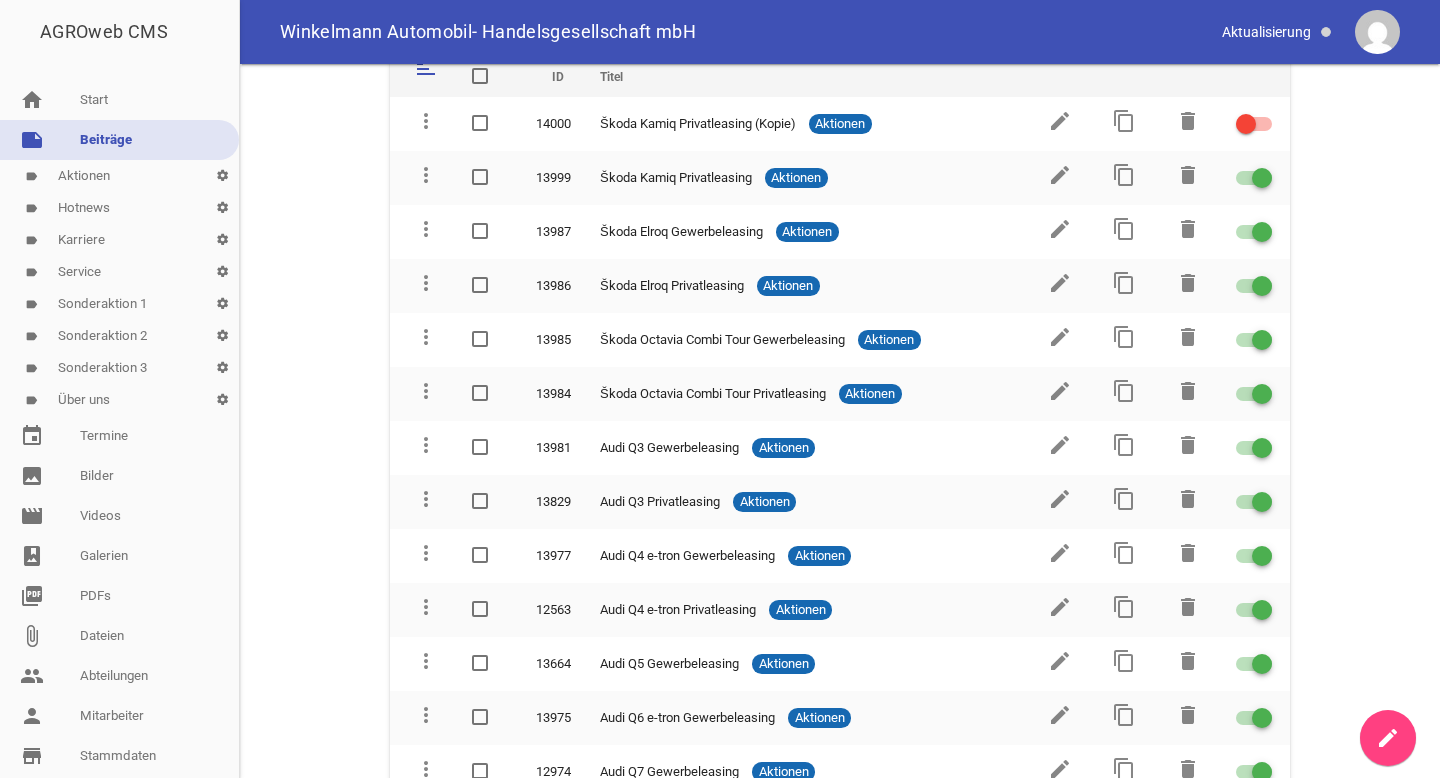 scroll, scrollTop: 0, scrollLeft: 0, axis: both 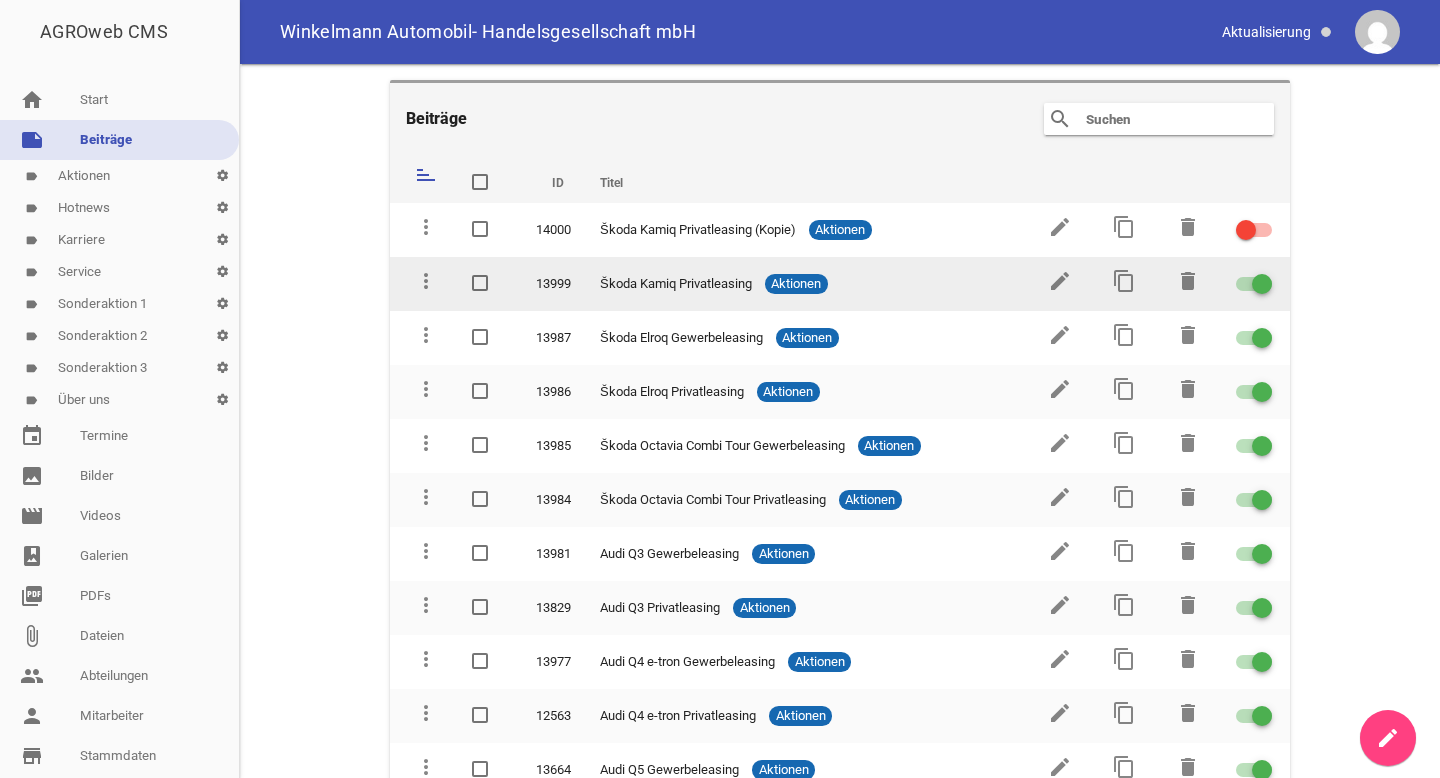 click on "Škoda Kamiq Privatleasing" at bounding box center [676, 284] 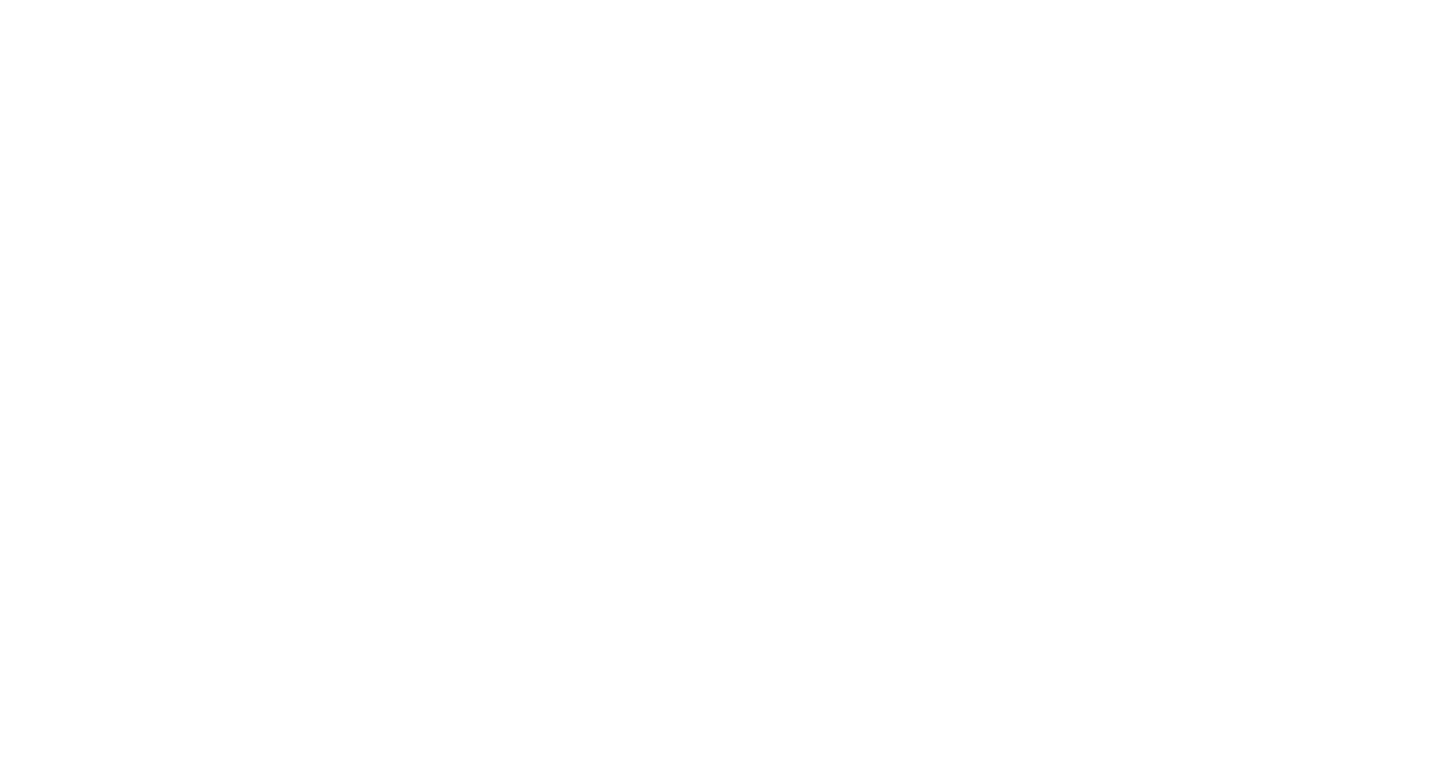 scroll, scrollTop: 0, scrollLeft: 0, axis: both 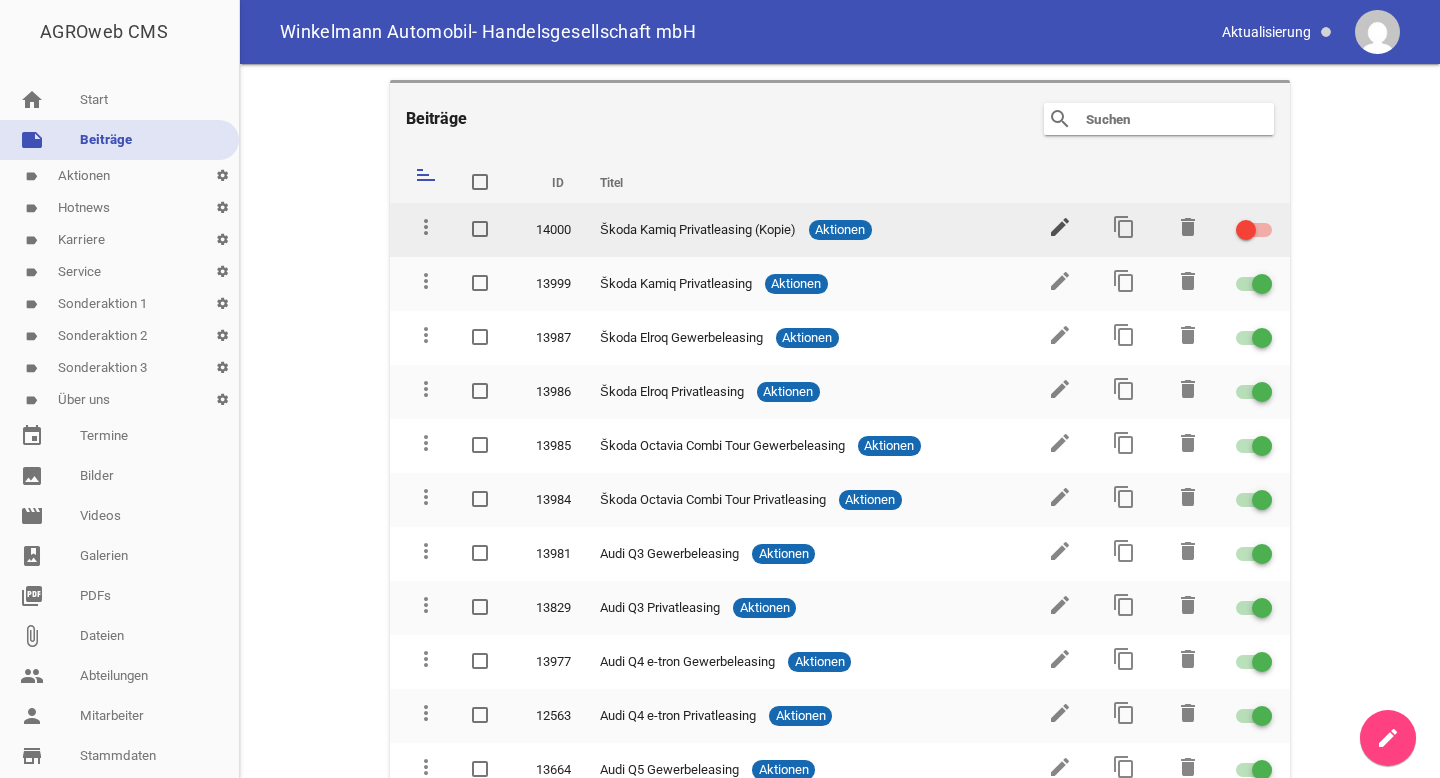 click on "edit" at bounding box center [1060, 227] 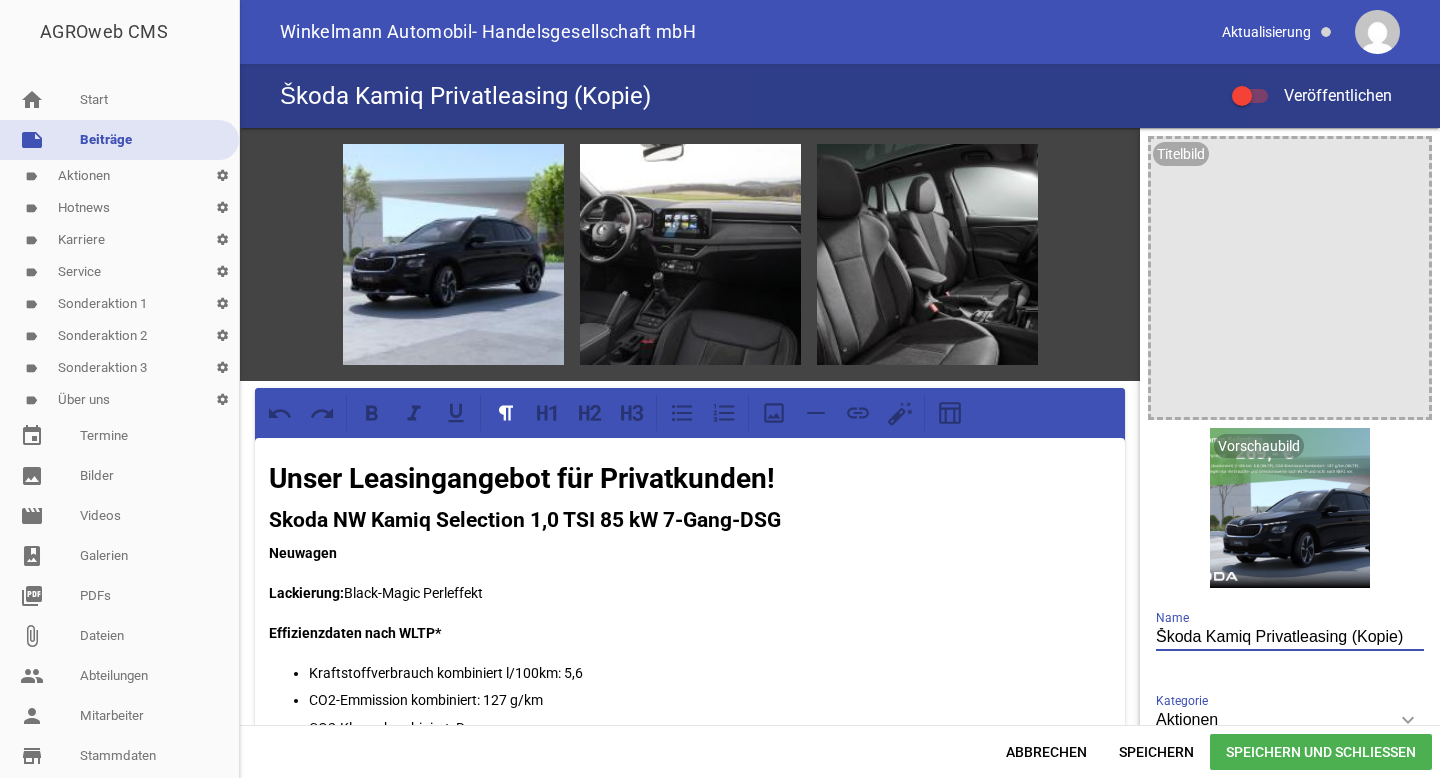 click on "Škoda Kamiq Privatleasing (Kopie)" at bounding box center [1290, 637] 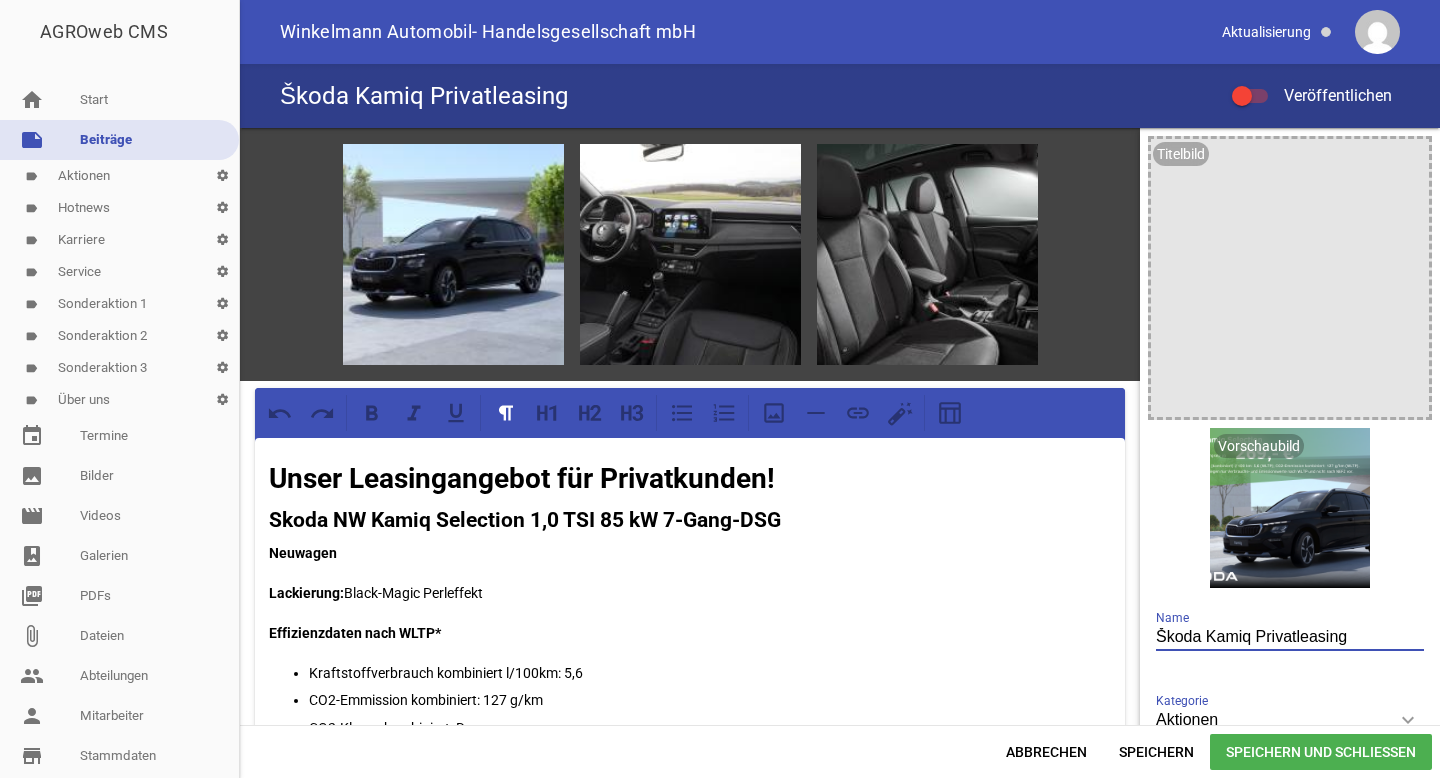 click on "Škoda Kamiq Privatleasing" at bounding box center (1290, 637) 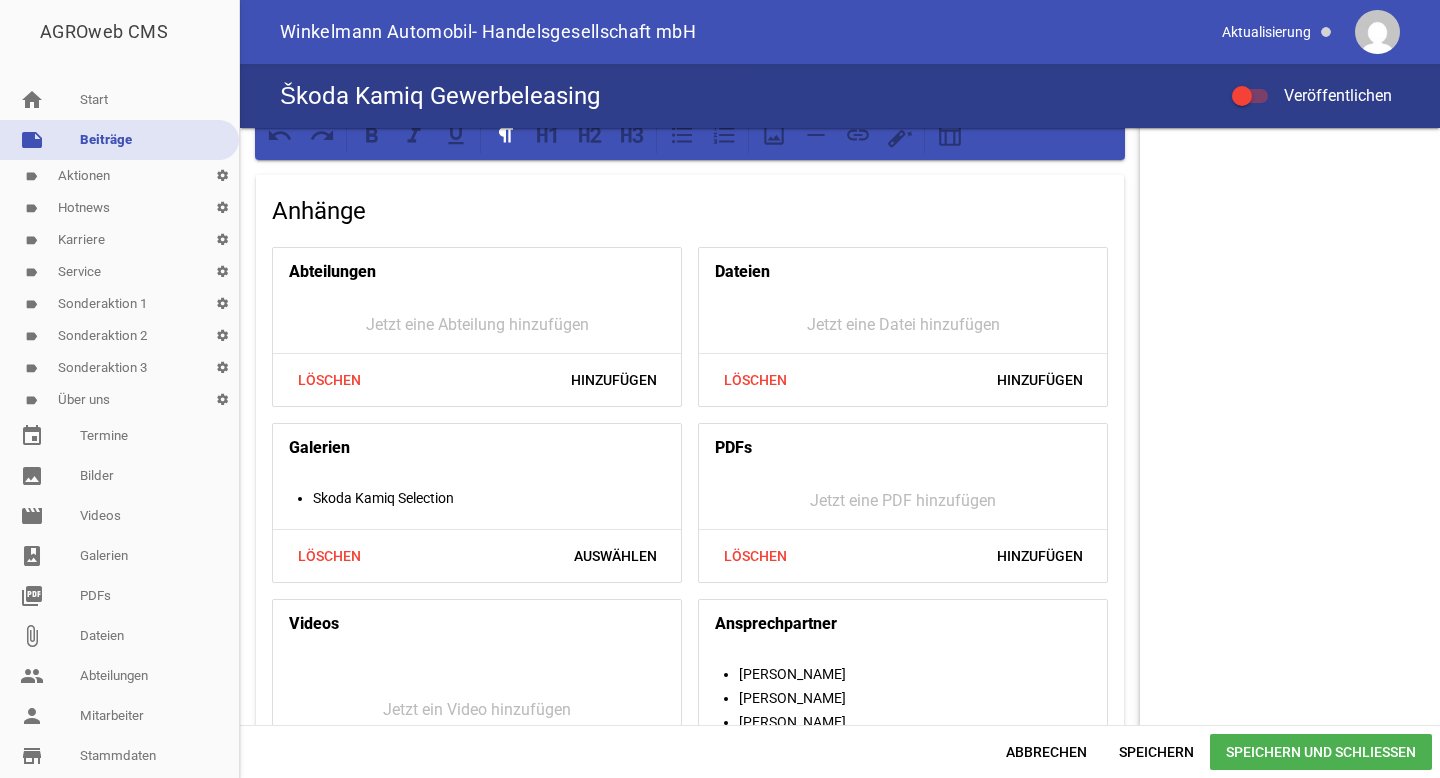 scroll, scrollTop: 2025, scrollLeft: 0, axis: vertical 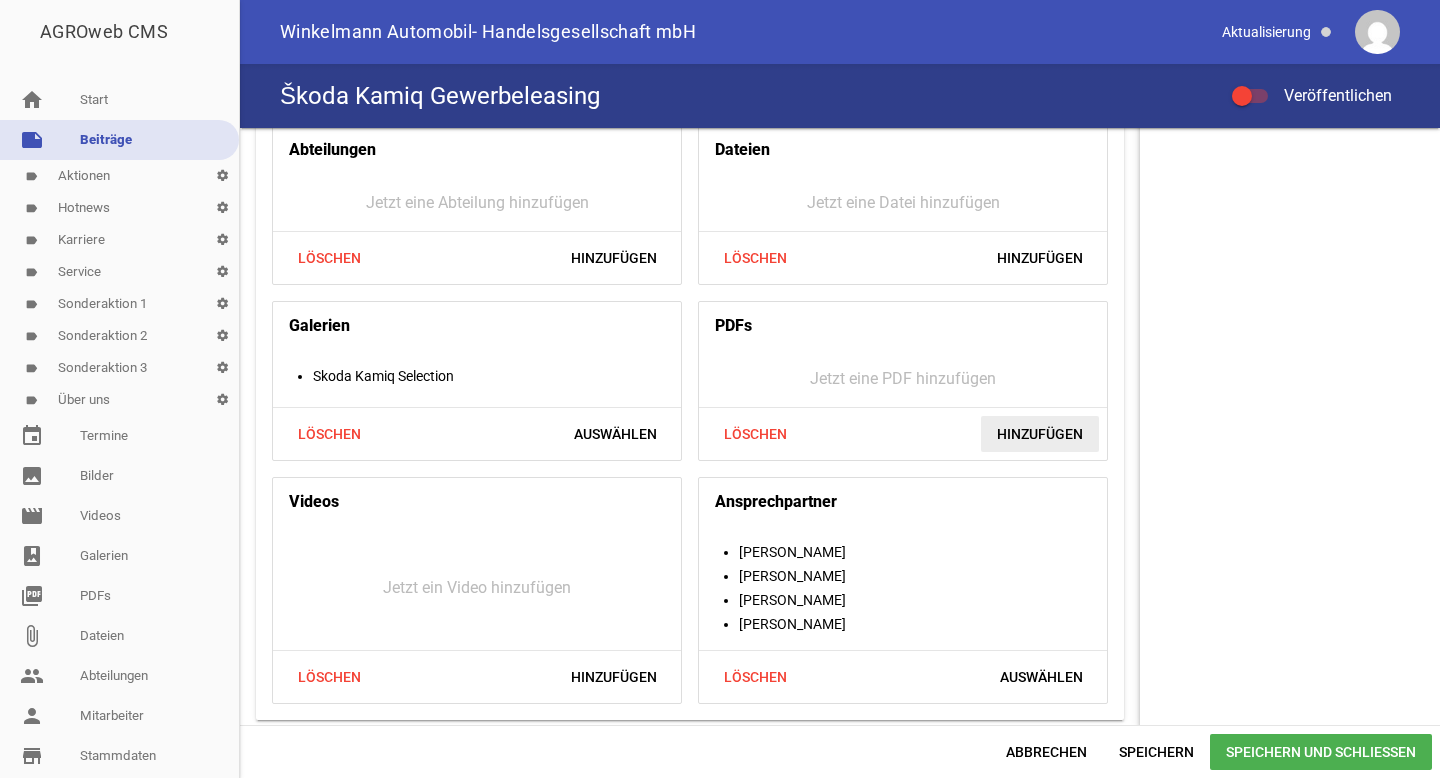 type on "Škoda Kamiq Gewerbeleasing" 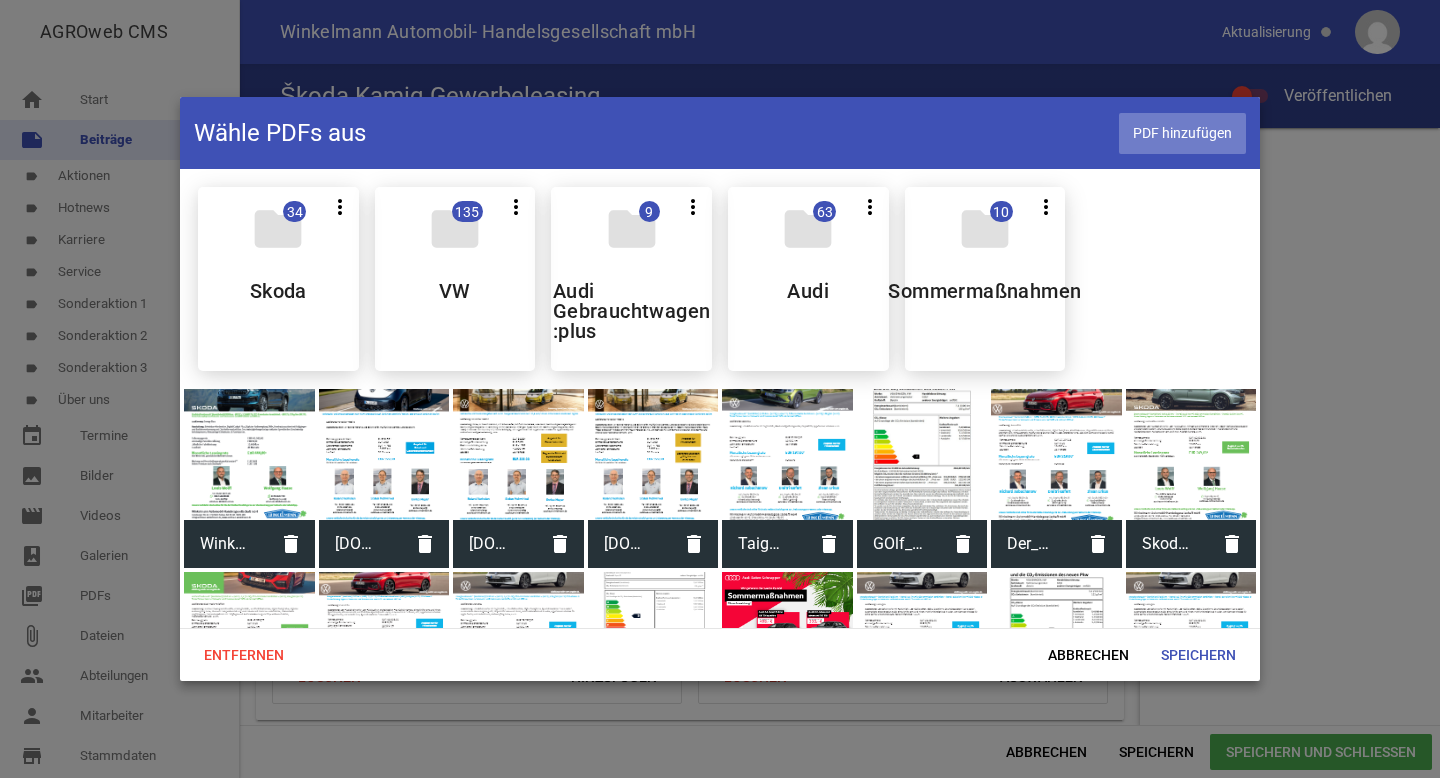 click on "PDF hinzufügen" at bounding box center (1182, 133) 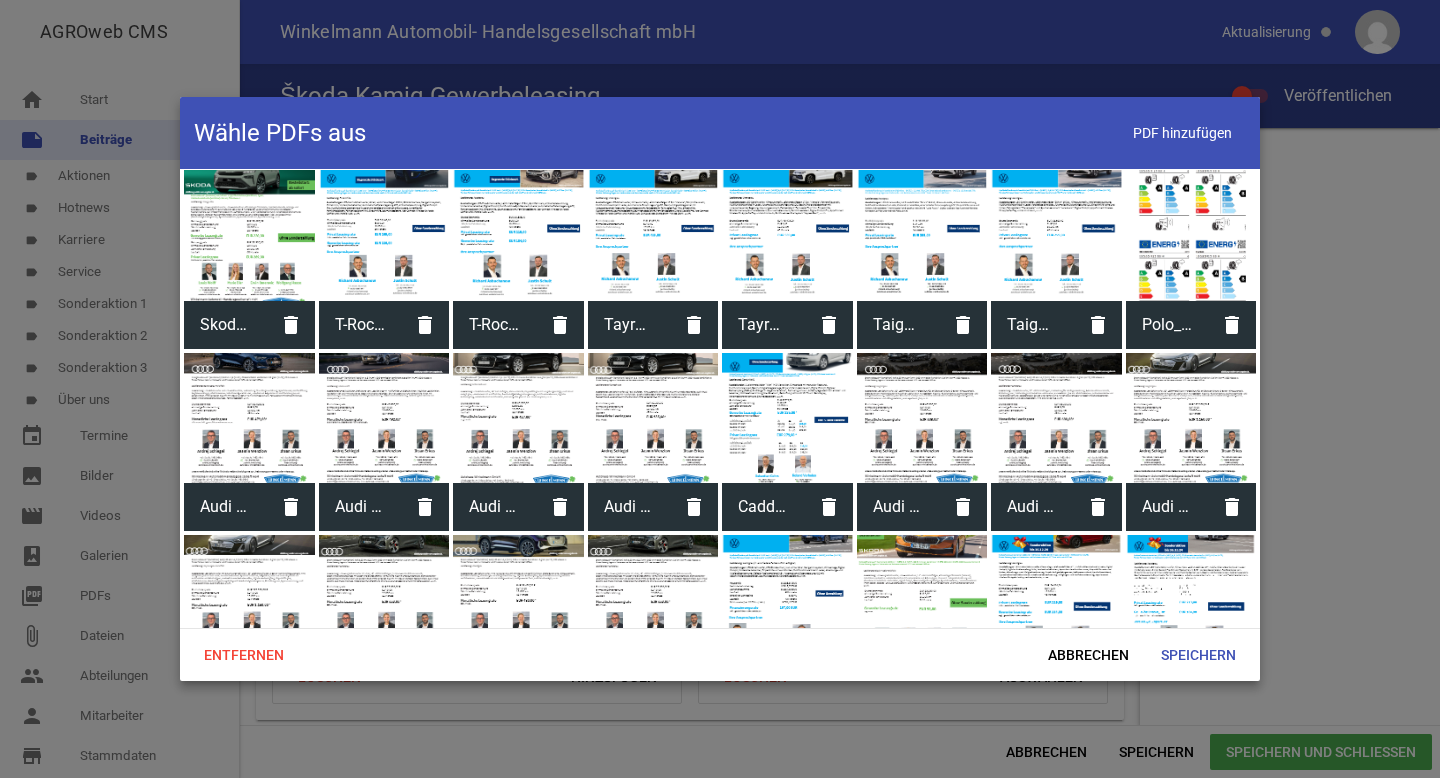 scroll, scrollTop: 2299, scrollLeft: 0, axis: vertical 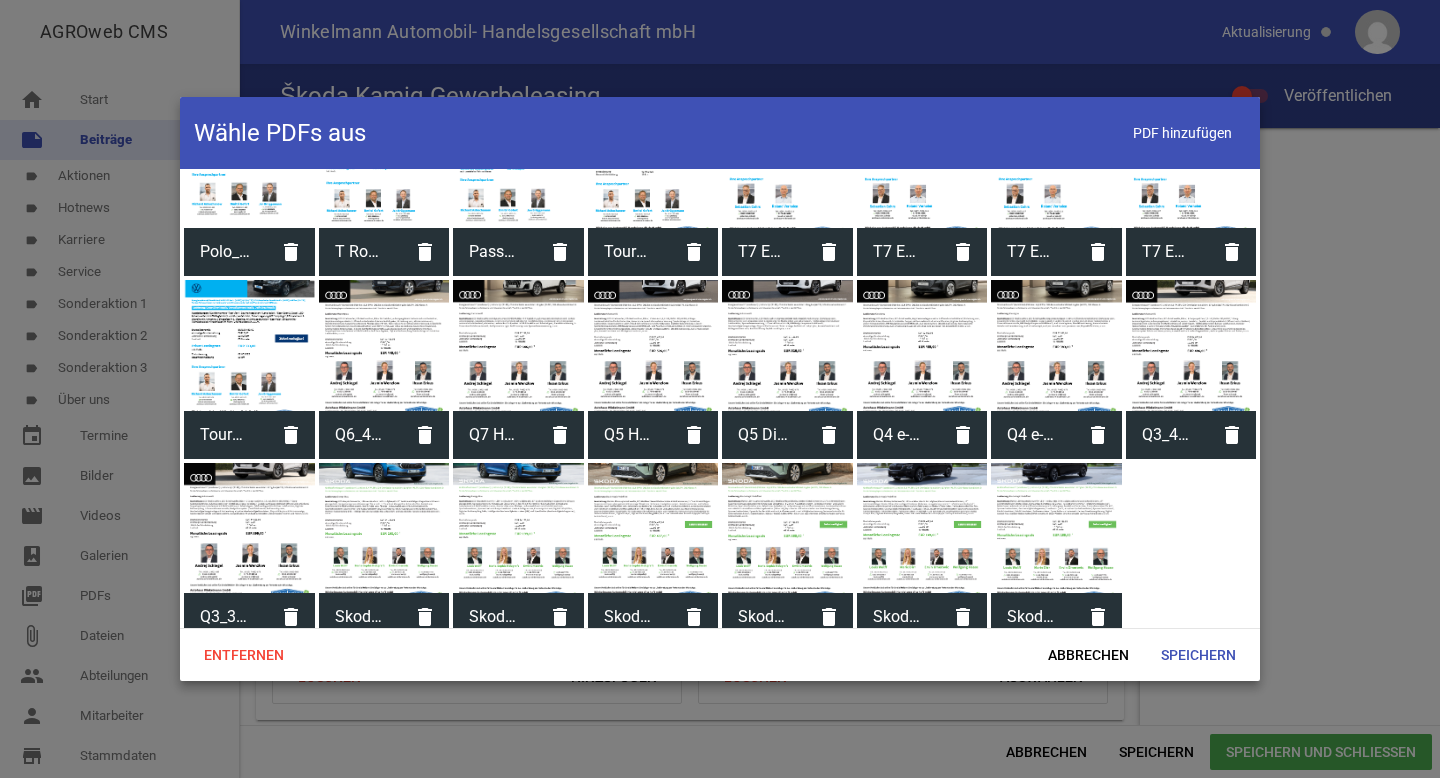 click on "Skoda_Kamiq_Gewerbe" at bounding box center [898, 617] 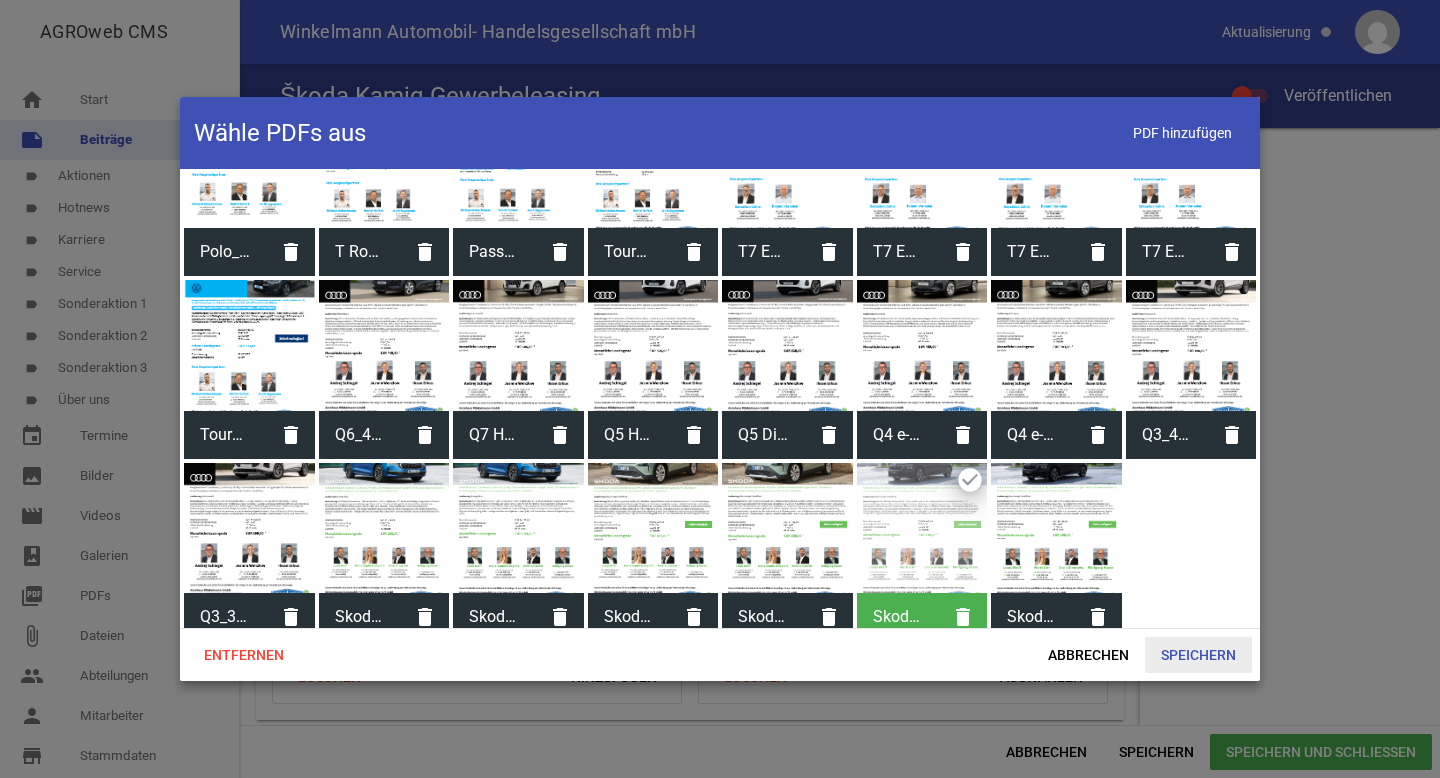 click on "Speichern" at bounding box center (1198, 655) 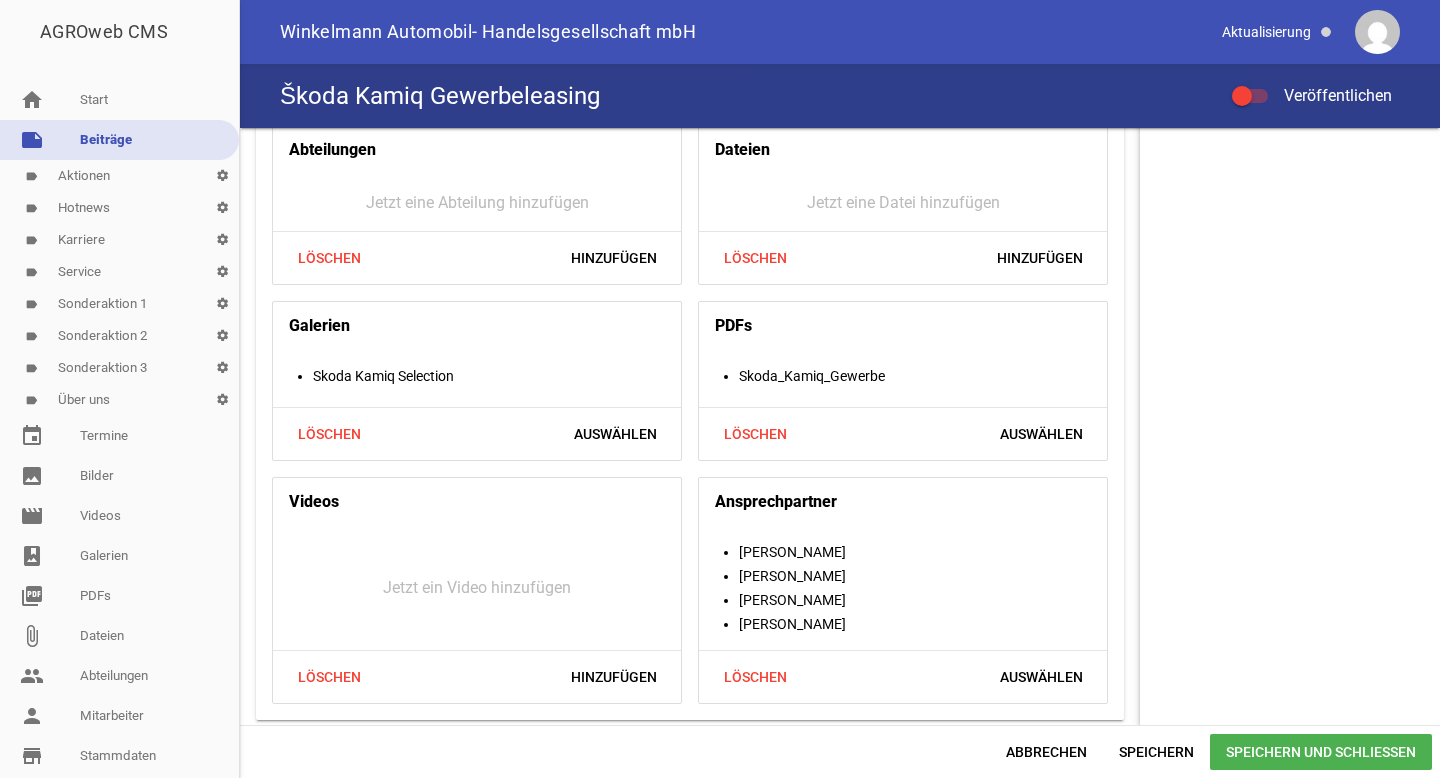 click on "Speichern und Schließen" at bounding box center (1321, 752) 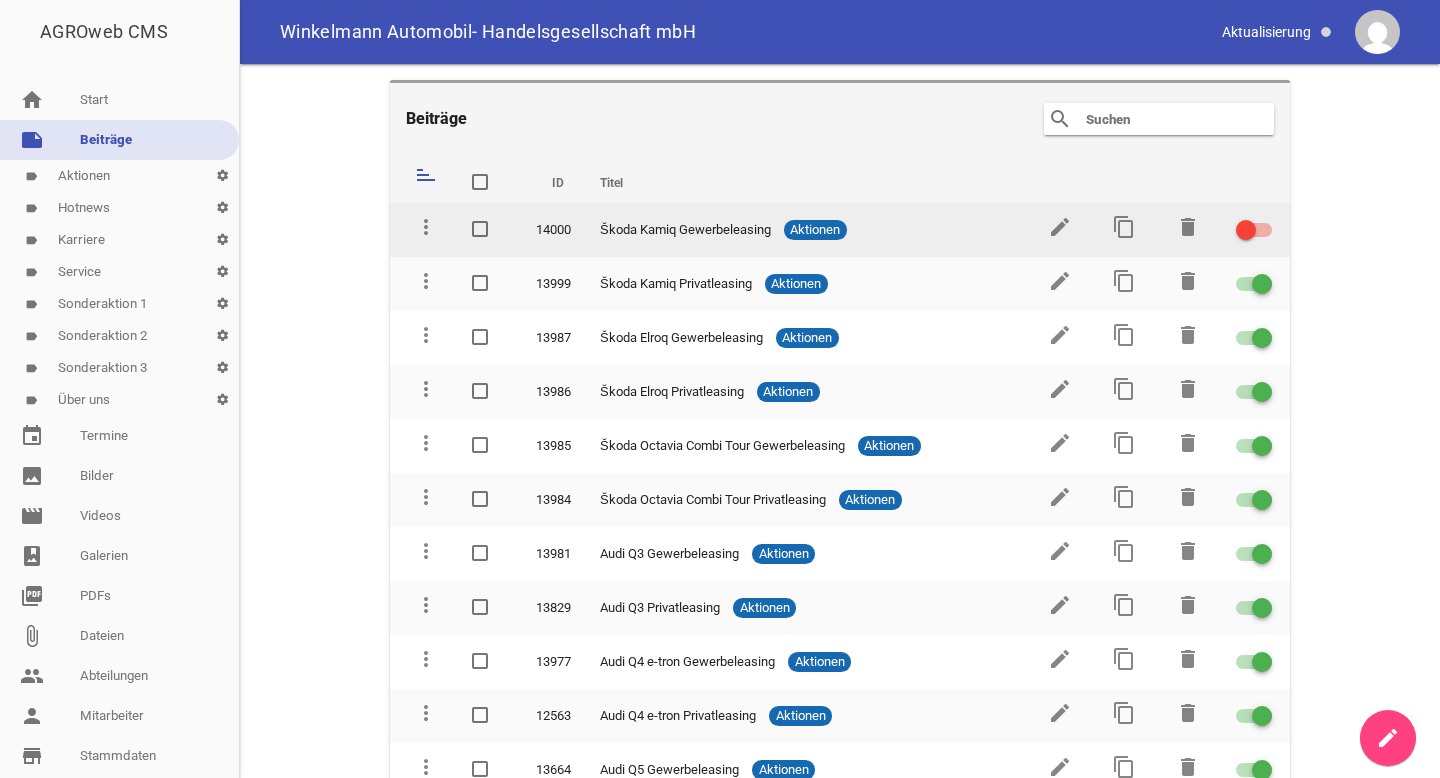 click at bounding box center (1246, 230) 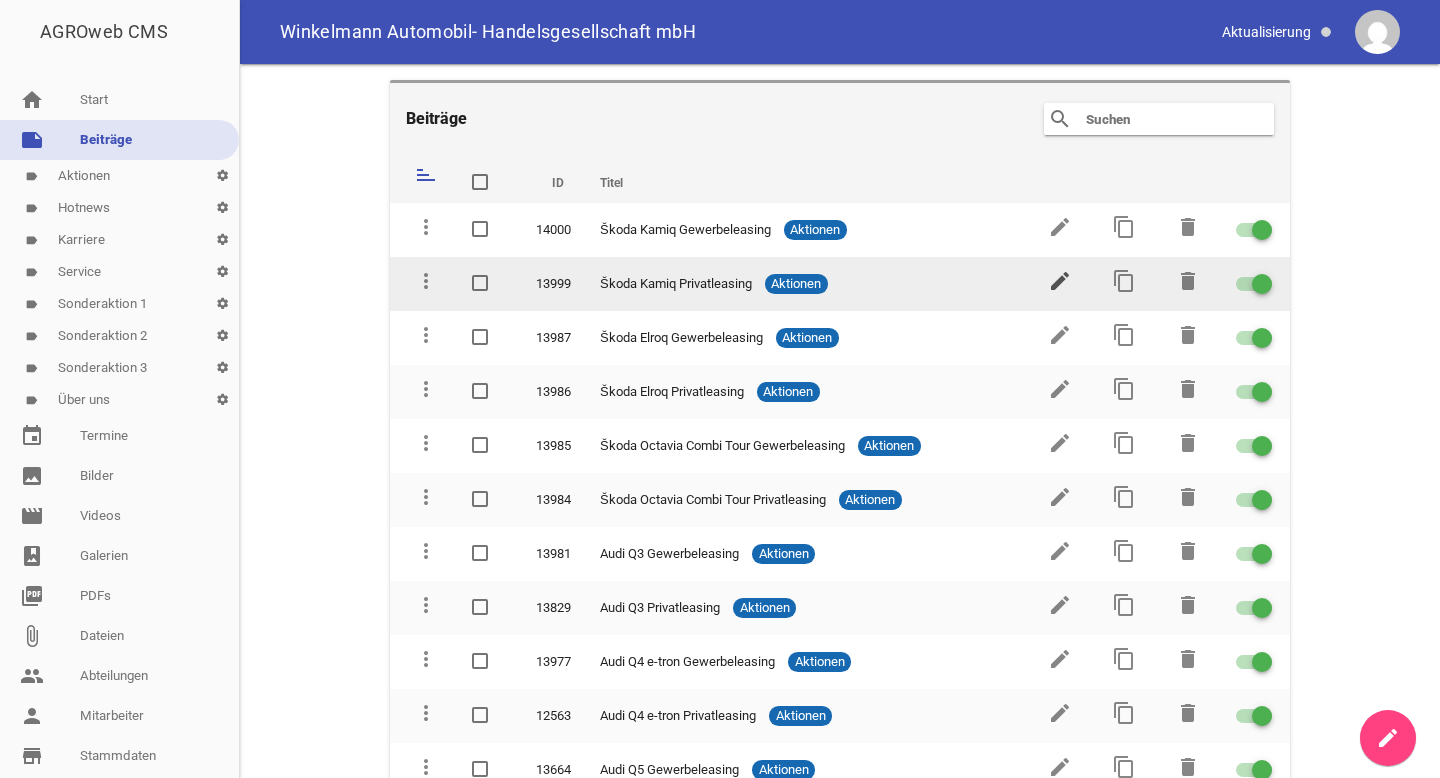 click on "edit" at bounding box center (1060, 281) 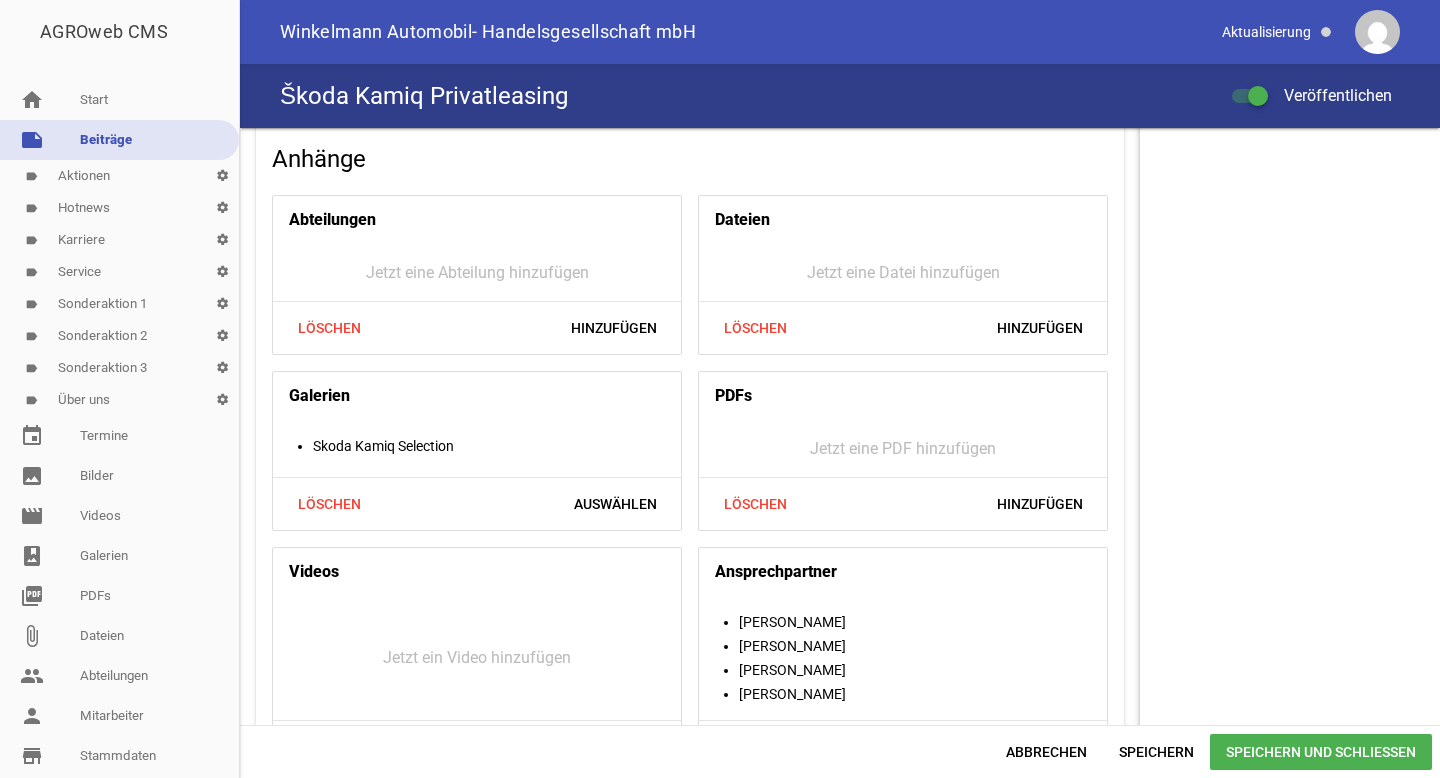 scroll, scrollTop: 1956, scrollLeft: 0, axis: vertical 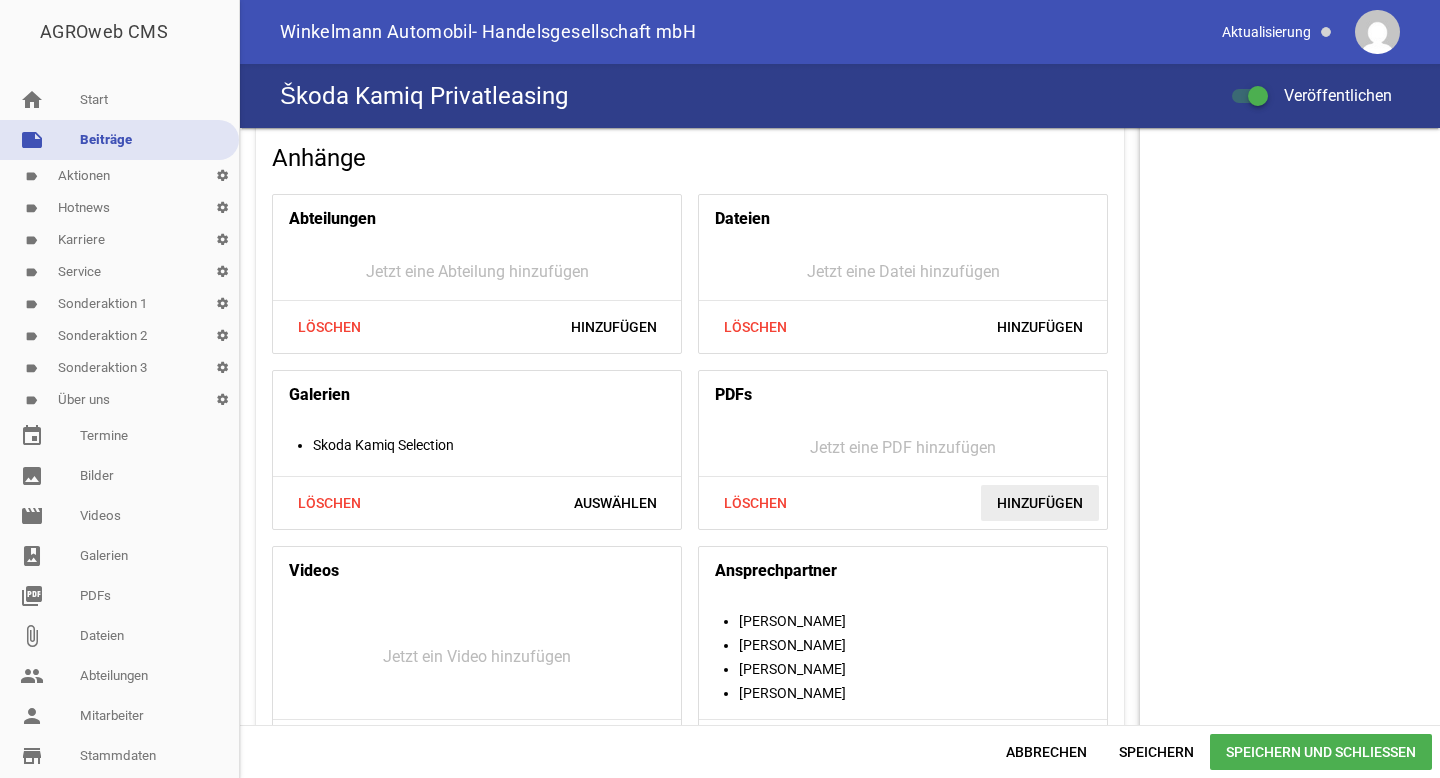 click on "Hinzufügen" at bounding box center [1040, 503] 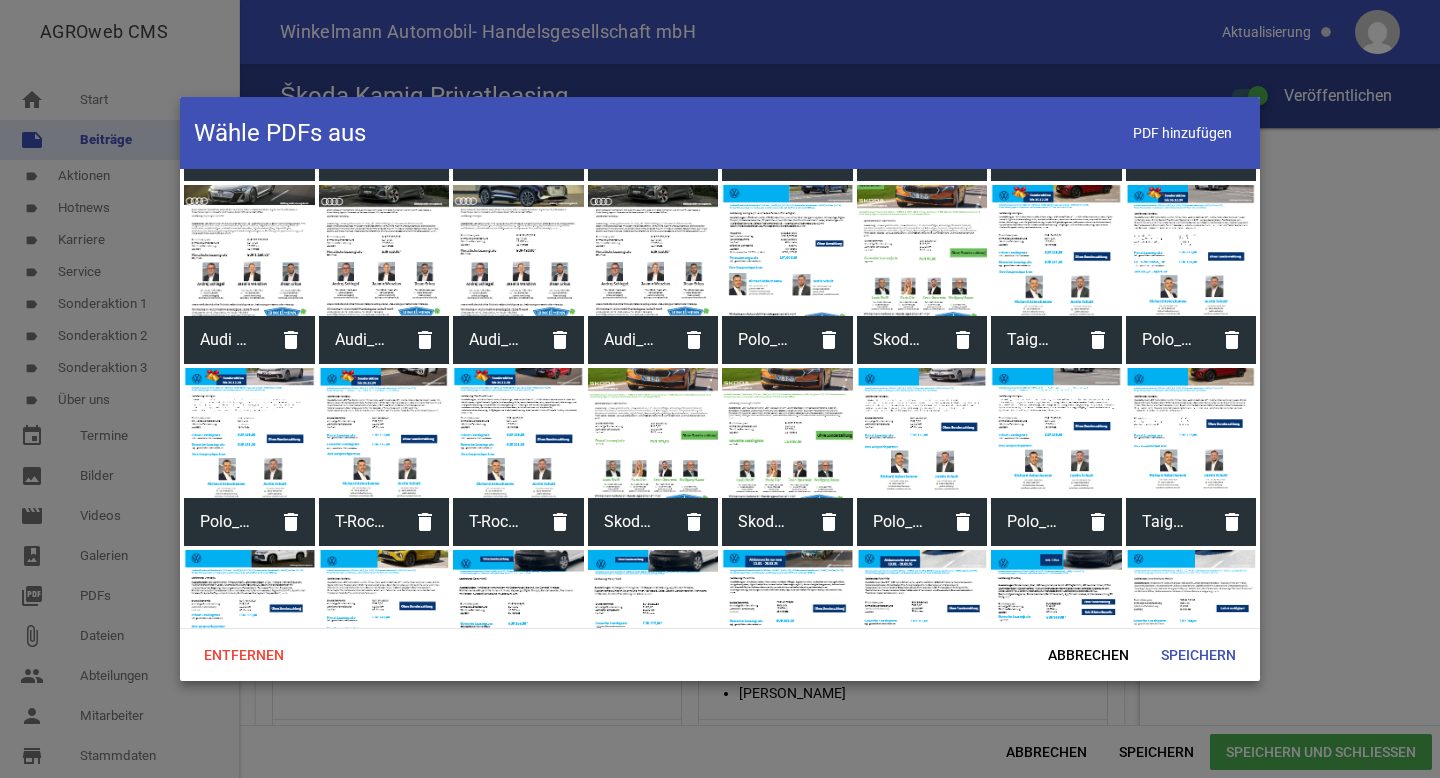 scroll, scrollTop: 2299, scrollLeft: 0, axis: vertical 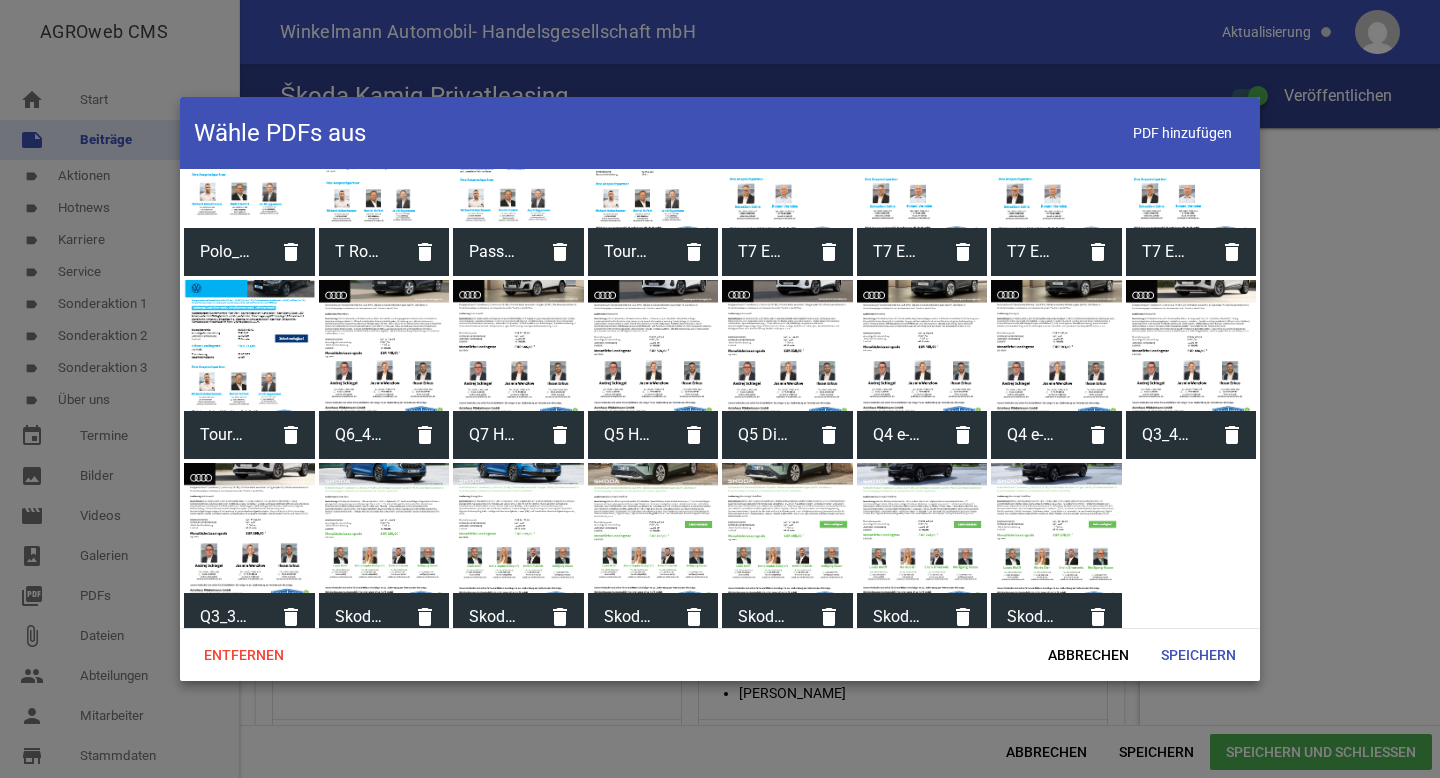 click at bounding box center (922, 528) 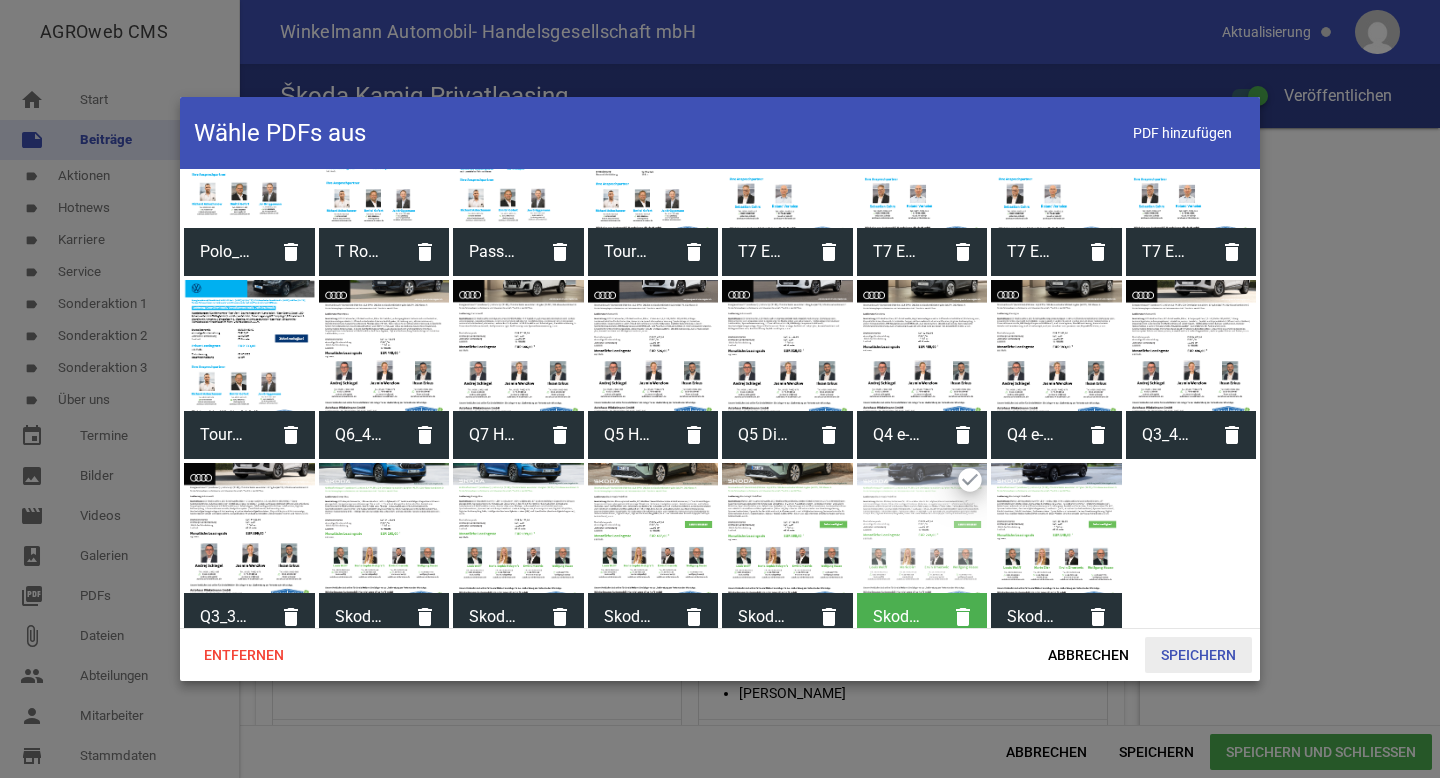 click on "Speichern" at bounding box center [1198, 655] 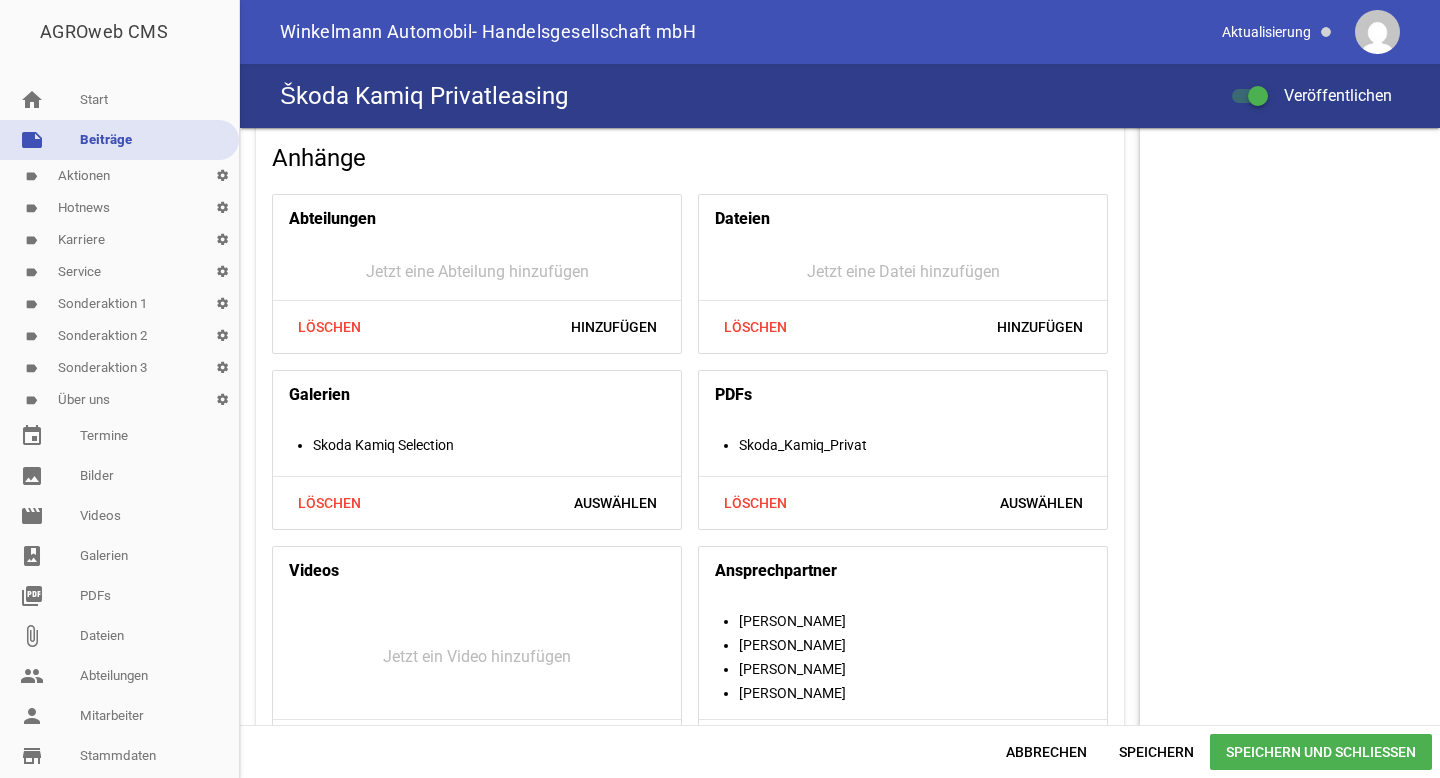 click on "Speichern und Schließen" at bounding box center [1321, 752] 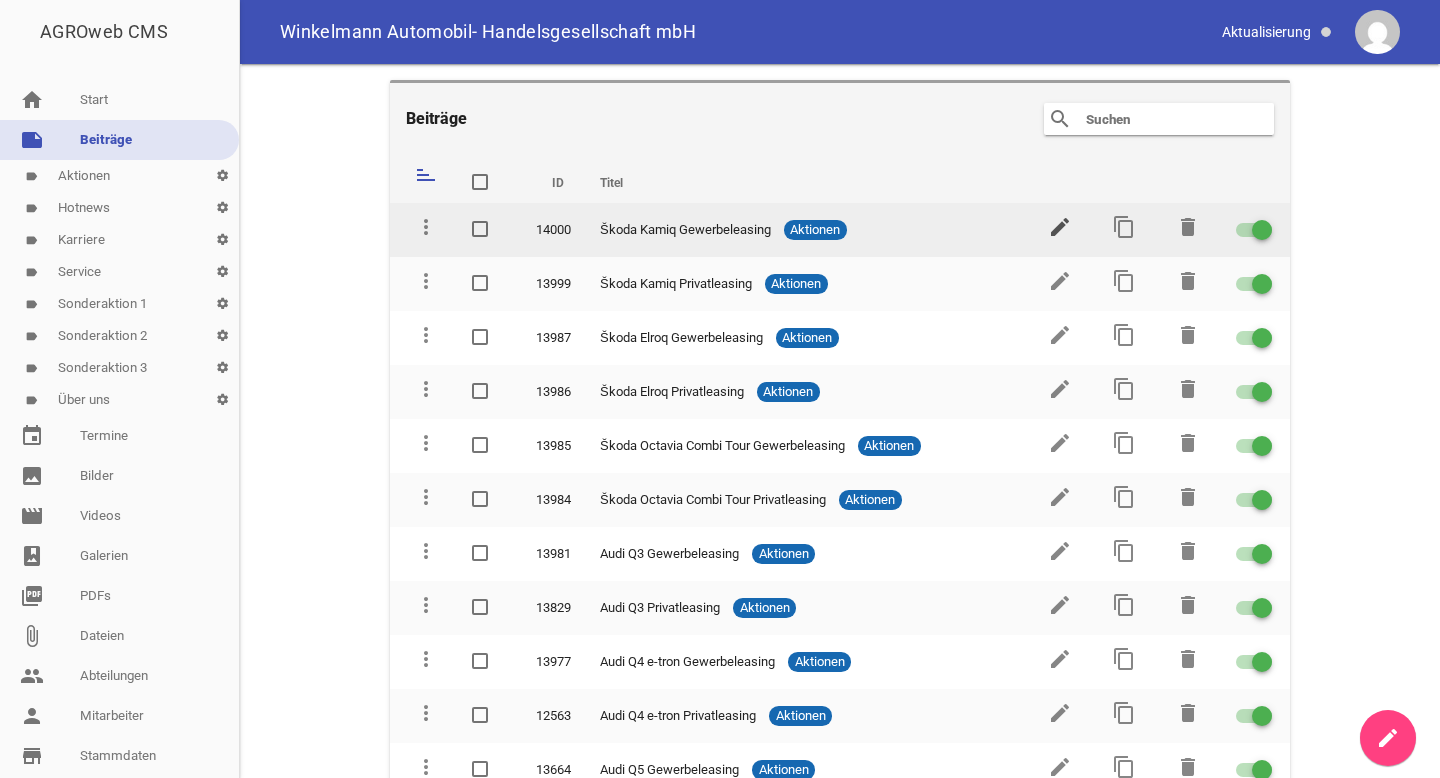 click on "edit" at bounding box center (1060, 227) 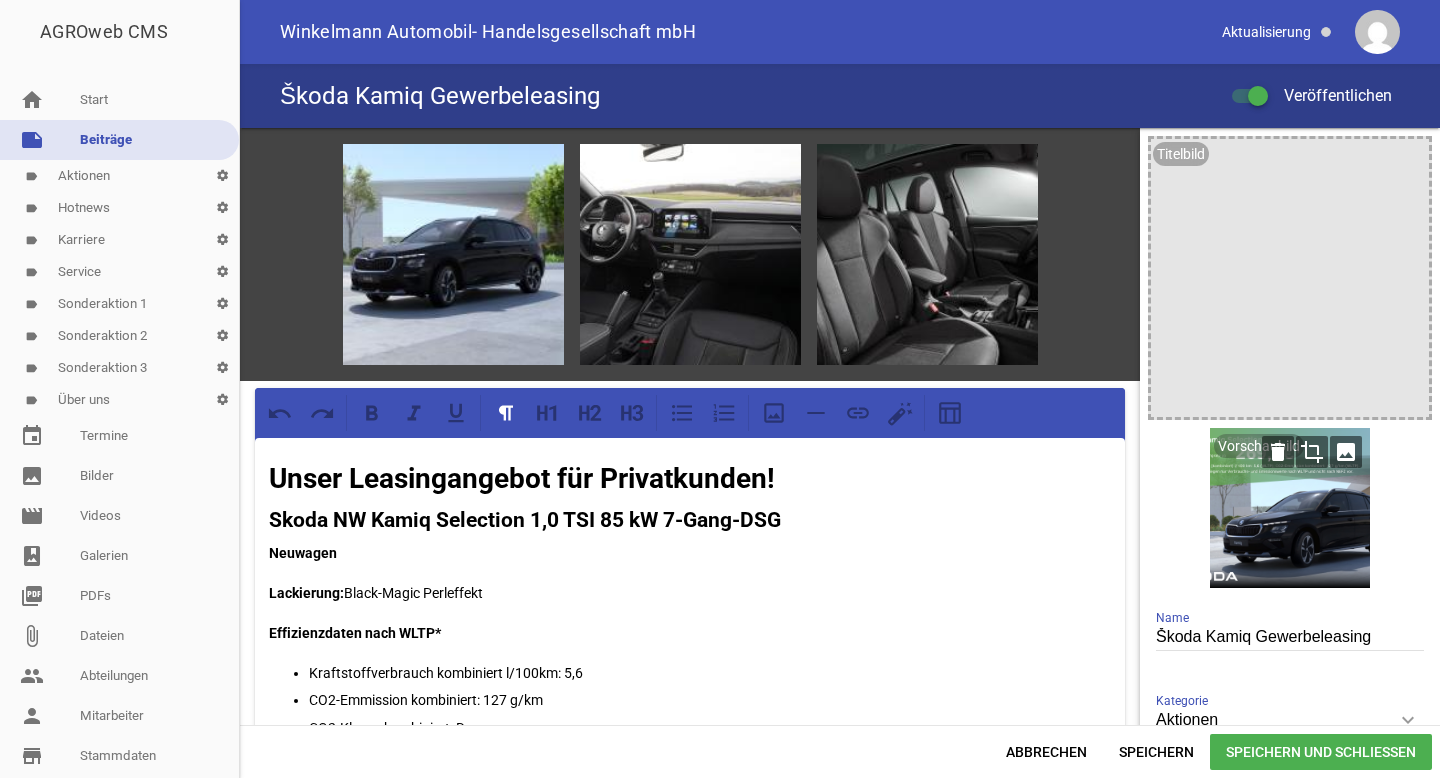 click on "image" at bounding box center (1346, 452) 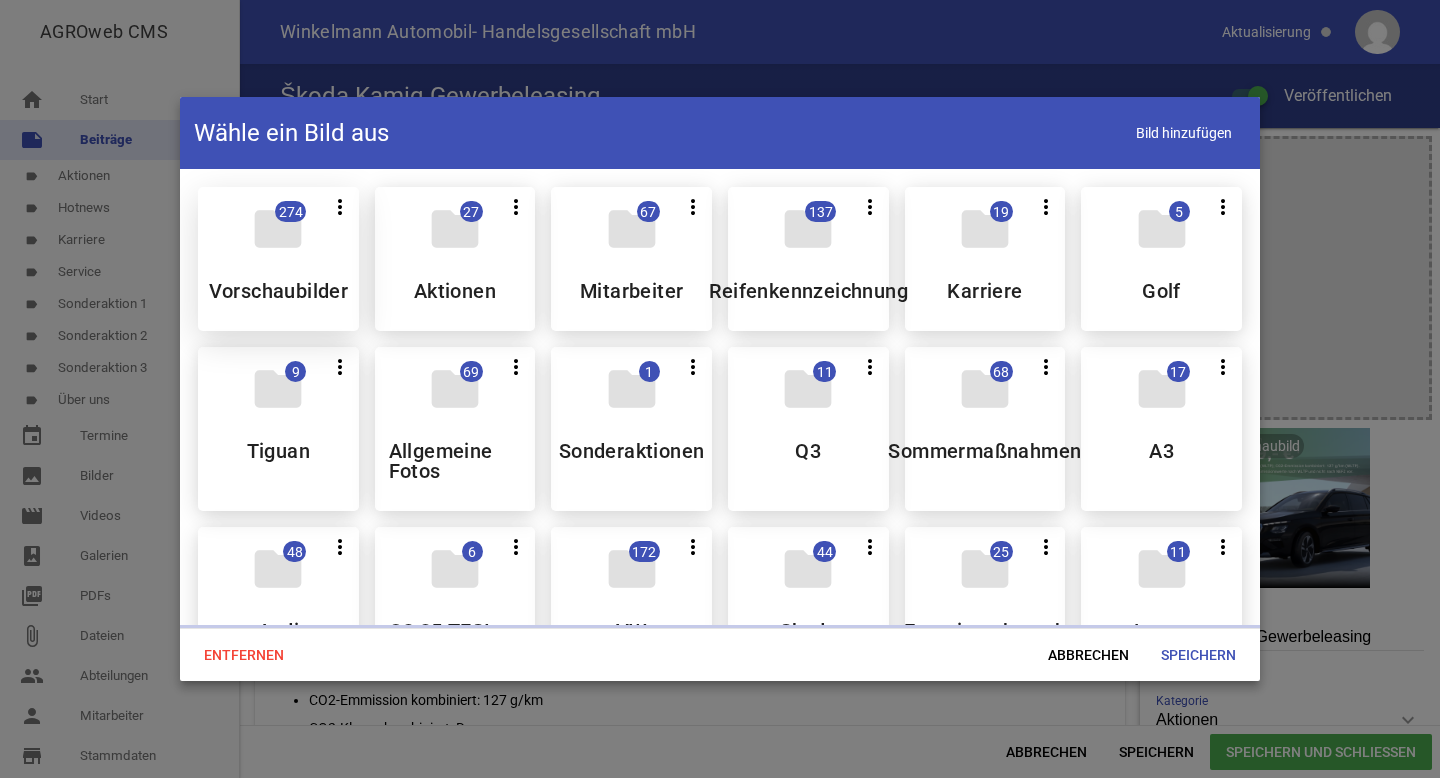 click on "folder   274   more_vert     Teilen   Bearbeiten   Löschen   Vorschaubilder" at bounding box center (278, 259) 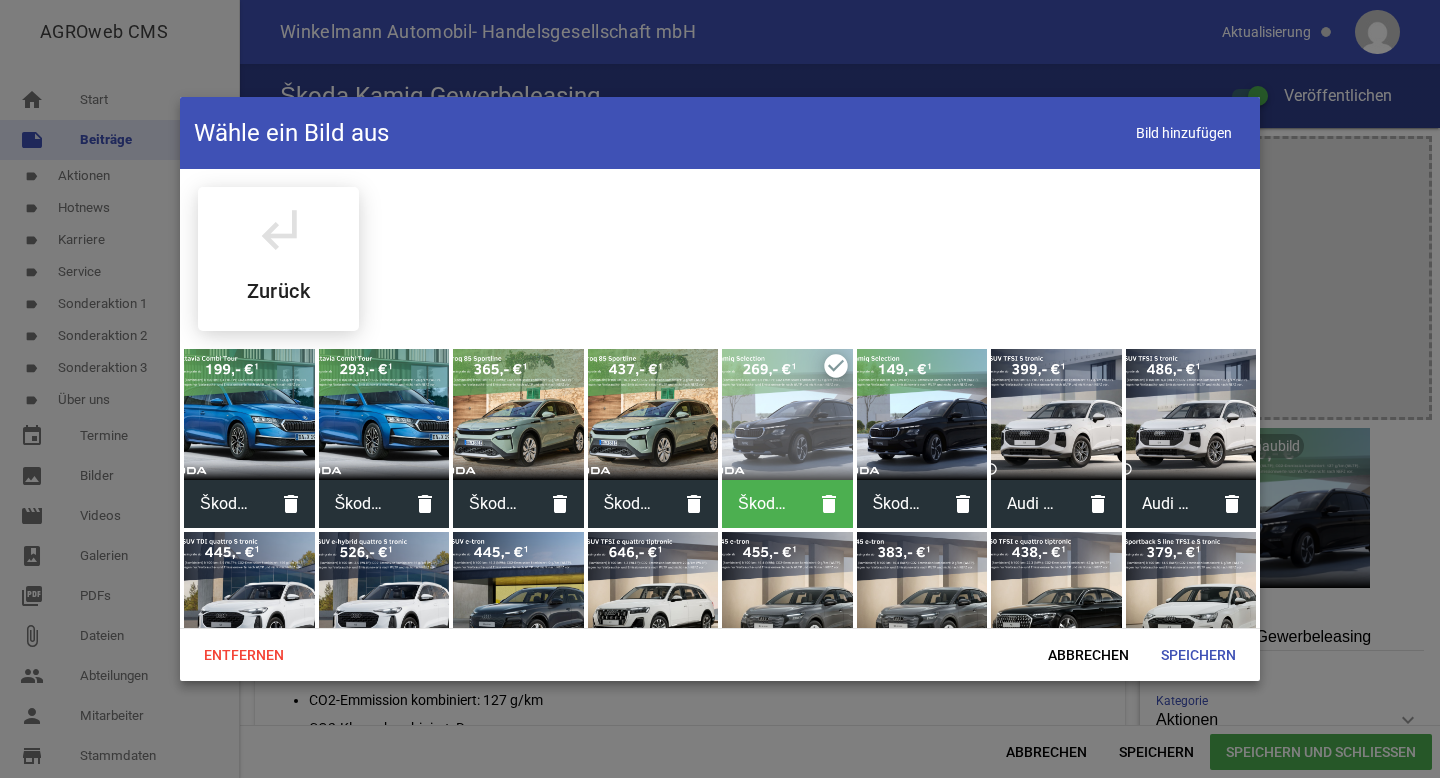 click at bounding box center [922, 414] 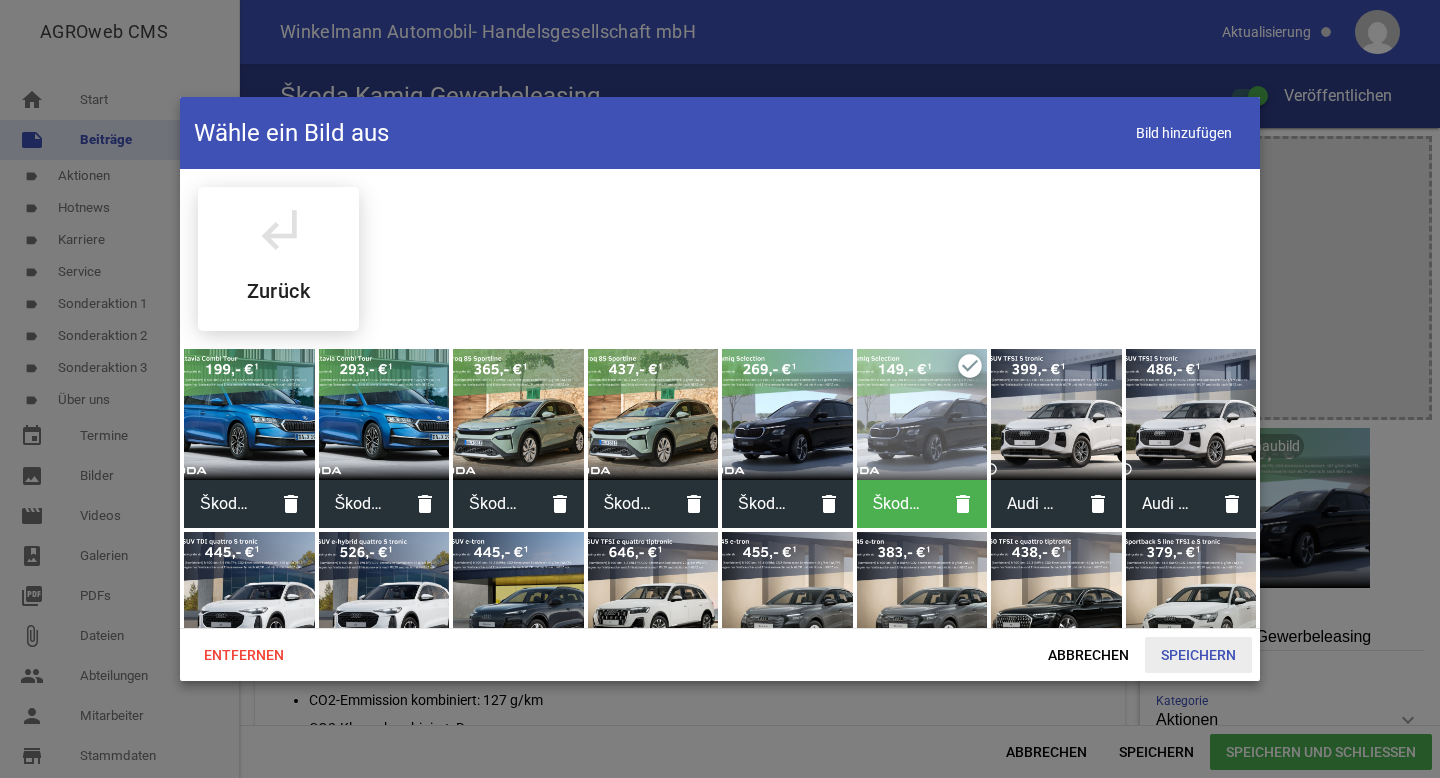 click on "Speichern" at bounding box center [1198, 655] 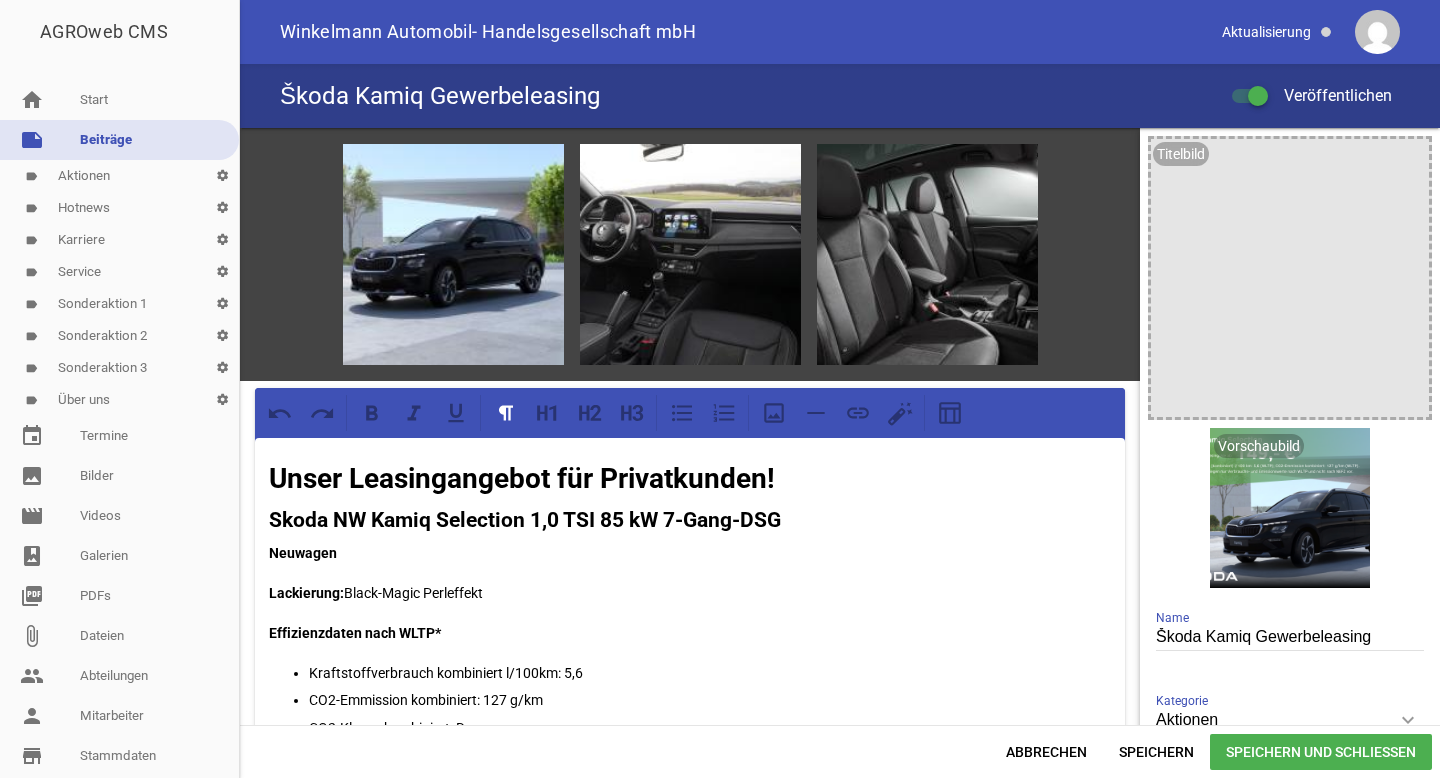 click on "Speichern und Schließen" at bounding box center (1321, 752) 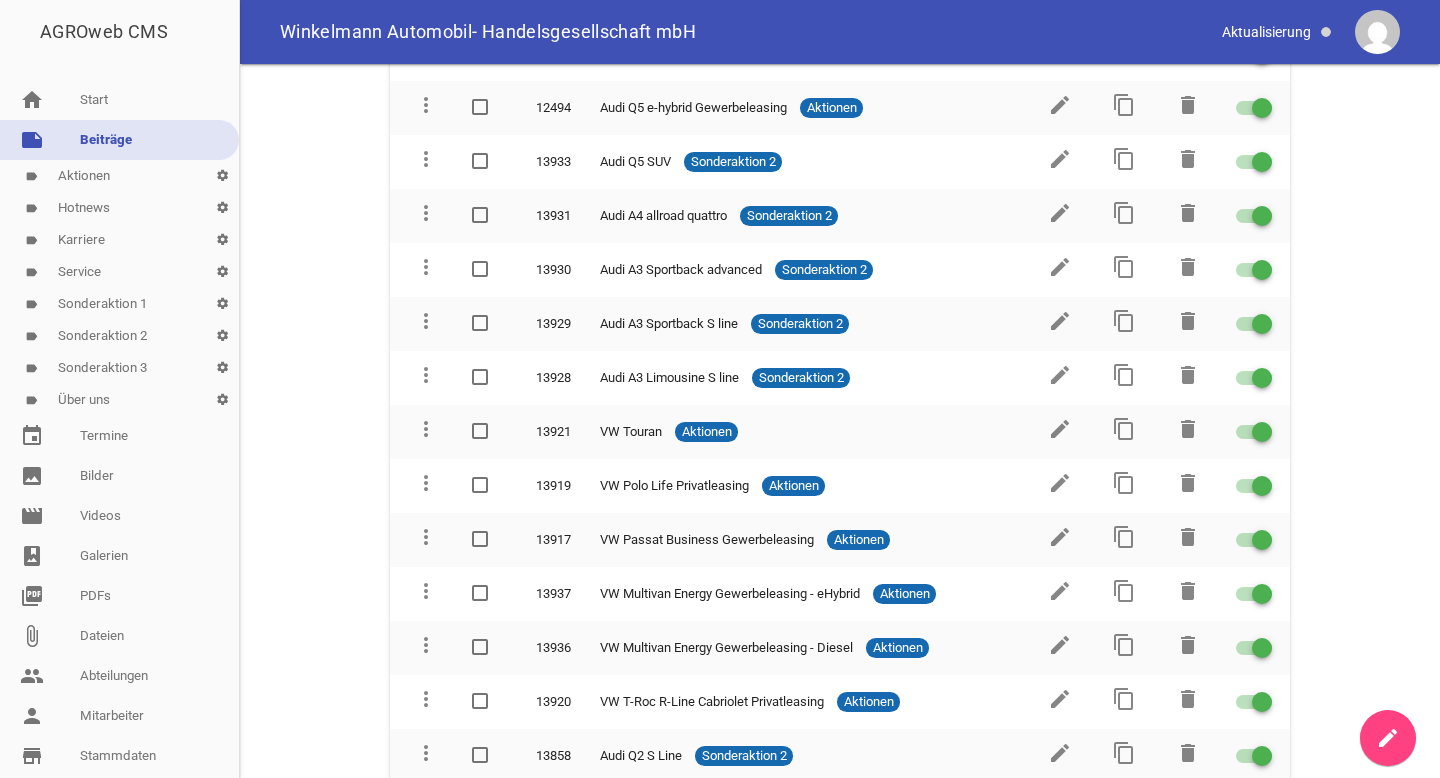 scroll, scrollTop: 0, scrollLeft: 0, axis: both 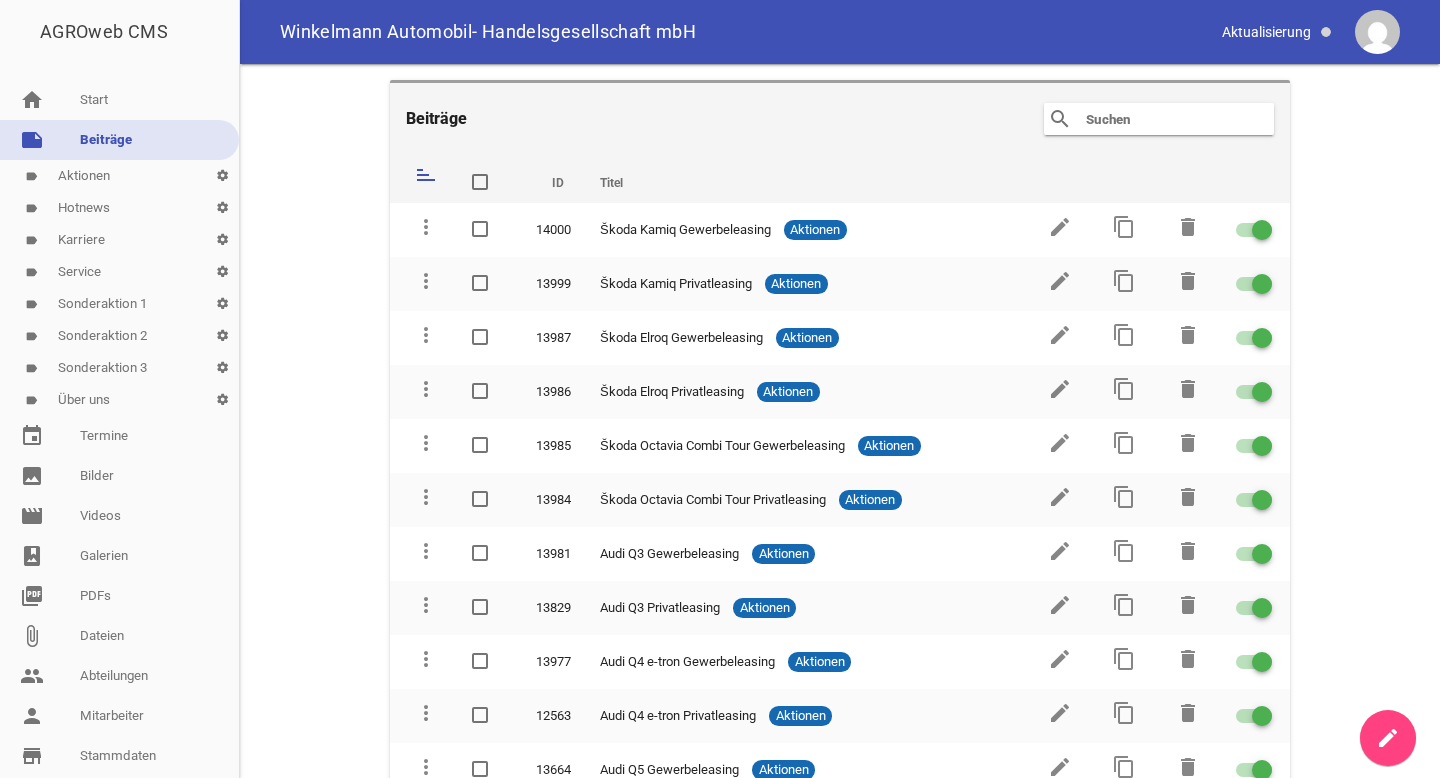 click at bounding box center (1164, 119) 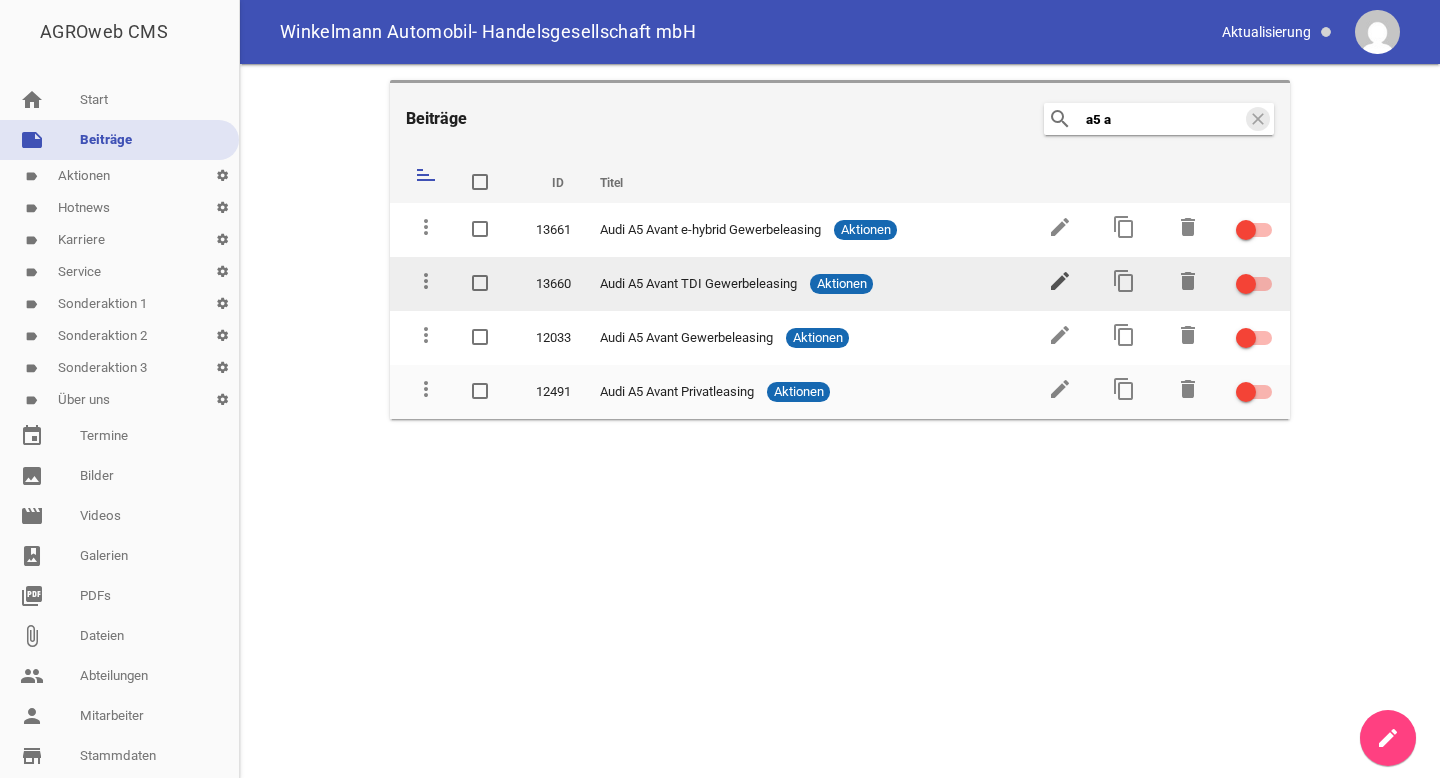 type on "a5 a" 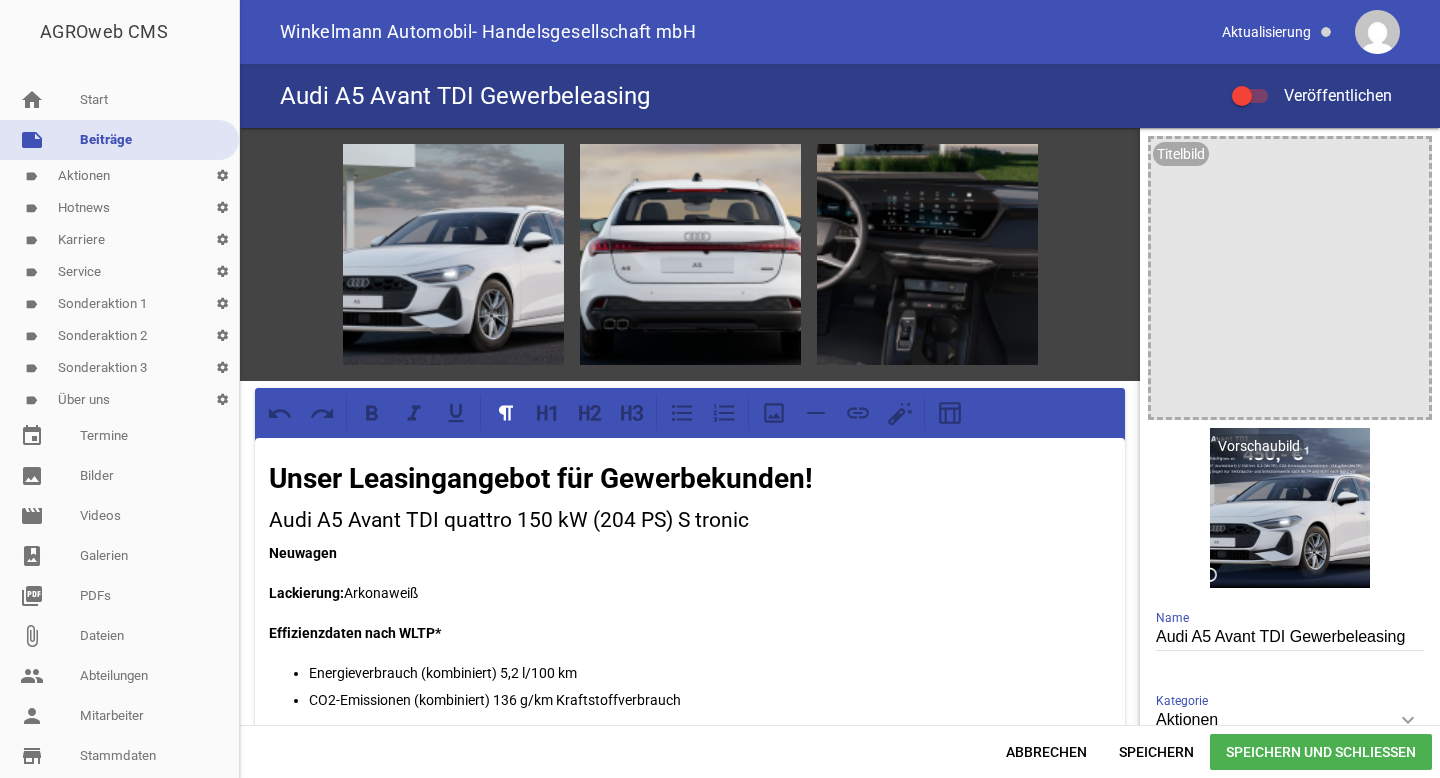 click on "Audi A5 Avant TDI quattro 150 kW (204 PS) S tronic" at bounding box center (690, 521) 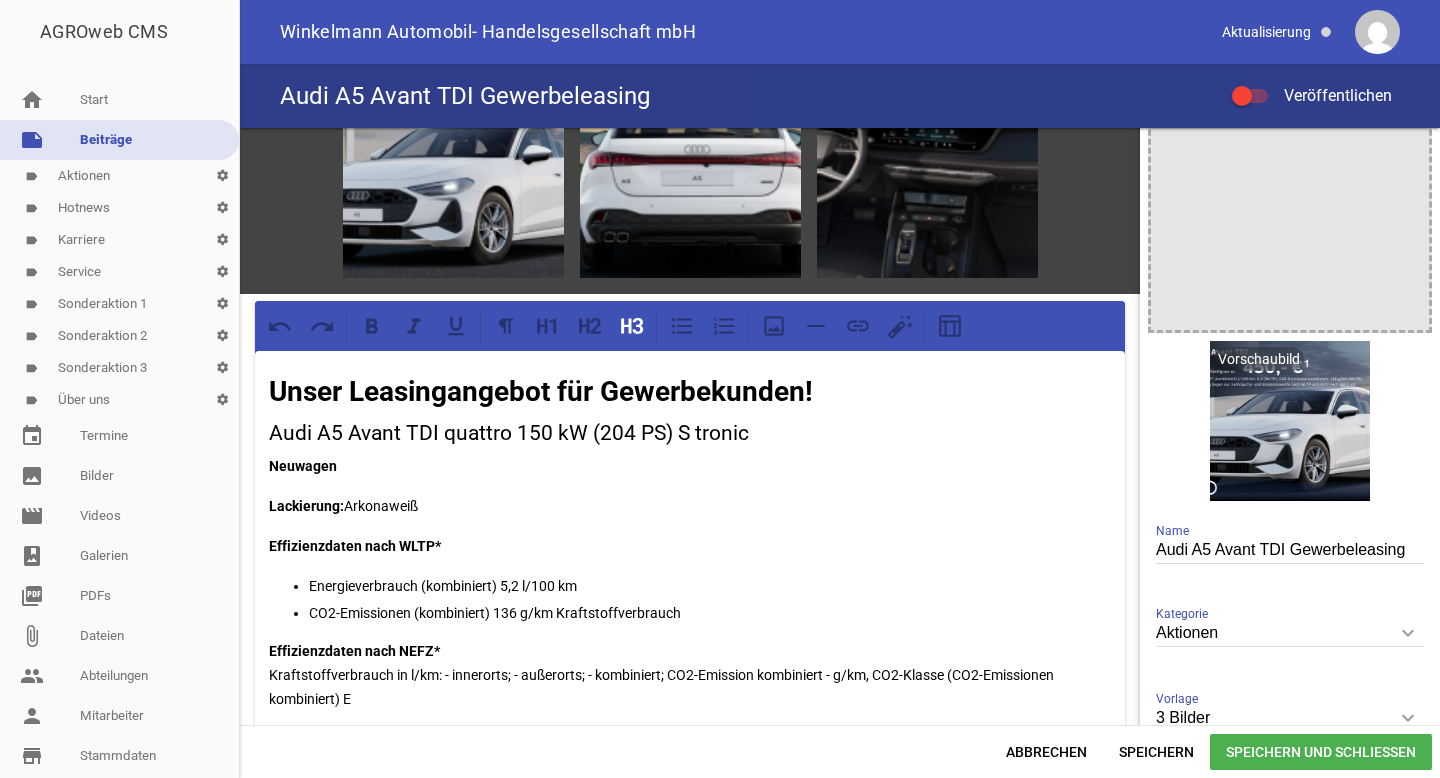 scroll, scrollTop: 100, scrollLeft: 0, axis: vertical 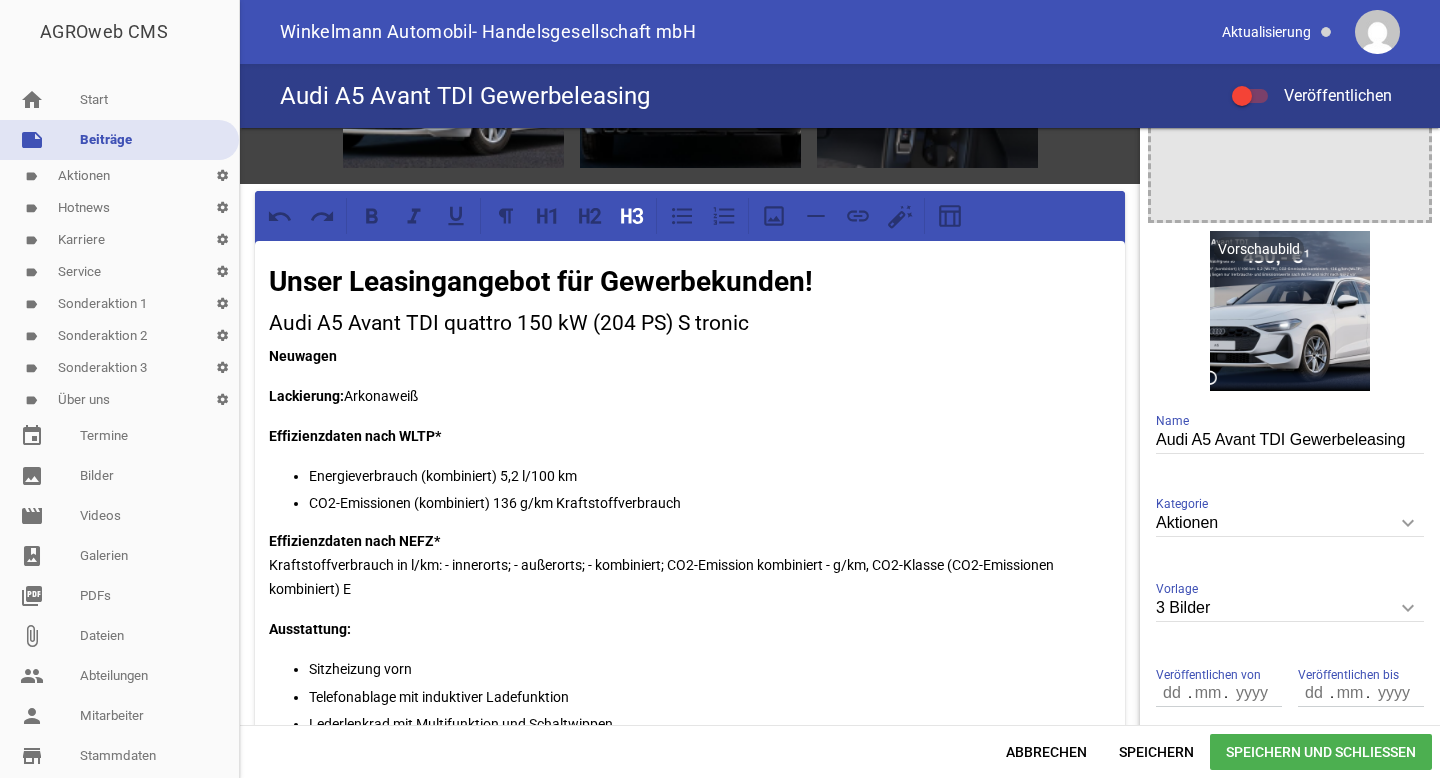 click on "CO2-Emissionen (kombiniert) 136 g/km Kraftstoffverbrauch" at bounding box center (710, 503) 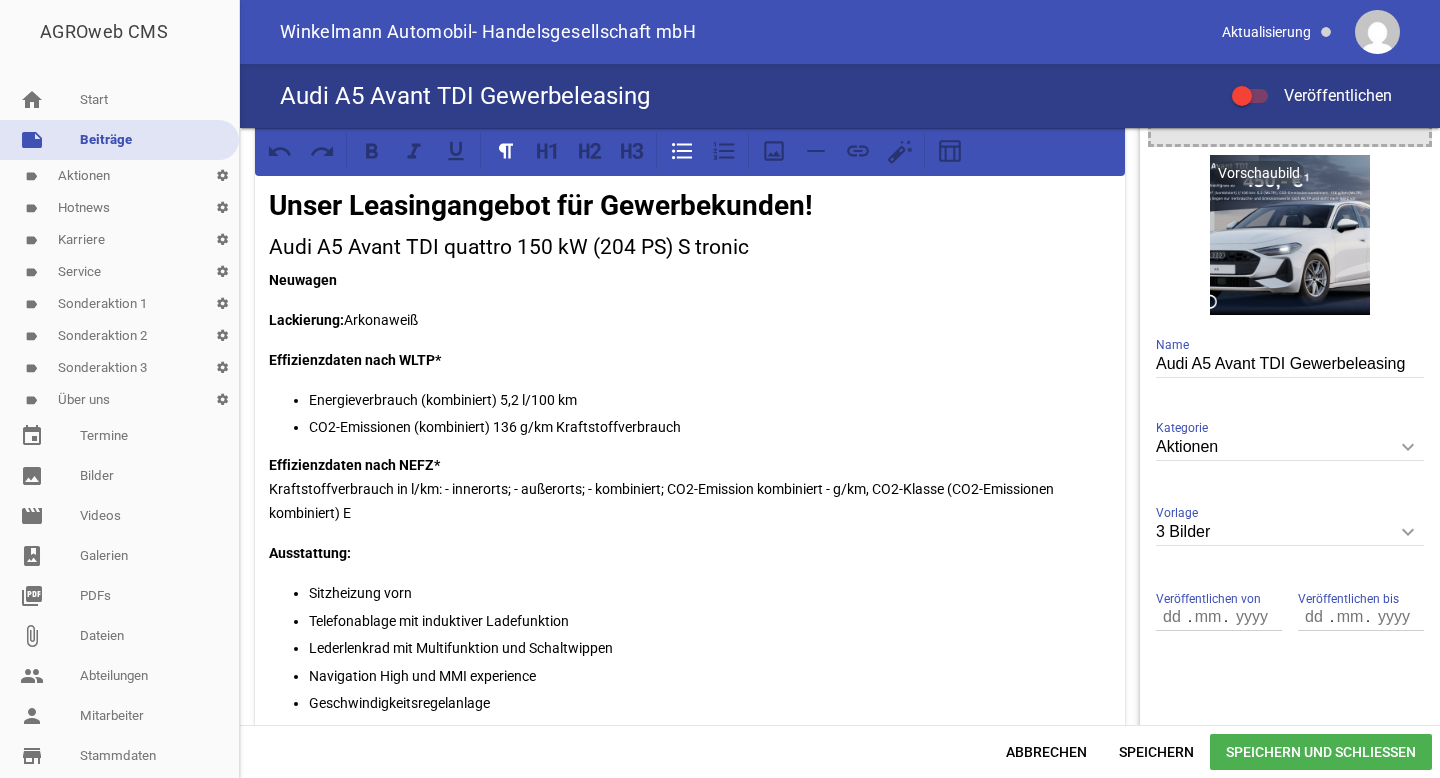 scroll, scrollTop: 276, scrollLeft: 0, axis: vertical 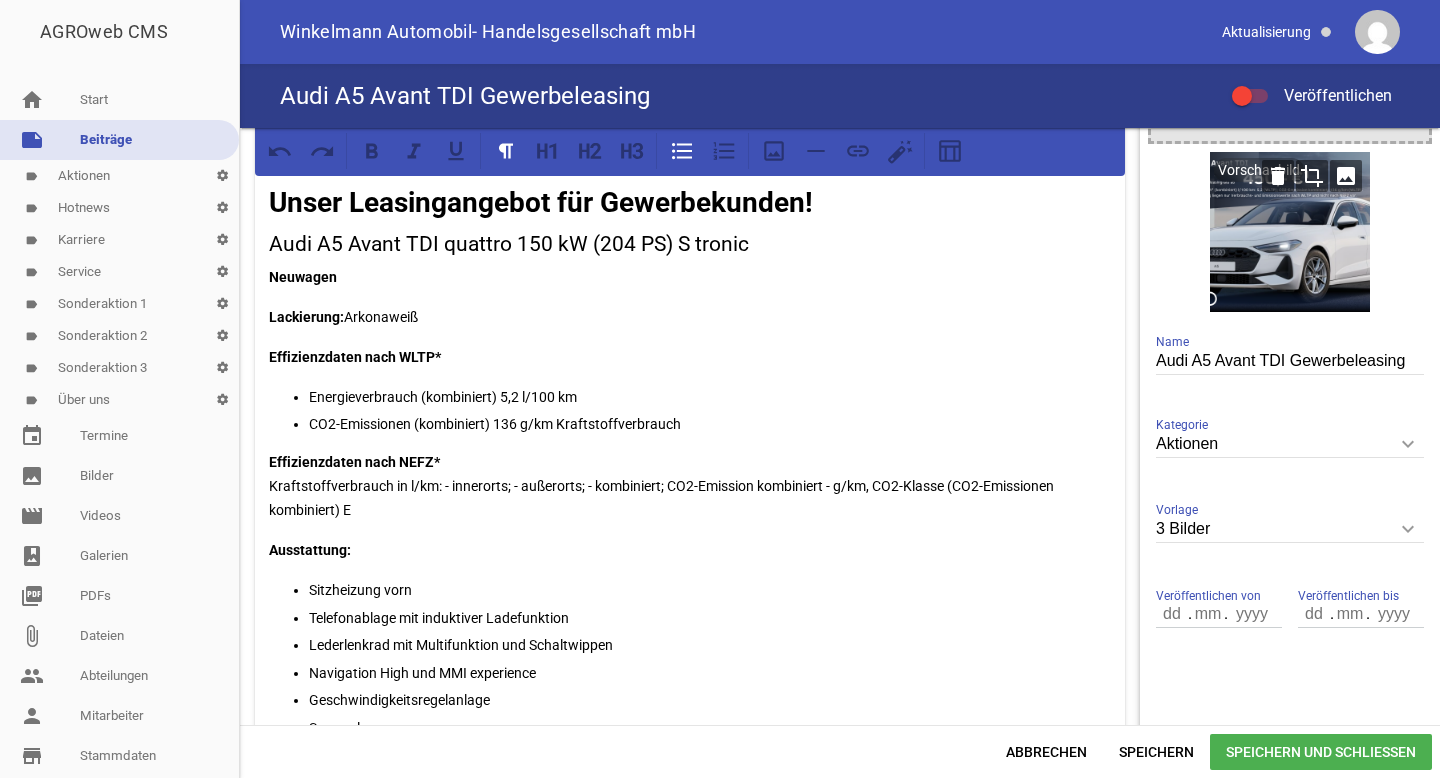 click on "image" at bounding box center [1346, 176] 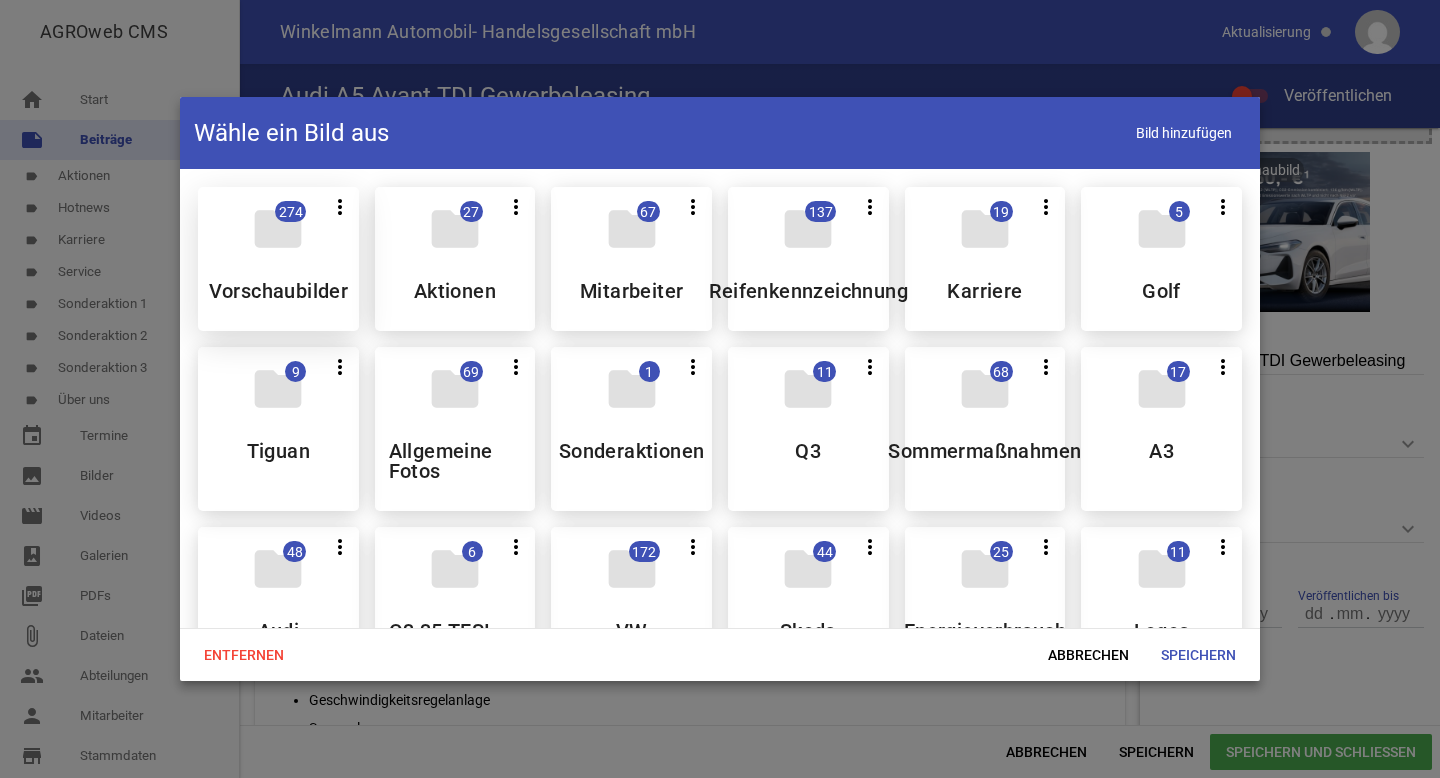 click on "folder   274   more_vert     Teilen   Bearbeiten   Löschen   Vorschaubilder" at bounding box center [278, 259] 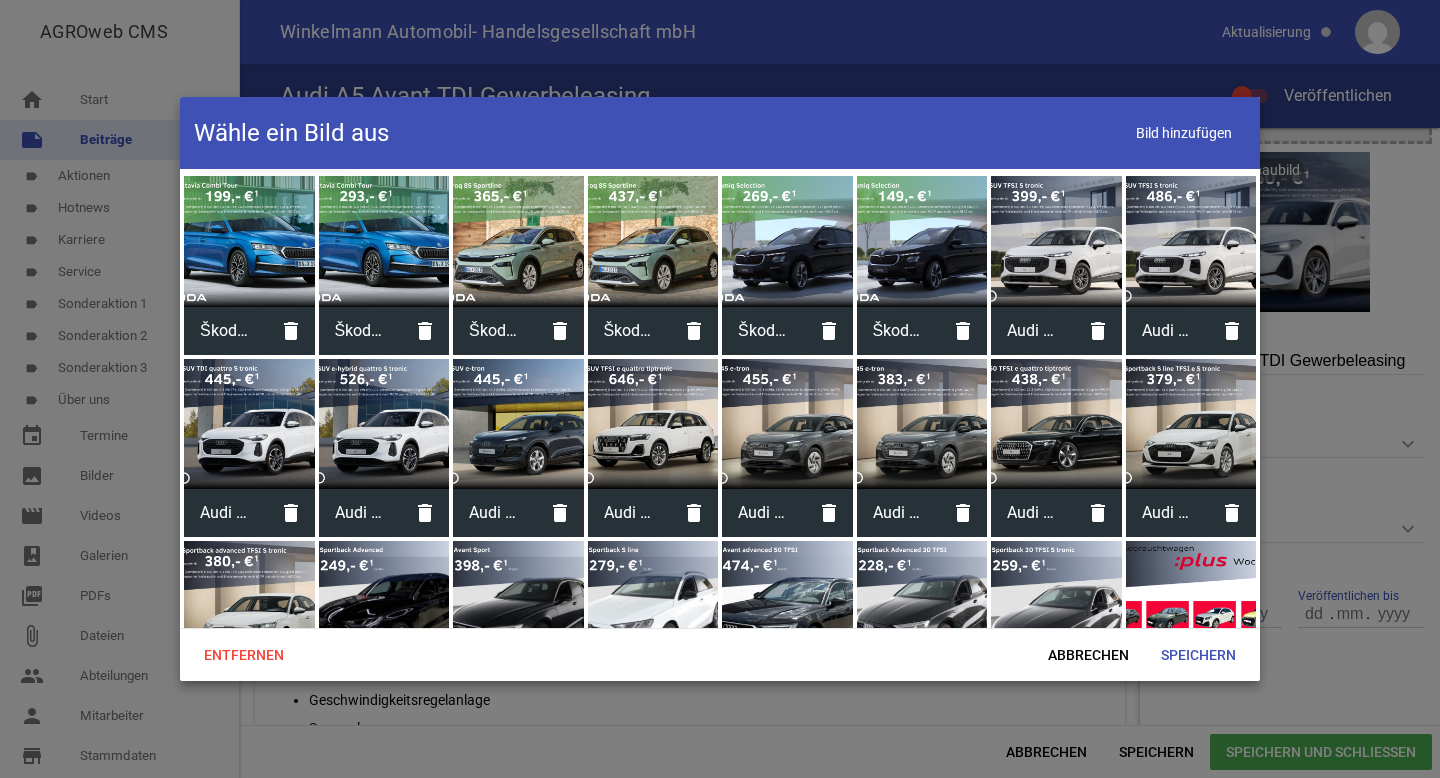 scroll, scrollTop: 172, scrollLeft: 0, axis: vertical 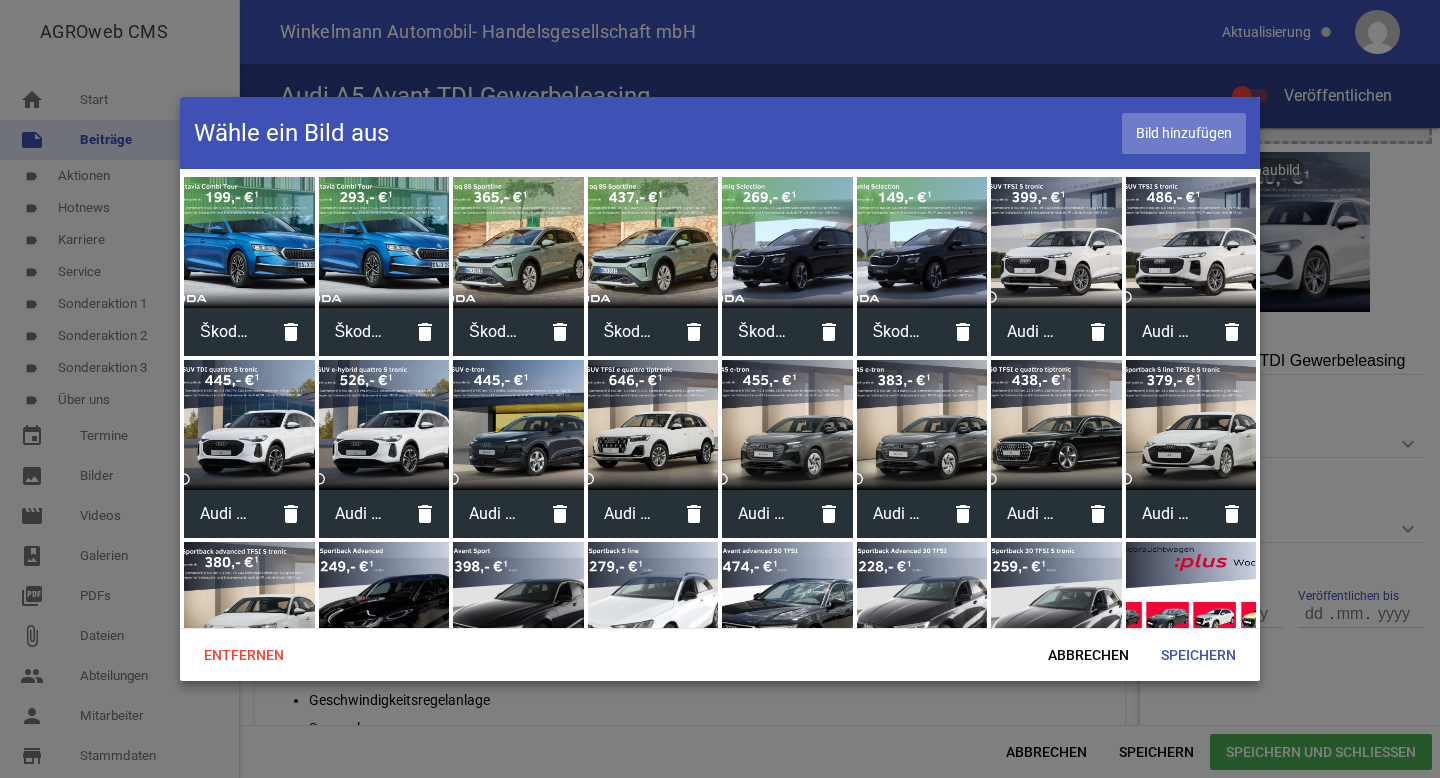 click on "Bild hinzufügen" at bounding box center (1184, 133) 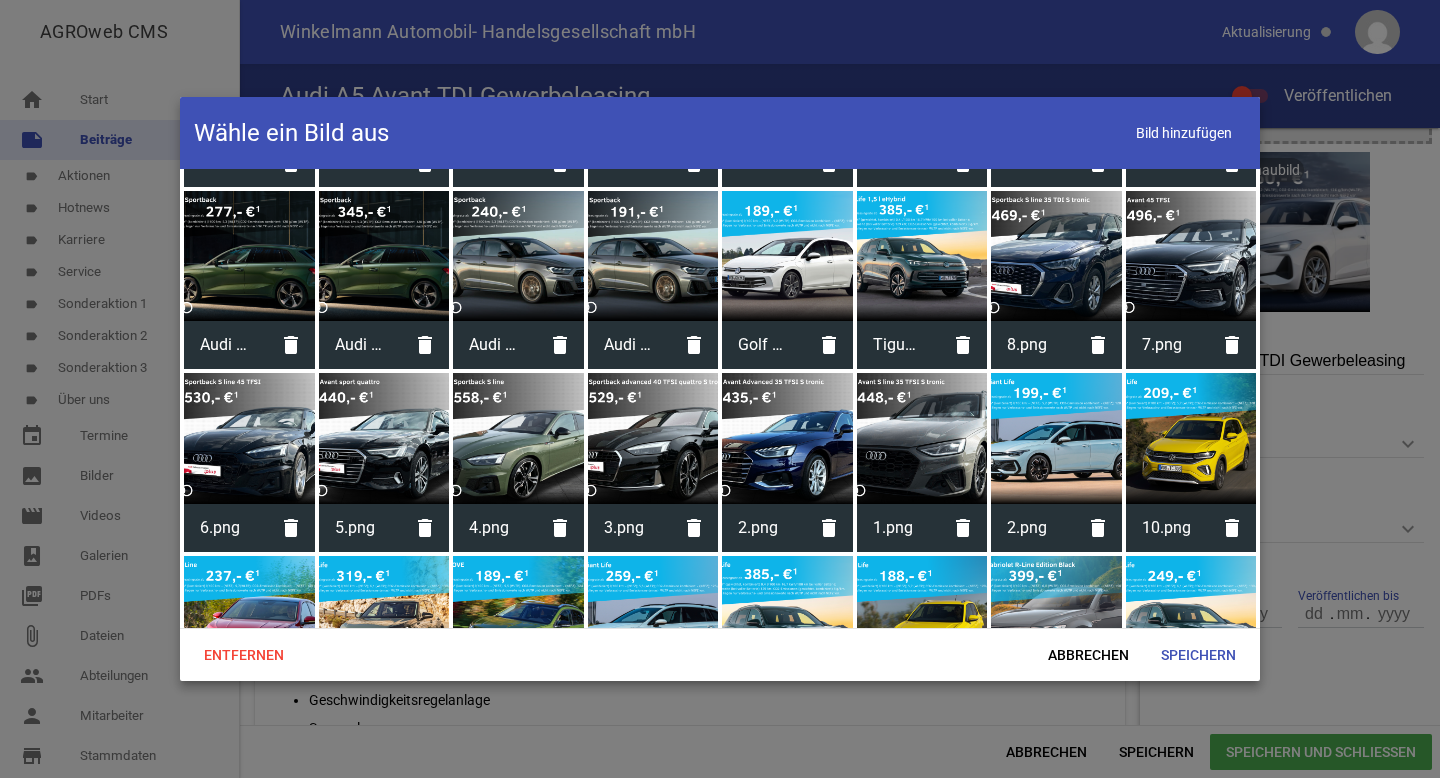 scroll, scrollTop: 6065, scrollLeft: 0, axis: vertical 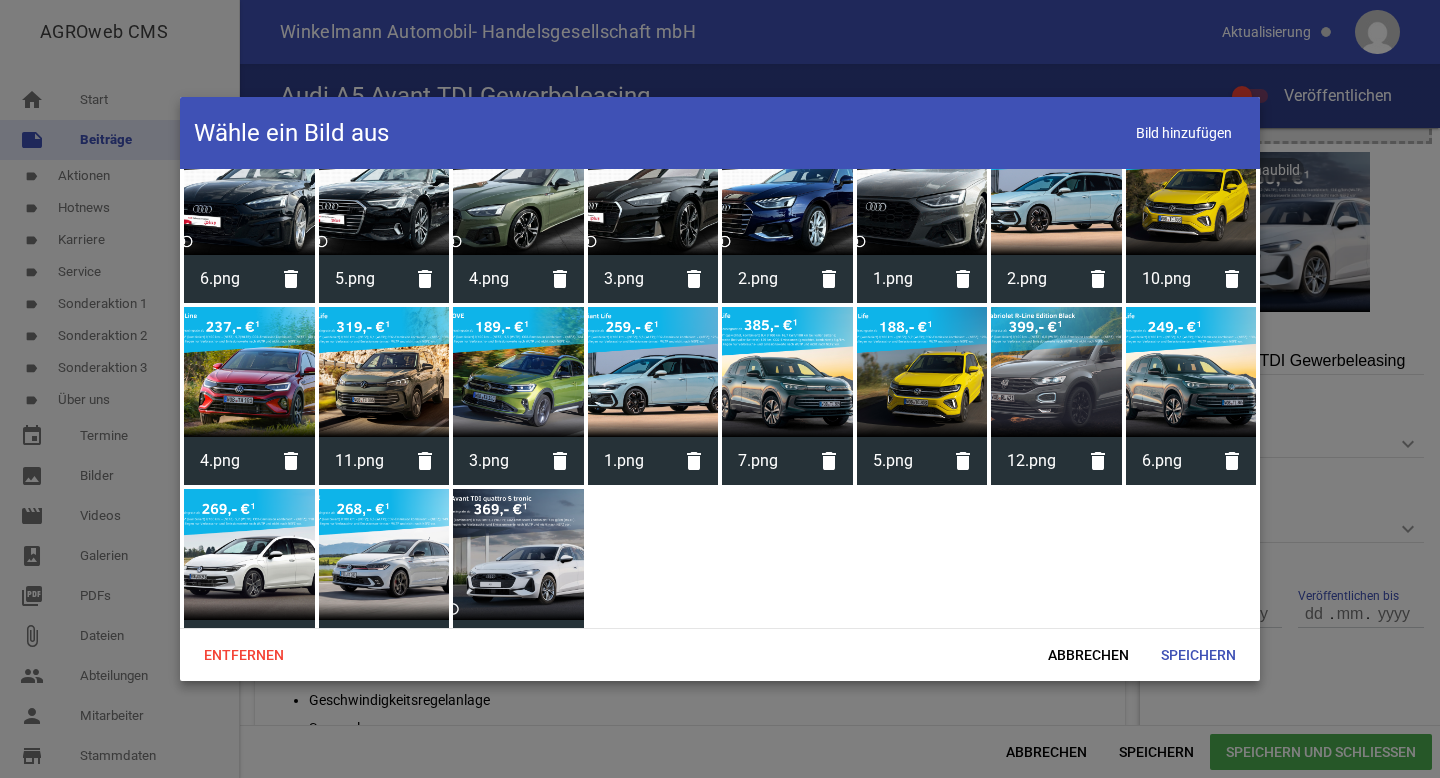 click at bounding box center (518, 554) 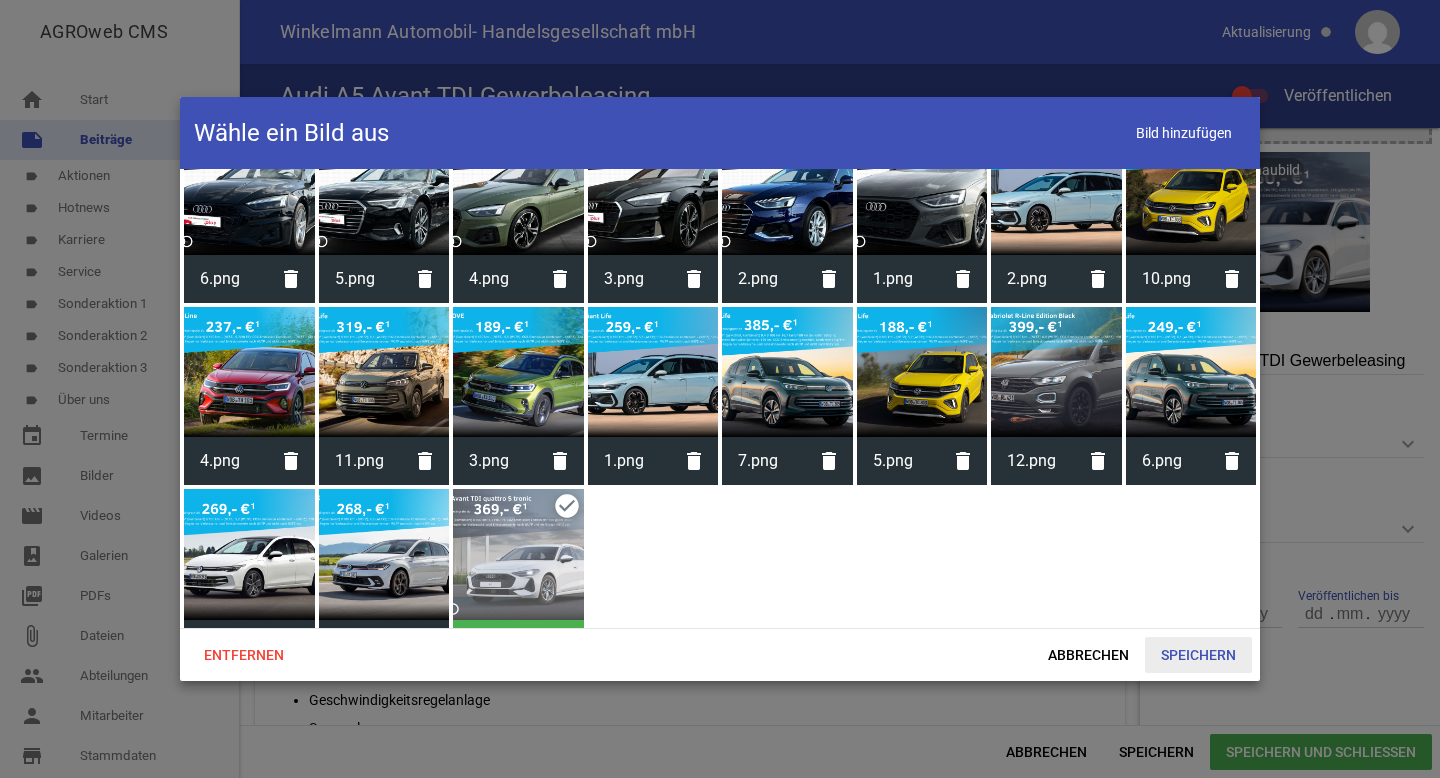 click on "Speichern" at bounding box center [1198, 655] 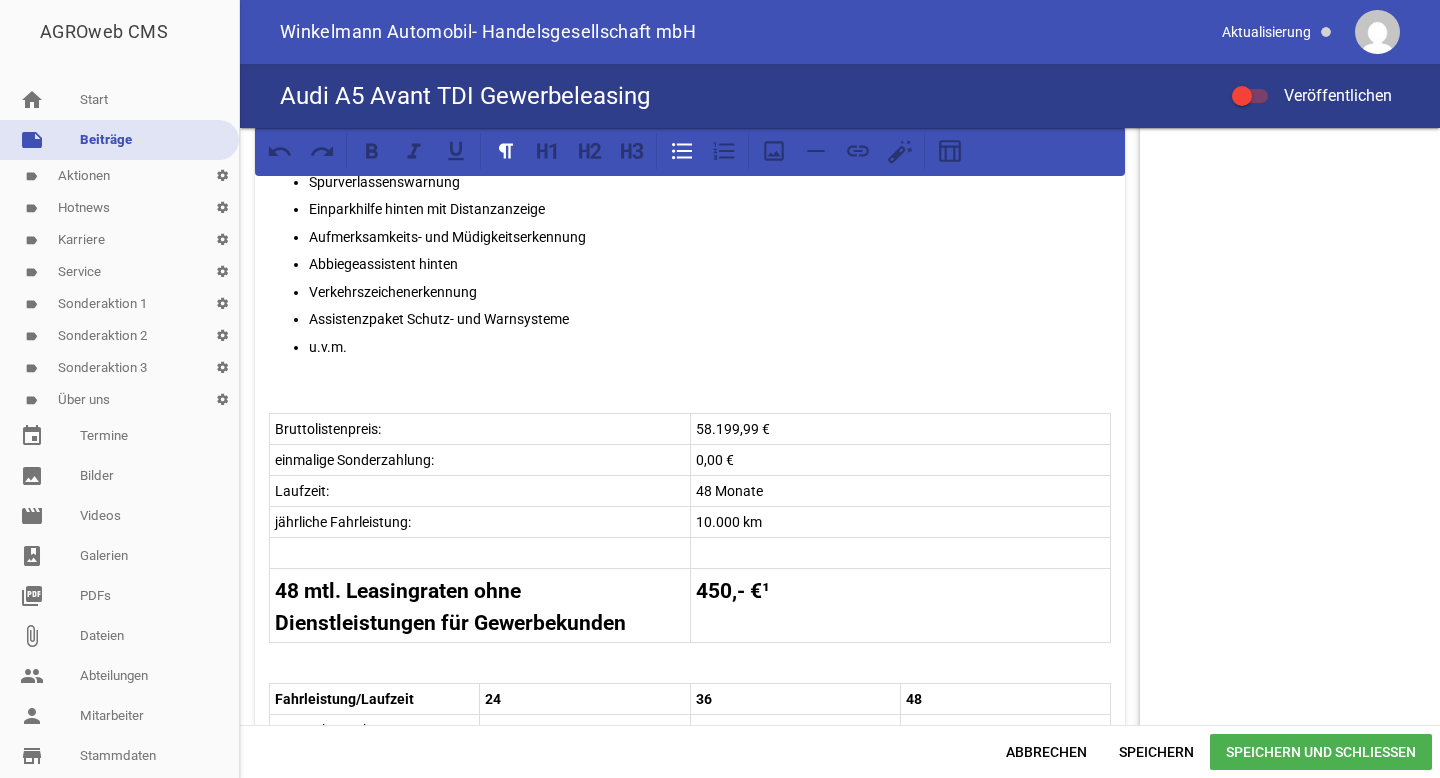 scroll, scrollTop: 828, scrollLeft: 0, axis: vertical 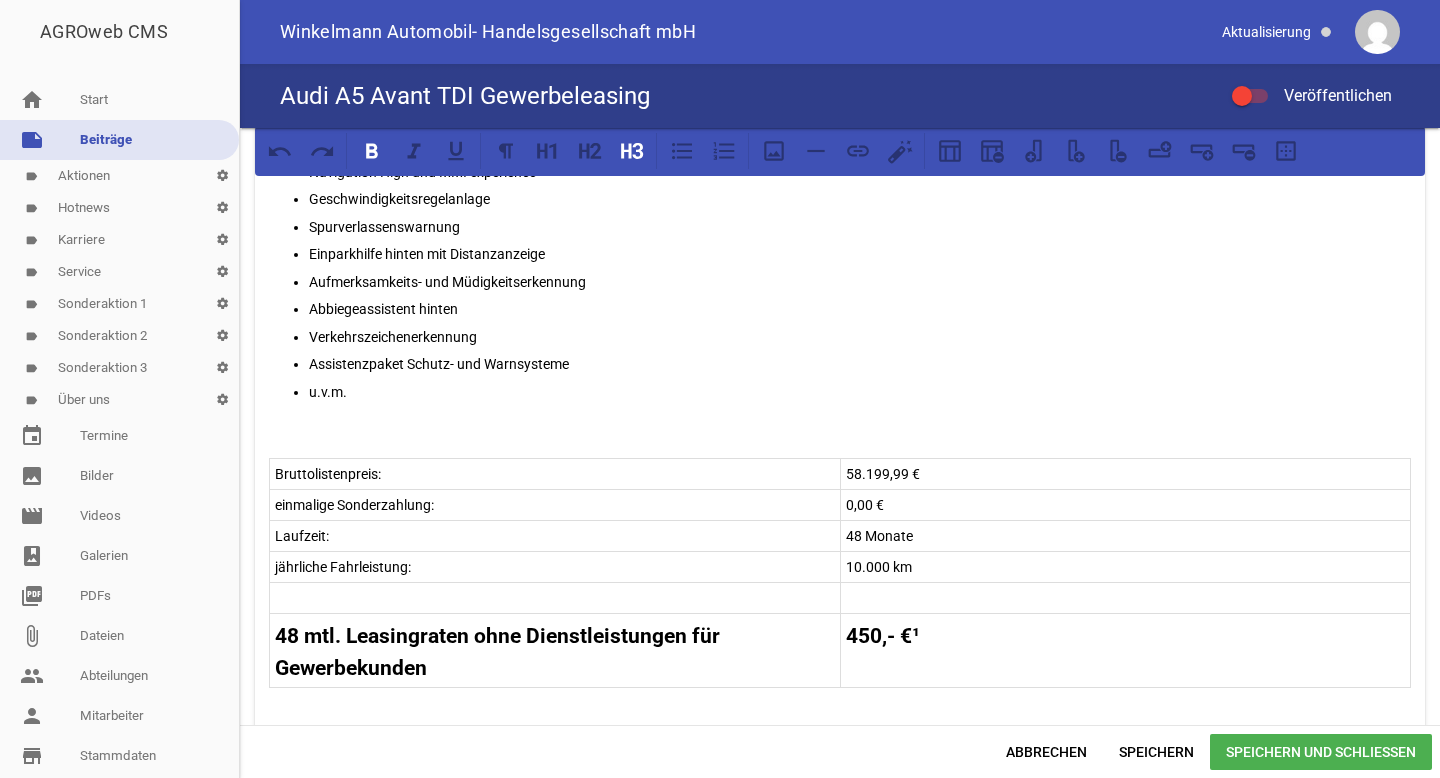 click on "48 mtl. Leasingraten ohne Dienstleistungen für Gewerbekunden 450,- €¹" at bounding box center [840, 650] 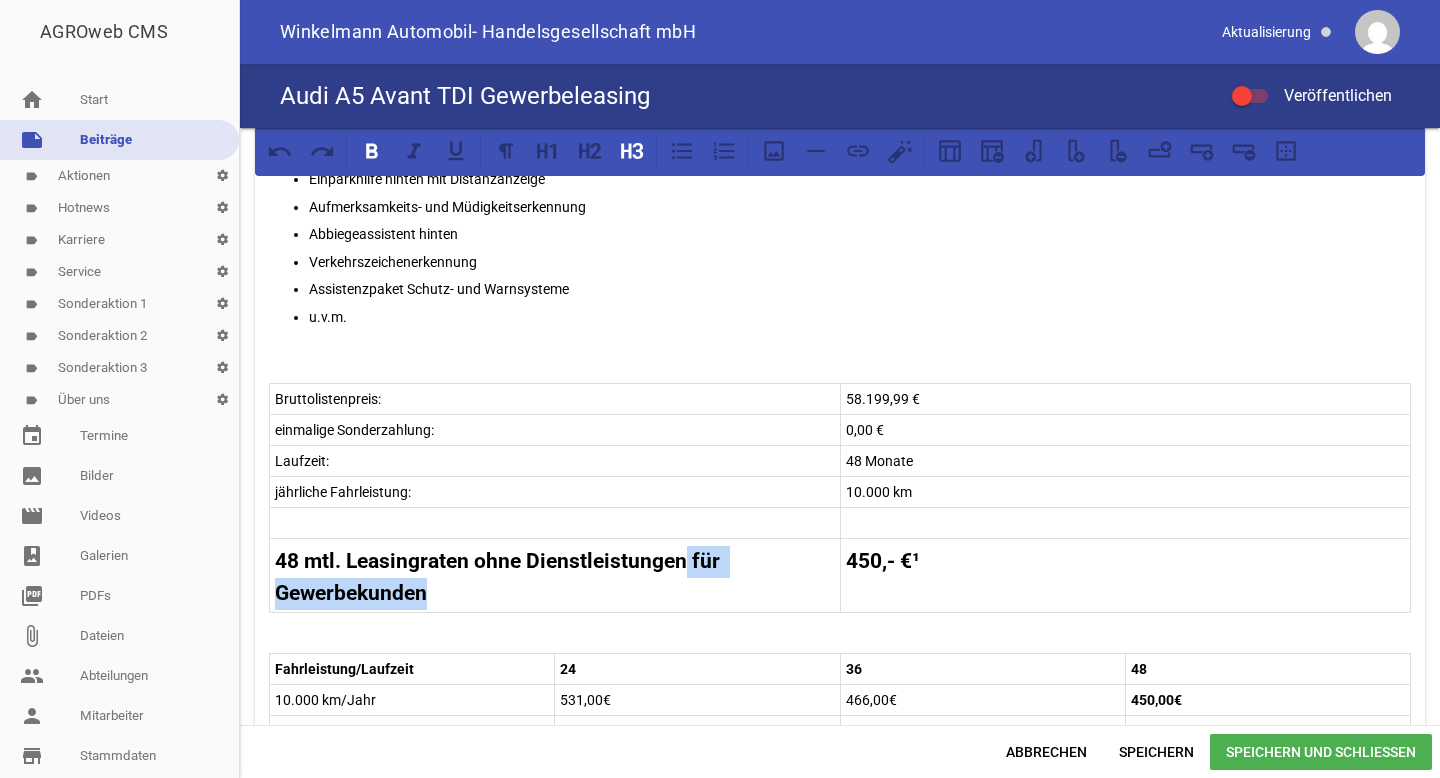 drag, startPoint x: 685, startPoint y: 577, endPoint x: 686, endPoint y: 555, distance: 22.022715 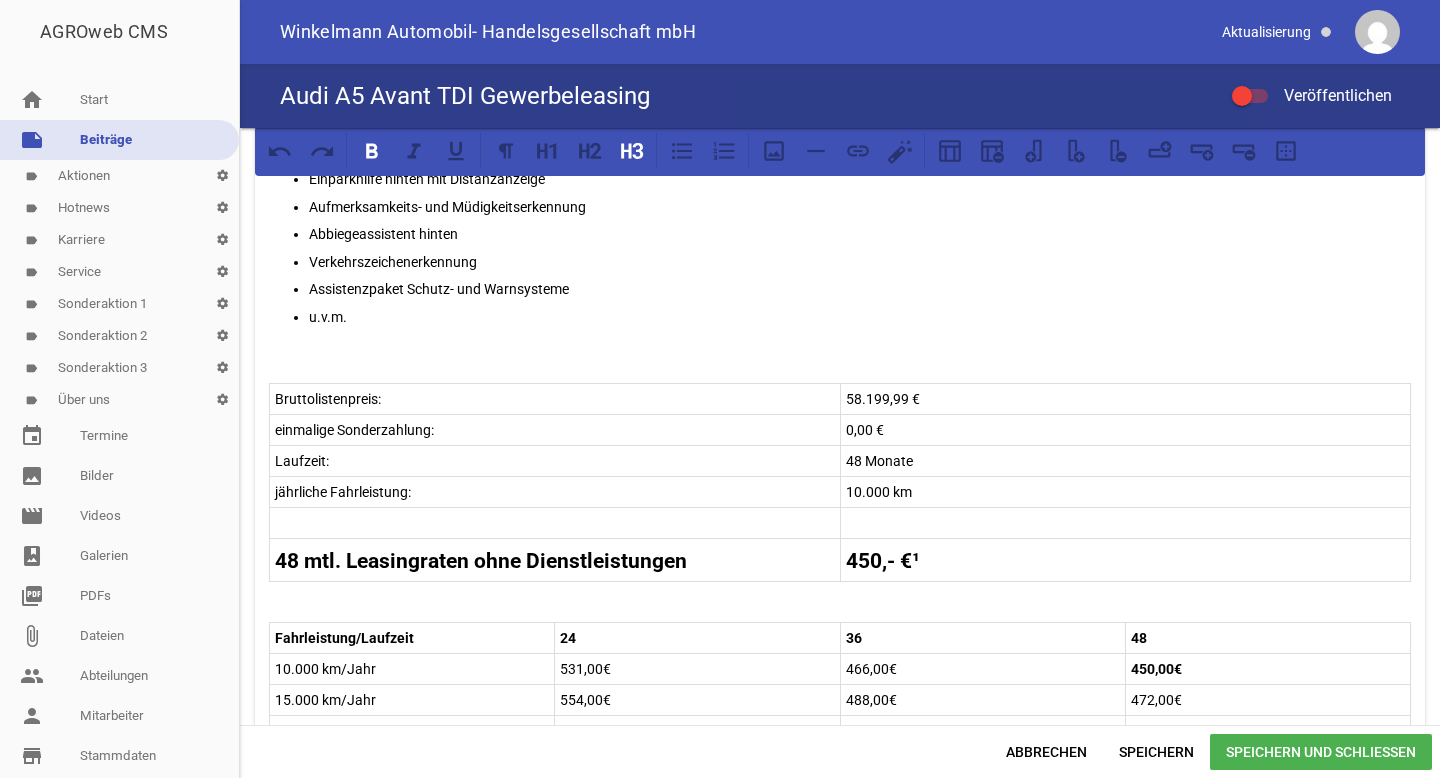 click on "450,- €¹" at bounding box center (883, 561) 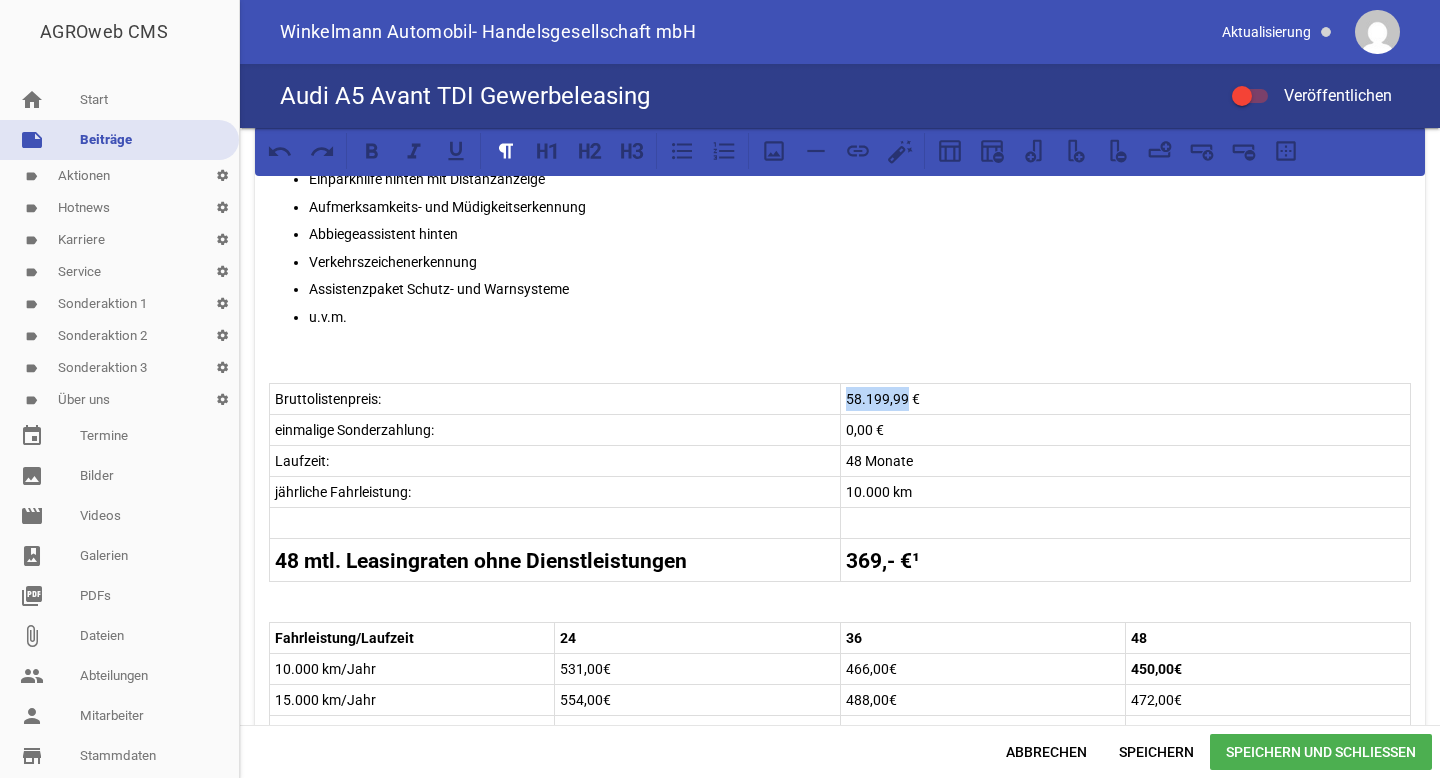 drag, startPoint x: 901, startPoint y: 398, endPoint x: 842, endPoint y: 394, distance: 59.135437 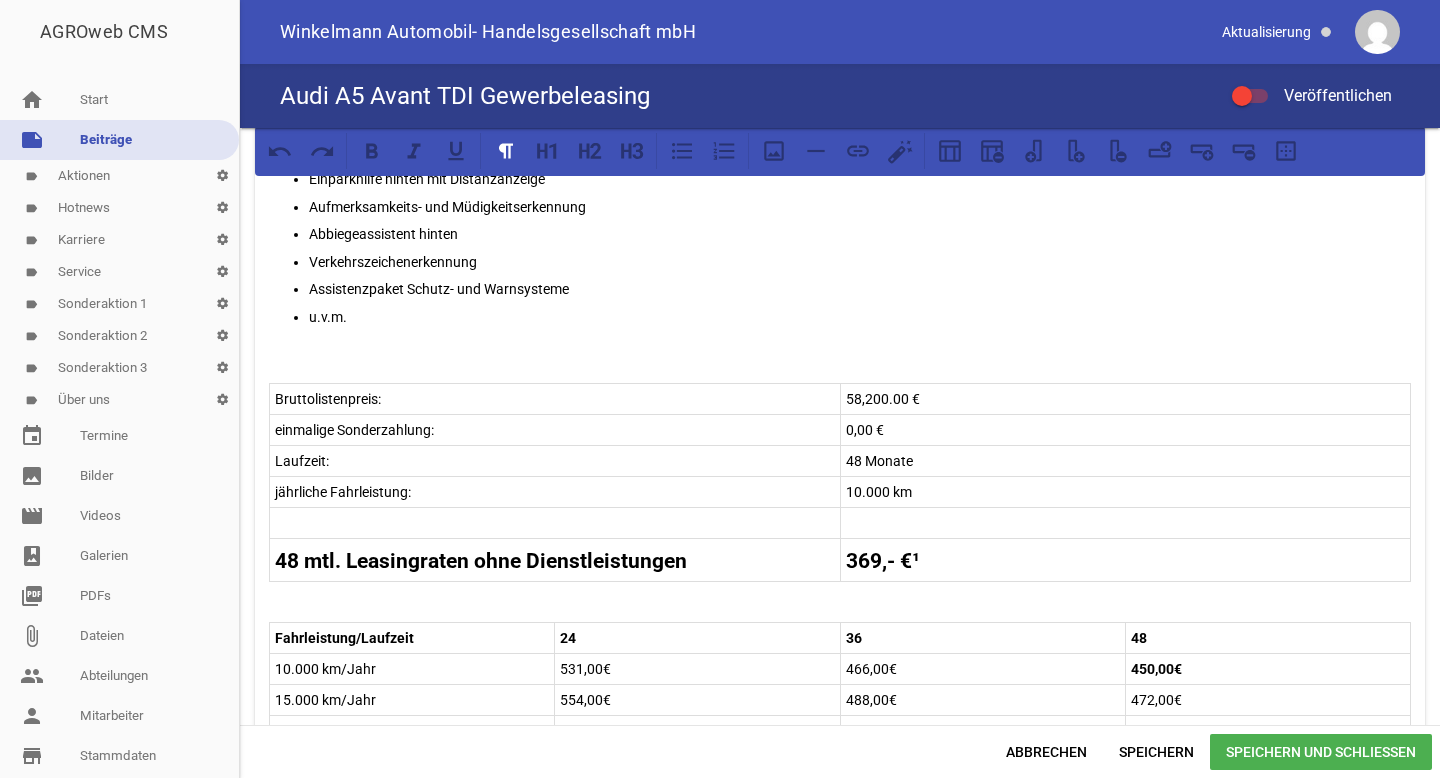click at bounding box center [555, 523] 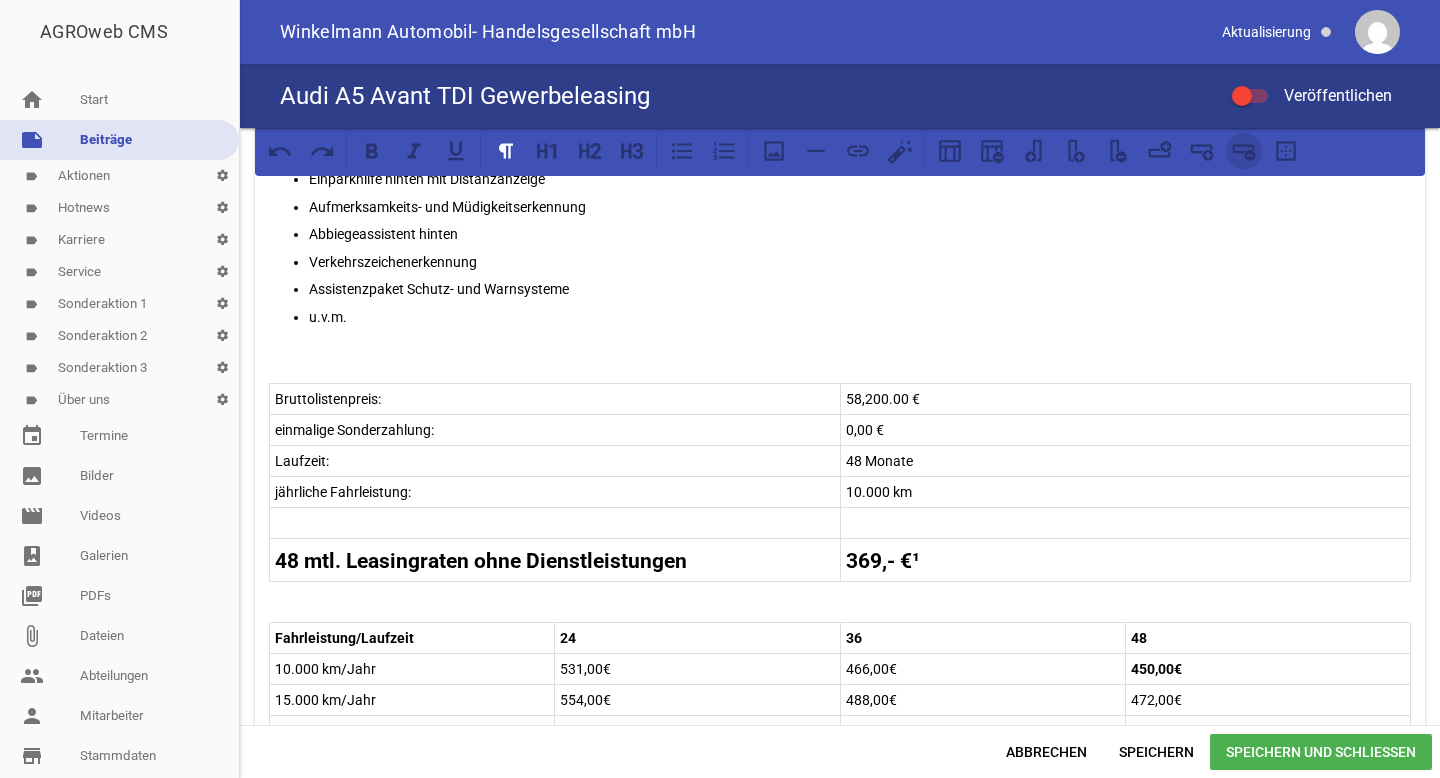 click 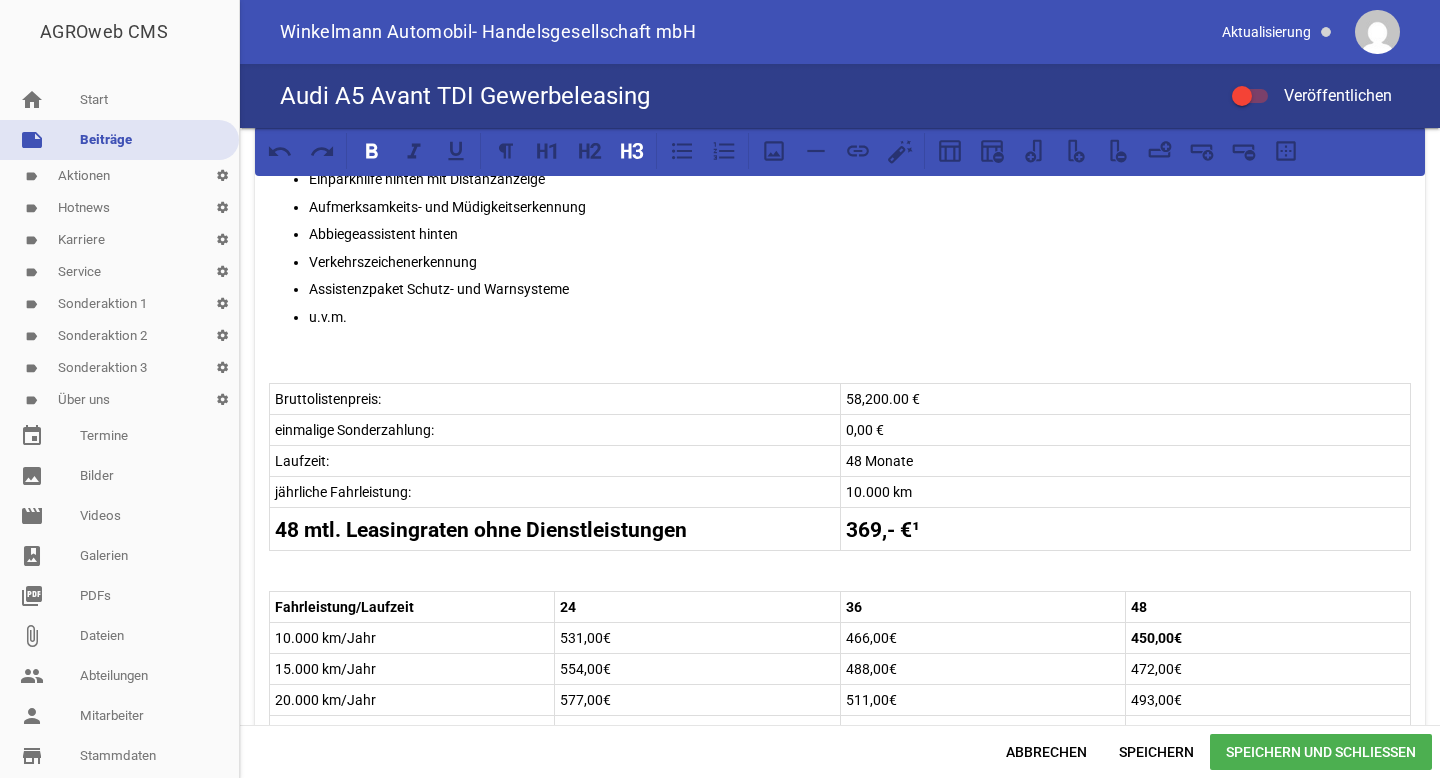 click on "Unser Leasingangebot für Gewerbekunden! Audi A5 Avant TDI quattro 150 kW (204 PS) S tronic Neuwagen Lackierung:  Arkonaweiß Effizienzdaten nach WLTP* Energieverbrauch (kombiniert) 5,2 l/100 km CO2-Emissionen (kombiniert) 136 g/km Kraftstoffverbrauch Effizienzdaten nach NEFZ* Kraftstoffverbrauch in l/km: - innerorts; - außerorts; - kombiniert; CO2-Emission kombiniert - g/km, CO2-Klasse (CO2-Emissionen kombiniert) E Ausstattung:  Sitzheizung vorn Telefonablage mit induktiver Ladefunktion Lederlenkrad mit Multifunktion und Schaltwippen Navigation High und MMI experience Geschwindigkeitsregelanlage Spurverlassenswarnung Einparkhilfe hinten mit Distanzanzeige Aufmerksamkeits- und Müdigkeitserkennung Abbiegeassistent hinten Verkehrszeichenerkennung Assistenzpaket Schutz- und Warnsysteme u.v.m. Bruttolistenpreis: 58,200.00 € einmalige Sonderzahlung: 0,00 € Laufzeit: 48 Monate jährliche Fahrleistung: 10.000 km 48 mtl. Leasingraten ohne Dienstleistungen 369,- €¹ Fahrleistung/Laufzeit 24 36 48 531,00€" at bounding box center (840, 428) 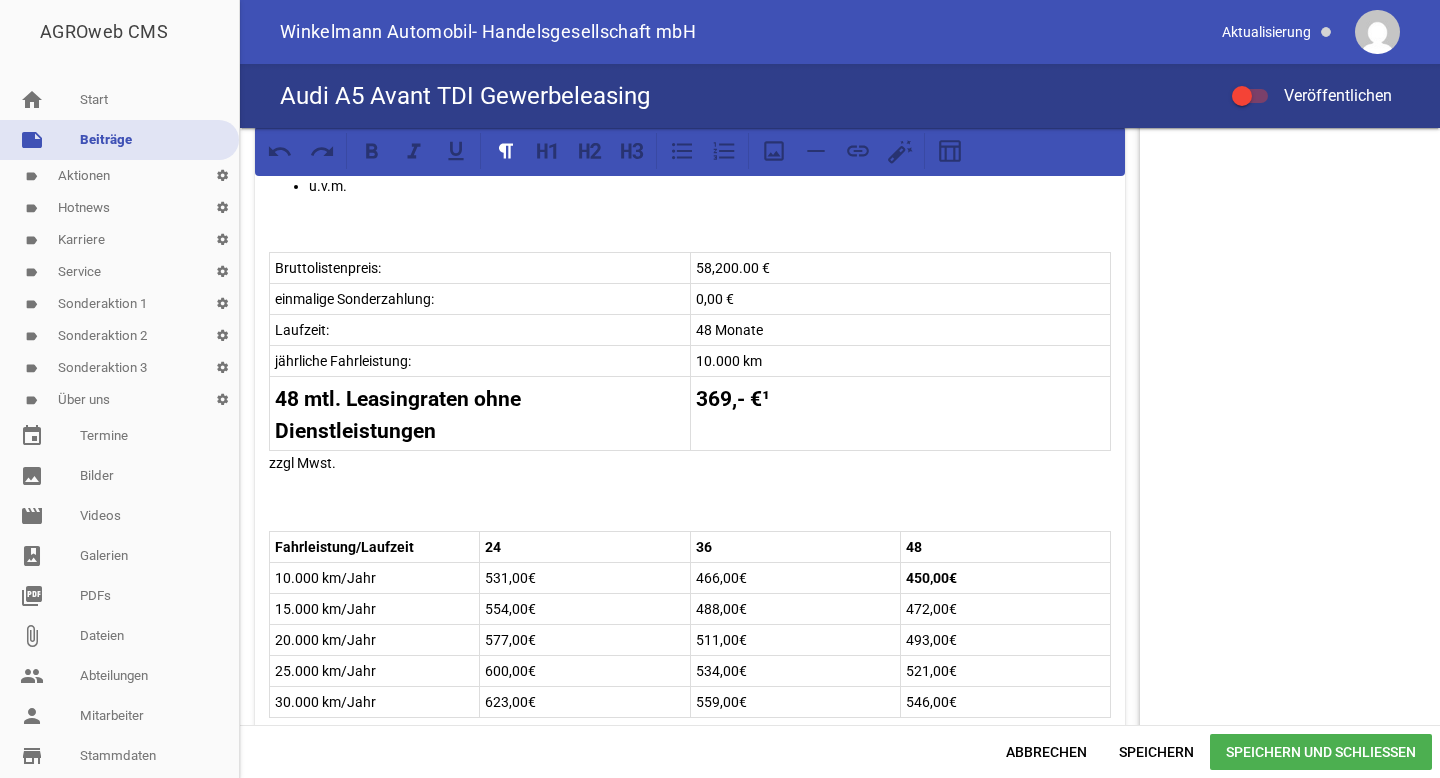 scroll, scrollTop: 991, scrollLeft: 0, axis: vertical 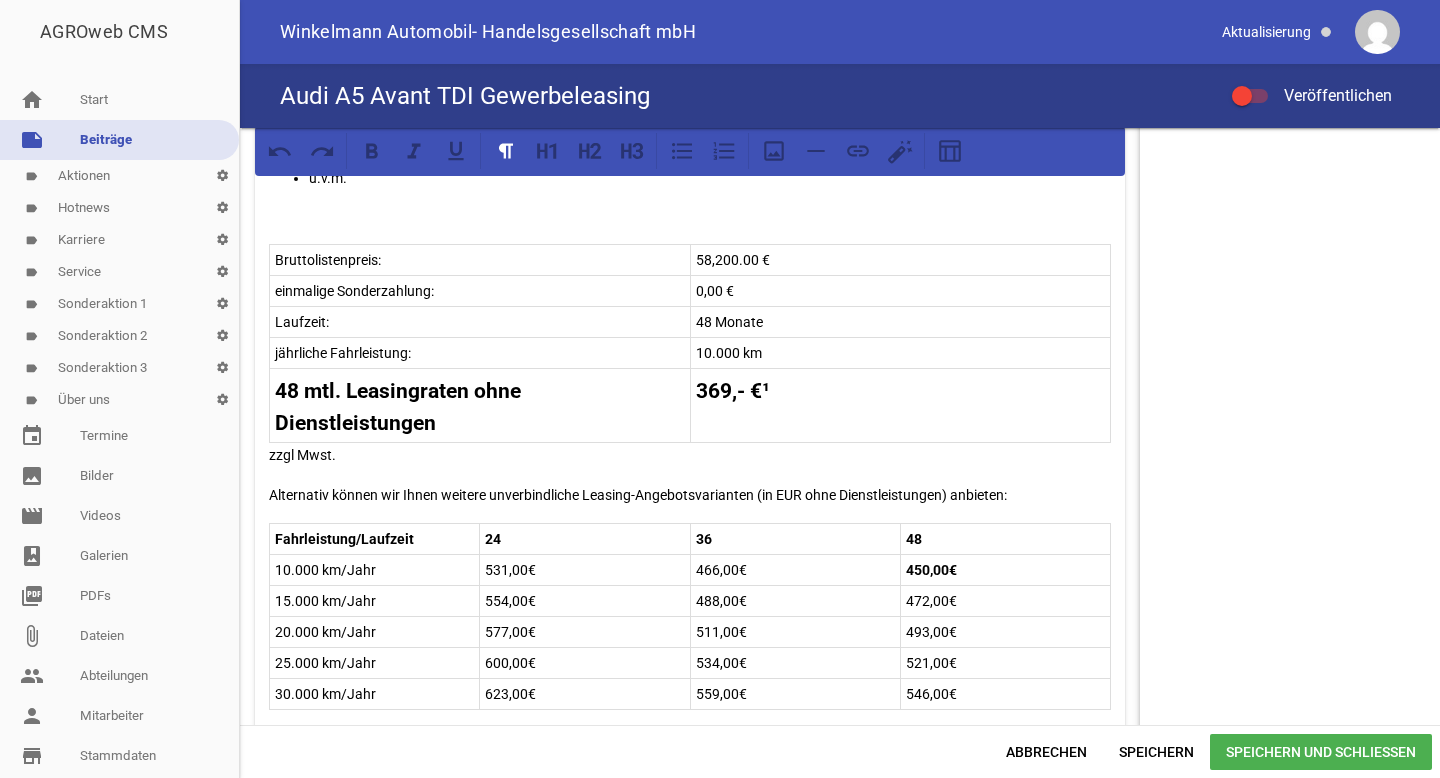 click on "zzgl Mwst." at bounding box center [690, 455] 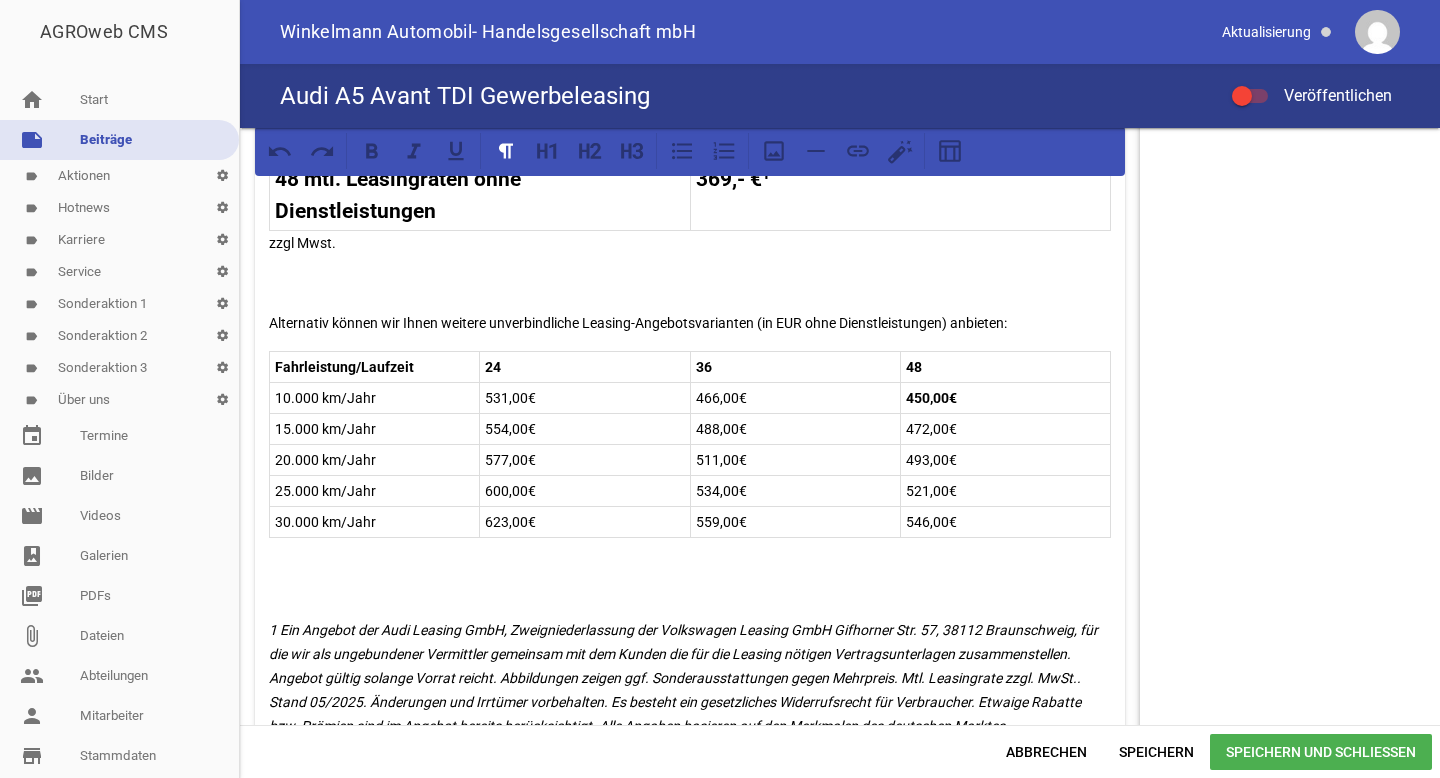 click on "Fahrleistung/Laufzeit 24 36 48 10.000 km/Jahr 531,00€ 466,00€ 450,00€ 15.000 km/Jahr 554,00€ 488,00€ 472,00€ 20.000 km/Jahr 577,00€ 511,00€ 493,00€ 25.000 km/Jahr 600,00€ 534,00€ 521,00€ 30.000 km/Jahr 623,00€ 559,00€ 546,00€" at bounding box center (690, 445) 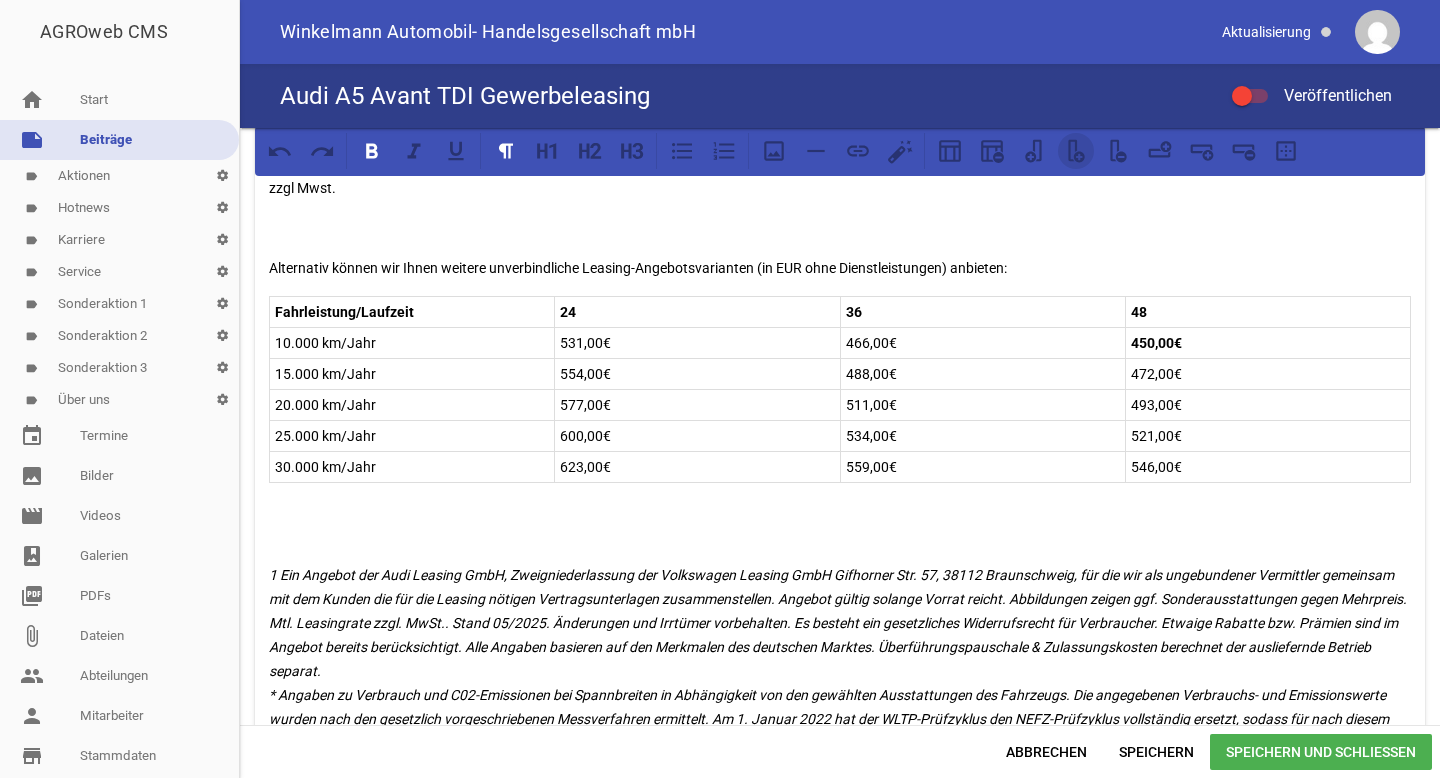 click 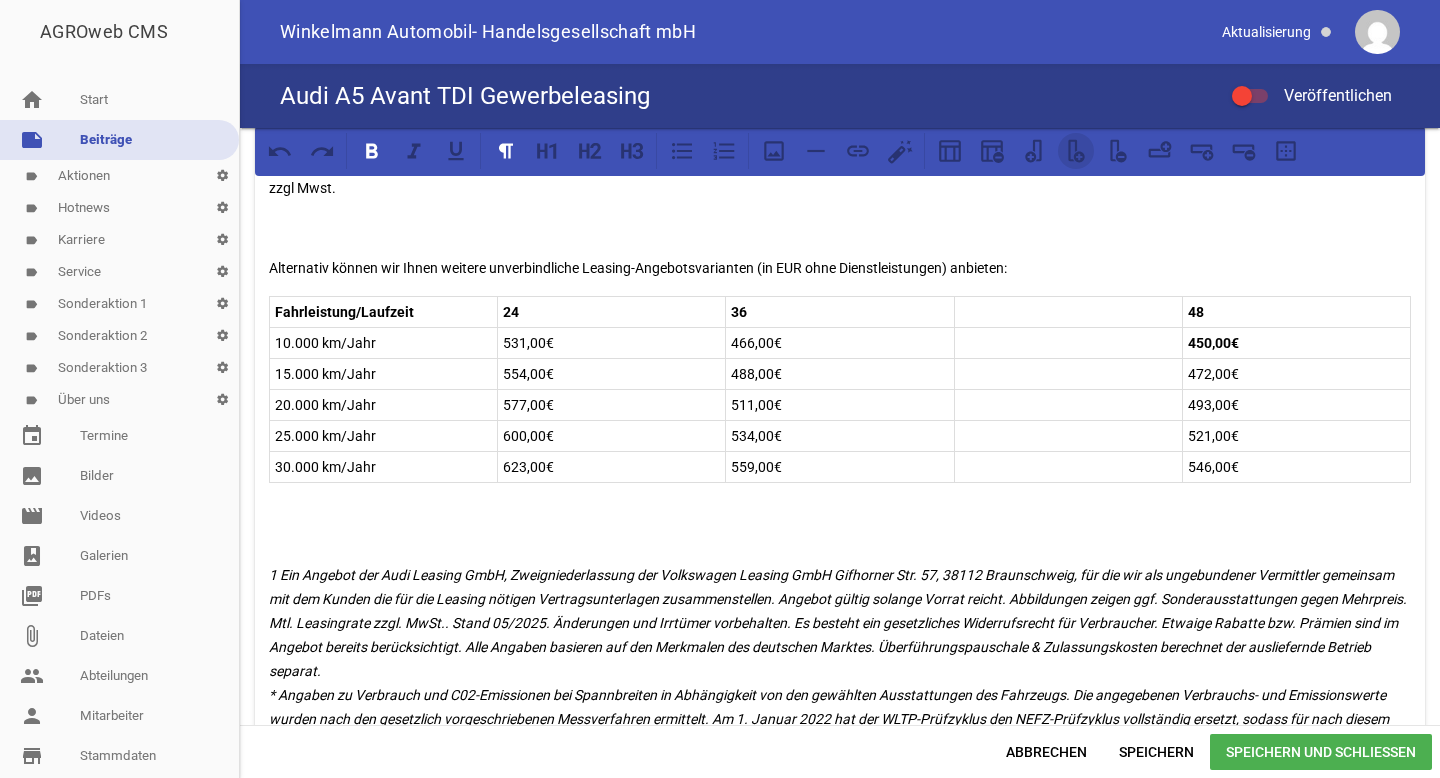 click 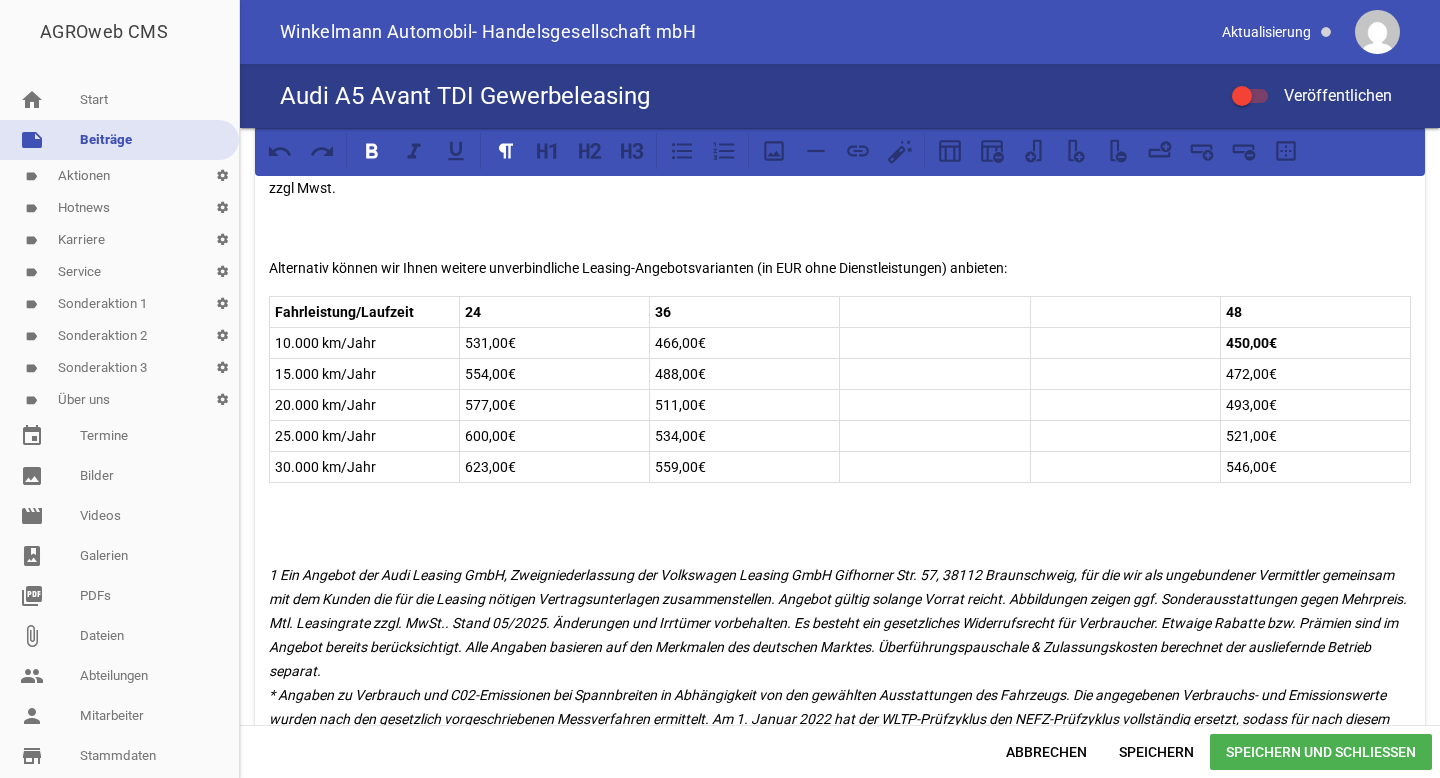 click on "24" at bounding box center [555, 311] 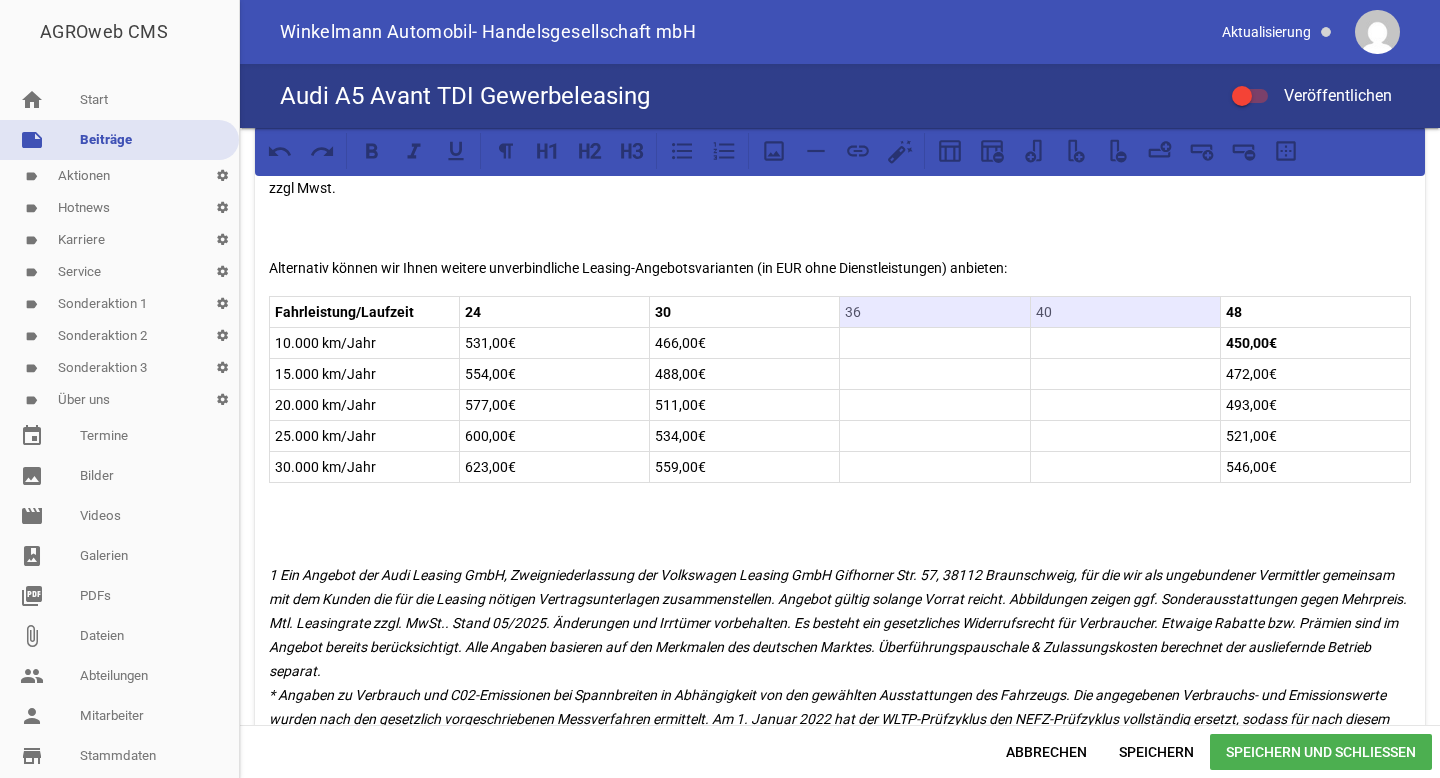 drag, startPoint x: 1065, startPoint y: 306, endPoint x: 863, endPoint y: 306, distance: 202 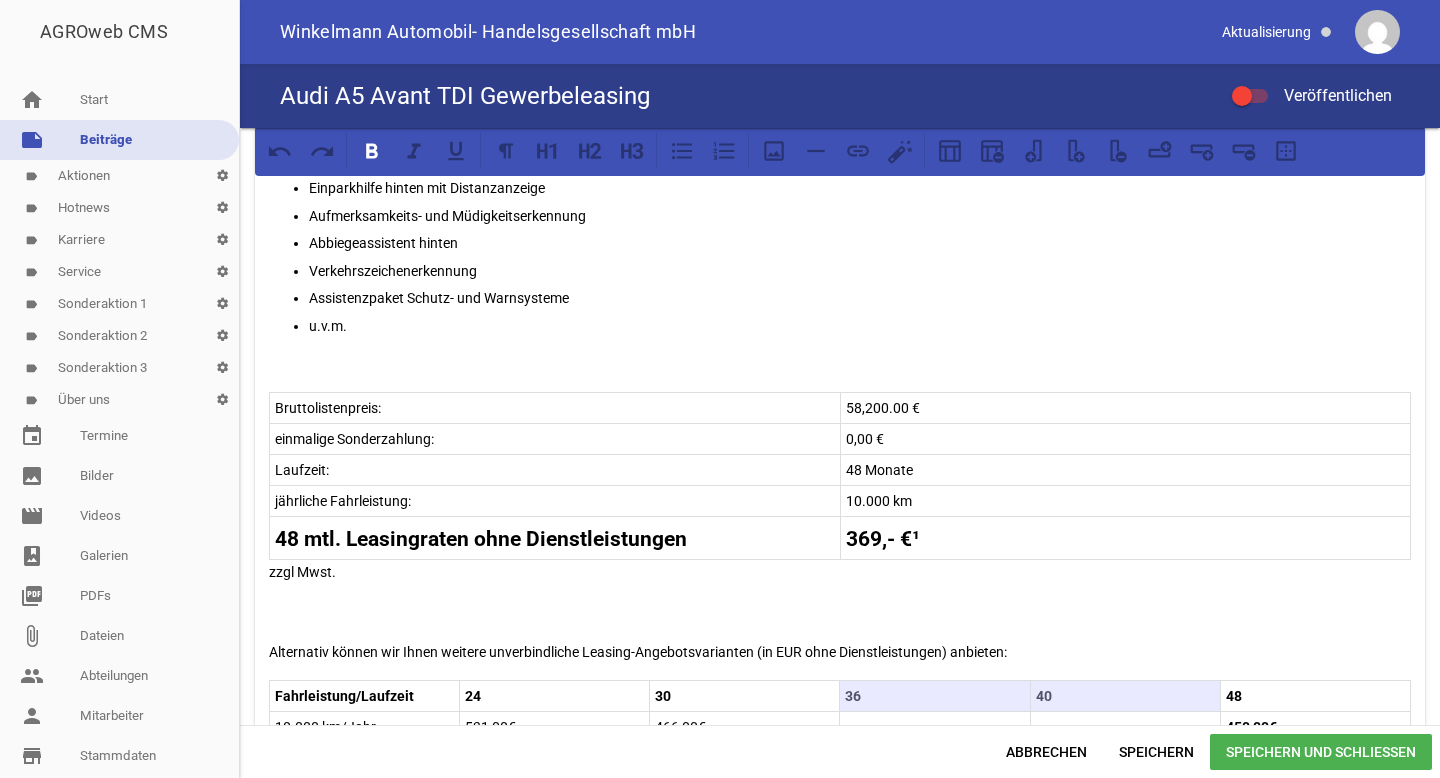 scroll, scrollTop: 1495, scrollLeft: 0, axis: vertical 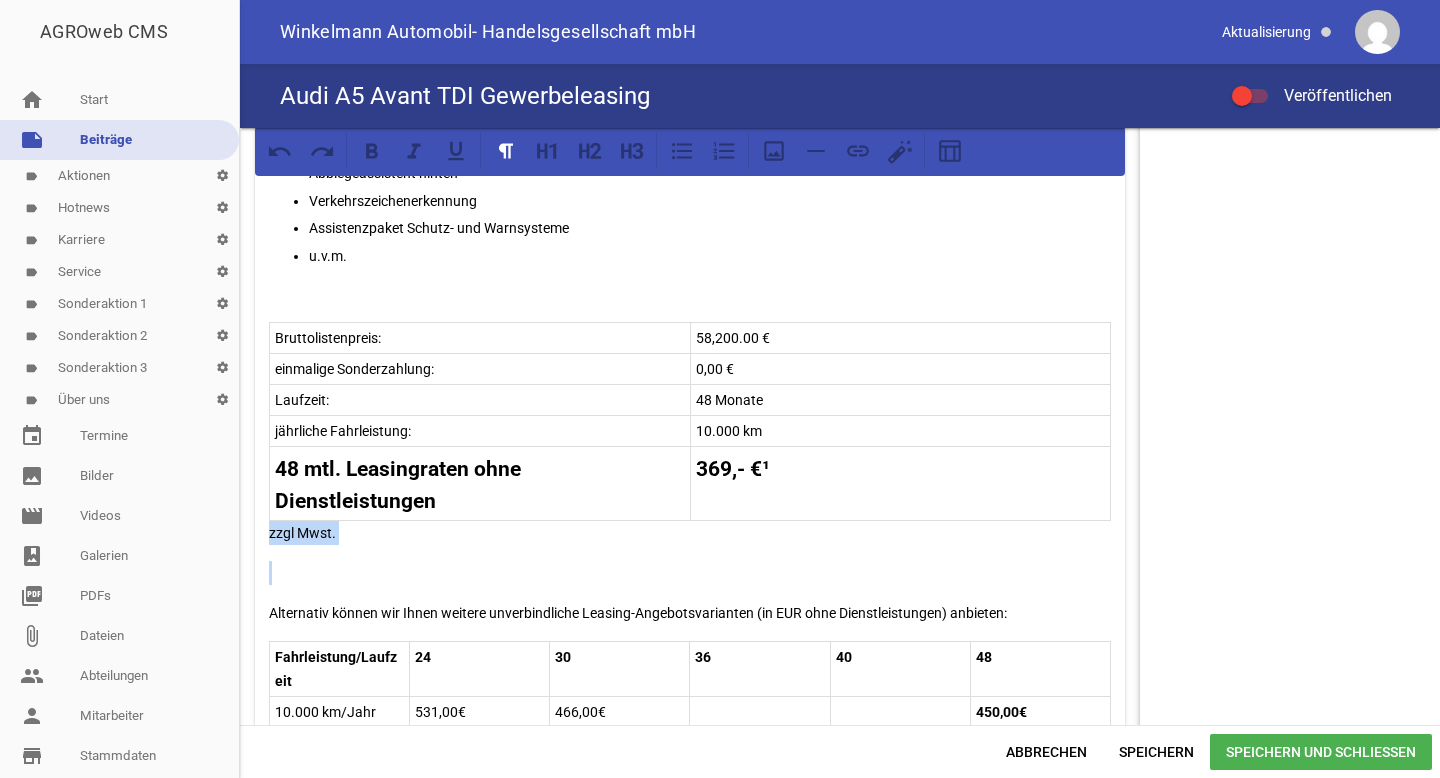 drag, startPoint x: 270, startPoint y: 538, endPoint x: 769, endPoint y: 569, distance: 499.962 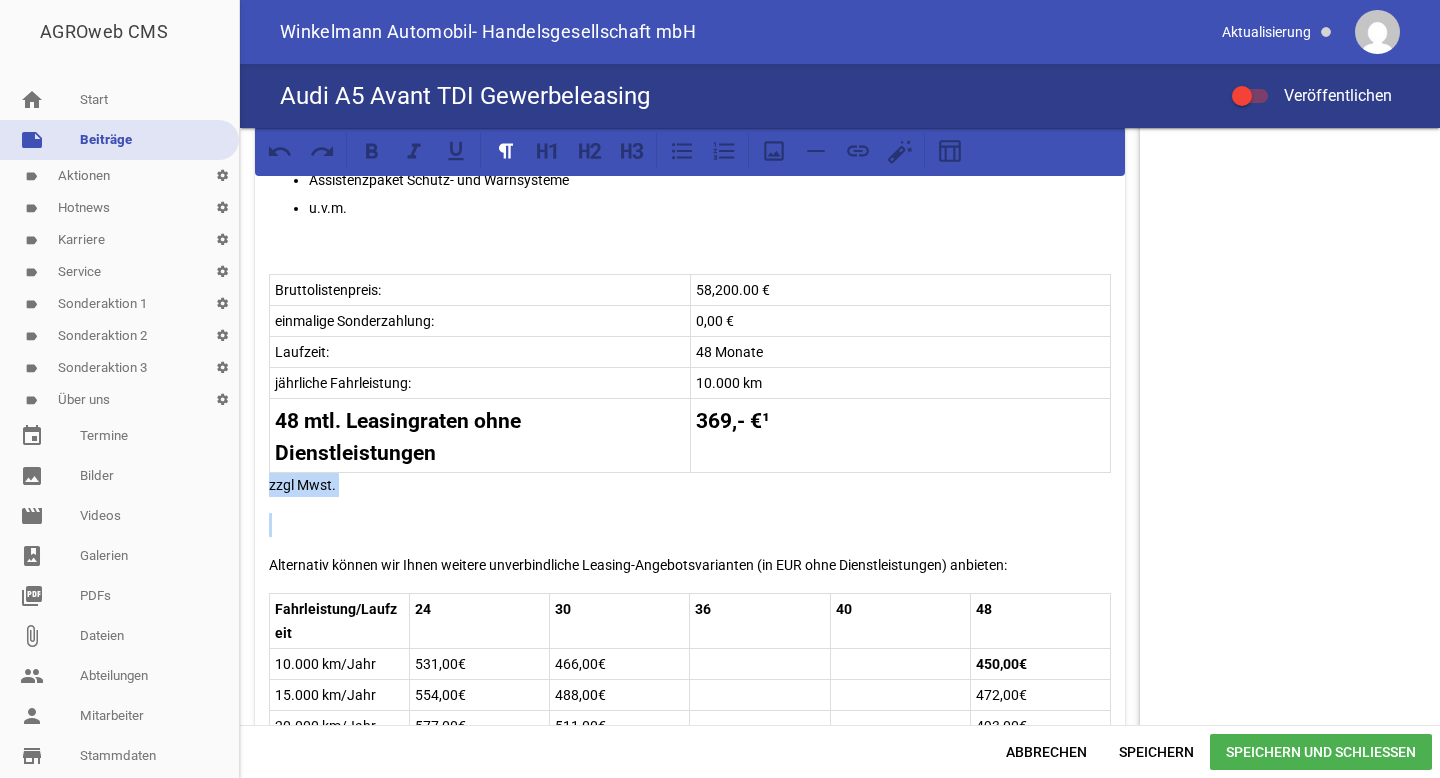 scroll, scrollTop: 1032, scrollLeft: 0, axis: vertical 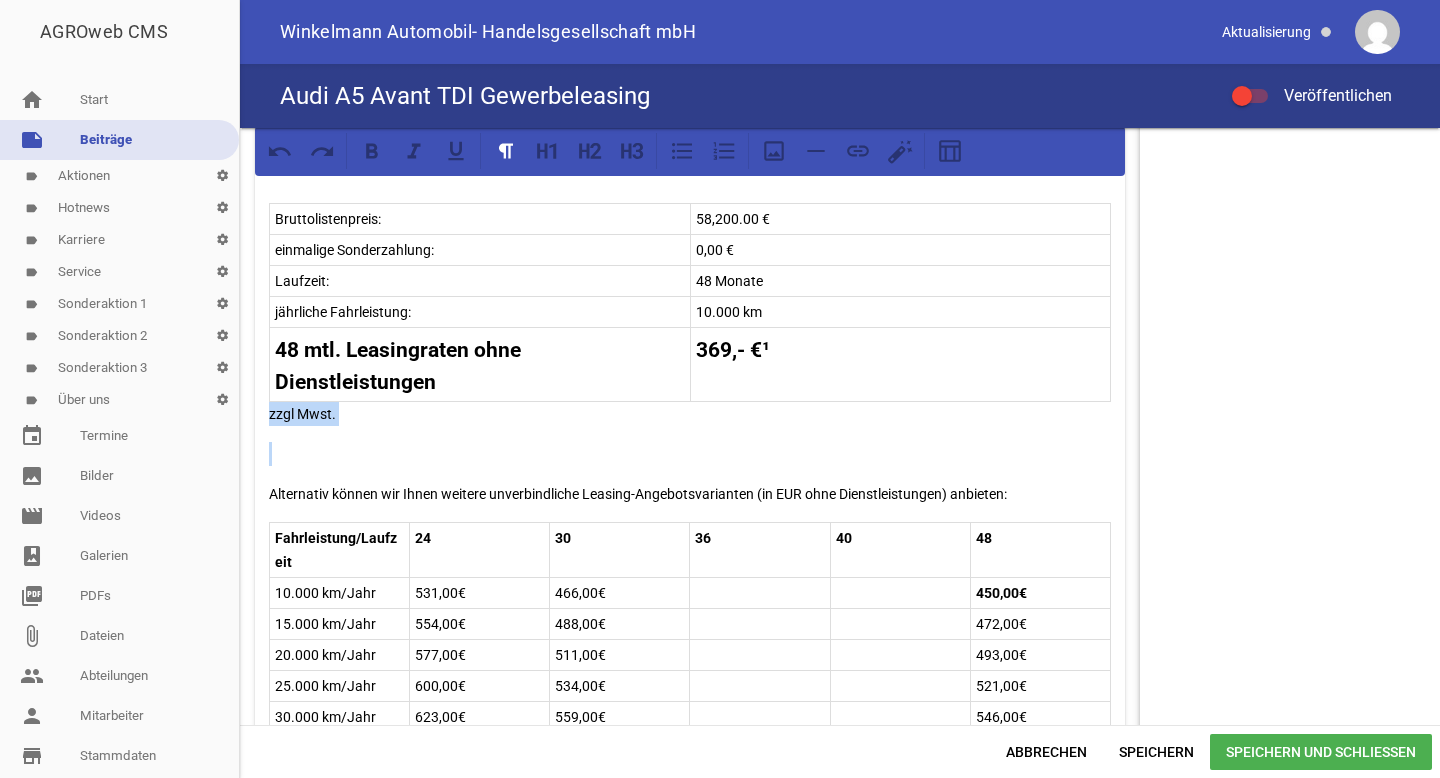 click at bounding box center (690, 454) 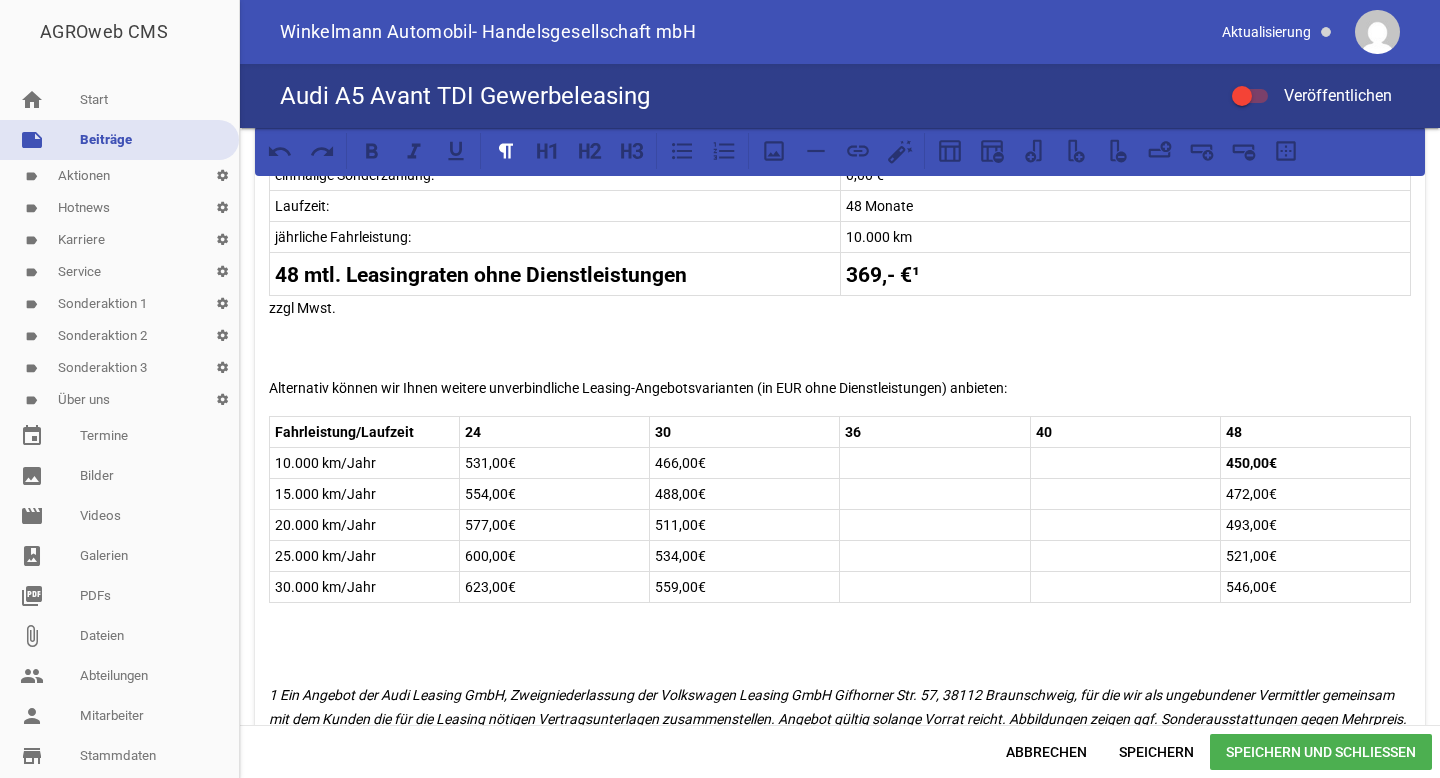 scroll, scrollTop: 1233, scrollLeft: 0, axis: vertical 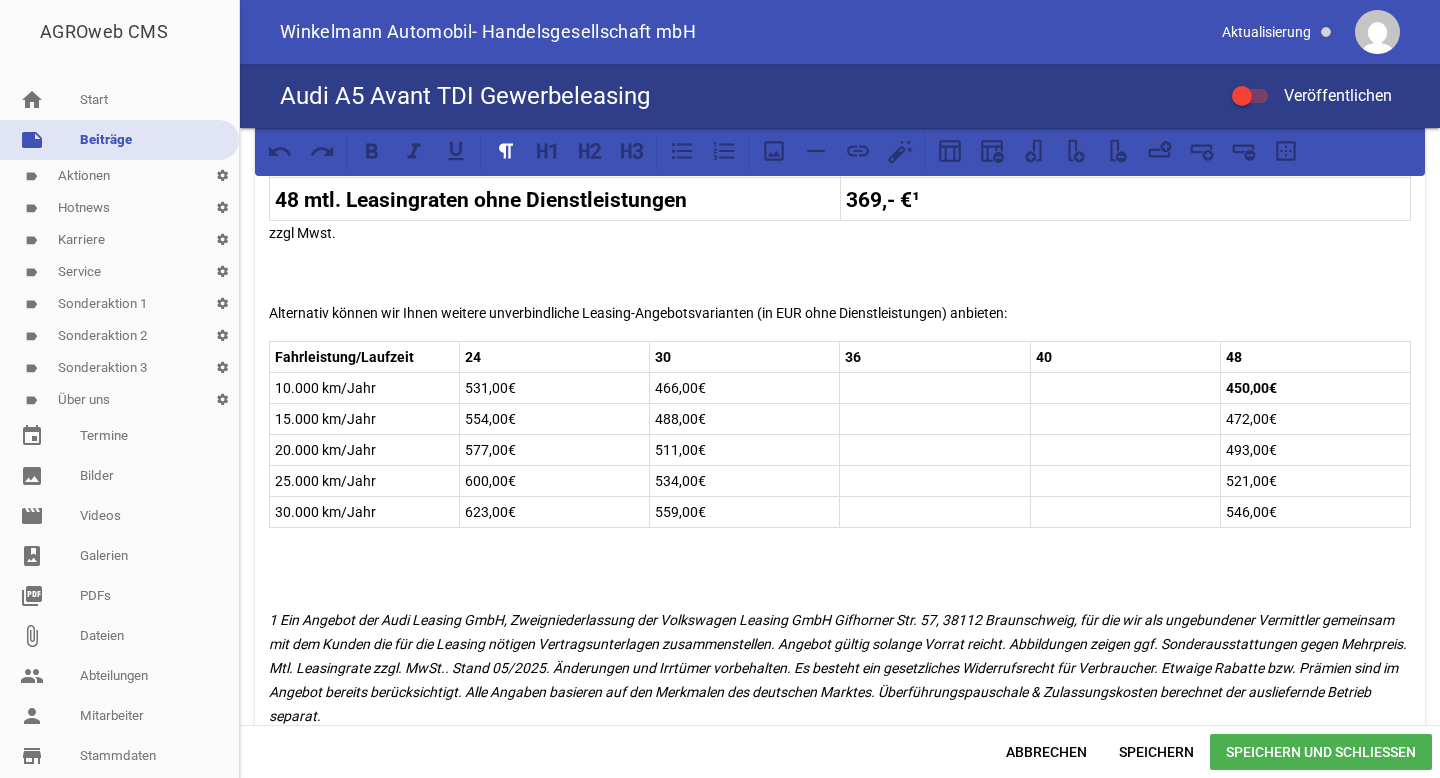 drag, startPoint x: 269, startPoint y: 461, endPoint x: 1185, endPoint y: 505, distance: 917.05615 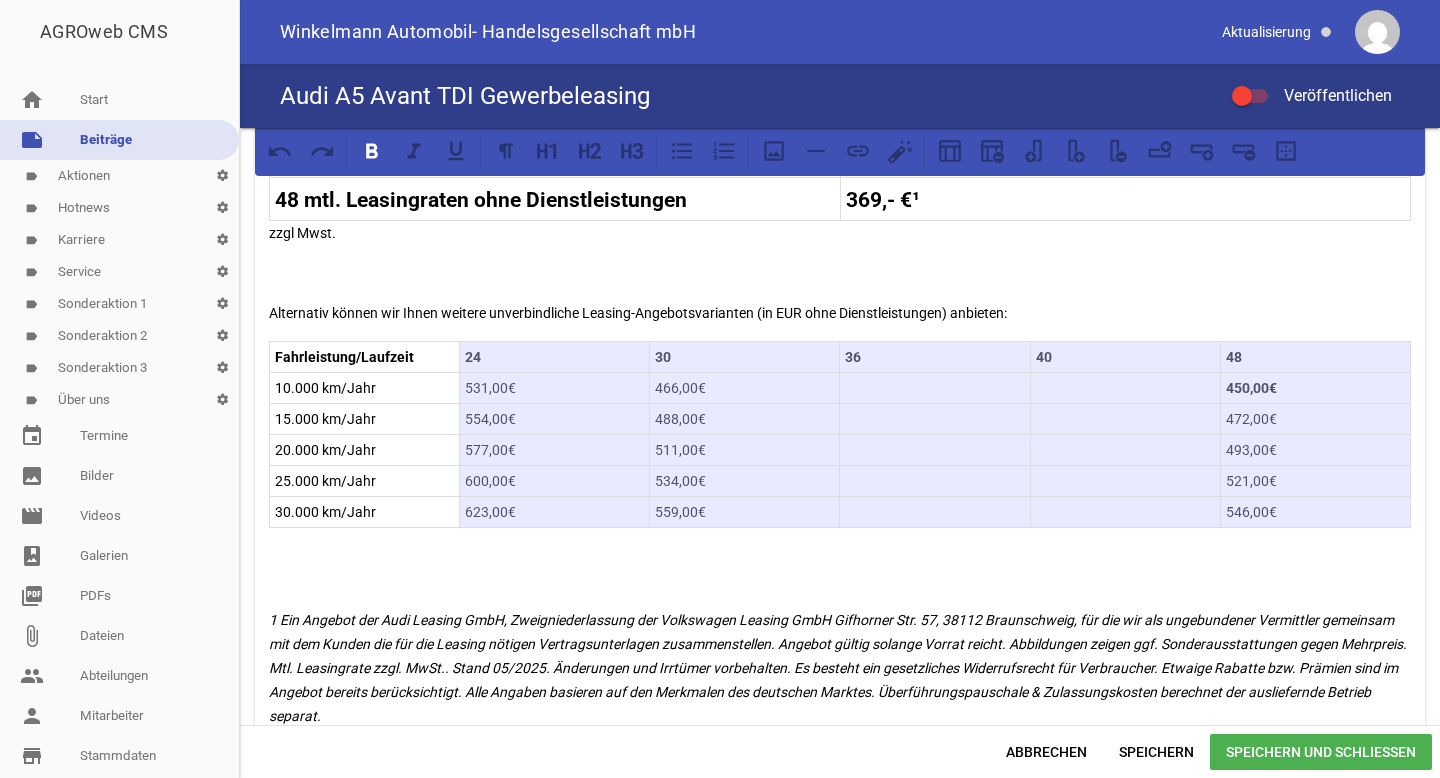 drag, startPoint x: 1302, startPoint y: 510, endPoint x: 266, endPoint y: 305, distance: 1056.0876 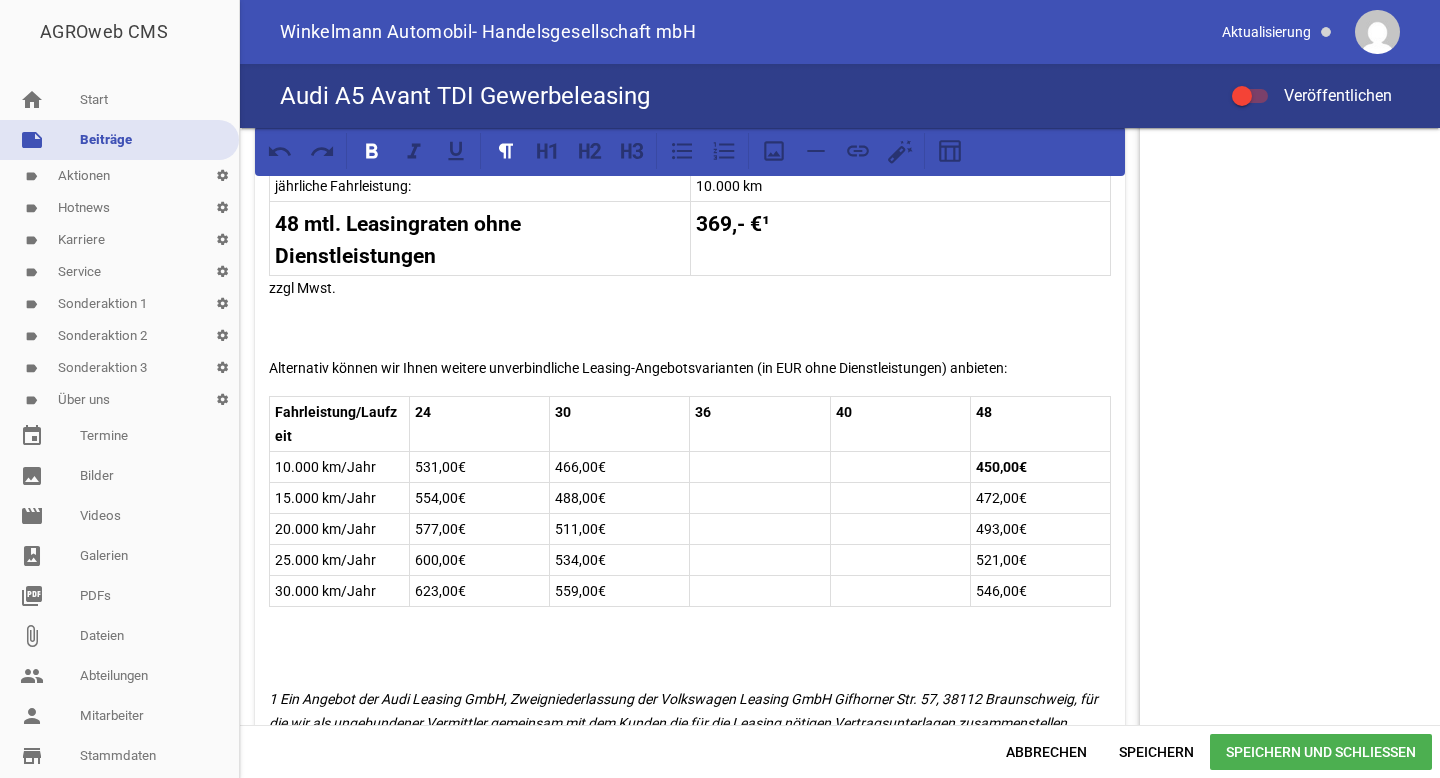 scroll, scrollTop: 1233, scrollLeft: 0, axis: vertical 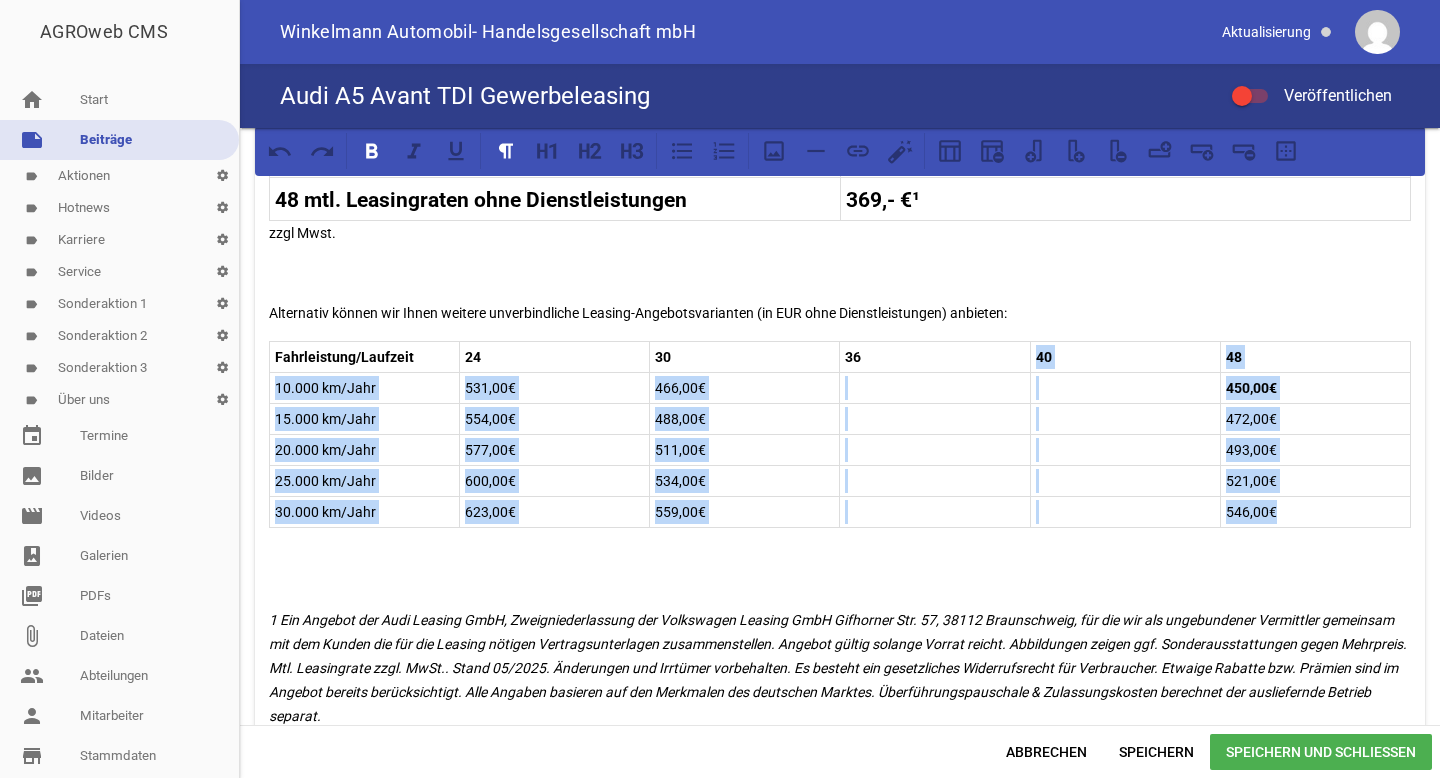 drag, startPoint x: 266, startPoint y: 305, endPoint x: 1319, endPoint y: 512, distance: 1073.1533 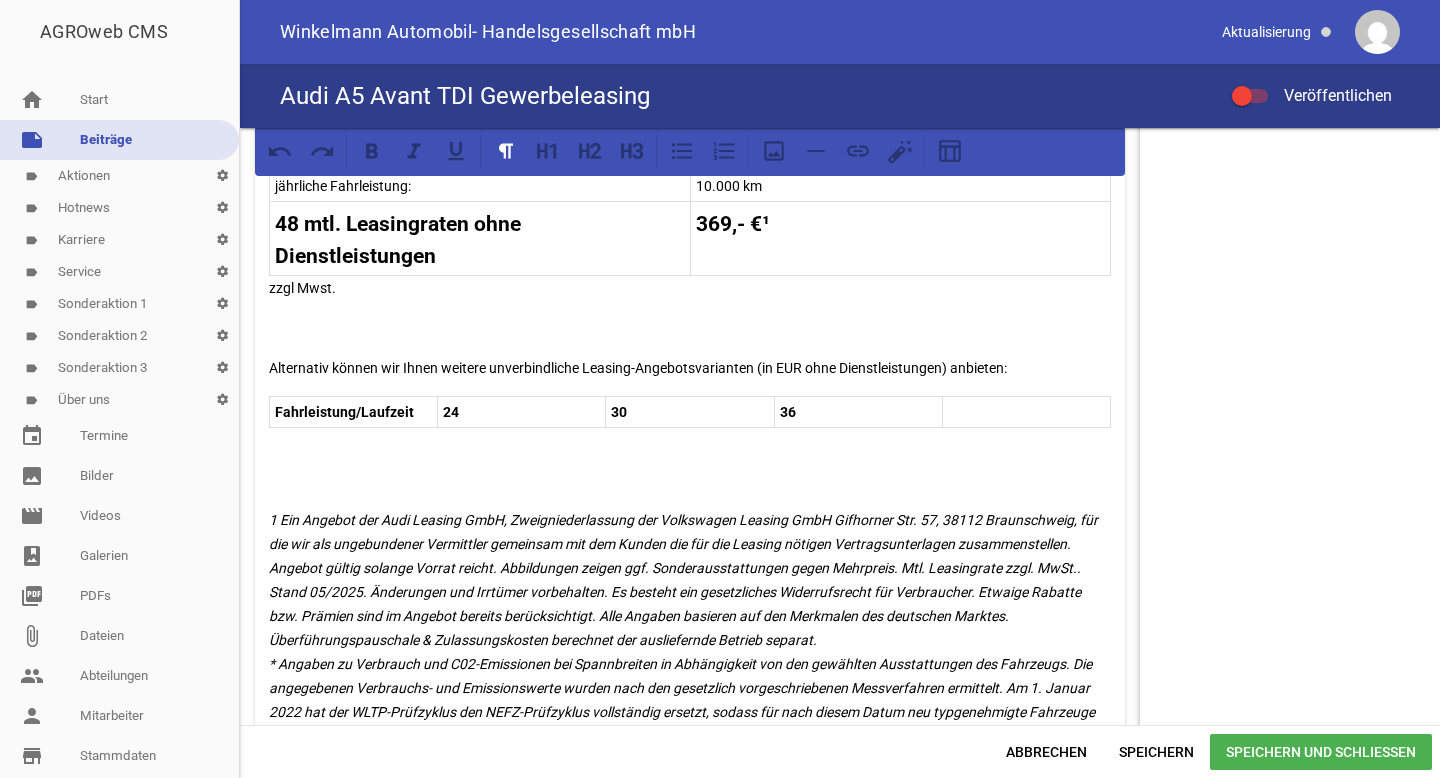 click on "Unser Leasingangebot für Gewerbekunden! Audi A5 Avant TDI quattro 150 kW (204 PS) S tronic Neuwagen Lackierung:  Arkonaweiß Effizienzdaten nach WLTP* Energieverbrauch (kombiniert) 5,2 l/100 km CO2-Emissionen (kombiniert) 136 g/km Kraftstoffverbrauch Effizienzdaten nach NEFZ* Kraftstoffverbrauch in l/km: - innerorts; - außerorts; - kombiniert; CO2-Emission kombiniert - g/km, CO2-Klasse (CO2-Emissionen kombiniert) E Ausstattung:  Sitzheizung vorn Telefonablage mit induktiver Ladefunktion Lederlenkrad mit Multifunktion und Schaltwippen Navigation High und MMI experience Geschwindigkeitsregelanlage Spurverlassenswarnung Einparkhilfe hinten mit Distanzanzeige Aufmerksamkeits- und Müdigkeitserkennung Abbiegeassistent hinten Verkehrszeichenerkennung Assistenzpaket Schutz- und Warnsysteme u.v.m. Bruttolistenpreis: 58,200.00 € einmalige Sonderzahlung: 0,00 € Laufzeit: 48 Monate jährliche Fahrleistung: 10.000 km 48 mtl. Leasingraten ohne Dienstleistungen 369,- €¹ zzgl Mwst. Fahrleistung/Laufzeit 24 30 36" at bounding box center (690, 113) 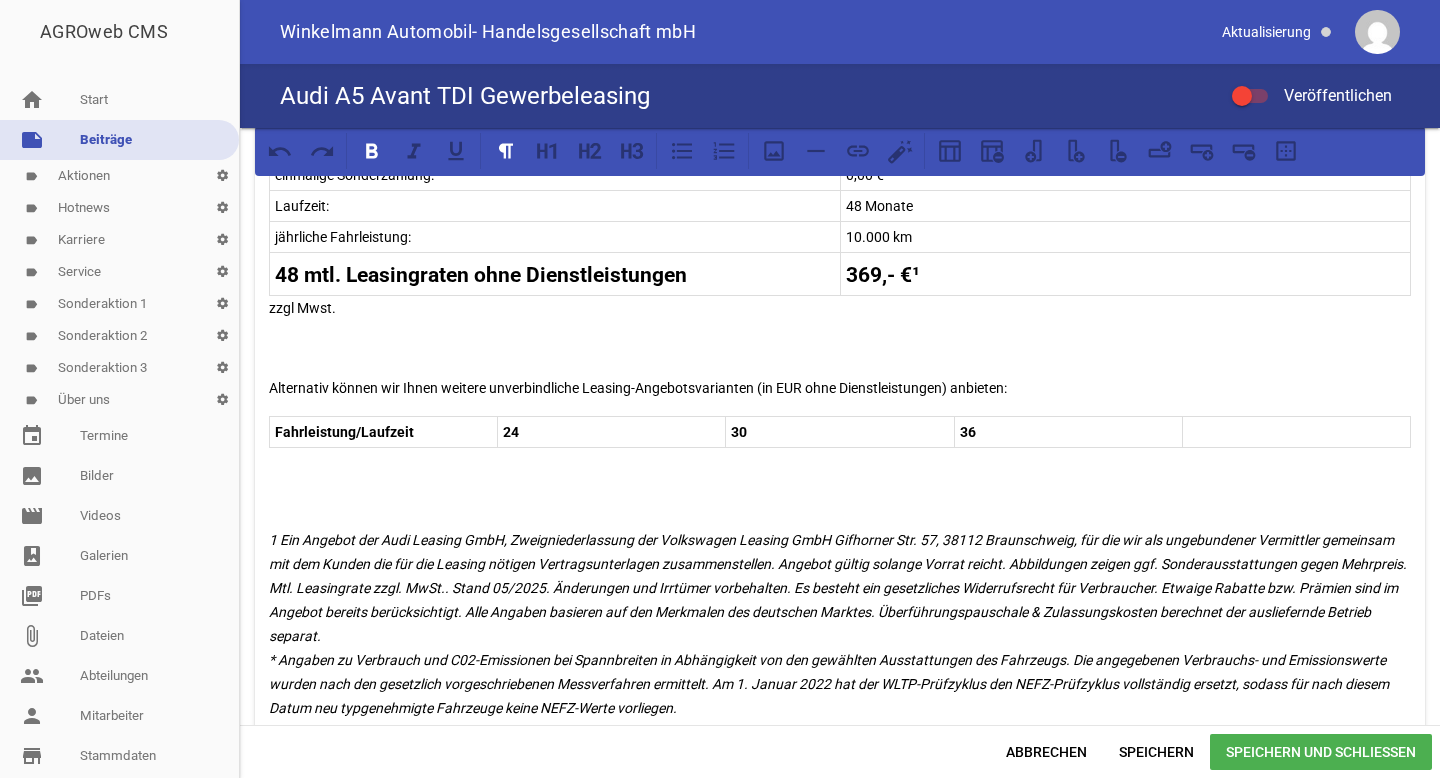 scroll, scrollTop: 1233, scrollLeft: 0, axis: vertical 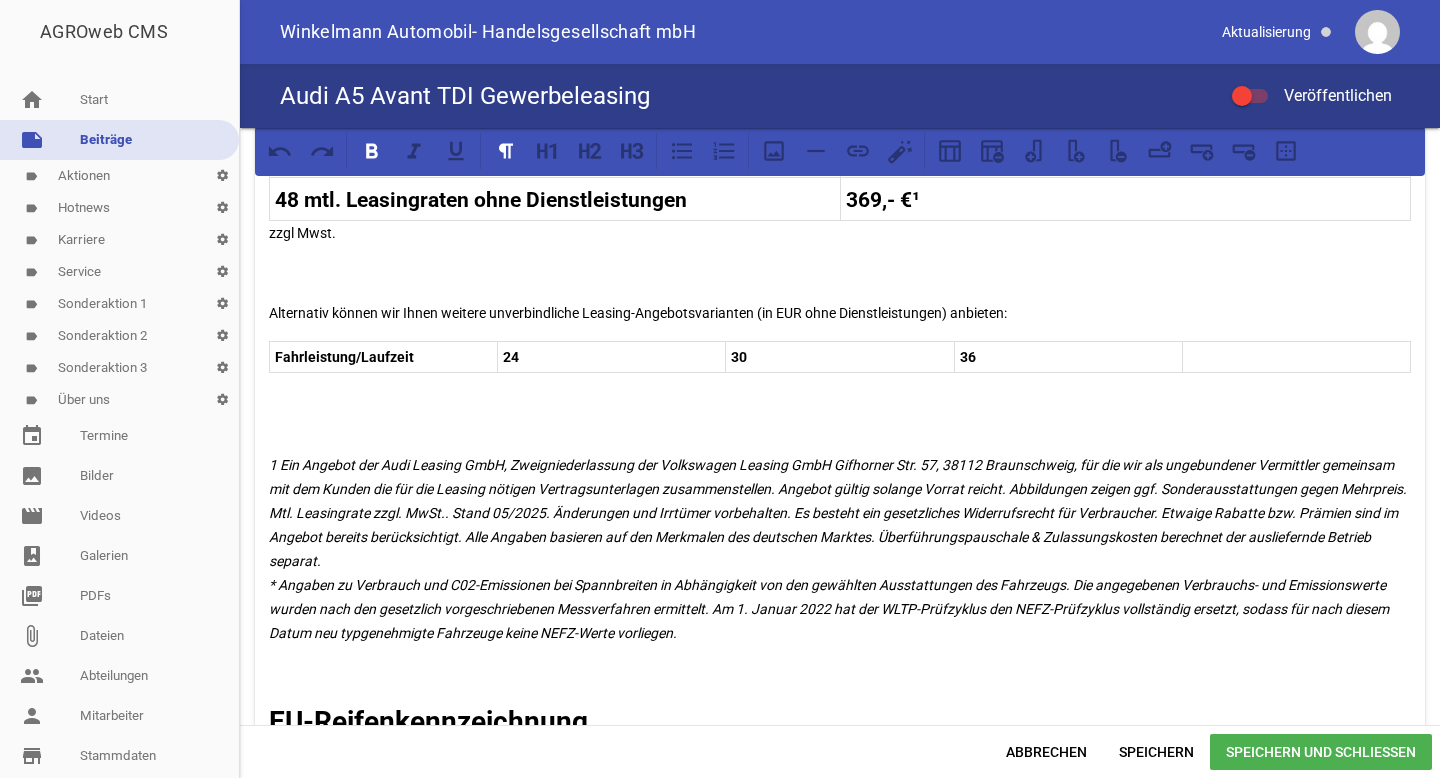 click on "Fahrleistung/Laufzeit" at bounding box center [344, 357] 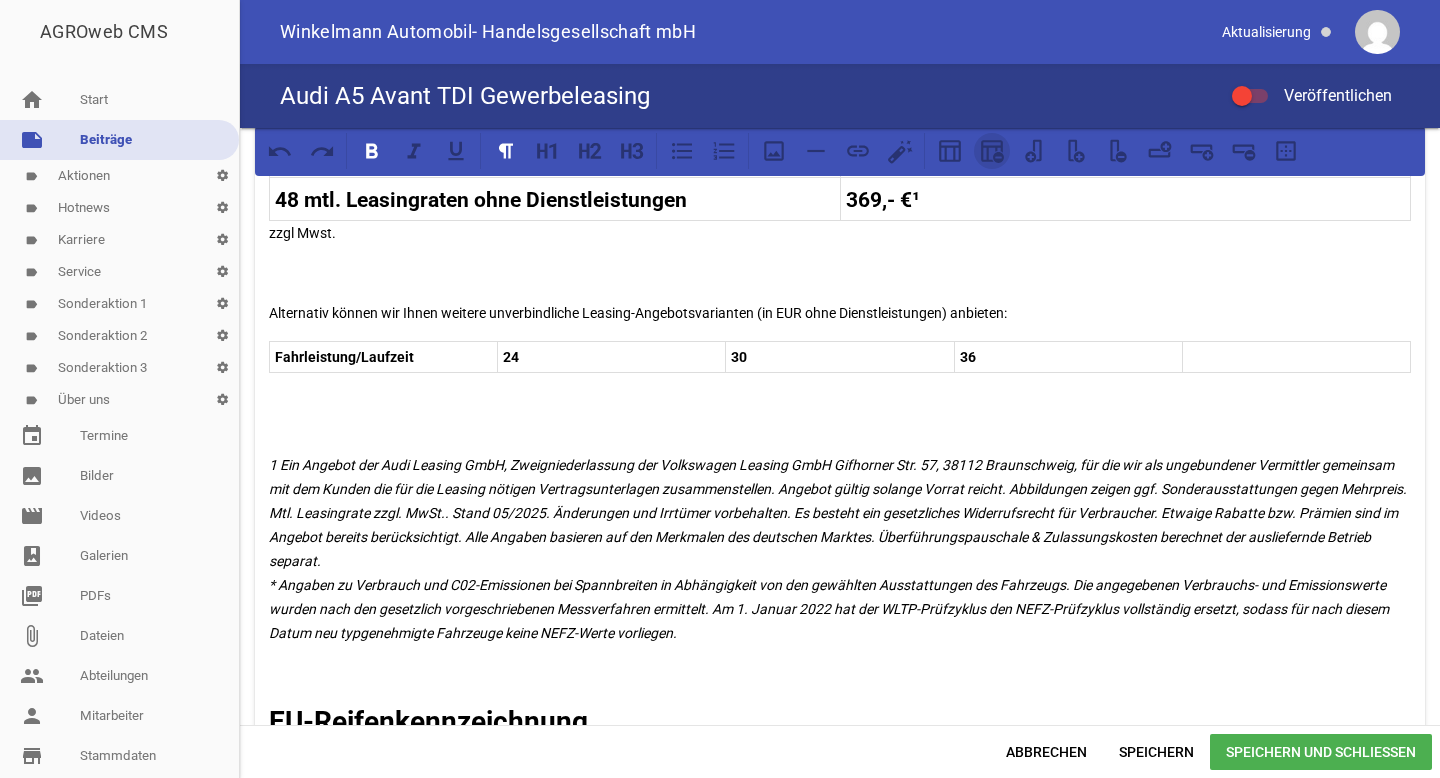 click 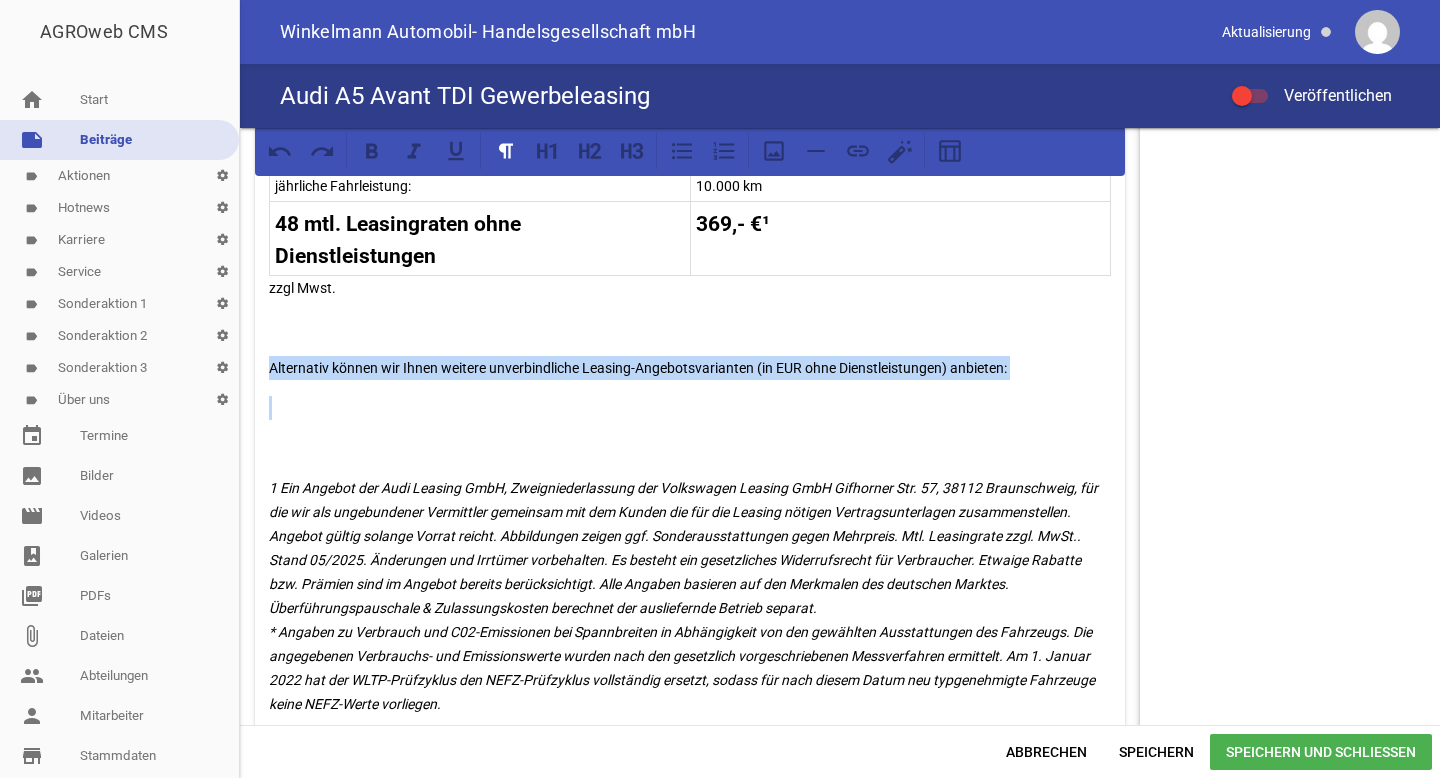 drag, startPoint x: 611, startPoint y: 404, endPoint x: 275, endPoint y: 338, distance: 342.4208 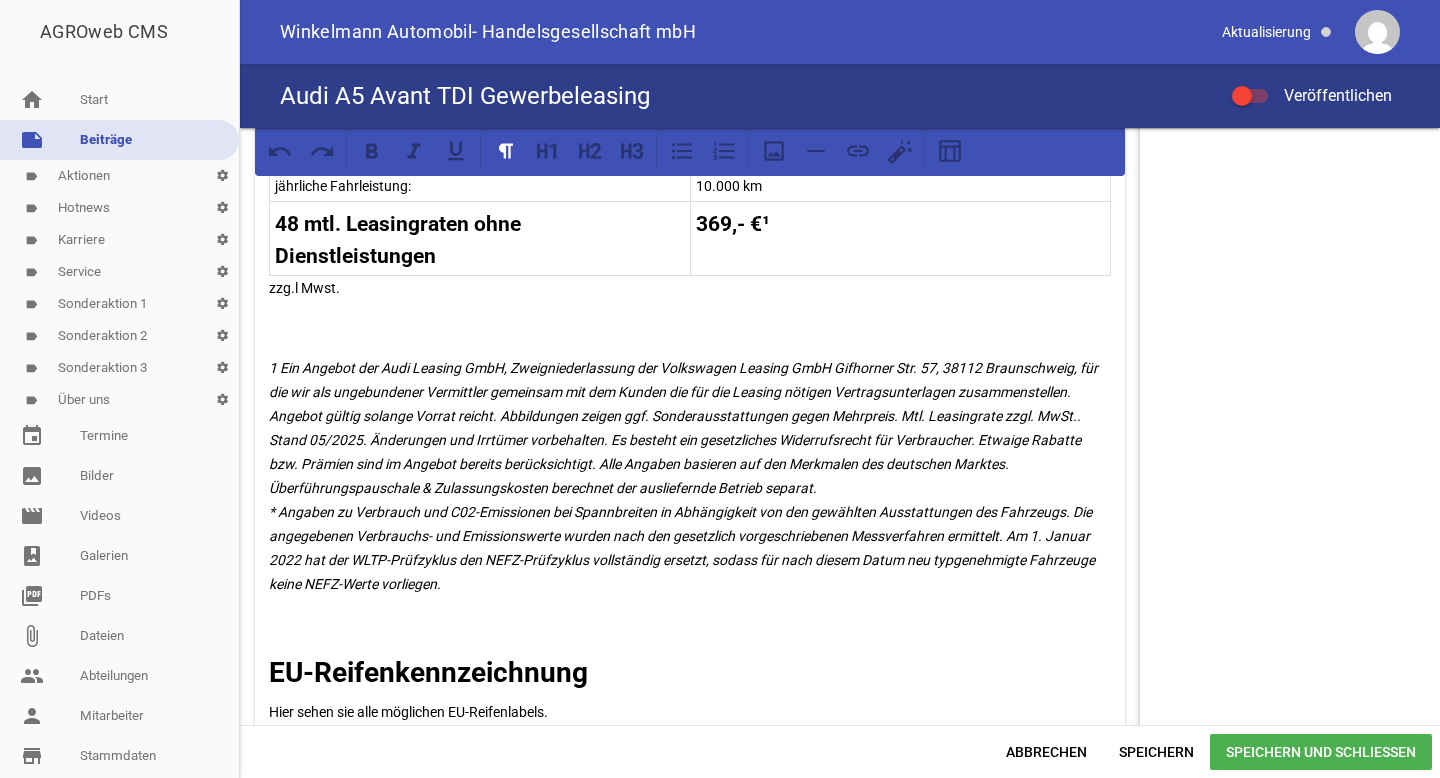 click on "1 Ein Angebot der Audi Leasing GmbH, Zweigniederlassung der Volkswagen Leasing GmbH Gifhorner Str. 57, 38112 Braunschweig, für die wir als ungebundener Vermittler gemeinsam mit dem Kunden die für die Leasing nötigen Vertragsunterlagen zusammenstellen. Angebot gültig solange Vorrat reicht. Abbildungen zeigen ggf. Sonderausstattungen gegen Mehrpreis. Mtl. Leasingrate zzgl. MwSt.. Stand 05/2025. Änderungen und Irrtümer vorbehalten. Es besteht ein gesetzliches Widerrufsrecht für Verbraucher. Etwaige Rabatte bzw. Prämien sind im Angebot bereits berücksichtigt. Alle Angaben basieren auf den Merkmalen des deutschen Marktes. Überführungspauschale & Zulassungskosten berechnet der ausliefernde Betrieb separat." at bounding box center (685, 476) 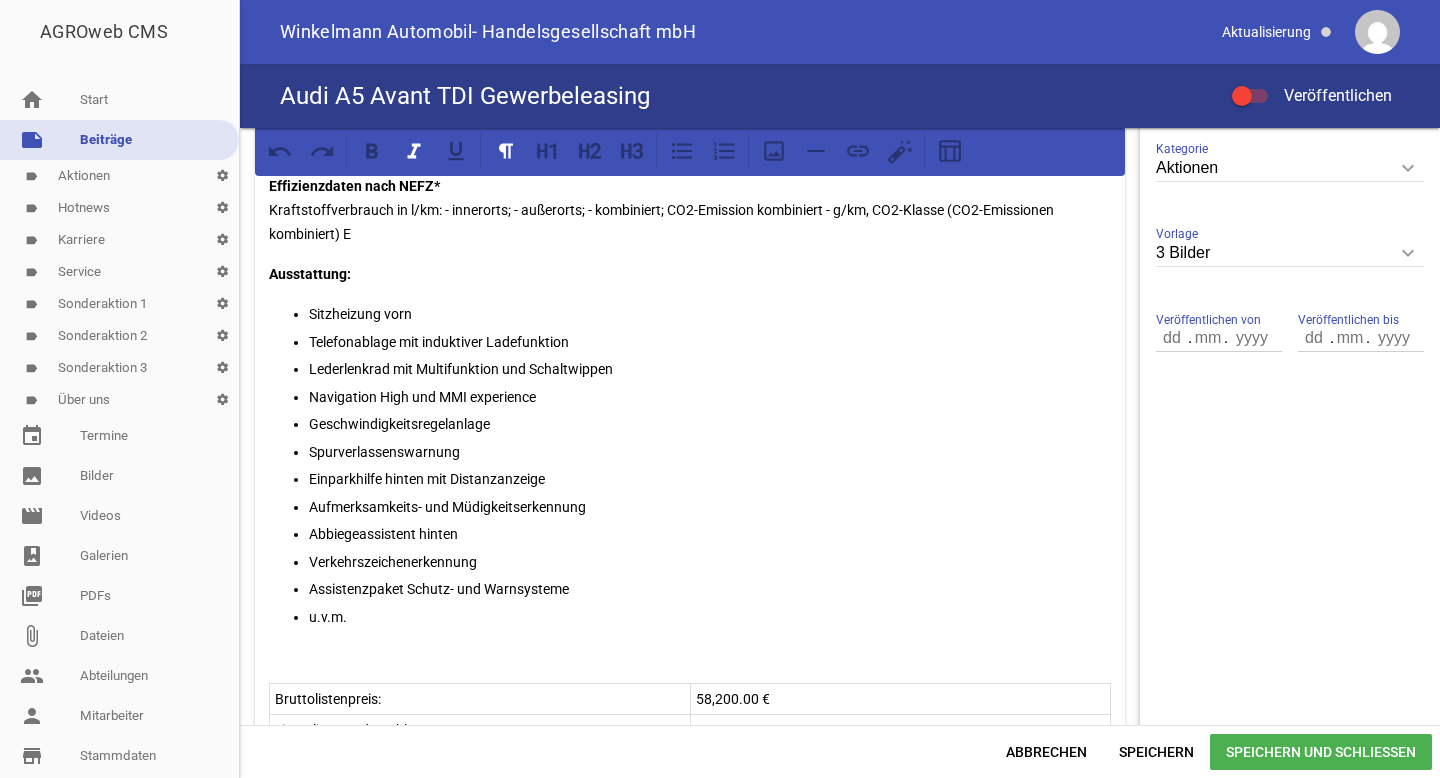 scroll, scrollTop: 553, scrollLeft: 0, axis: vertical 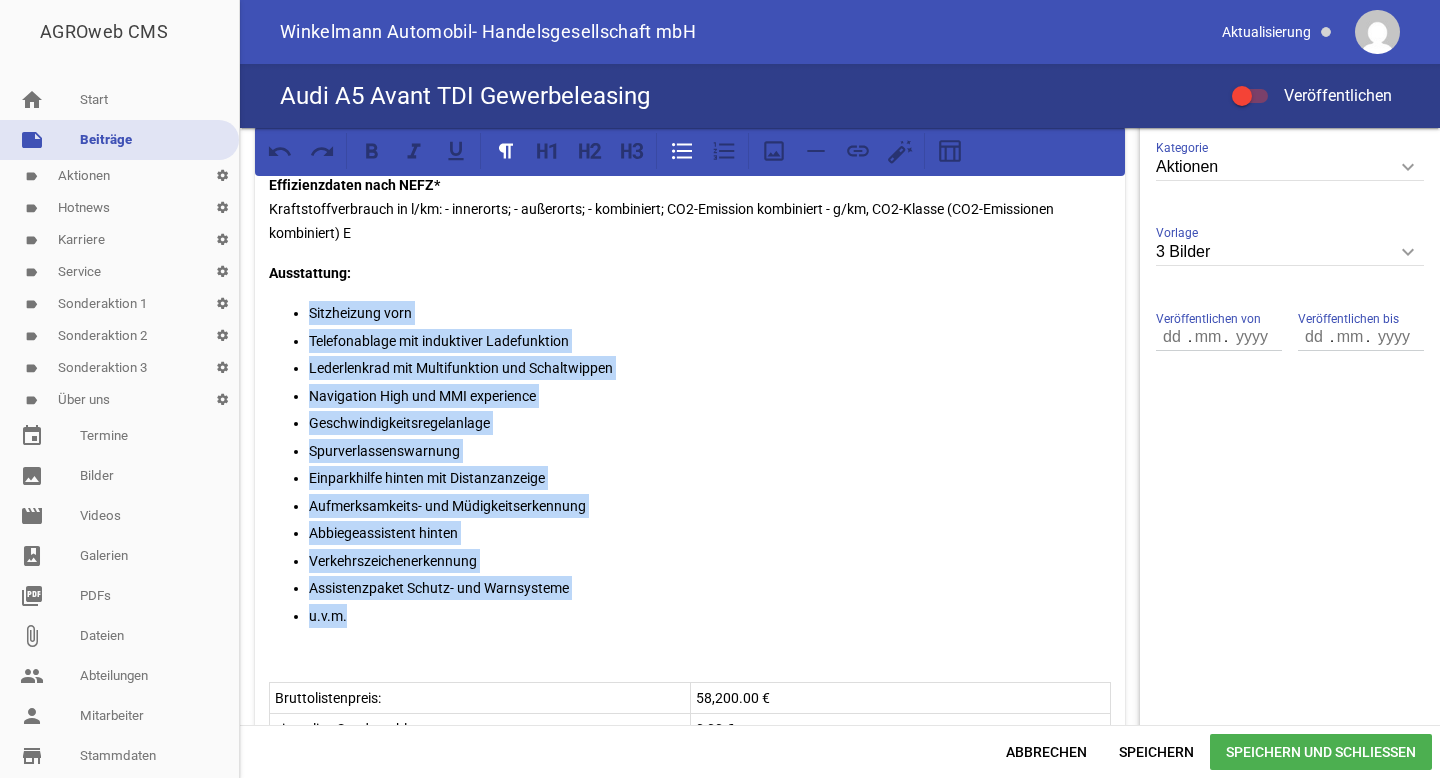 drag, startPoint x: 347, startPoint y: 617, endPoint x: 299, endPoint y: 316, distance: 304.80322 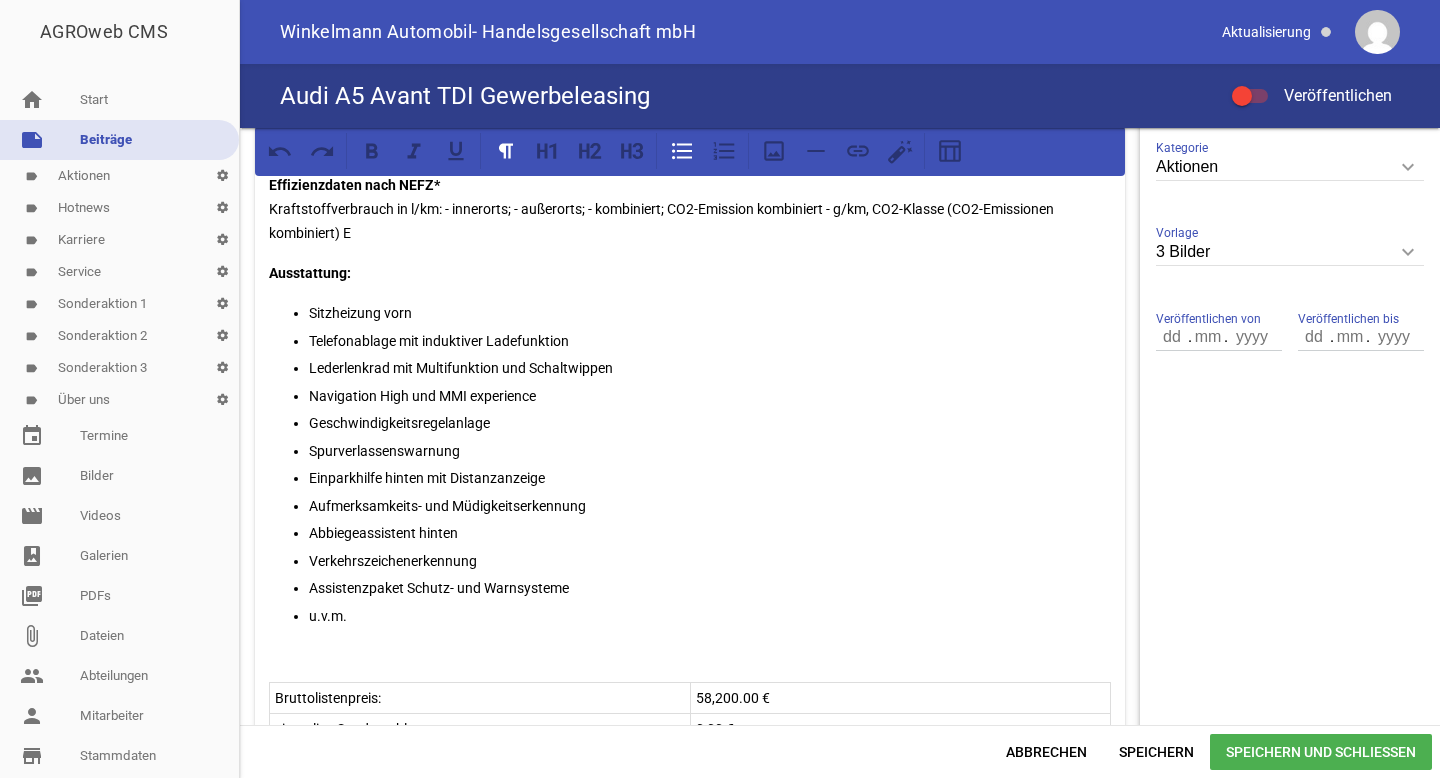 click on "Verkehrszeichenerkennung" at bounding box center [710, 561] 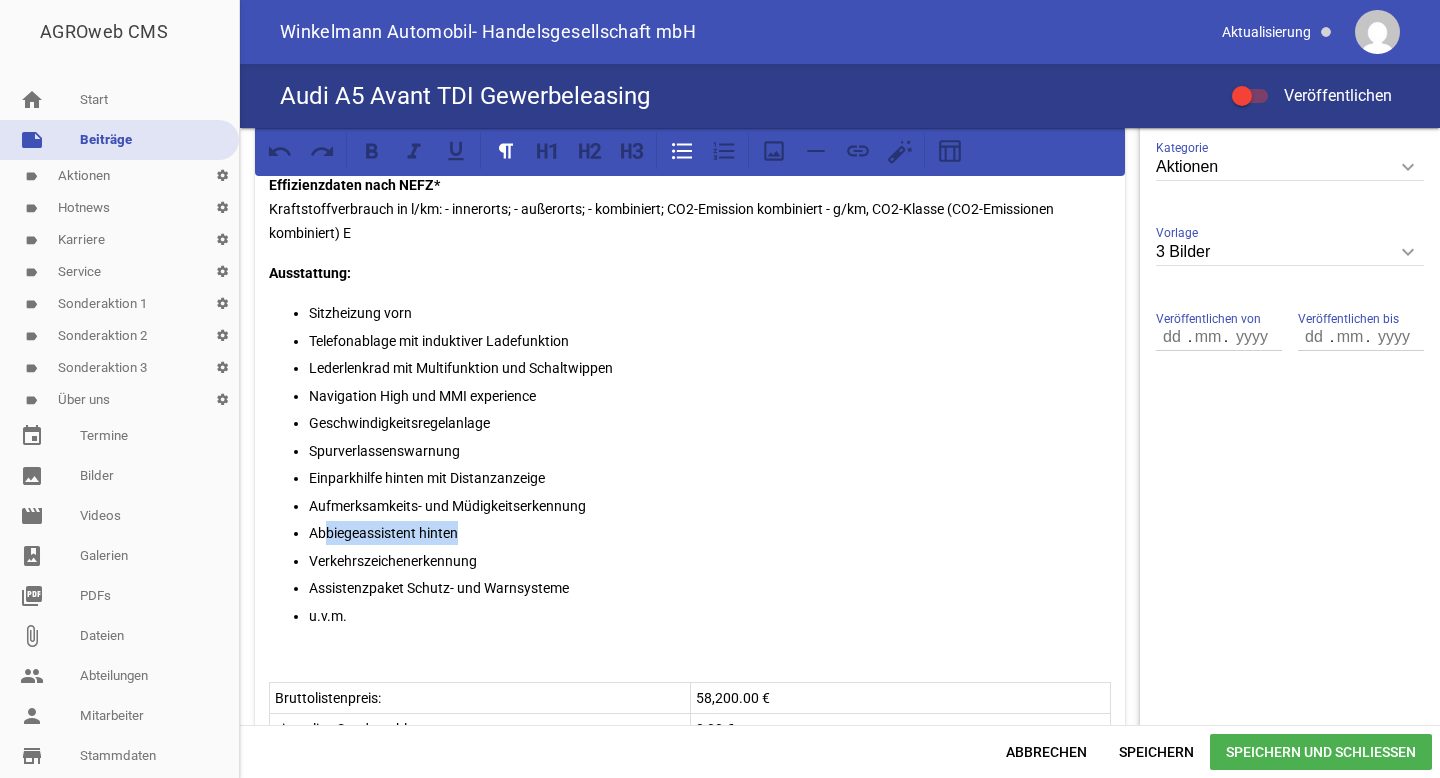 drag, startPoint x: 467, startPoint y: 526, endPoint x: 326, endPoint y: 528, distance: 141.01419 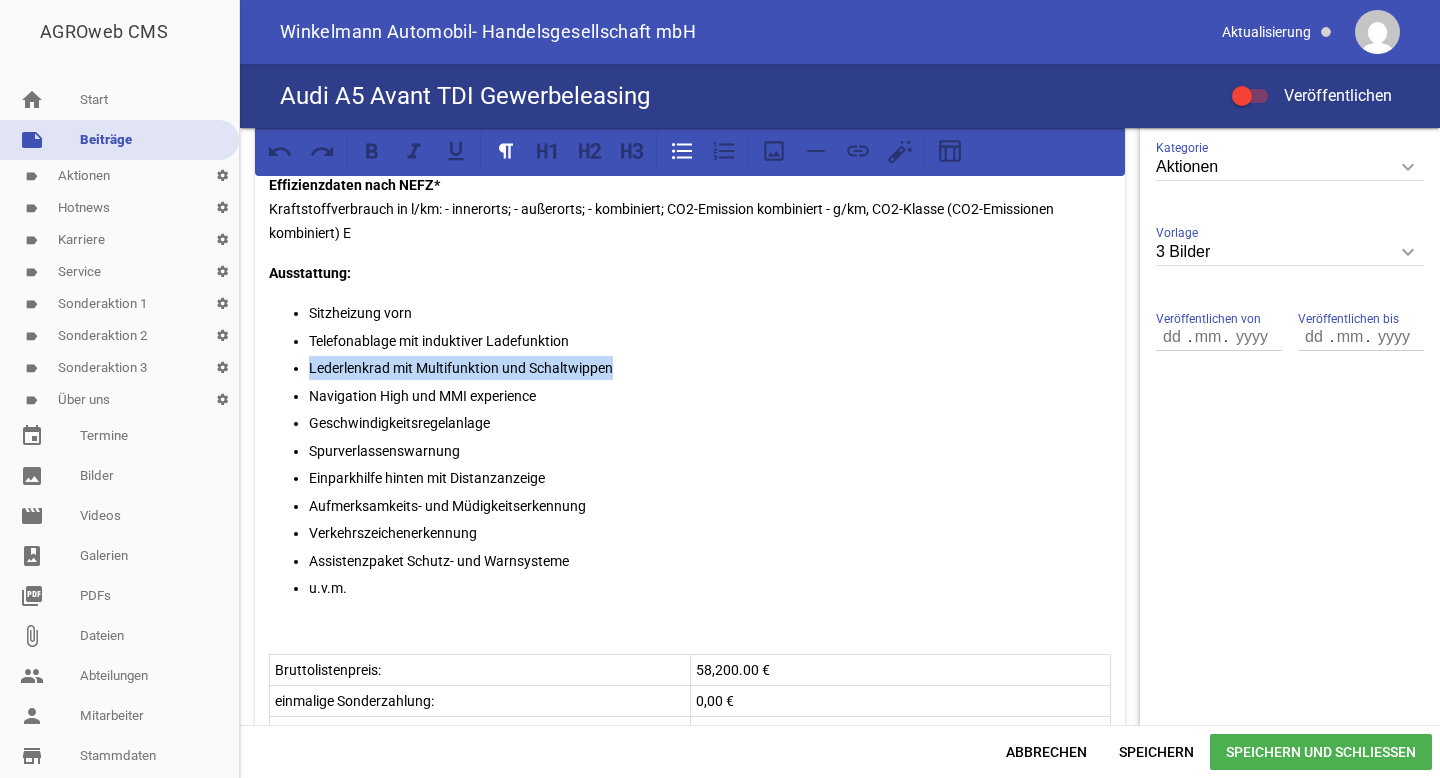 drag, startPoint x: 615, startPoint y: 365, endPoint x: 300, endPoint y: 366, distance: 315.0016 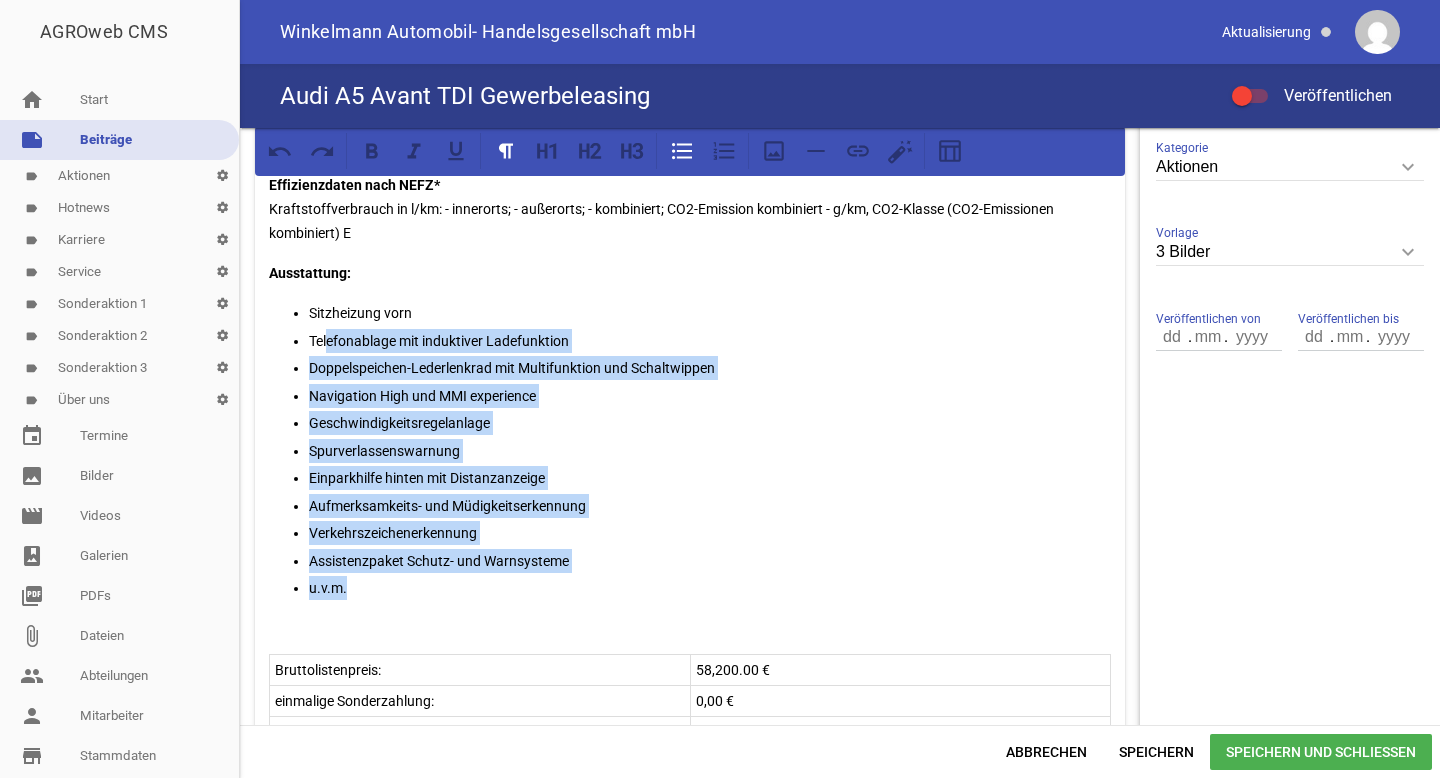 drag, startPoint x: 395, startPoint y: 588, endPoint x: 321, endPoint y: 330, distance: 268.40268 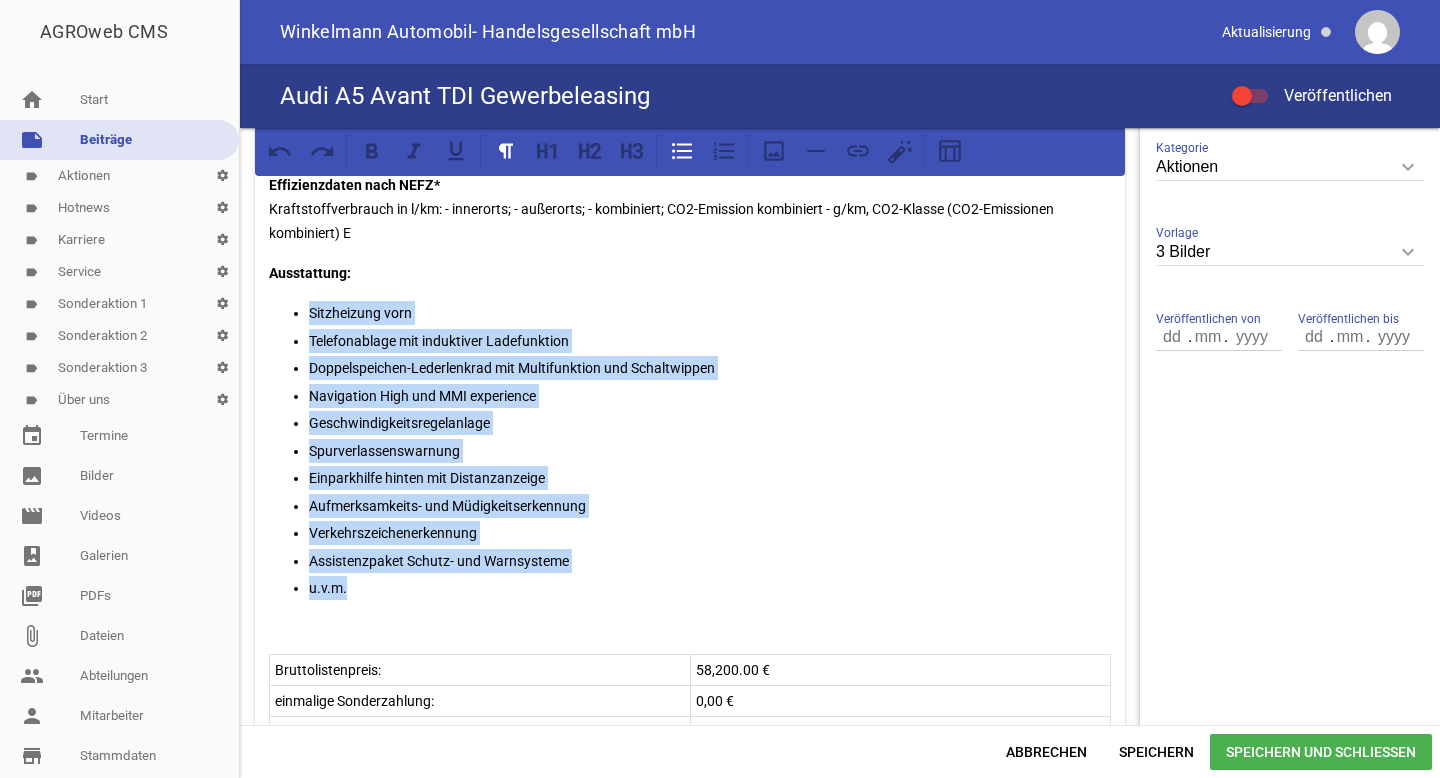 drag, startPoint x: 310, startPoint y: 310, endPoint x: 426, endPoint y: 589, distance: 302.15393 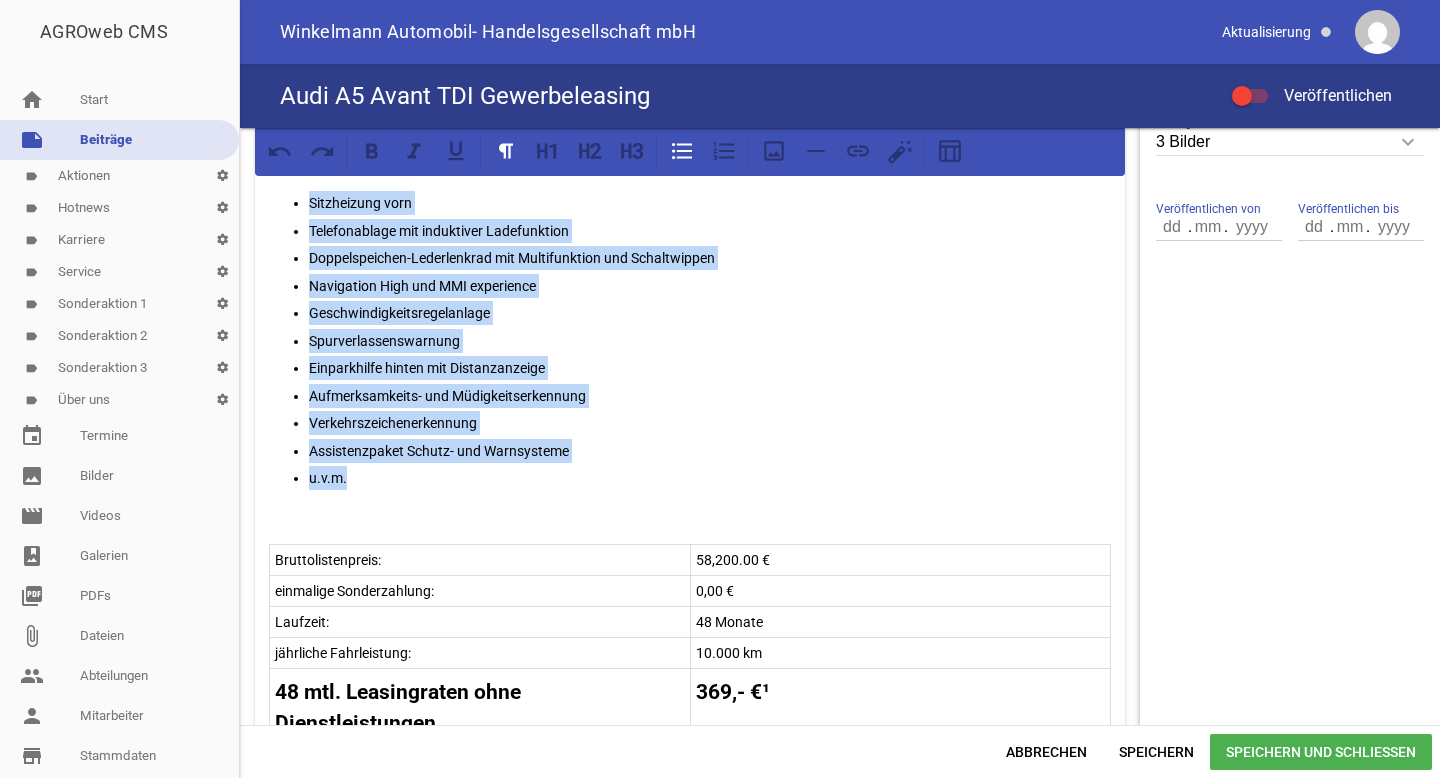 scroll, scrollTop: 672, scrollLeft: 0, axis: vertical 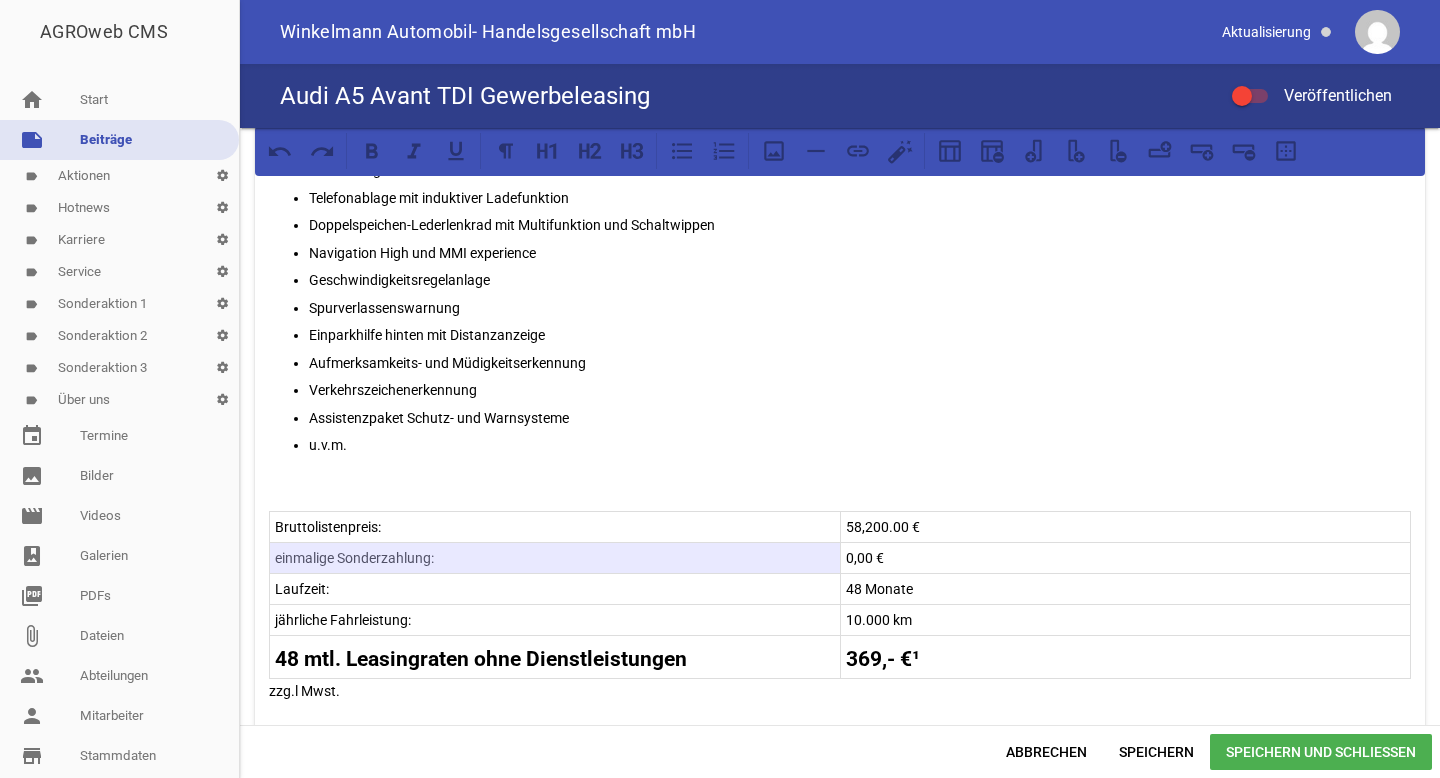 click on "58,200.00 €" at bounding box center (1126, 527) 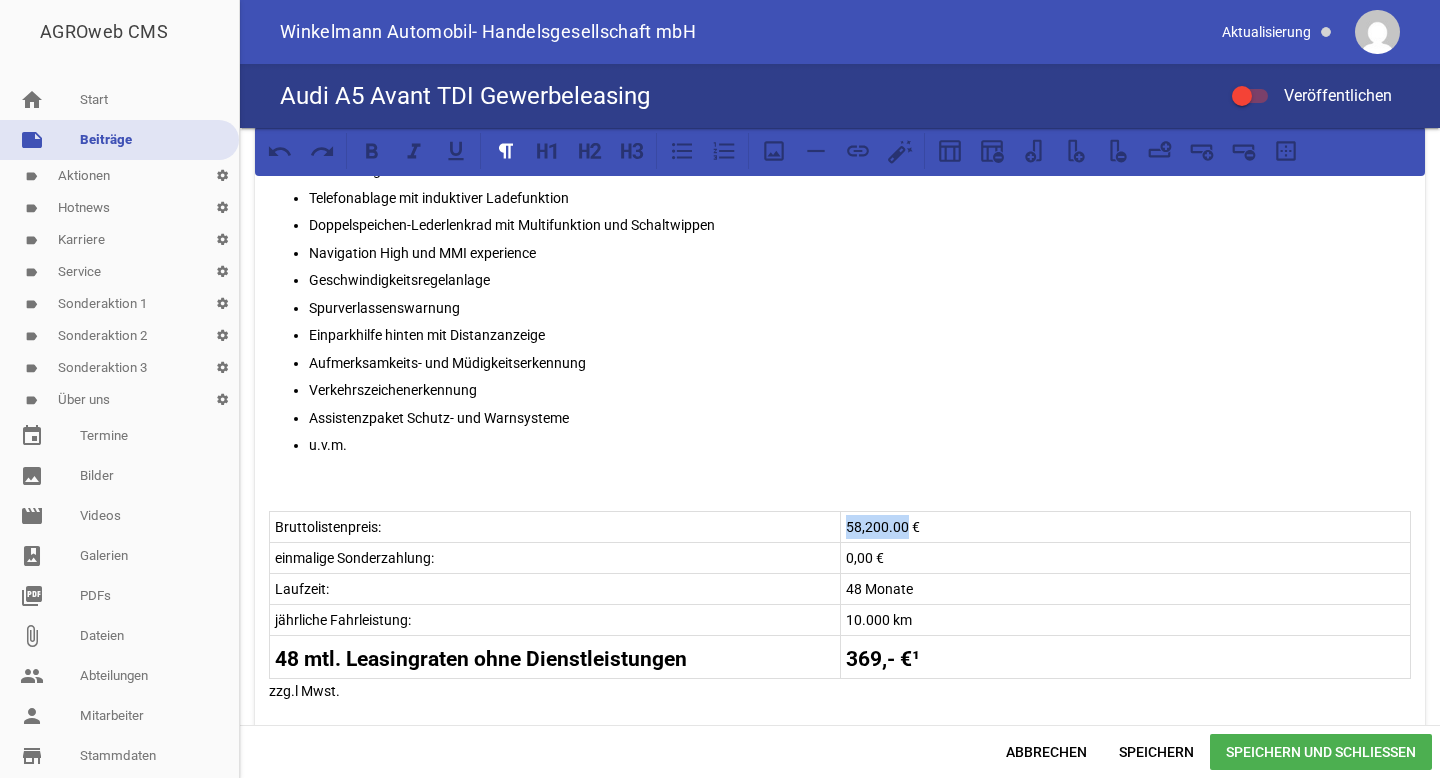 drag, startPoint x: 842, startPoint y: 524, endPoint x: 900, endPoint y: 527, distance: 58.077534 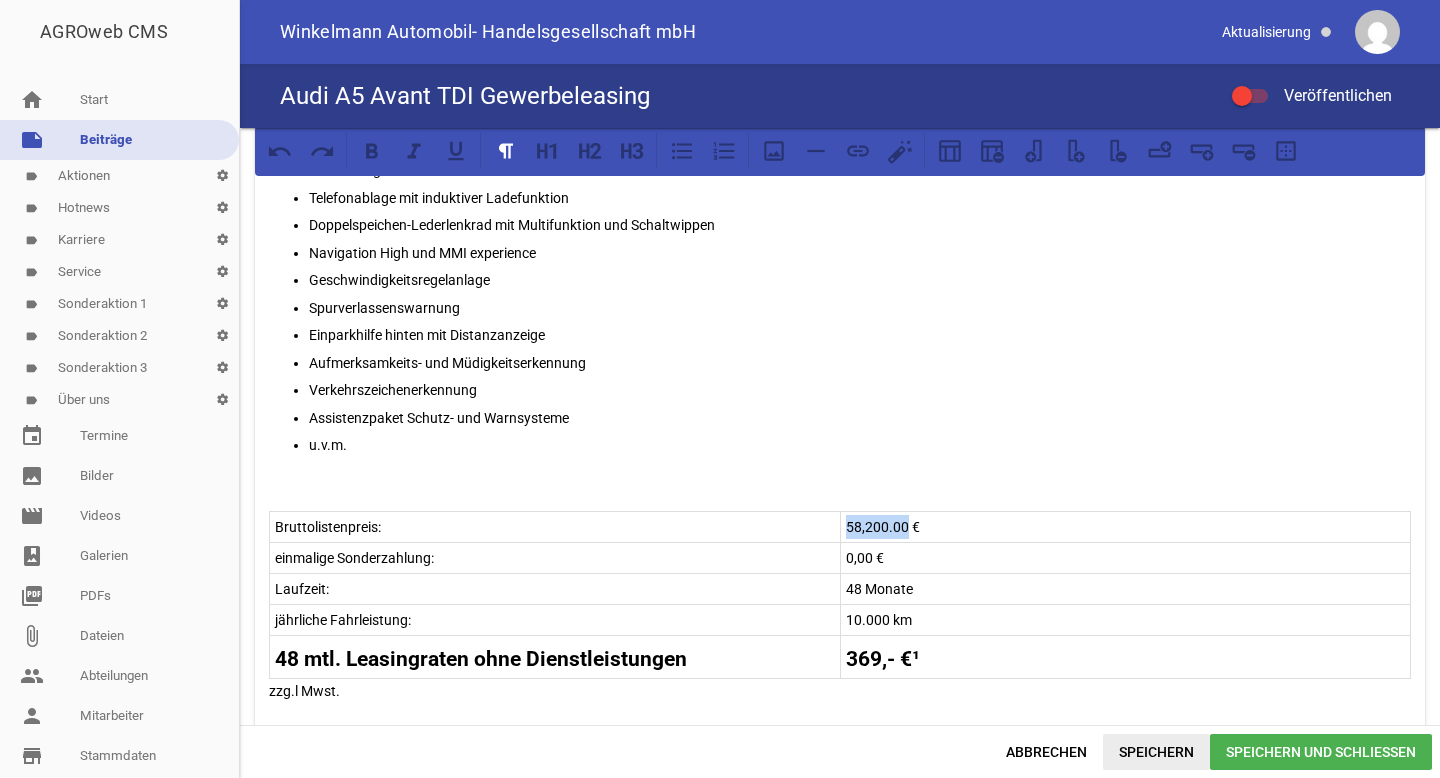 click on "Speichern" at bounding box center [1156, 752] 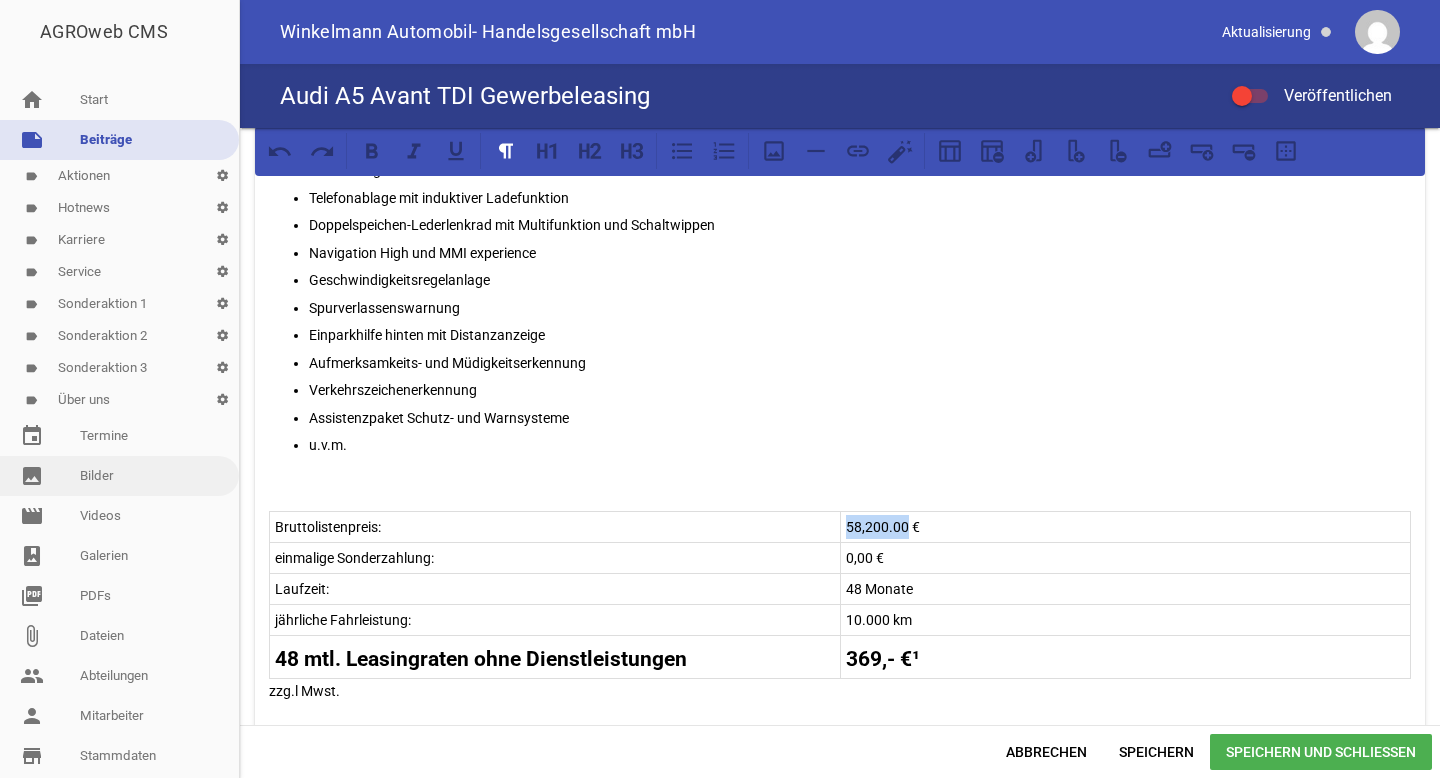 click on "image Bilder" at bounding box center [119, 476] 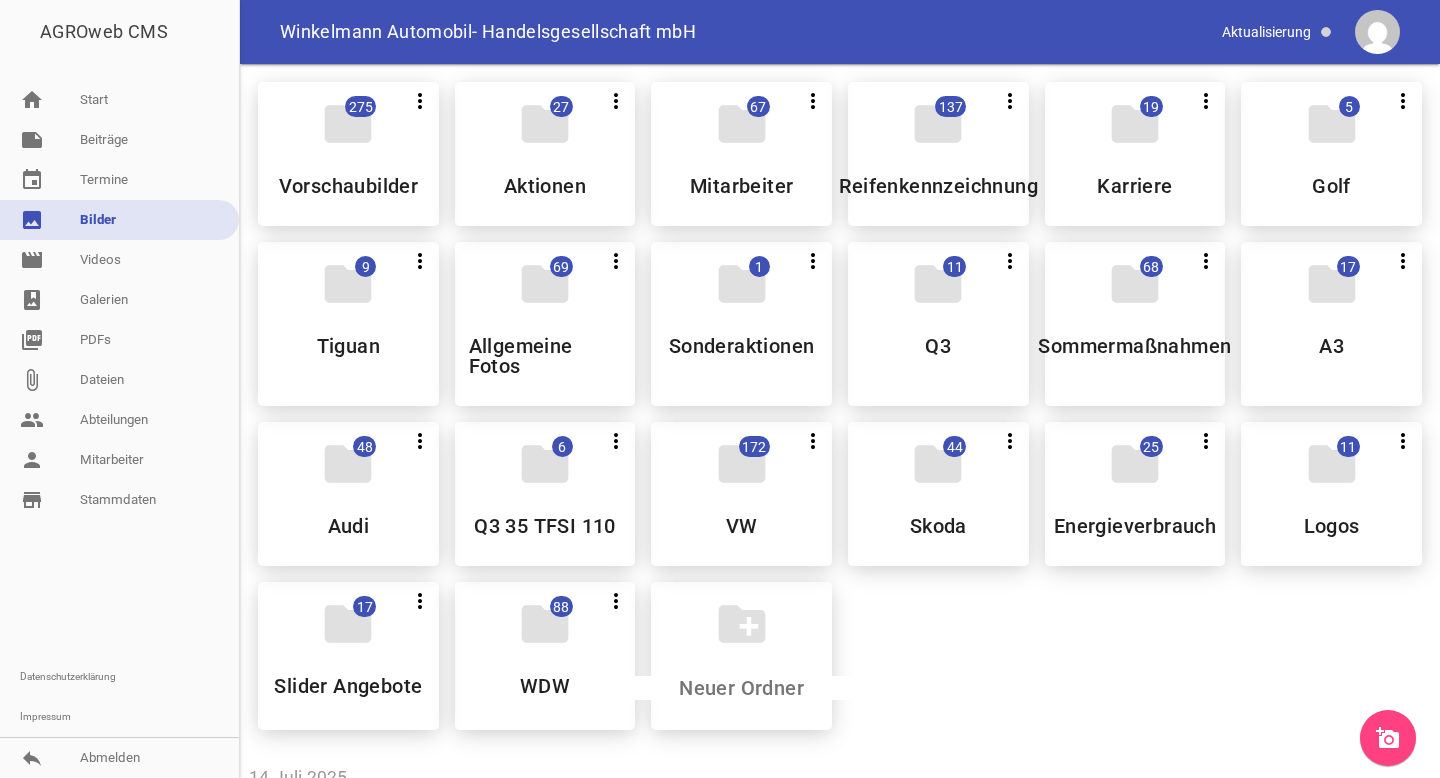 click on "add_a_photo" at bounding box center (1388, 738) 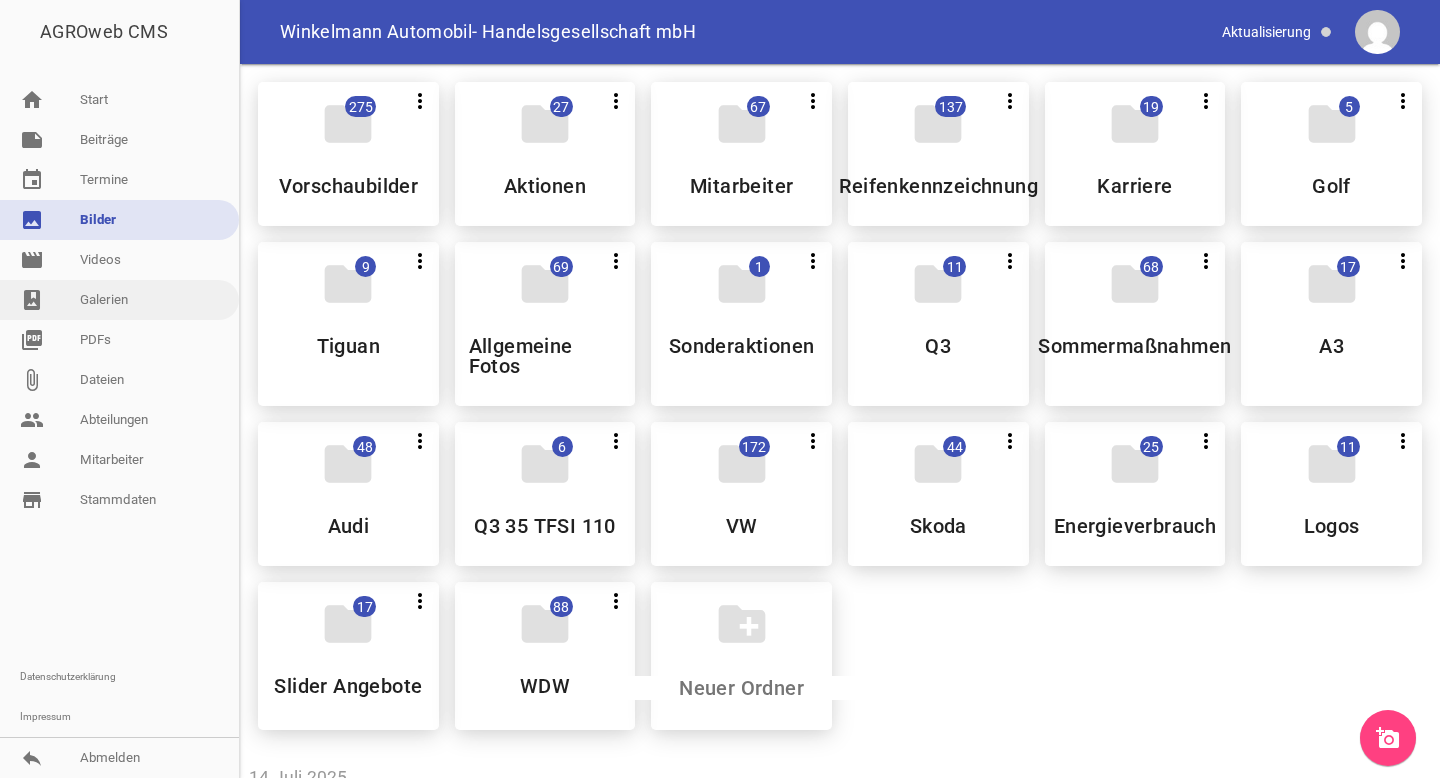 click on "photo_album Galerien" at bounding box center [119, 300] 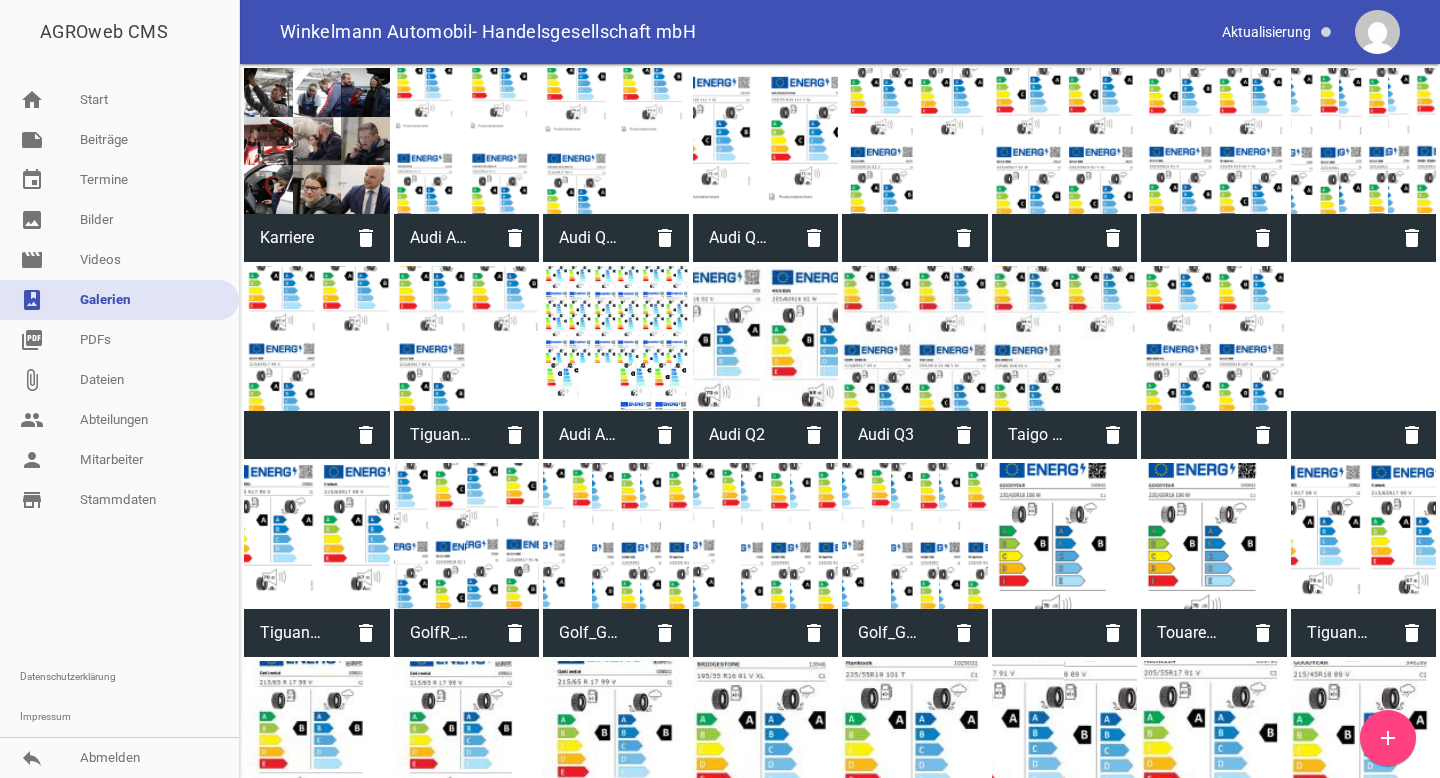 click on "add" at bounding box center [1388, 738] 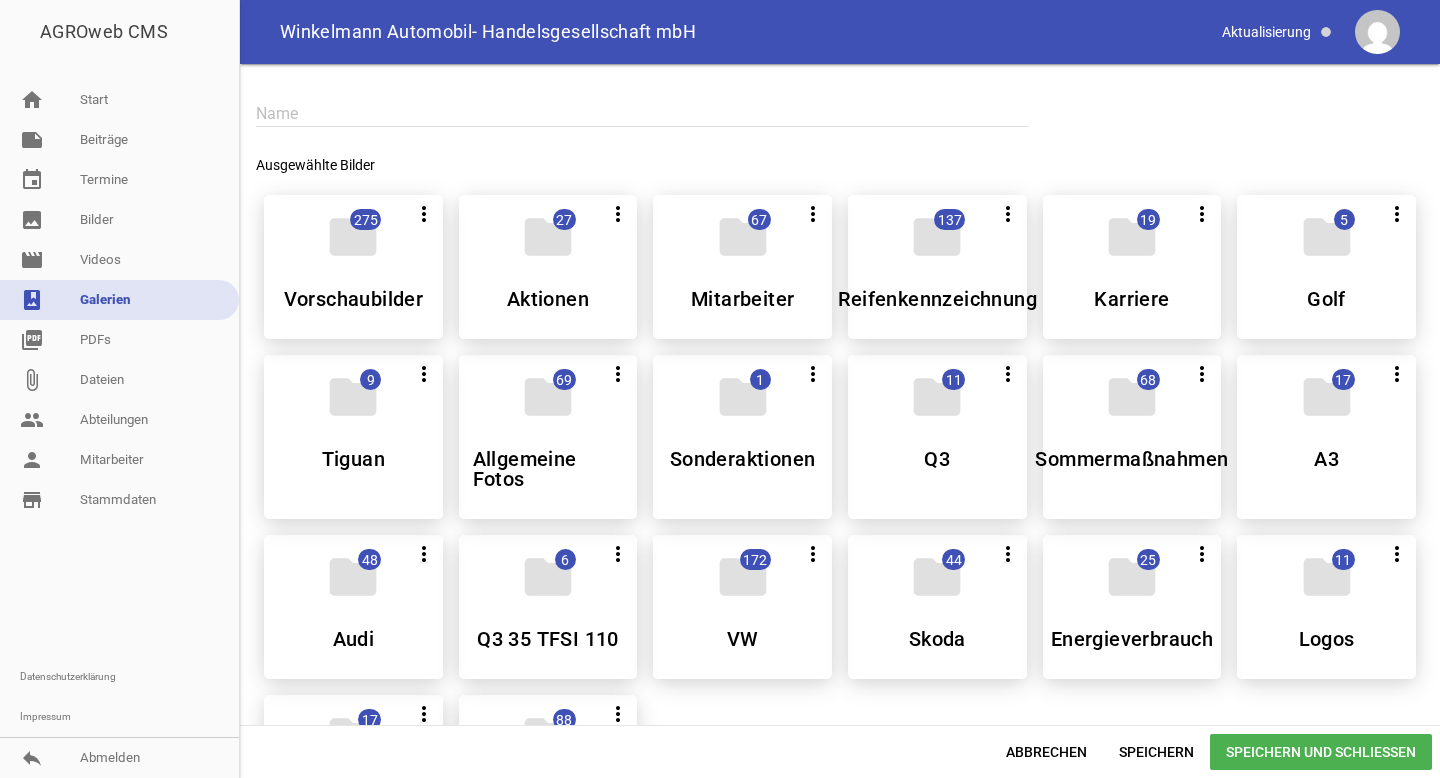 click at bounding box center (642, 113) 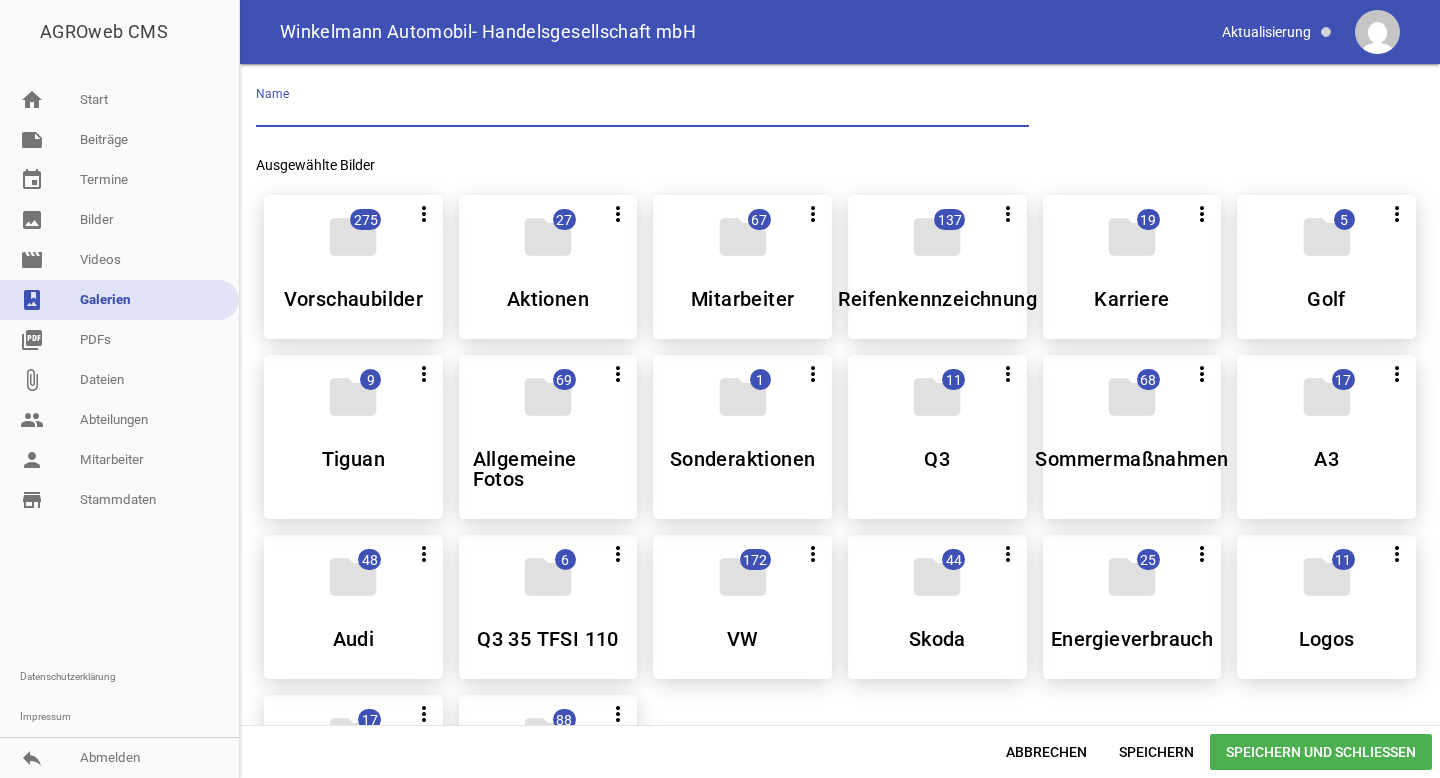 paste on "Audi A5 Avant TDI" 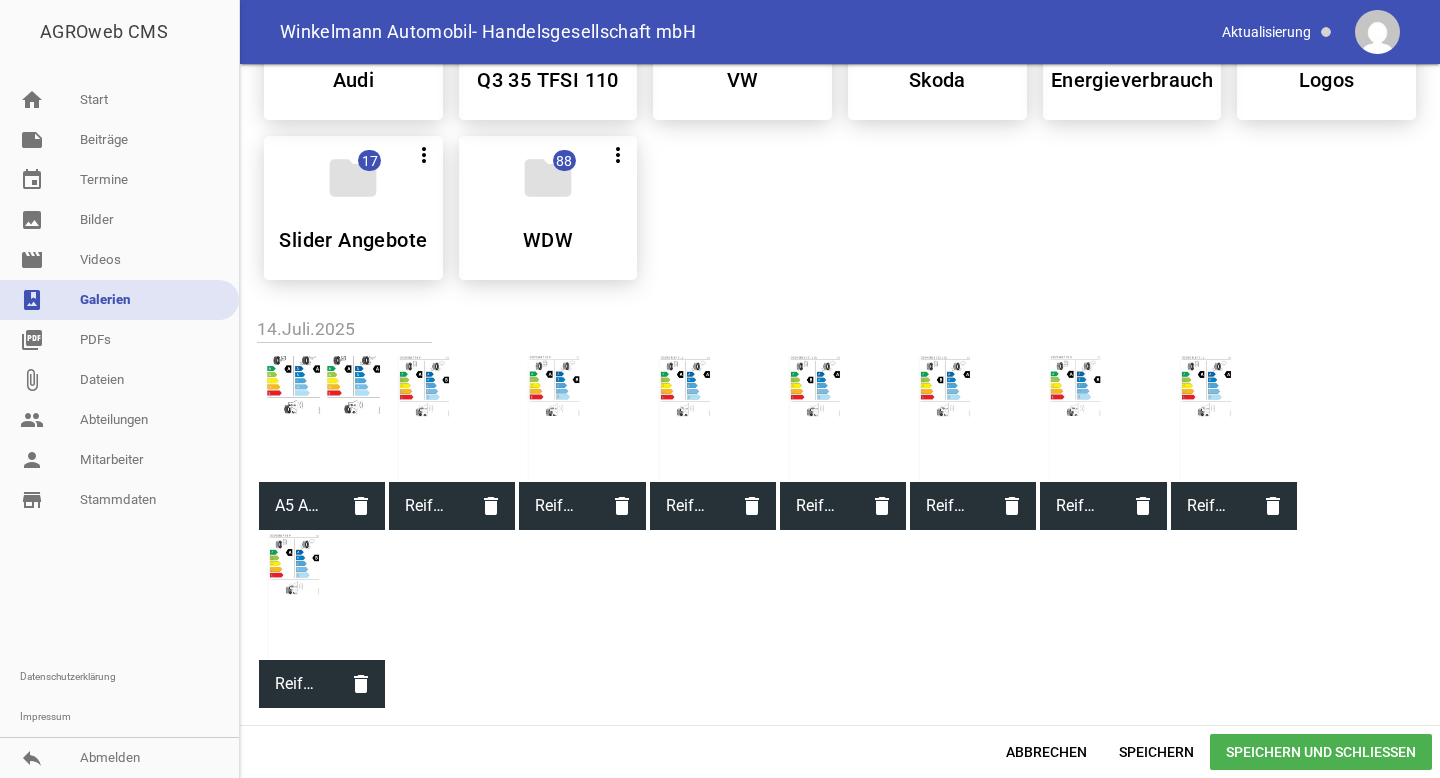 scroll, scrollTop: 583, scrollLeft: 0, axis: vertical 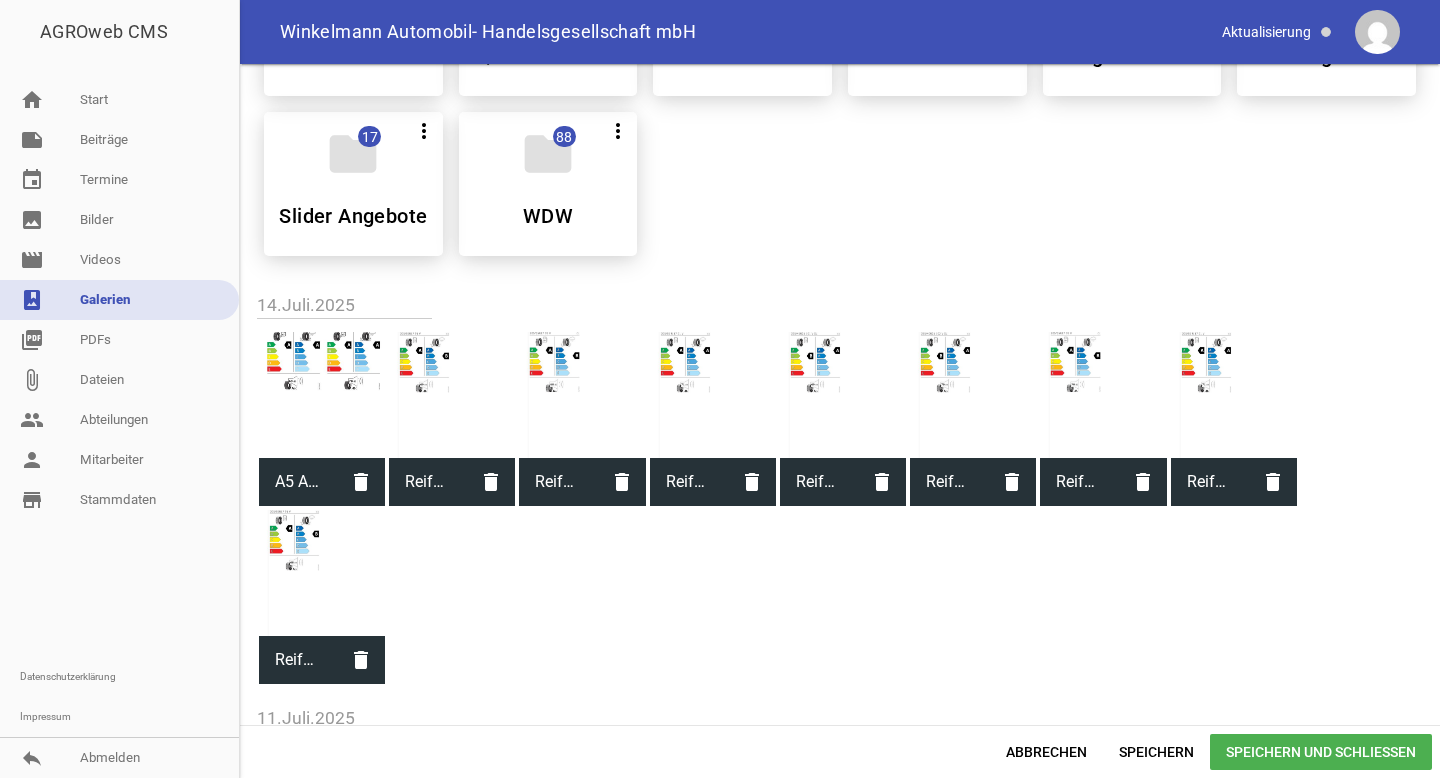 type on "Audi A5 Avant TDI" 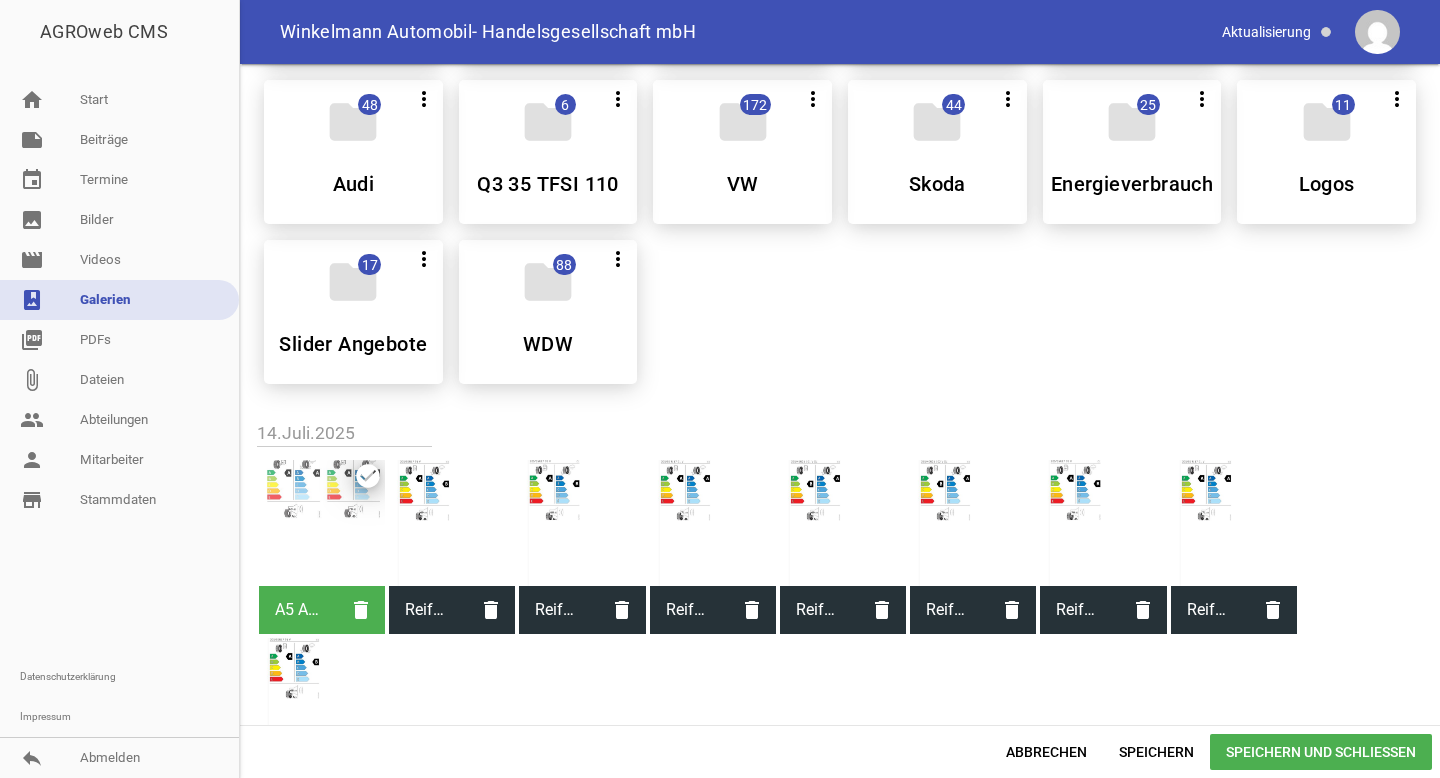 scroll, scrollTop: 711, scrollLeft: 0, axis: vertical 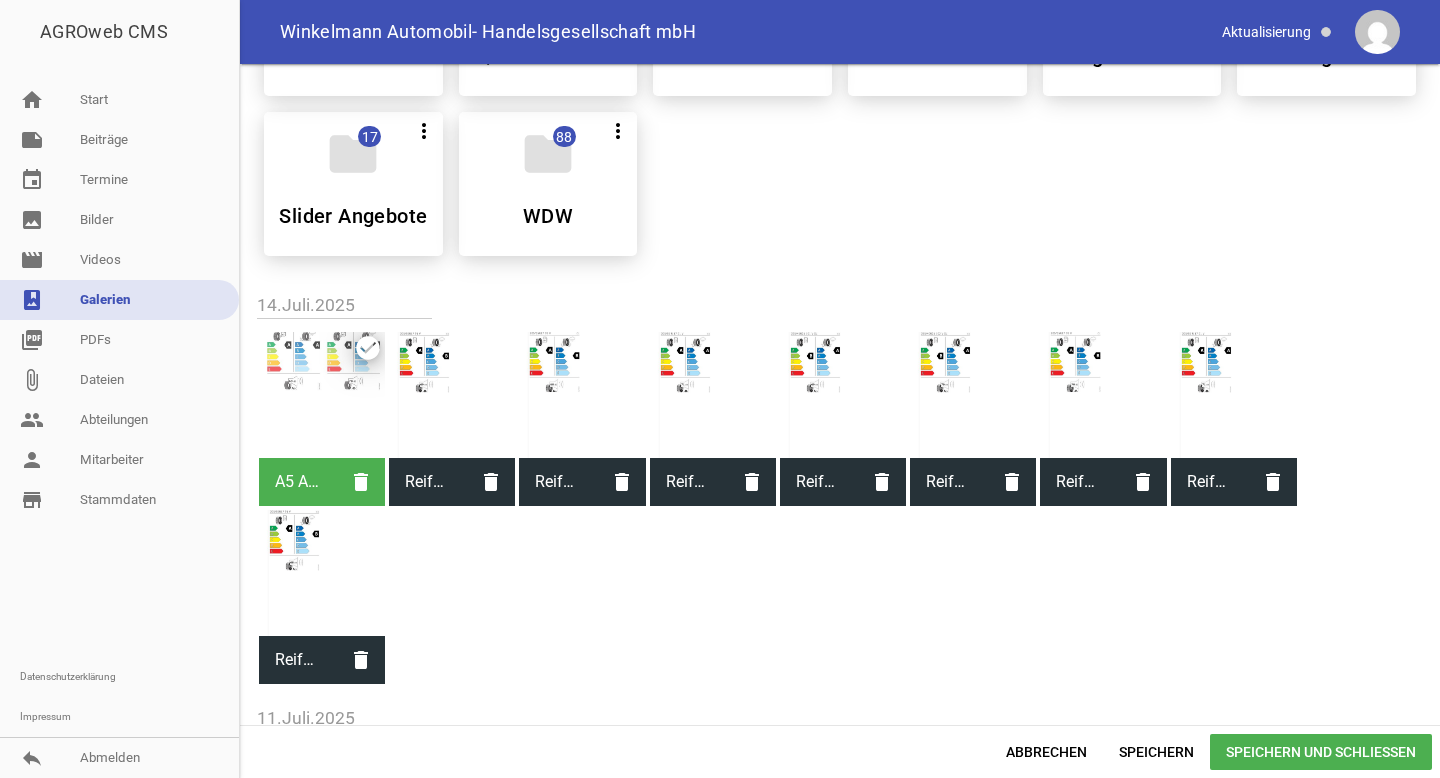 click on "Speichern und Schließen" at bounding box center [1321, 752] 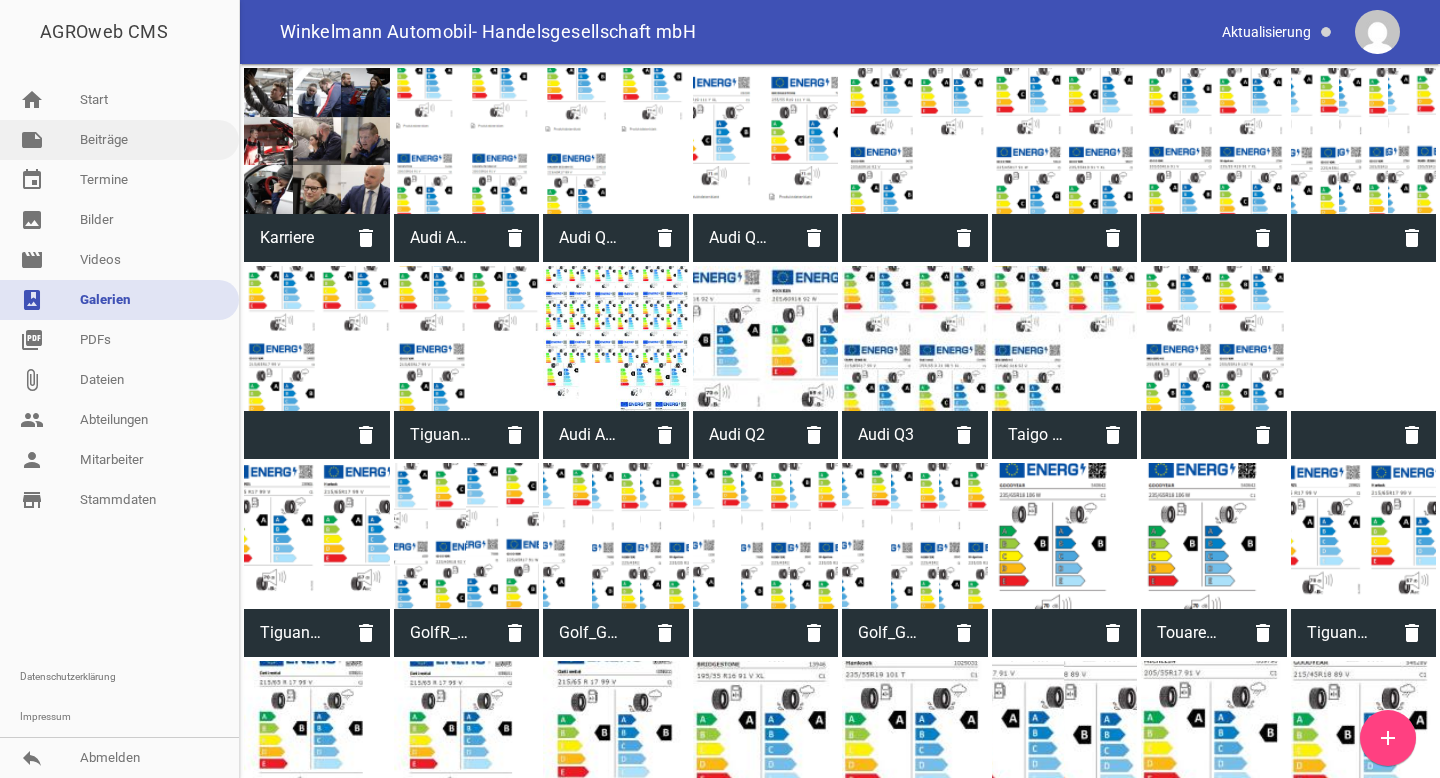 click on "note Beiträge" at bounding box center [119, 140] 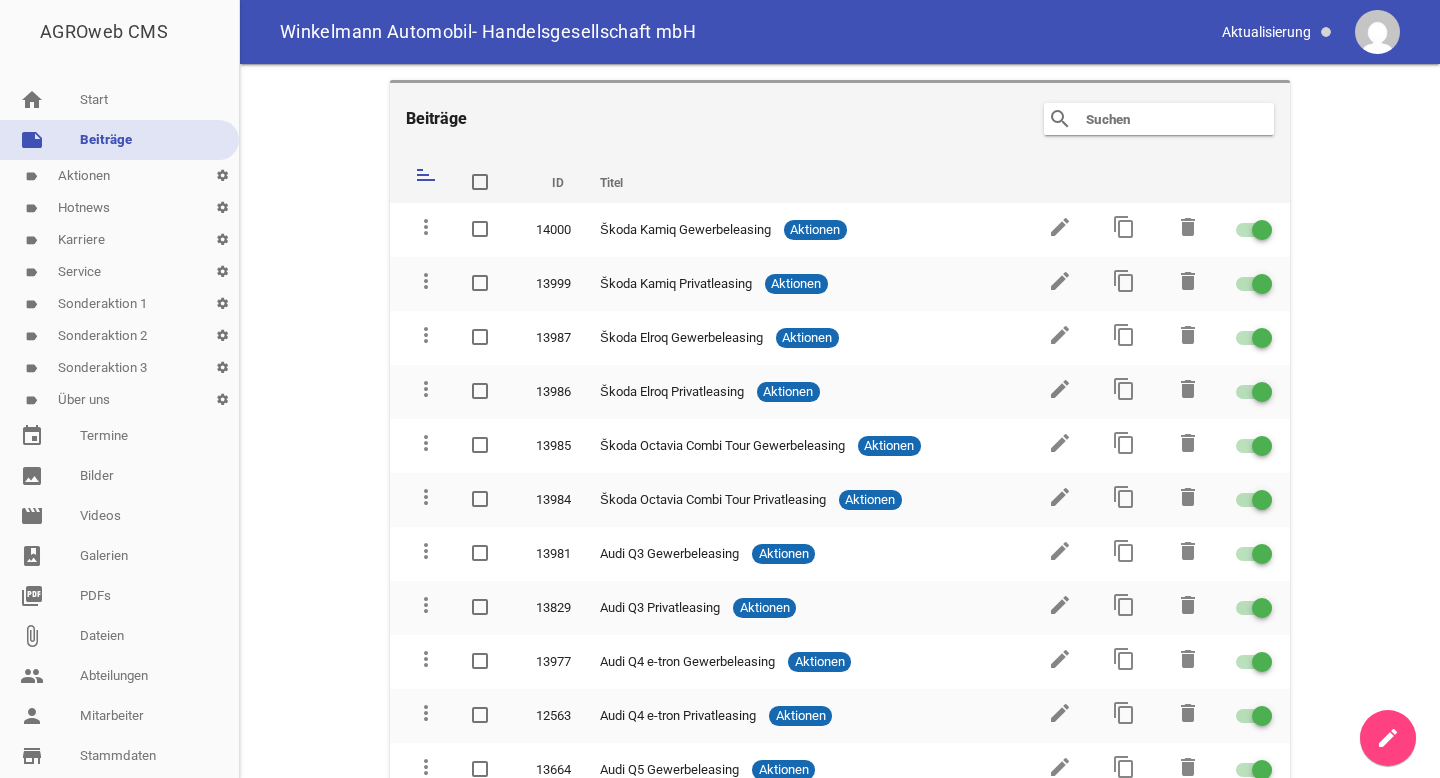 click at bounding box center (1164, 119) 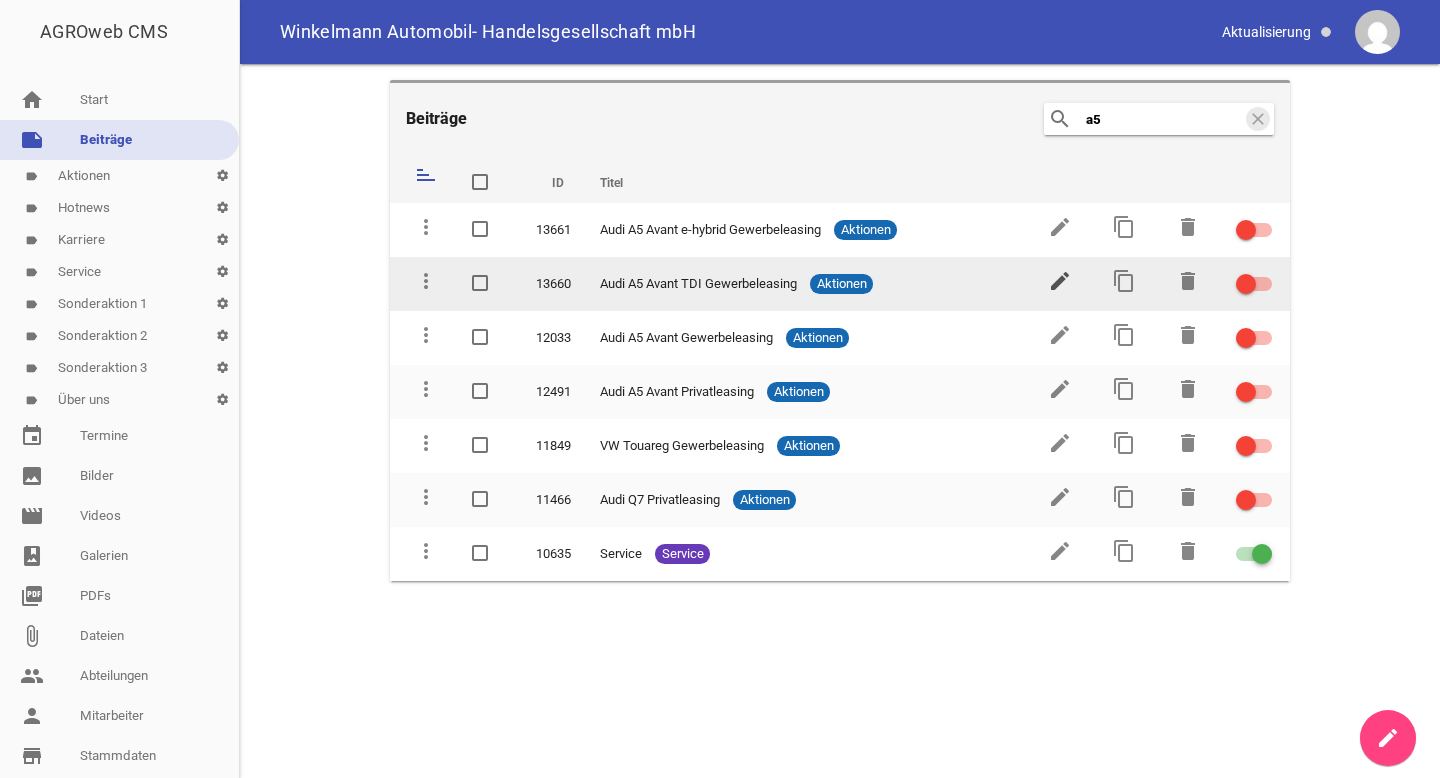 type on "a5" 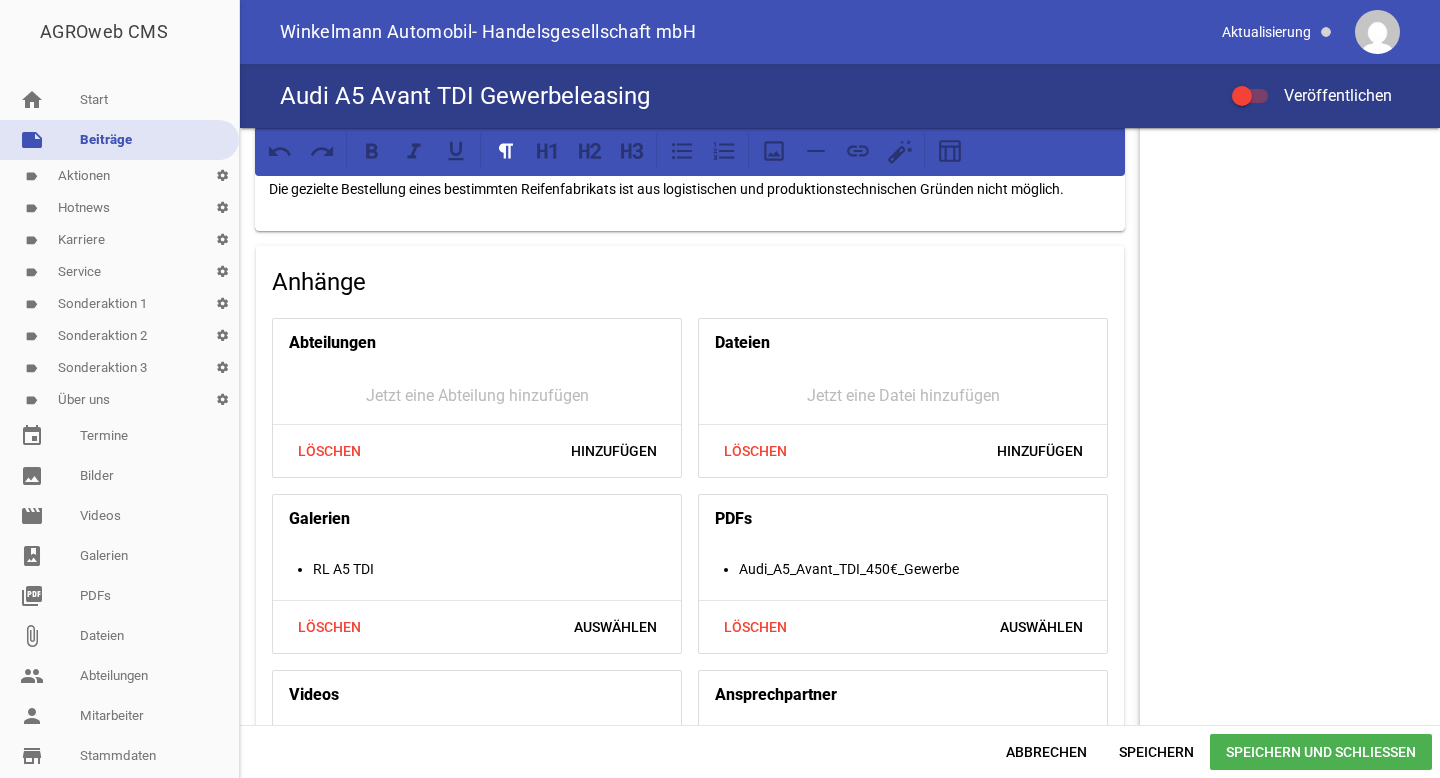 scroll, scrollTop: 1767, scrollLeft: 0, axis: vertical 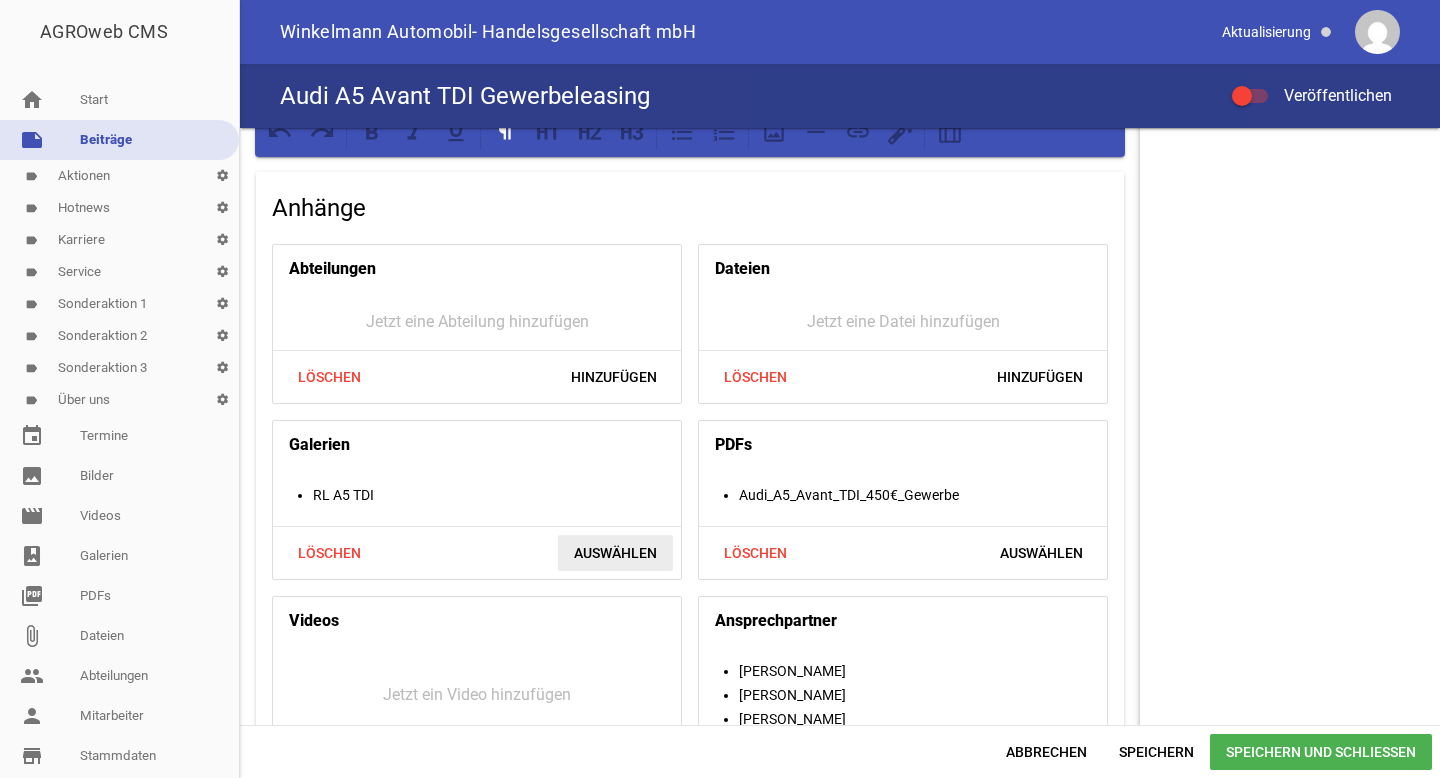 click on "Auswählen" at bounding box center [615, 553] 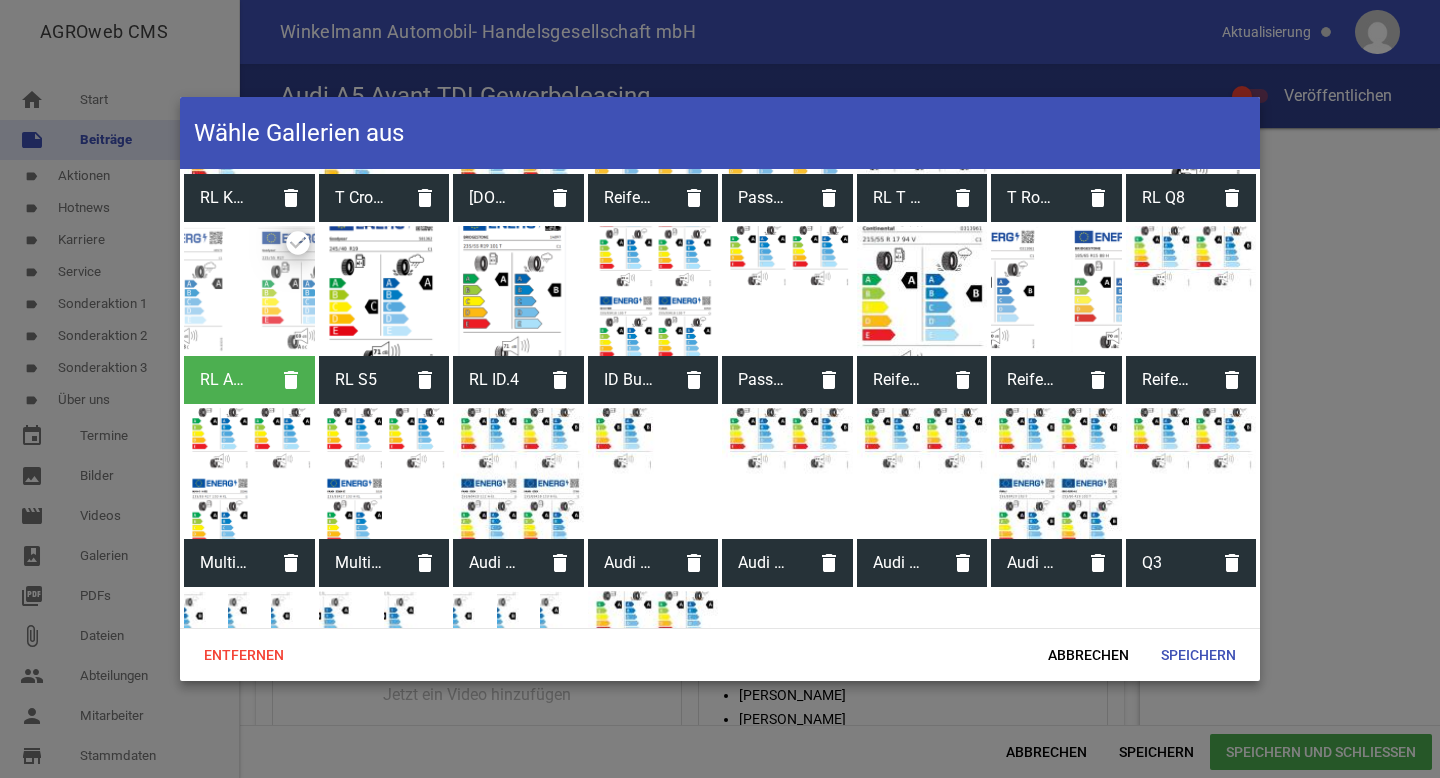 scroll, scrollTop: 2083, scrollLeft: 0, axis: vertical 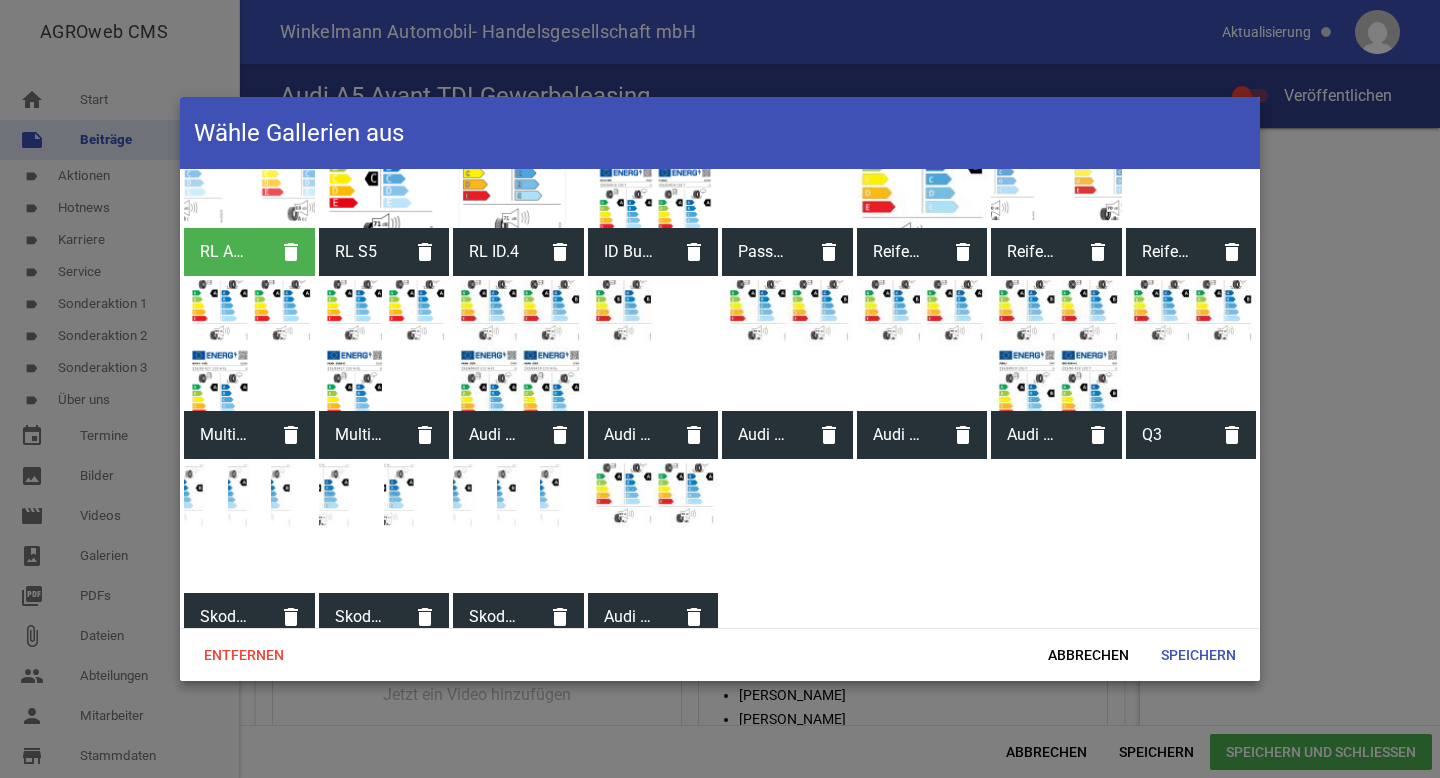 click at bounding box center (653, 528) 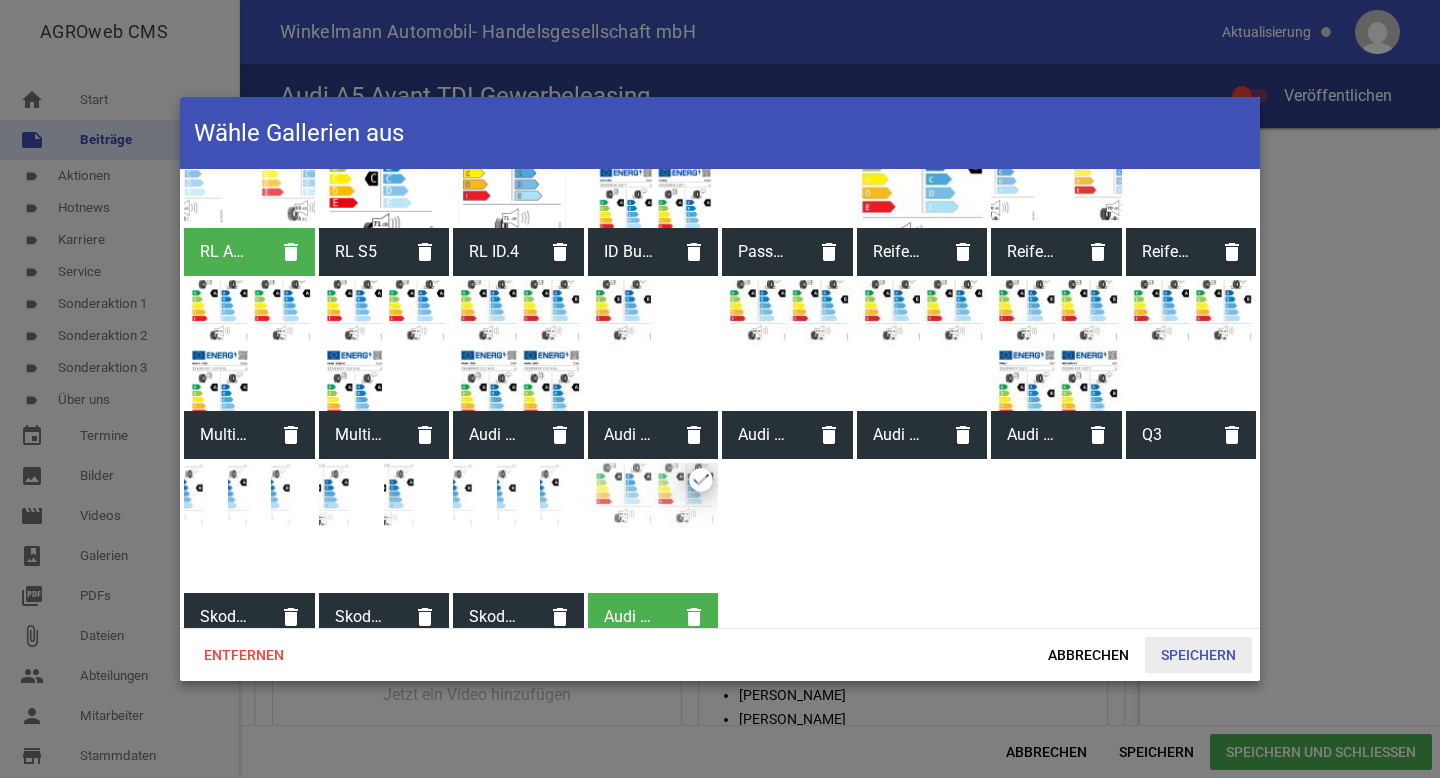 click on "Speichern" at bounding box center [1198, 655] 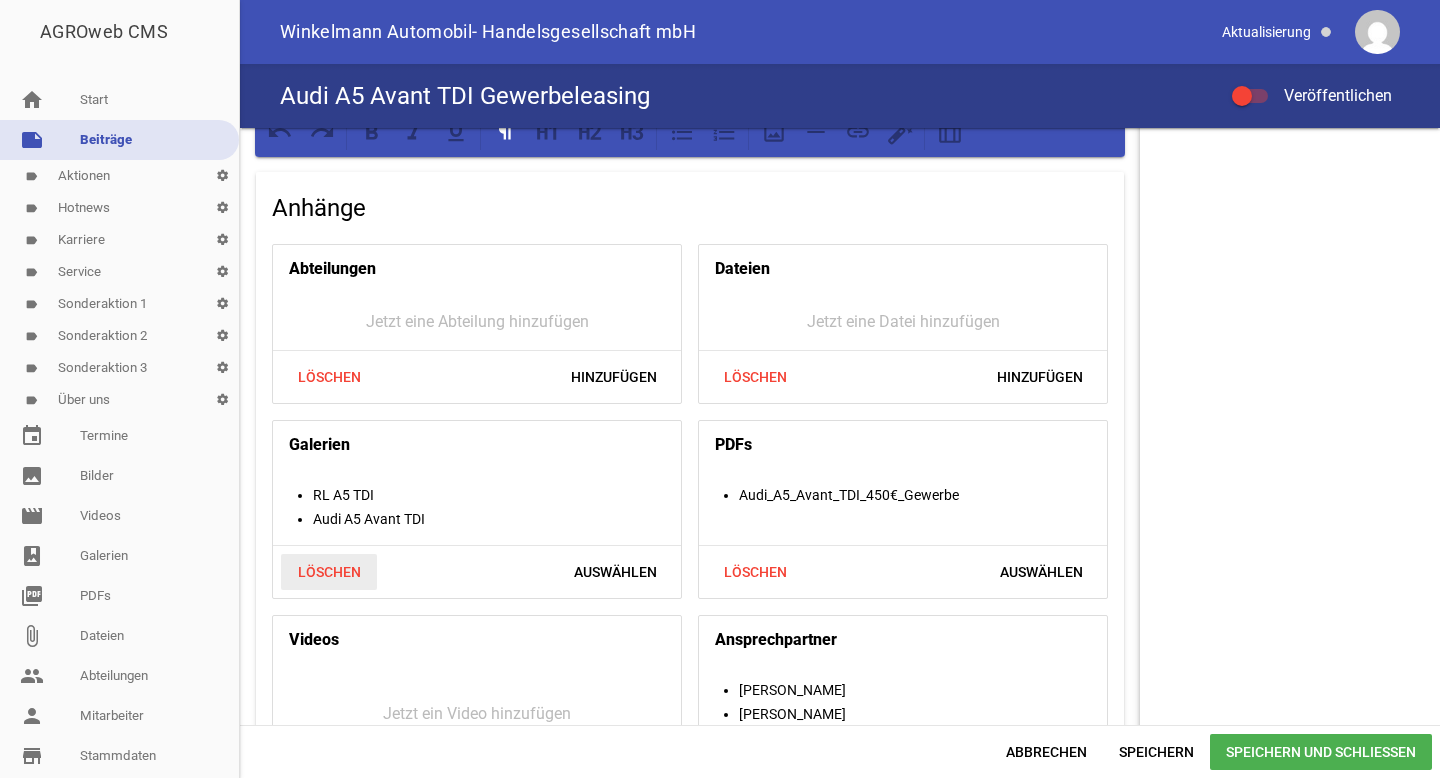 click on "Löschen" at bounding box center (329, 572) 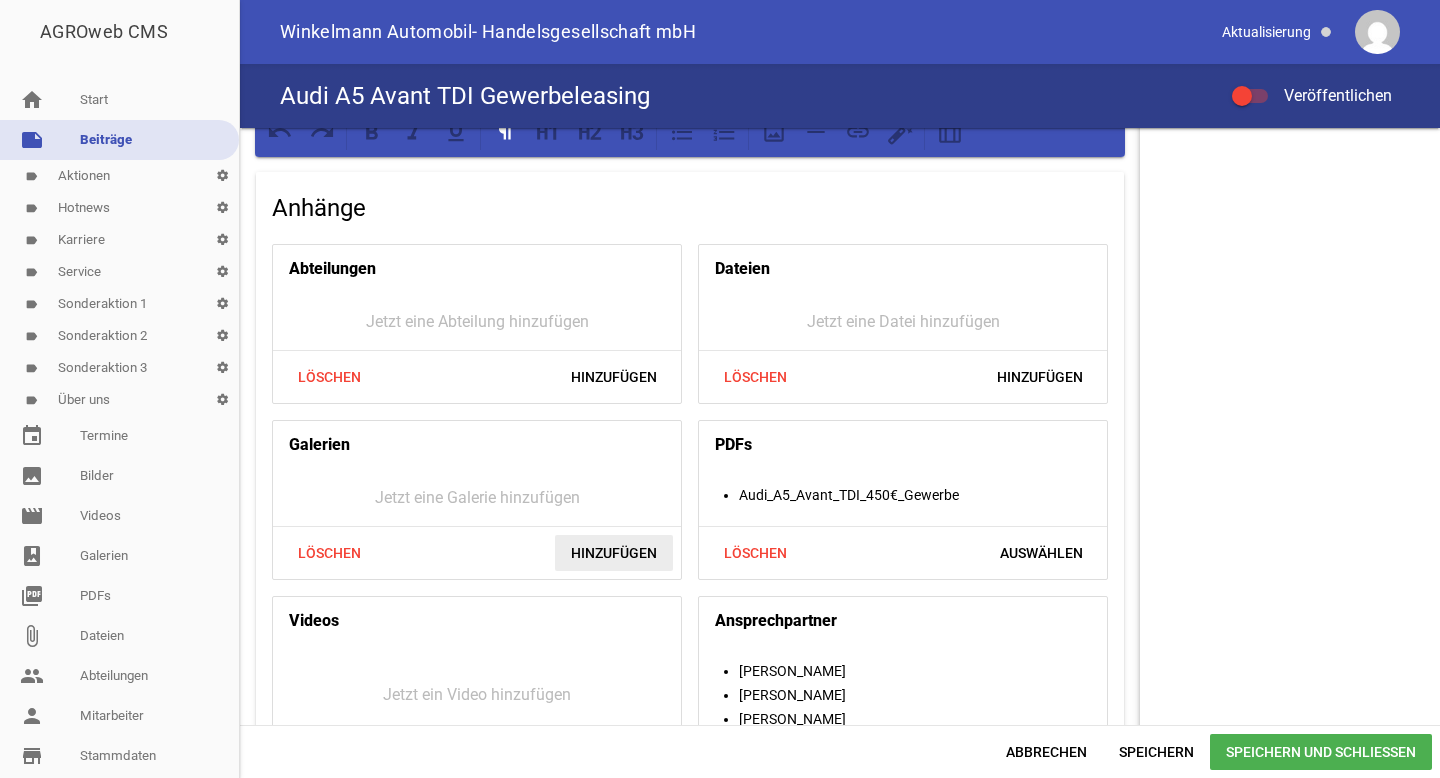 click on "Hinzufügen" at bounding box center [614, 553] 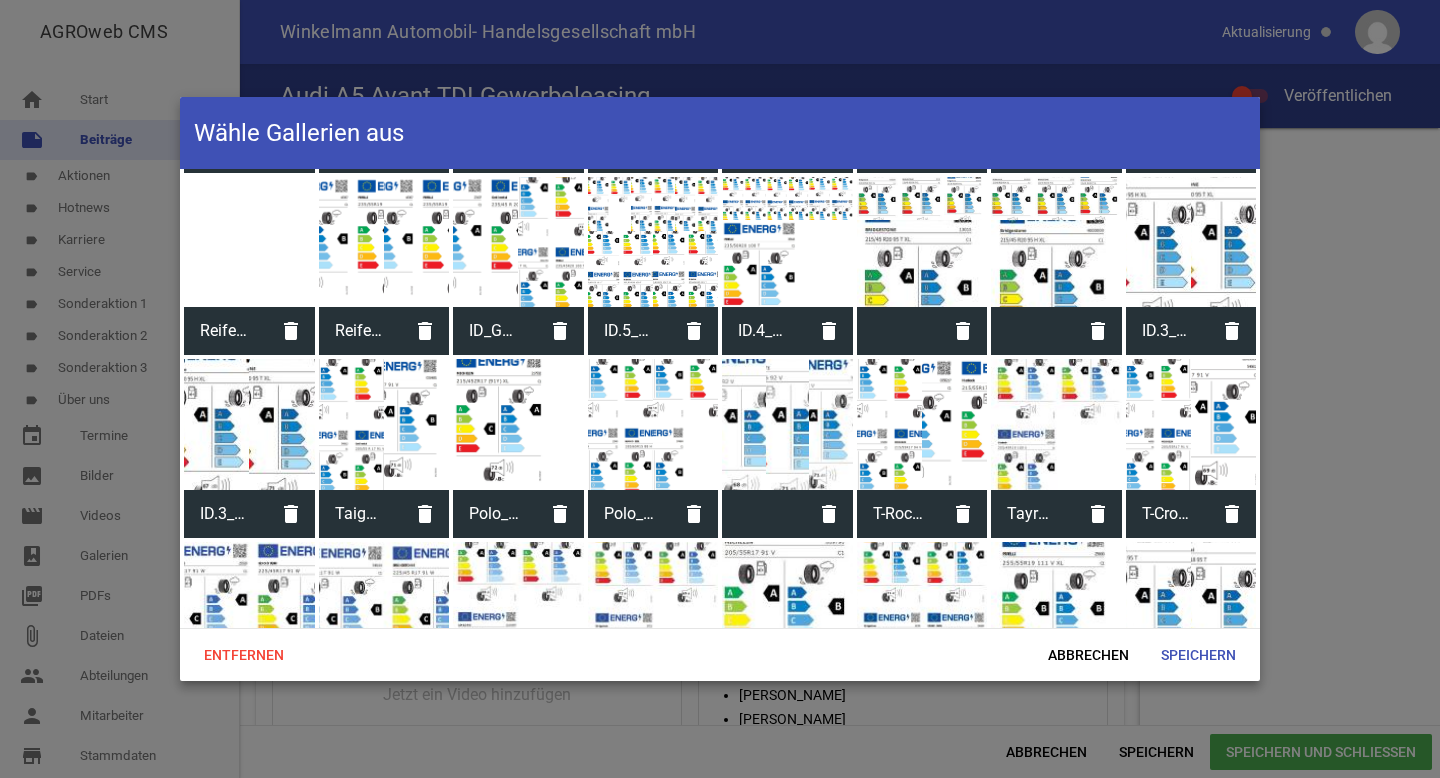 scroll, scrollTop: 2083, scrollLeft: 0, axis: vertical 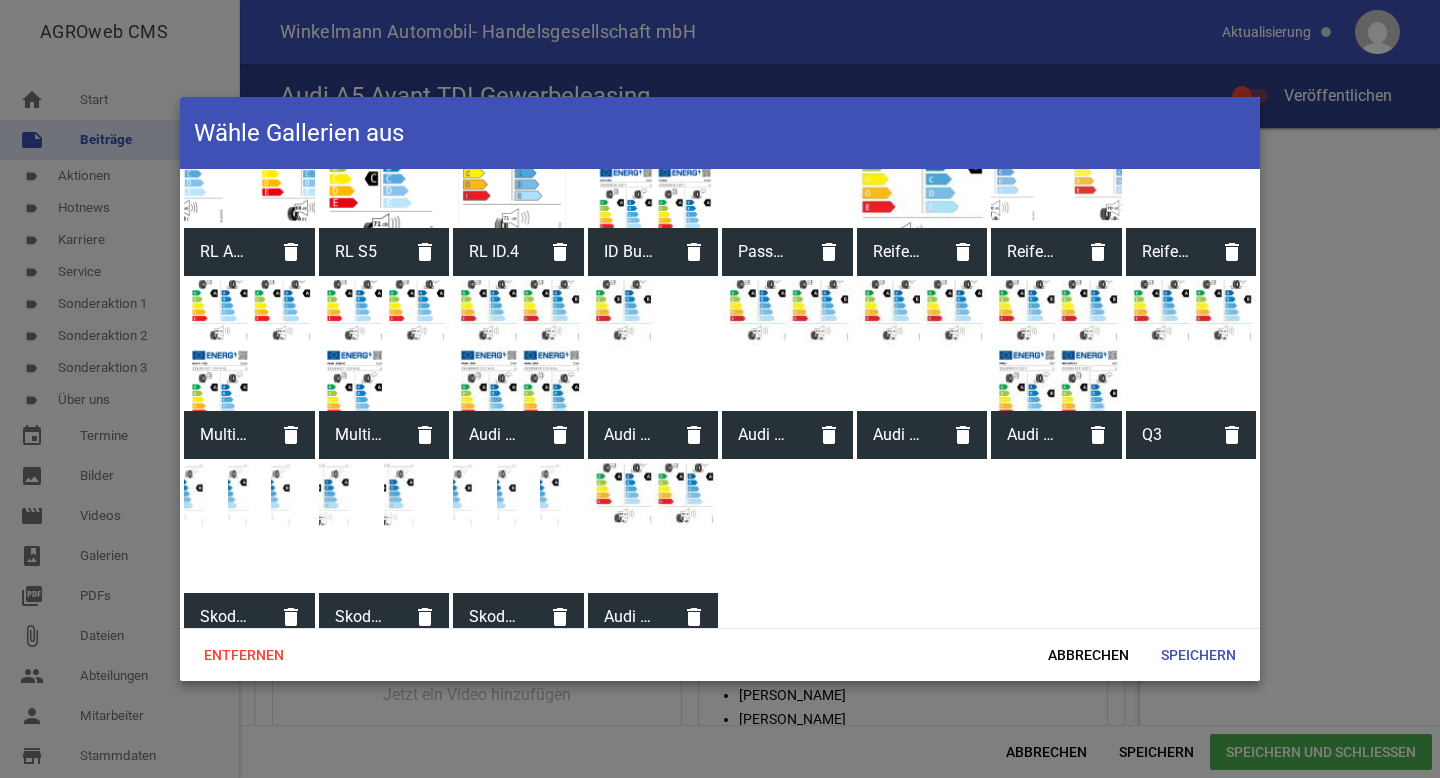 click at bounding box center (653, 528) 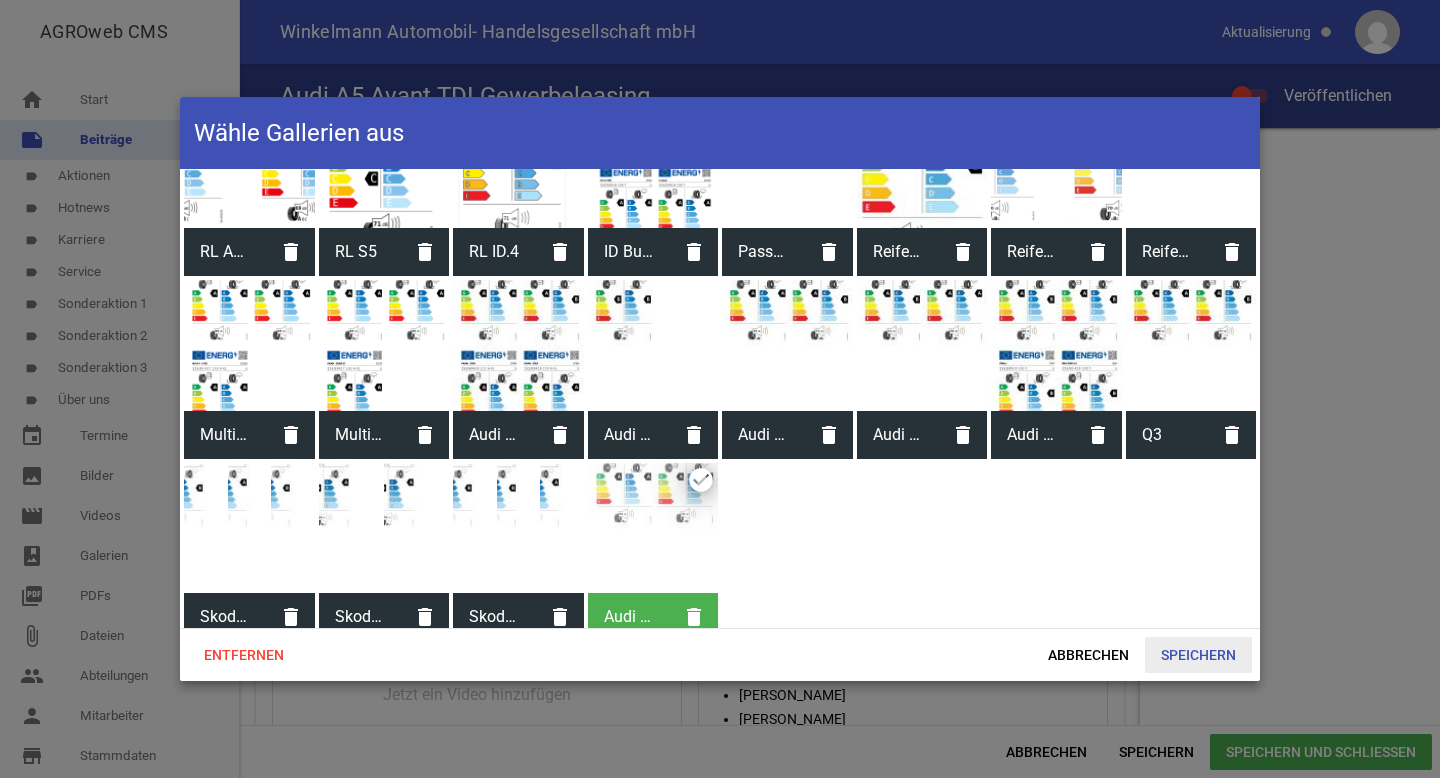 click on "Speichern" at bounding box center [1198, 655] 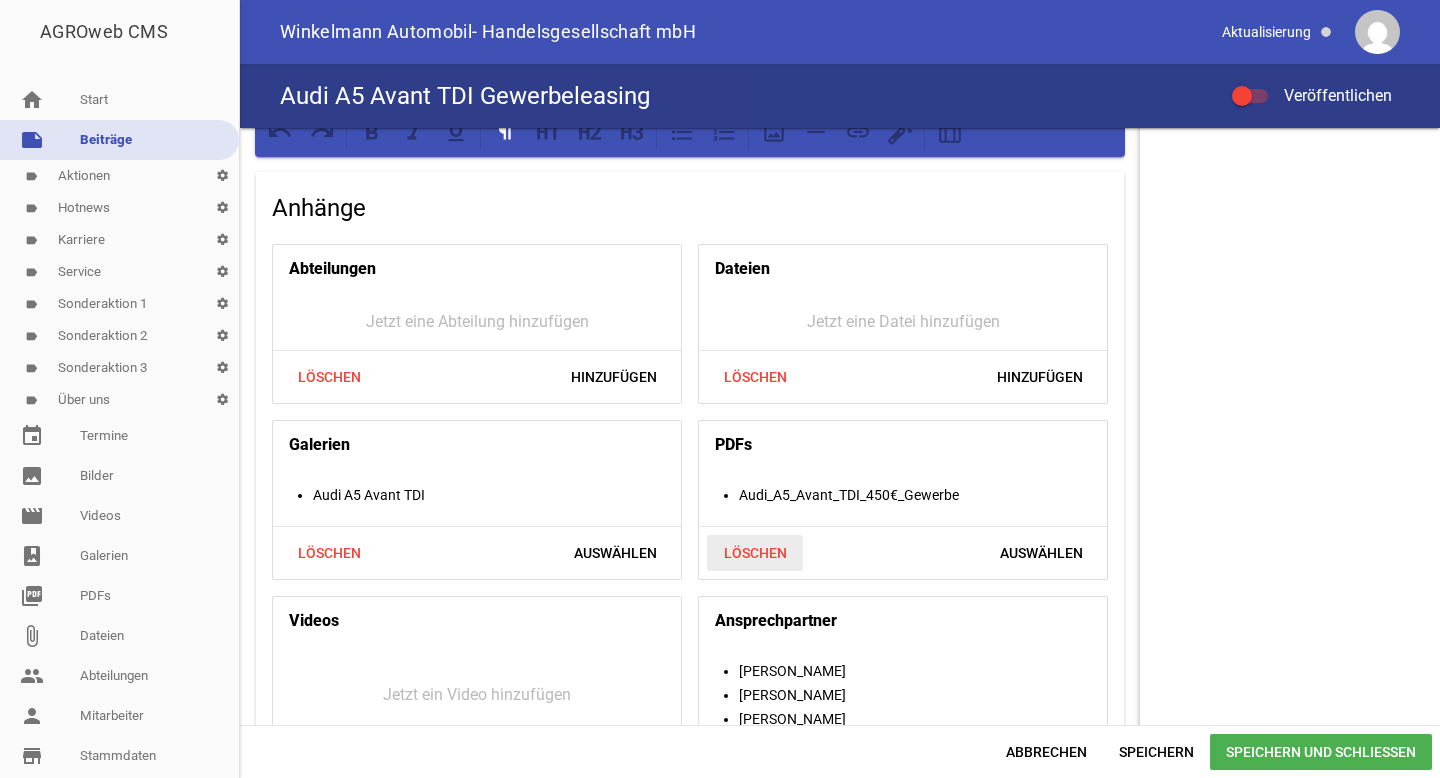 click on "Löschen" at bounding box center (755, 553) 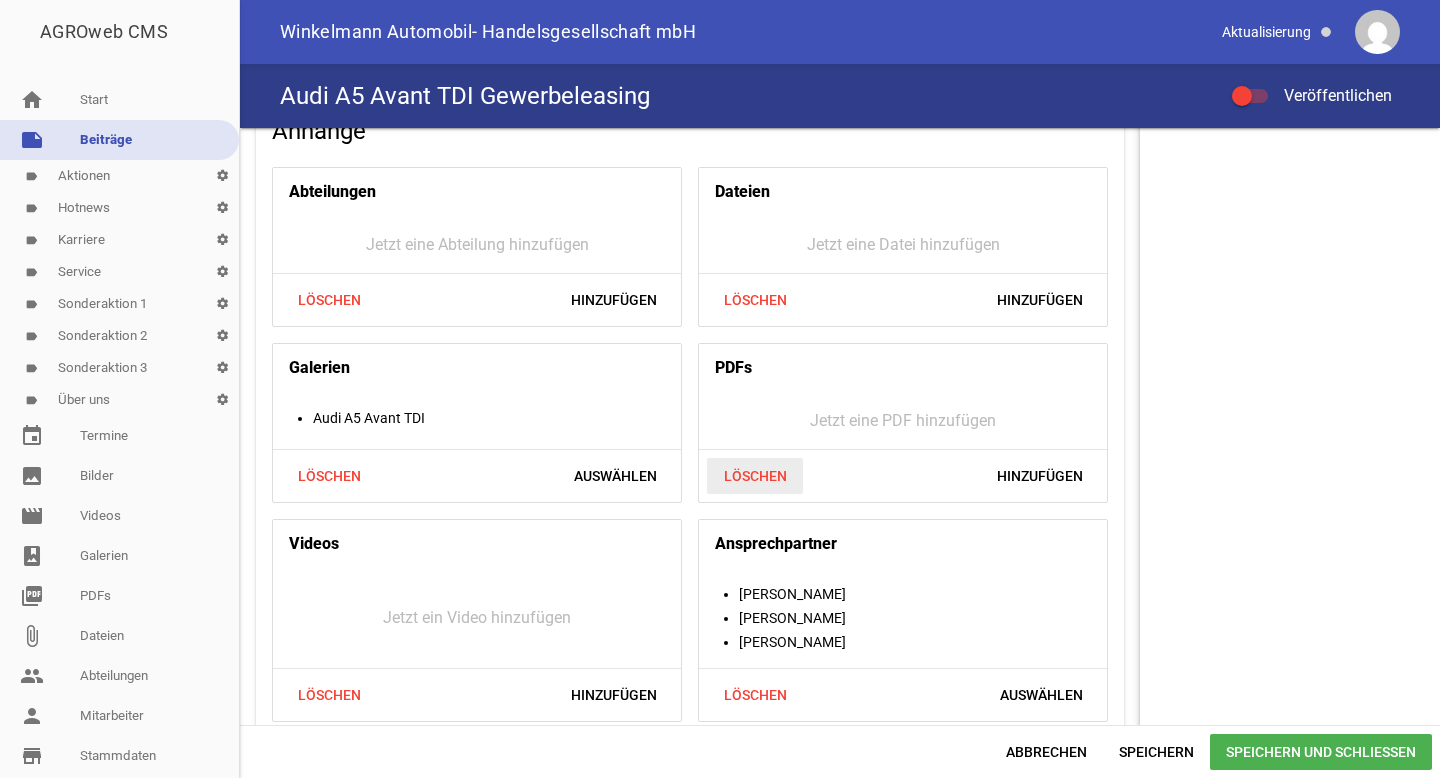 scroll, scrollTop: 1847, scrollLeft: 0, axis: vertical 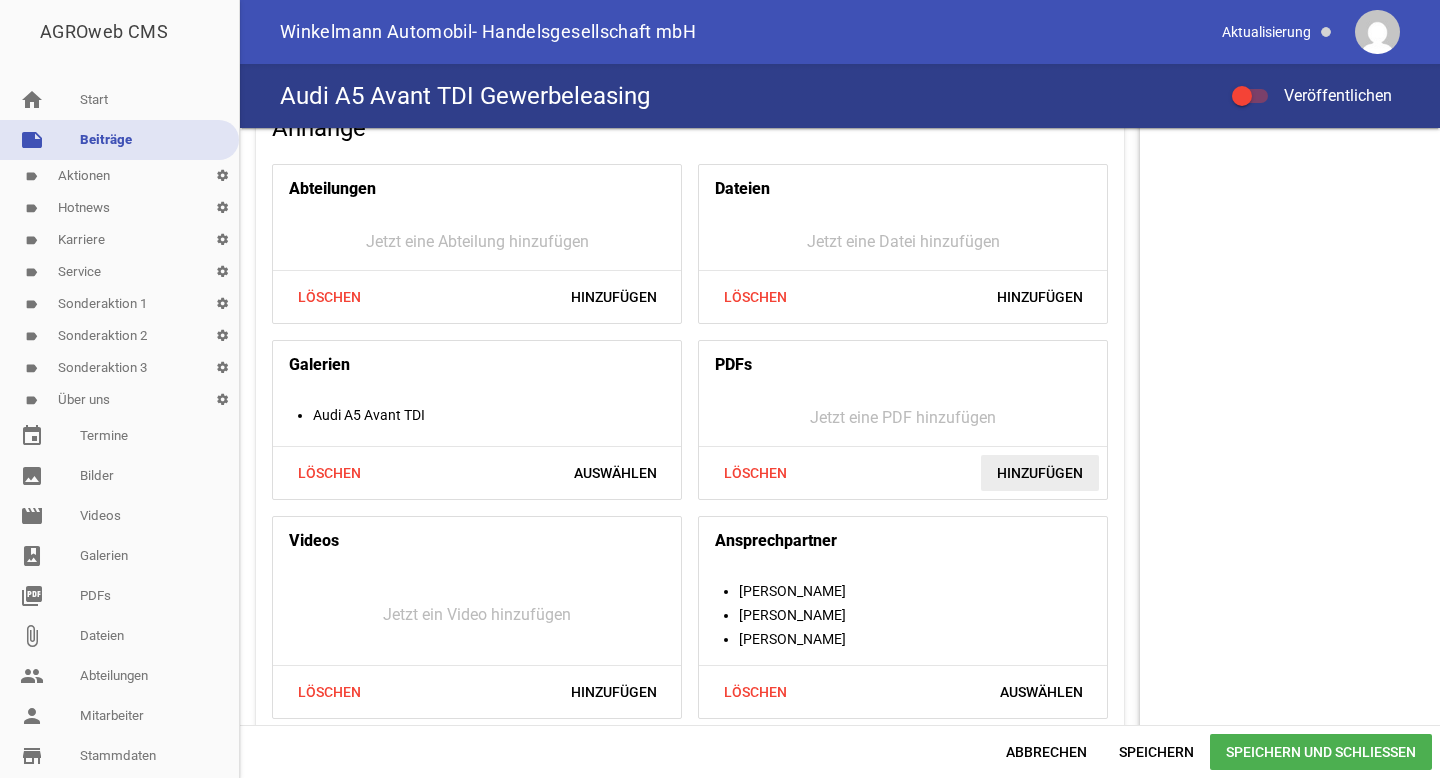 click on "Hinzufügen" at bounding box center (1040, 473) 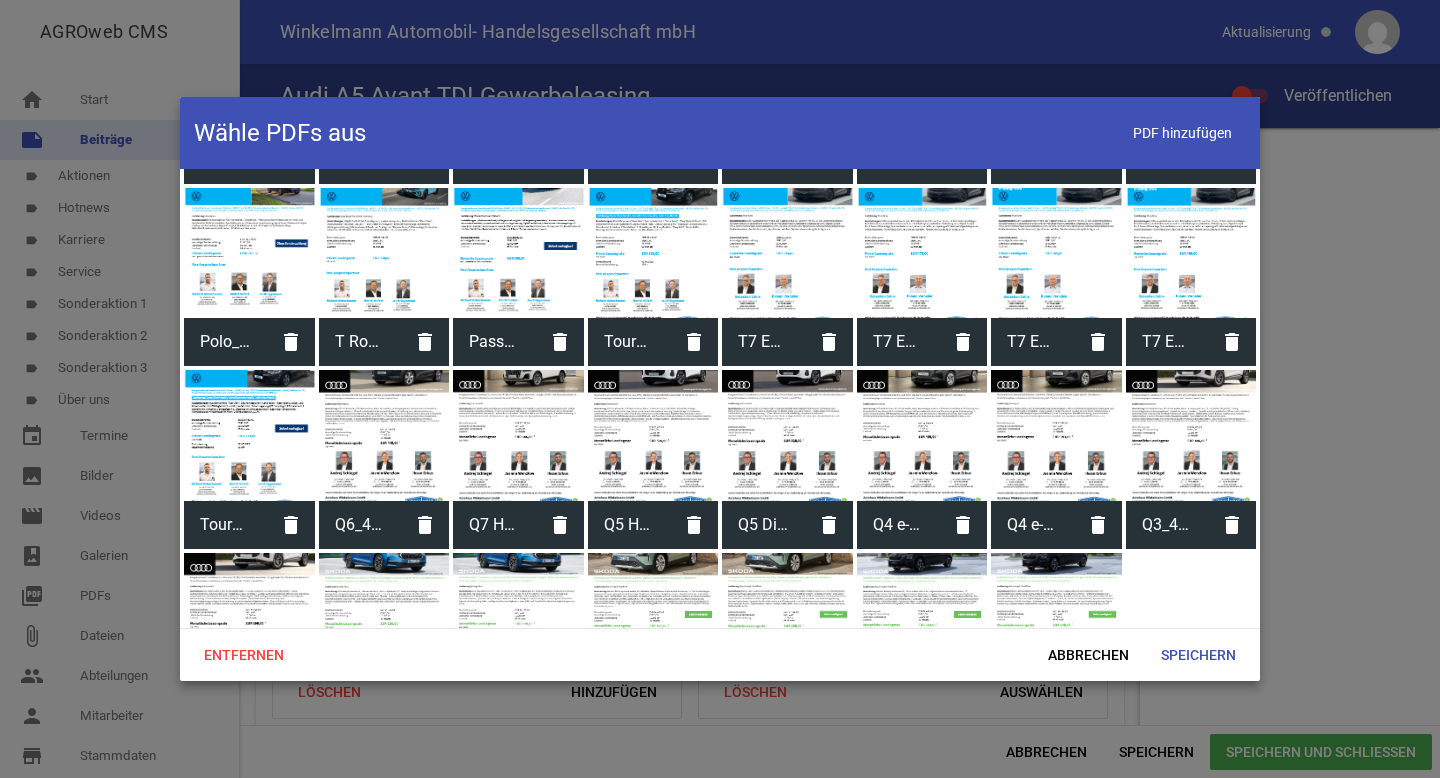 scroll, scrollTop: 2299, scrollLeft: 0, axis: vertical 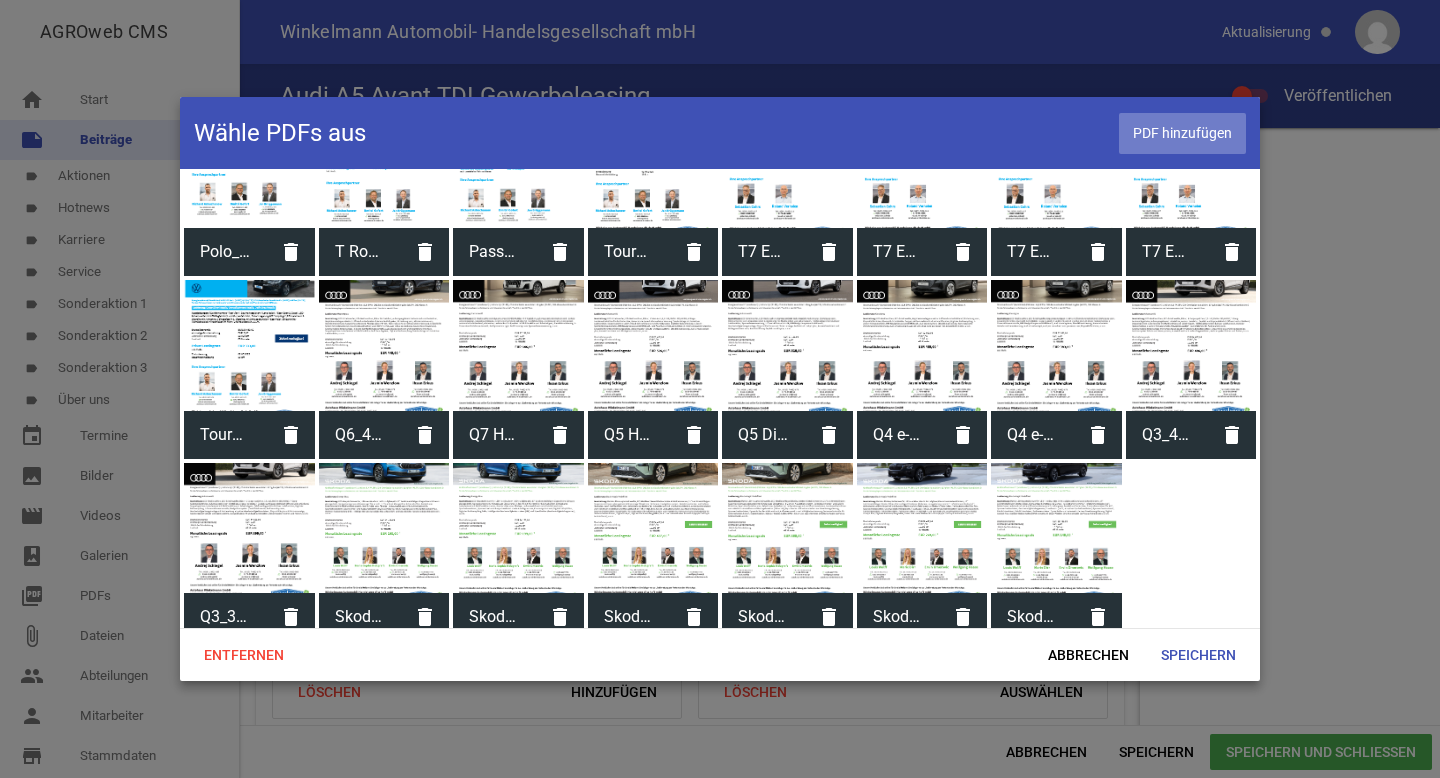 click on "PDF hinzufügen" at bounding box center (1182, 133) 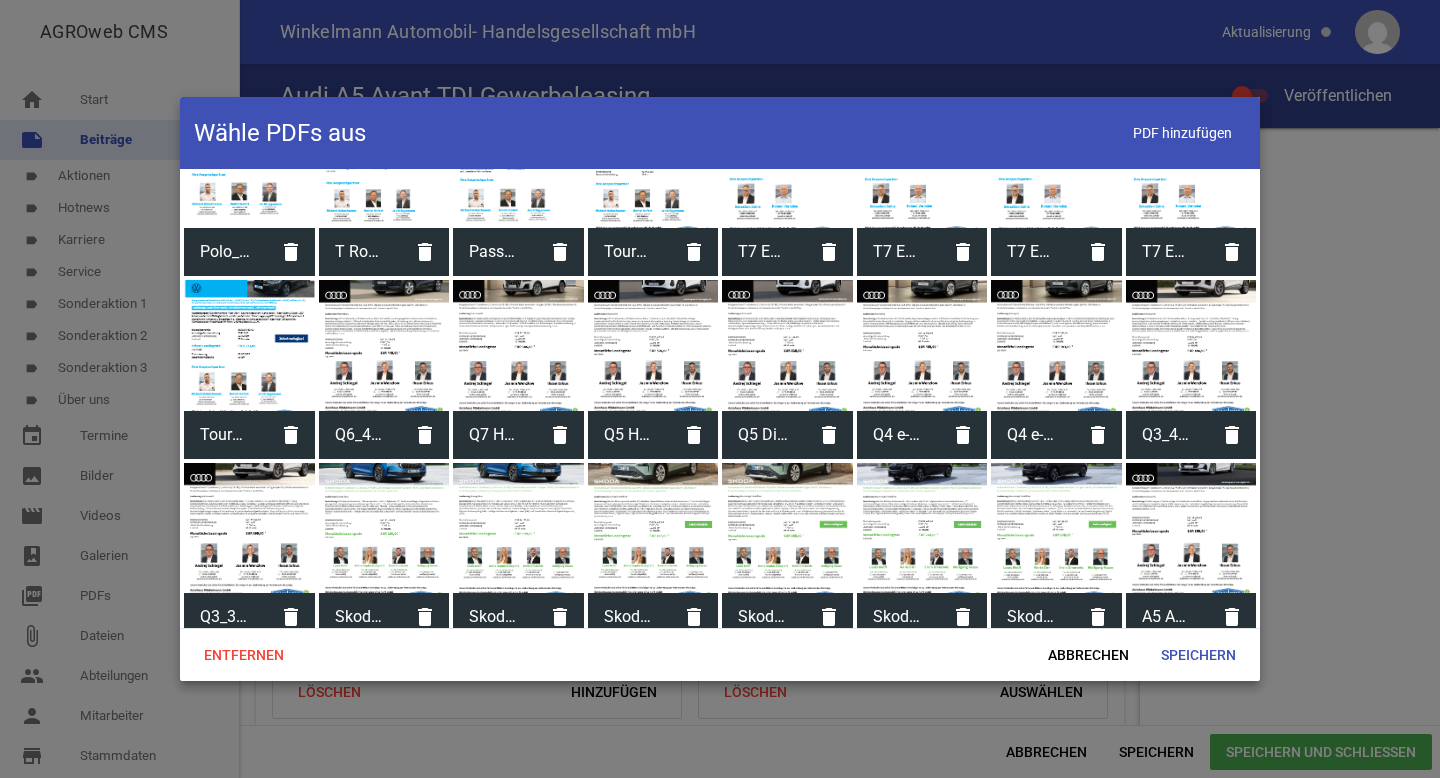 click at bounding box center (1191, 528) 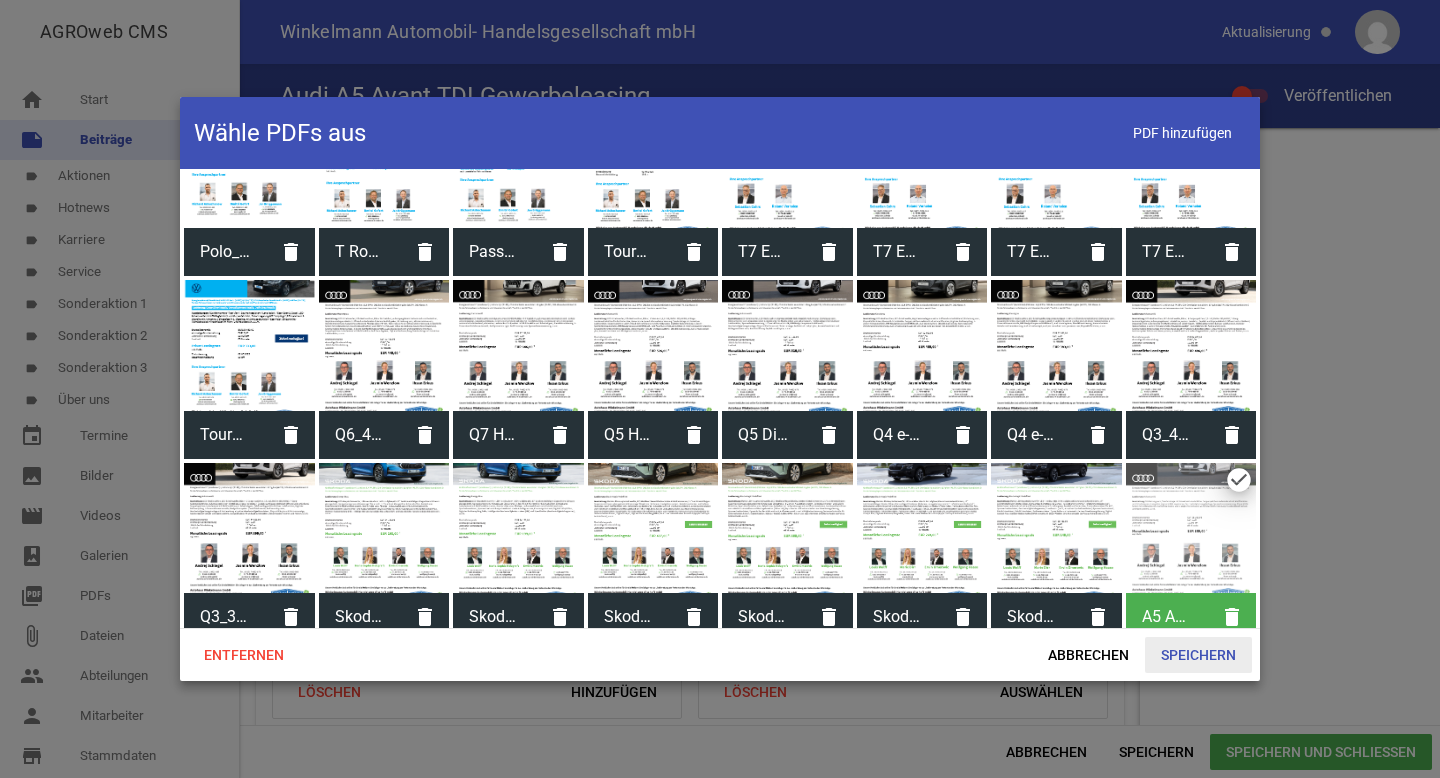 click on "Speichern" at bounding box center (1198, 655) 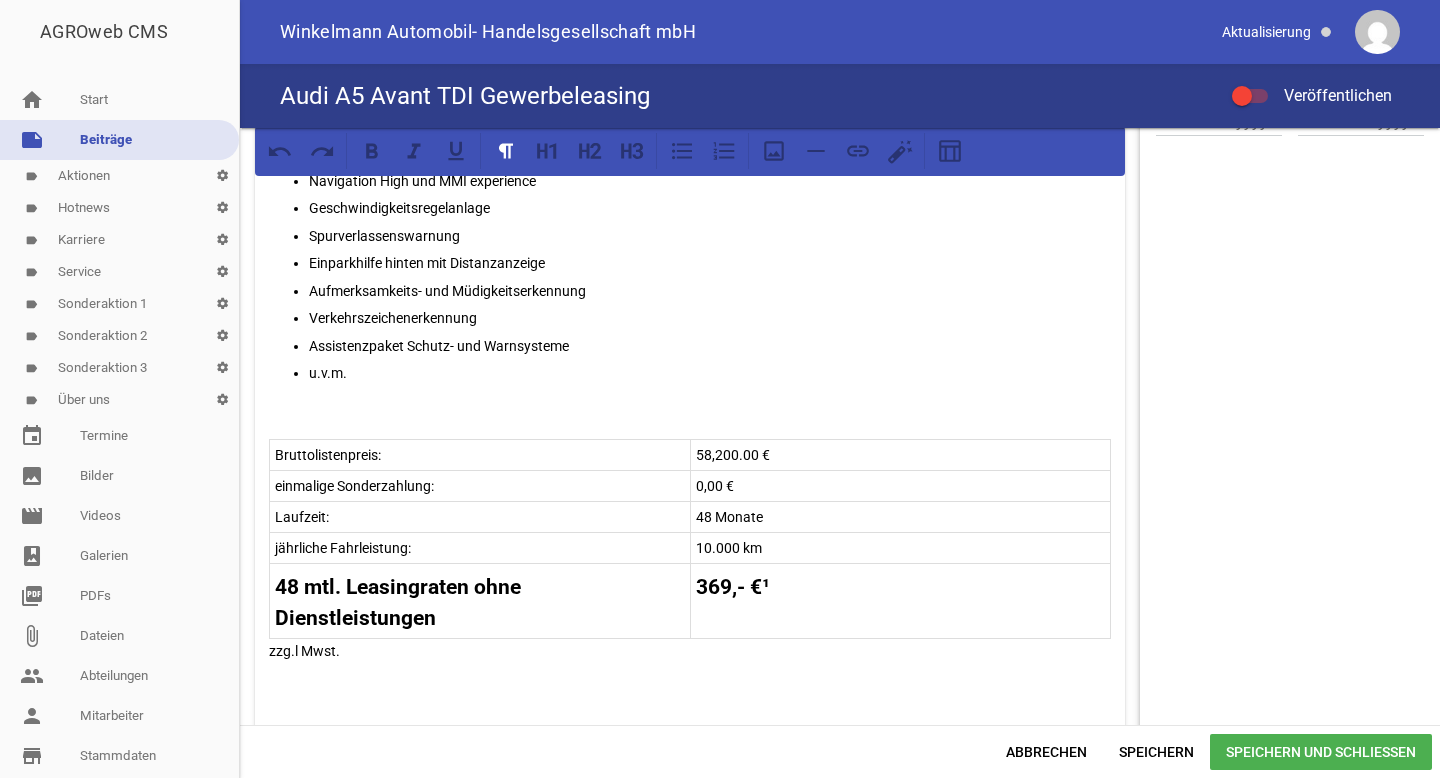 scroll, scrollTop: 137, scrollLeft: 0, axis: vertical 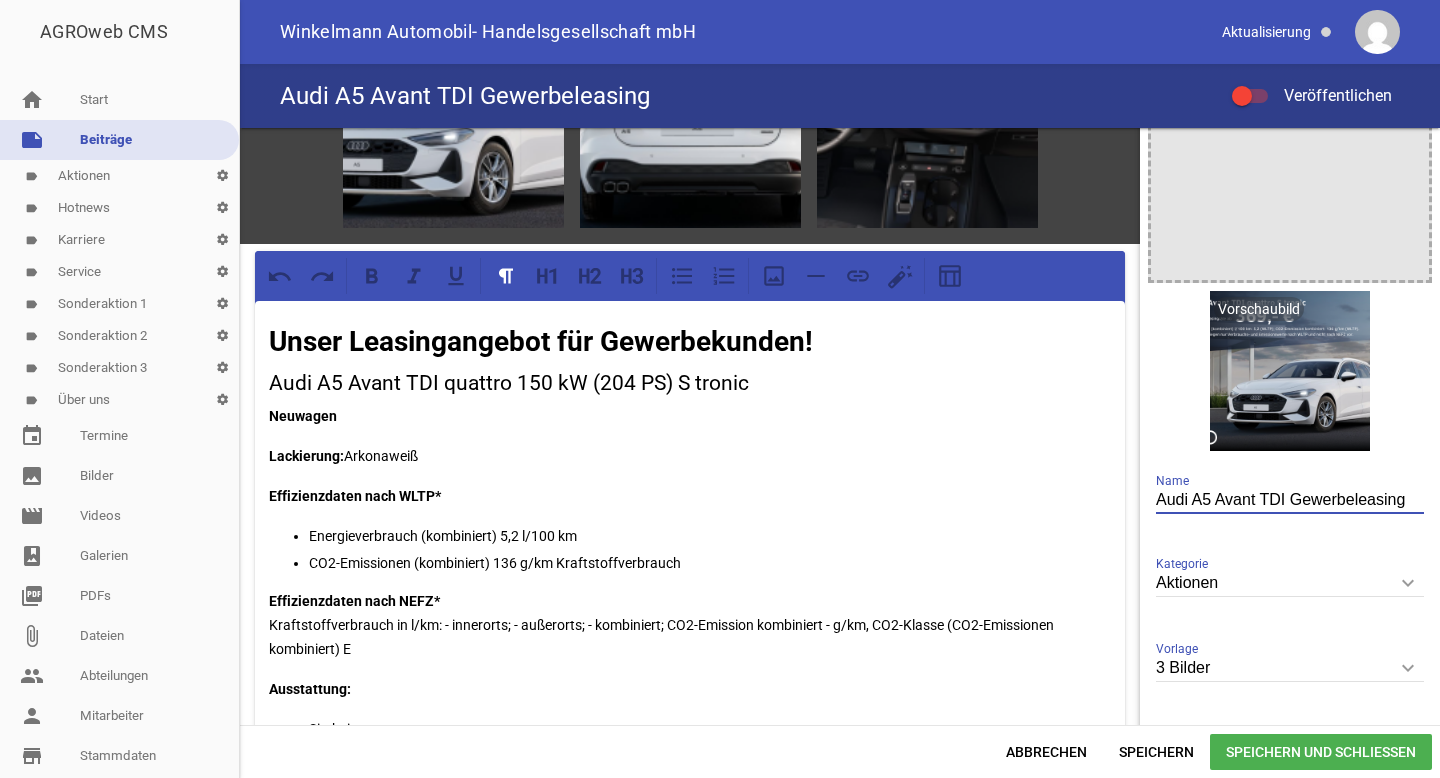 click on "Audi A5 Avant TDI Gewerbeleasing" at bounding box center [1290, 500] 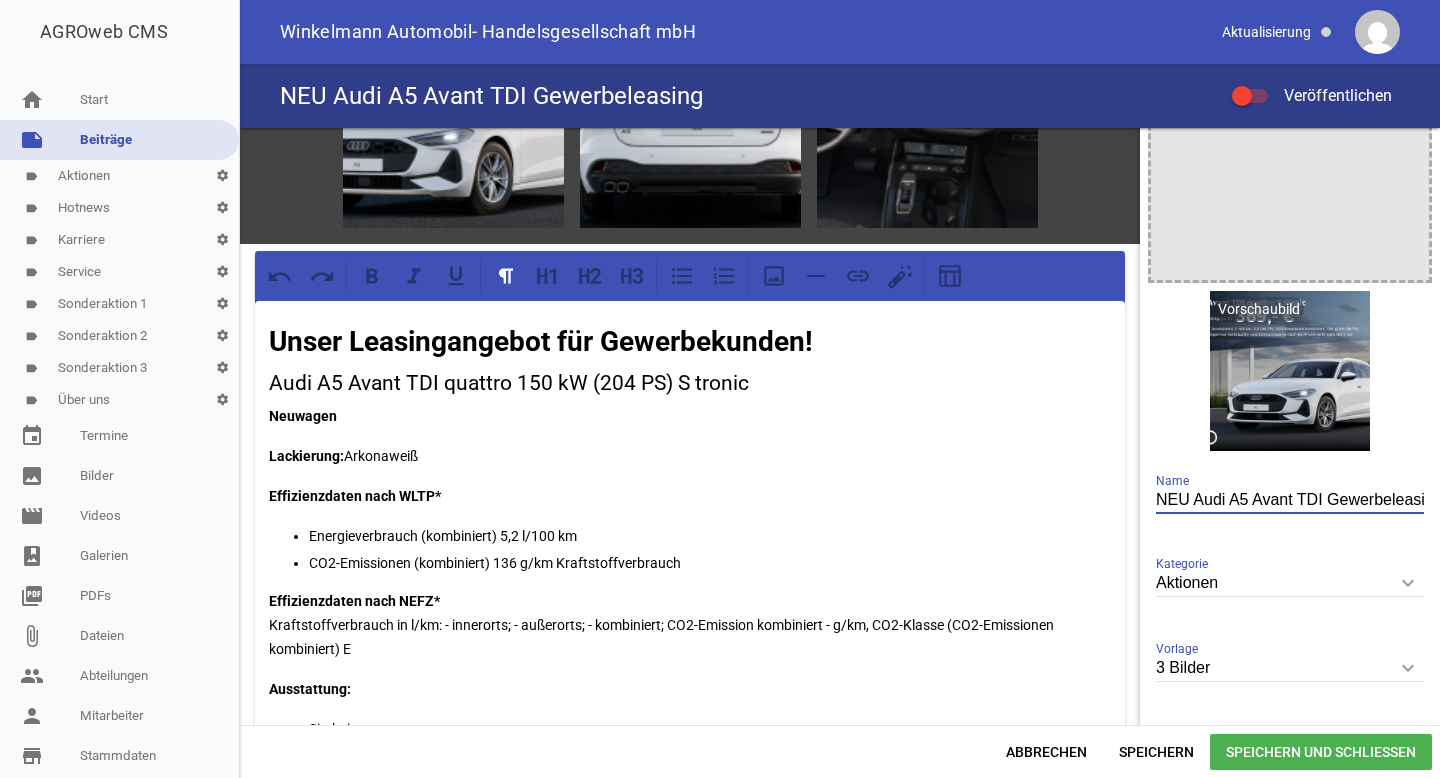 type on "NEU Audi A5 Avant TDI Gewerbeleasing" 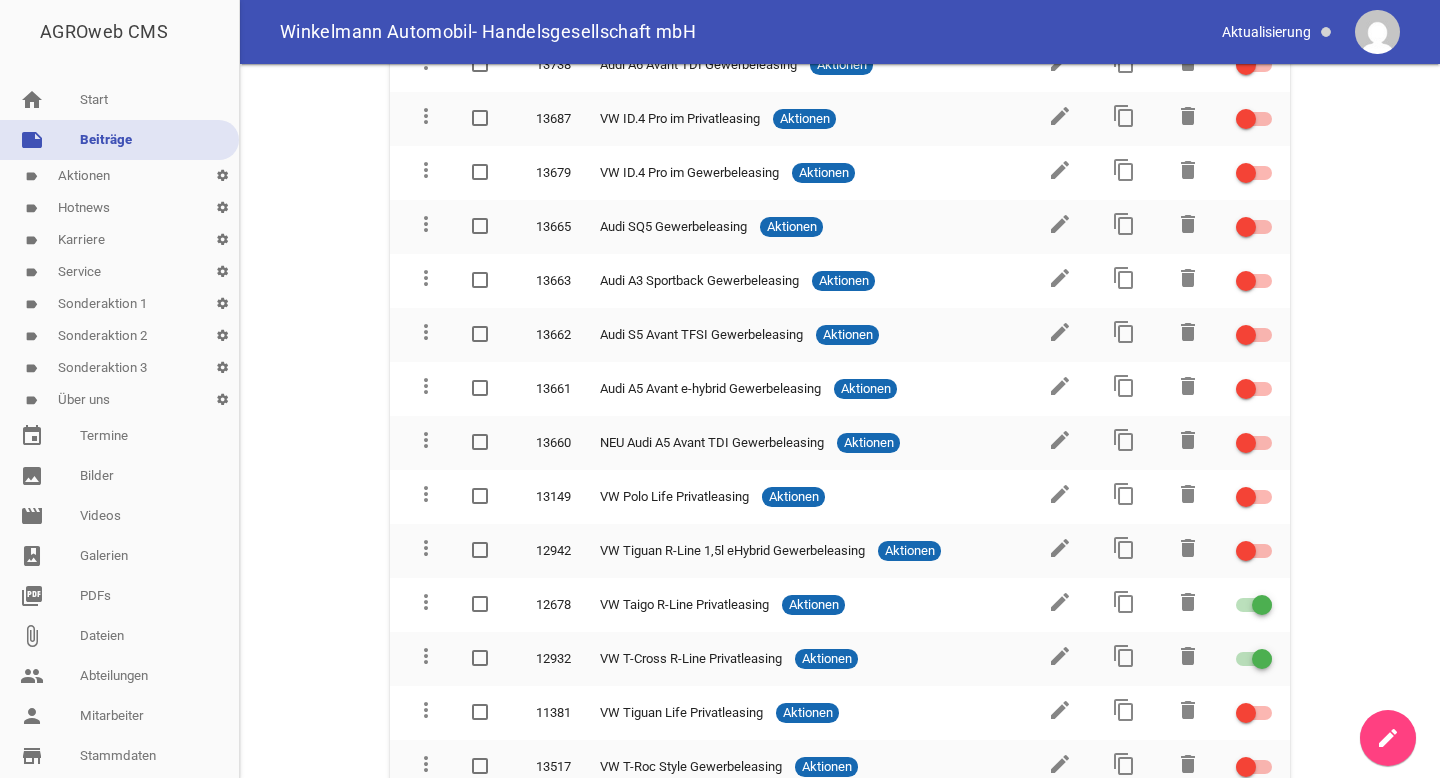 scroll, scrollTop: 2759, scrollLeft: 0, axis: vertical 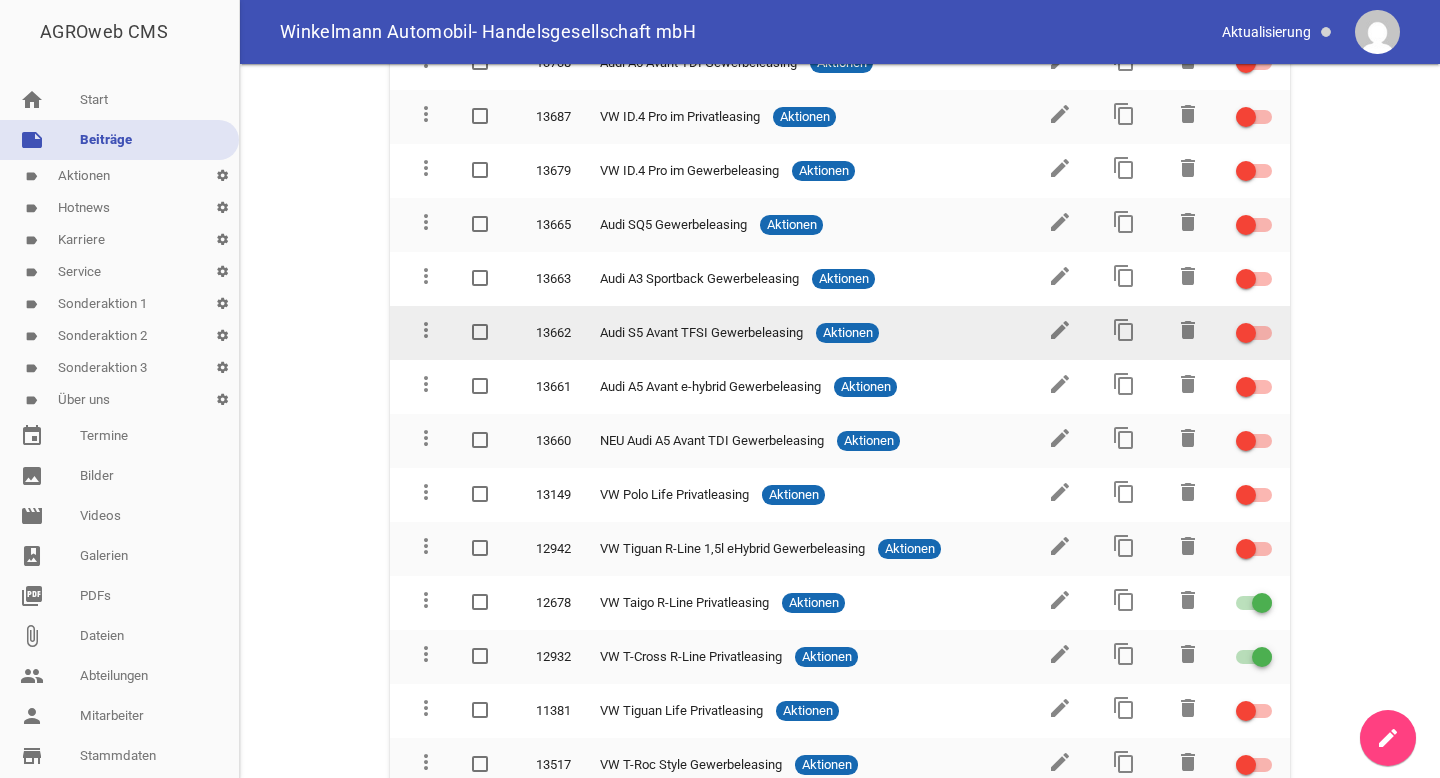type 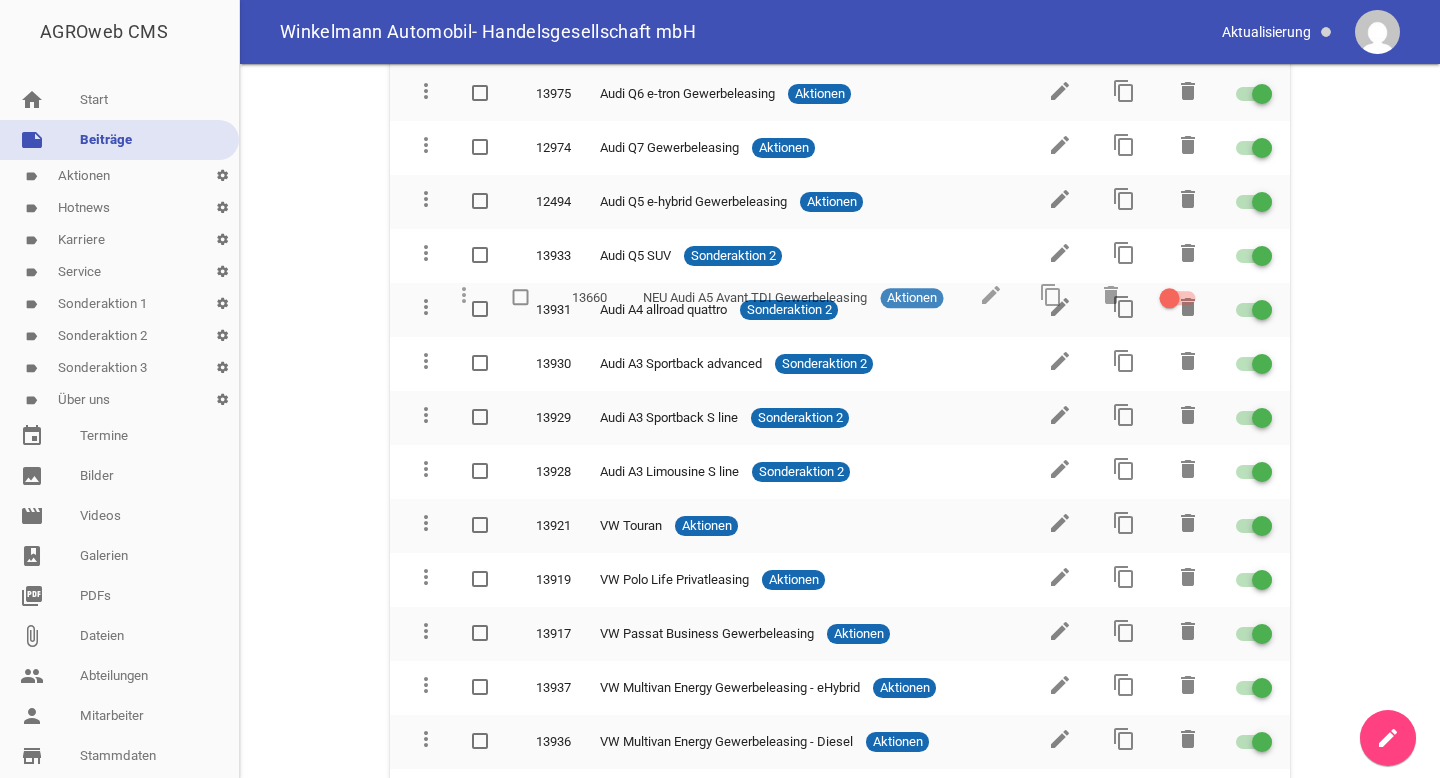 scroll, scrollTop: 0, scrollLeft: 0, axis: both 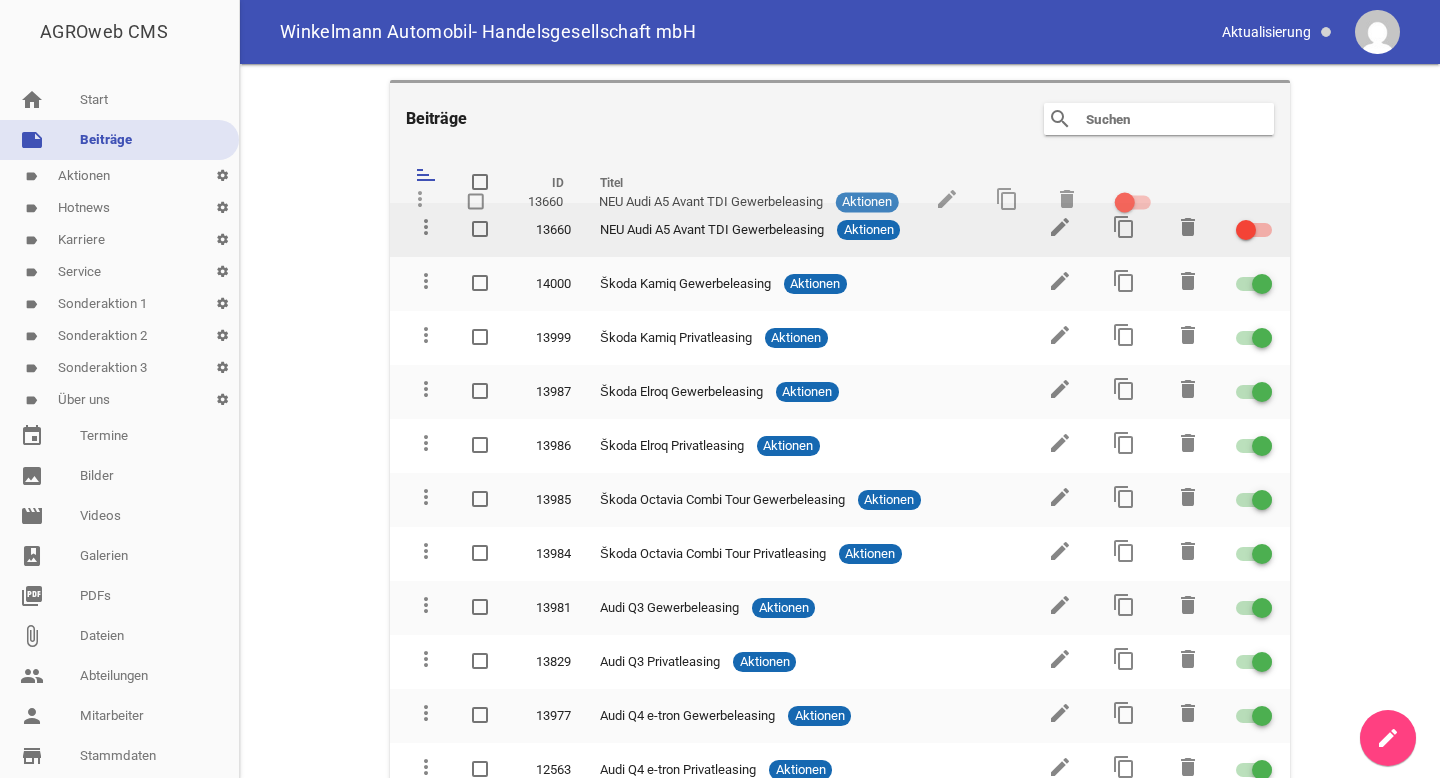 drag, startPoint x: 421, startPoint y: 414, endPoint x: 416, endPoint y: 204, distance: 210.05951 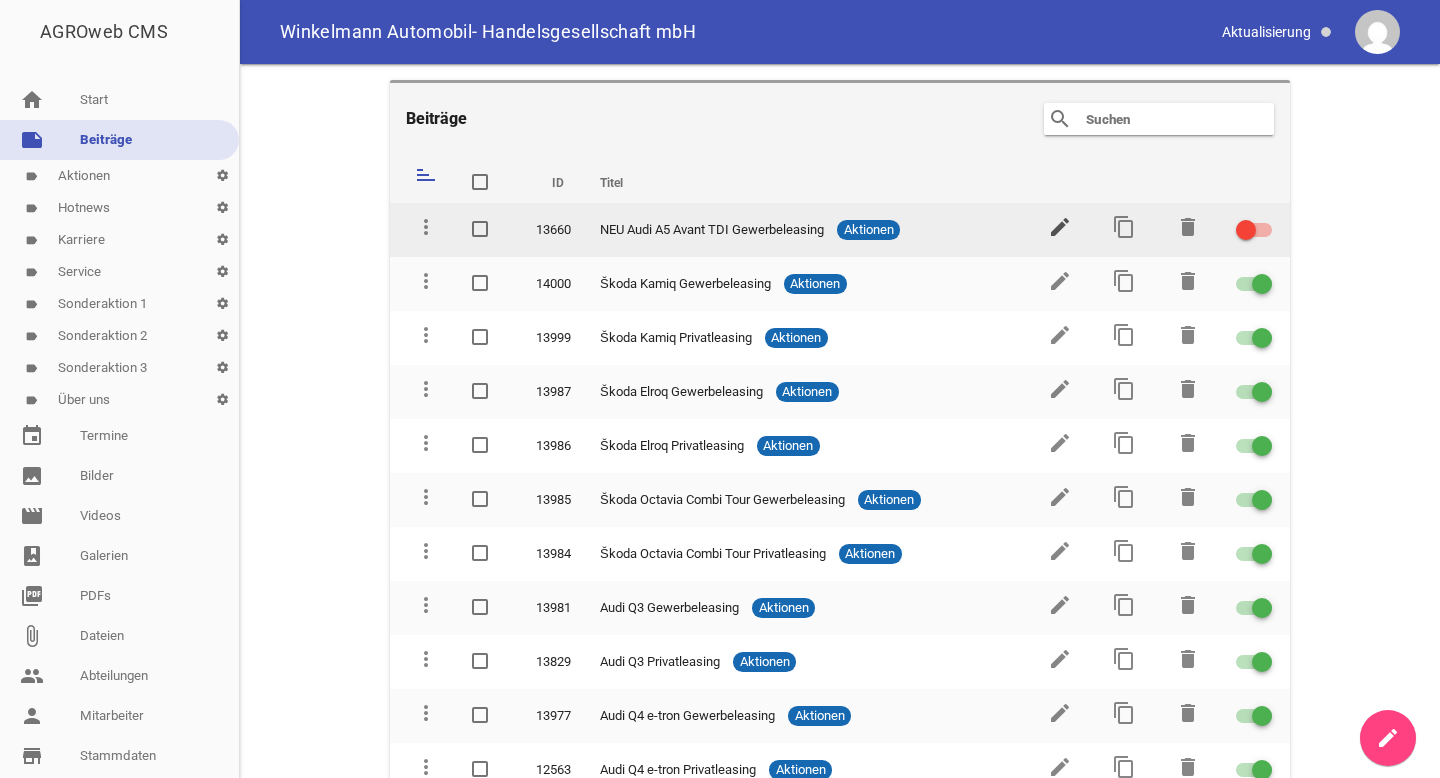 click on "edit" at bounding box center (1060, 227) 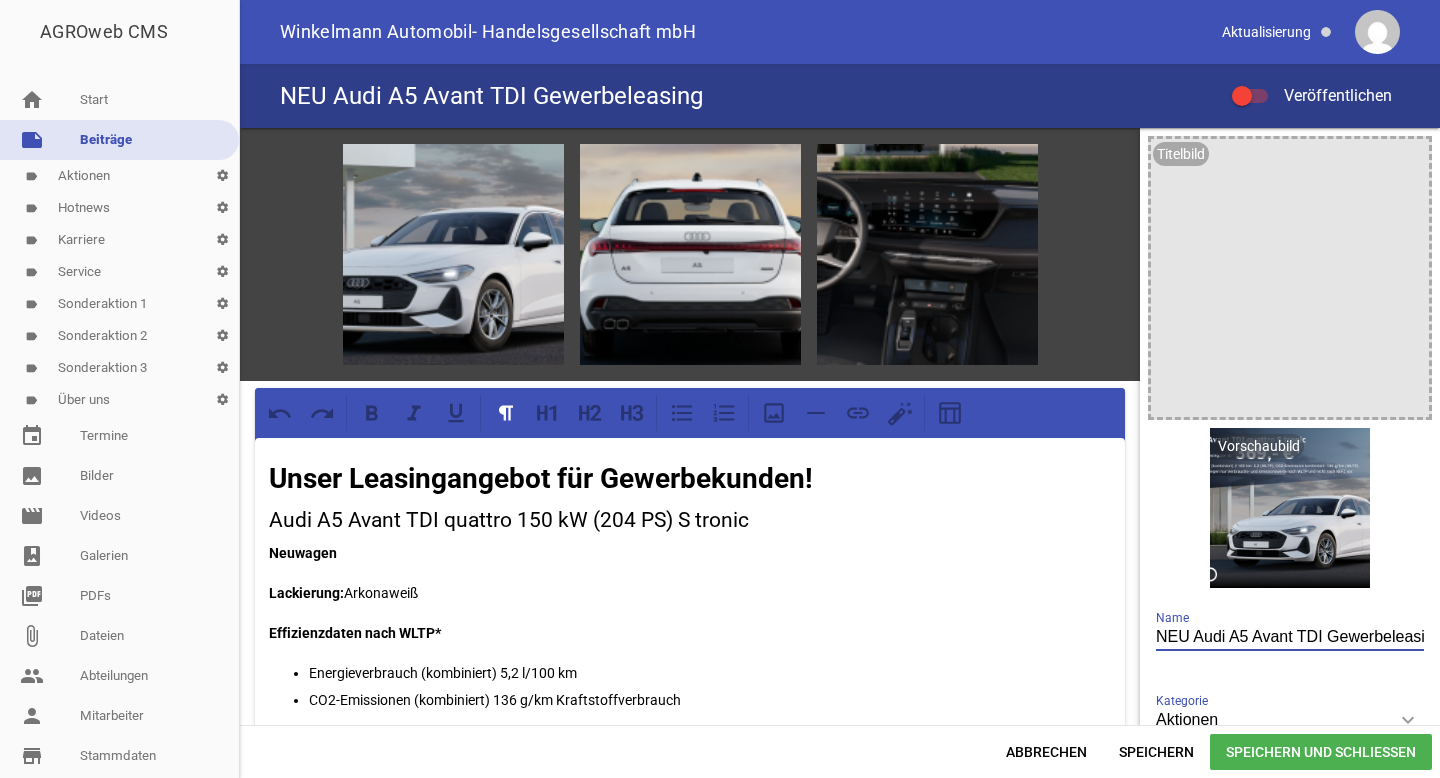 drag, startPoint x: 1184, startPoint y: 639, endPoint x: 1137, endPoint y: 639, distance: 47 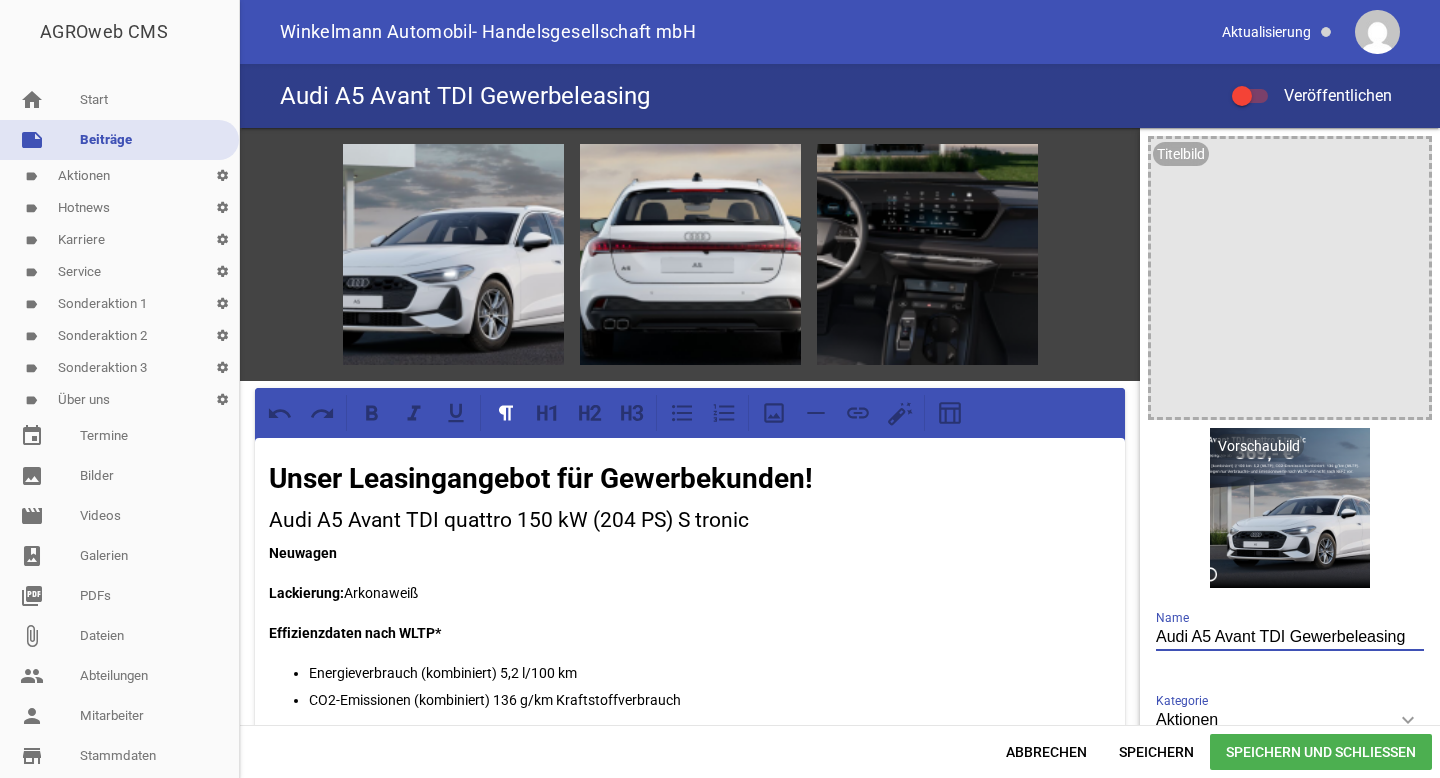 type on "Audi A5 Avant TDI Gewerbeleasing" 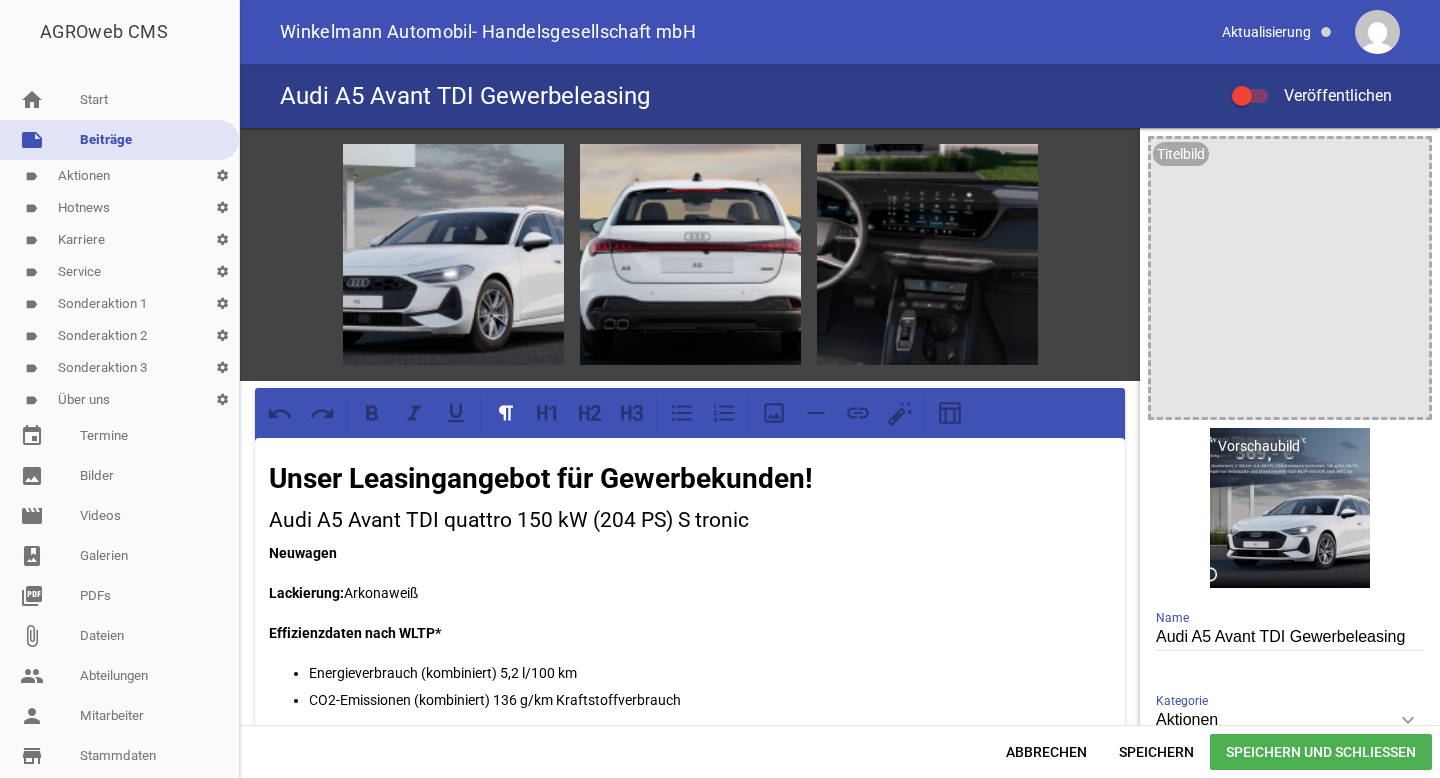 click at bounding box center [1242, 96] 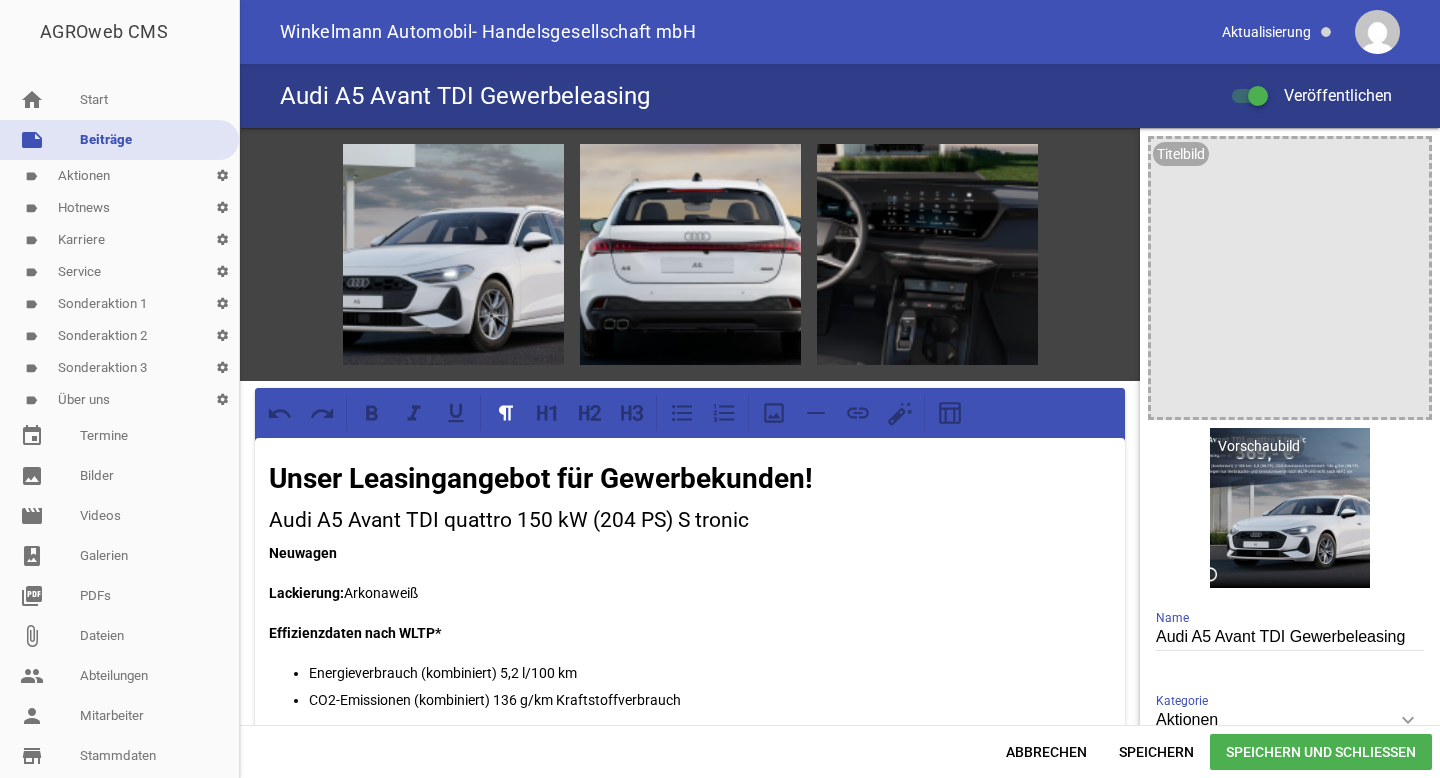 click on "Speichern und Schließen" at bounding box center [1321, 752] 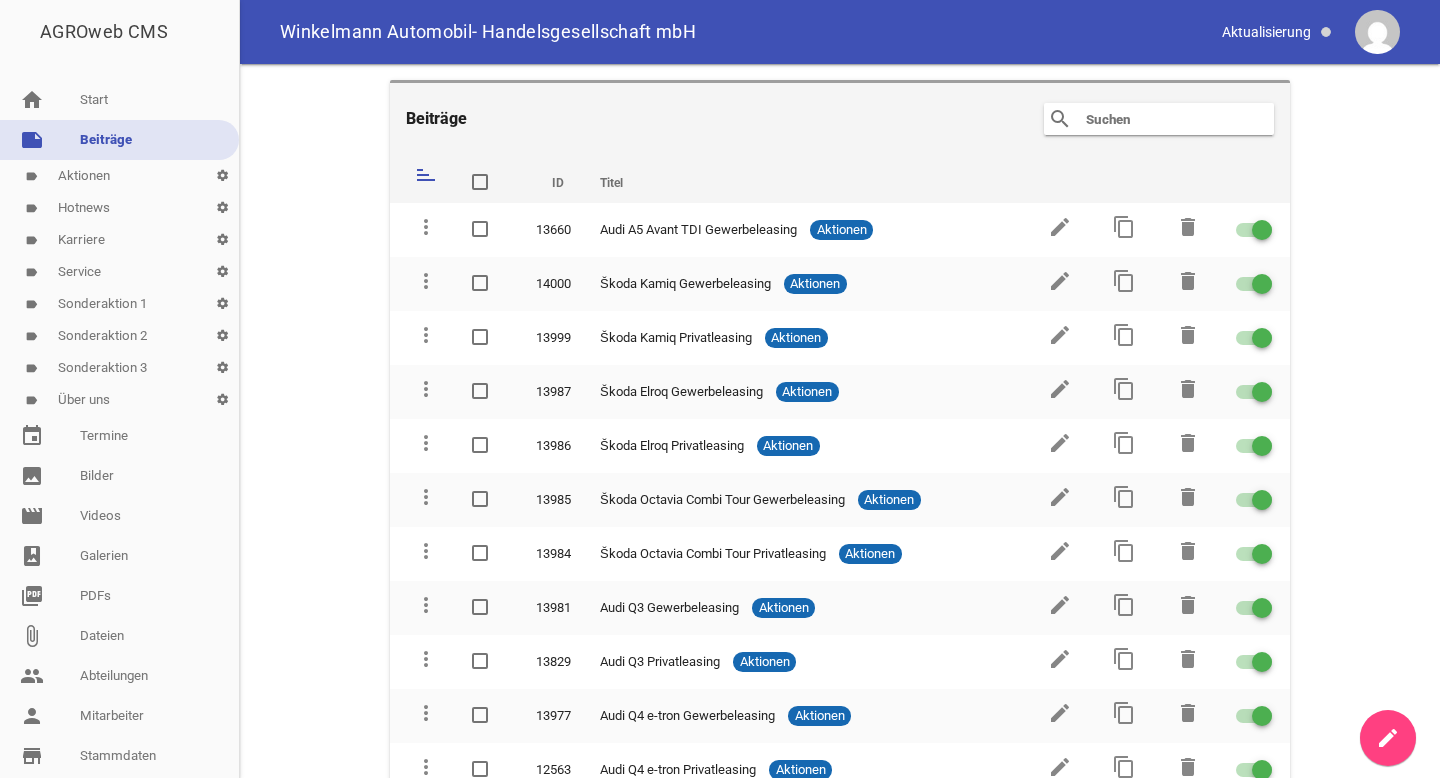 click at bounding box center [1164, 119] 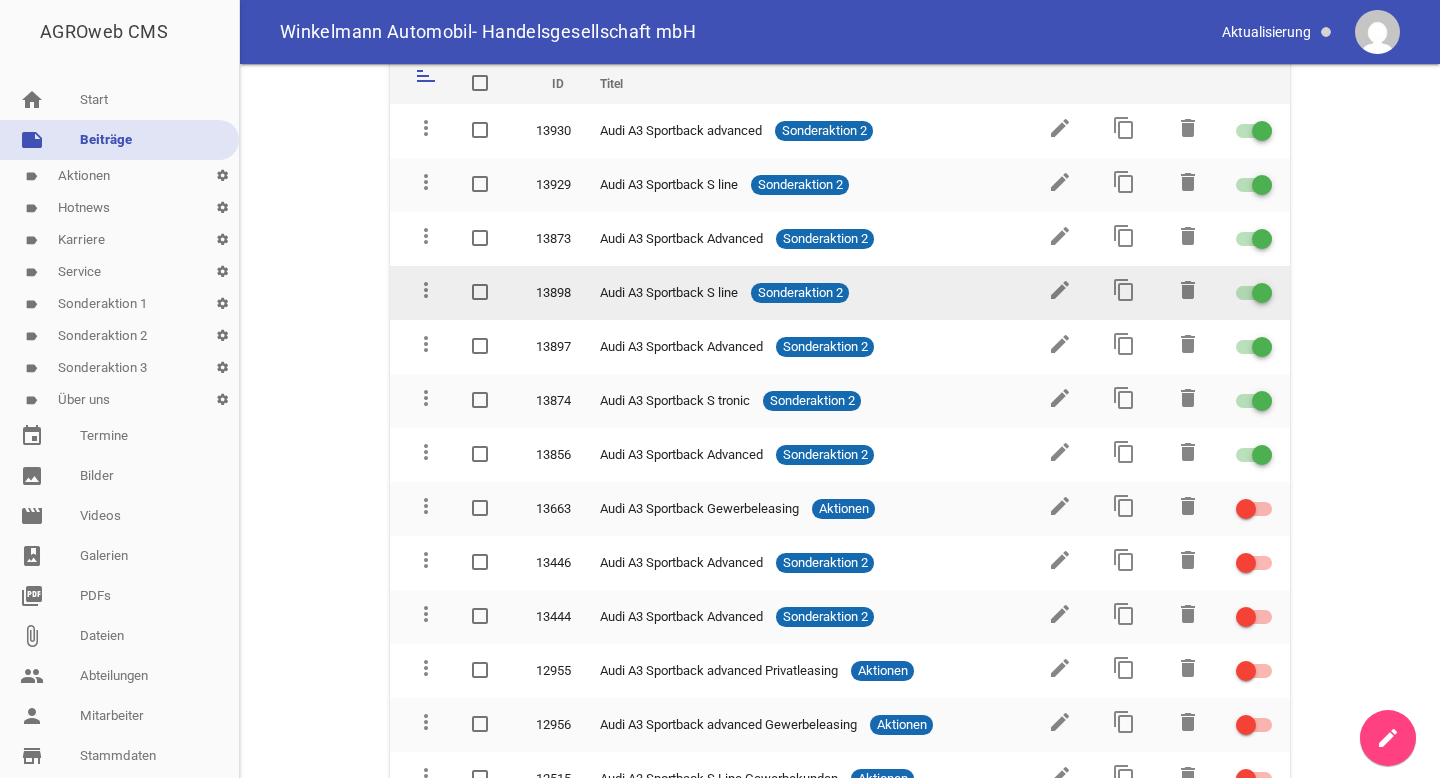 scroll, scrollTop: 120, scrollLeft: 0, axis: vertical 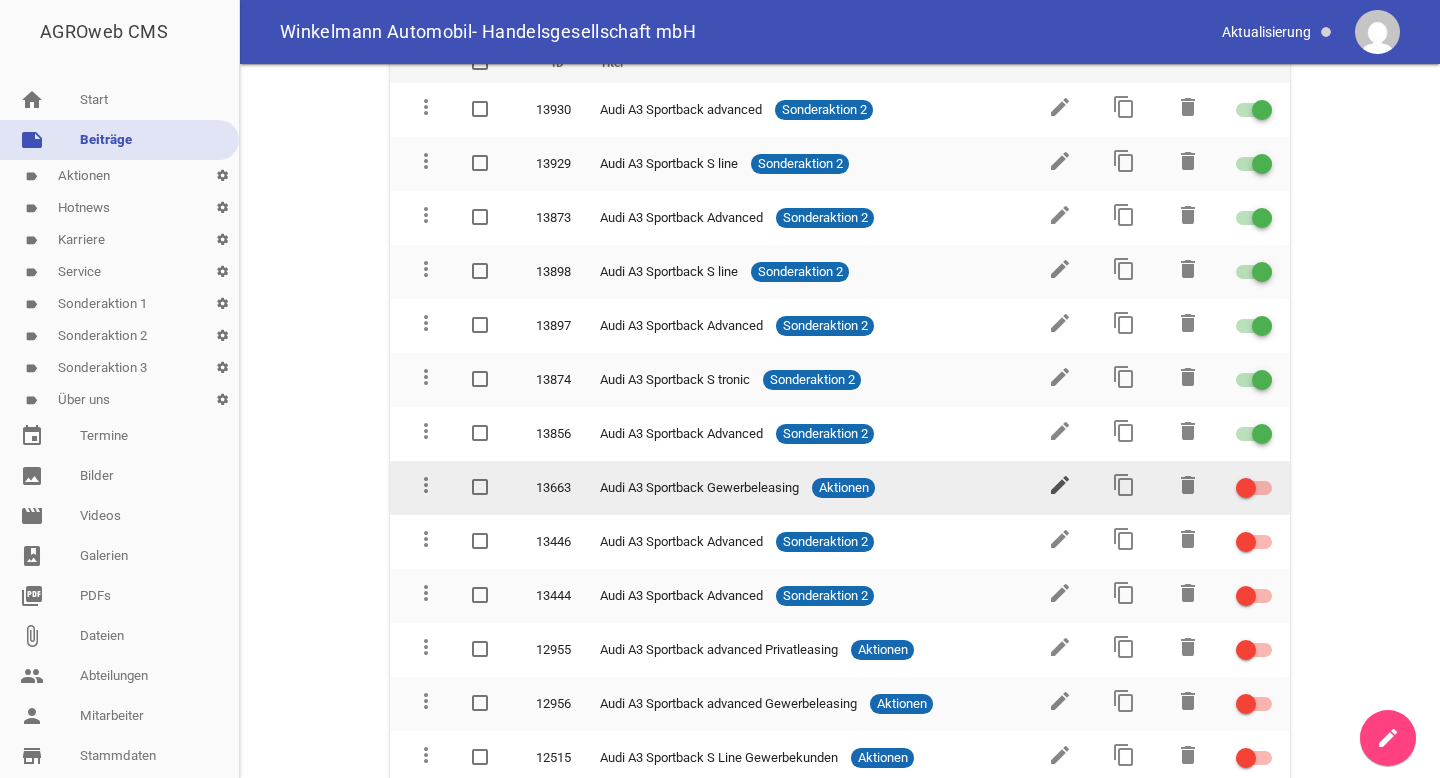 type on "sportback" 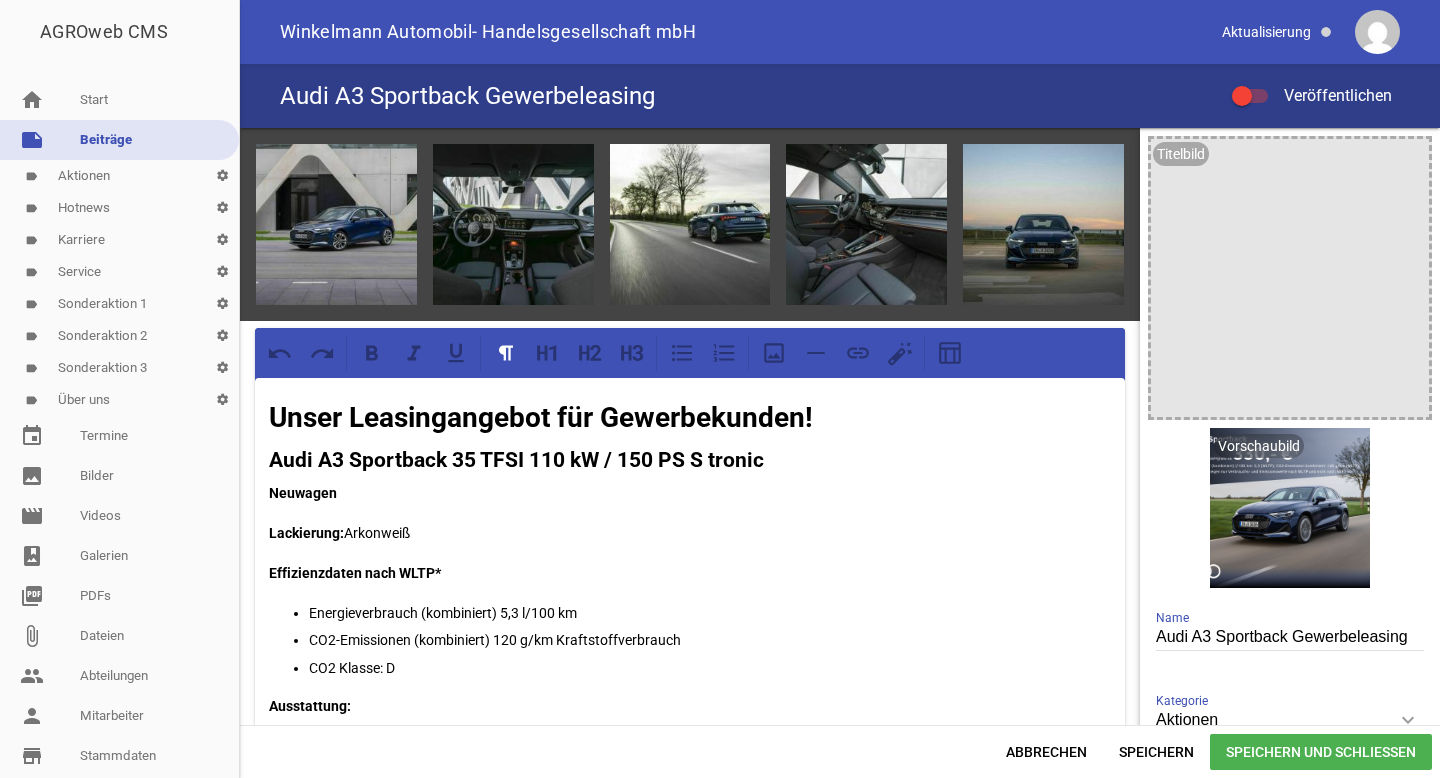 scroll, scrollTop: 0, scrollLeft: 0, axis: both 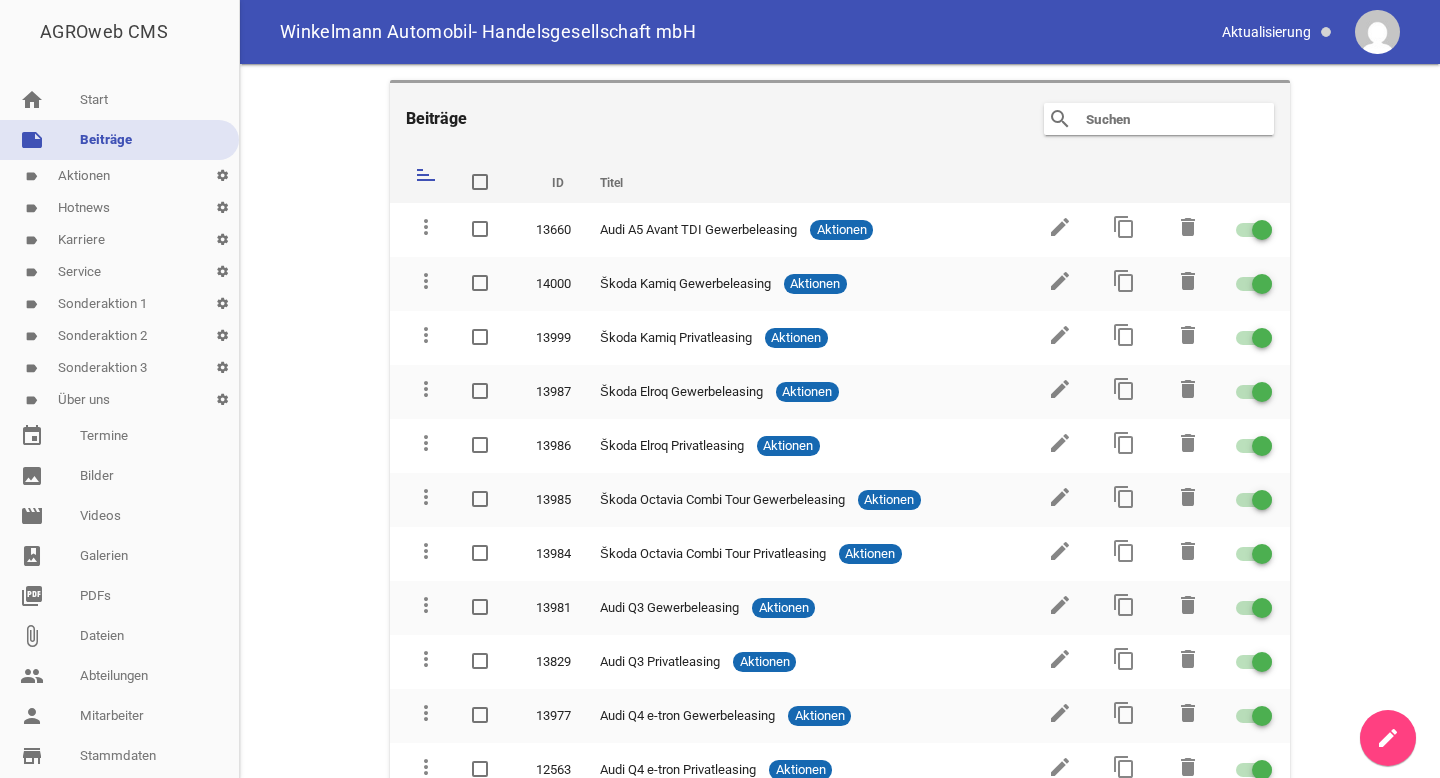 click at bounding box center [1164, 119] 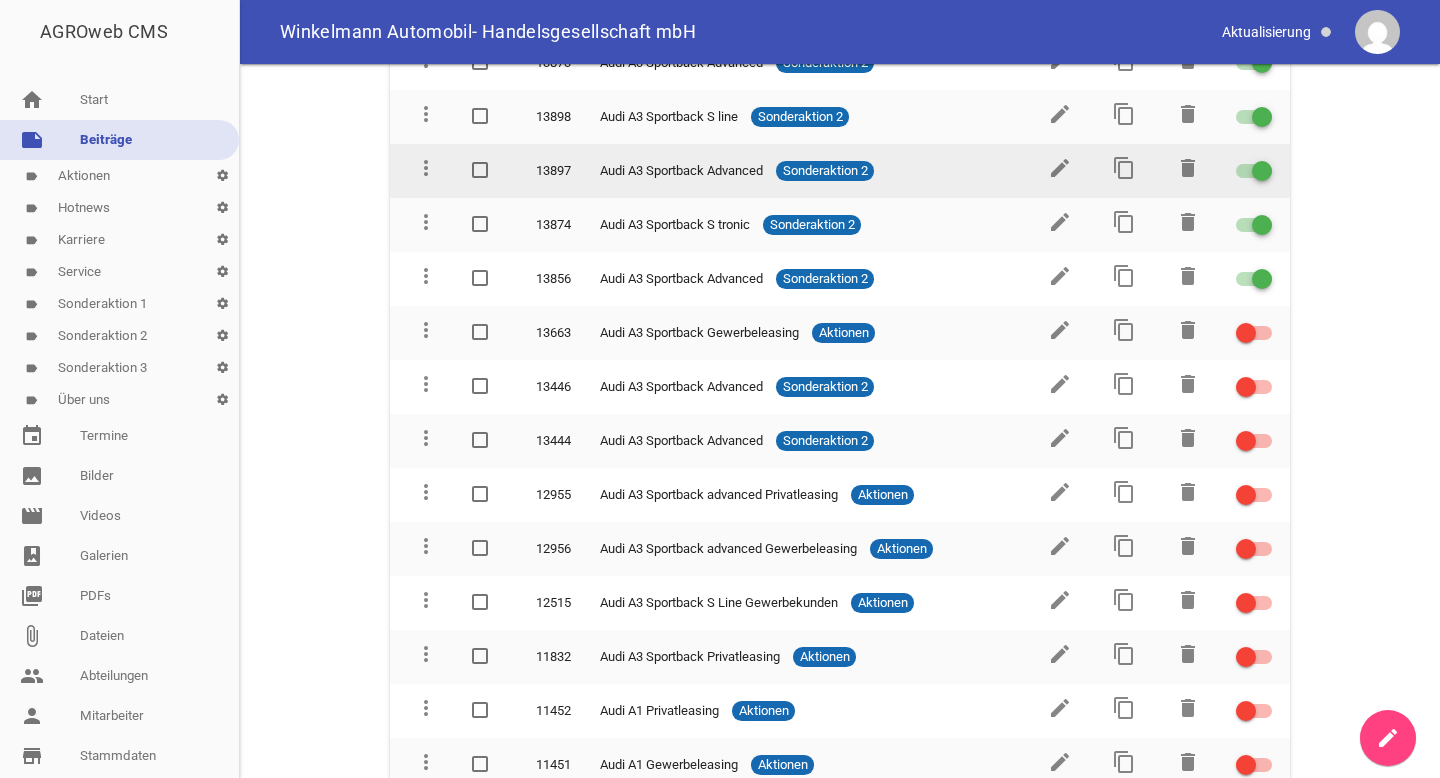 scroll, scrollTop: 279, scrollLeft: 0, axis: vertical 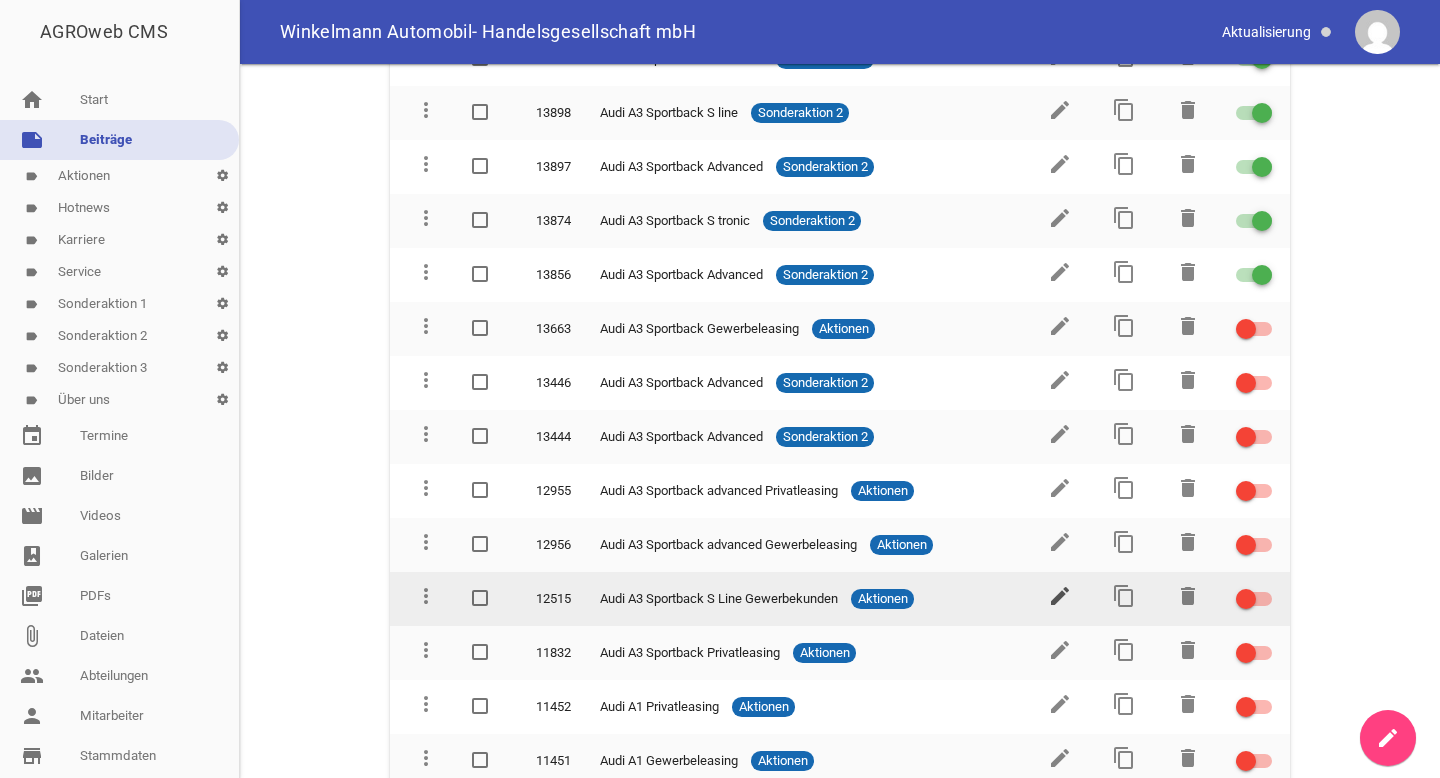 type on "sportback" 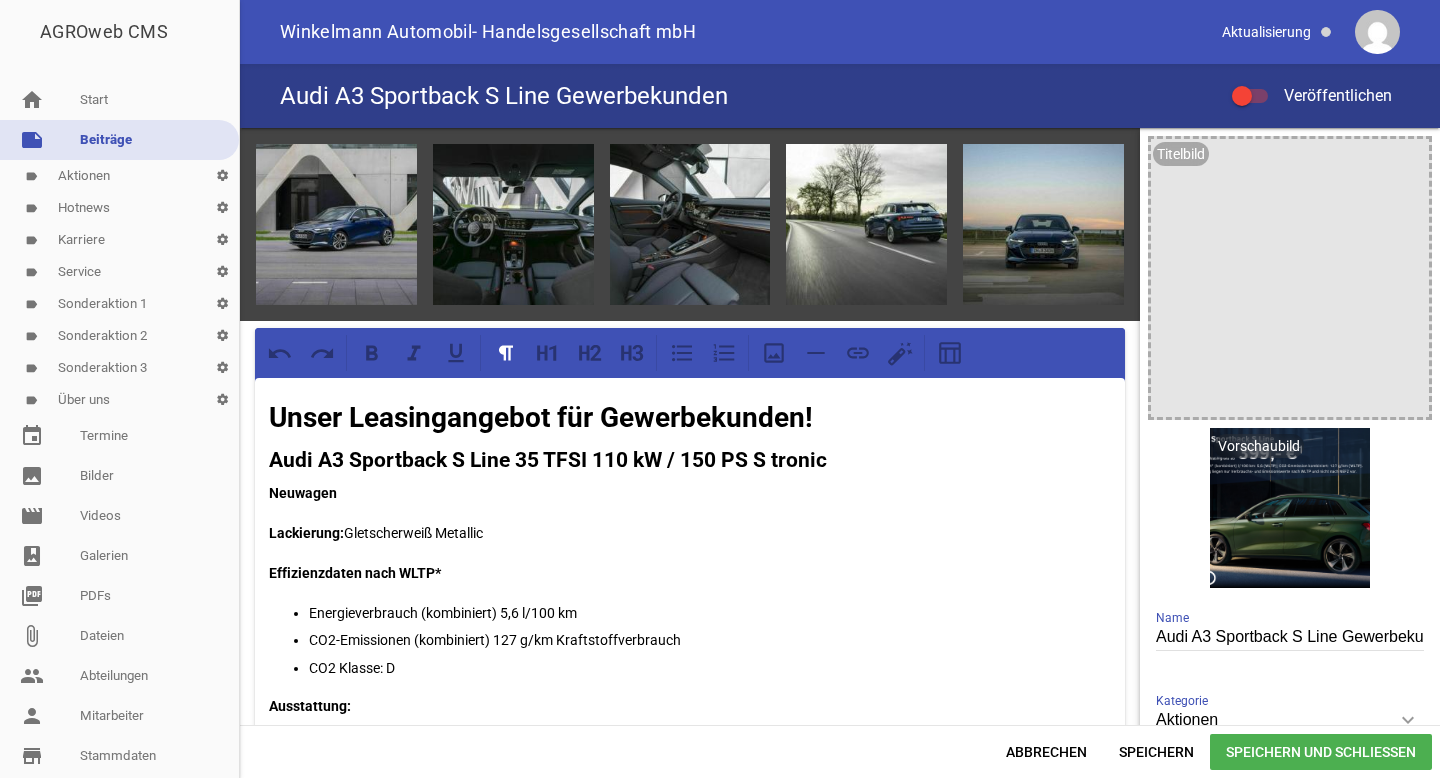 scroll, scrollTop: 0, scrollLeft: 0, axis: both 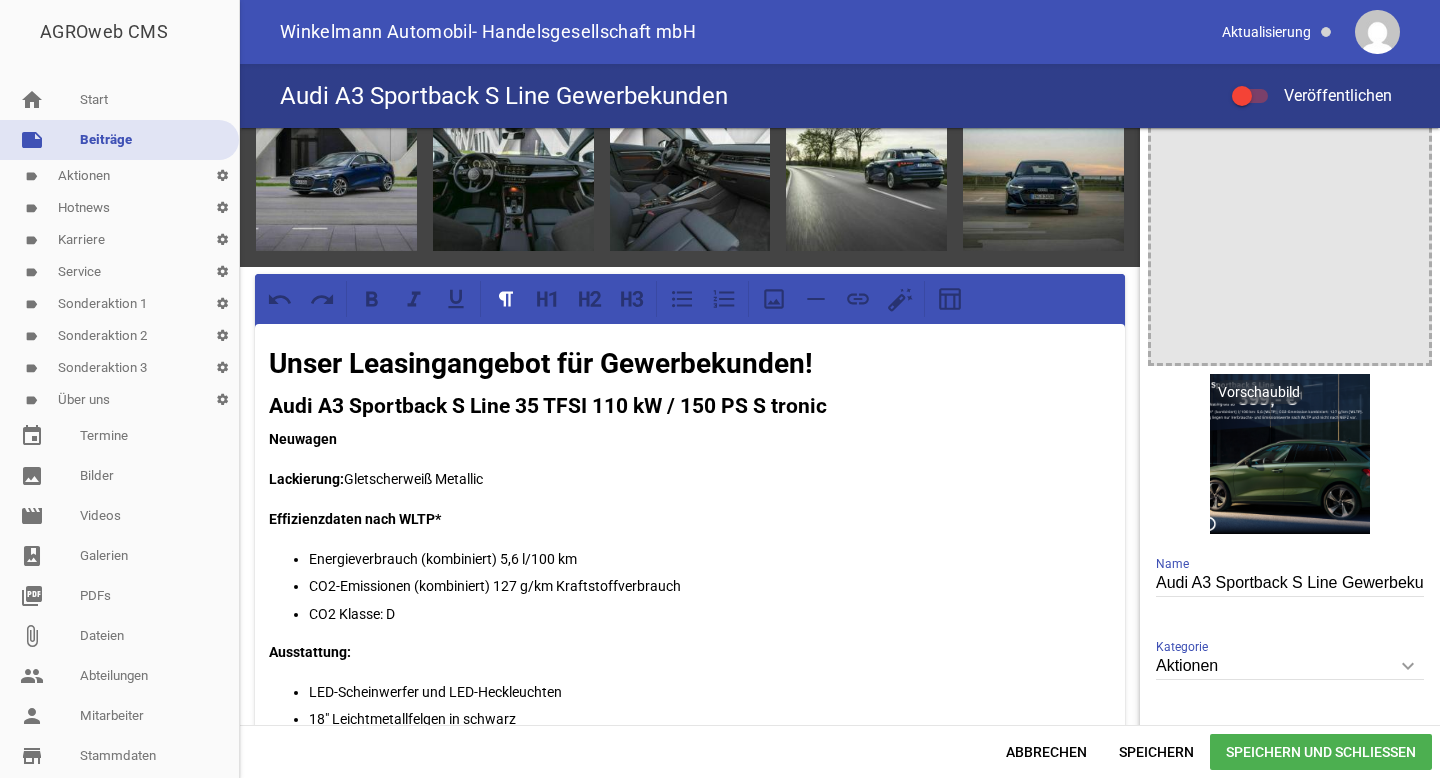 click on "note Beiträge" at bounding box center (119, 140) 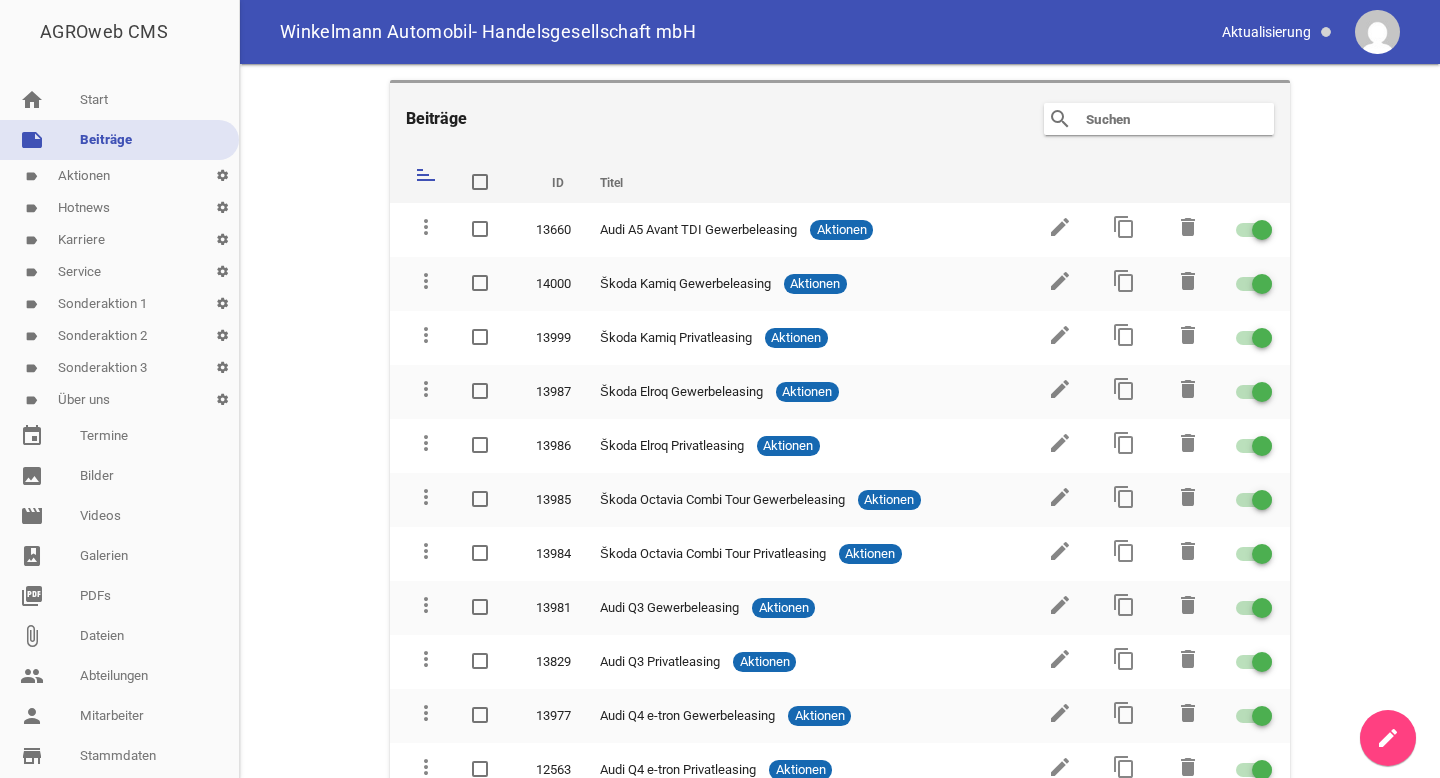 click at bounding box center [1164, 119] 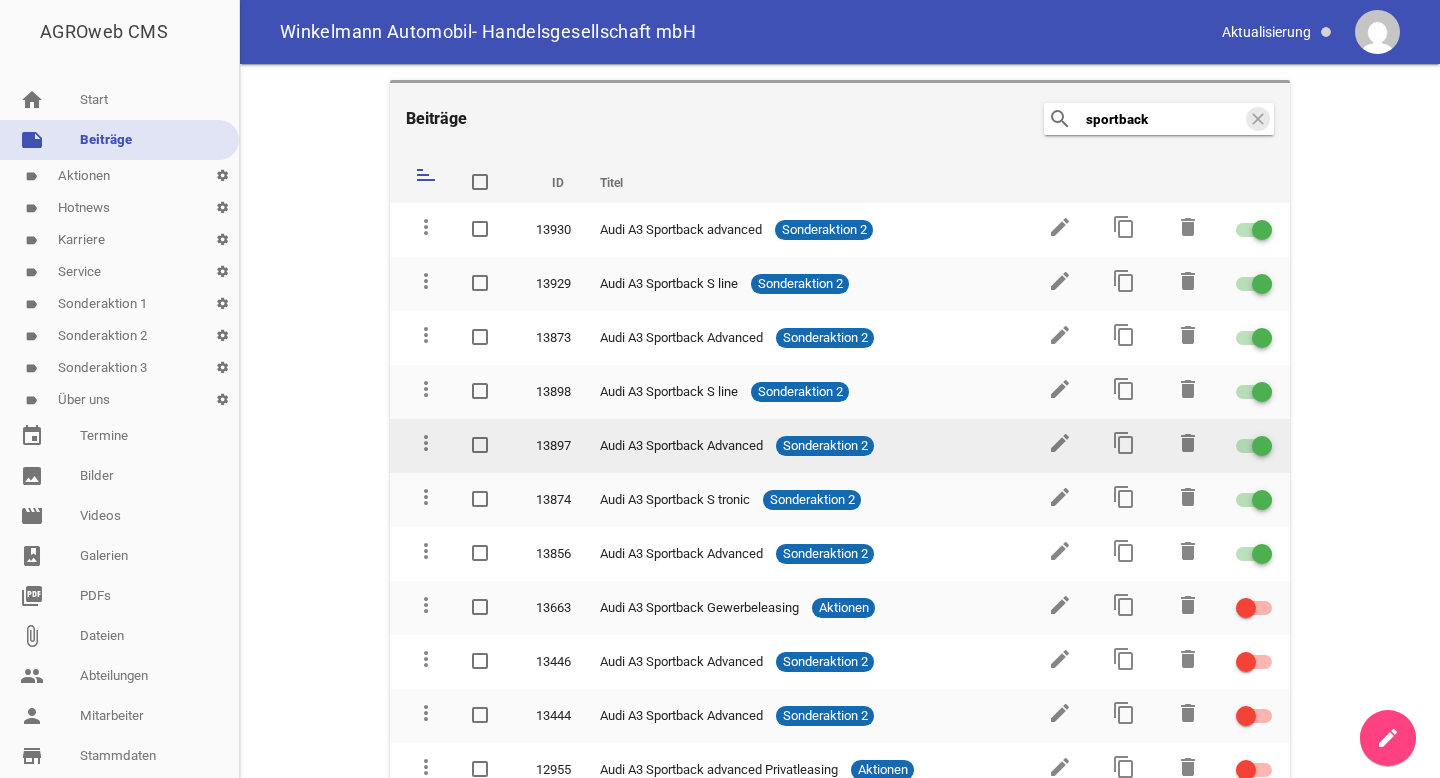 scroll, scrollTop: 279, scrollLeft: 0, axis: vertical 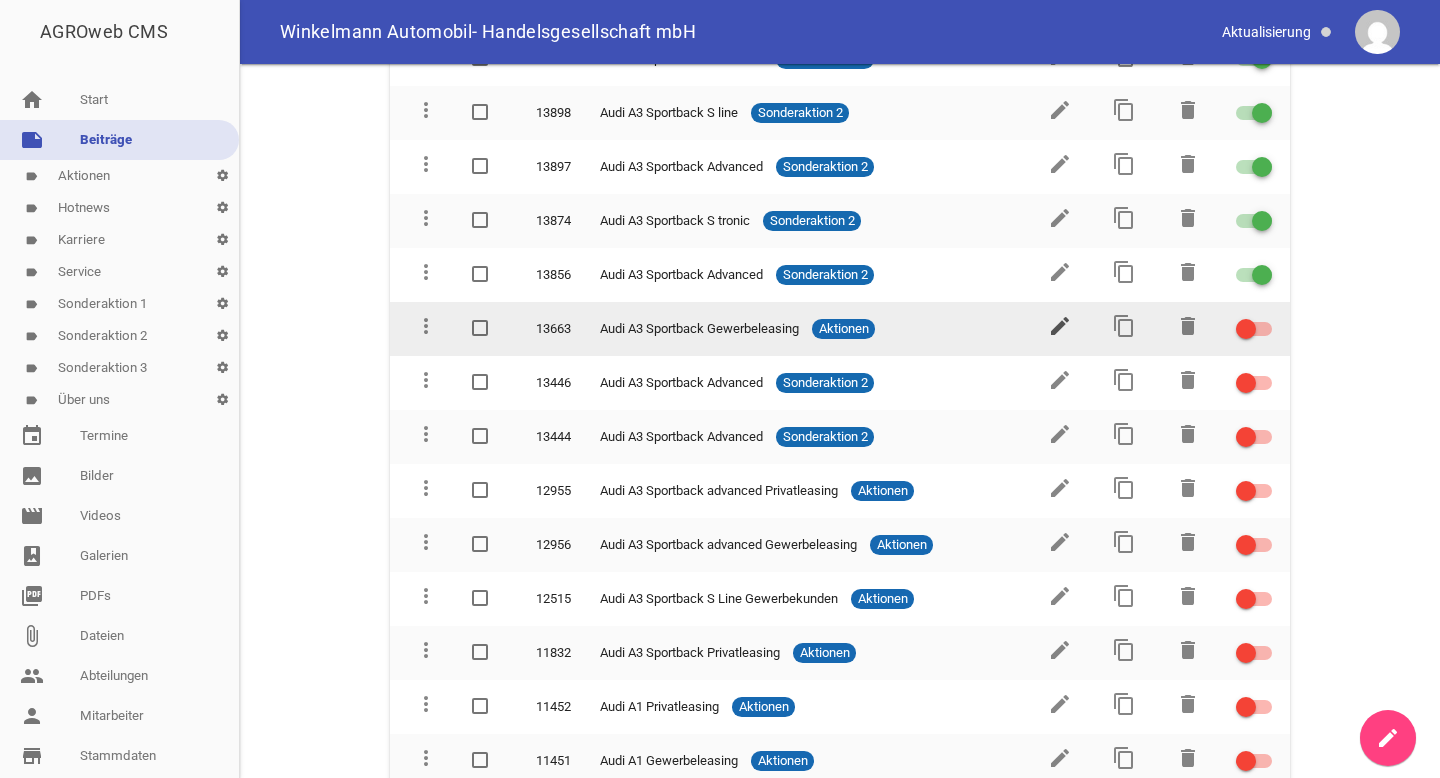 type on "sportback" 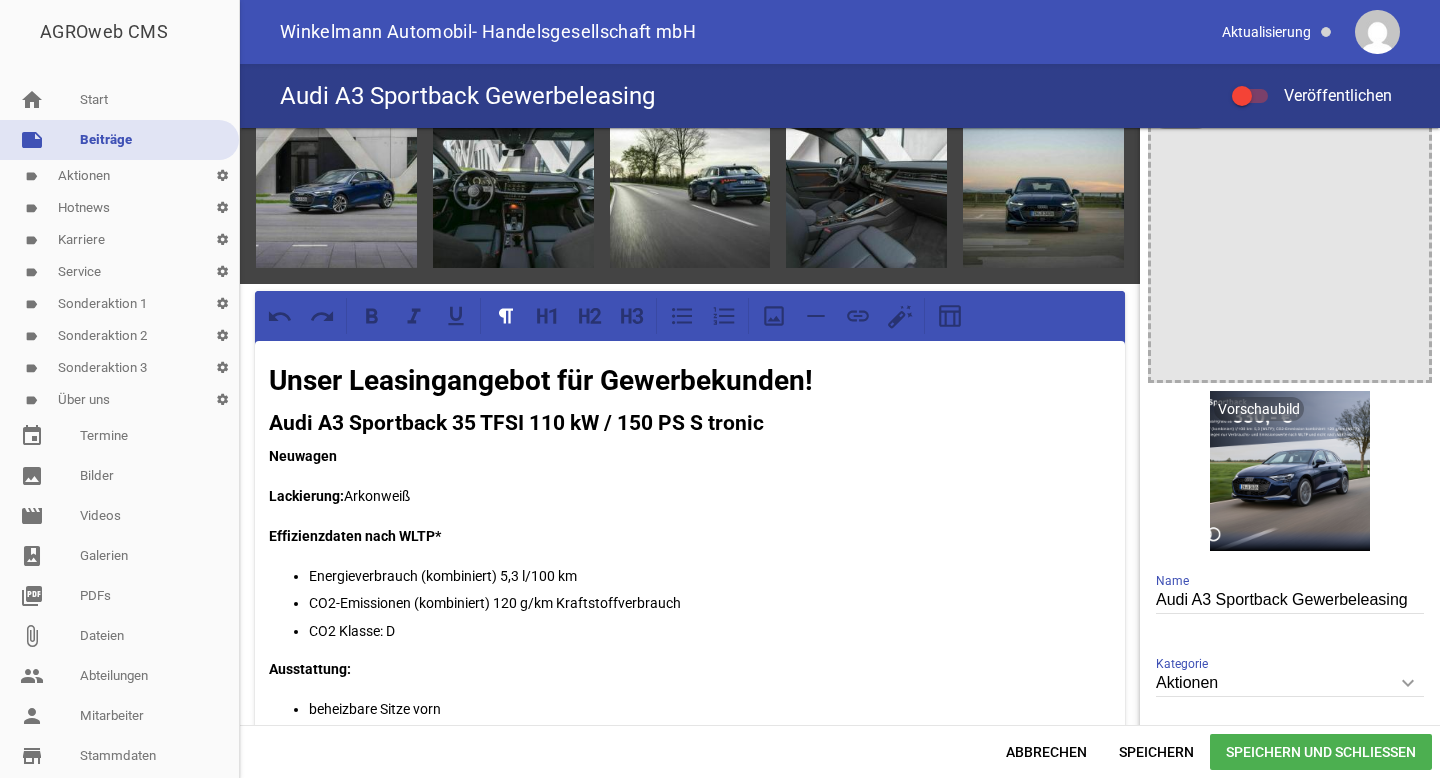 scroll, scrollTop: 52, scrollLeft: 0, axis: vertical 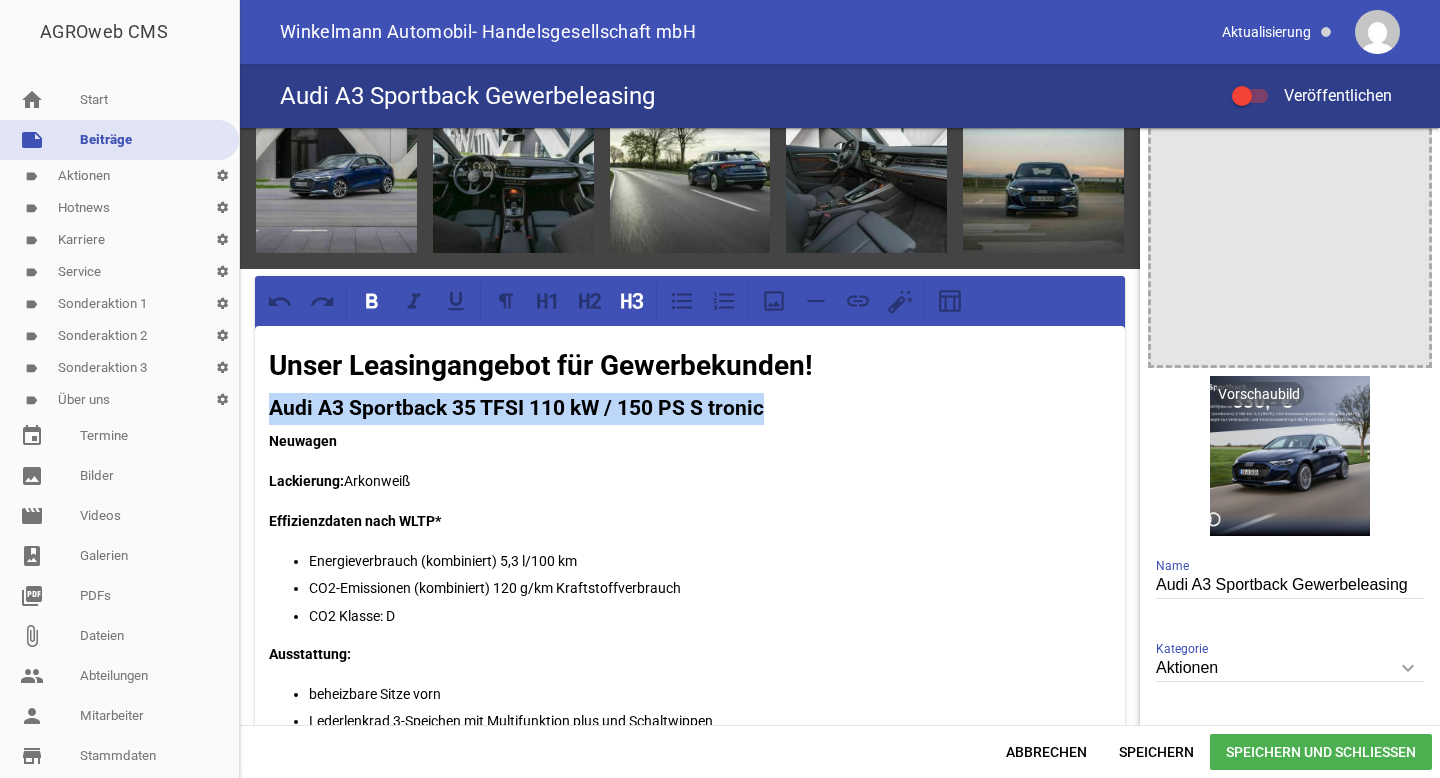 drag, startPoint x: 771, startPoint y: 404, endPoint x: 270, endPoint y: 401, distance: 501.00897 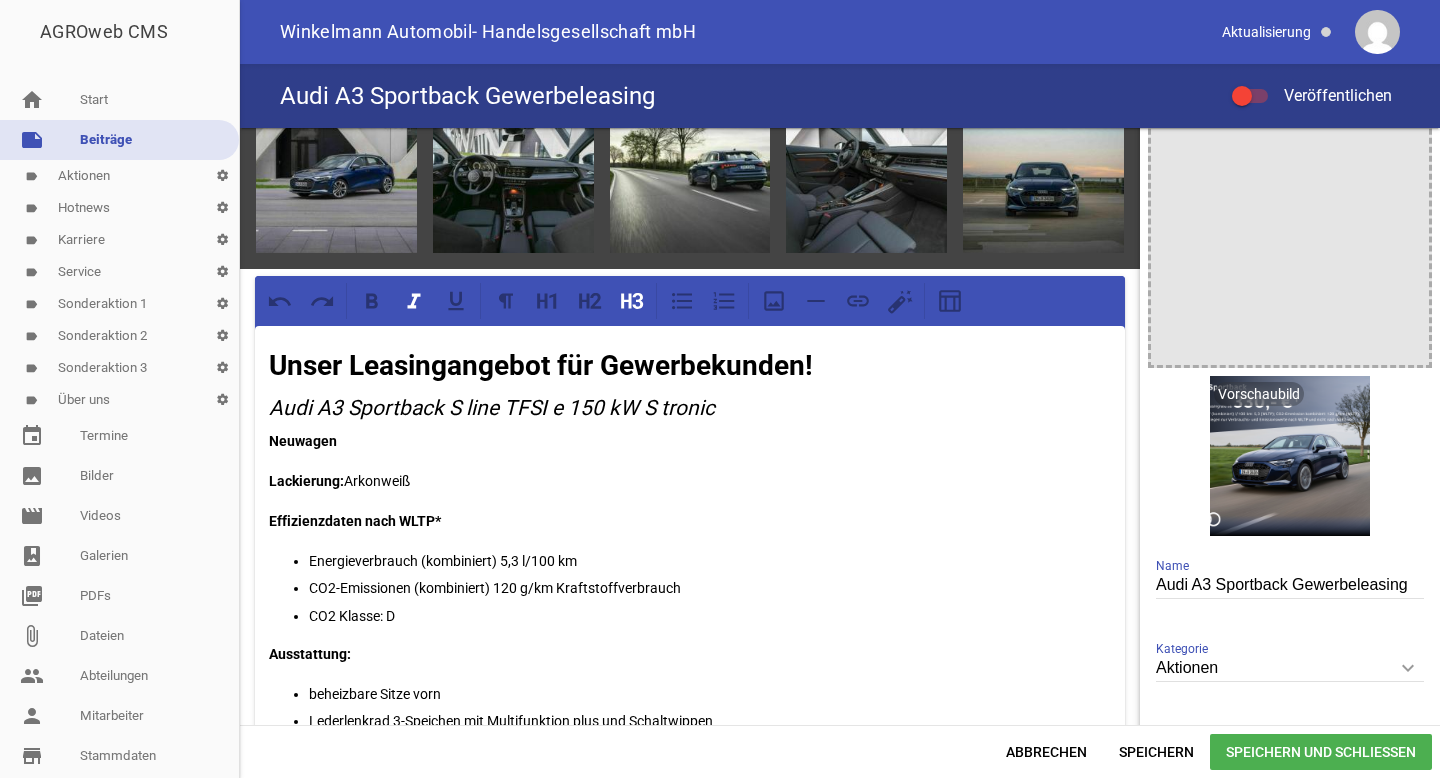 click on "Audi A3 Sportback S line TFSI e 150 kW S tronic" at bounding box center (492, 408) 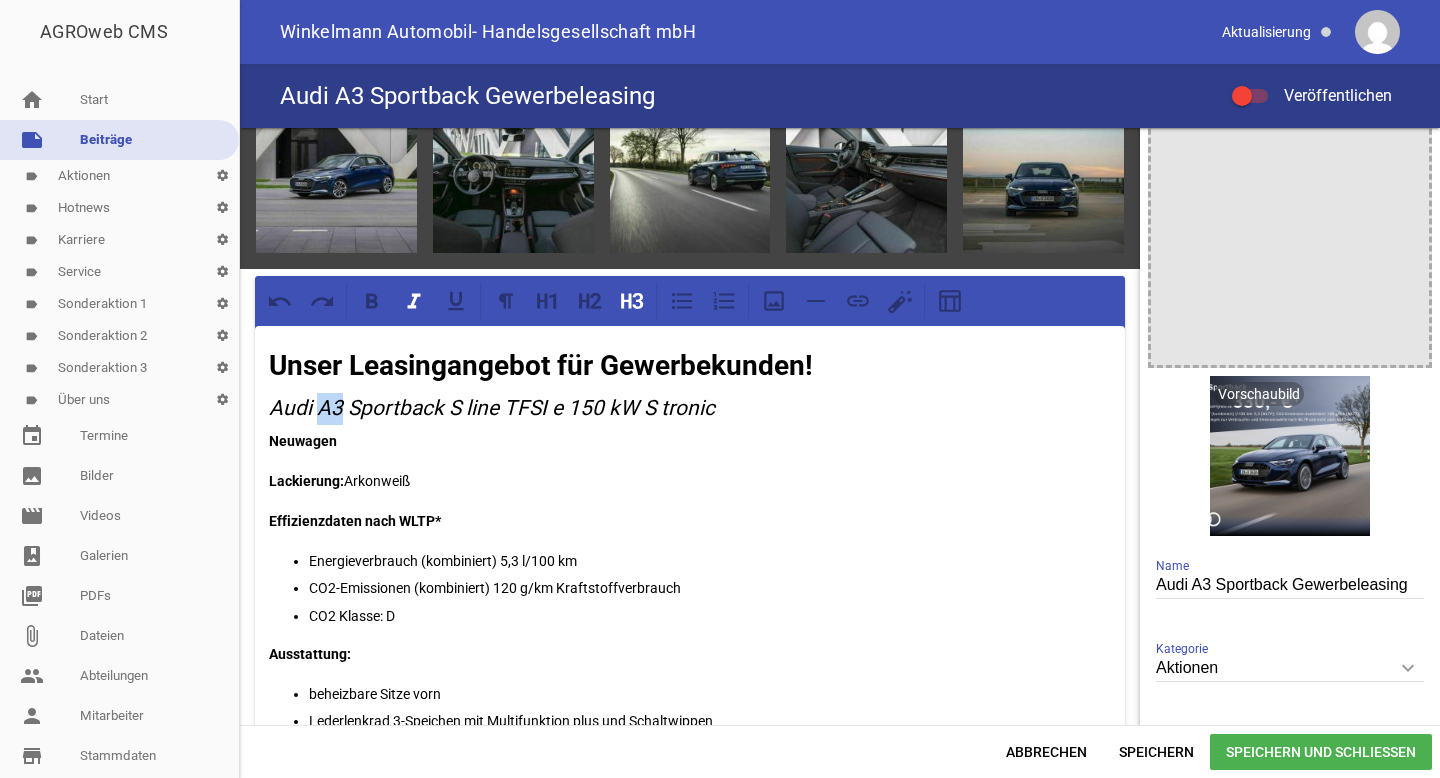 click on "Audi A3 Sportback S line TFSI e 150 kW S tronic" at bounding box center (492, 408) 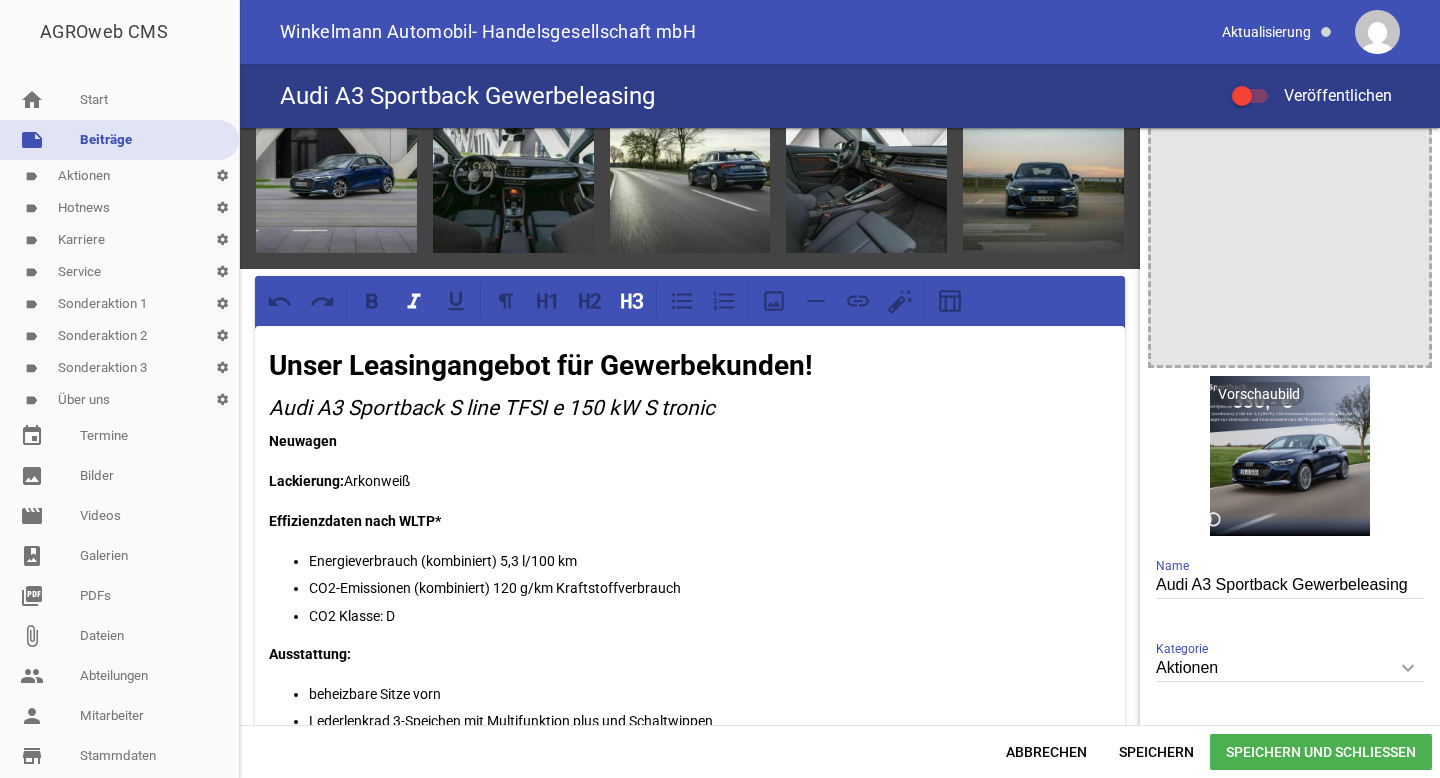 click on "Audi A3 Sportback S line TFSI e 150 kW S tronic" at bounding box center [492, 408] 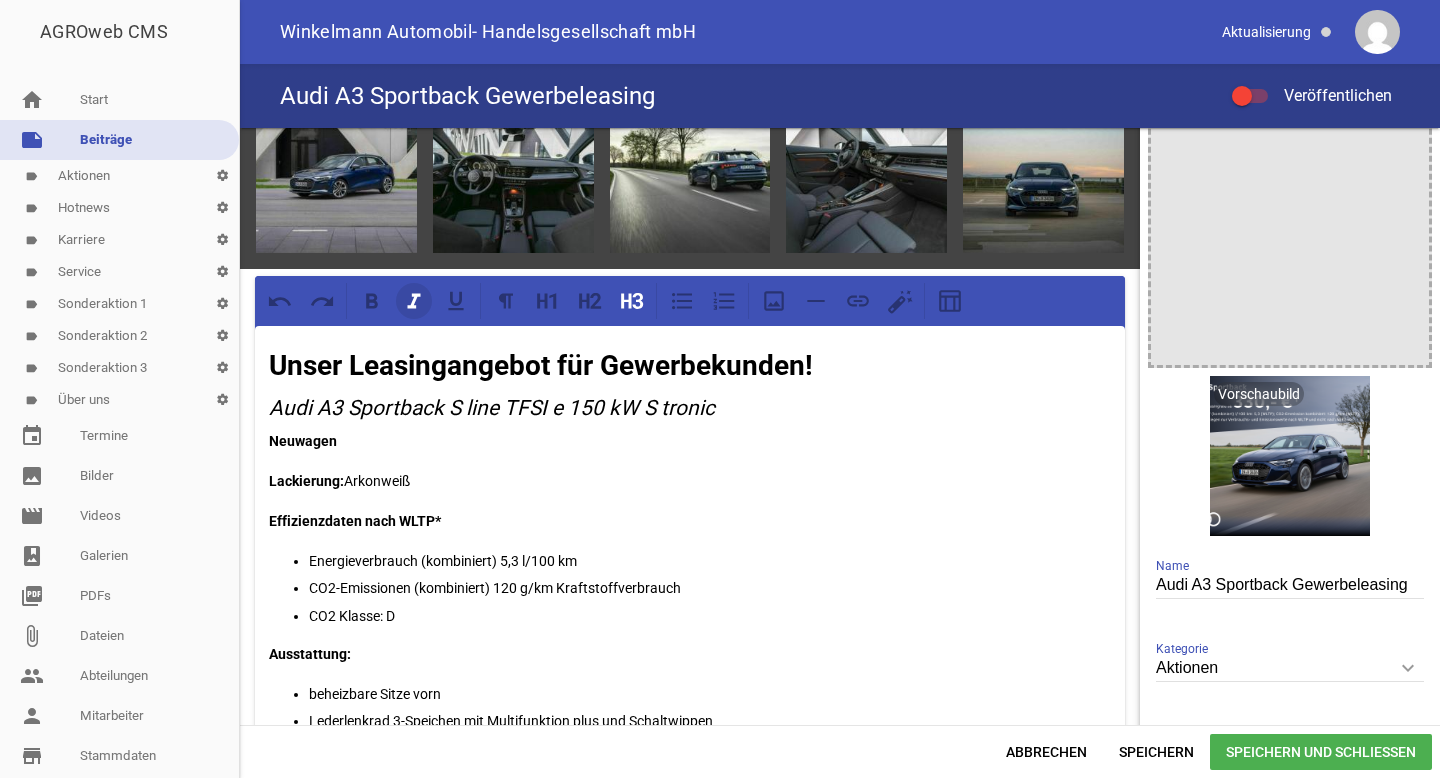 click 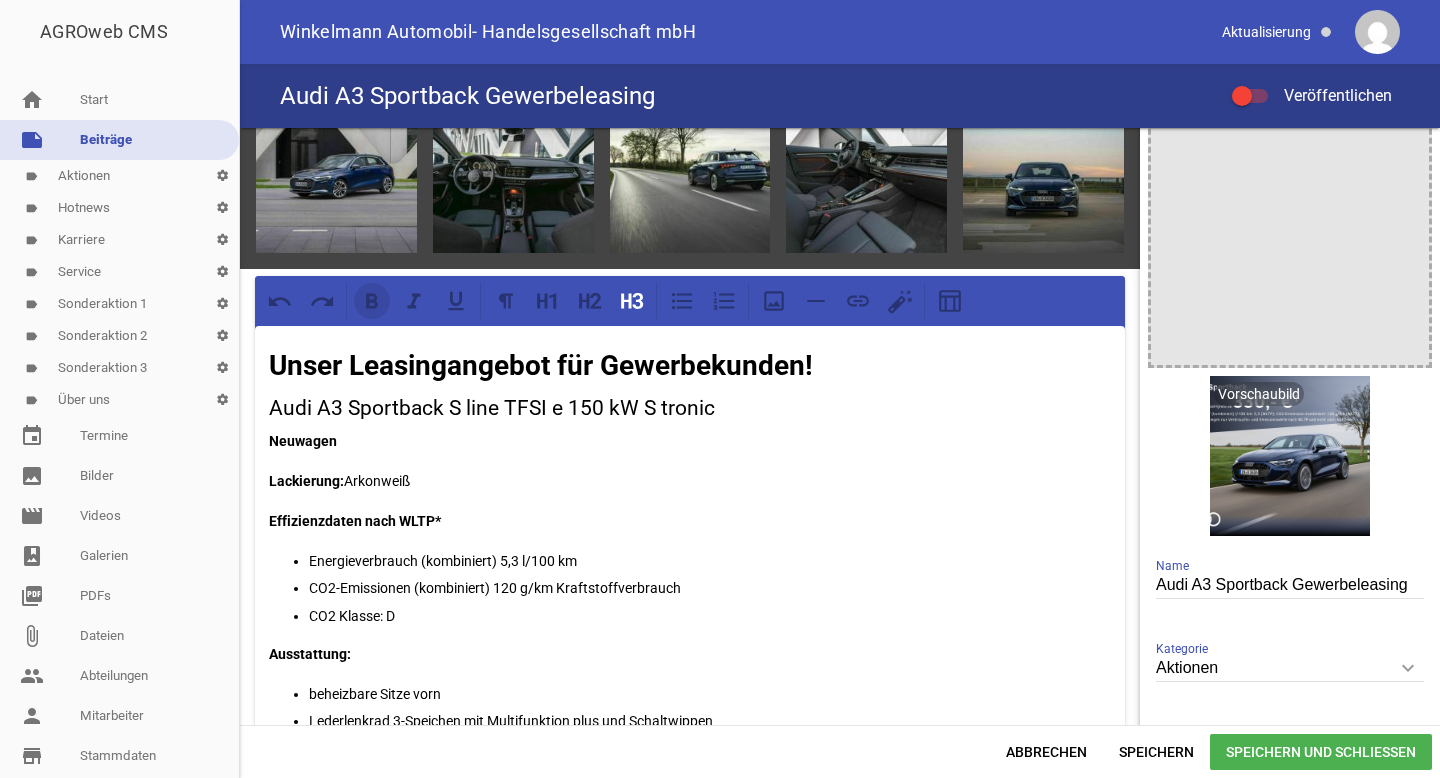 click 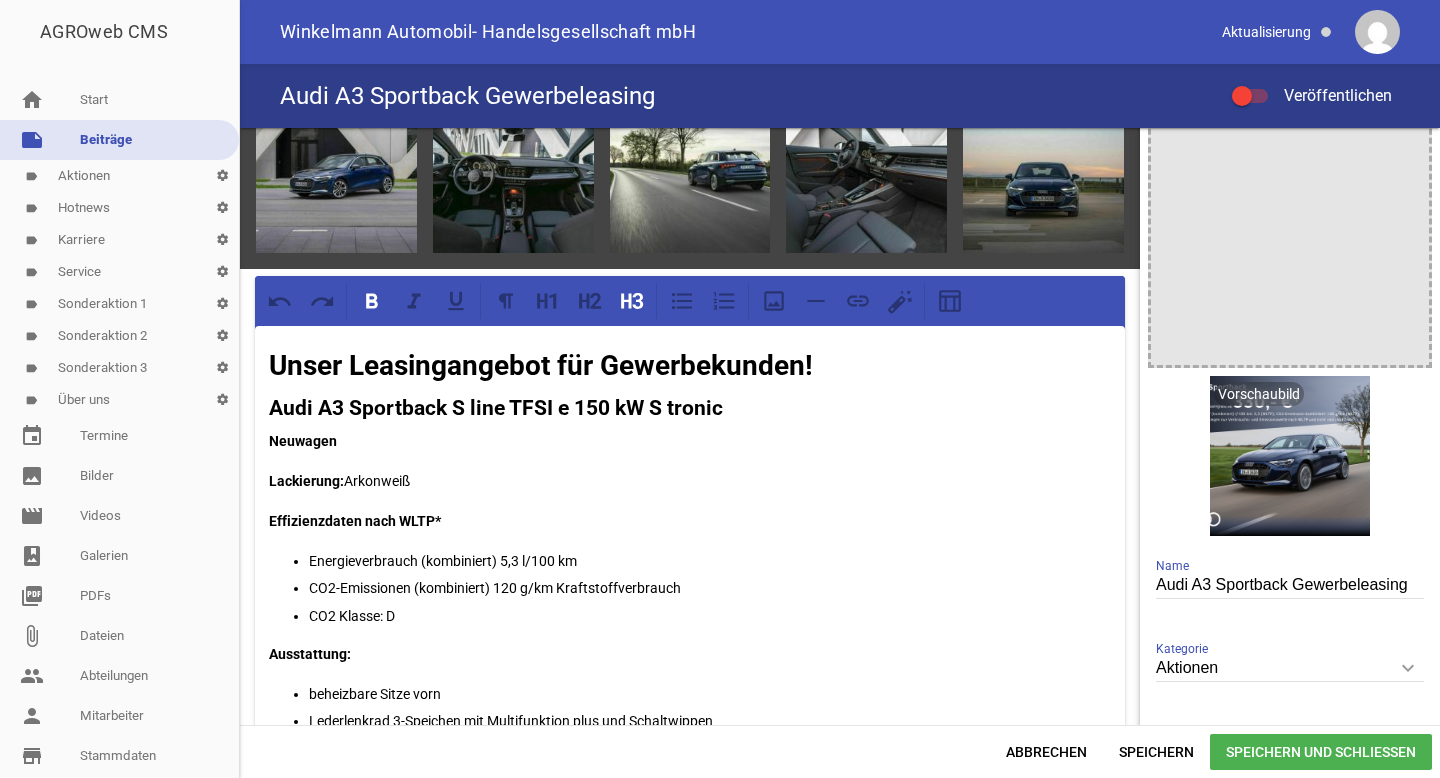 click on "Audi A3 Sportback Gewerbeleasing" at bounding box center [1290, 585] 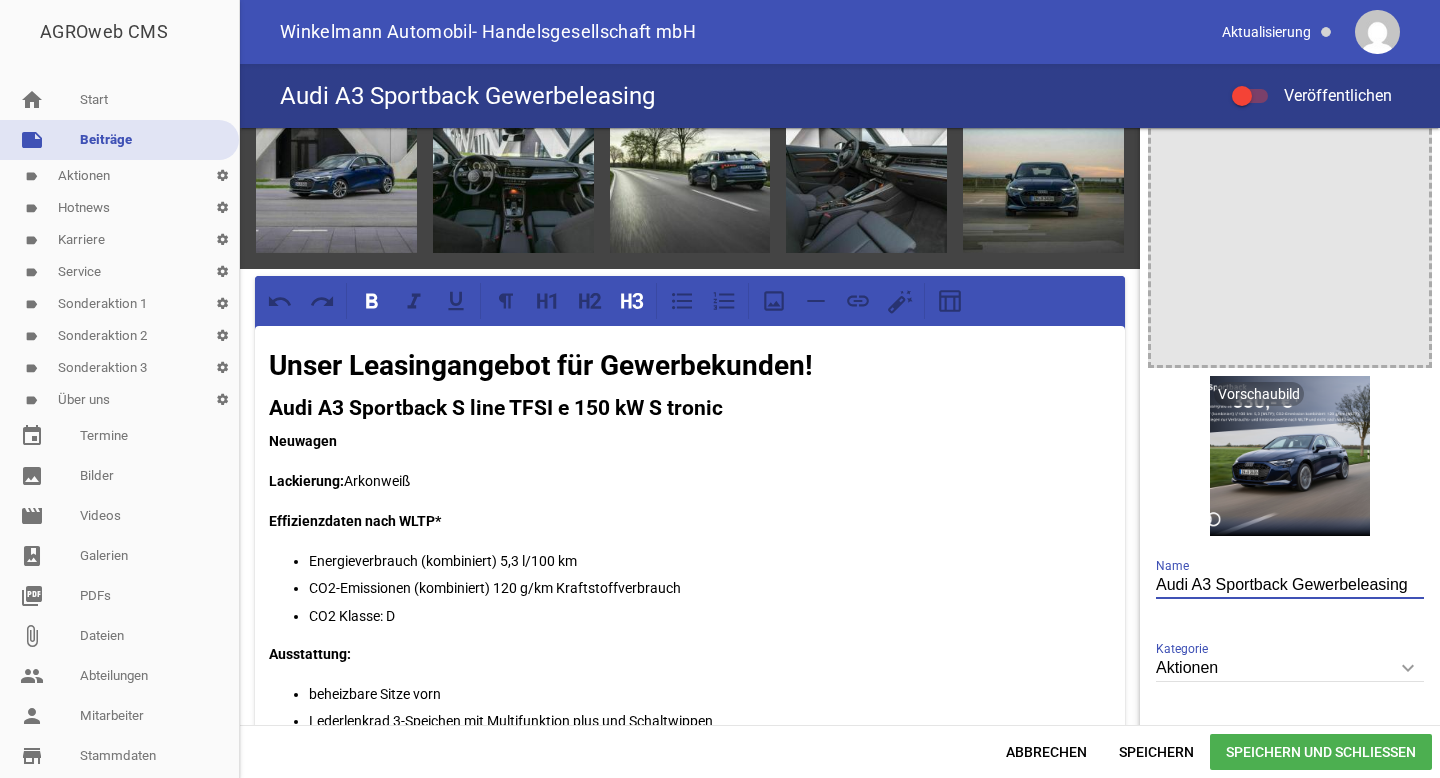 click on "Audi A3 Sportback Gewerbeleasing" at bounding box center [1290, 585] 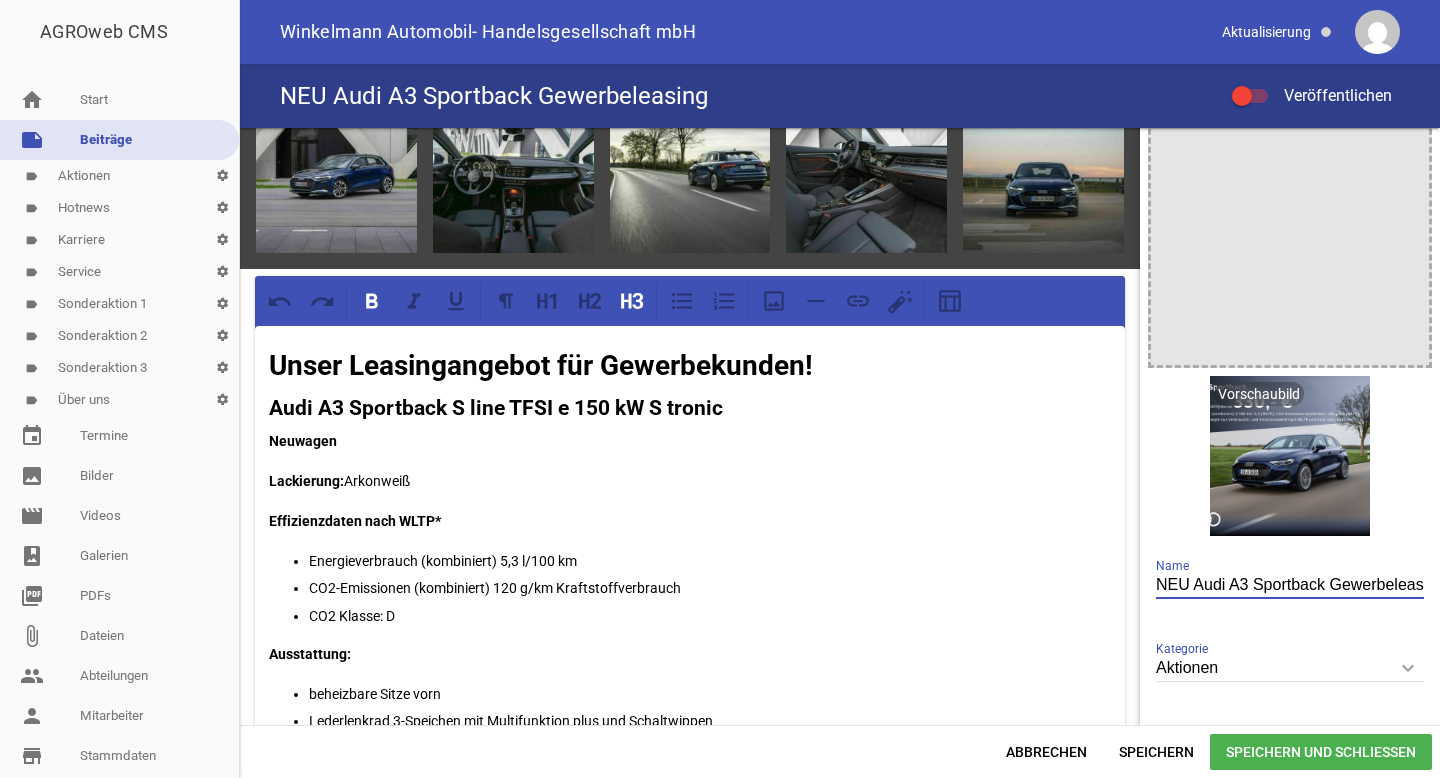 click on "NEU Audi A3 Sportback Gewerbeleasing" at bounding box center [1290, 585] 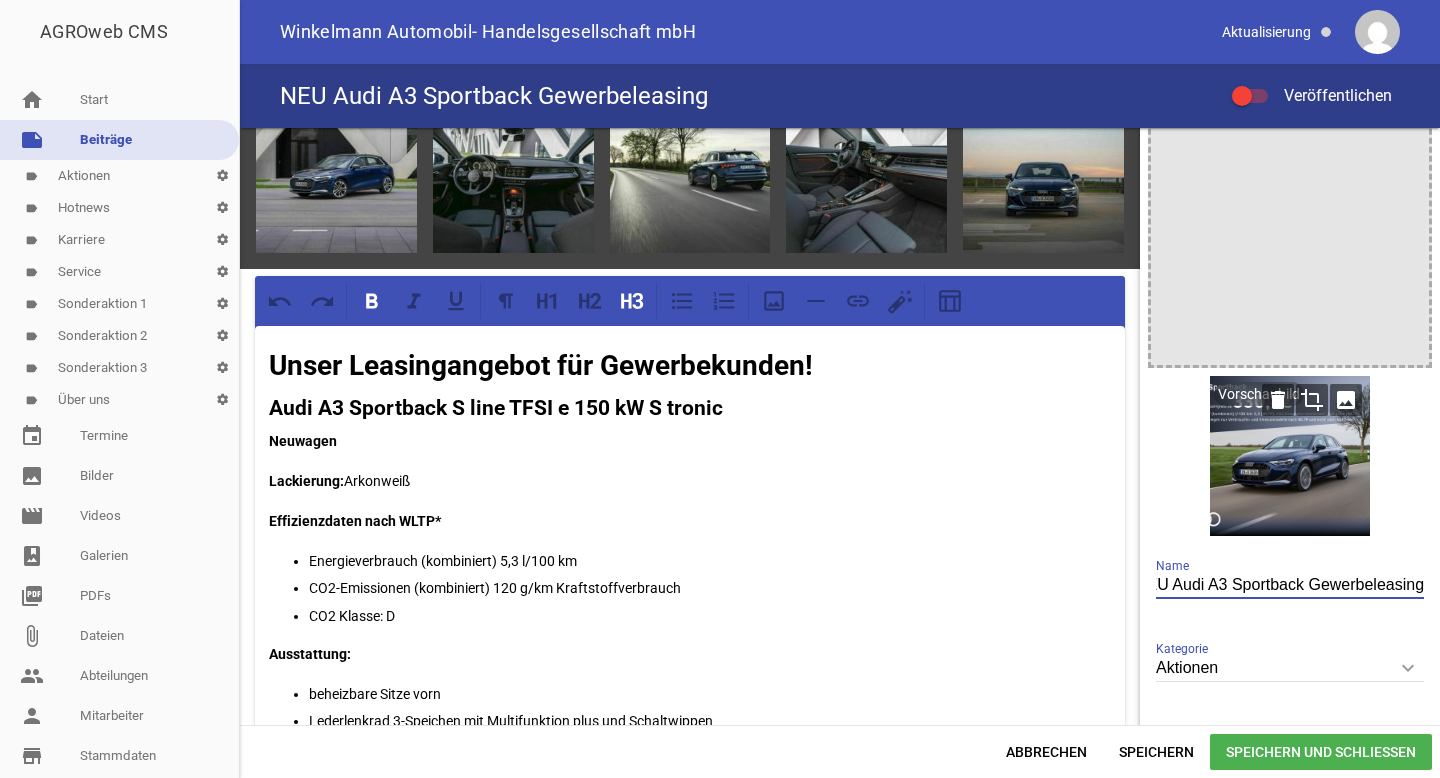 type on "NEU Audi A3 Sportback Gewerbeleasing" 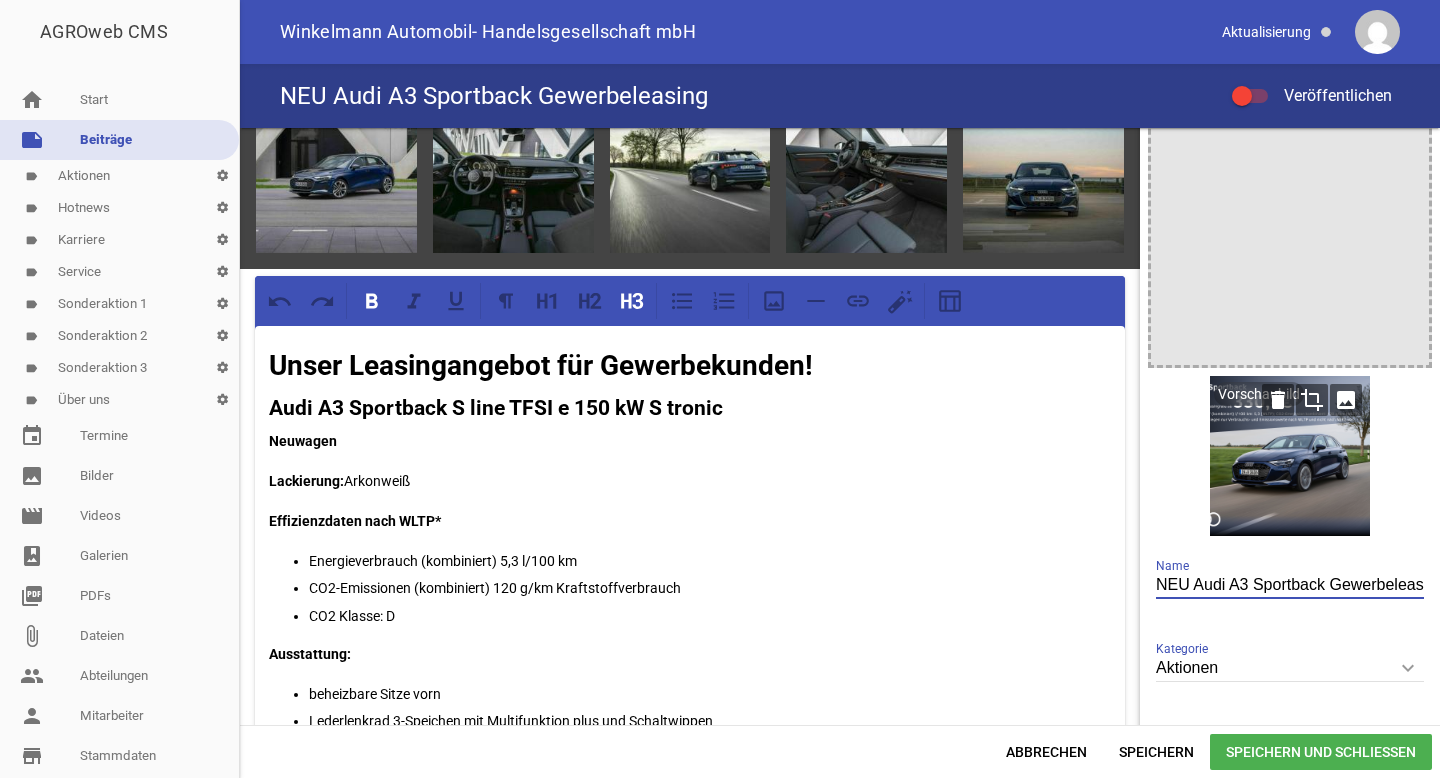 click on "image" at bounding box center [1346, 400] 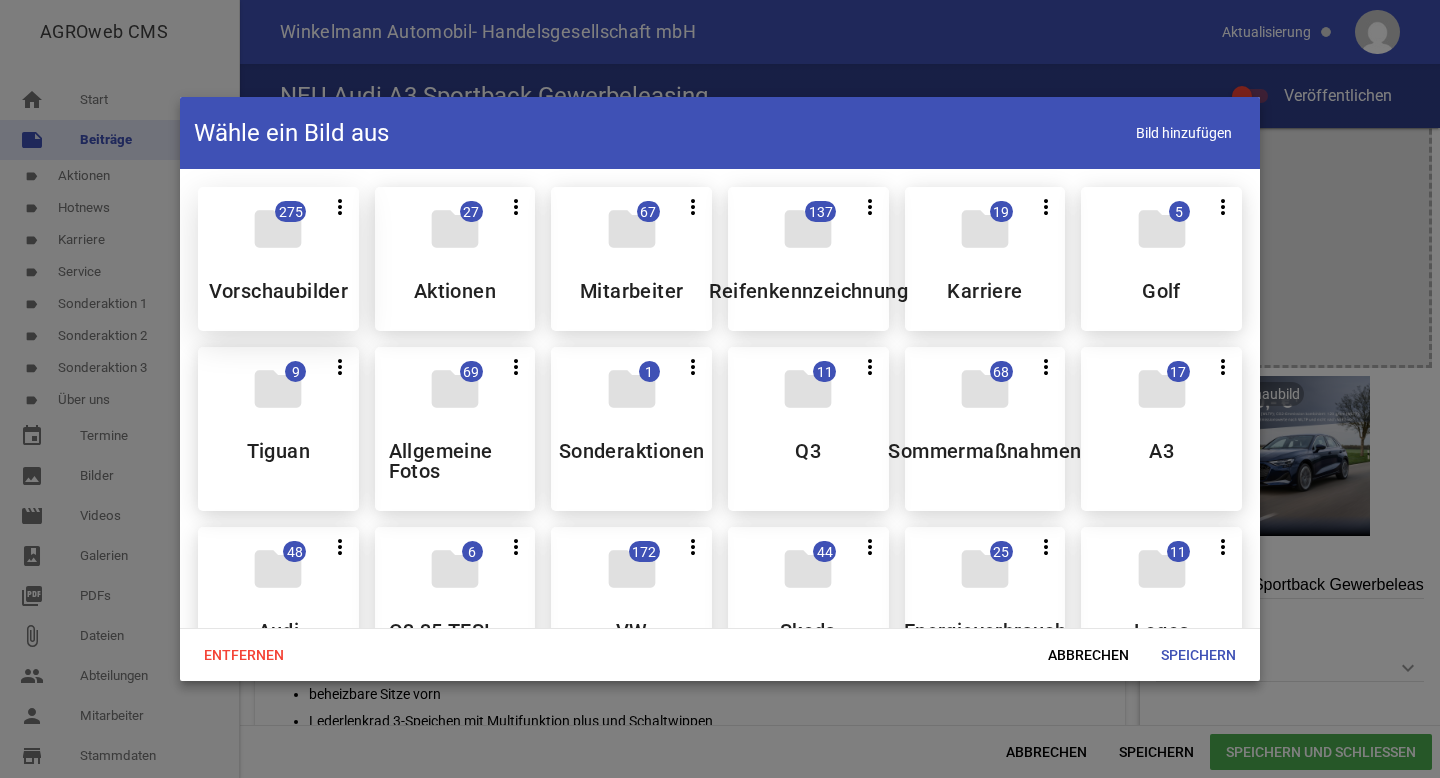 click on "folder   275   more_vert     Teilen   Bearbeiten   Löschen   Vorschaubilder" at bounding box center [278, 259] 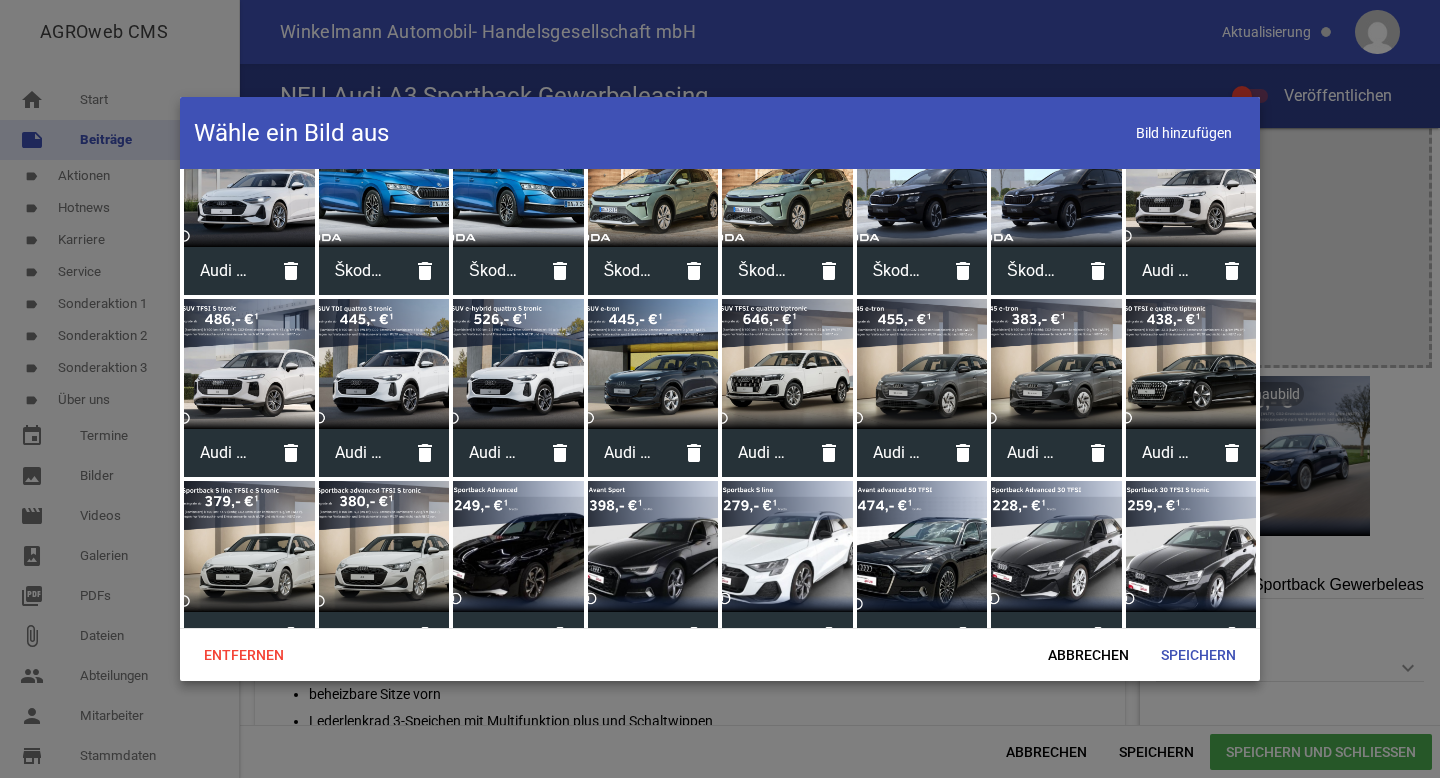 scroll, scrollTop: 234, scrollLeft: 0, axis: vertical 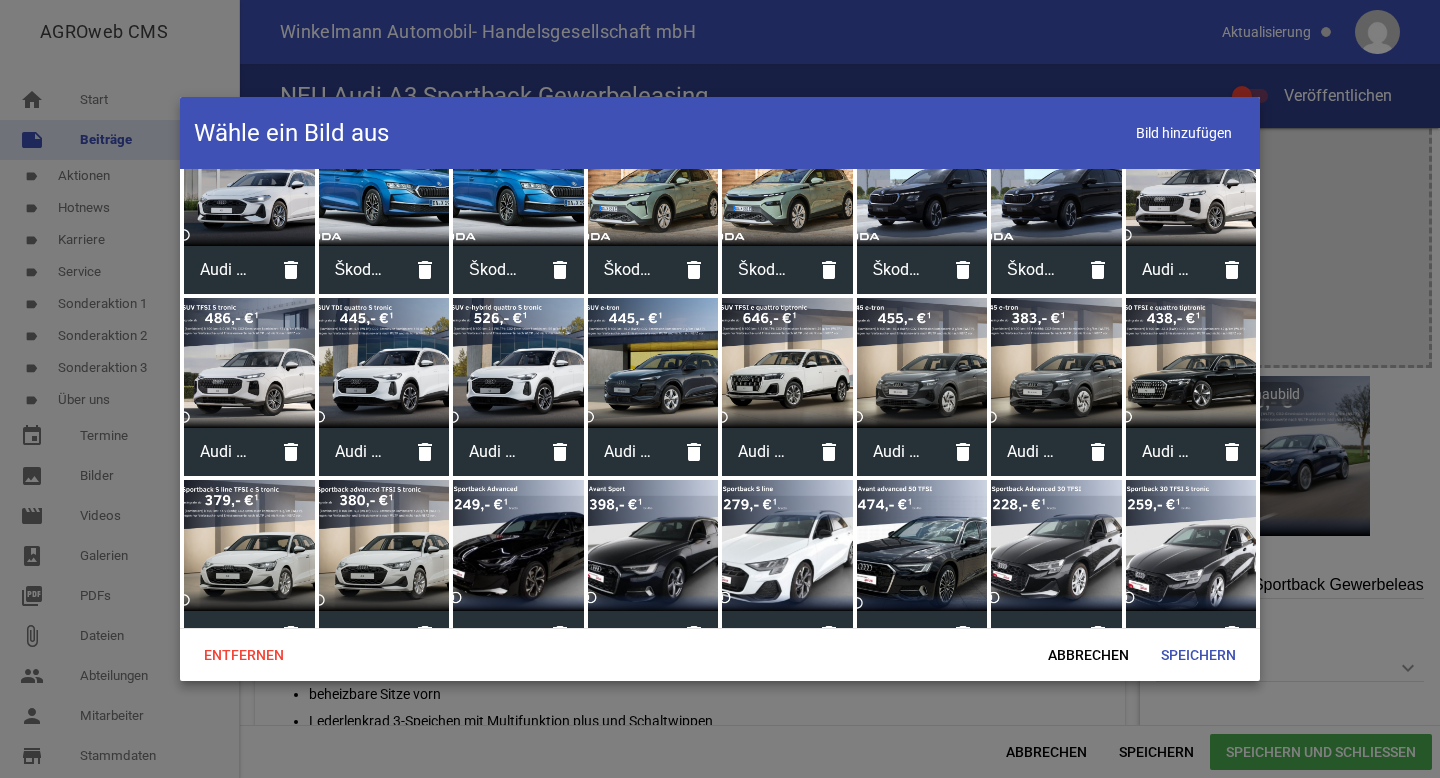 click at bounding box center [249, 545] 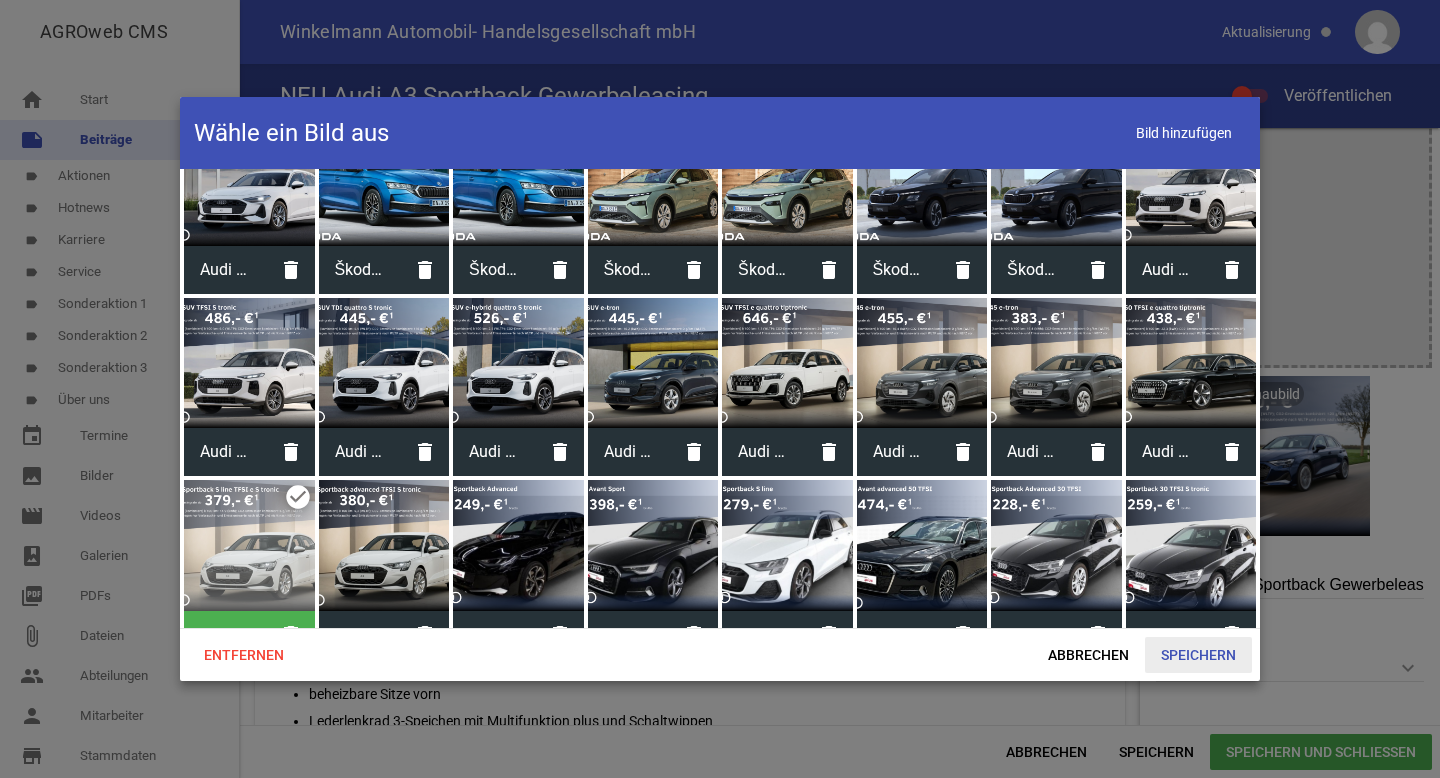 click on "Speichern" at bounding box center [1198, 655] 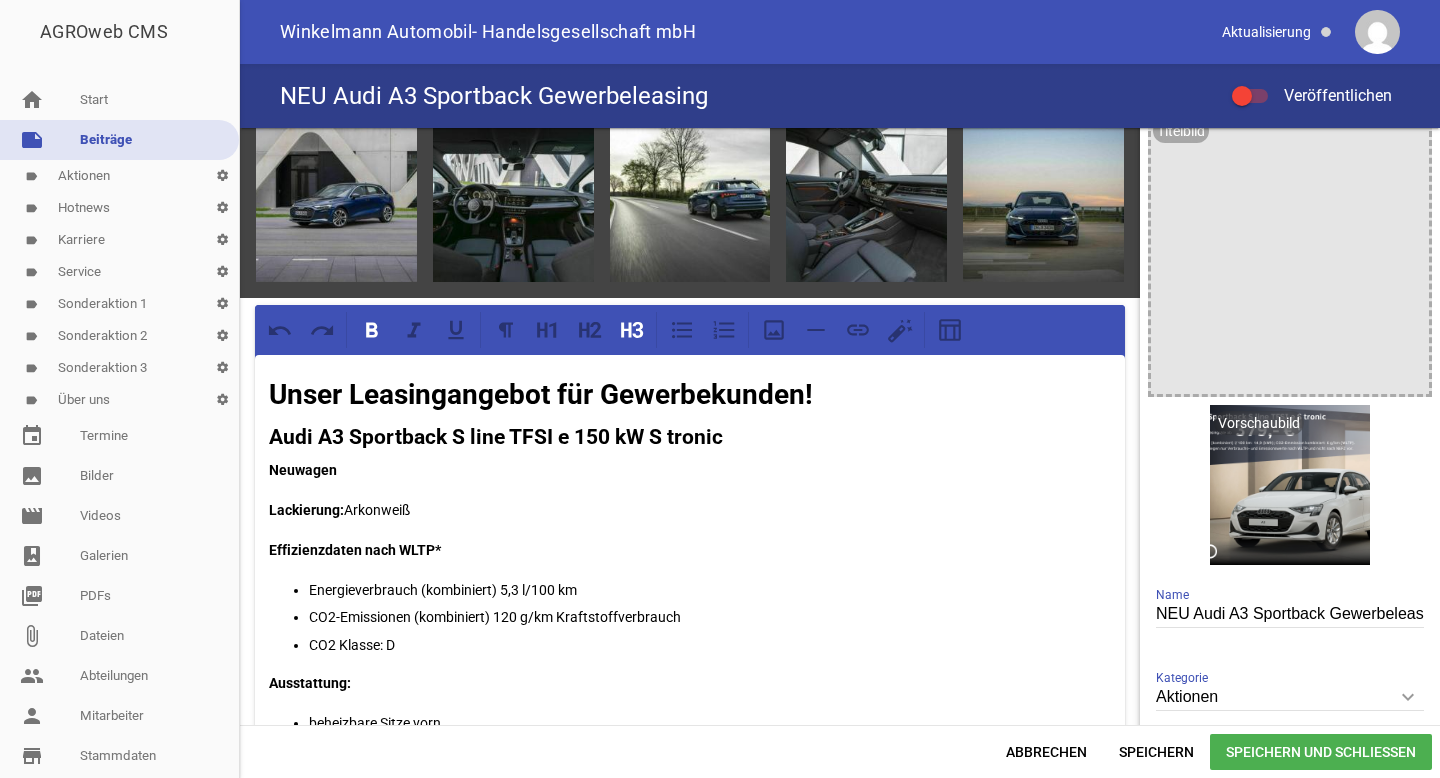 scroll, scrollTop: 8, scrollLeft: 0, axis: vertical 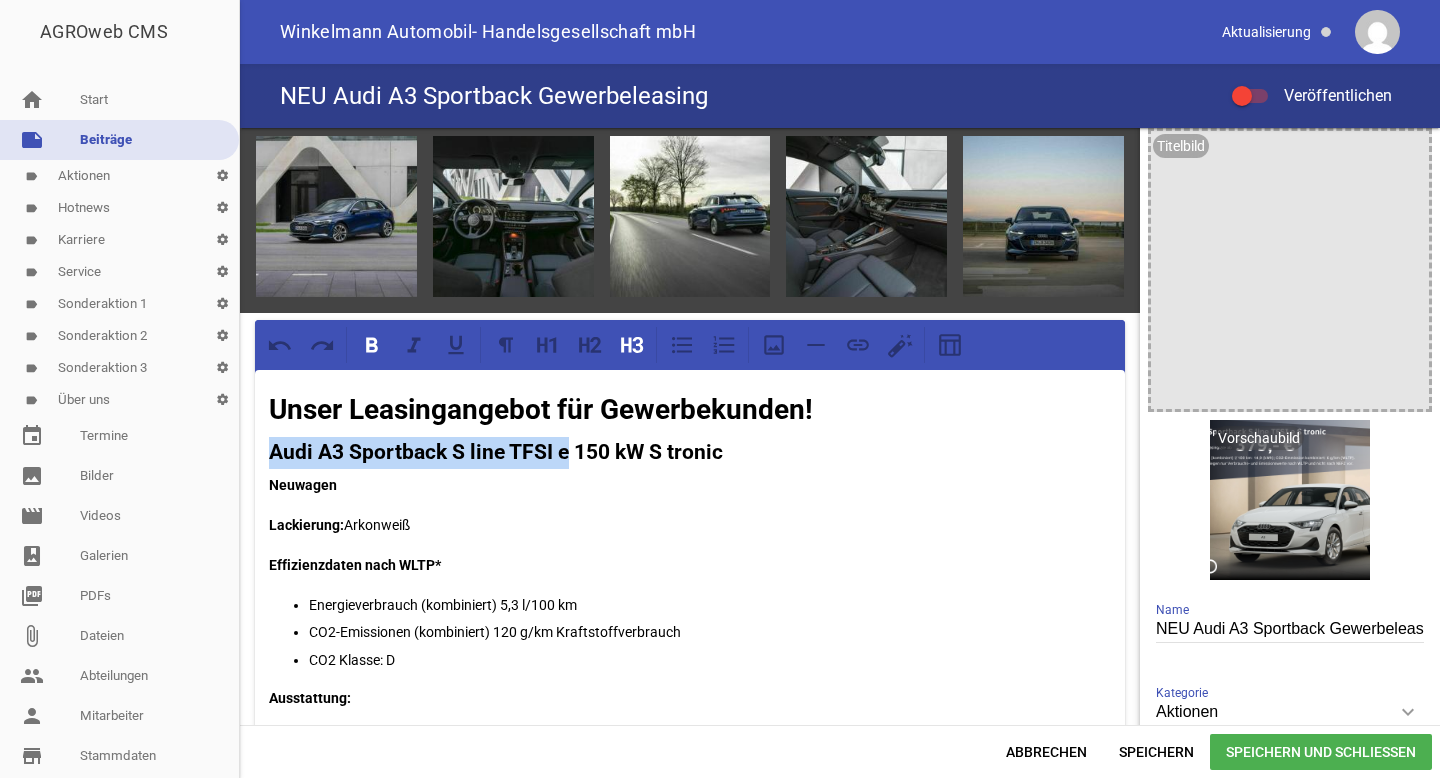 drag, startPoint x: 268, startPoint y: 448, endPoint x: 566, endPoint y: 451, distance: 298.0151 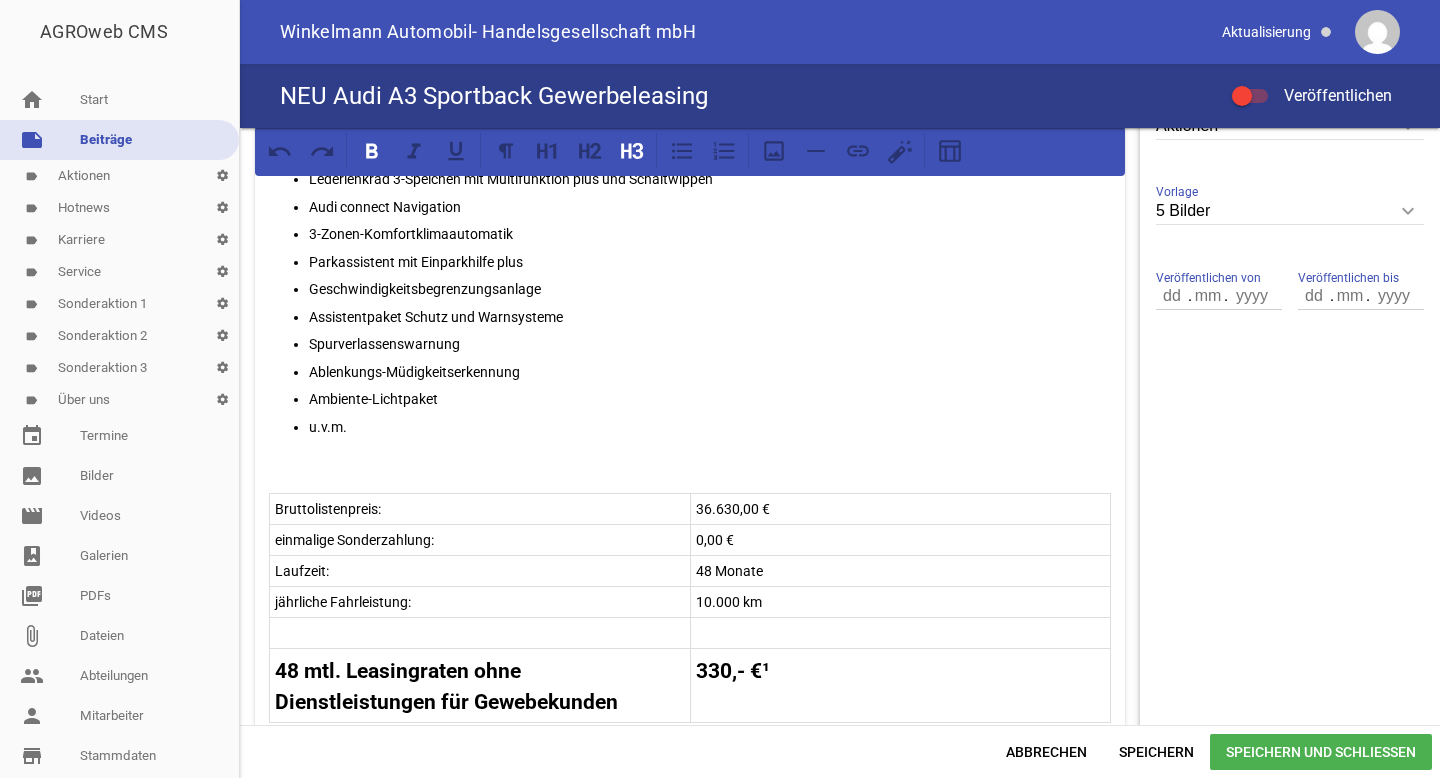 click on "48 mtl. Leasingraten ohne Dienstleistungen für Gewebekunden 330,- €¹" at bounding box center [690, 685] 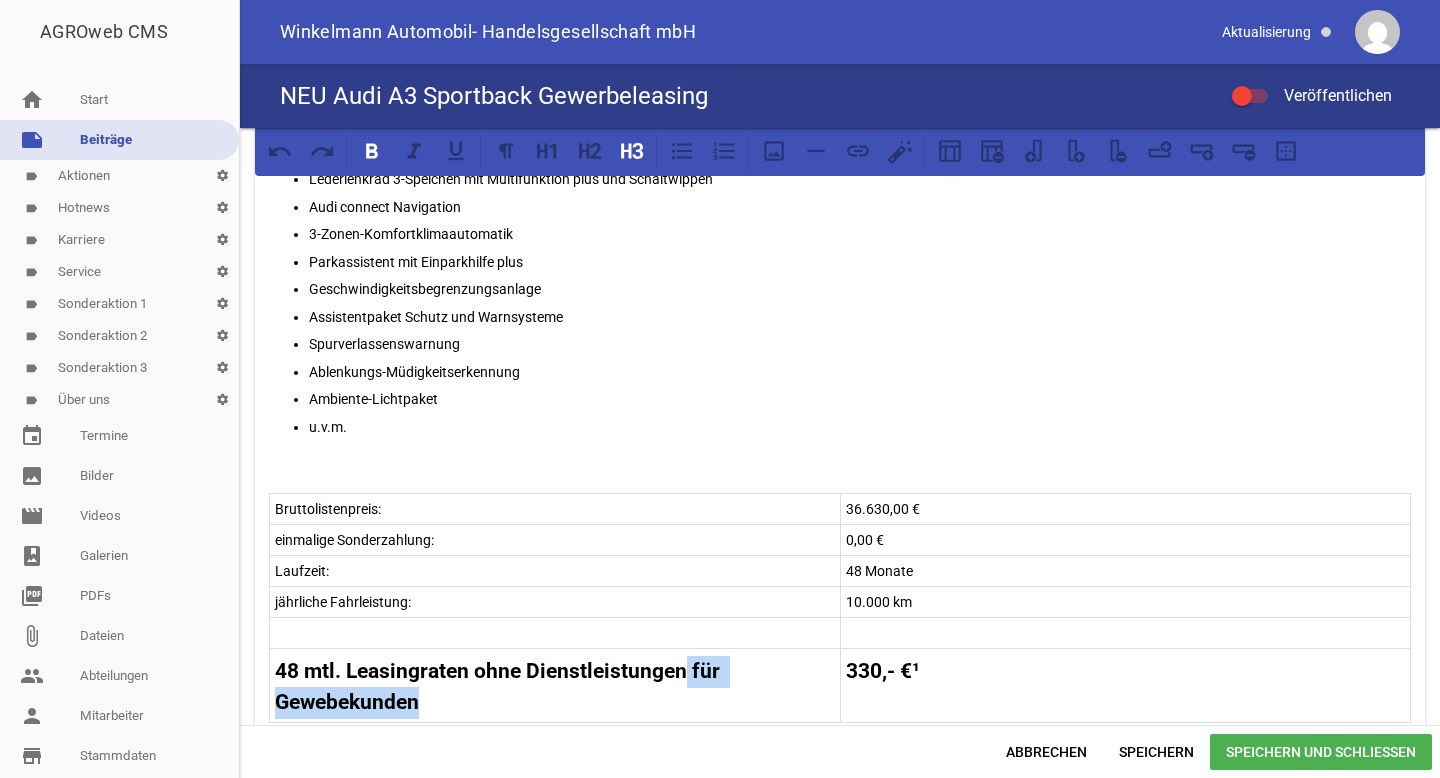 drag, startPoint x: 572, startPoint y: 697, endPoint x: 687, endPoint y: 669, distance: 118.35962 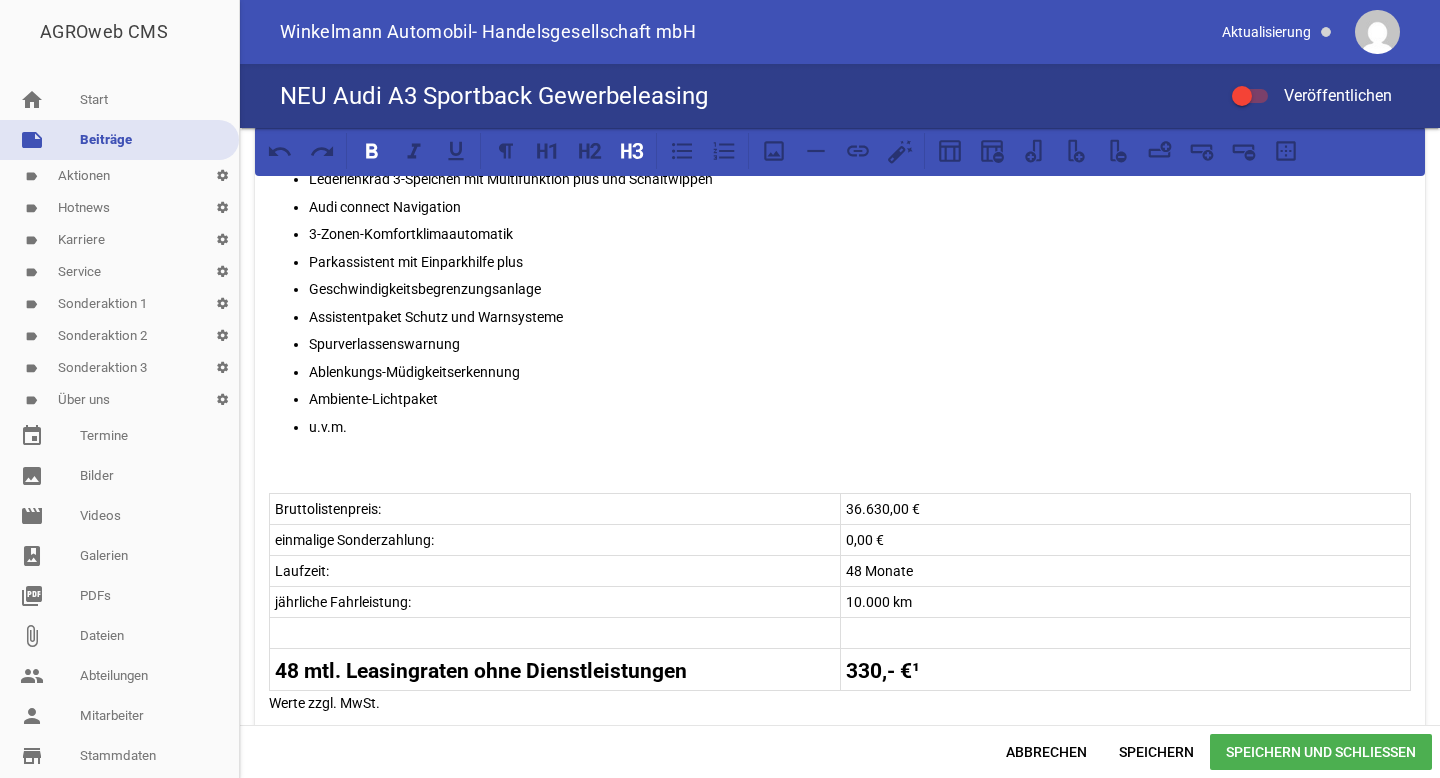 click at bounding box center (555, 633) 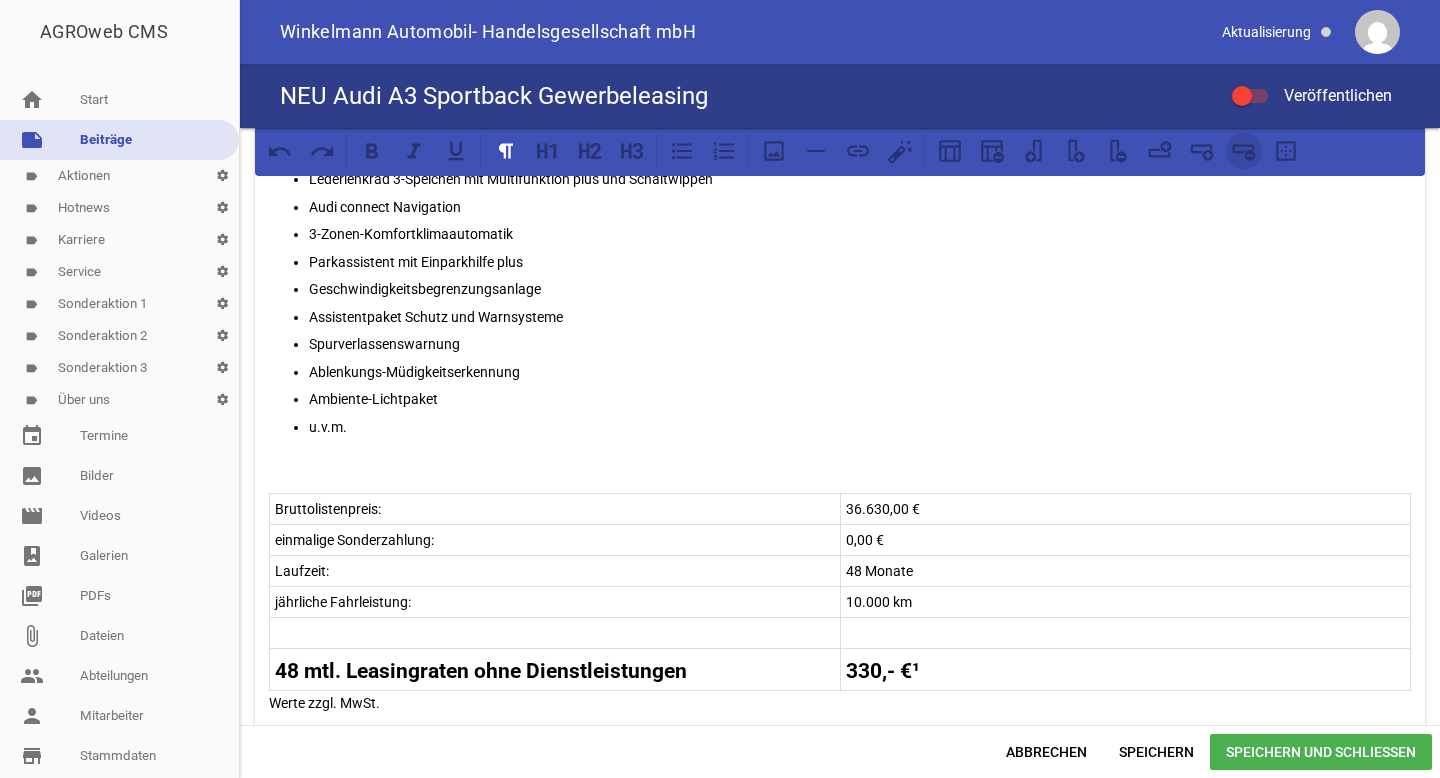 click at bounding box center (1244, 151) 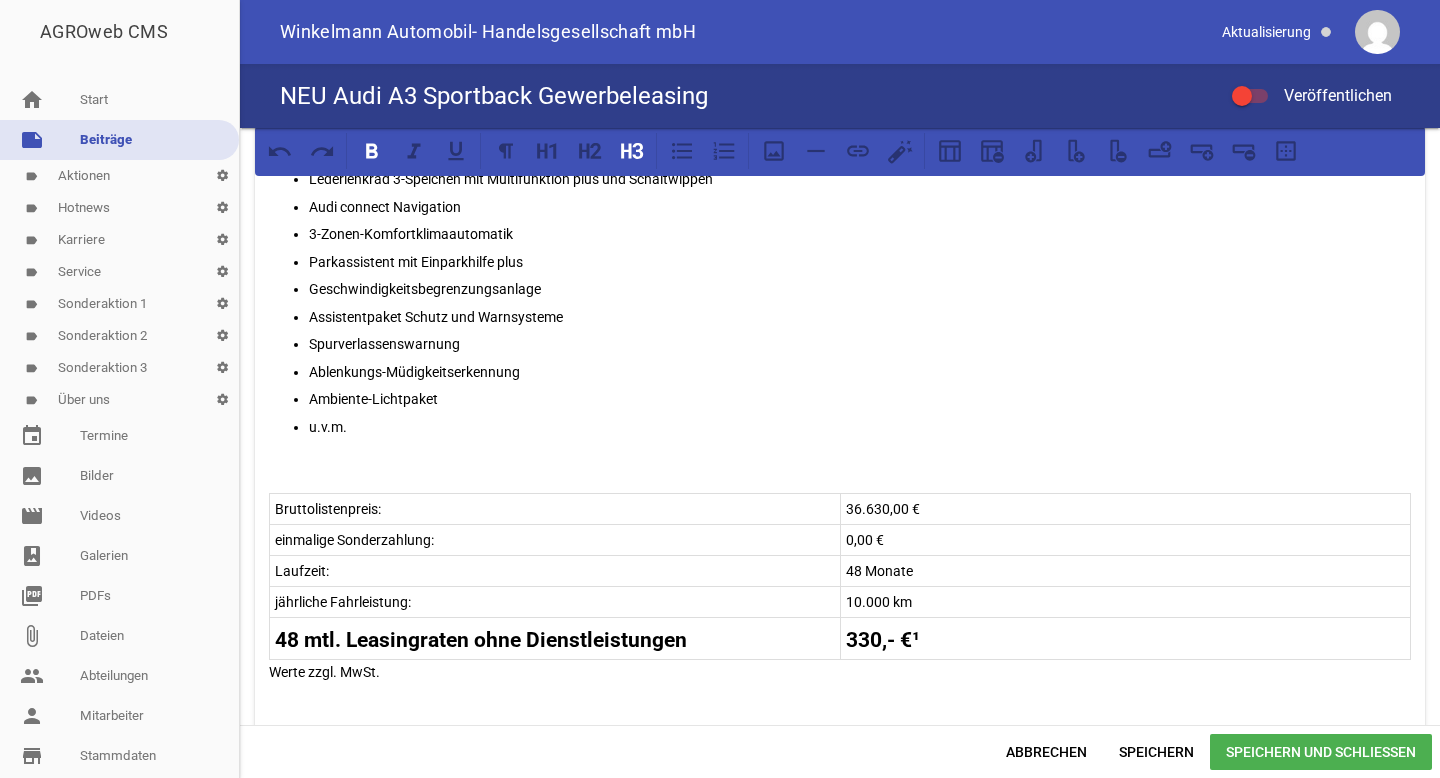 click on "330,- €¹" at bounding box center (883, 640) 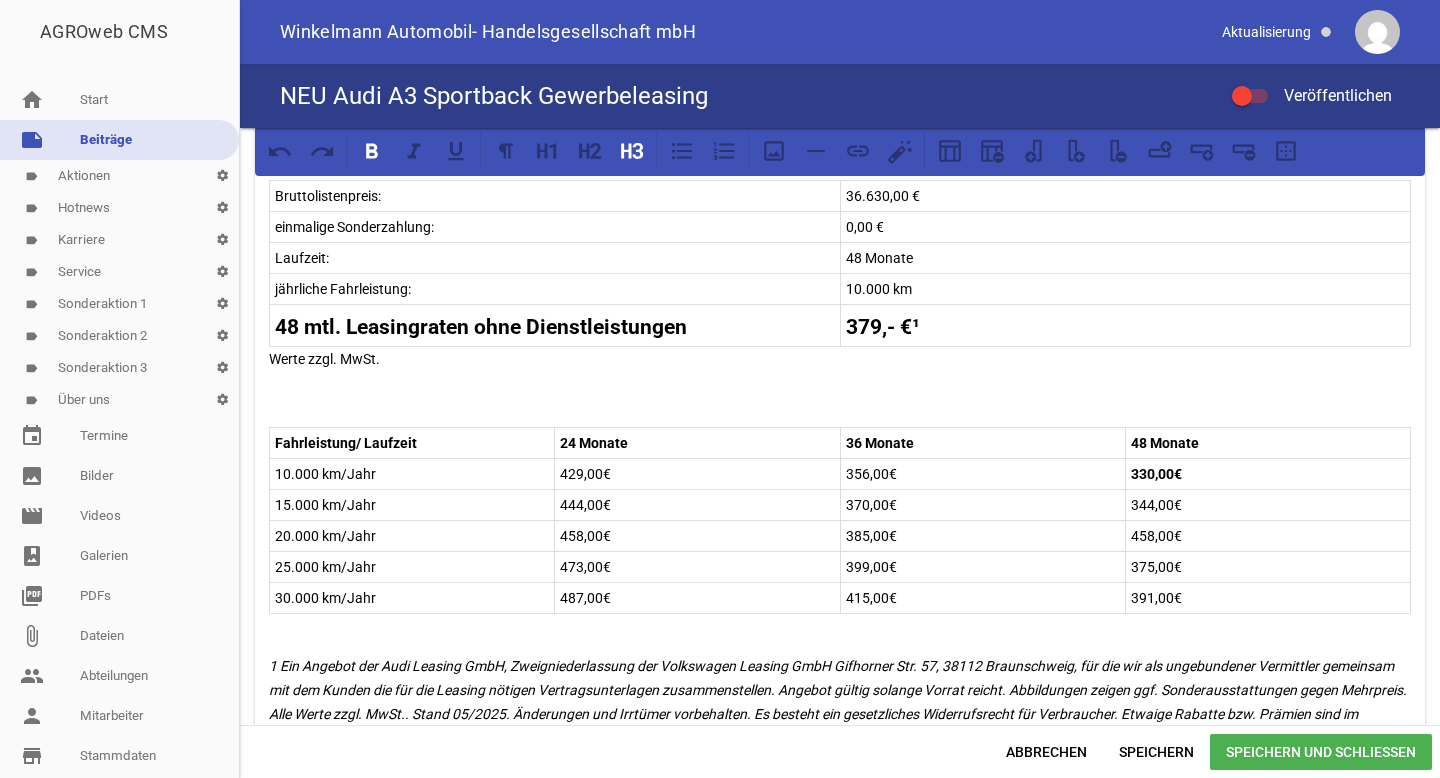 scroll, scrollTop: 970, scrollLeft: 0, axis: vertical 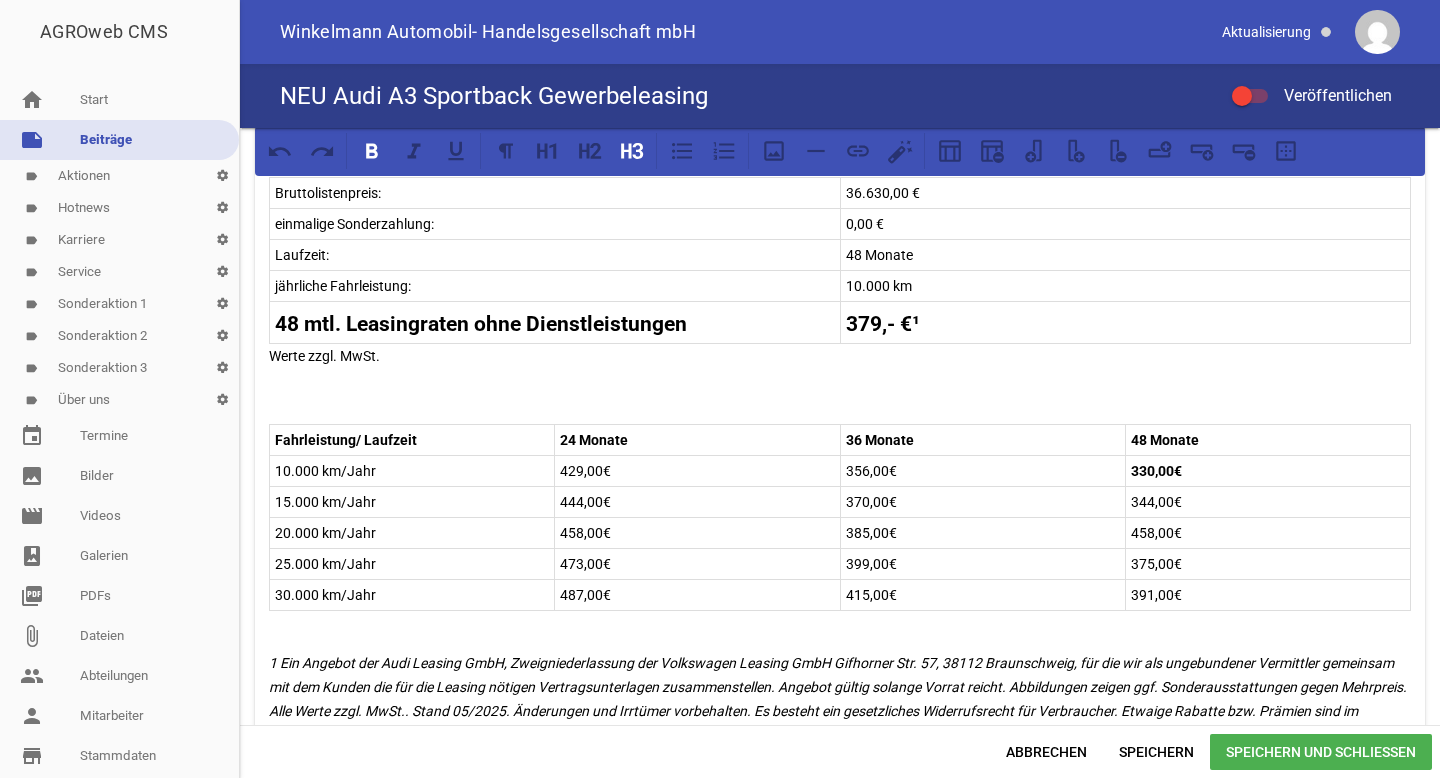 click on "Speichern und Schließen" at bounding box center (1321, 752) 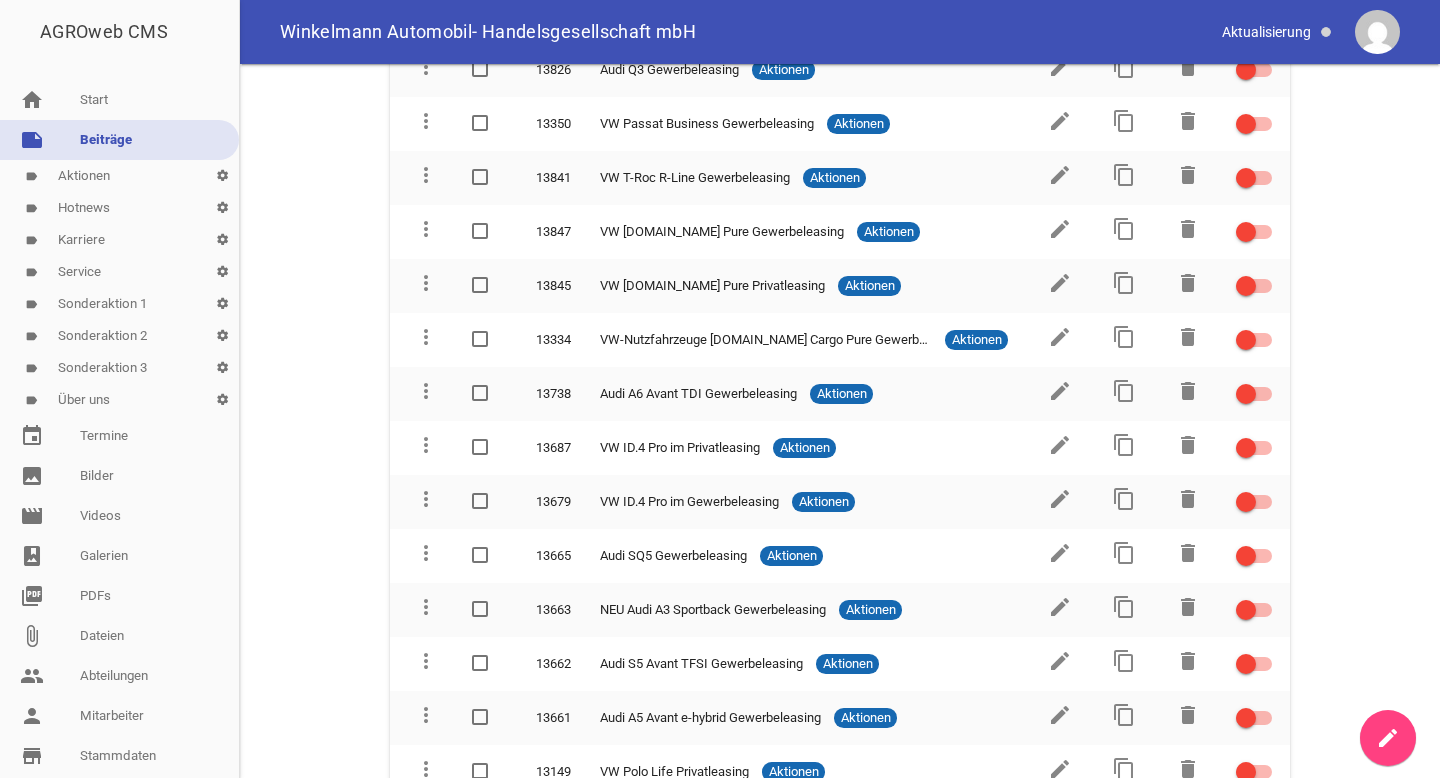 scroll, scrollTop: 2493, scrollLeft: 0, axis: vertical 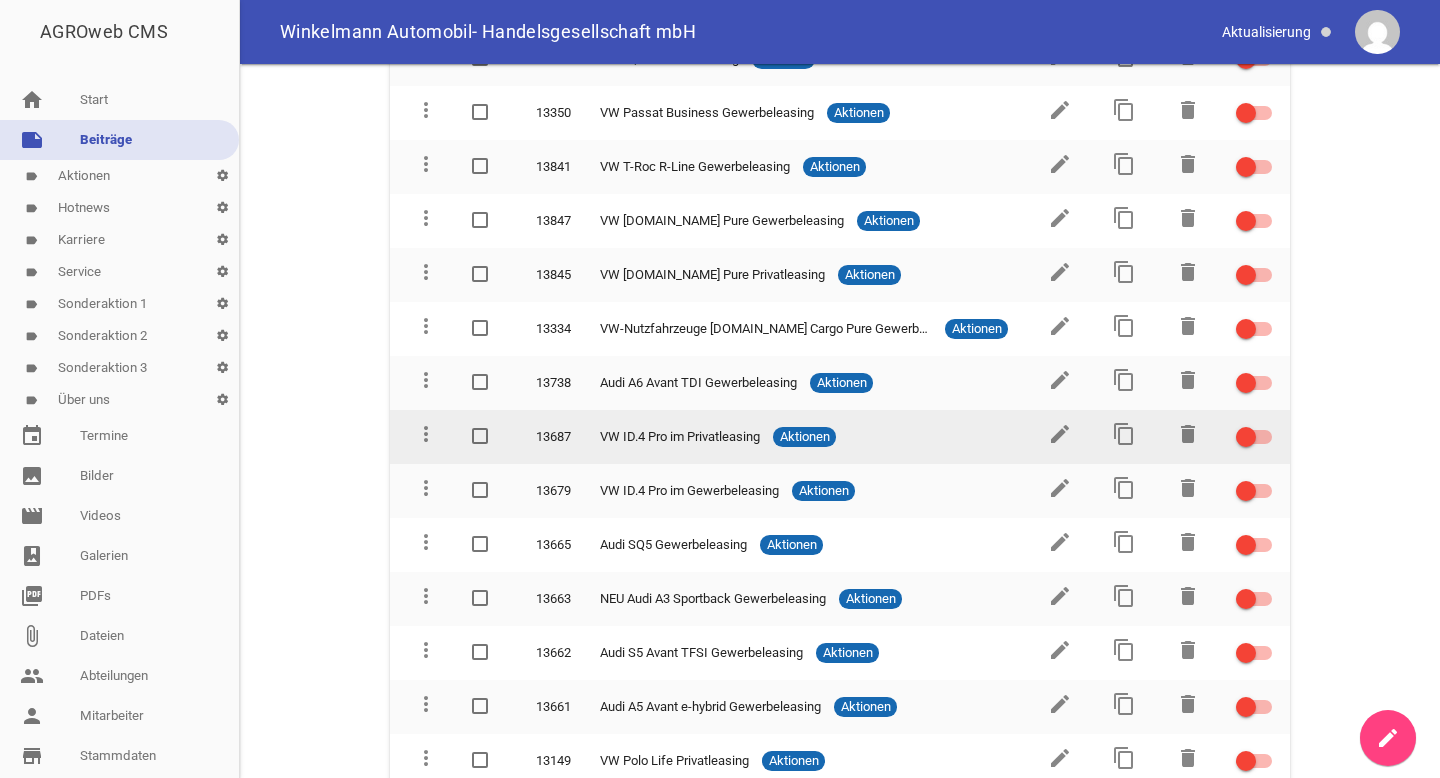 type 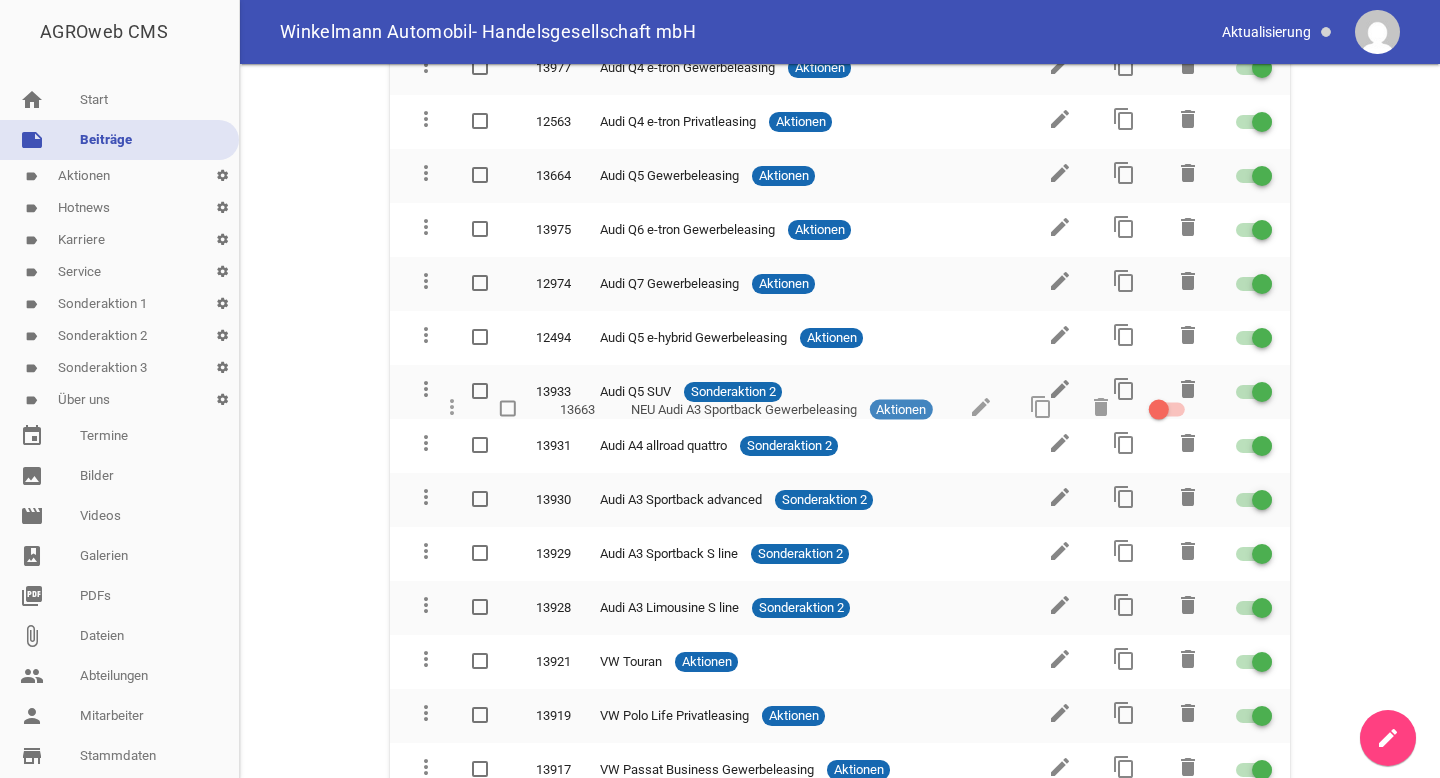 scroll, scrollTop: 0, scrollLeft: 0, axis: both 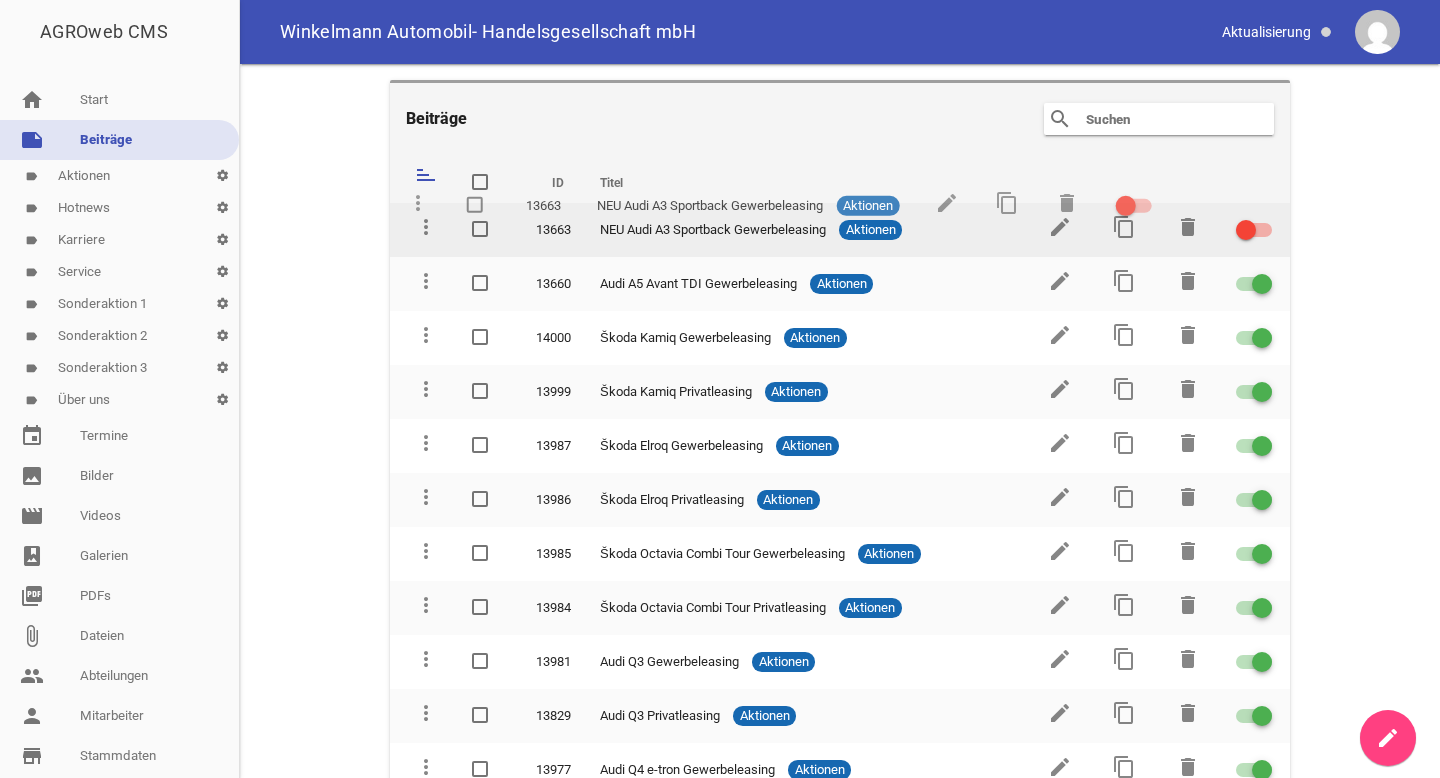 drag, startPoint x: 421, startPoint y: 574, endPoint x: 415, endPoint y: 210, distance: 364.04944 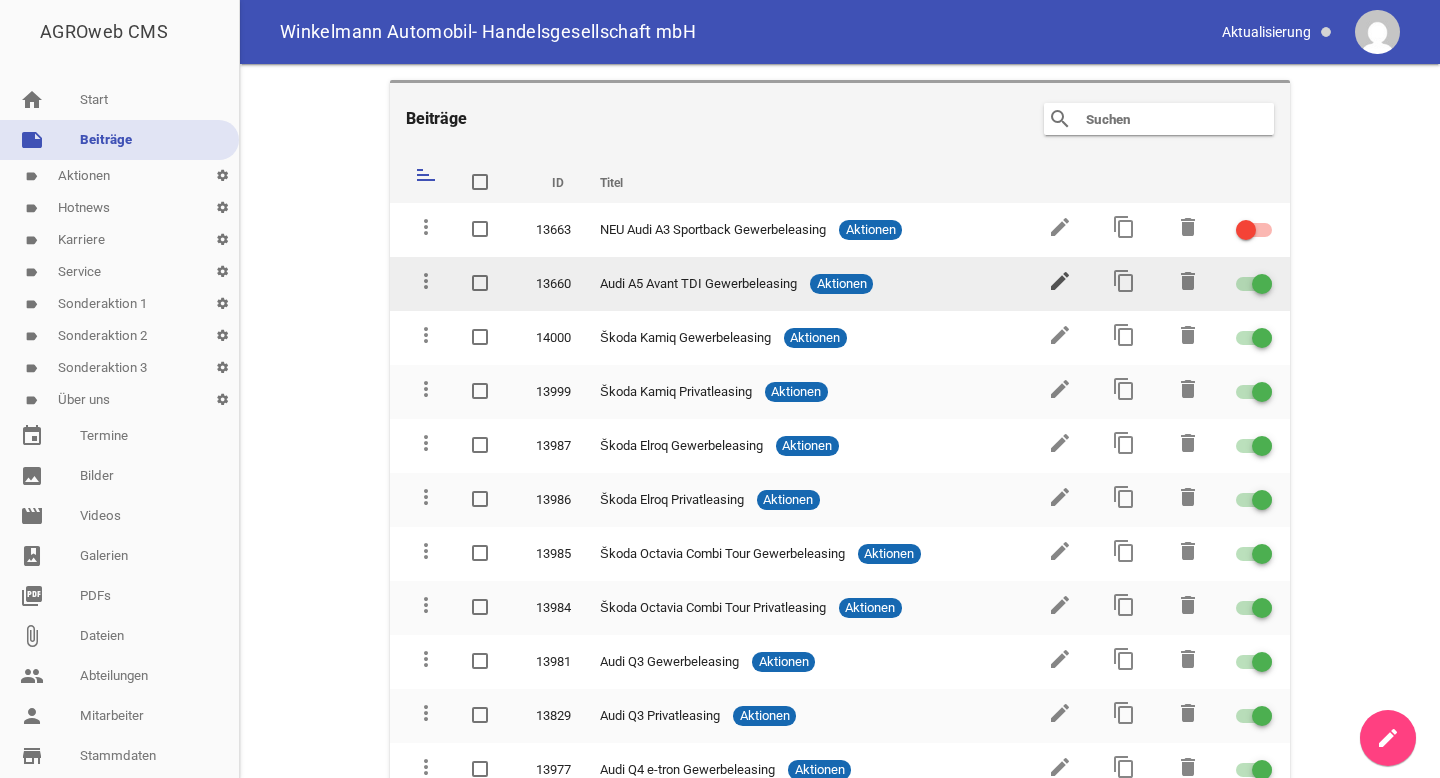 click on "edit" at bounding box center [1060, 281] 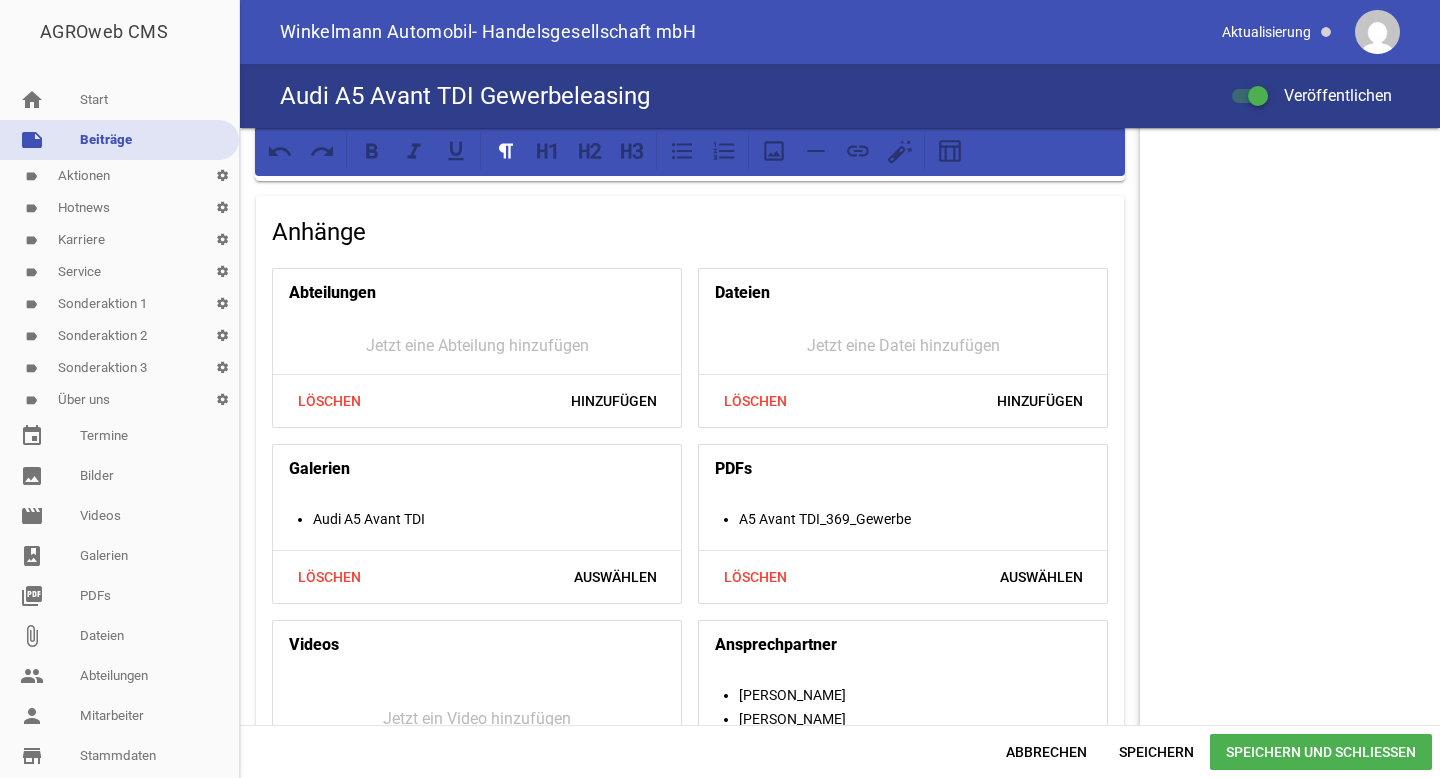 scroll, scrollTop: 1862, scrollLeft: 0, axis: vertical 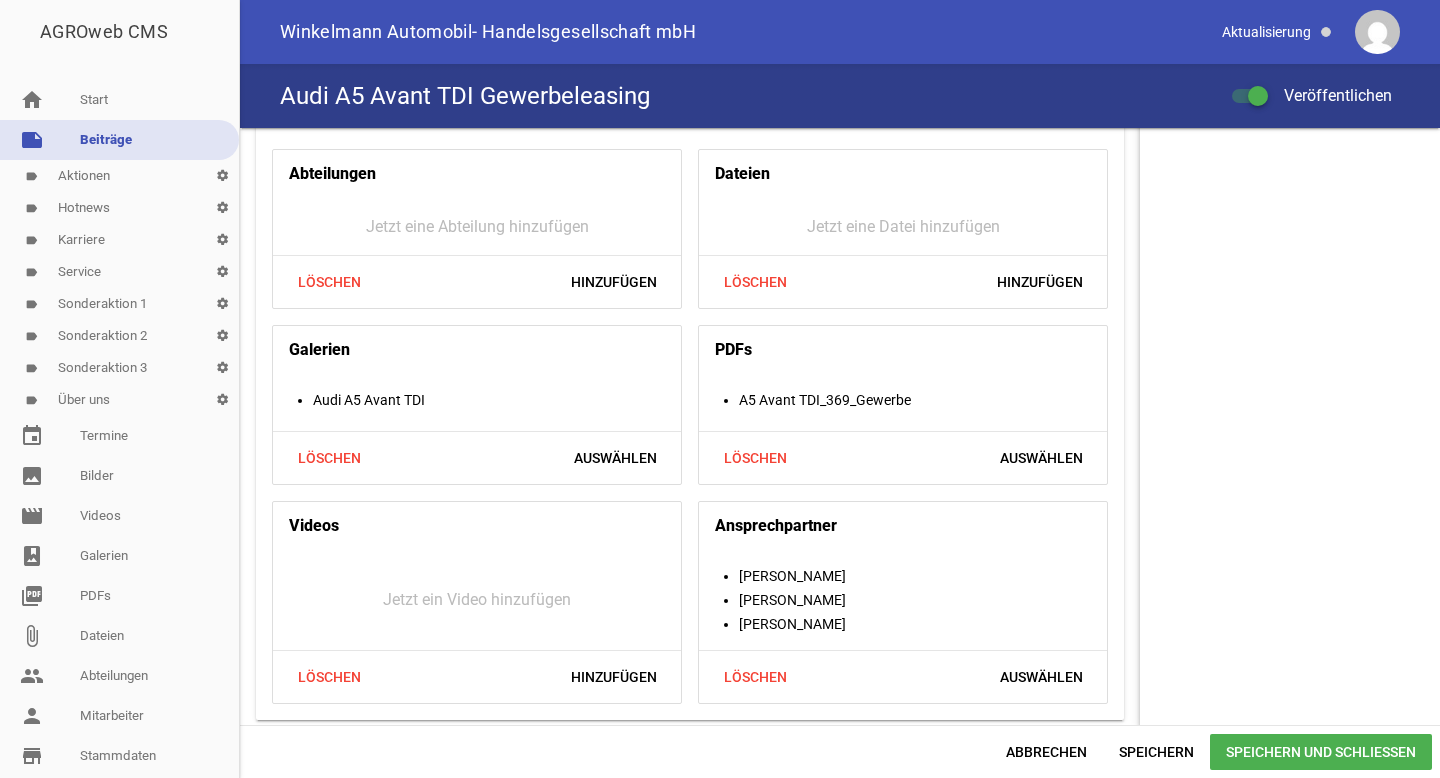 click on "label Aktionen settings" at bounding box center [119, 176] 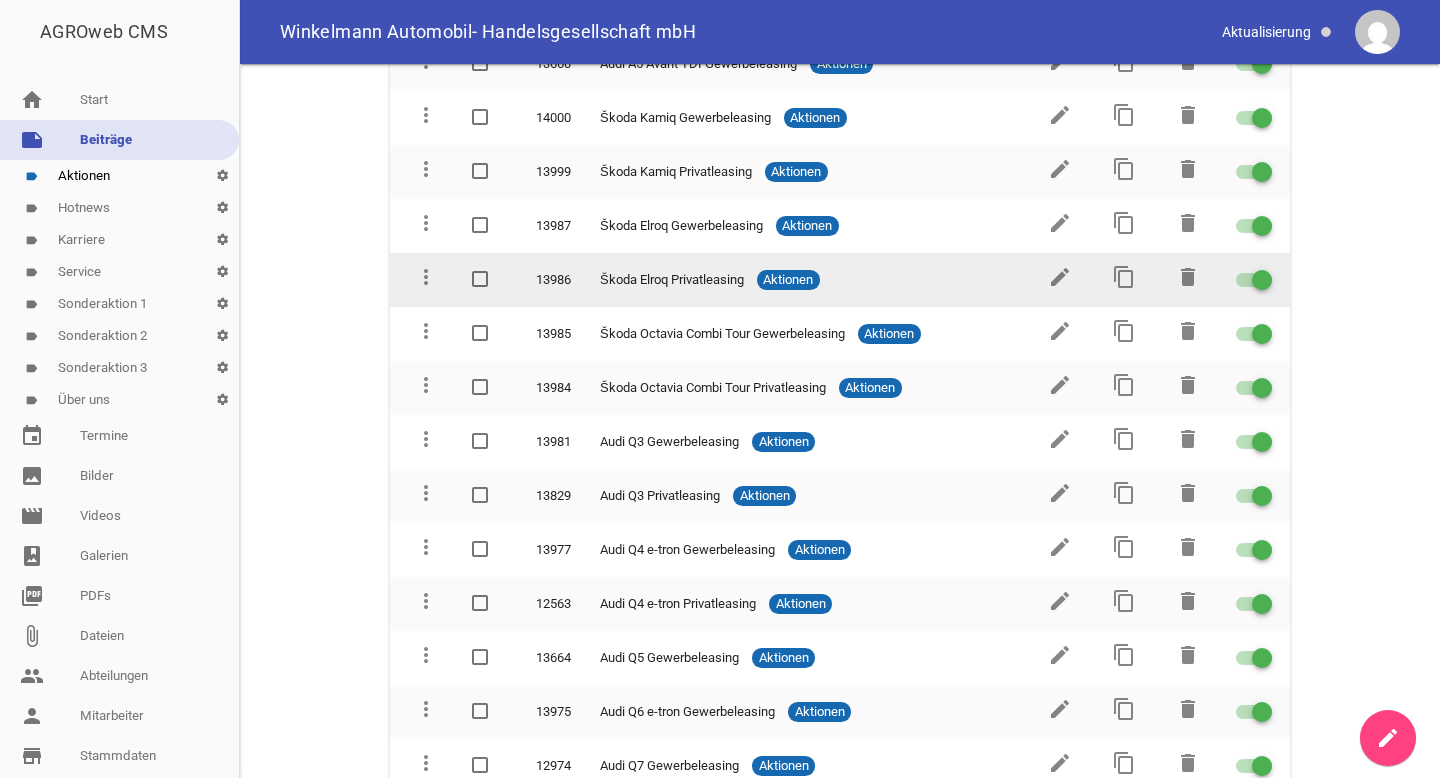 scroll, scrollTop: 231, scrollLeft: 0, axis: vertical 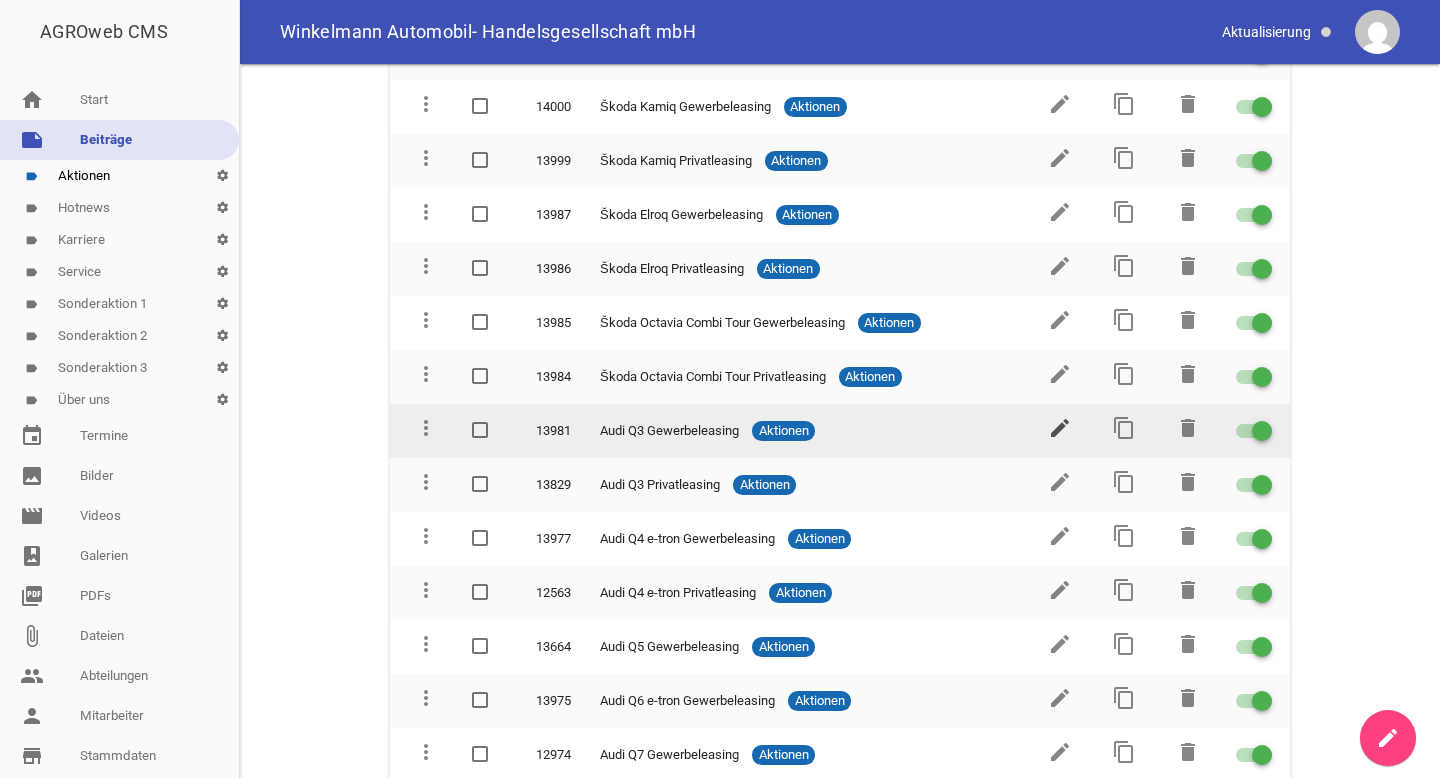 click on "edit" at bounding box center [1060, 428] 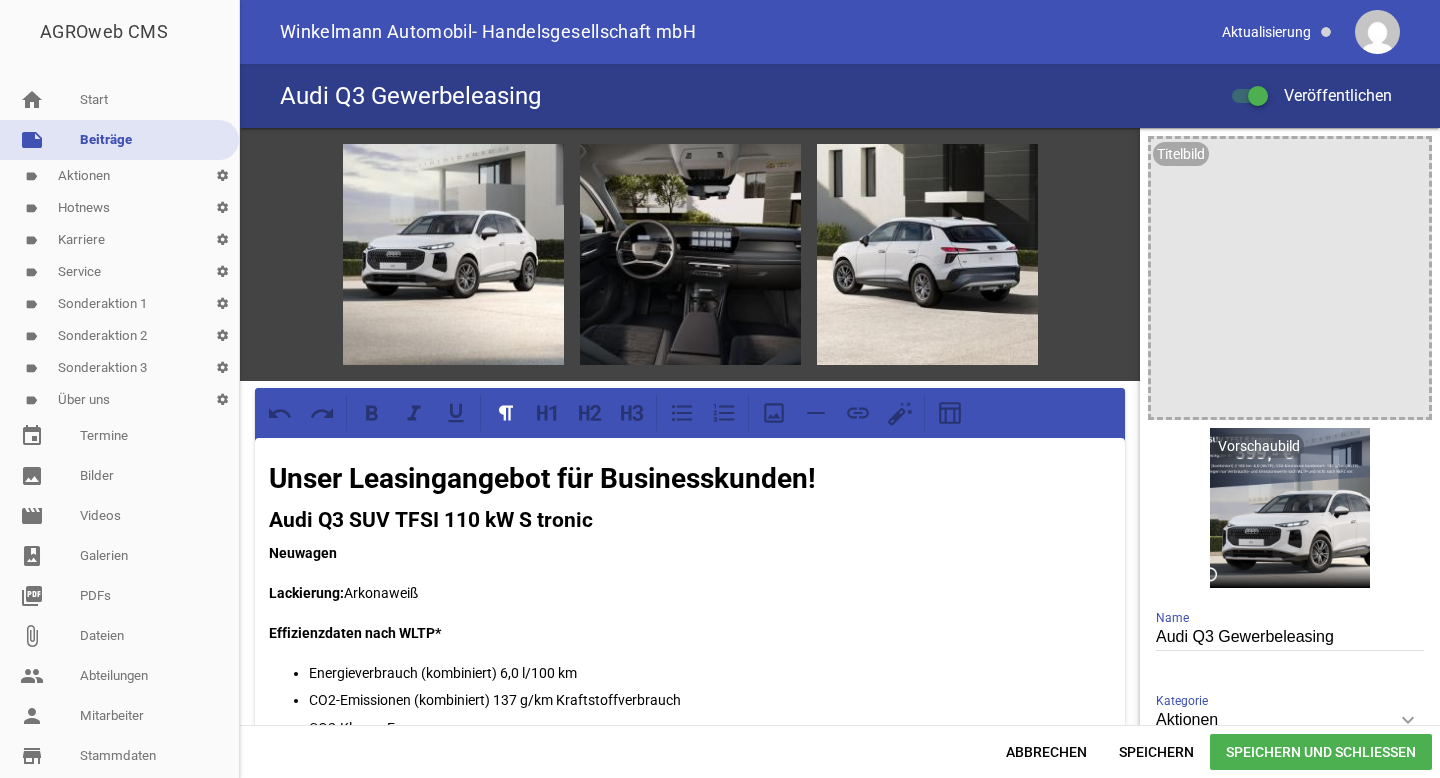 scroll, scrollTop: 0, scrollLeft: 0, axis: both 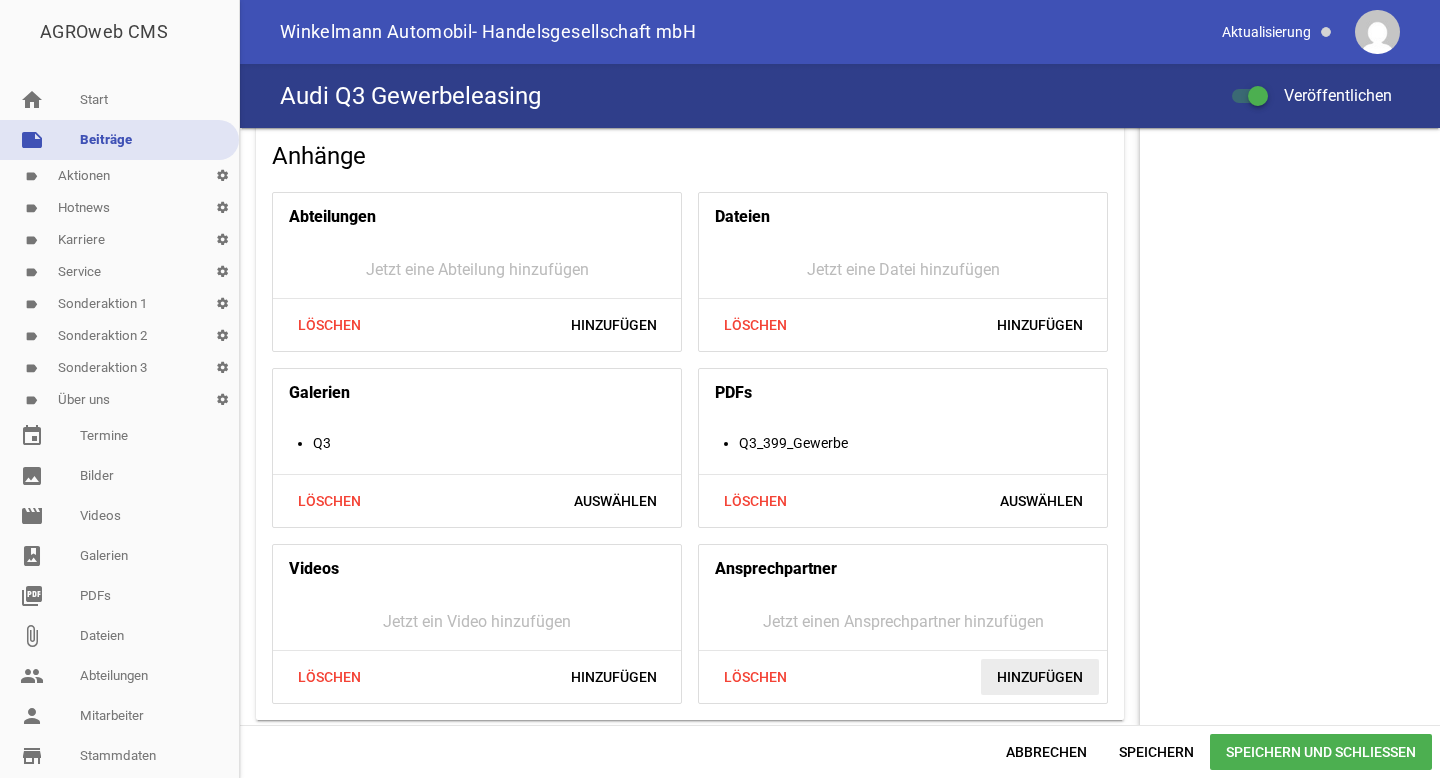 click on "Hinzufügen" at bounding box center [1040, 677] 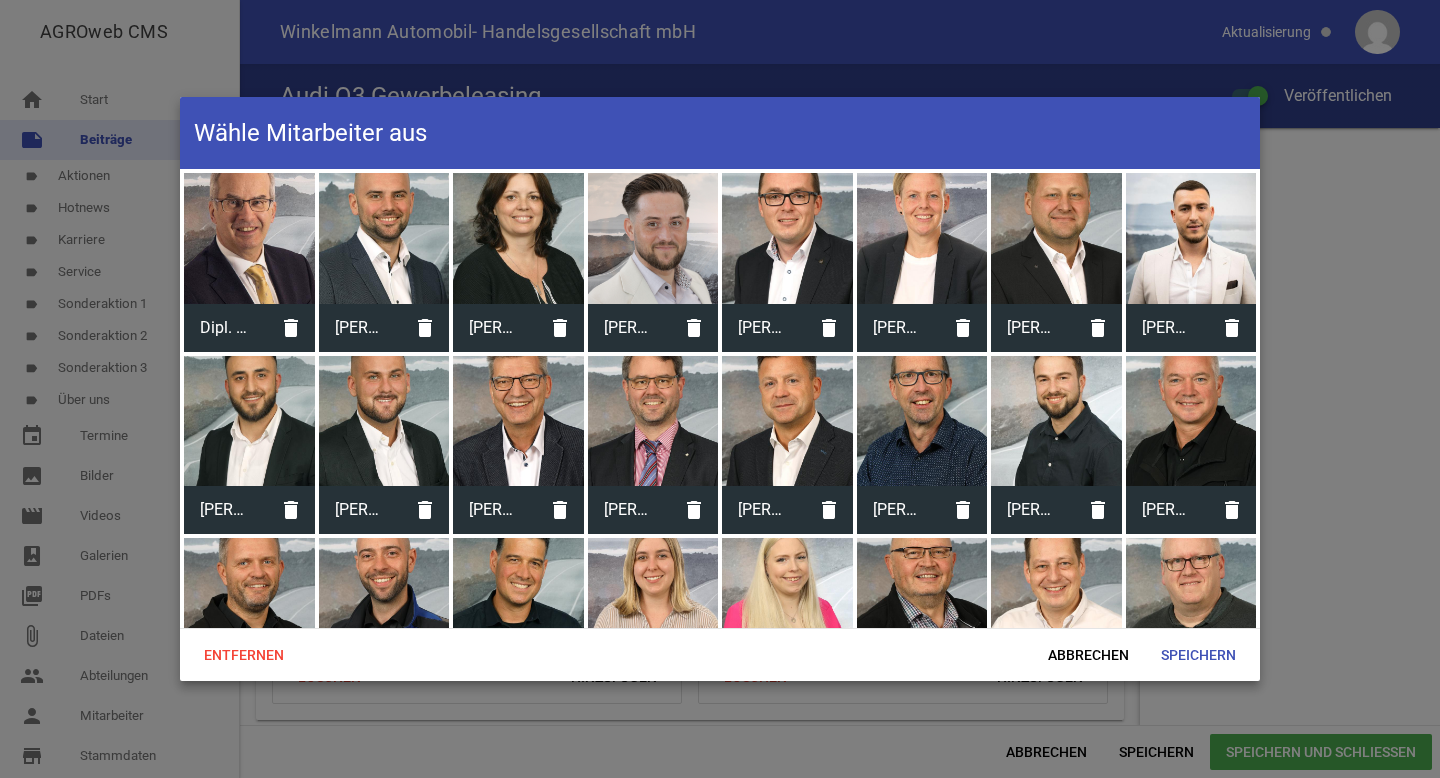 click at bounding box center [922, 238] 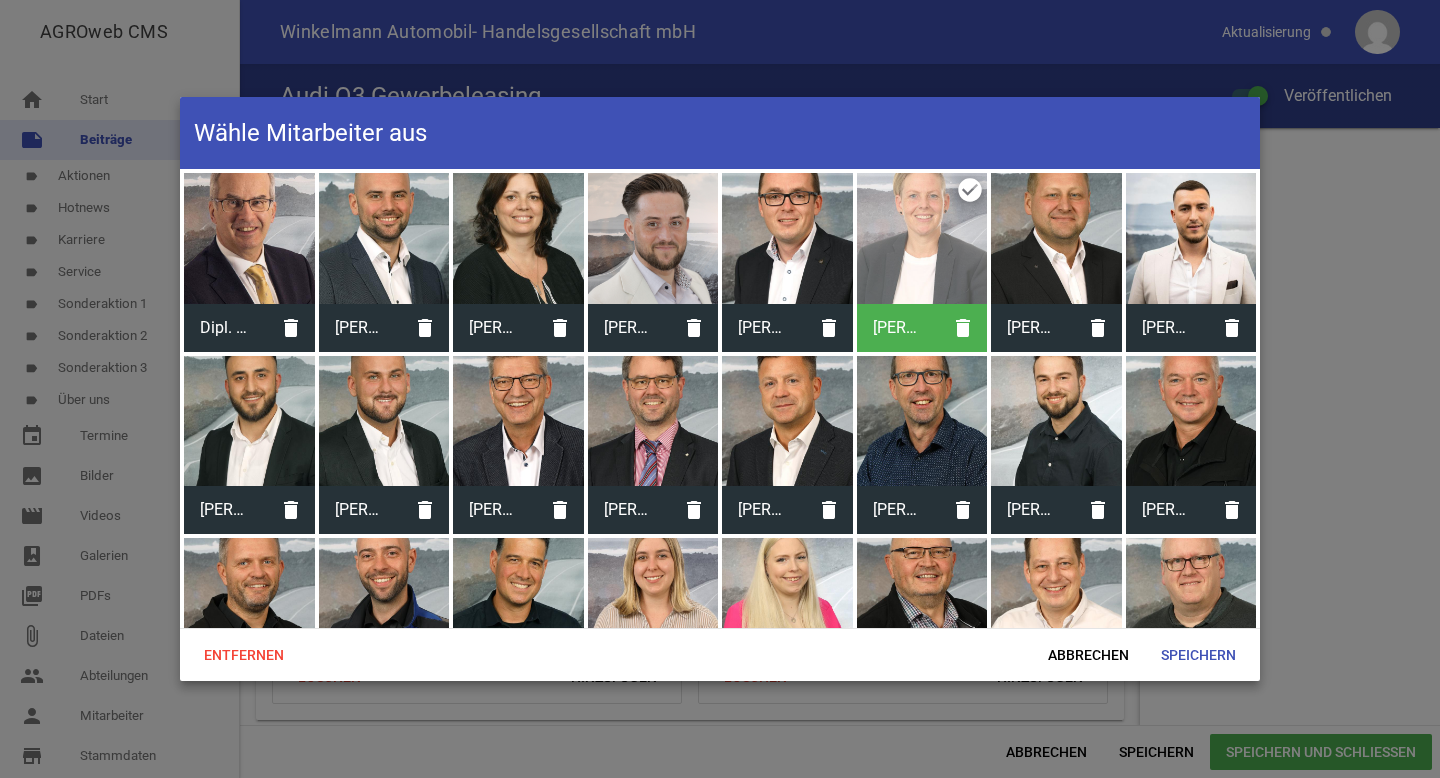 click at bounding box center (787, 238) 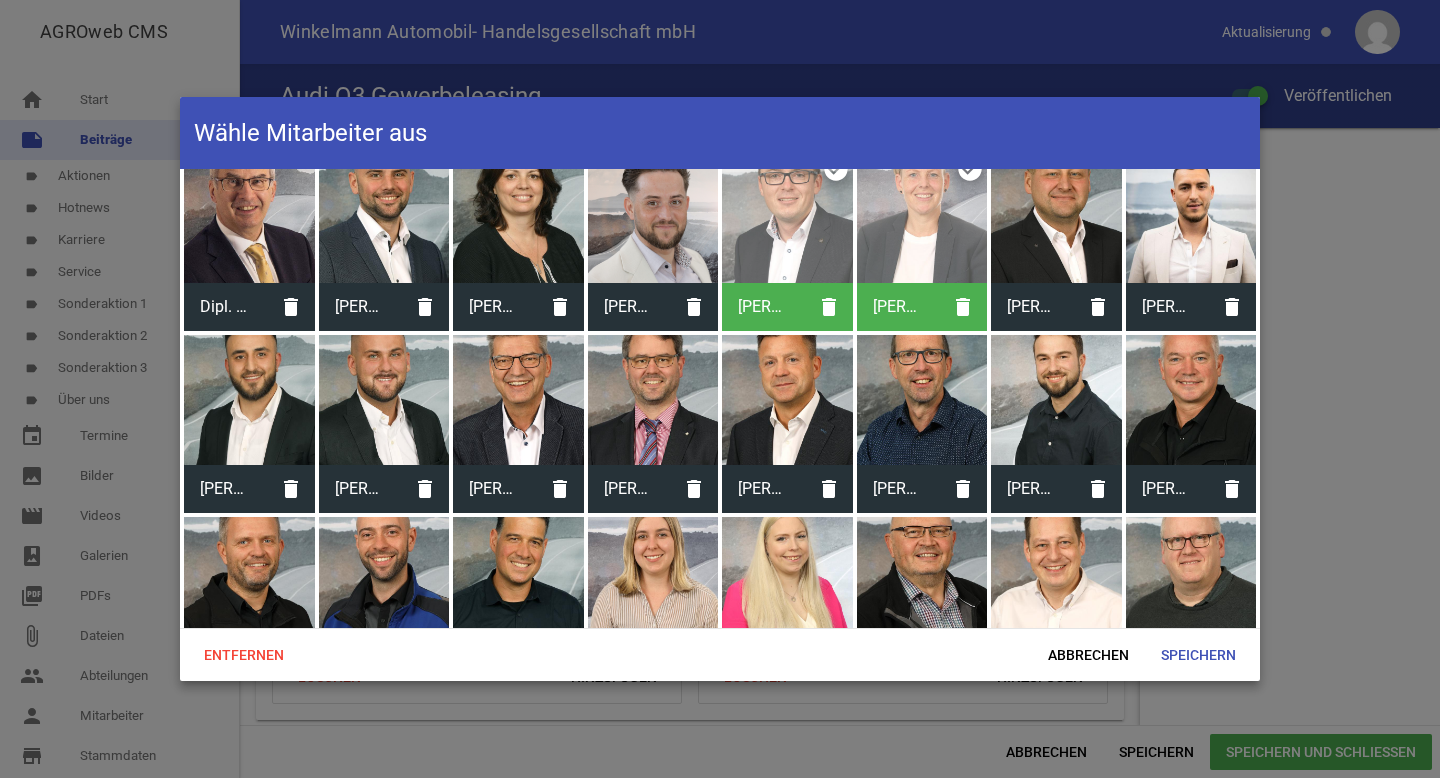 scroll, scrollTop: 32, scrollLeft: 0, axis: vertical 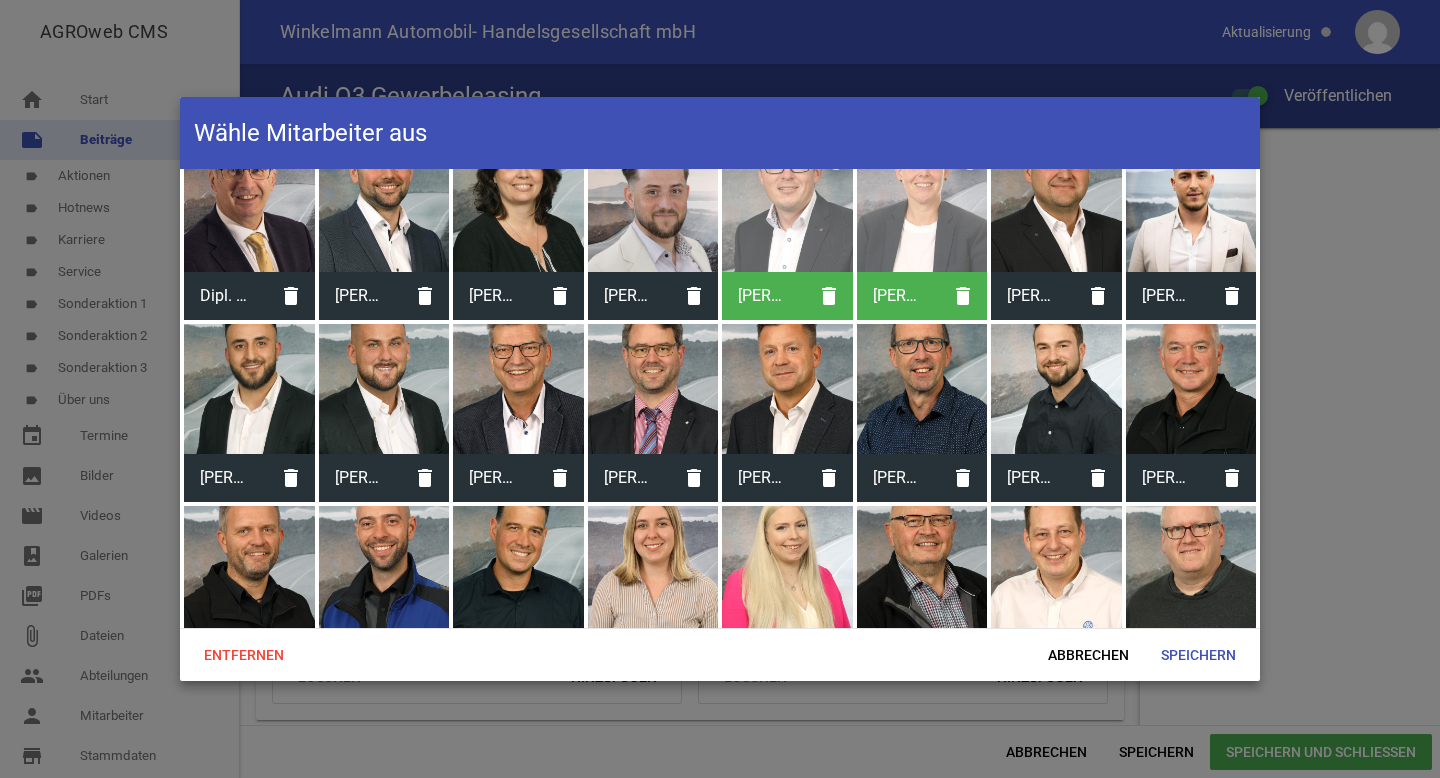click at bounding box center (249, 389) 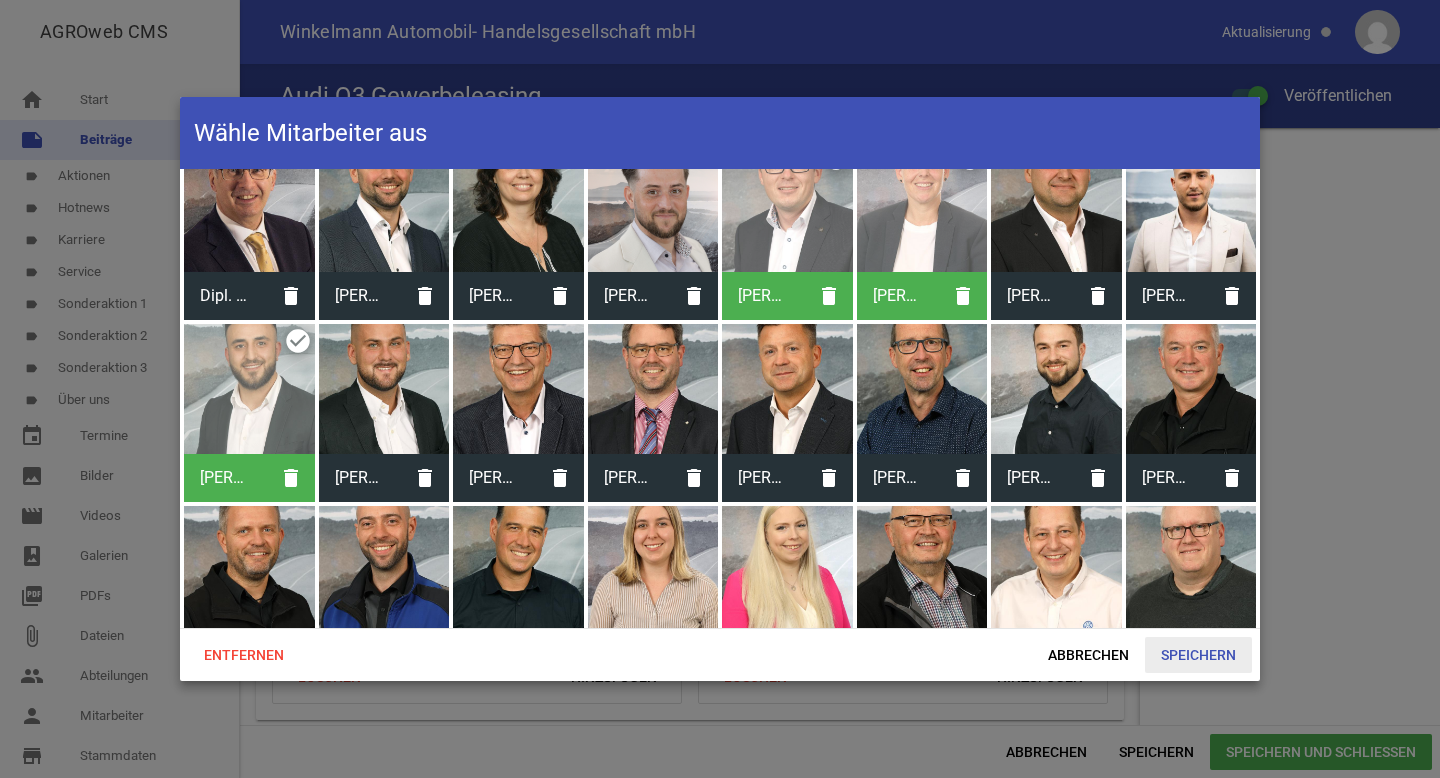 click on "Speichern" at bounding box center (1198, 655) 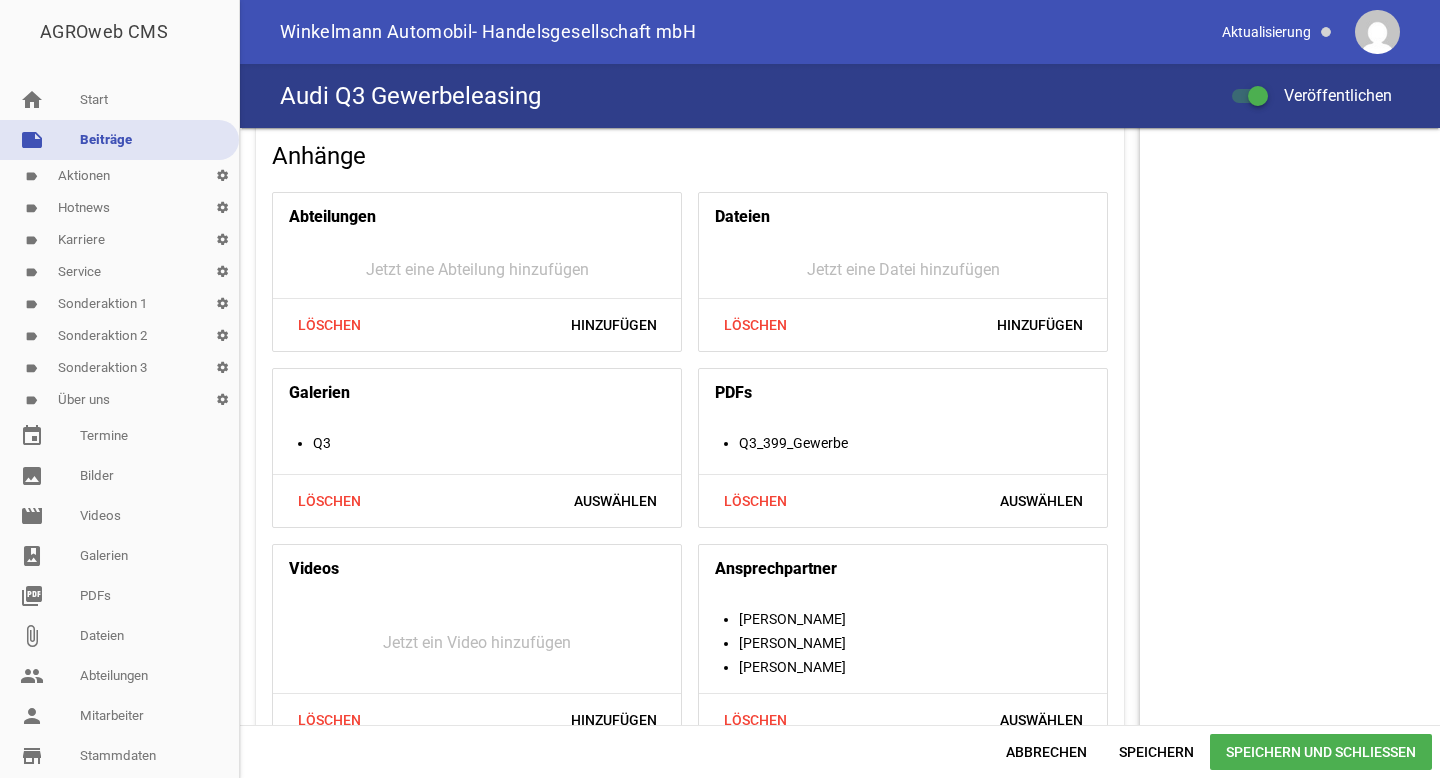 click on "Speichern und Schließen" at bounding box center (1321, 752) 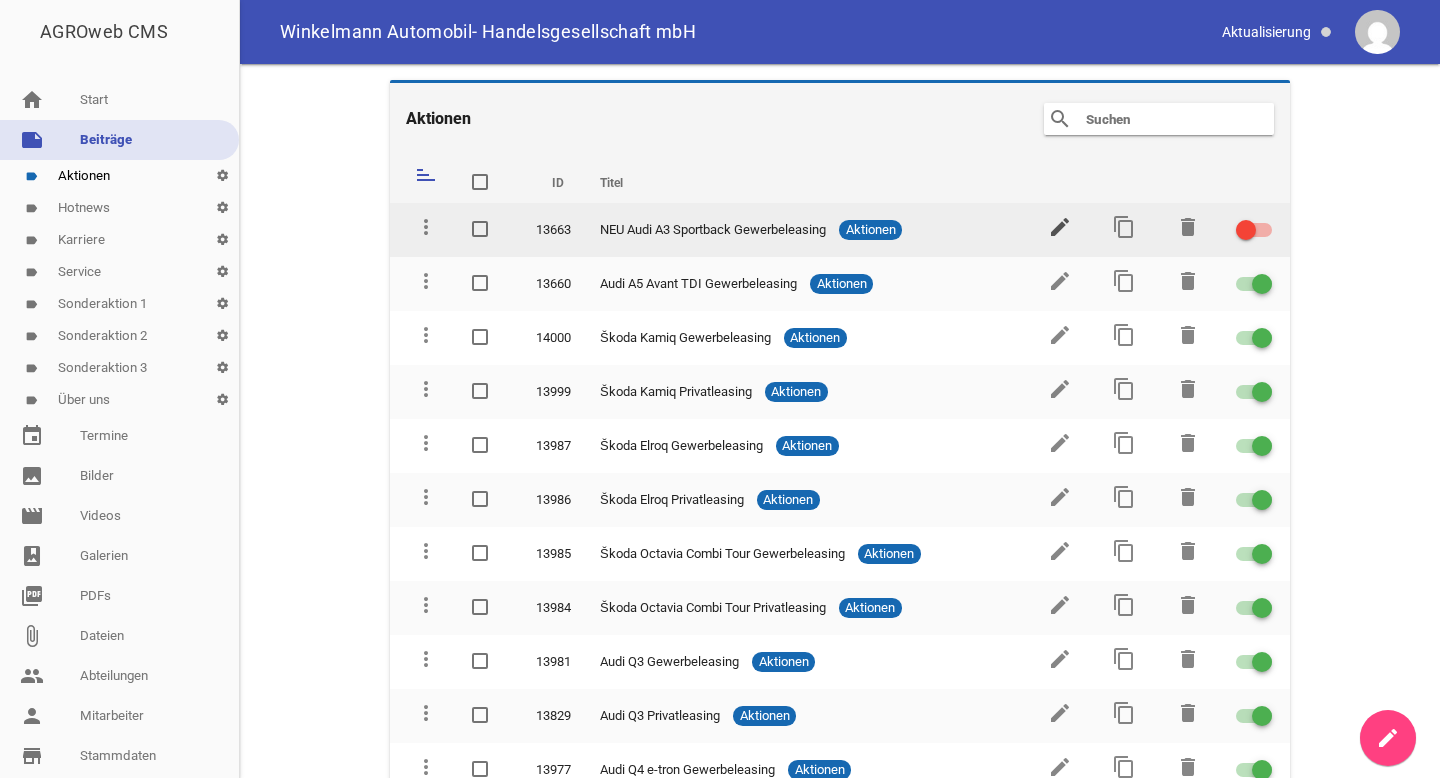 click on "edit" at bounding box center [1060, 227] 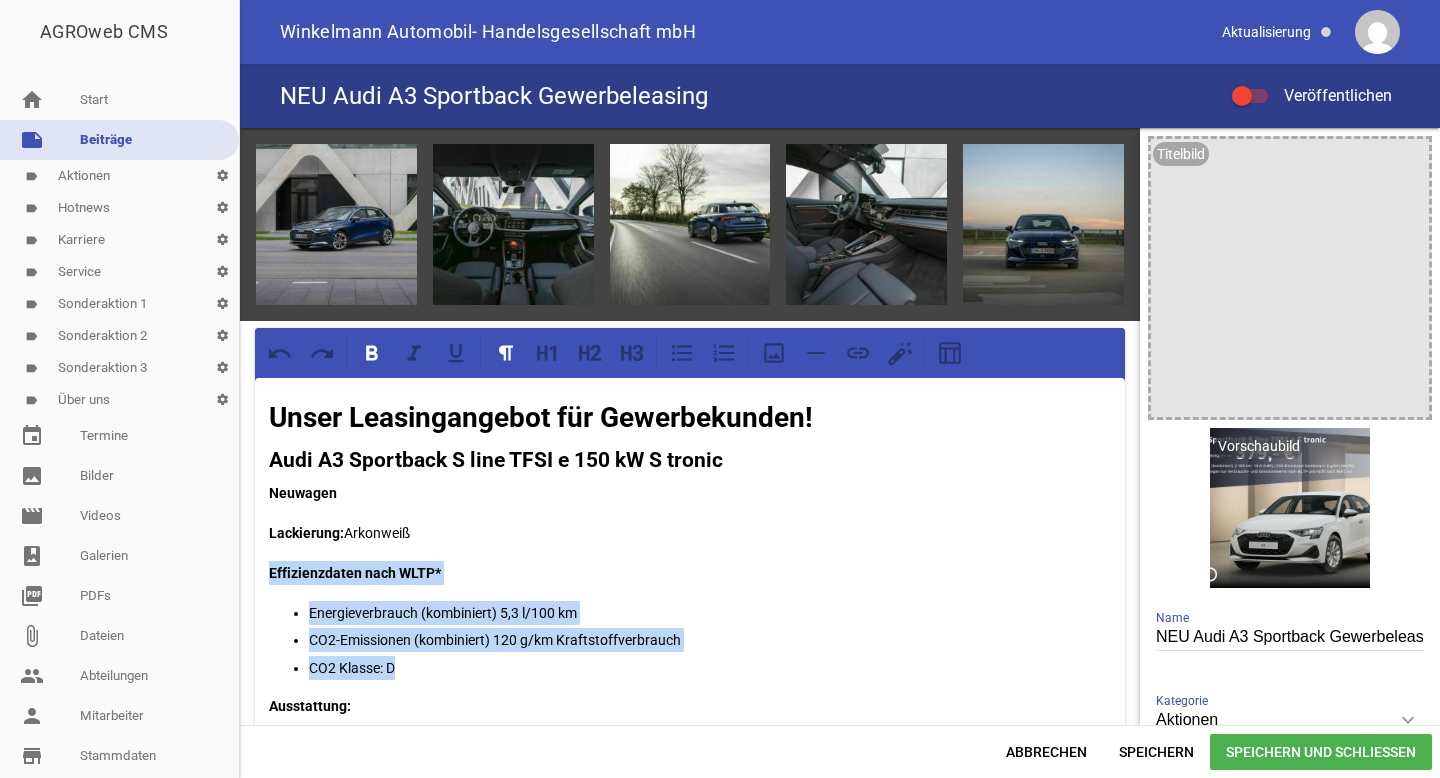 drag, startPoint x: 444, startPoint y: 661, endPoint x: 260, endPoint y: 573, distance: 203.96078 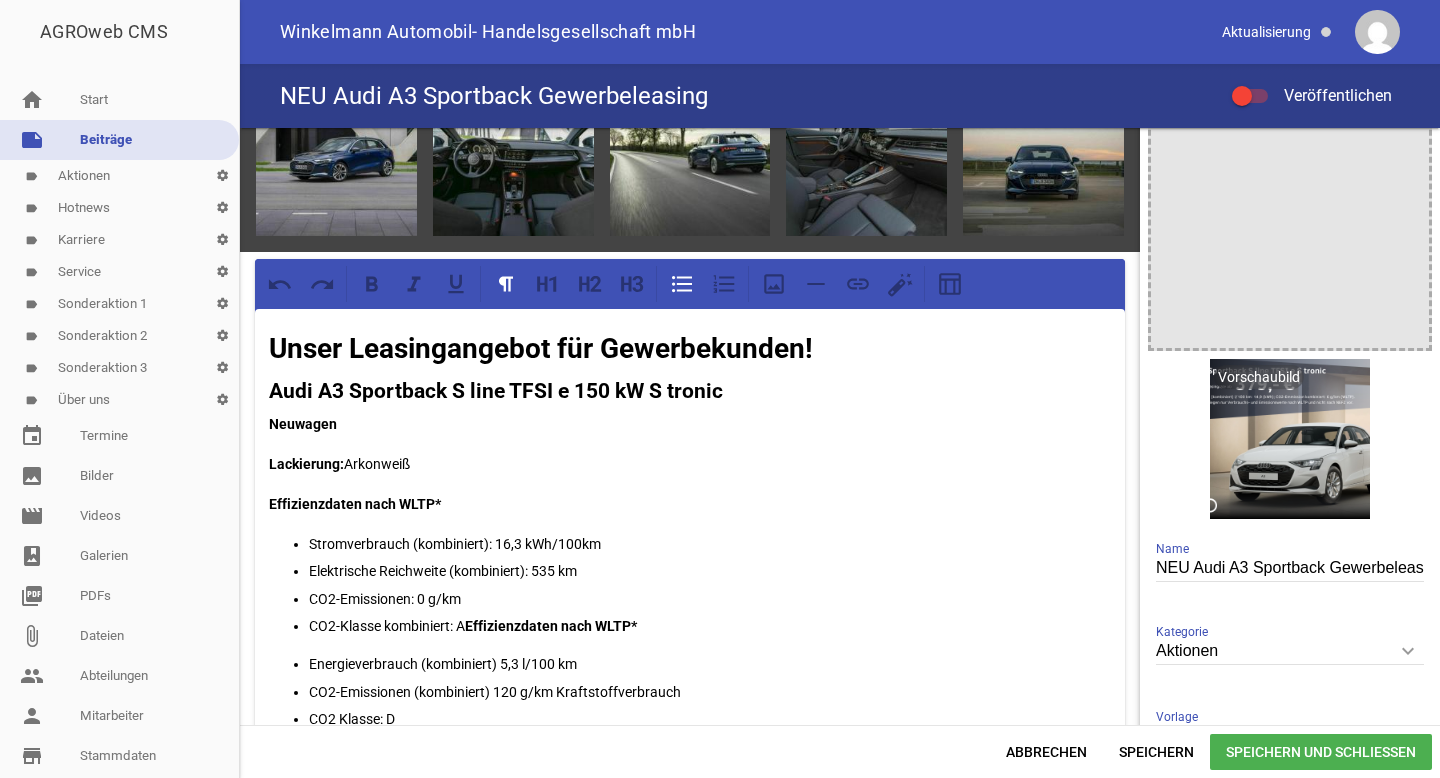 scroll, scrollTop: 134, scrollLeft: 0, axis: vertical 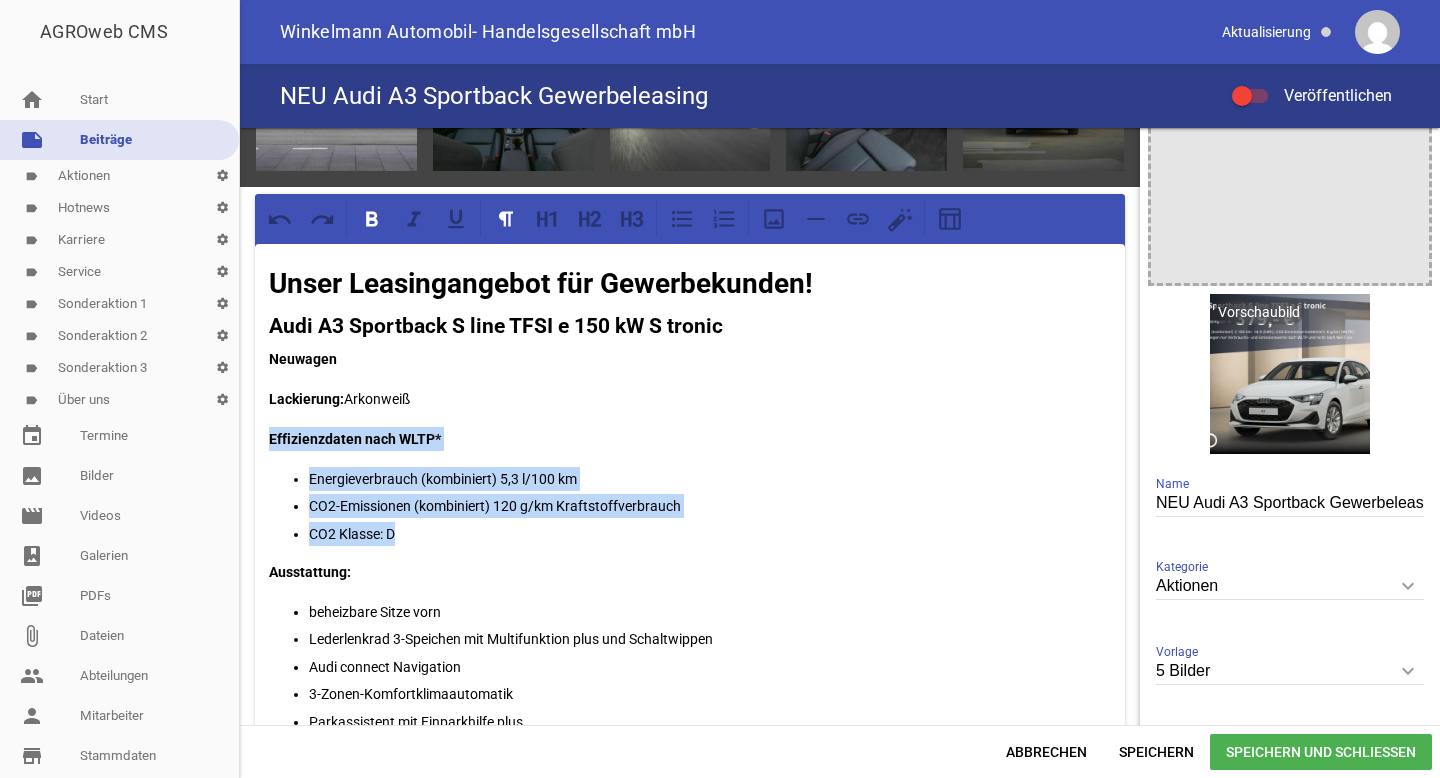 drag, startPoint x: 397, startPoint y: 524, endPoint x: 255, endPoint y: 425, distance: 173.10402 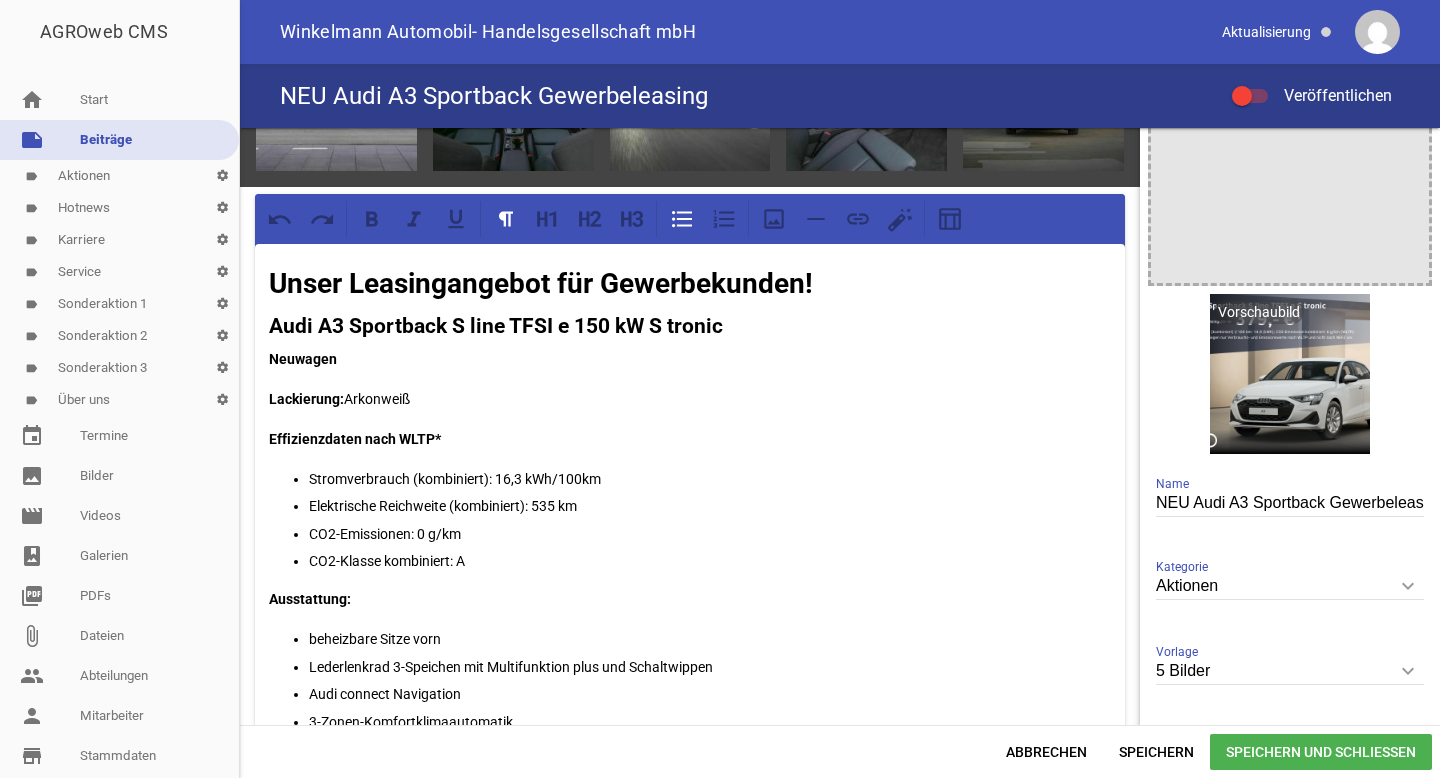 type 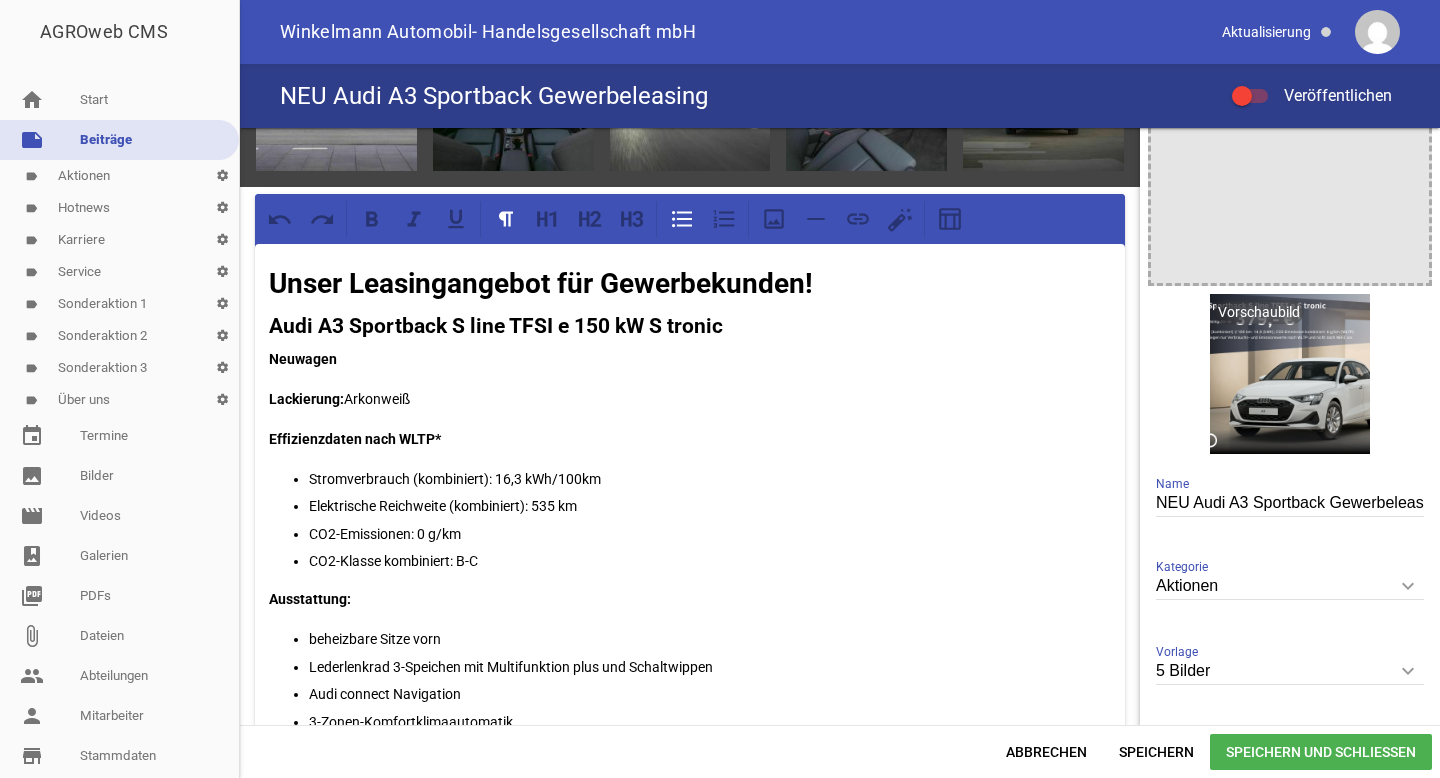 click on "Stromverbrauch (kombiniert): 16,3 kWh/100km" at bounding box center (710, 479) 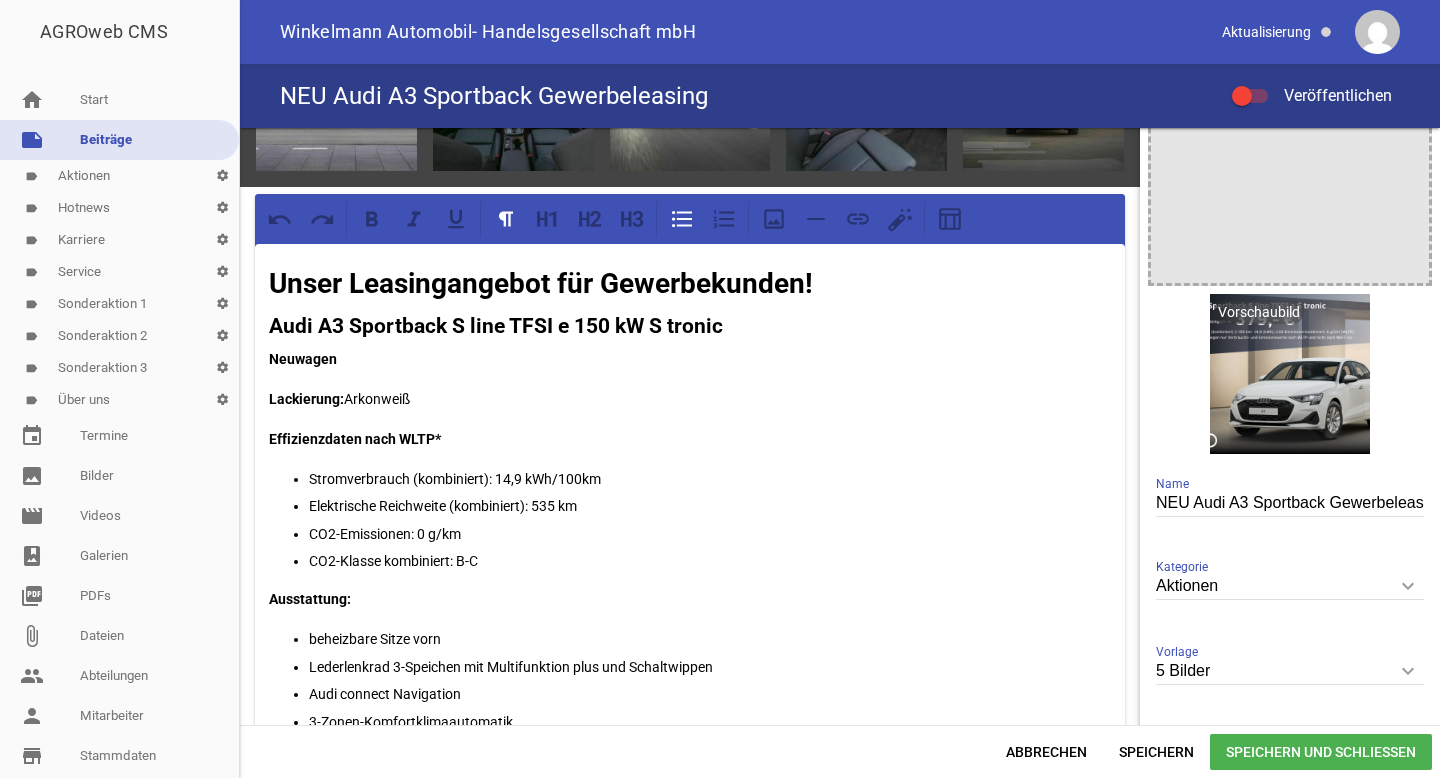 click on "Elektrische Reichweite (kombiniert): 535 km" at bounding box center [710, 506] 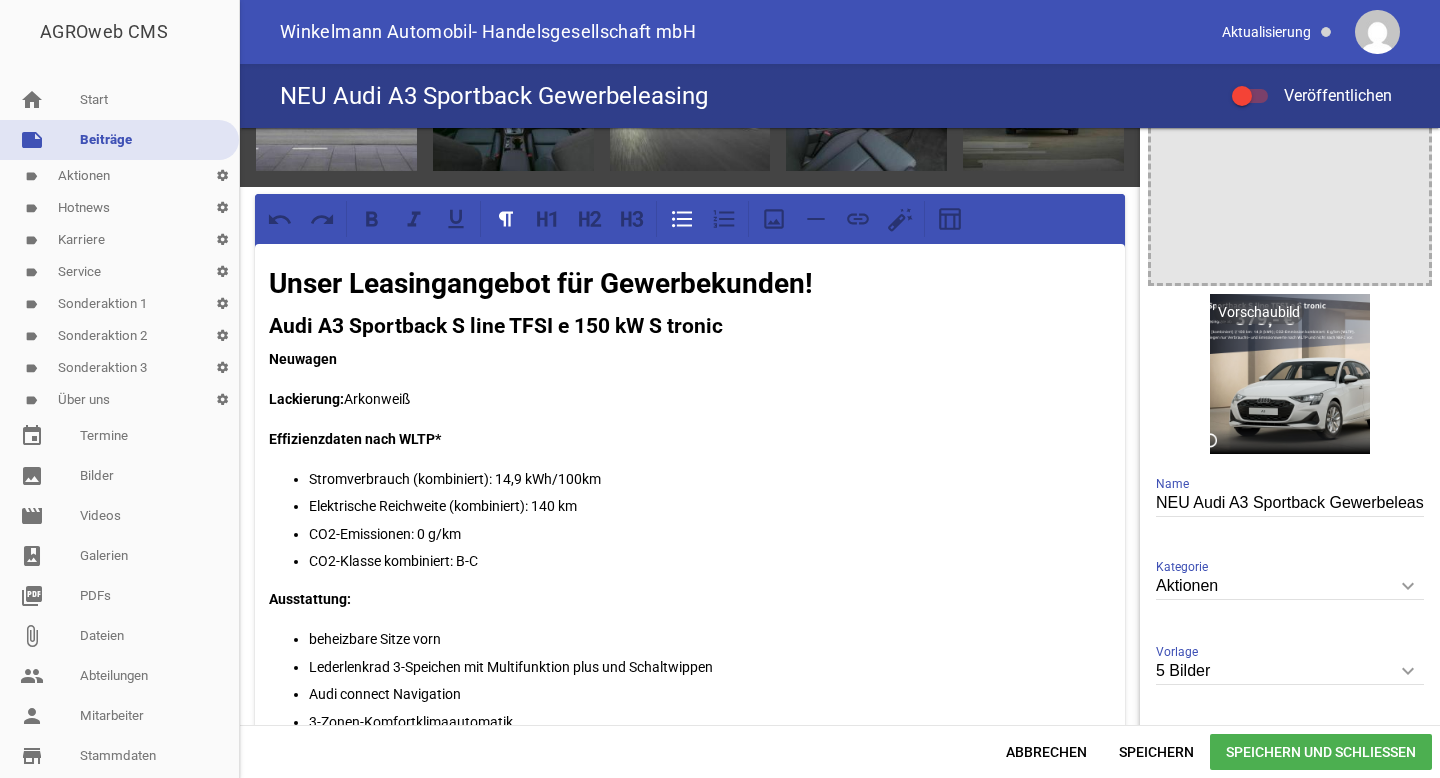 click on "CO2-Emissionen: 0 g/km" at bounding box center (710, 534) 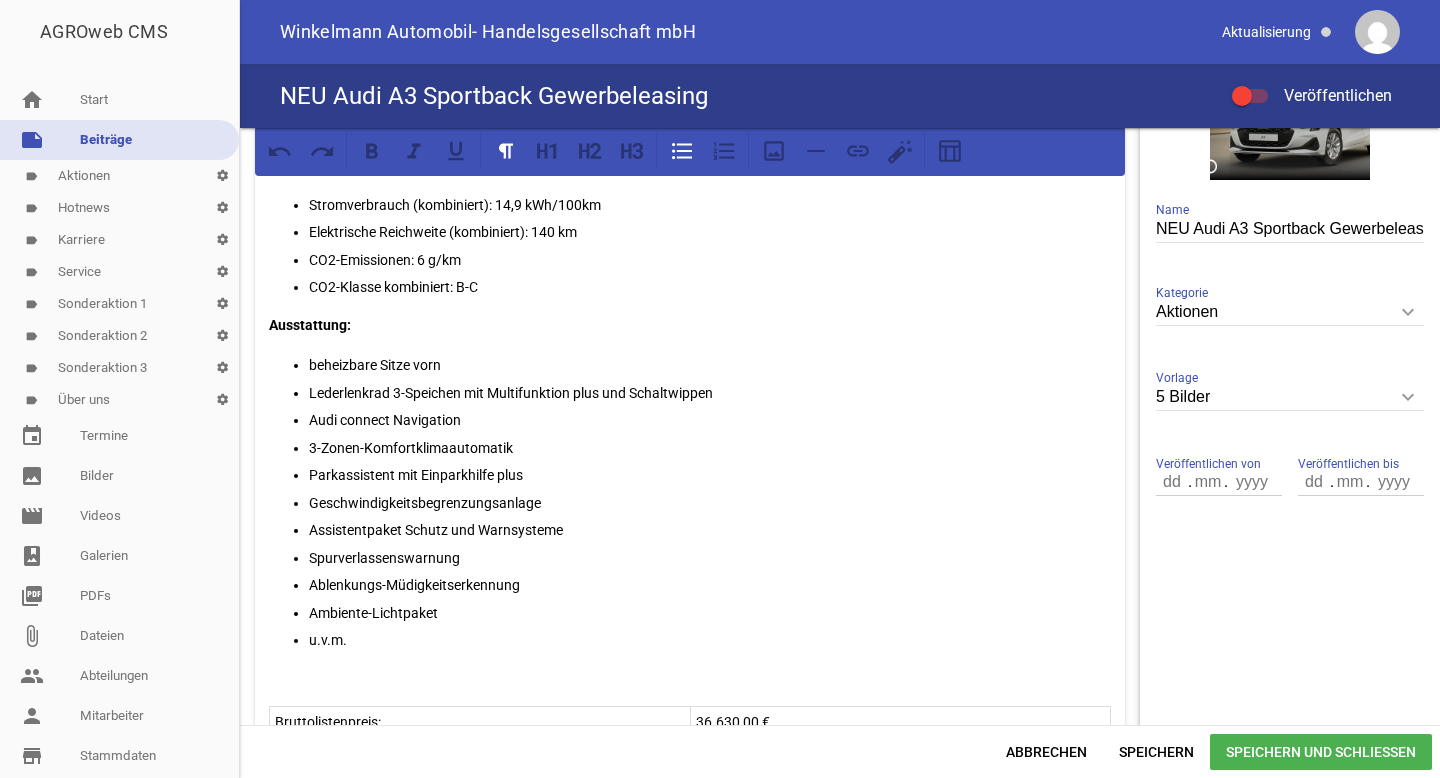 scroll, scrollTop: 419, scrollLeft: 0, axis: vertical 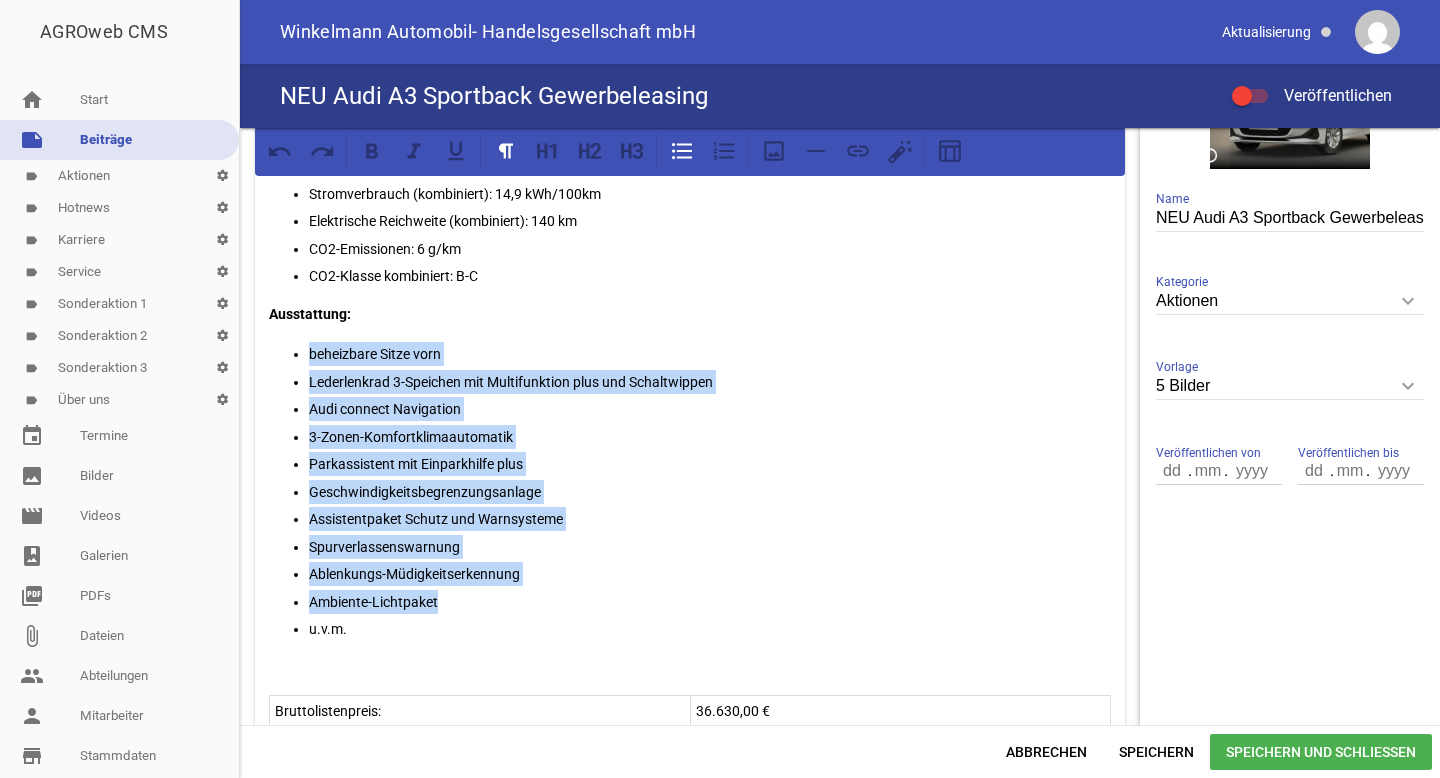drag, startPoint x: 438, startPoint y: 602, endPoint x: 307, endPoint y: 346, distance: 287.57086 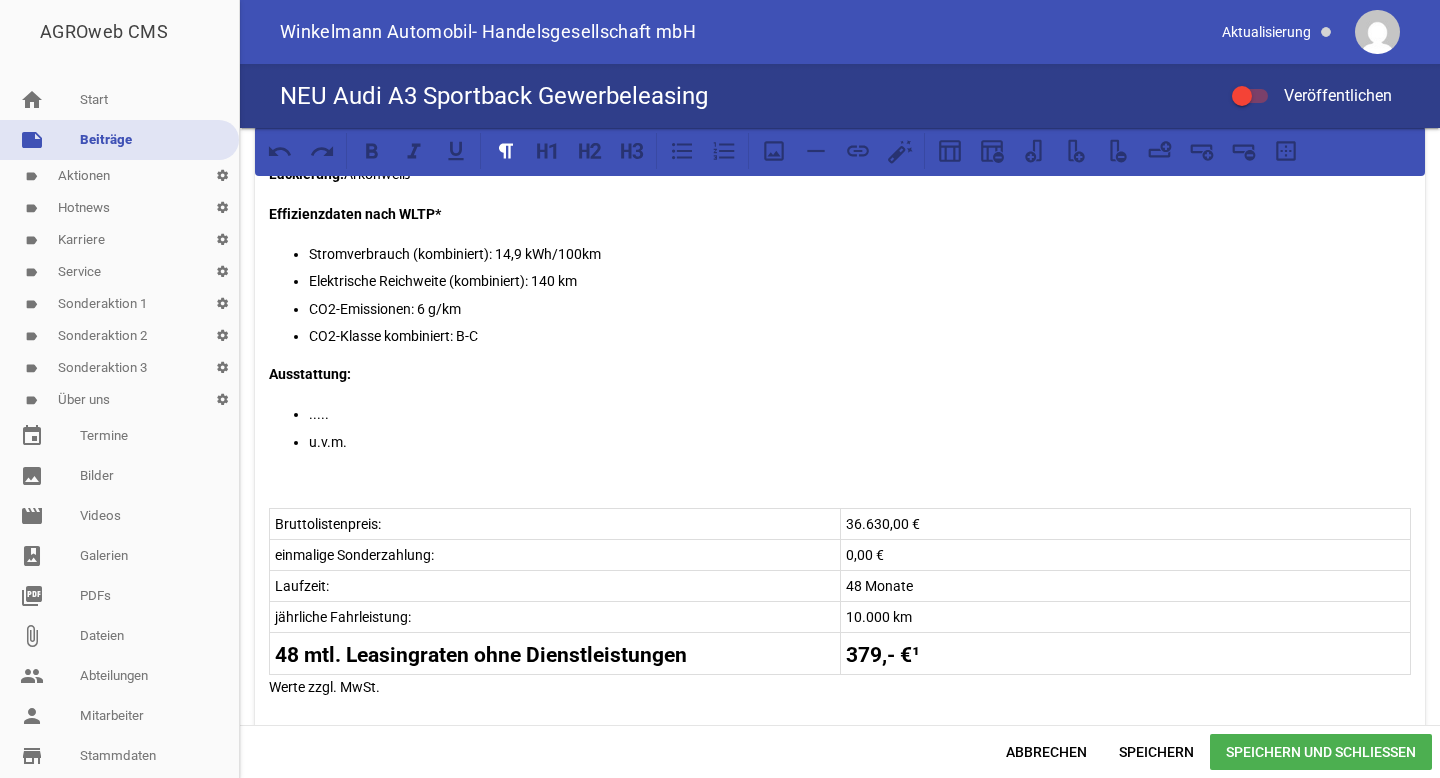 scroll, scrollTop: 479, scrollLeft: 0, axis: vertical 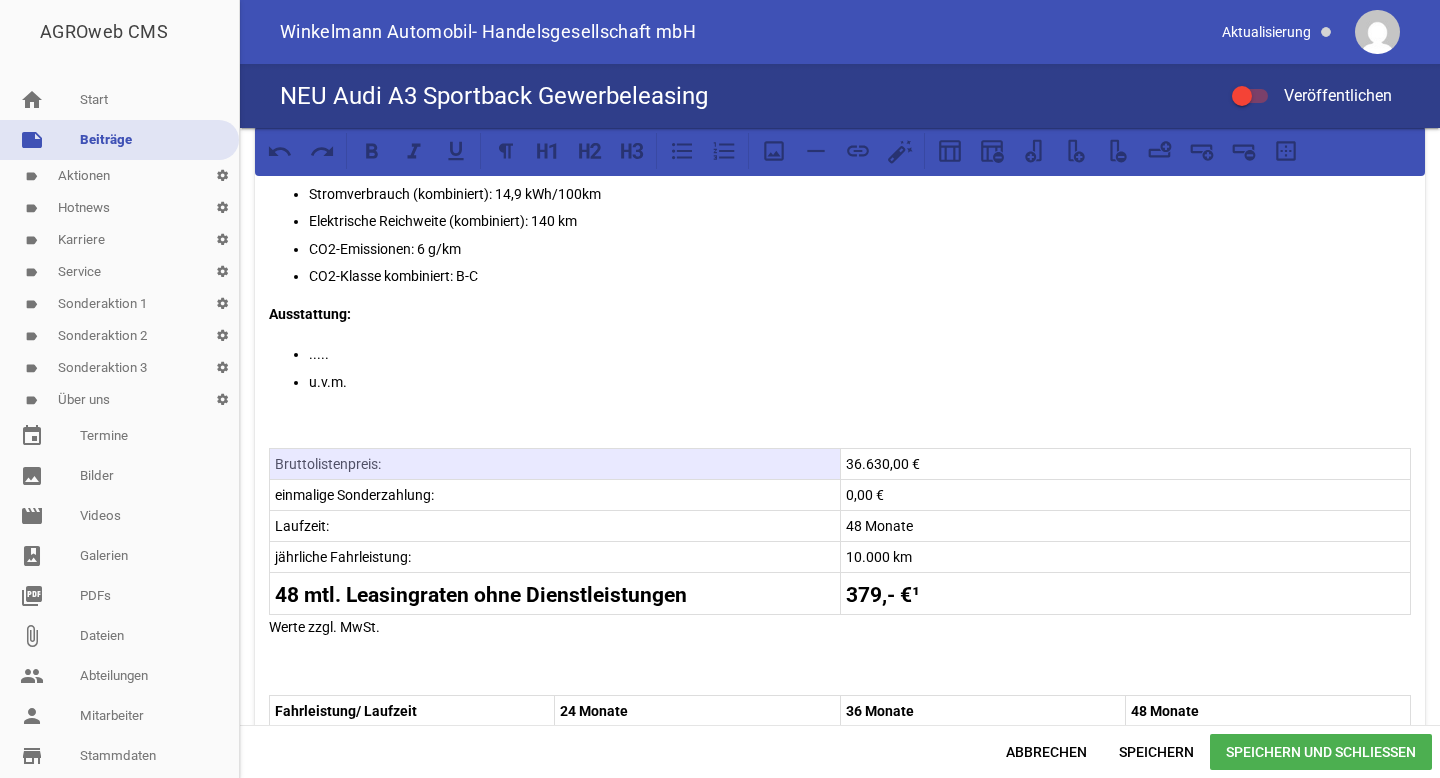 drag, startPoint x: 751, startPoint y: 460, endPoint x: 719, endPoint y: 460, distance: 32 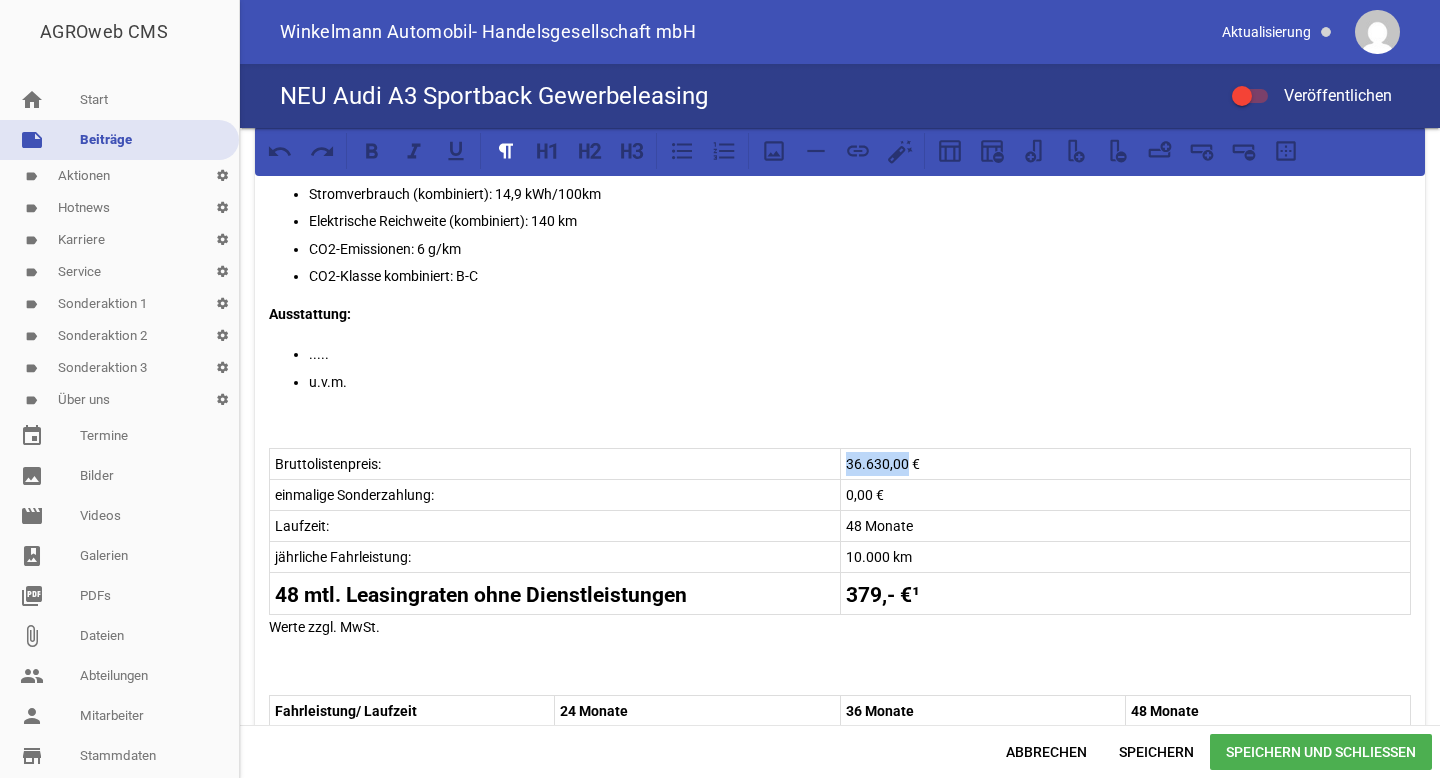 drag, startPoint x: 902, startPoint y: 459, endPoint x: 838, endPoint y: 458, distance: 64.00781 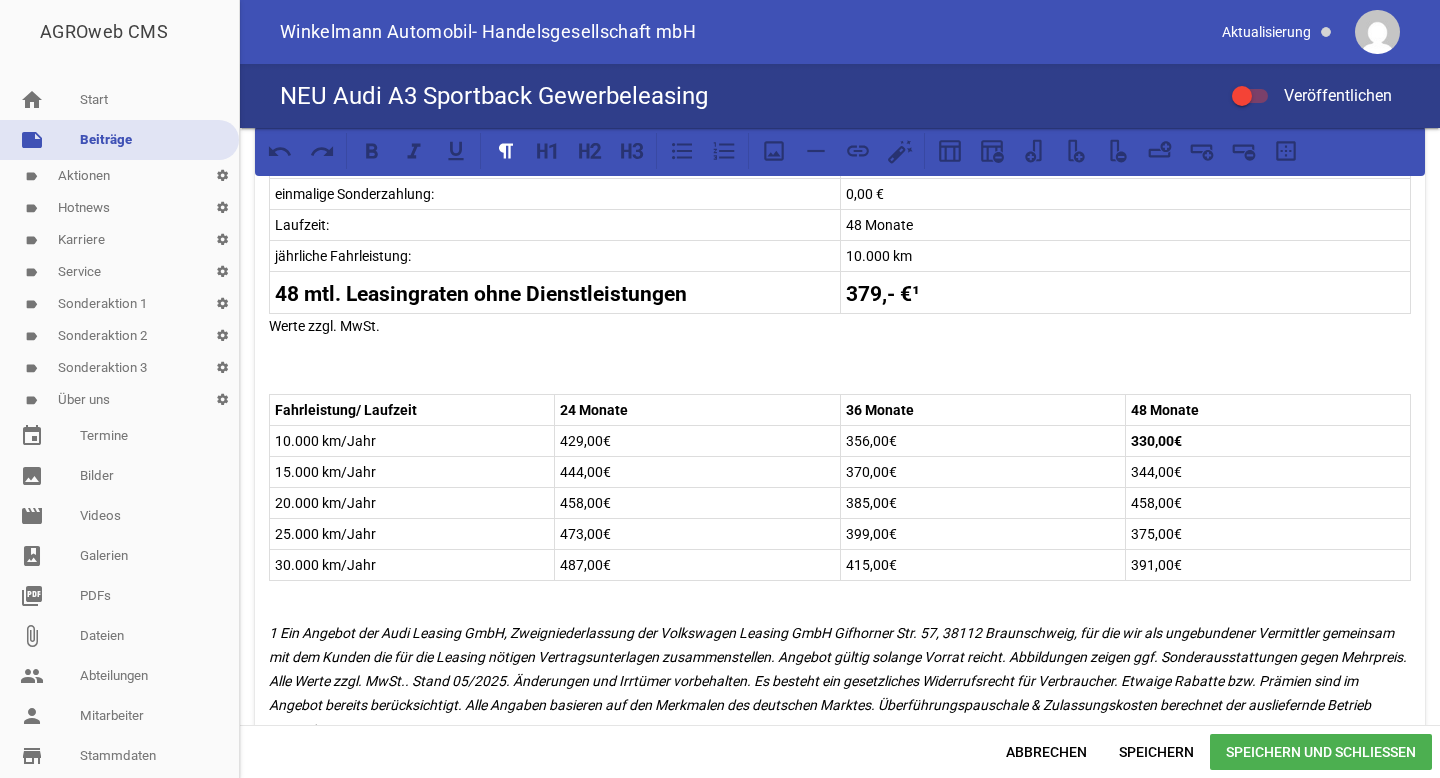 scroll, scrollTop: 797, scrollLeft: 0, axis: vertical 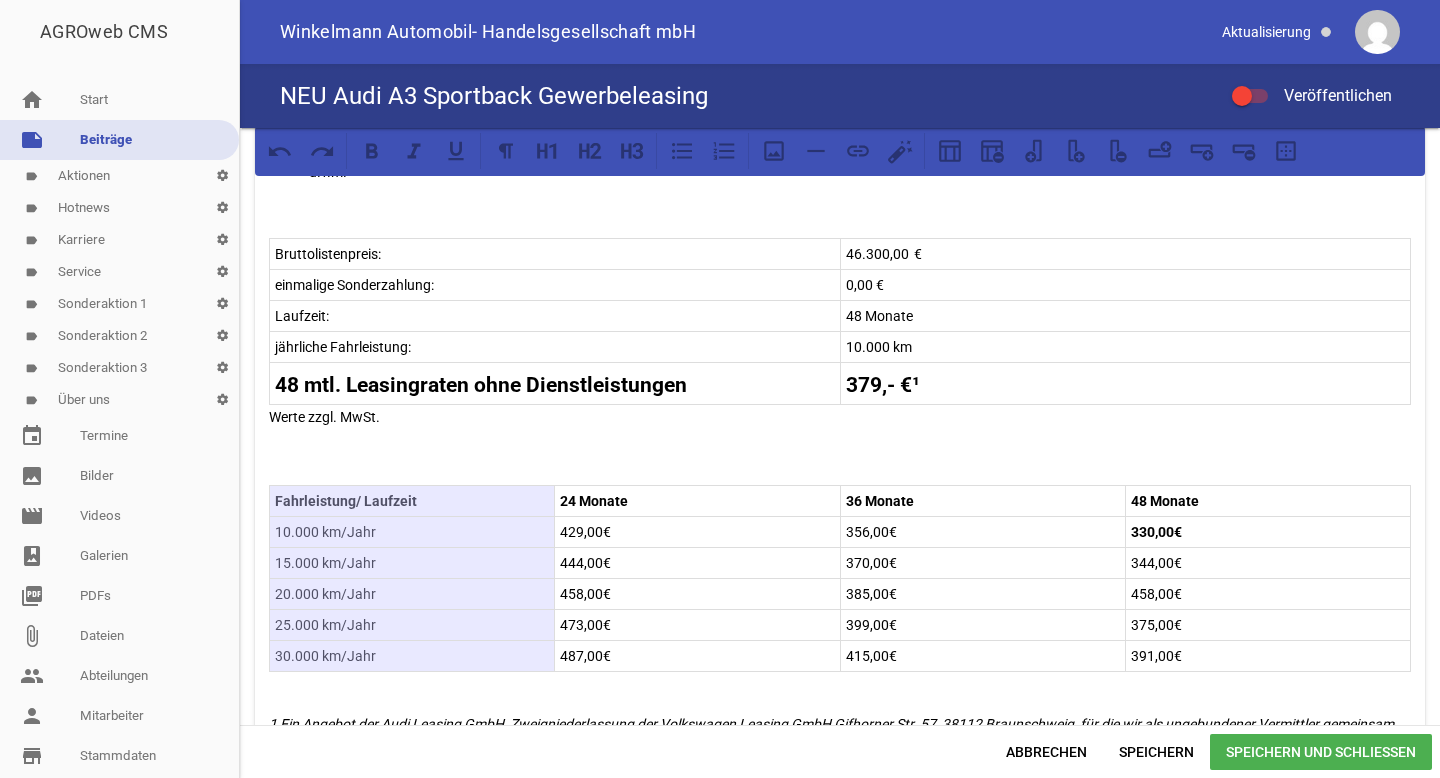 drag, startPoint x: 446, startPoint y: 497, endPoint x: 445, endPoint y: 641, distance: 144.00348 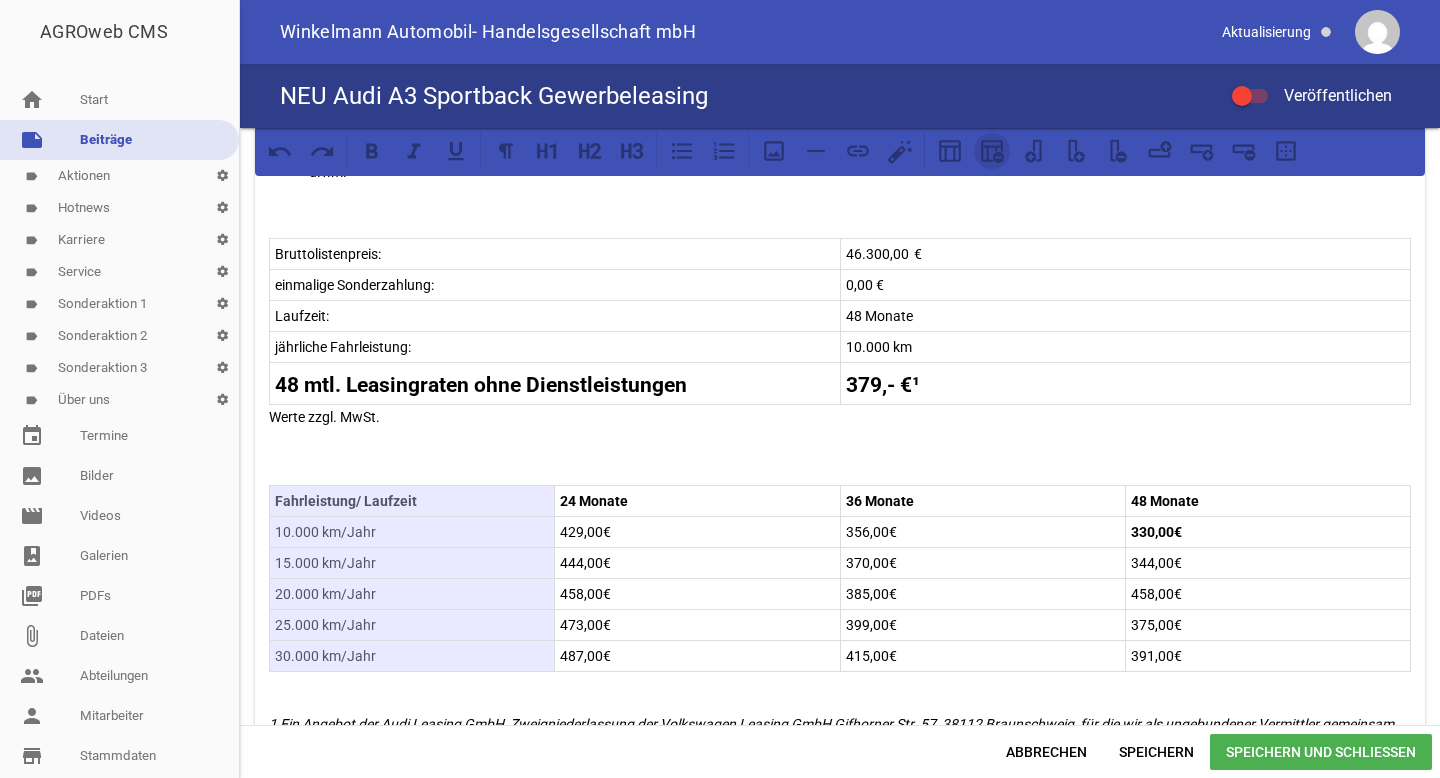 click 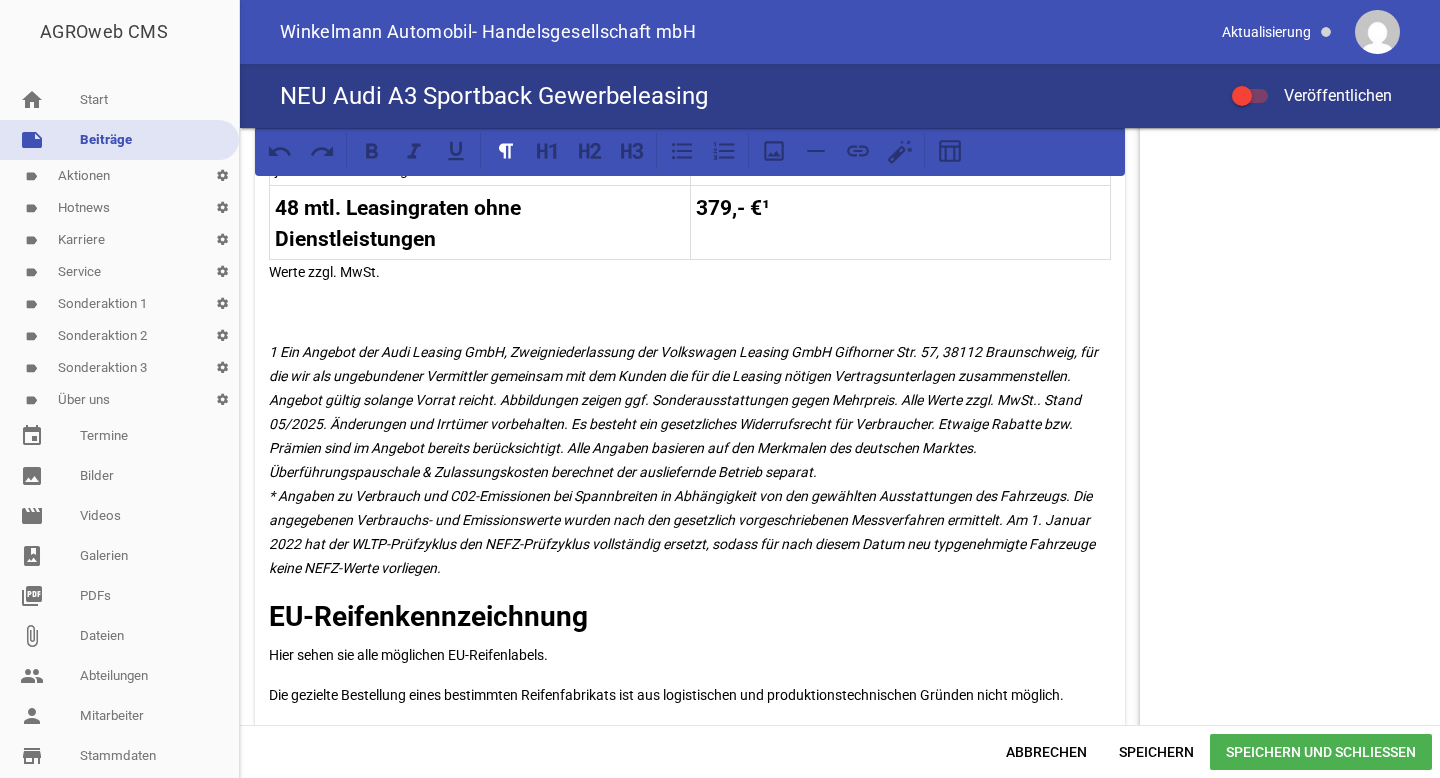 scroll, scrollTop: 809, scrollLeft: 0, axis: vertical 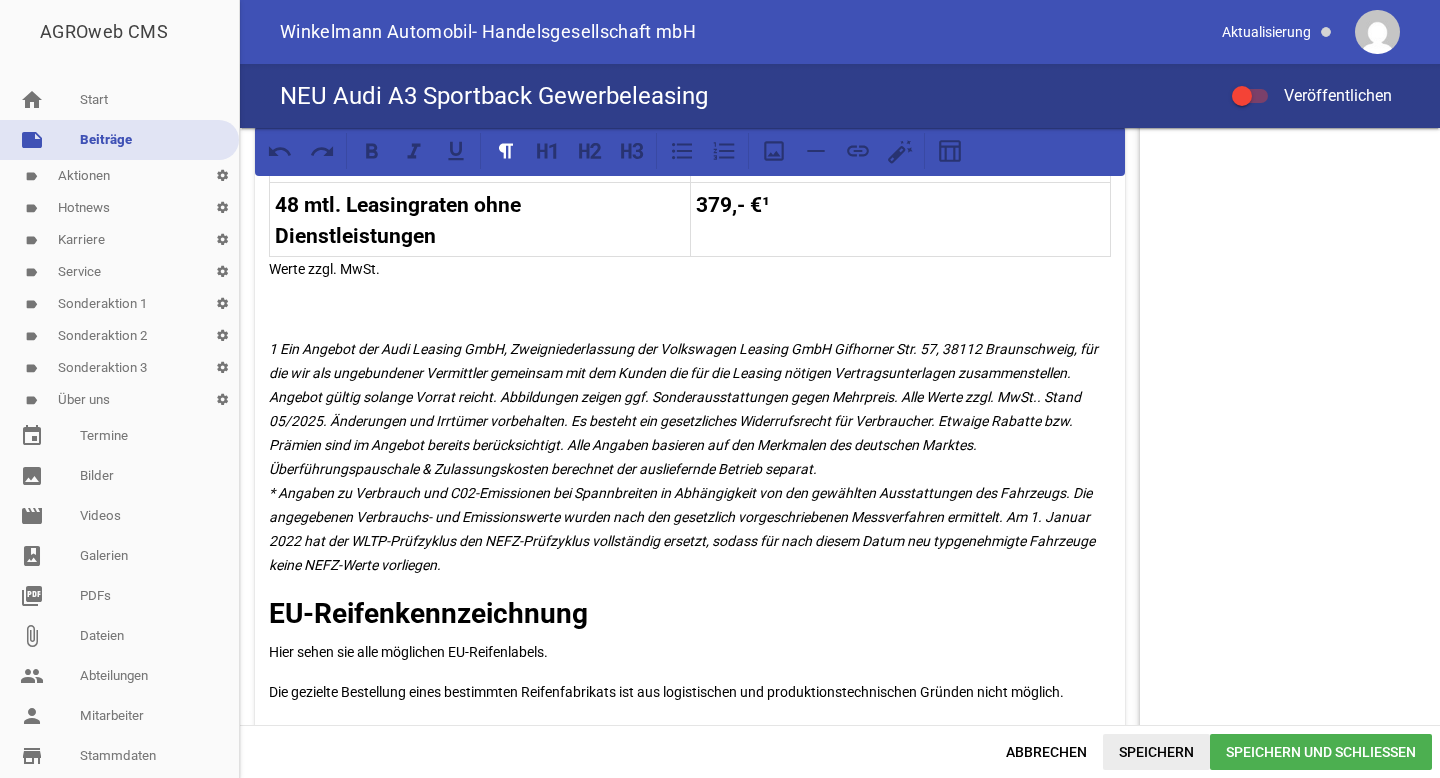 click on "Speichern" at bounding box center (1156, 752) 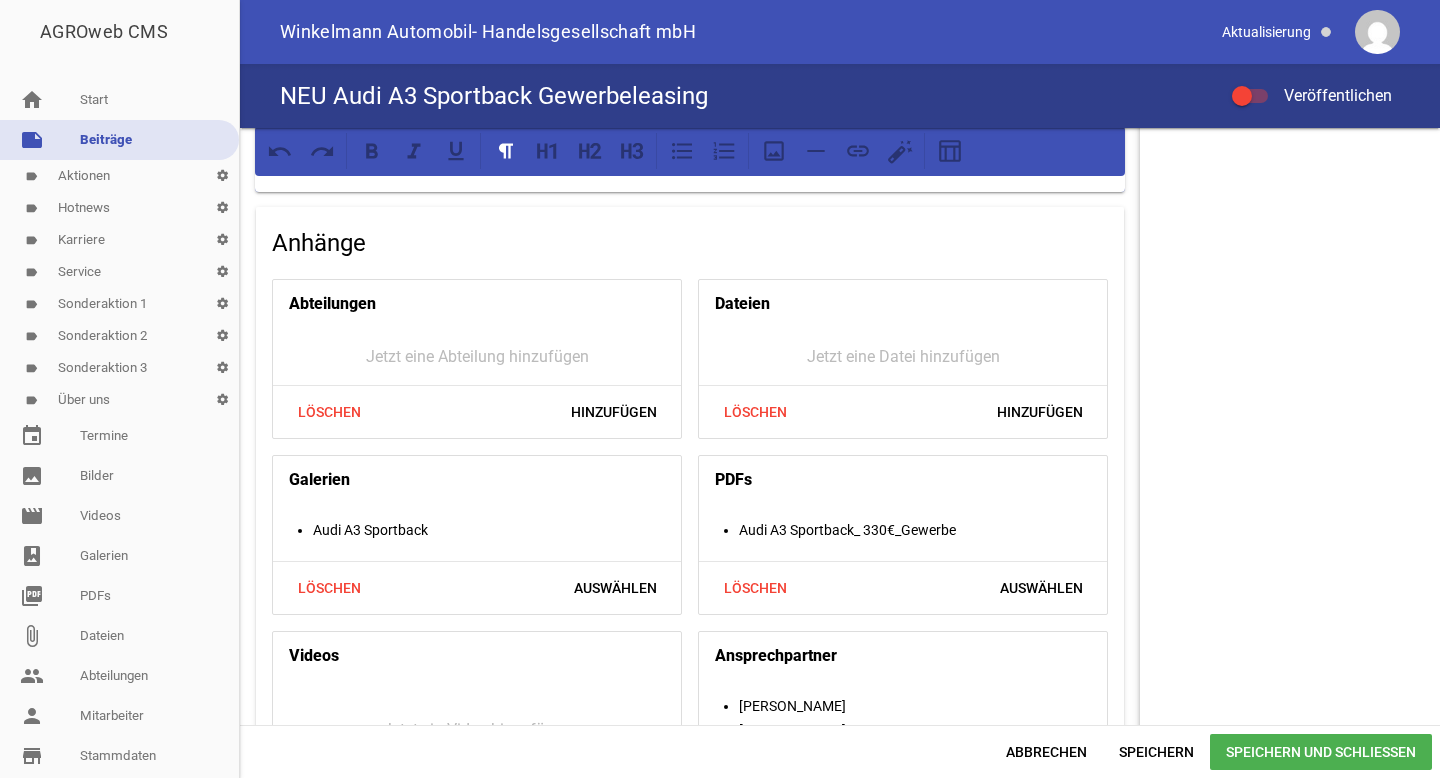 scroll, scrollTop: 1375, scrollLeft: 0, axis: vertical 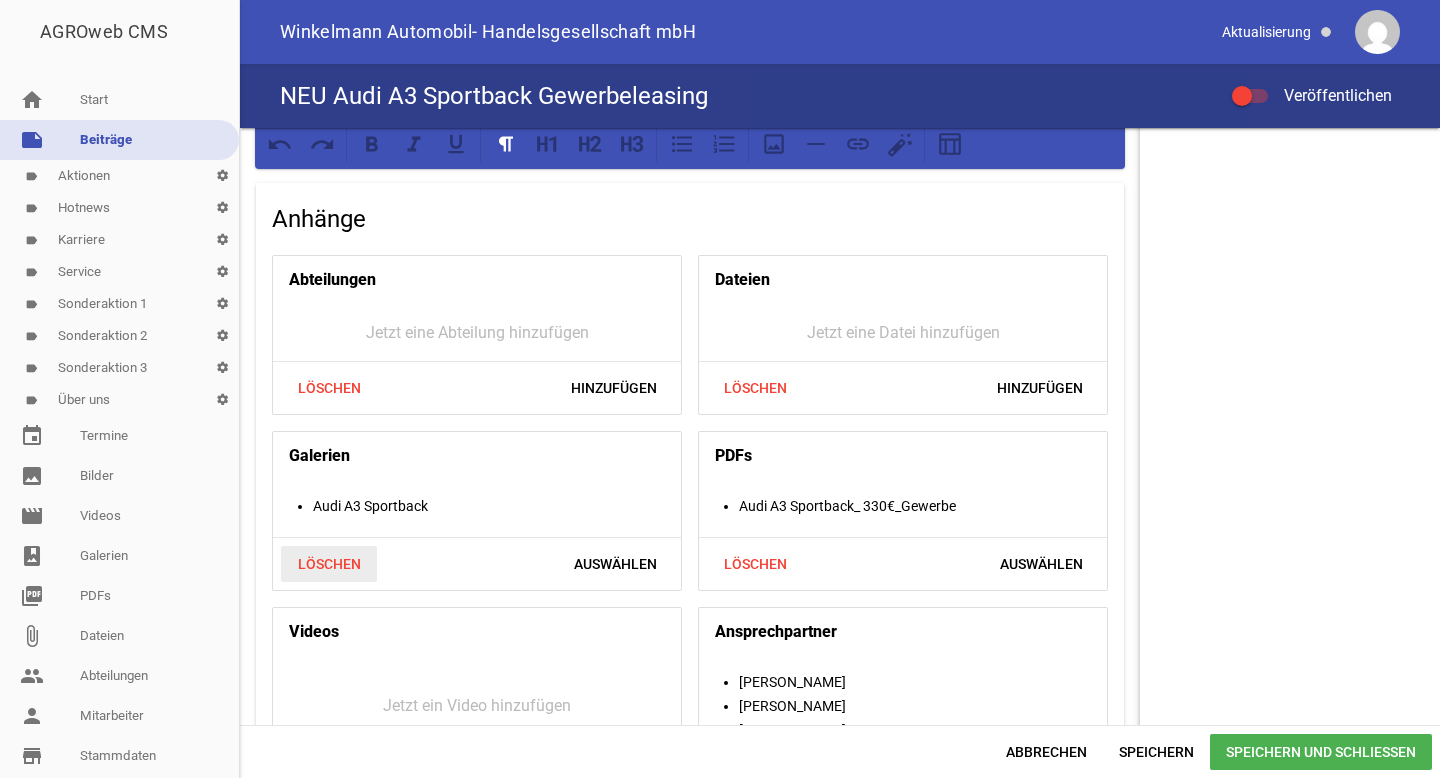 click on "Löschen" at bounding box center [329, 564] 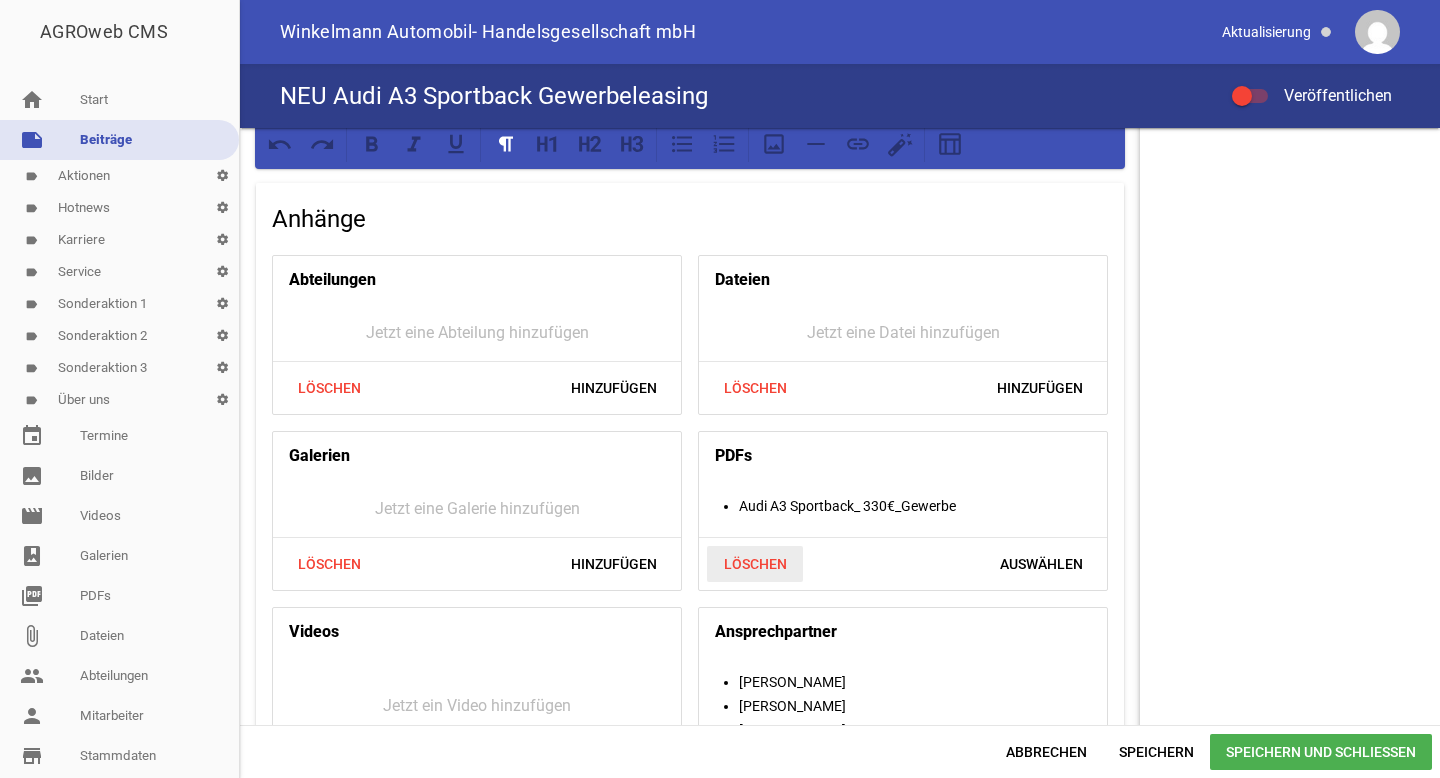 click on "Löschen" at bounding box center [755, 564] 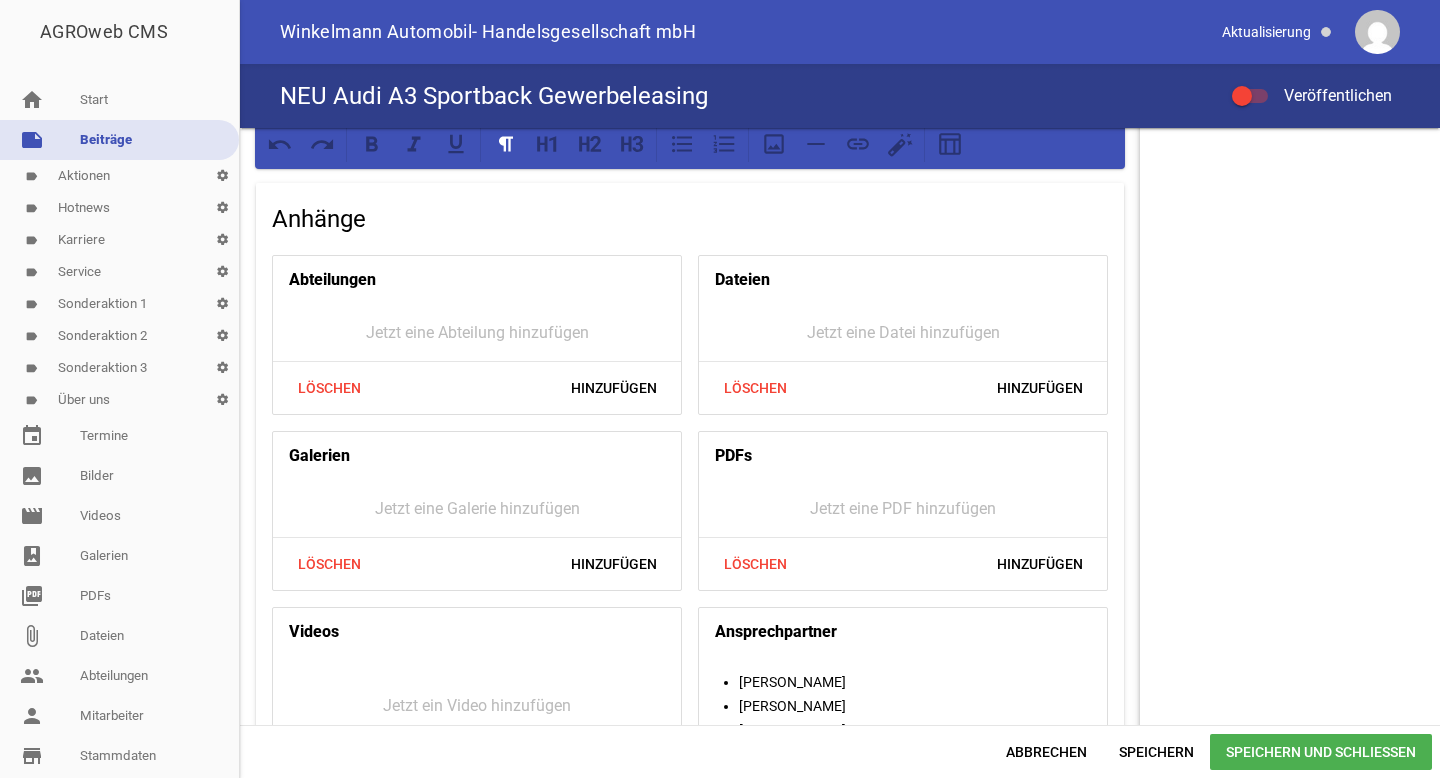 click on "Abbrechen   Speichern   Speichern und Schließen" at bounding box center (840, 751) 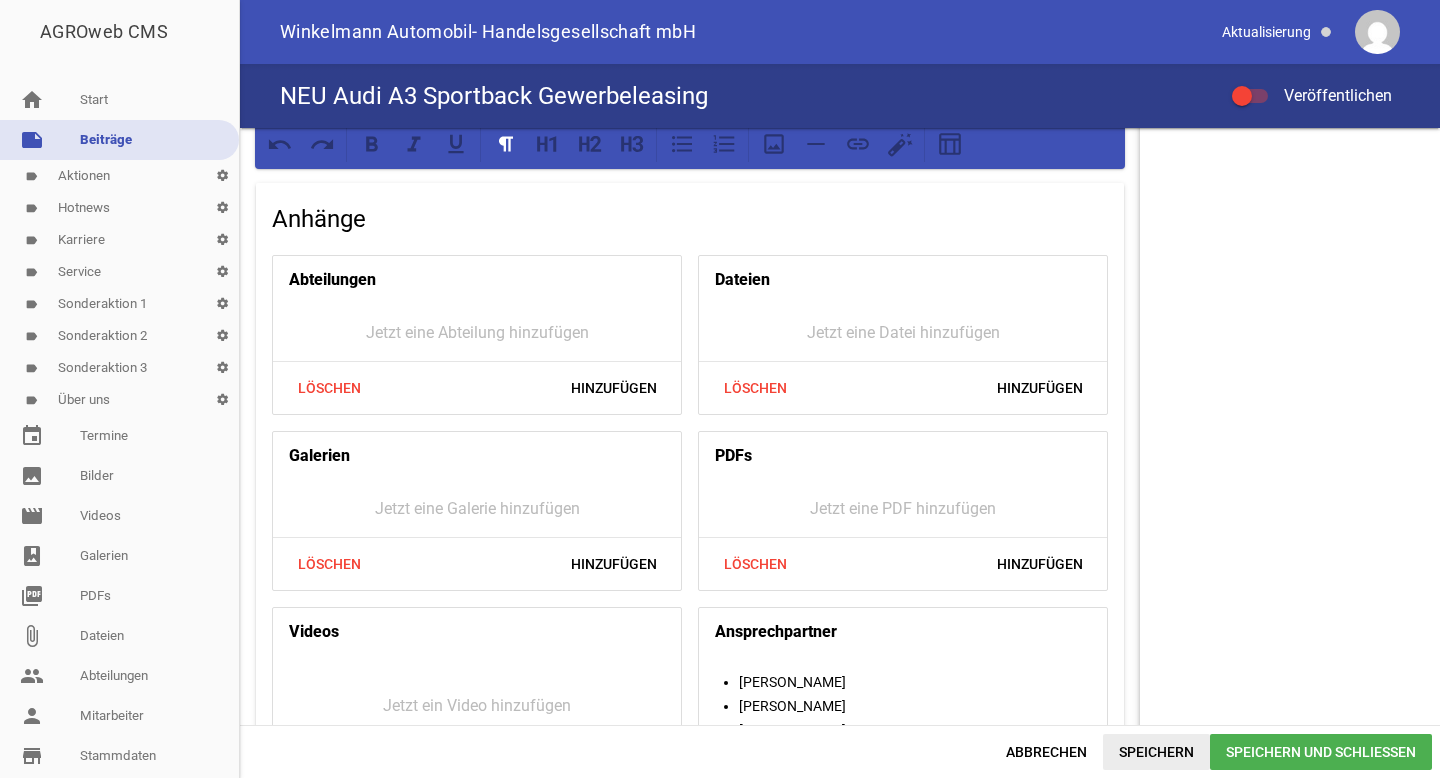 click on "Speichern" at bounding box center [1156, 752] 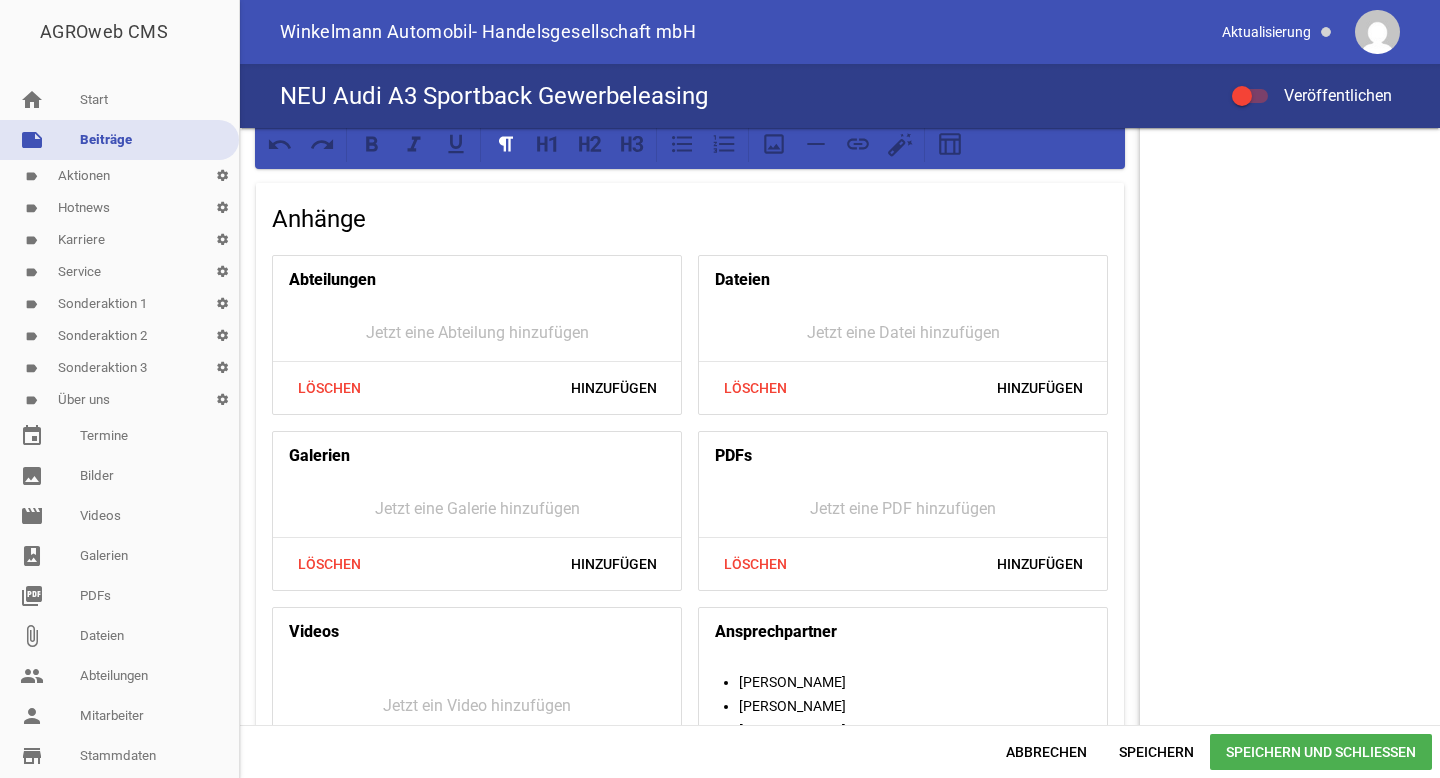 click on "Speichern und Schließen" at bounding box center [1321, 752] 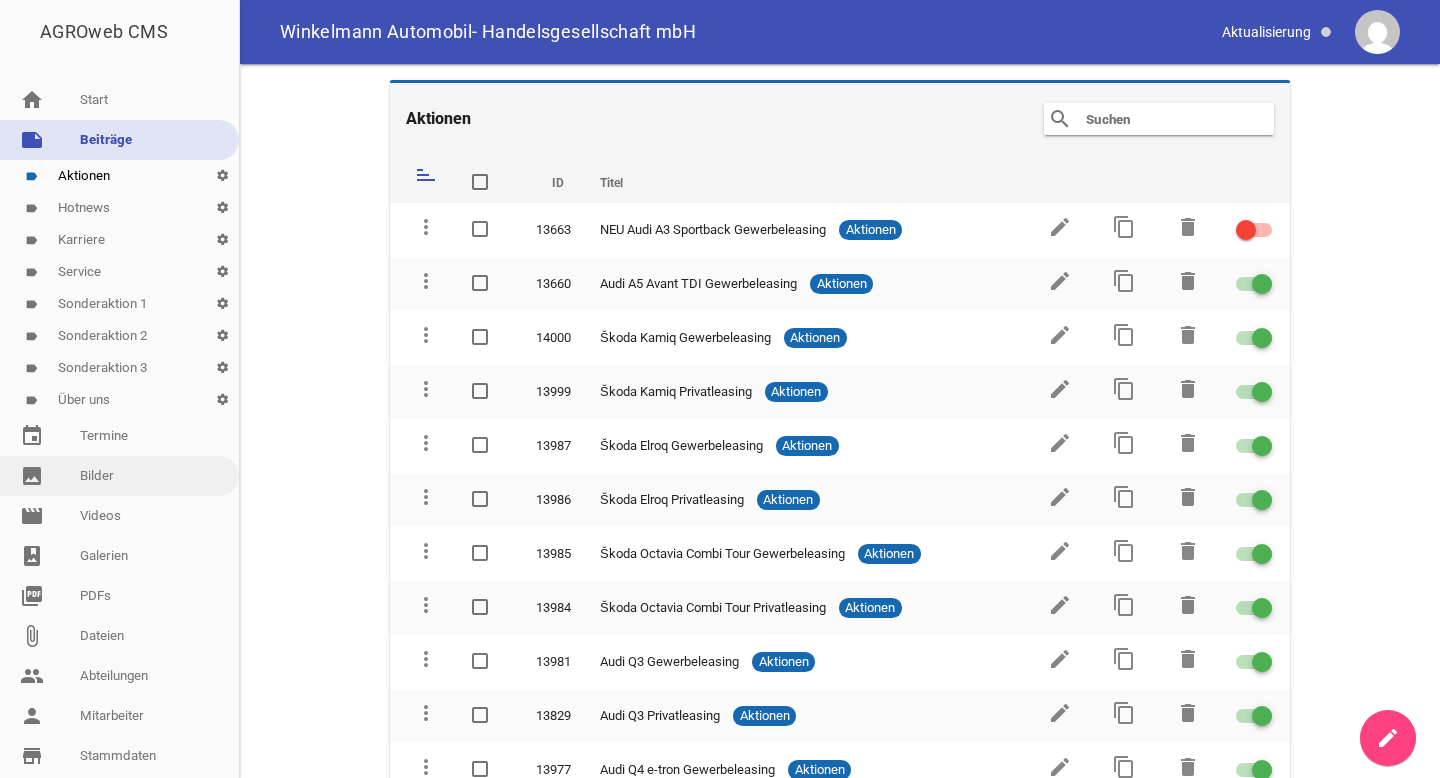click on "image Bilder" at bounding box center [119, 476] 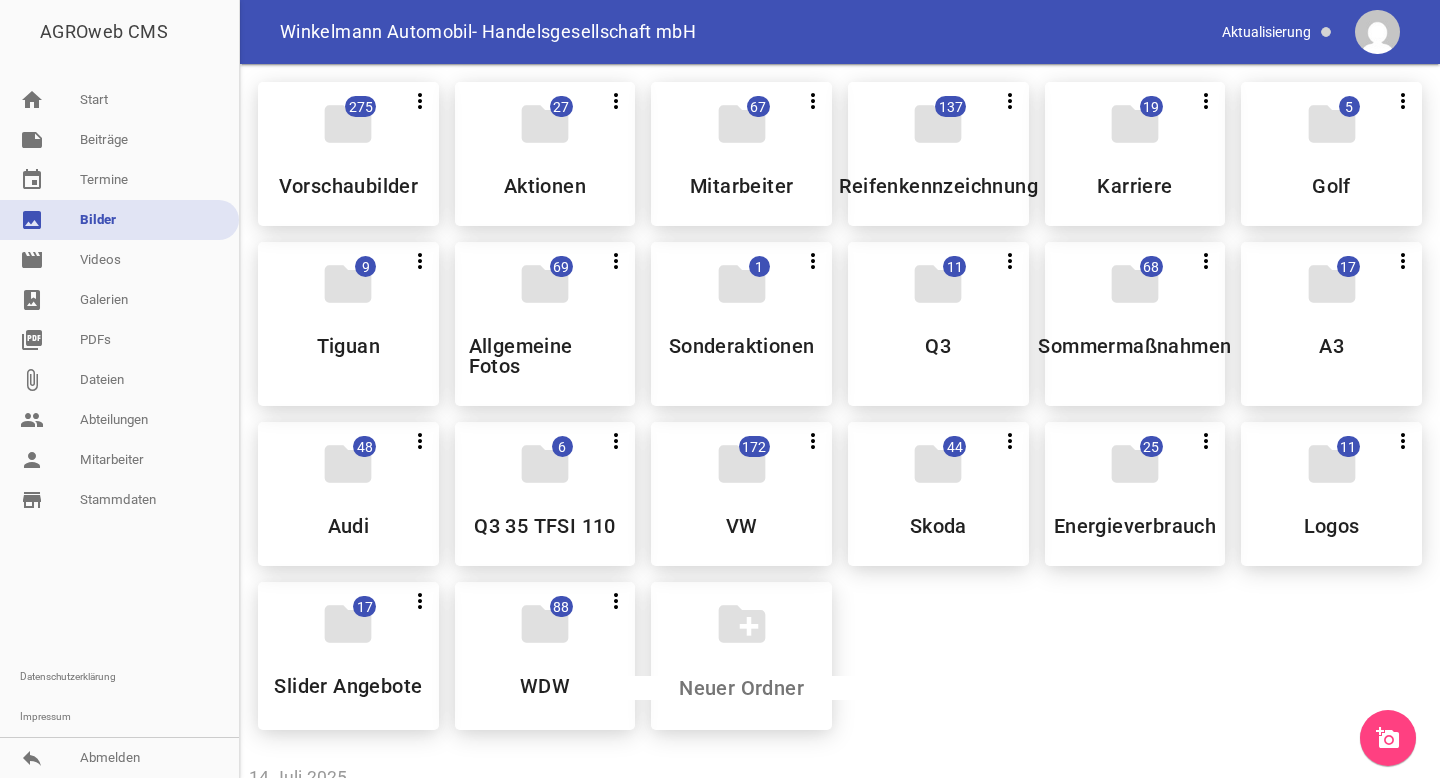 click on "add_a_photo" at bounding box center [1388, 738] 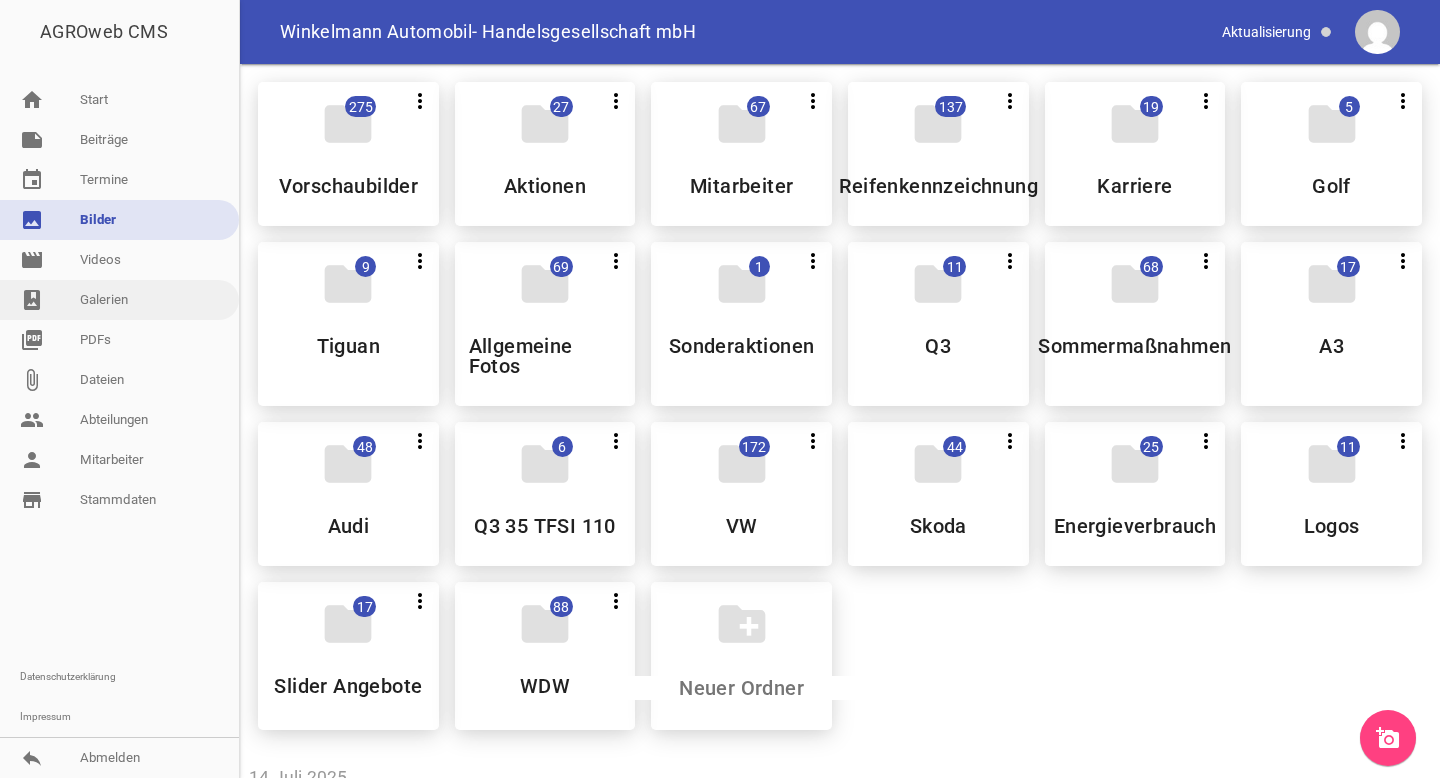 click on "photo_album Galerien" at bounding box center (119, 300) 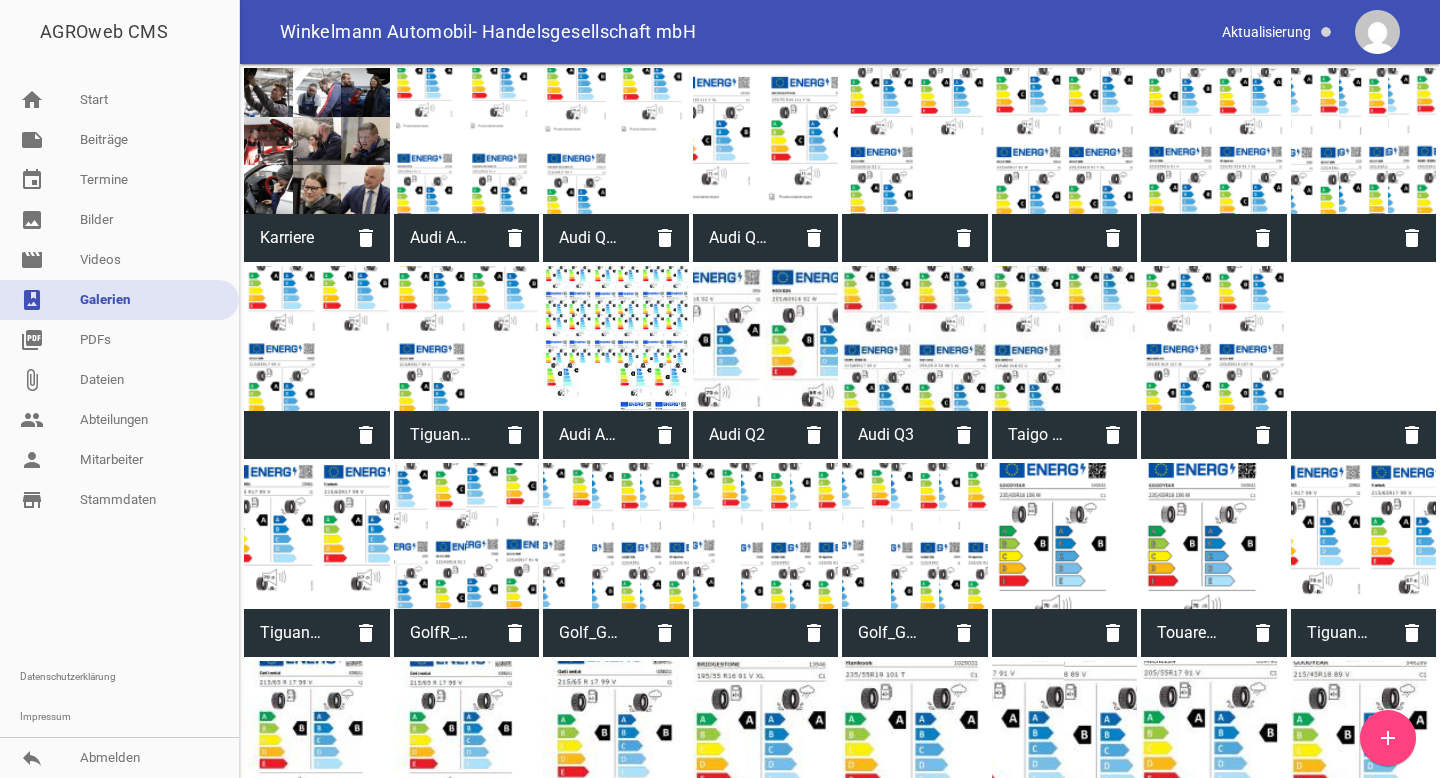 click on "add" at bounding box center [1388, 738] 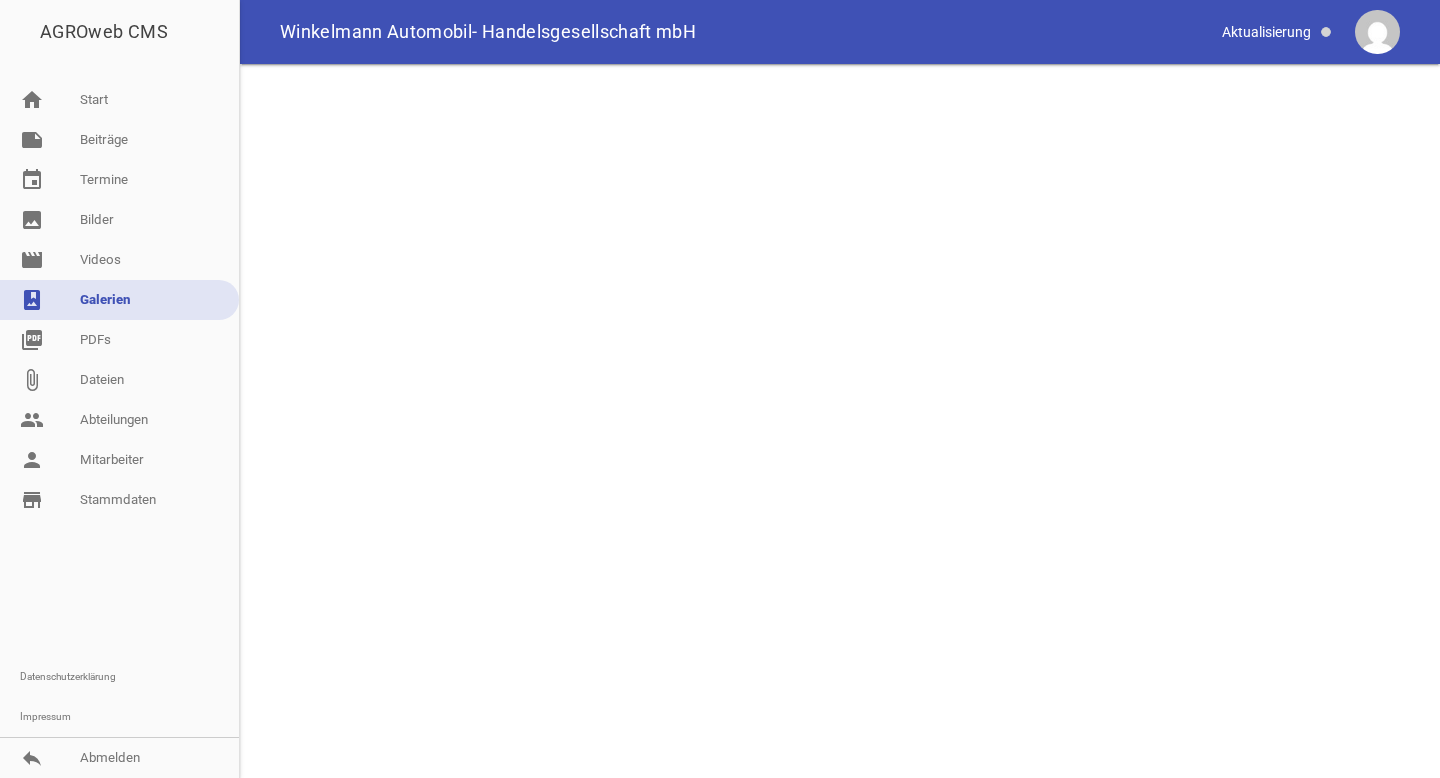 click on "photo_album Galerien" at bounding box center [119, 300] 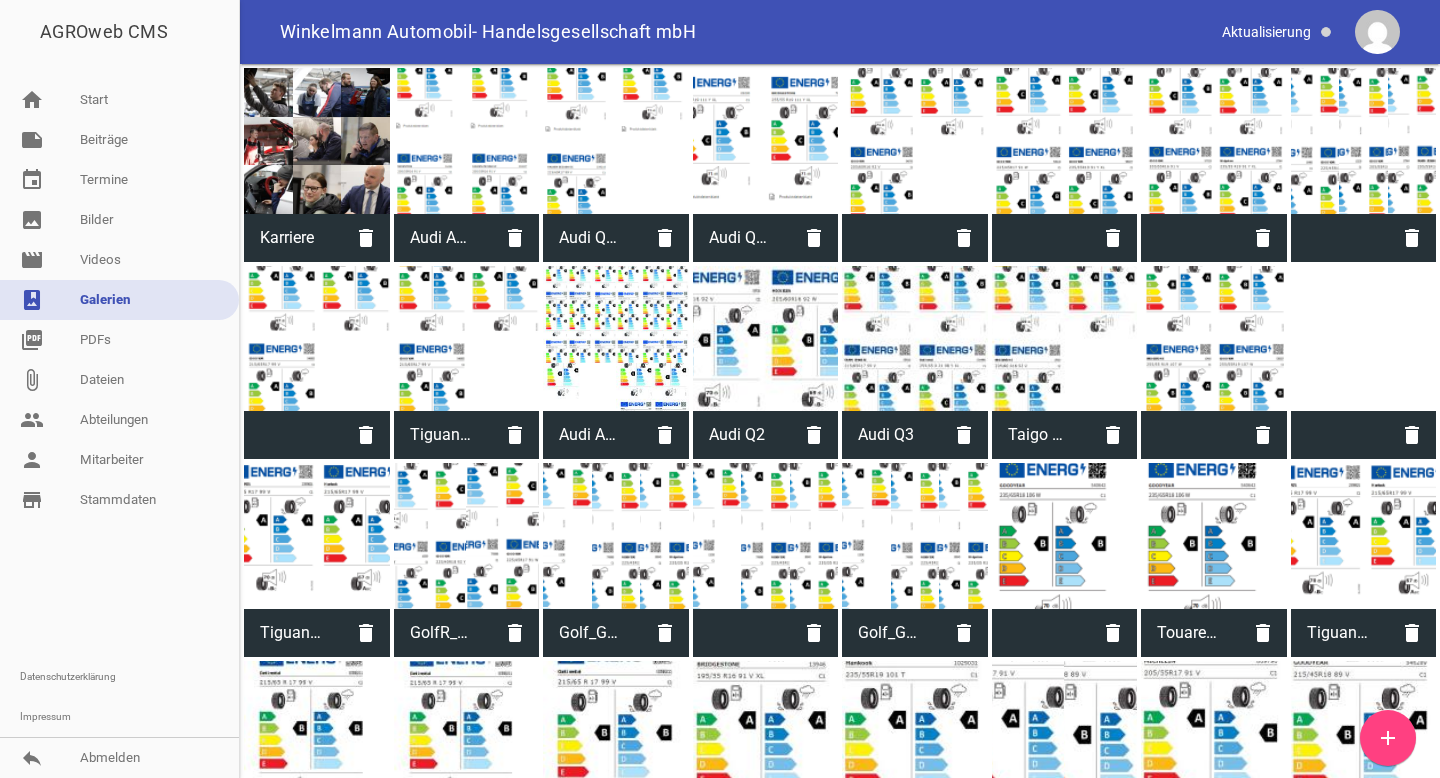 click on "add" at bounding box center (1388, 738) 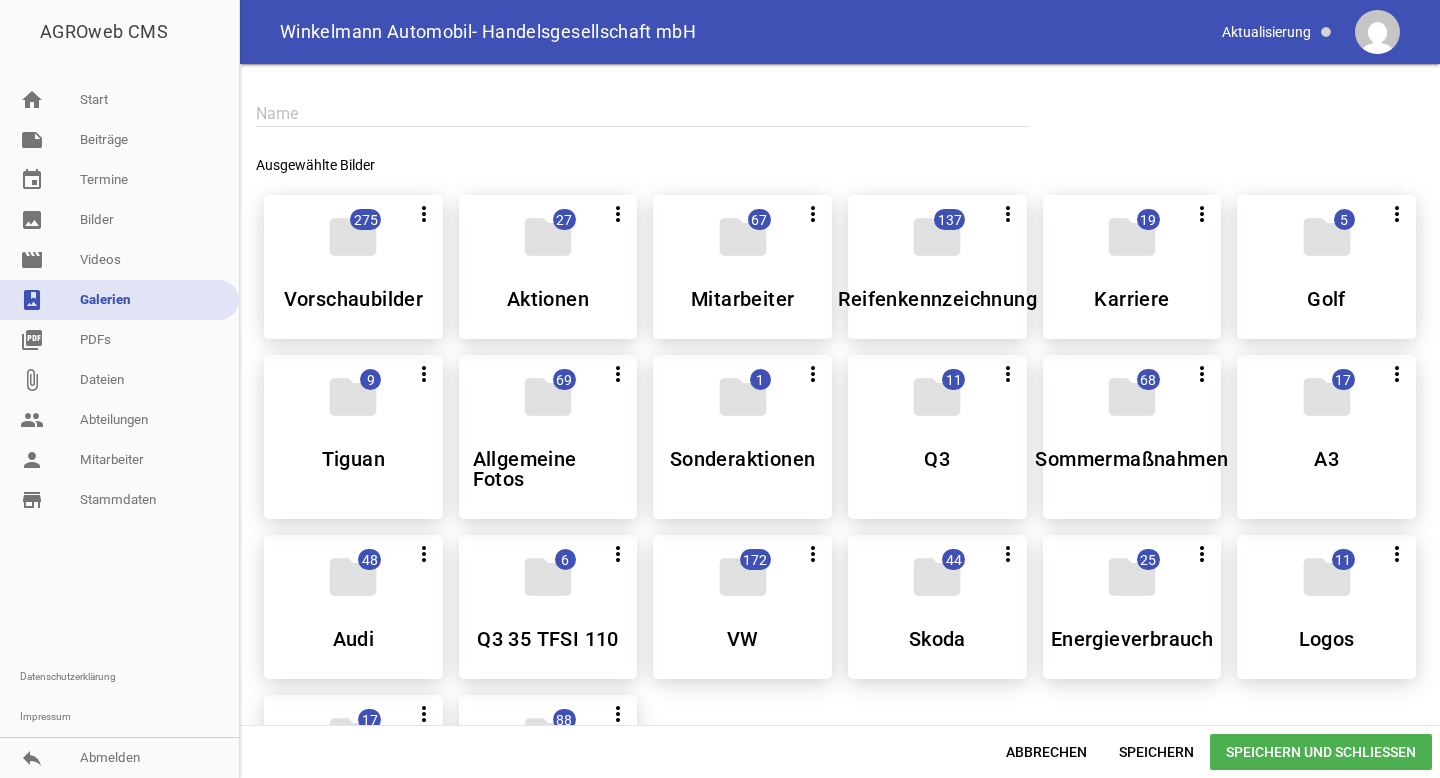 click at bounding box center (642, 113) 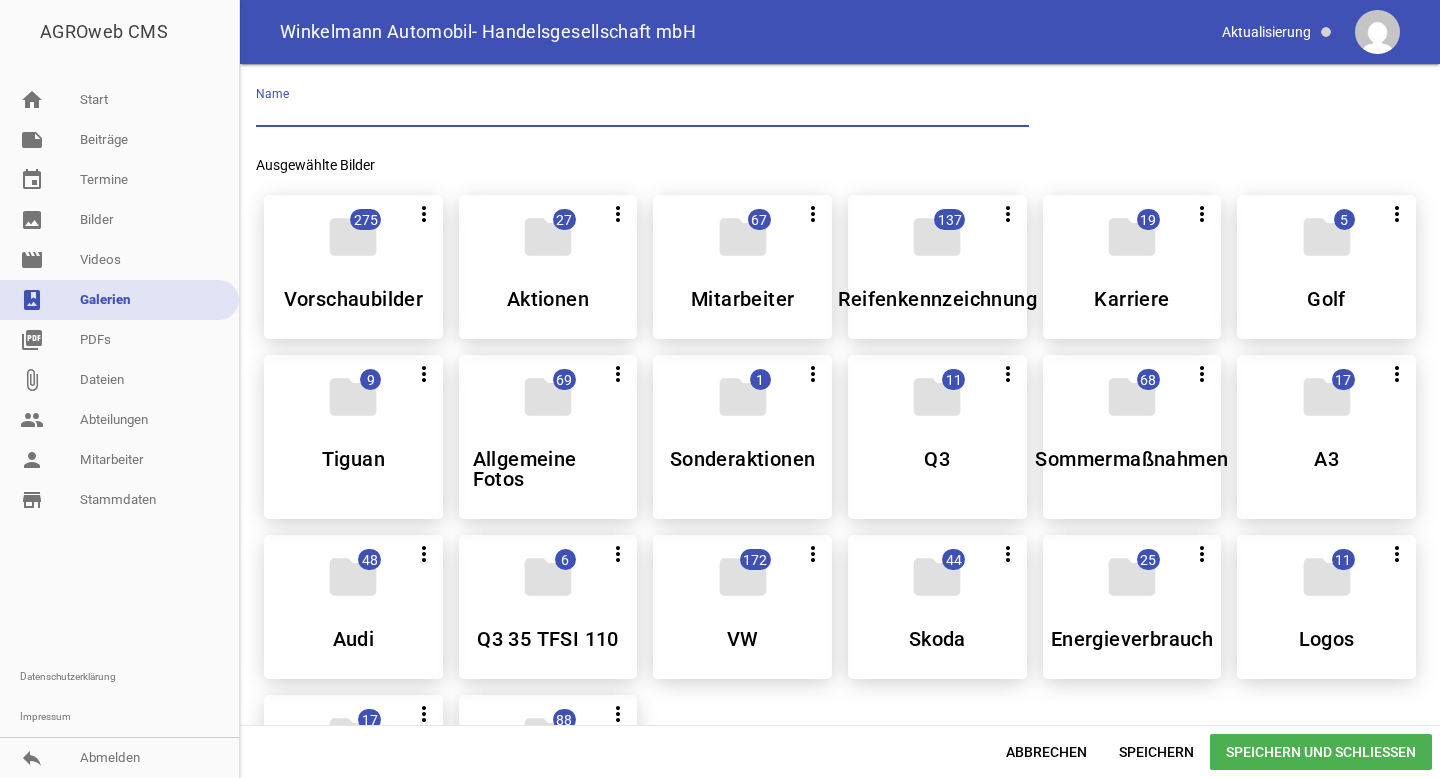 paste on "Audi A3 Sportback S line TFSI e" 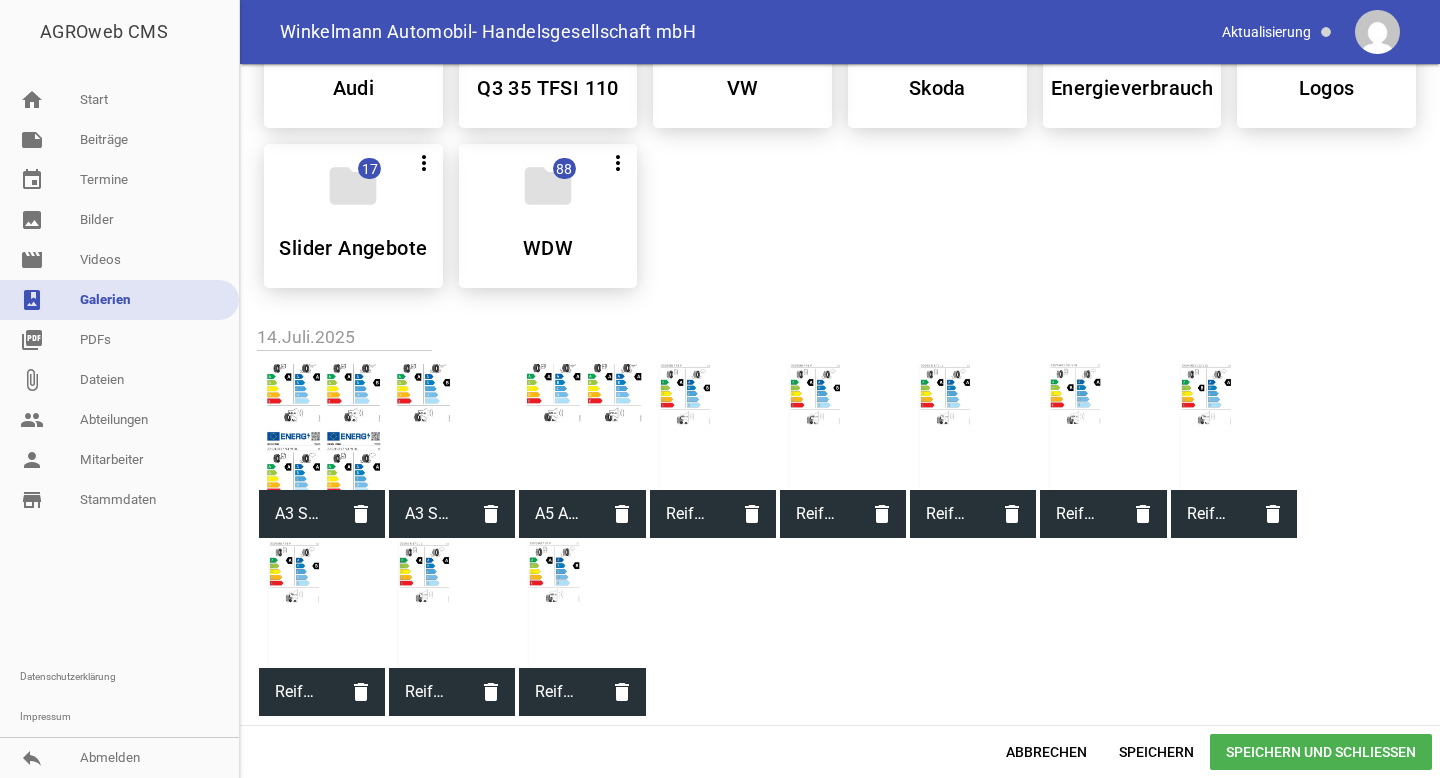 scroll, scrollTop: 562, scrollLeft: 0, axis: vertical 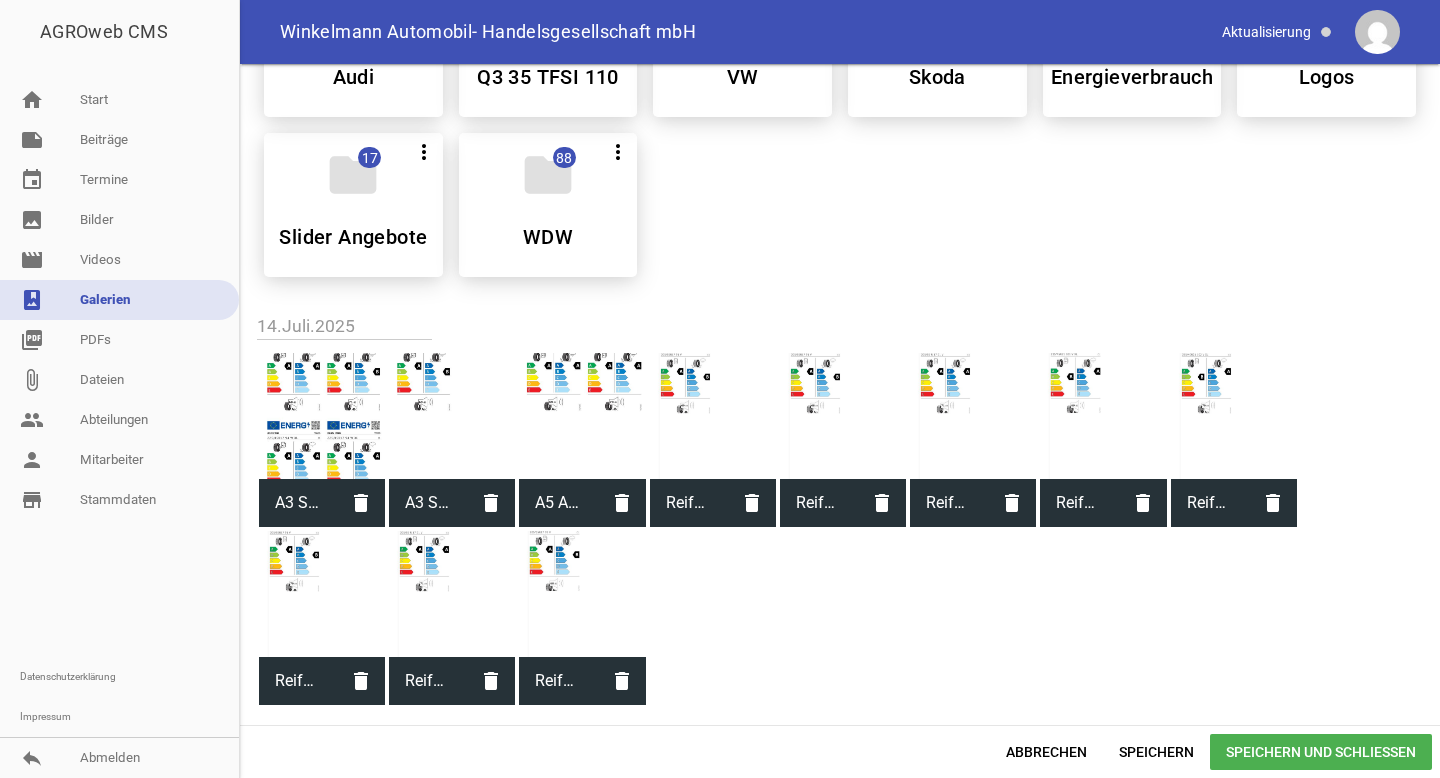 type on "Audi A3 Sportback S line TFSI e" 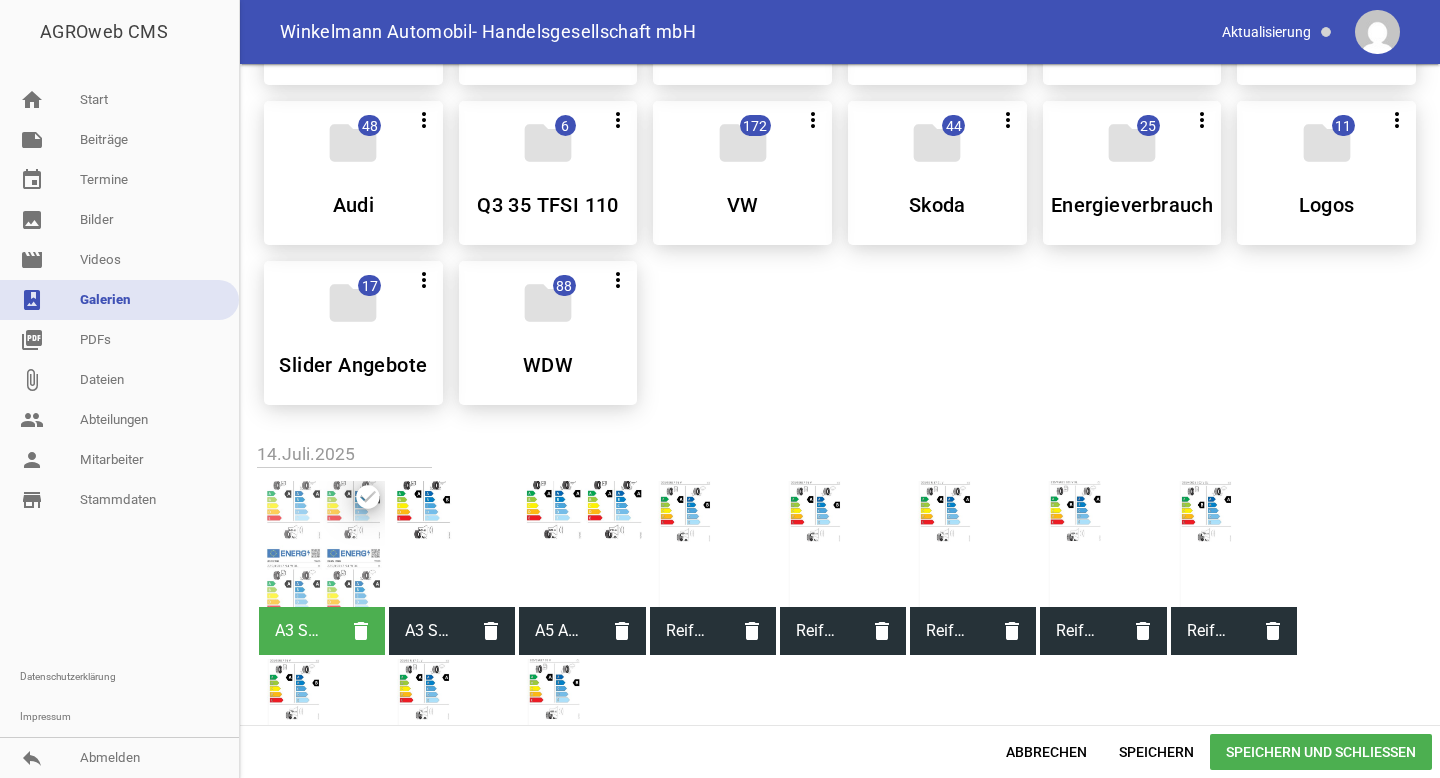 scroll, scrollTop: 690, scrollLeft: 0, axis: vertical 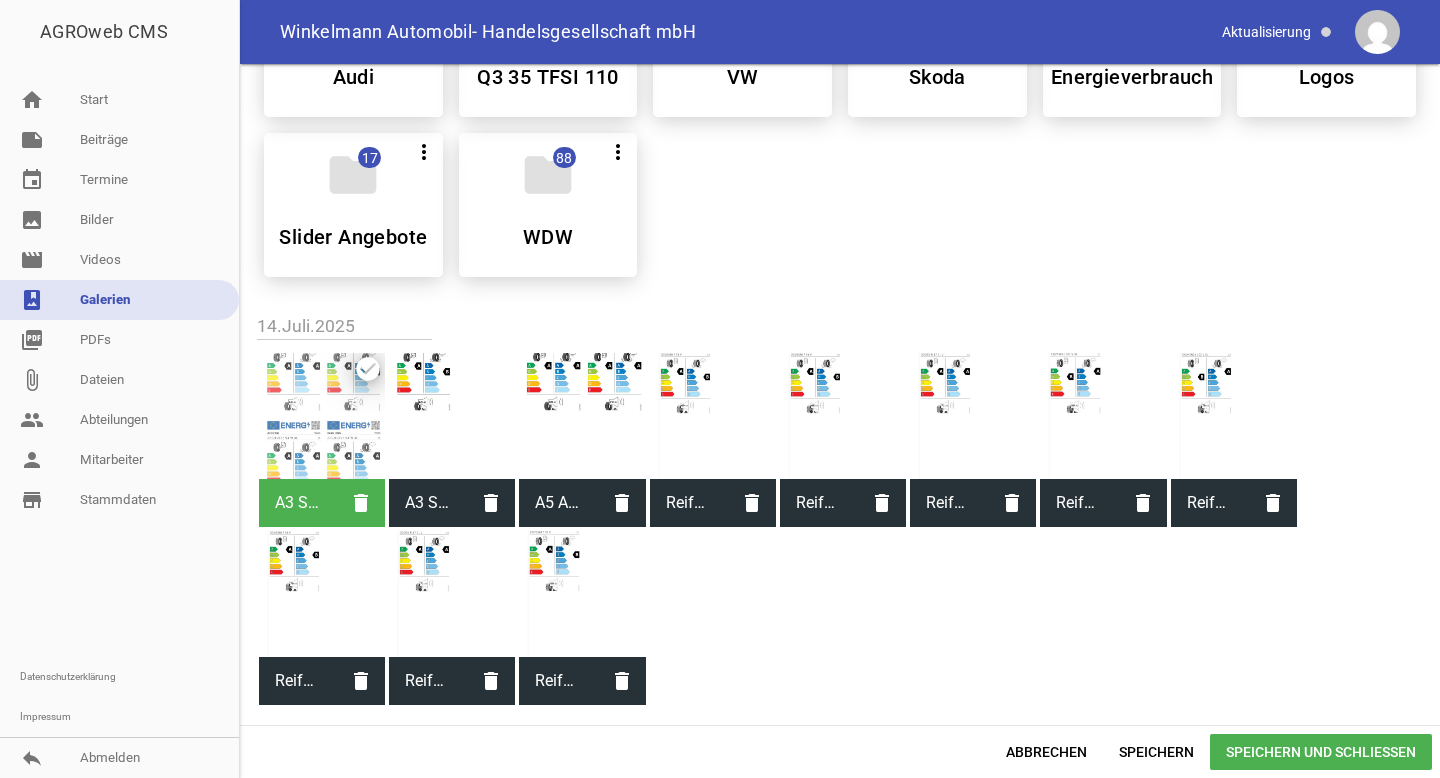 click at bounding box center [452, 416] 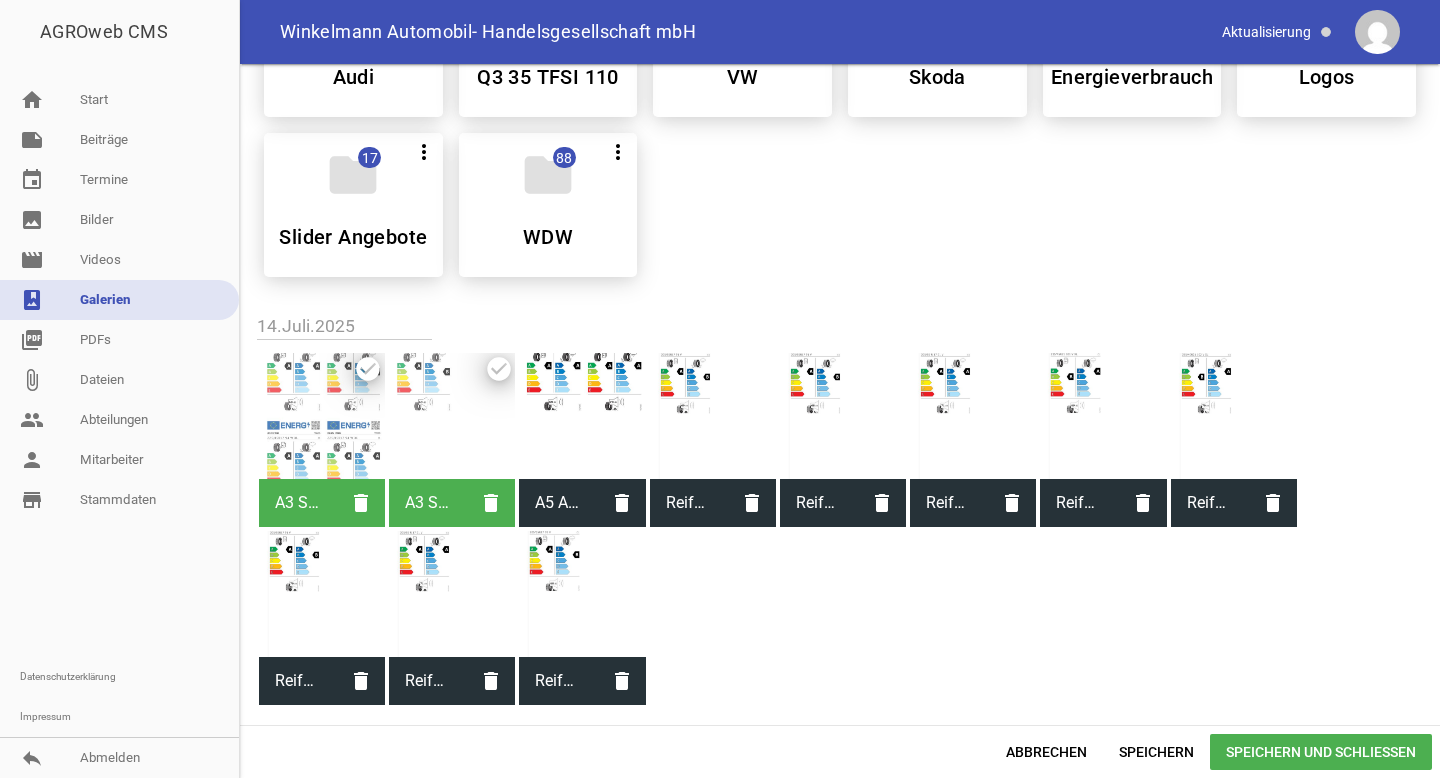 click on "Speichern und Schließen" at bounding box center (1321, 752) 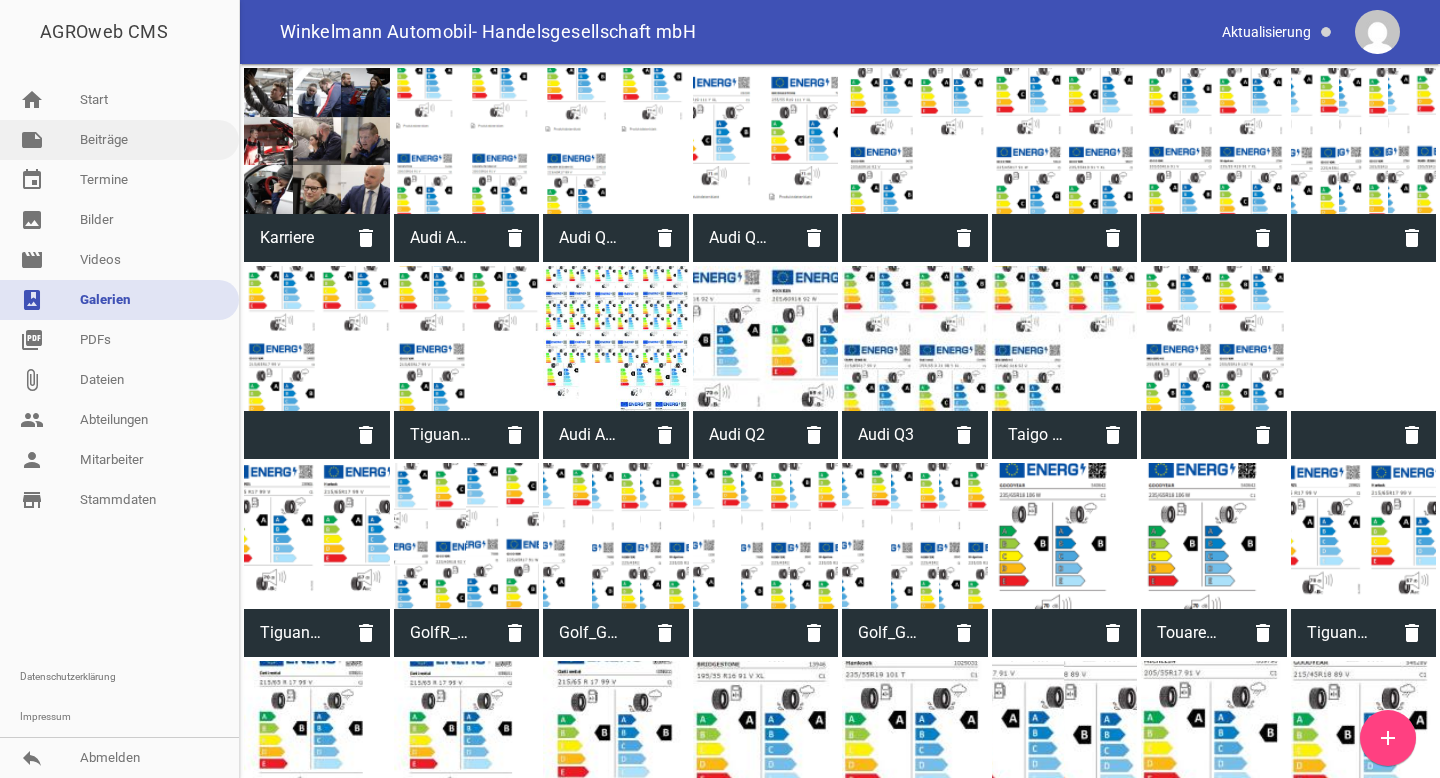 click on "note Beiträge" at bounding box center [119, 140] 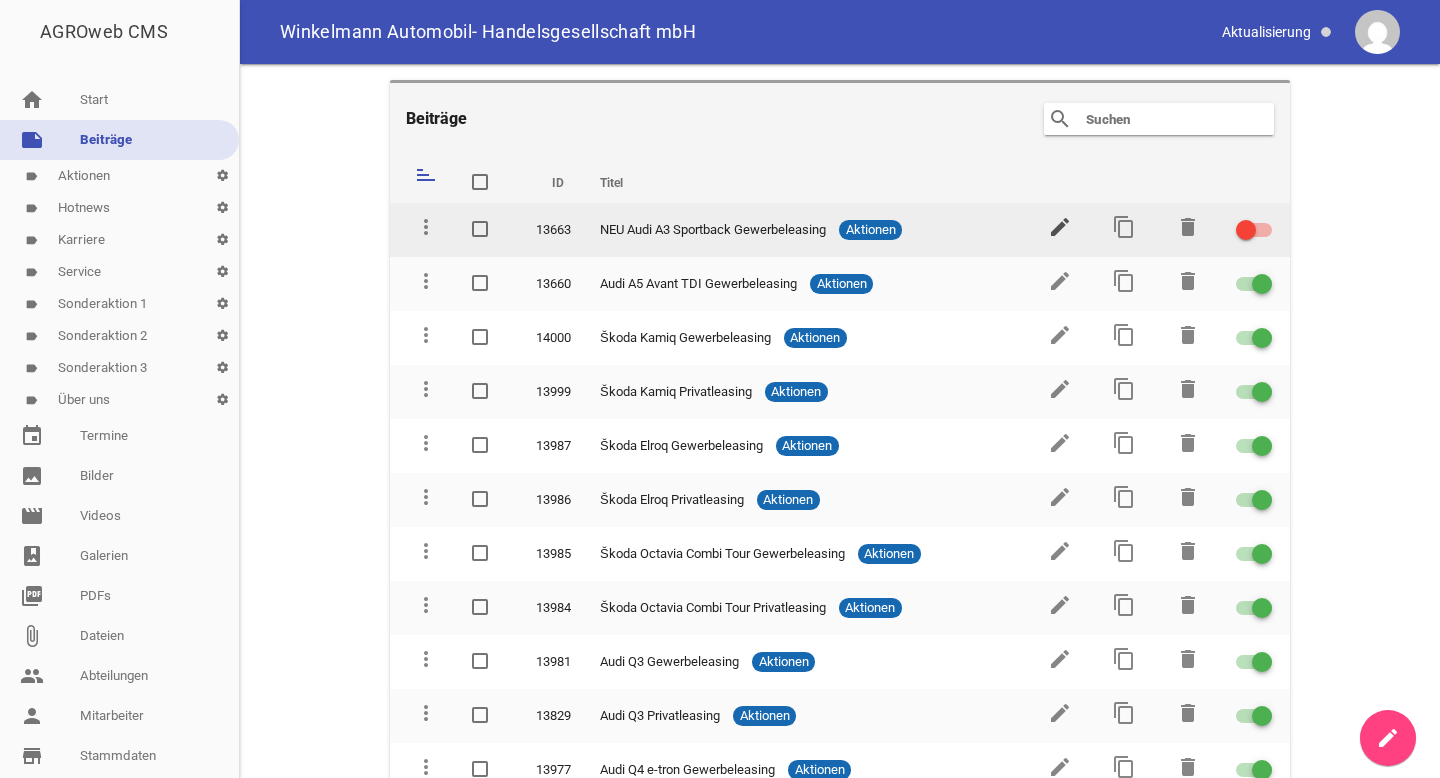 click on "edit" at bounding box center (1060, 227) 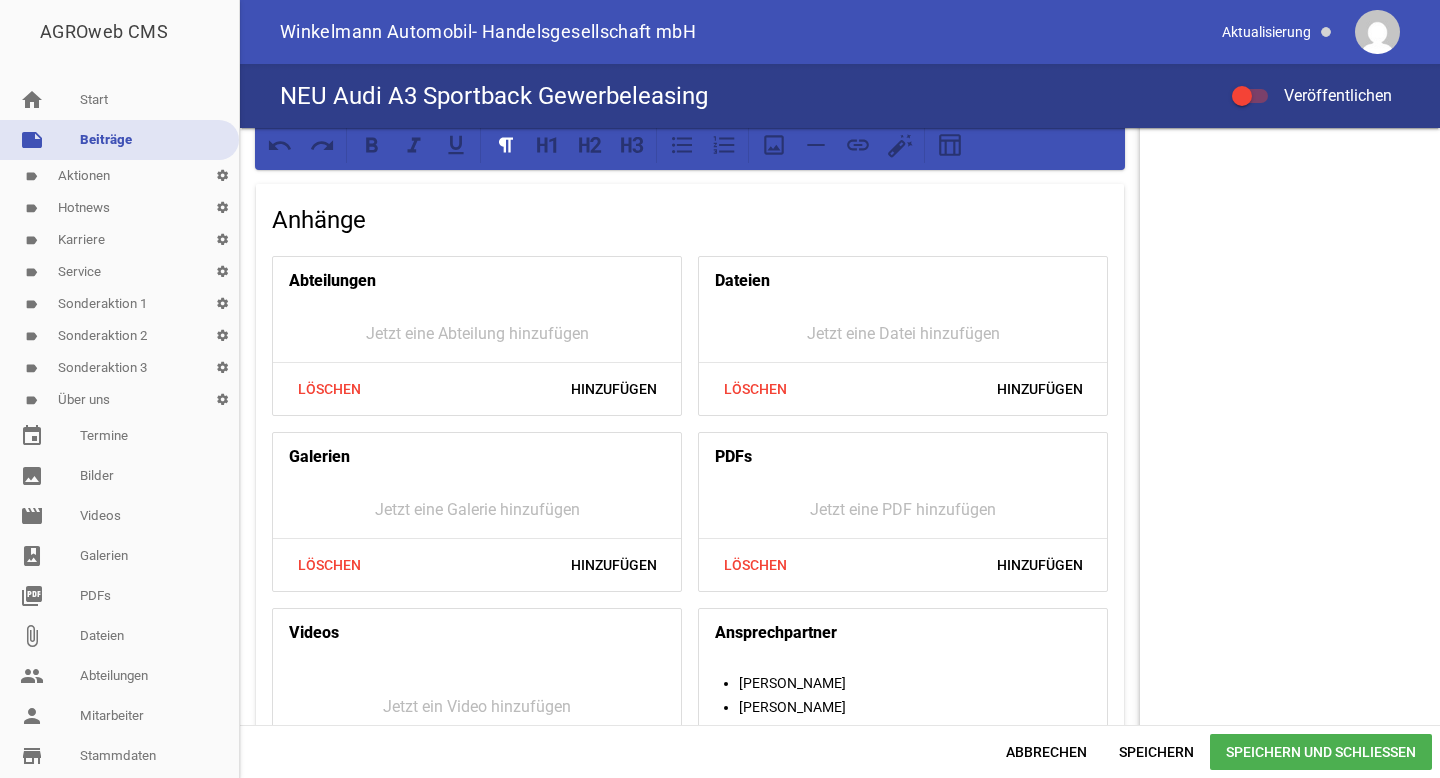 scroll, scrollTop: 1381, scrollLeft: 0, axis: vertical 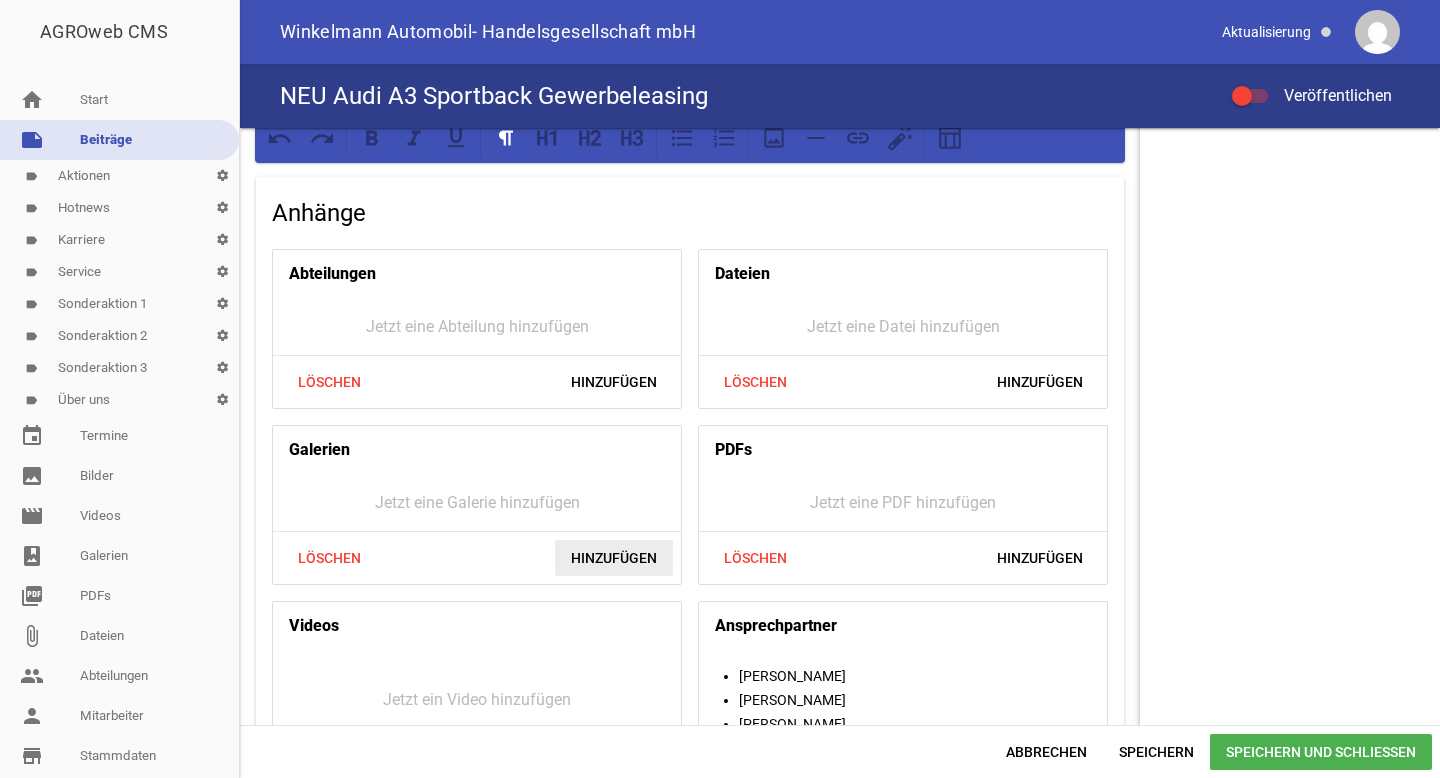 click on "Hinzufügen" at bounding box center (614, 558) 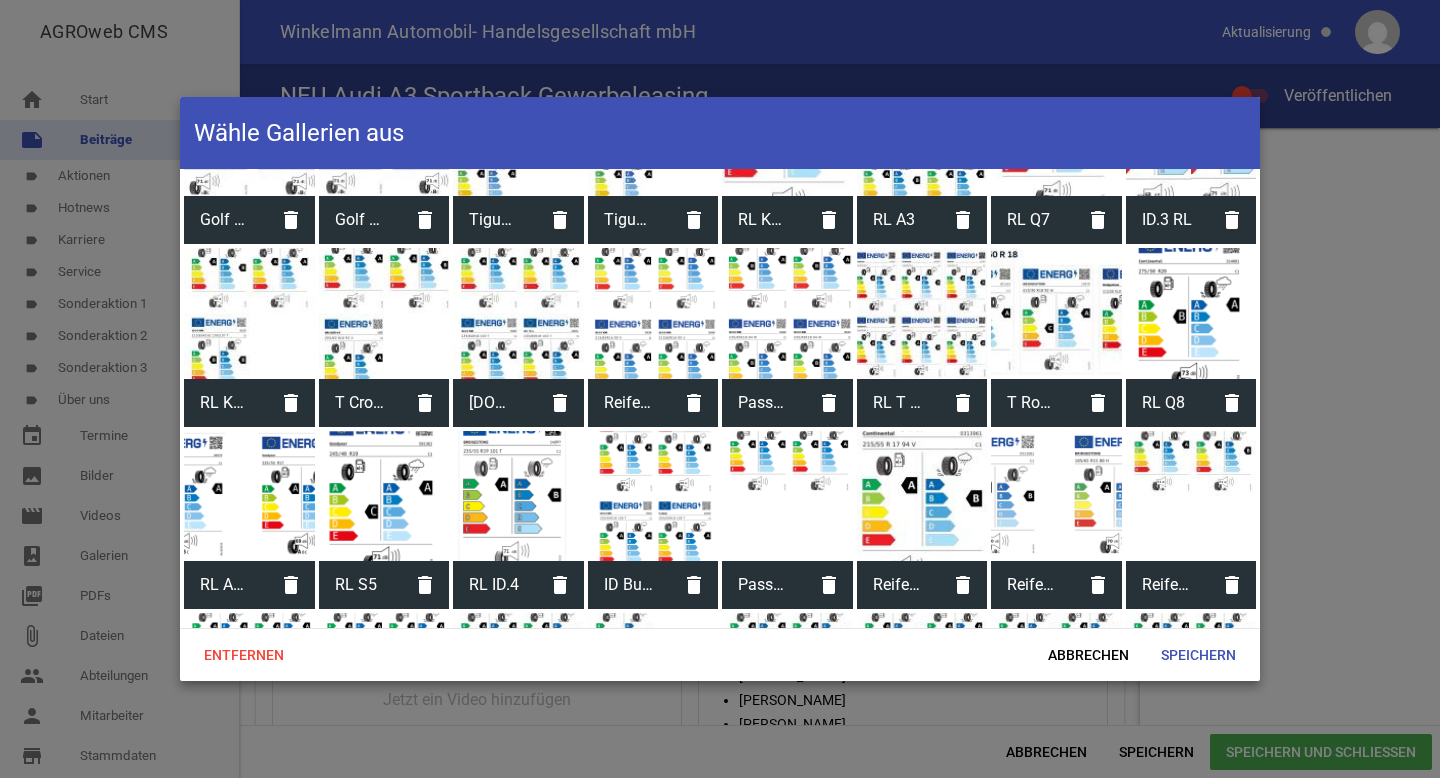 scroll, scrollTop: 2083, scrollLeft: 0, axis: vertical 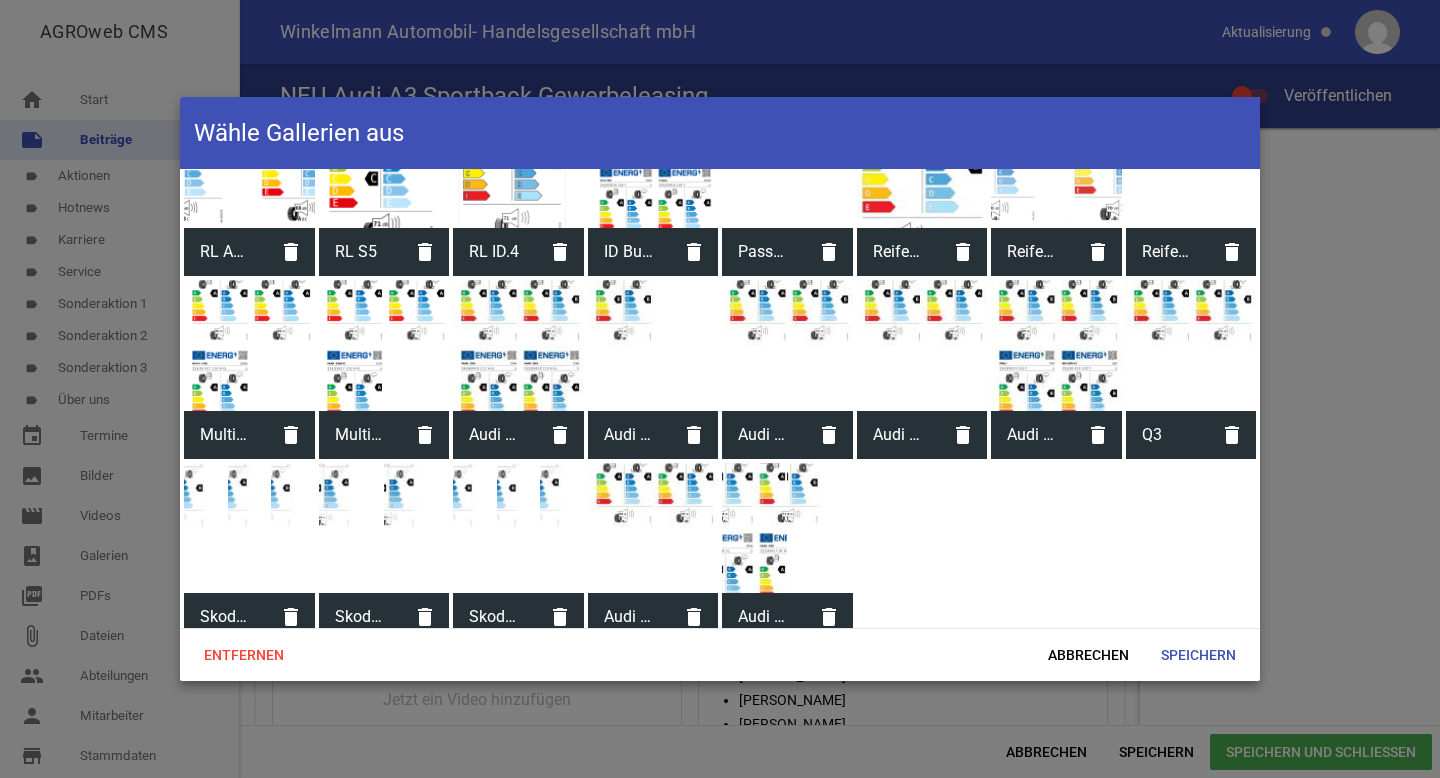 click on "Audi A3 Sportback S line TFSI e" at bounding box center (763, 617) 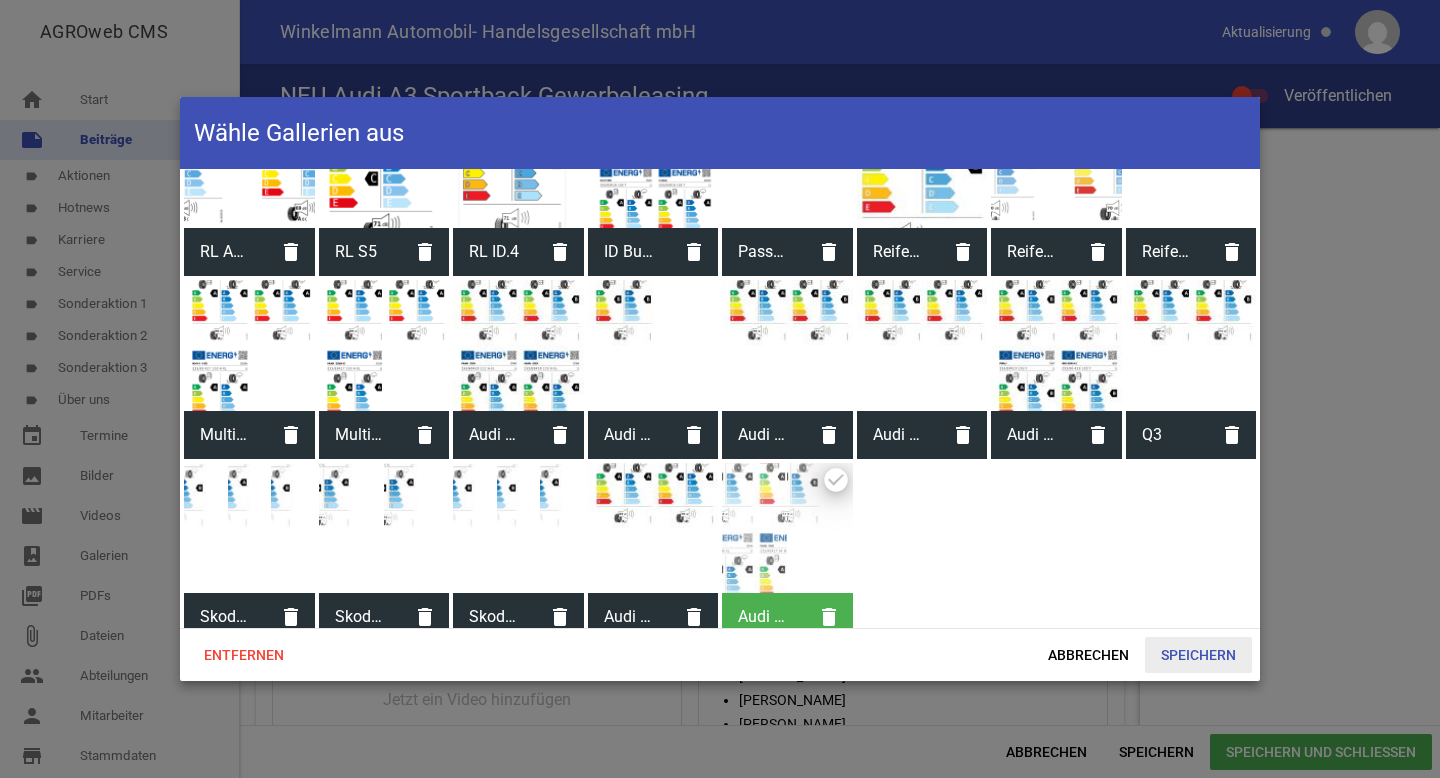 click on "Speichern" at bounding box center (1198, 655) 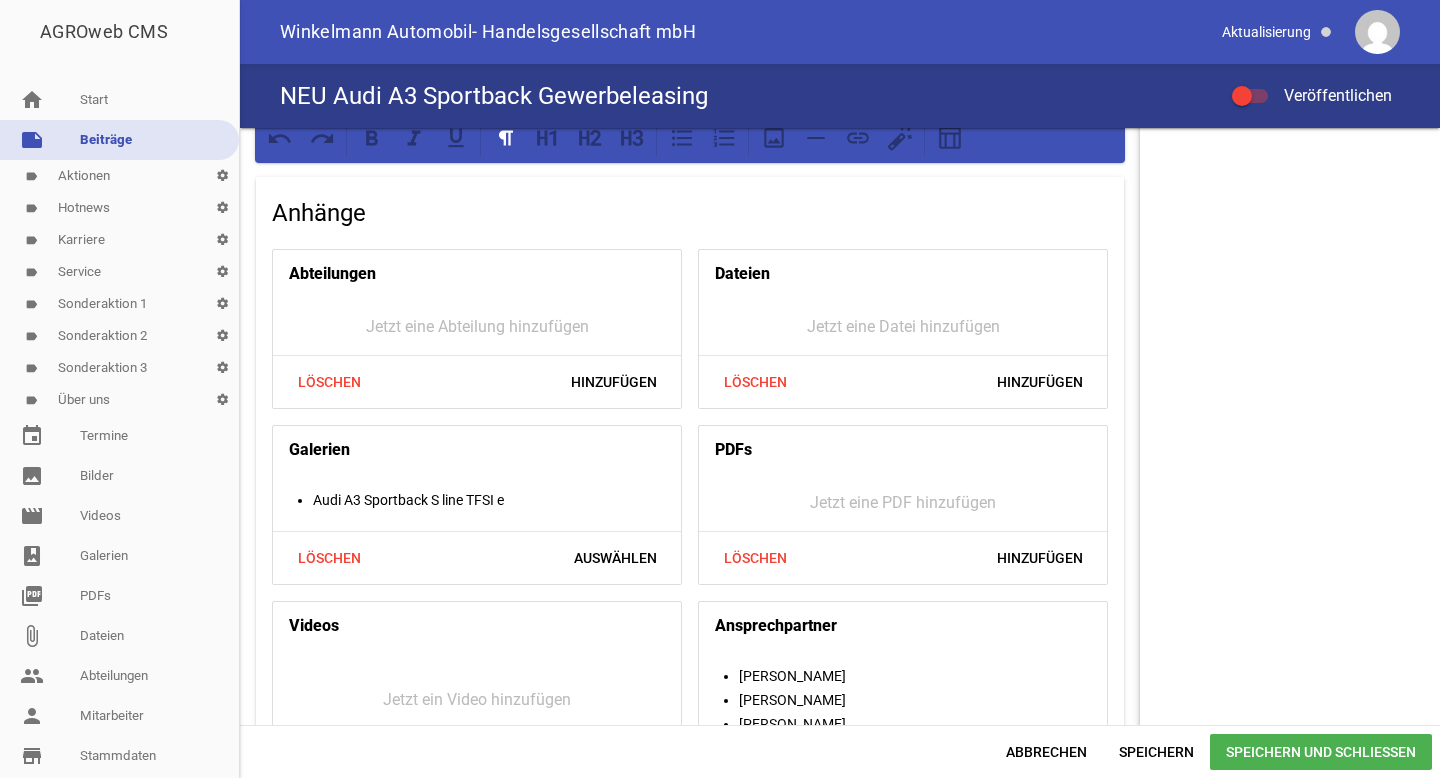 click on "Speichern und Schließen" at bounding box center [1321, 752] 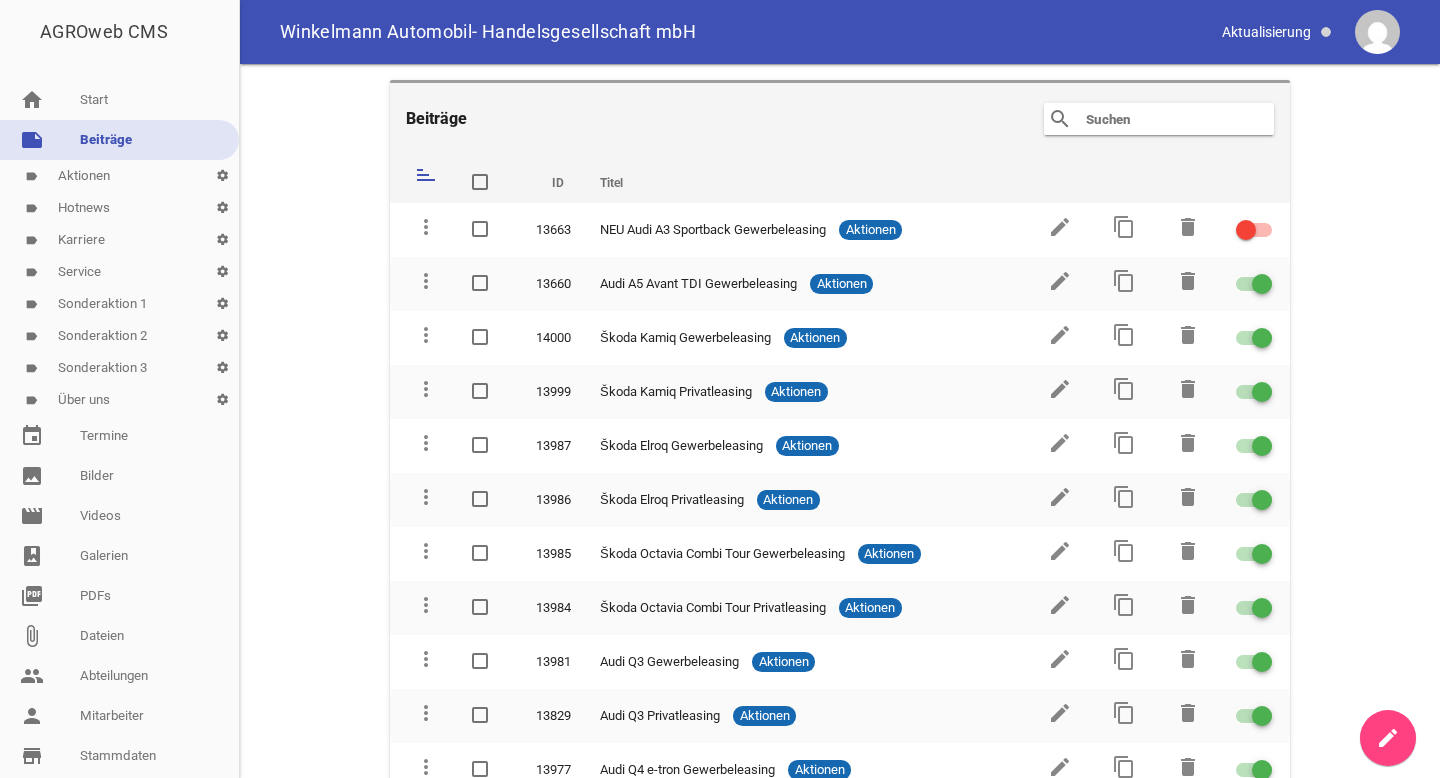 click at bounding box center [1164, 119] 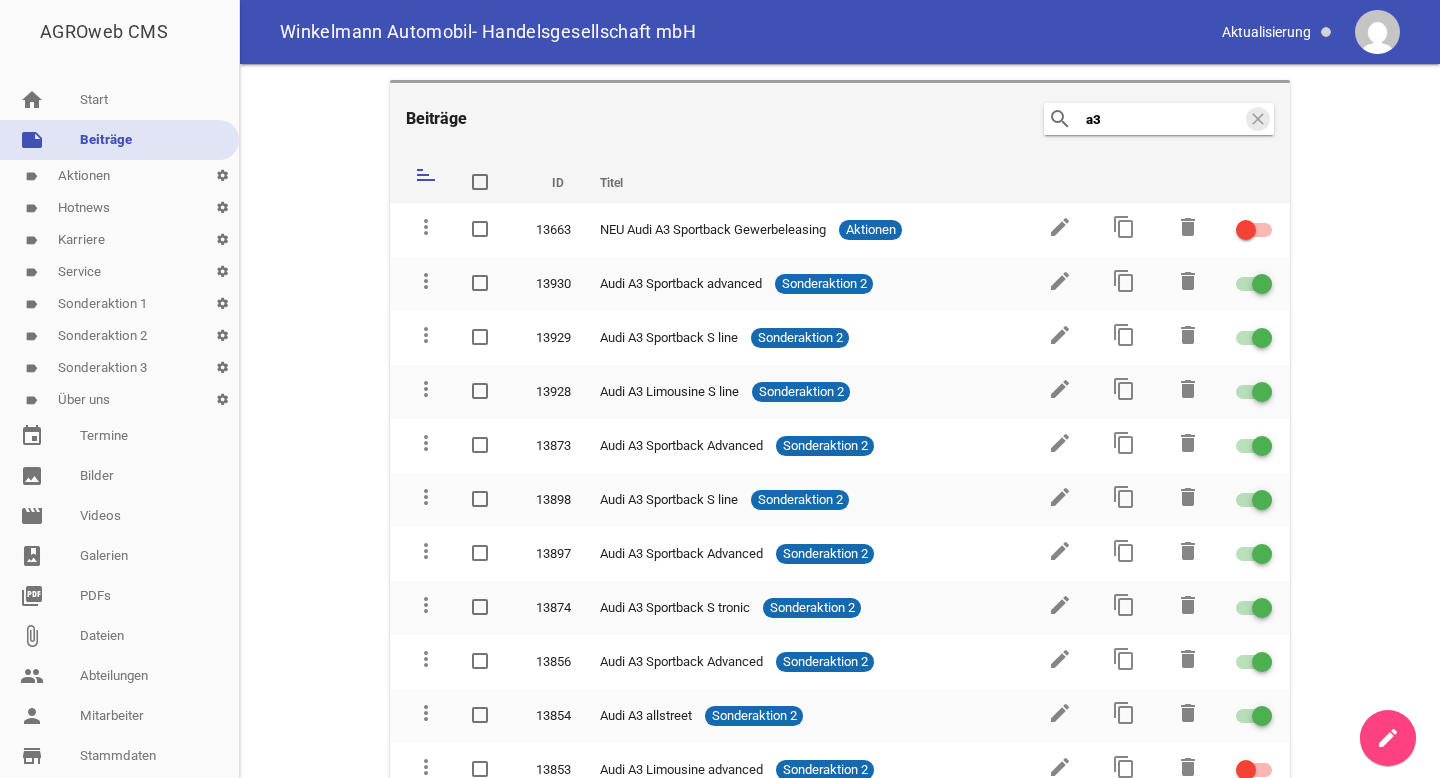 type on "a" 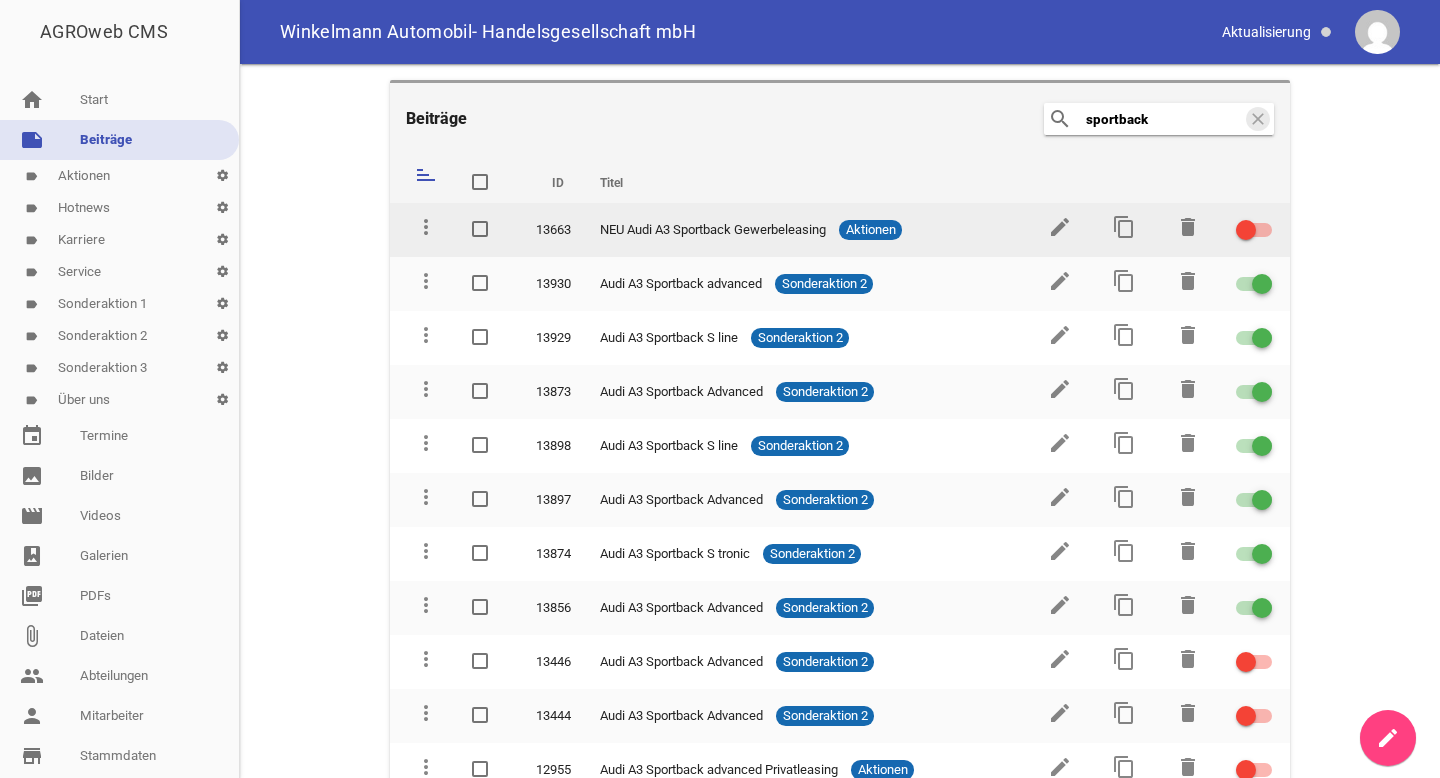 type on "sportback" 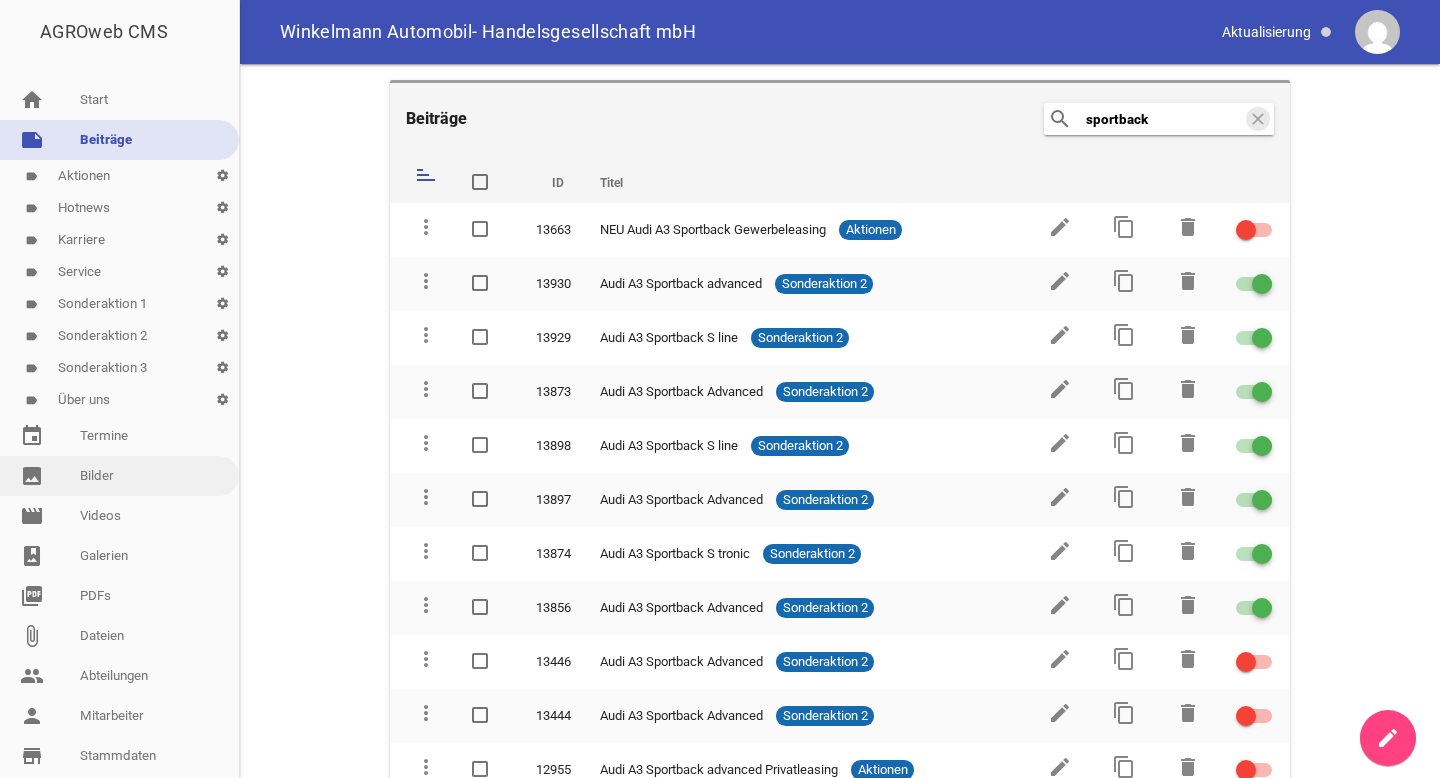 click on "image Bilder" at bounding box center [119, 476] 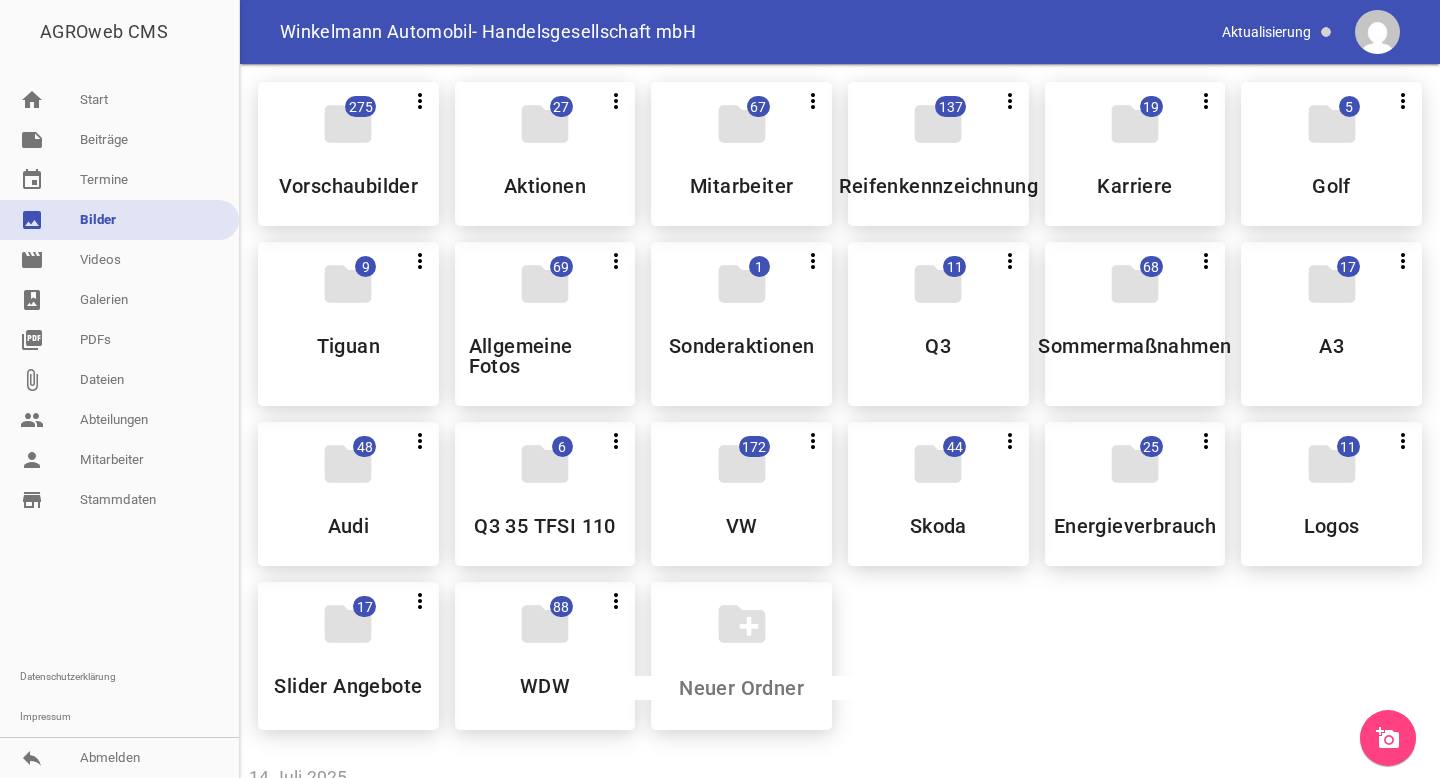 click on "add_a_photo" at bounding box center [1388, 738] 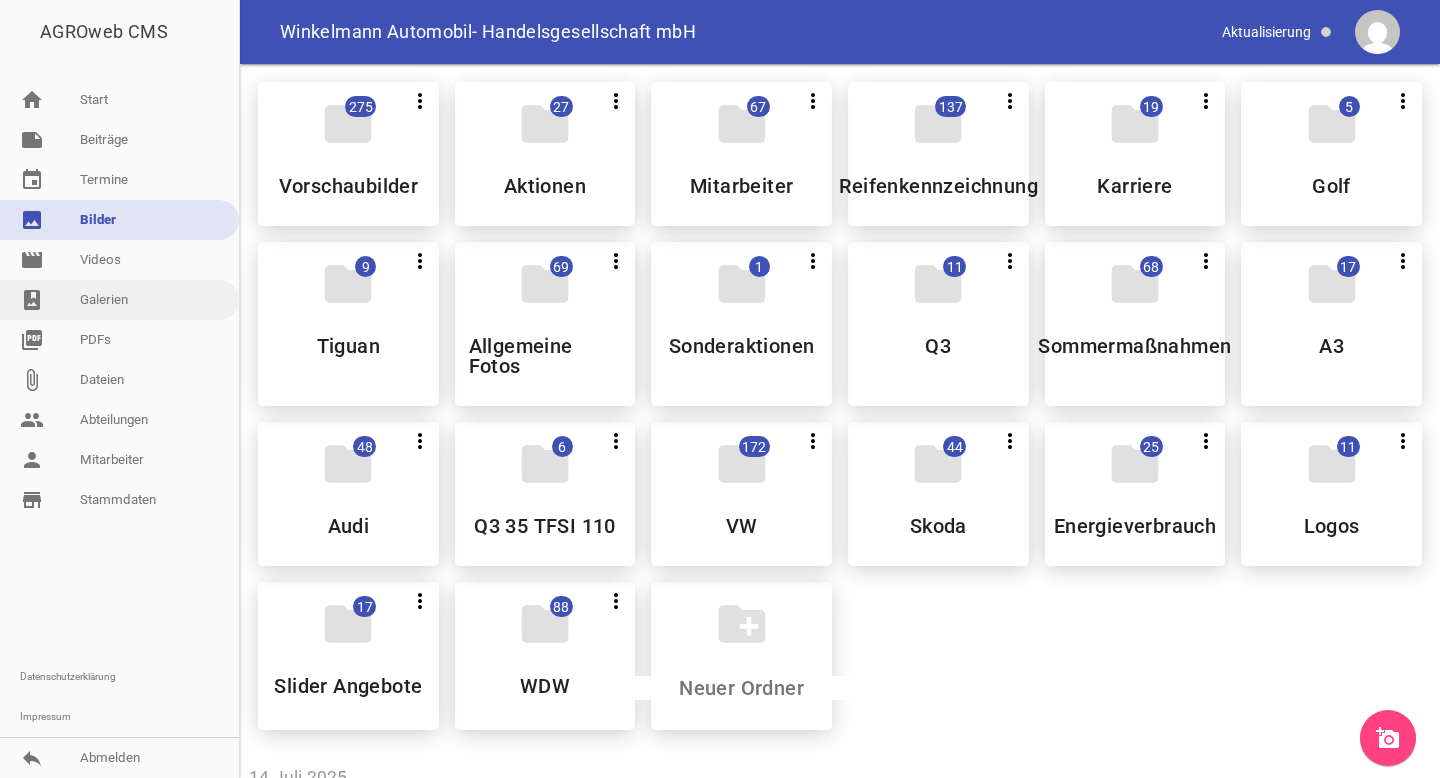 click on "photo_album Galerien" at bounding box center (119, 300) 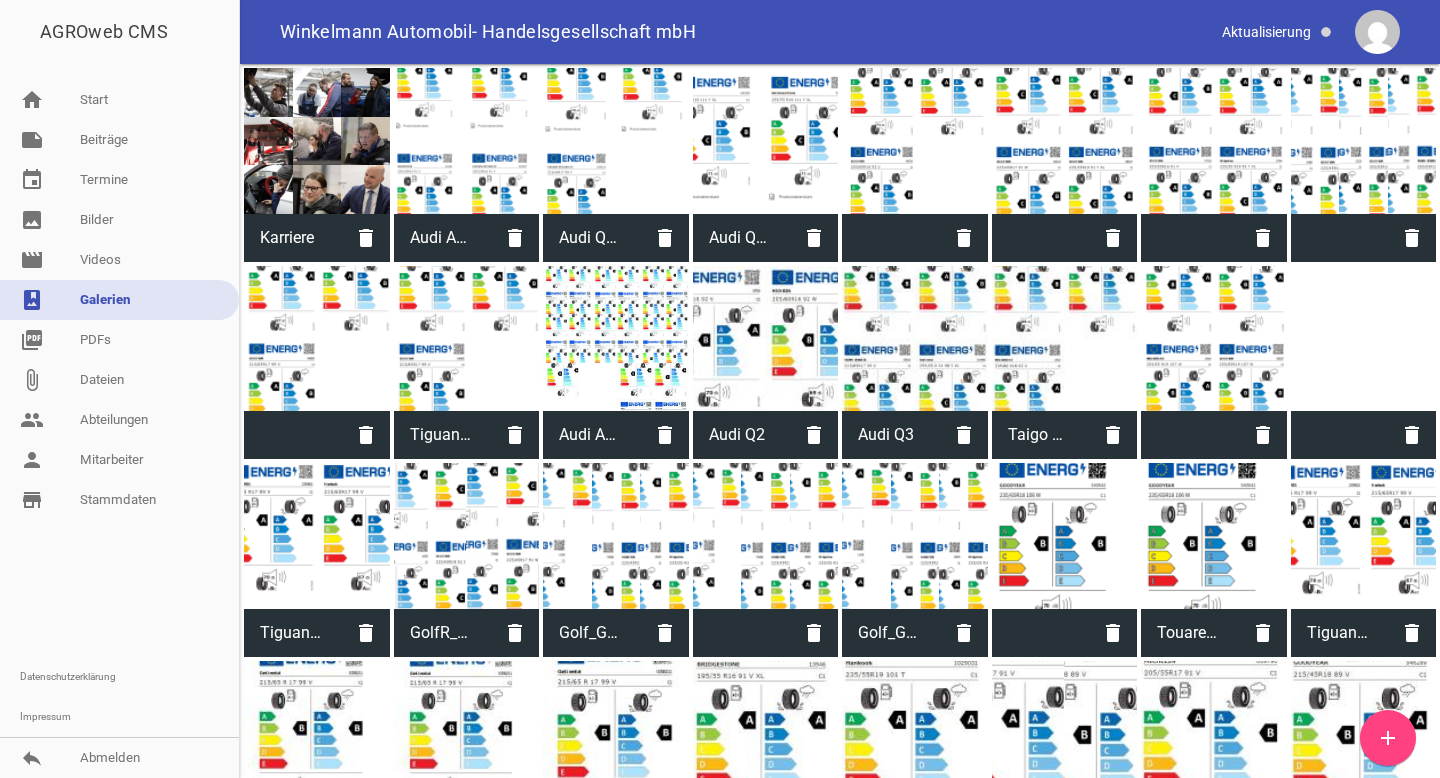click on "add" at bounding box center [1388, 738] 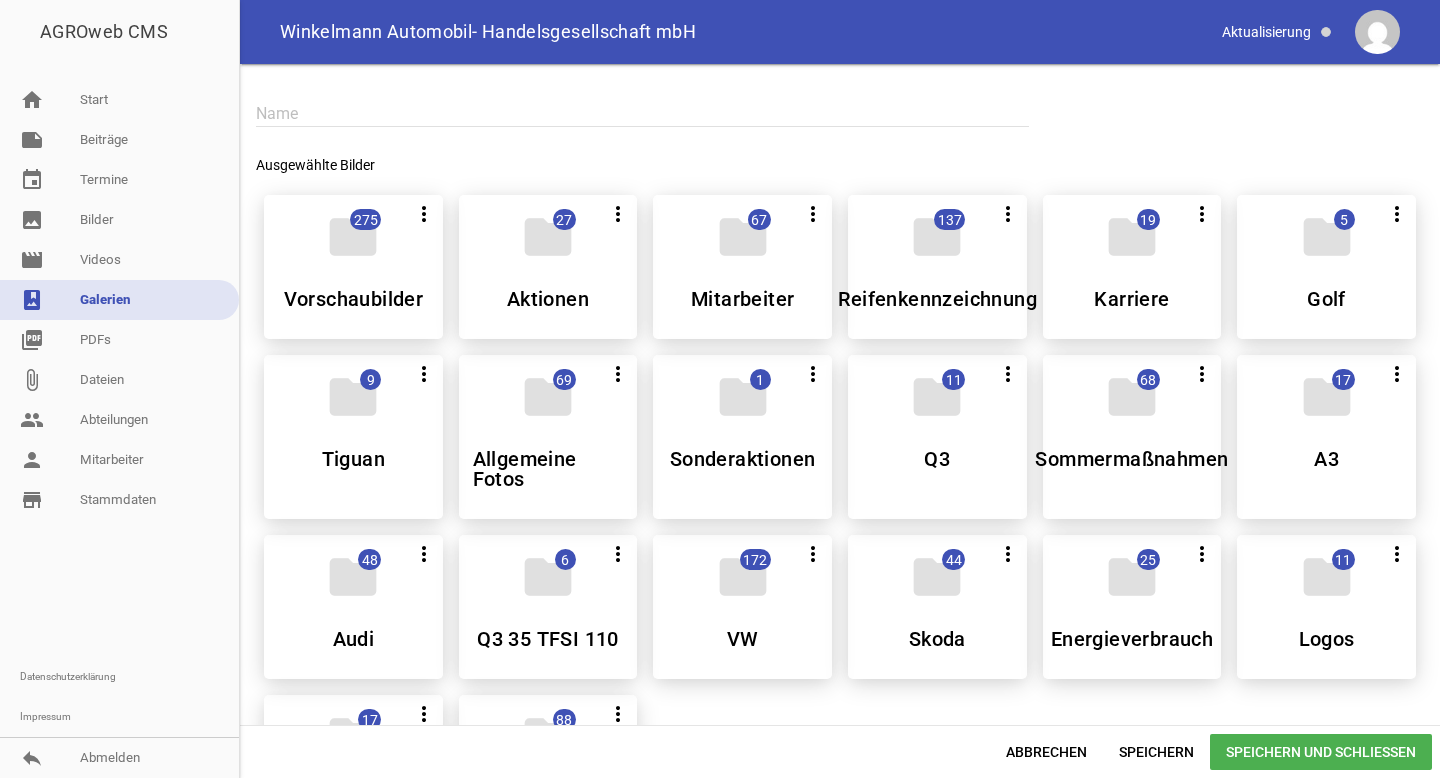 click on "Name" at bounding box center (642, 113) 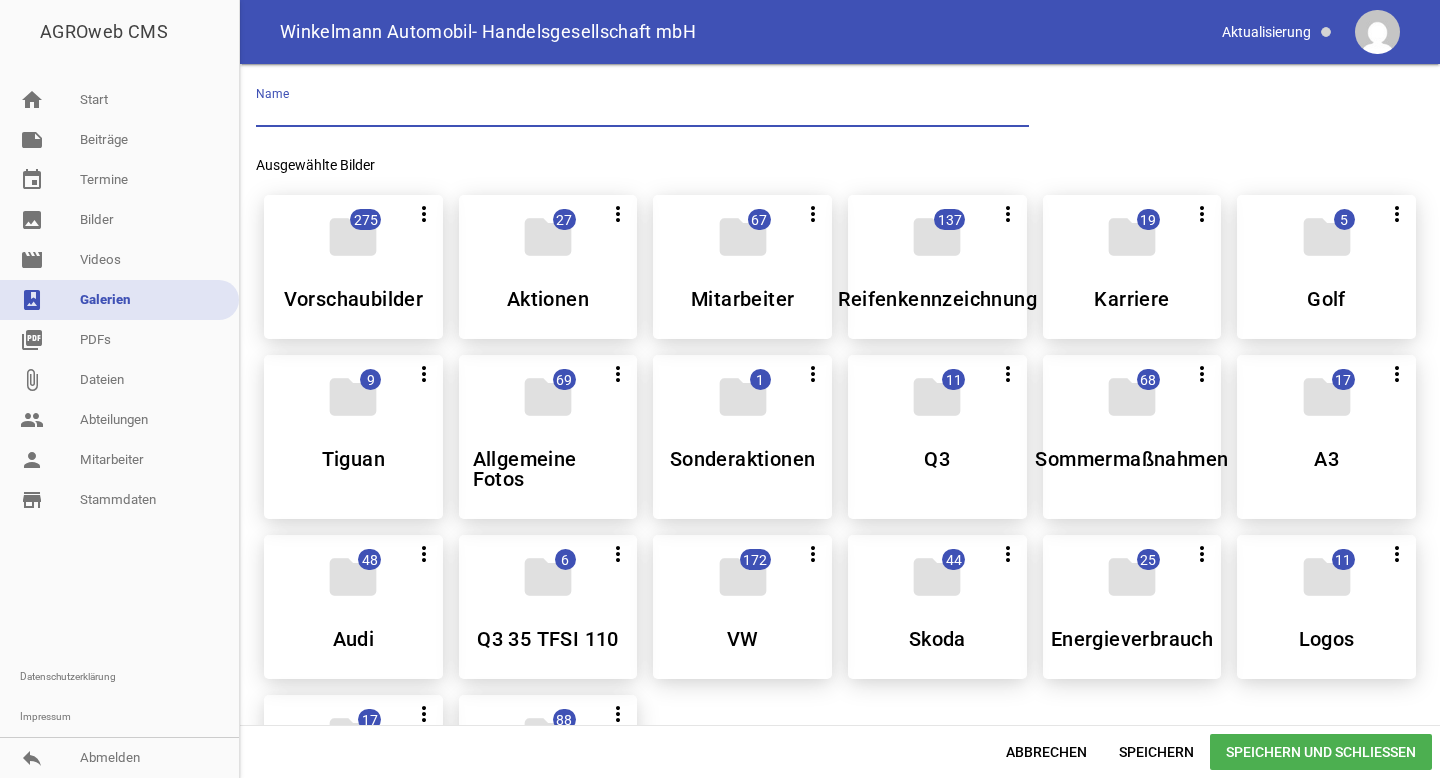 paste on "Audi A3 Sportback advanced TFSI" 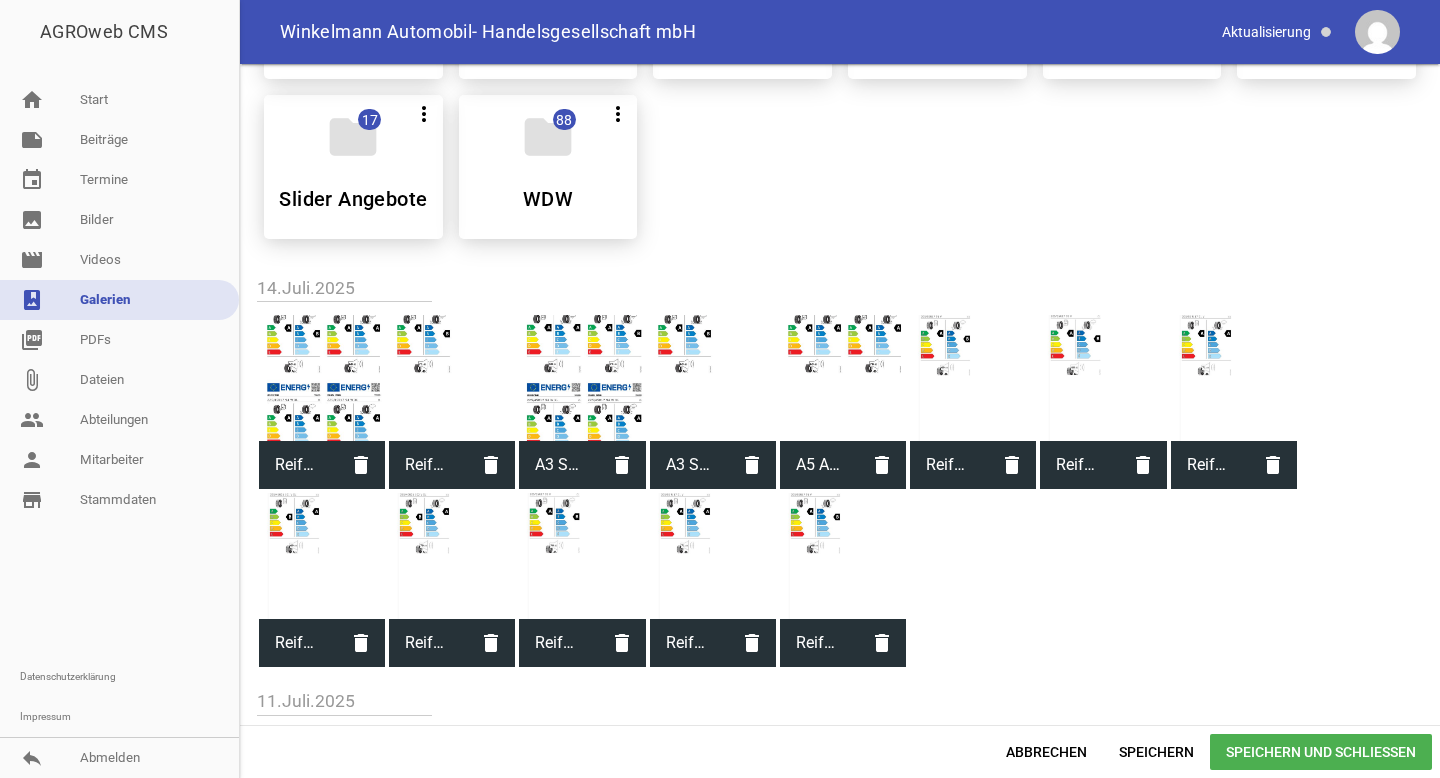 scroll, scrollTop: 625, scrollLeft: 0, axis: vertical 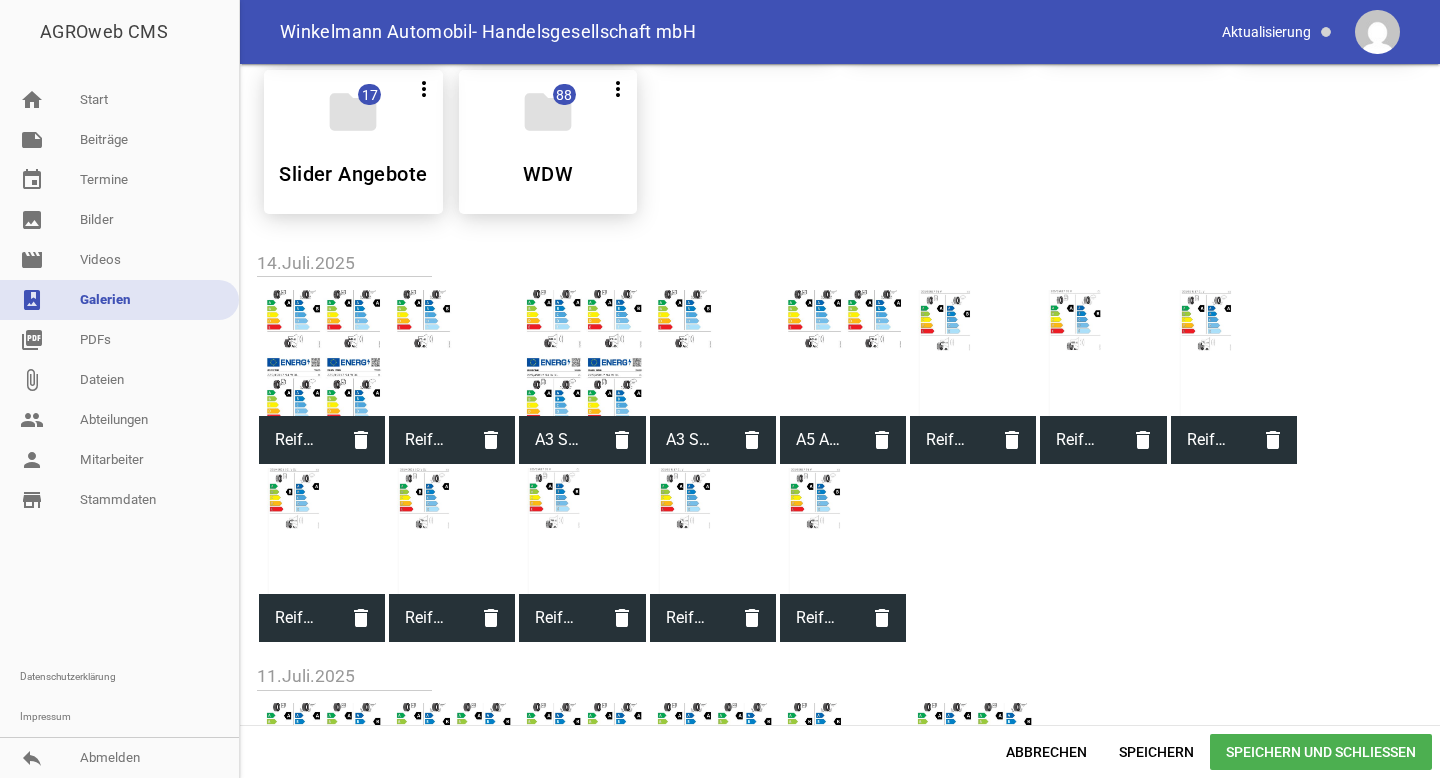 type on "Audi A3 Sportback advanced TFSI" 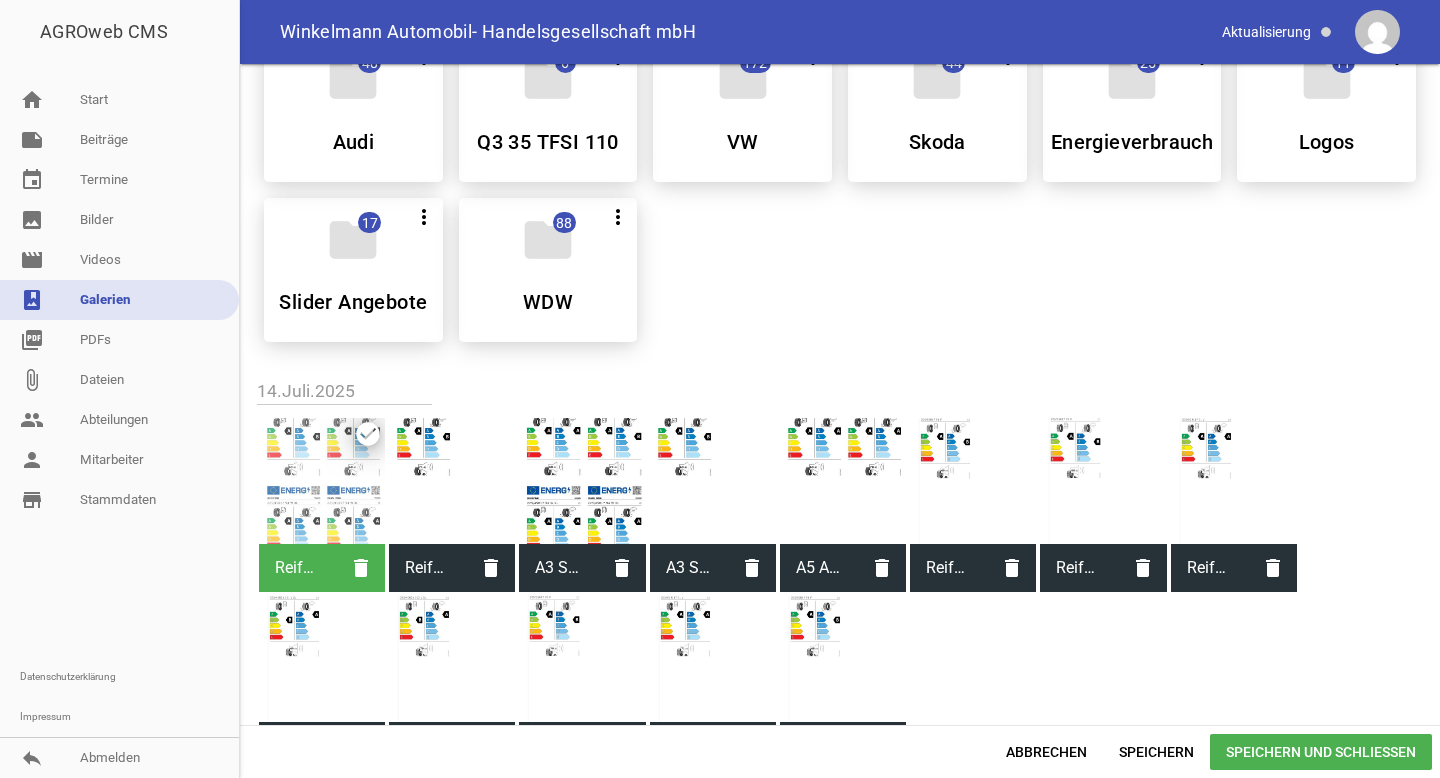 scroll, scrollTop: 753, scrollLeft: 0, axis: vertical 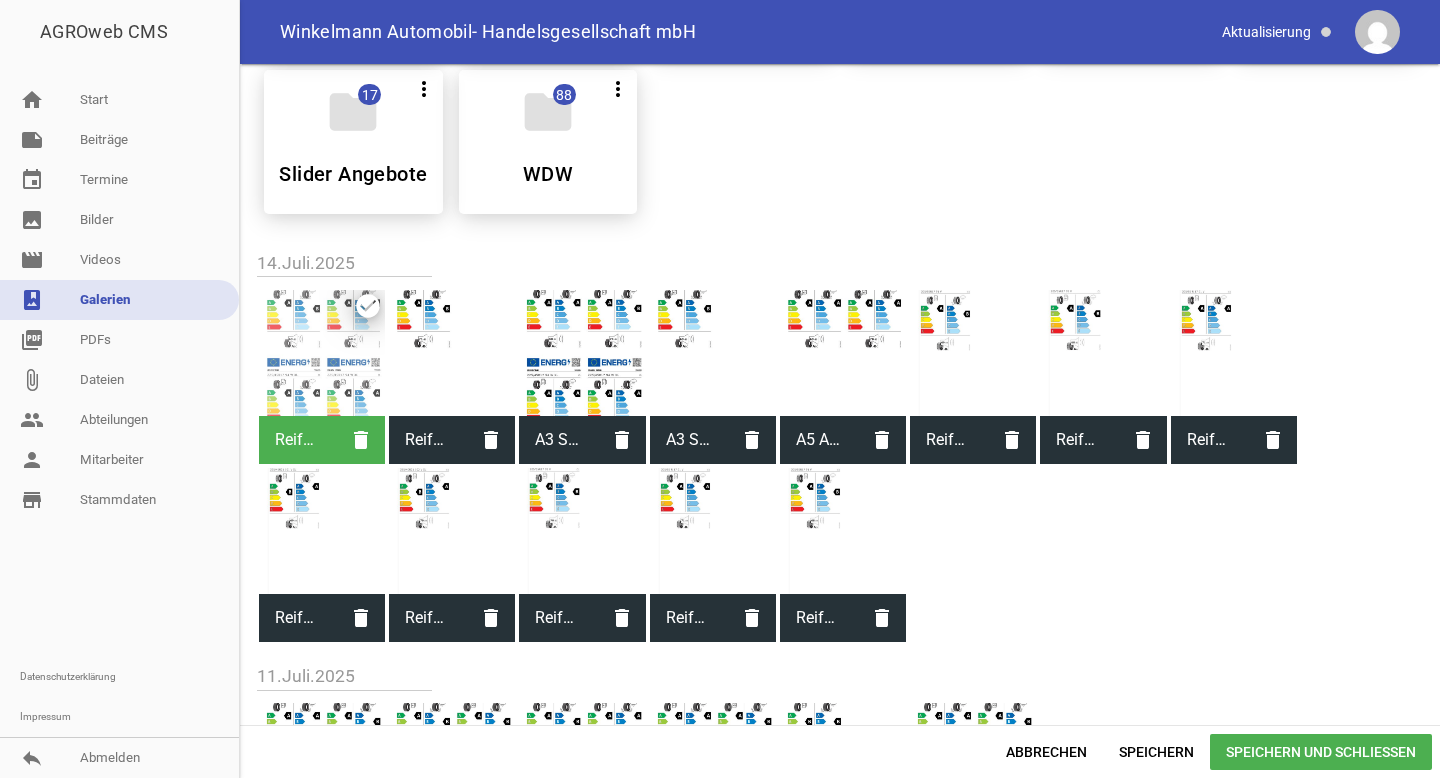 click on "Reifenlabel A3 150 PS privaat_Seite_2.jpg" at bounding box center (428, 440) 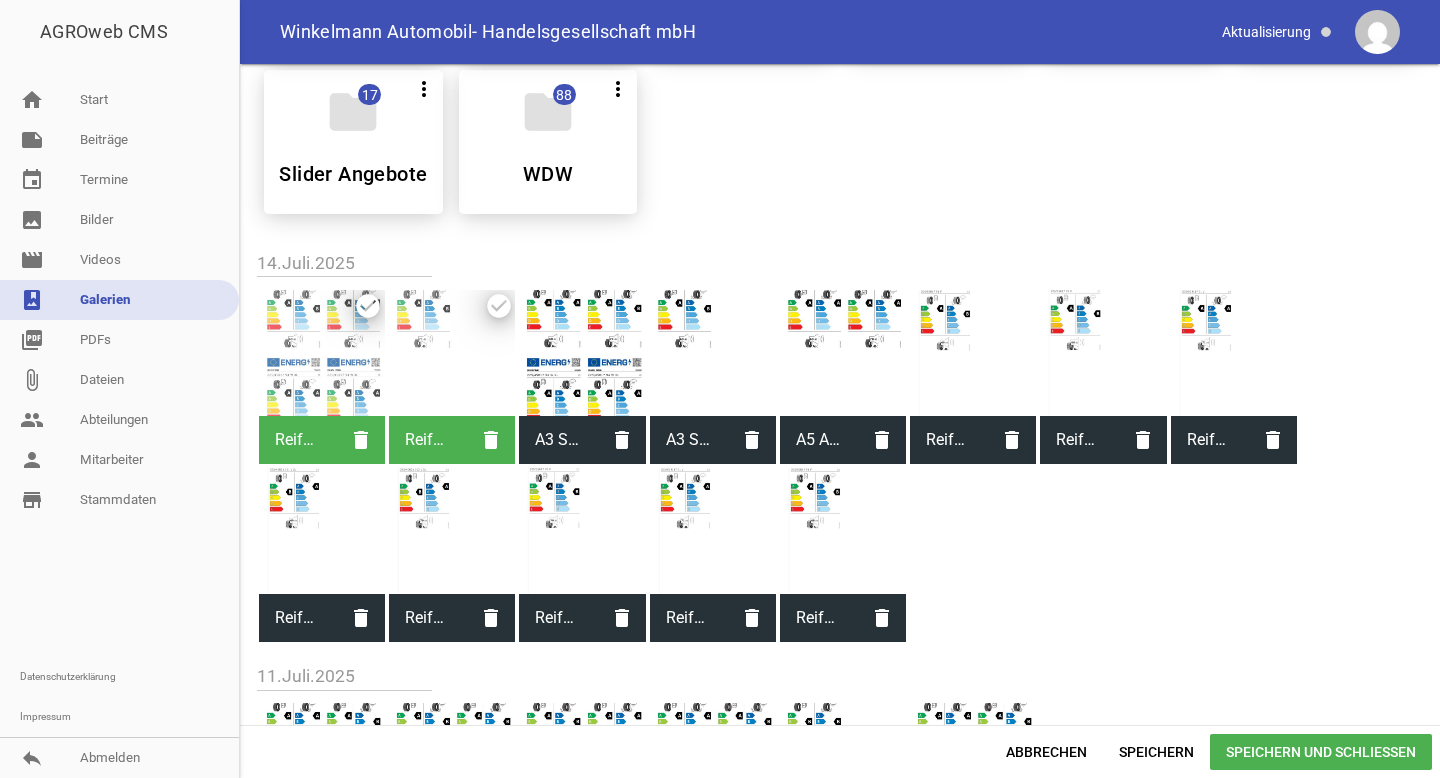 click on "Speichern und Schließen" at bounding box center (1321, 752) 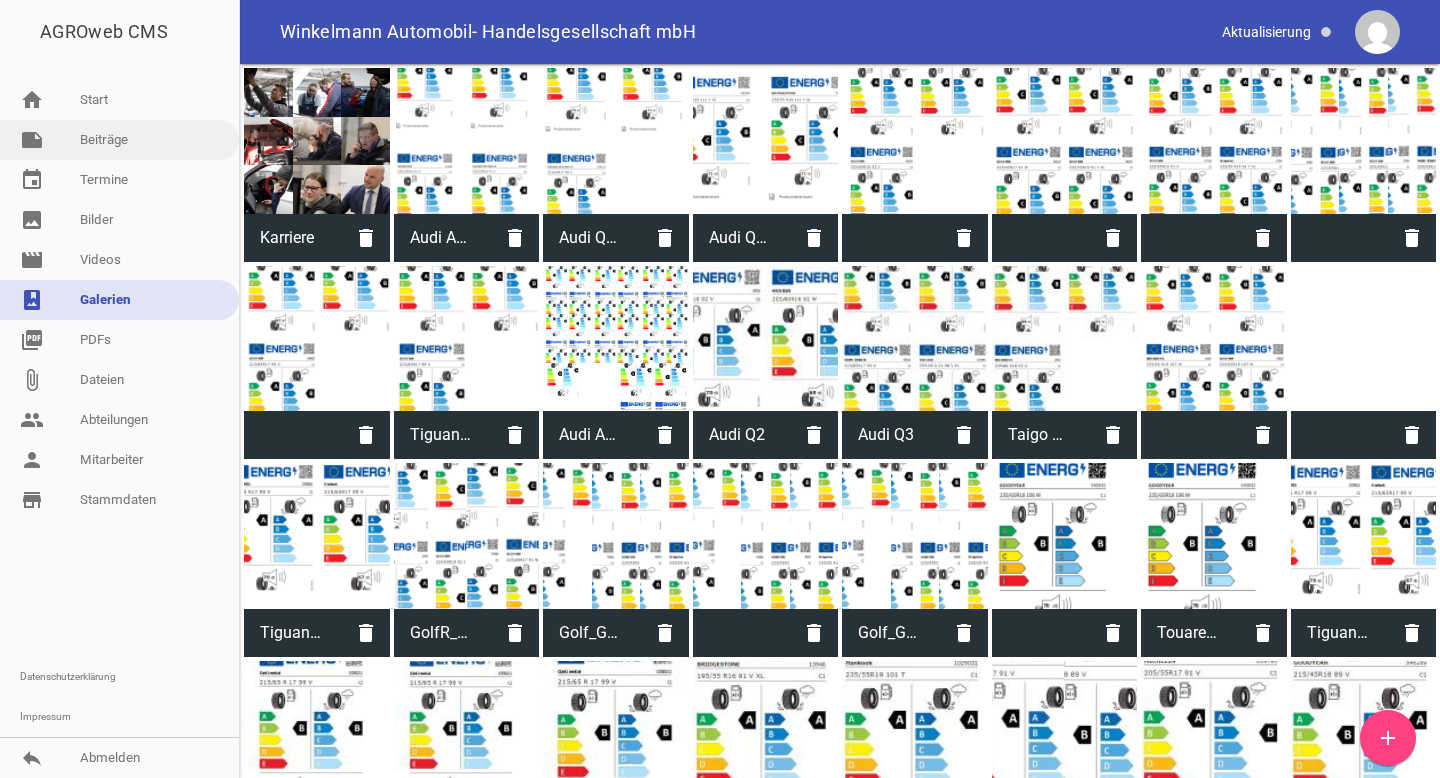 click on "note Beiträge" at bounding box center (119, 140) 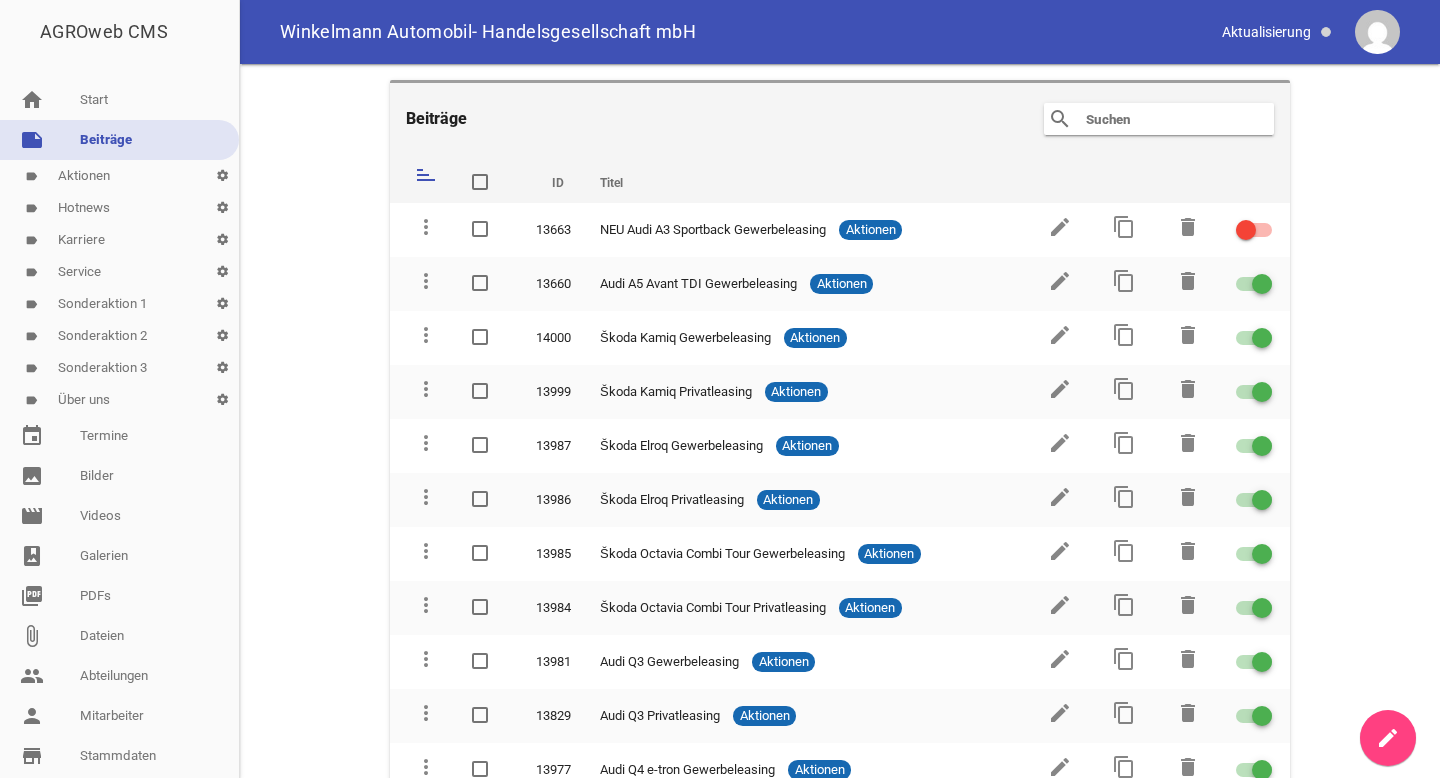 click at bounding box center (1164, 119) 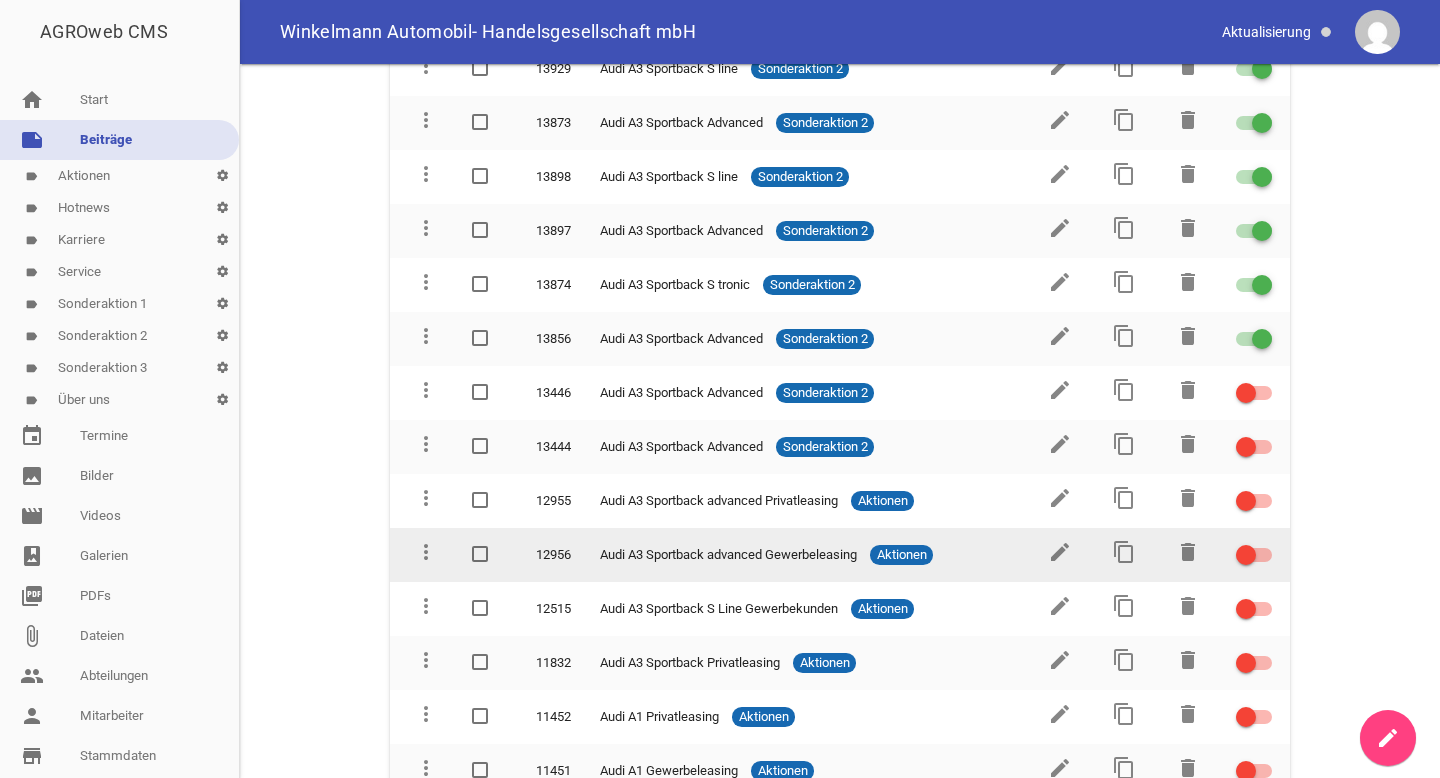 scroll, scrollTop: 279, scrollLeft: 0, axis: vertical 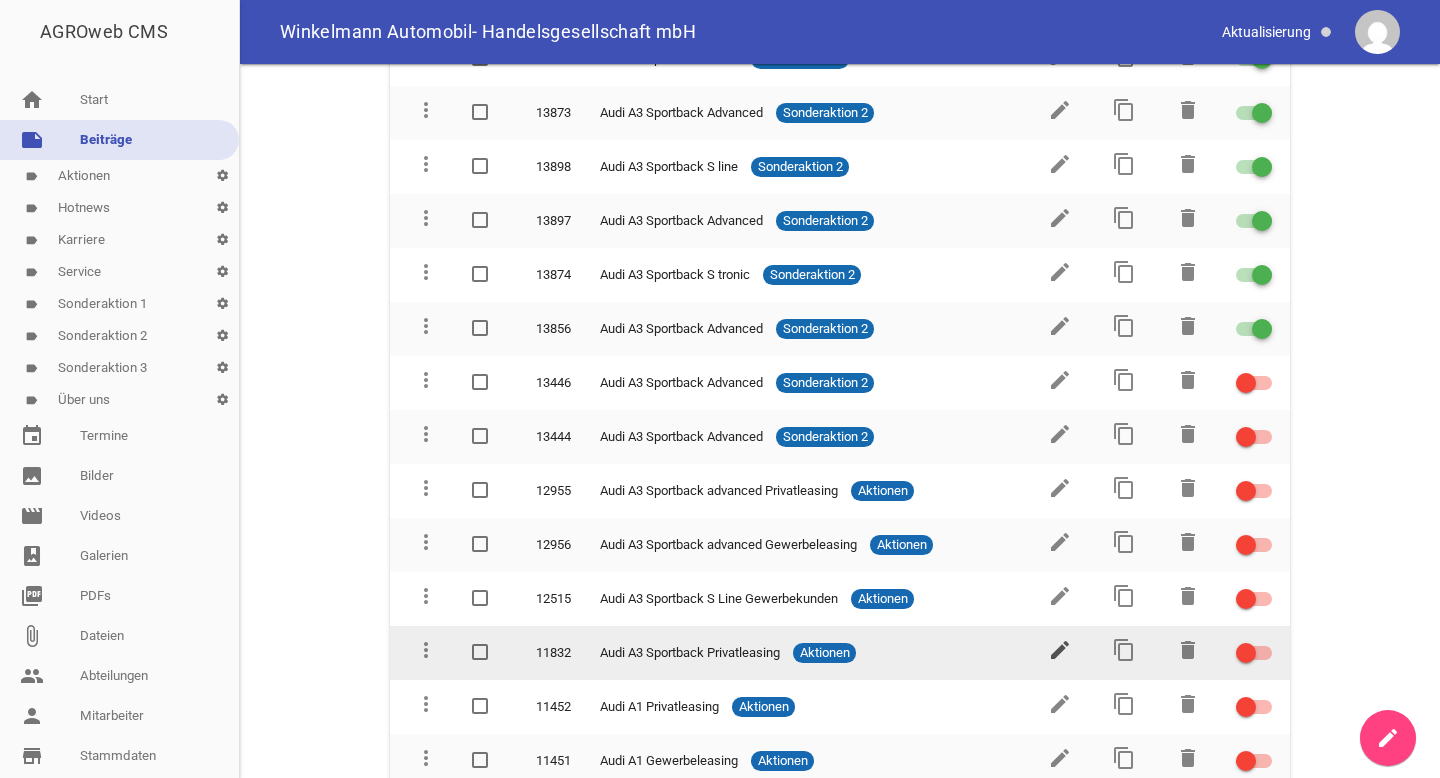 type on "Sportback" 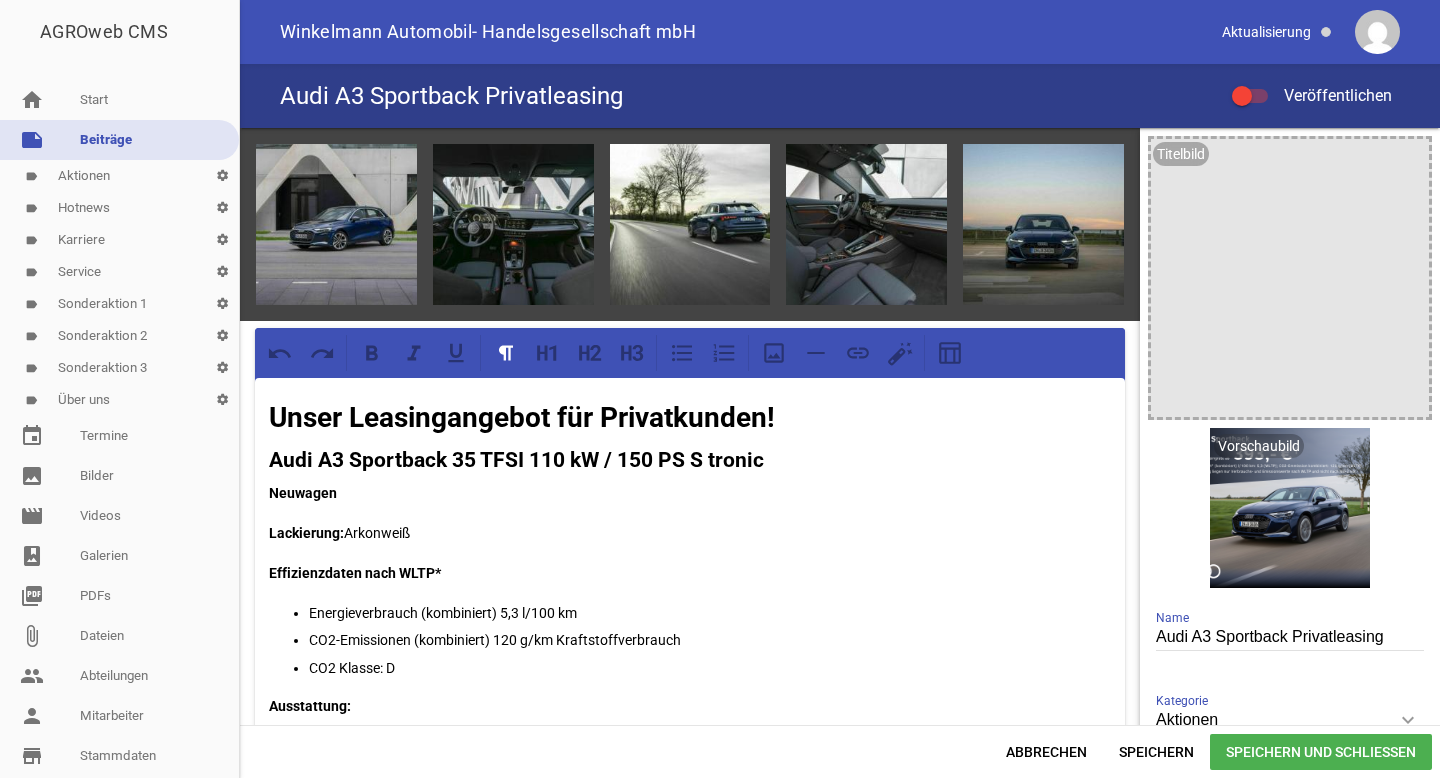 scroll, scrollTop: 0, scrollLeft: 0, axis: both 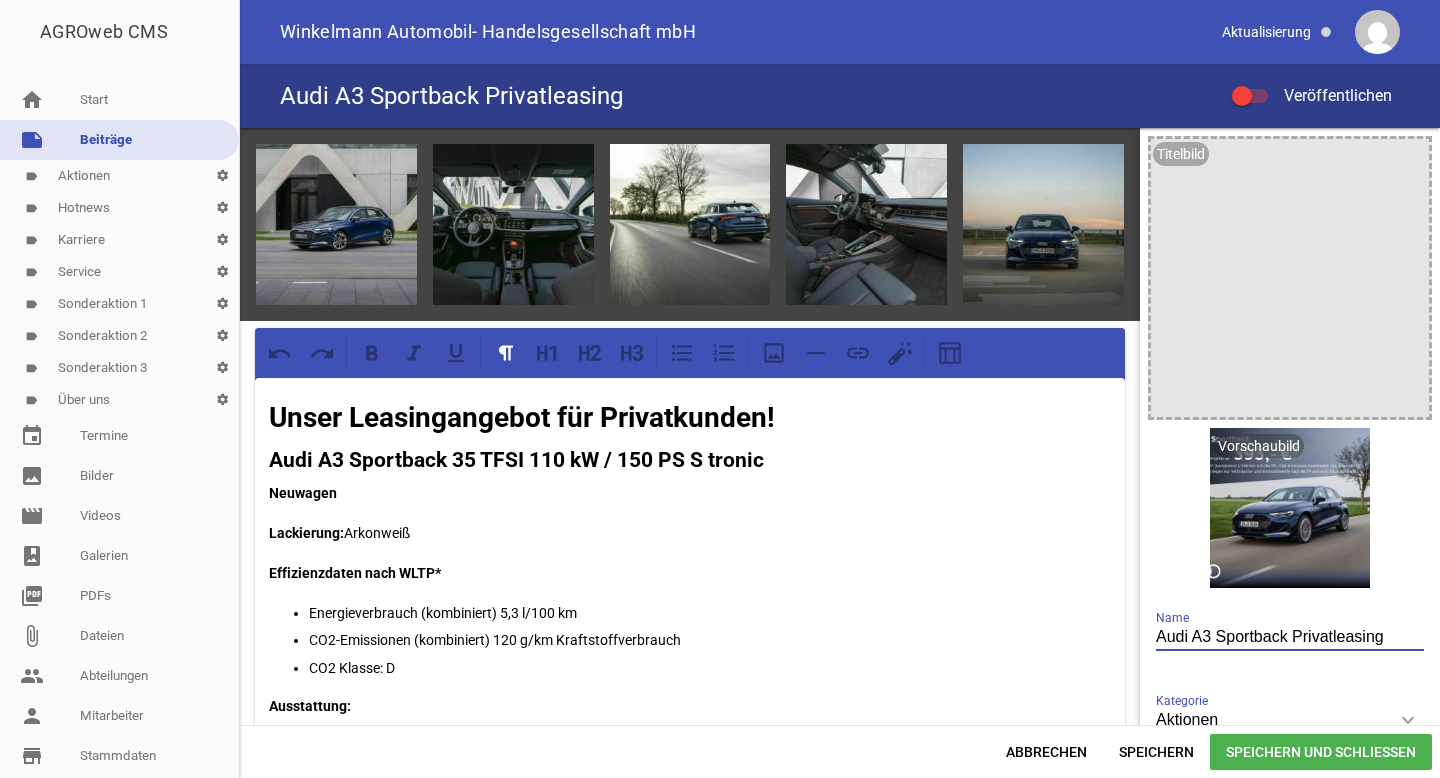 click on "Audi A3 Sportback Privatleasing" at bounding box center [1290, 637] 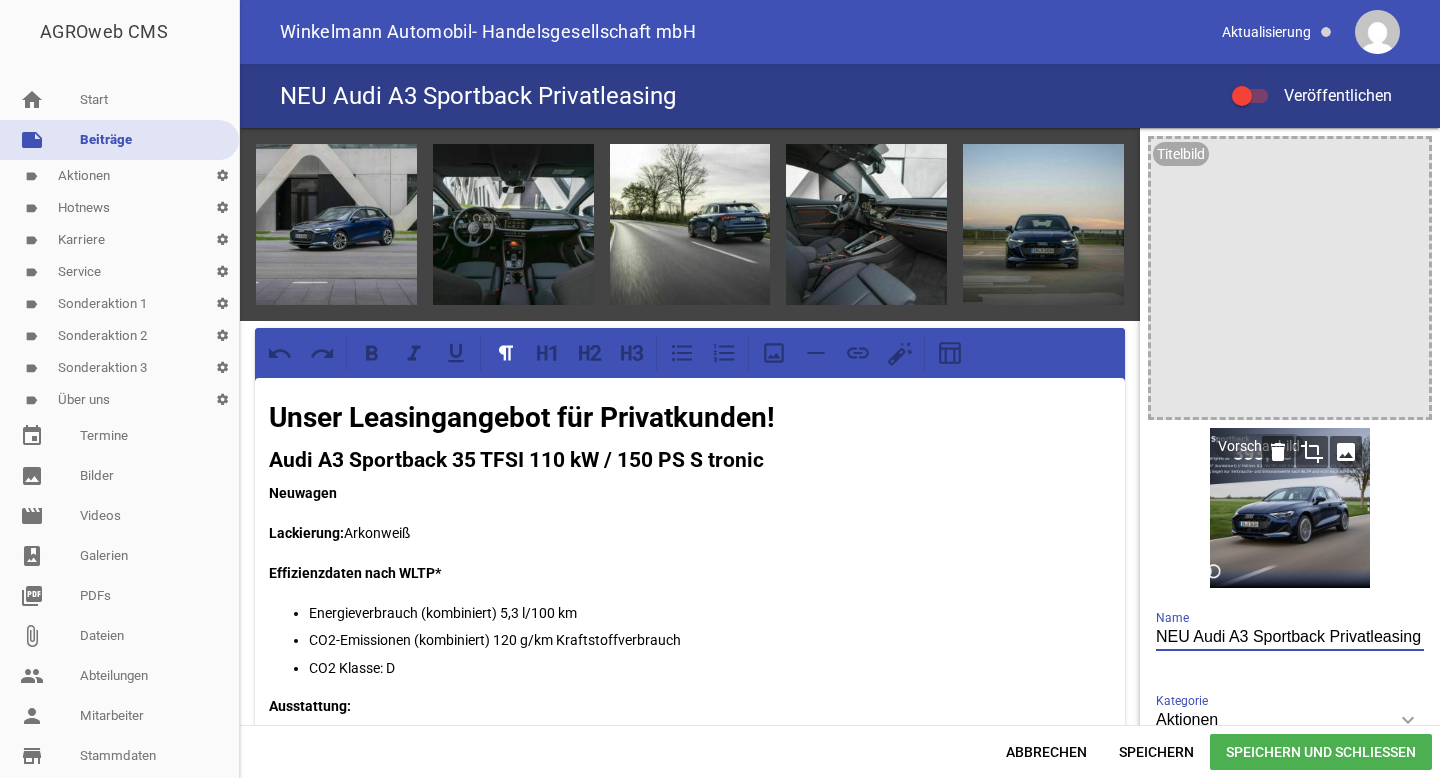 type on "NEU Audi A3 Sportback Privatleasing" 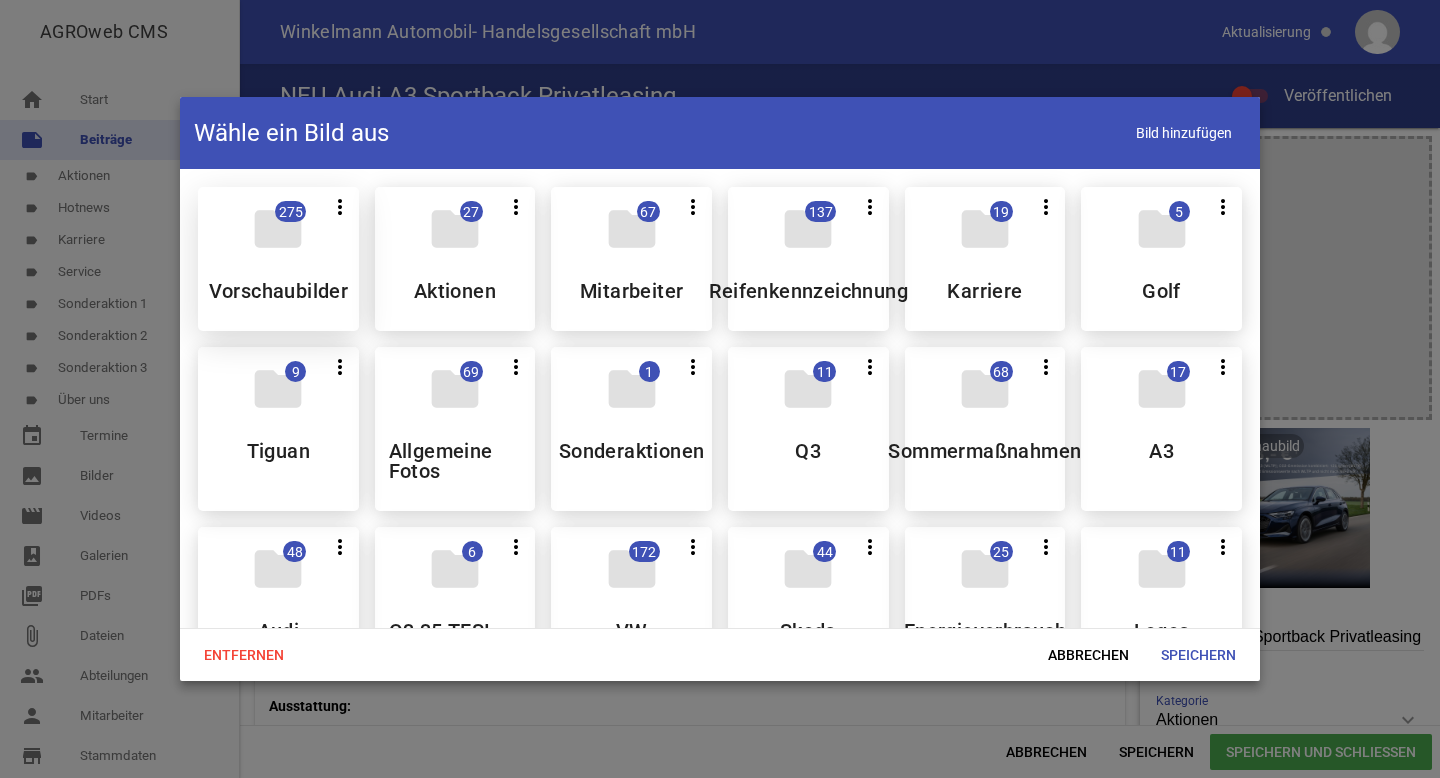 click on "Vorschaubilder" at bounding box center (279, 291) 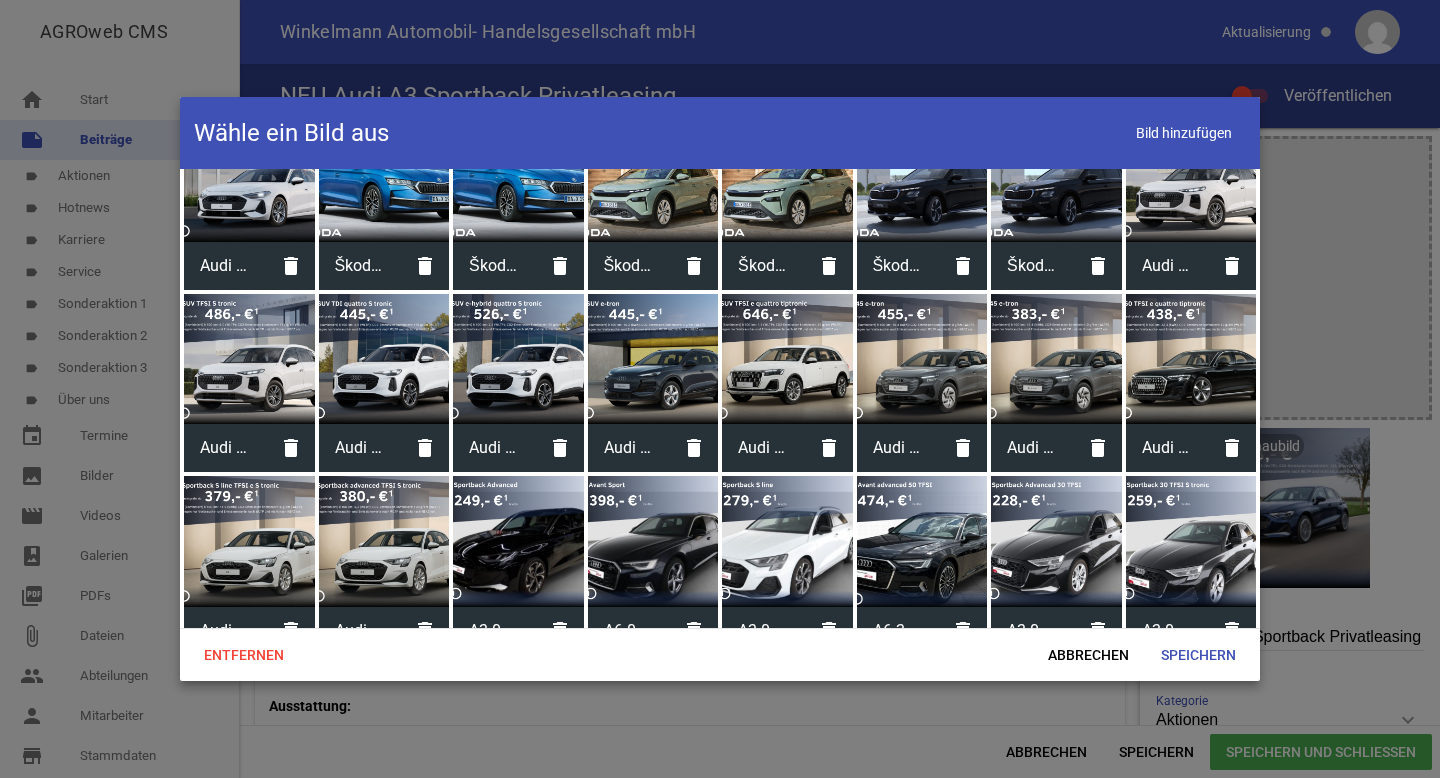 scroll, scrollTop: 260, scrollLeft: 0, axis: vertical 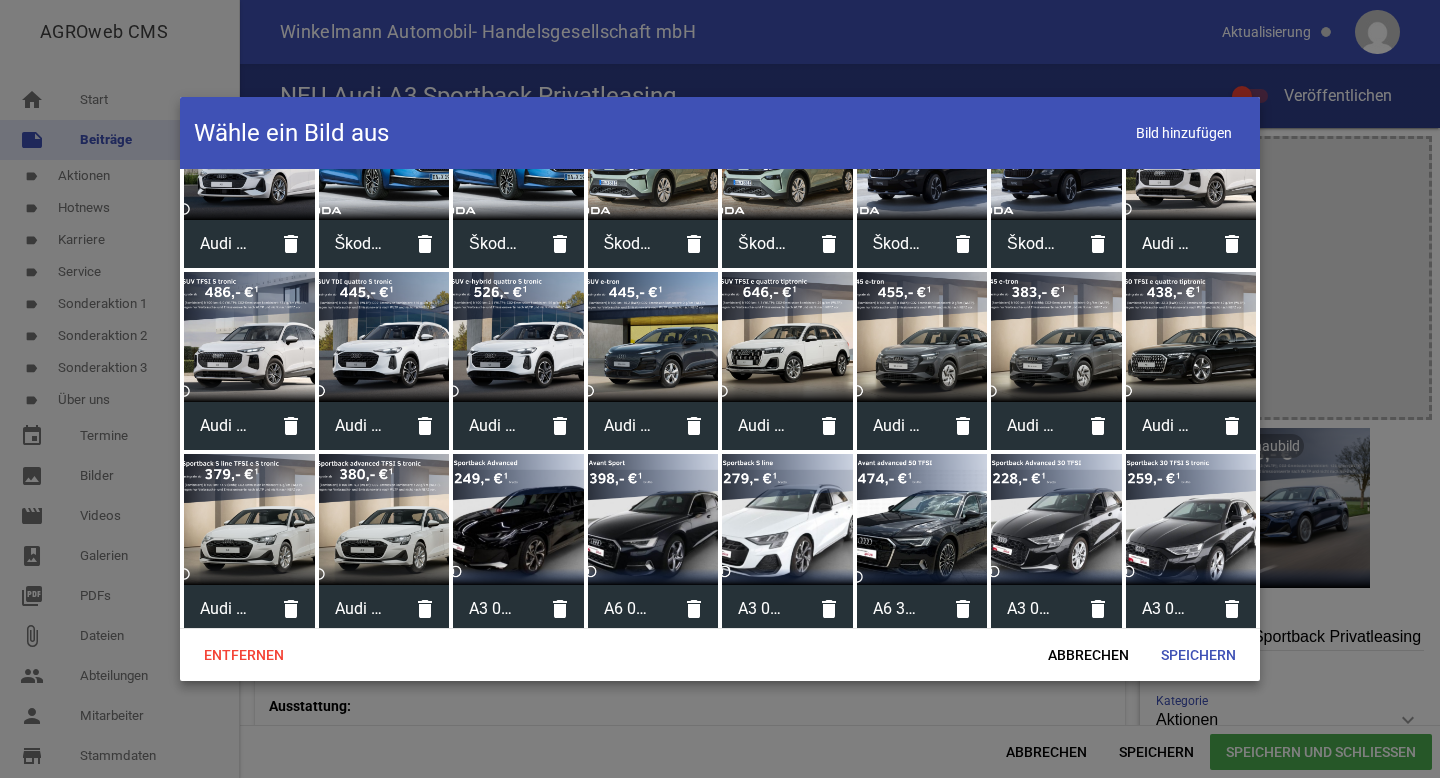 click at bounding box center [384, 519] 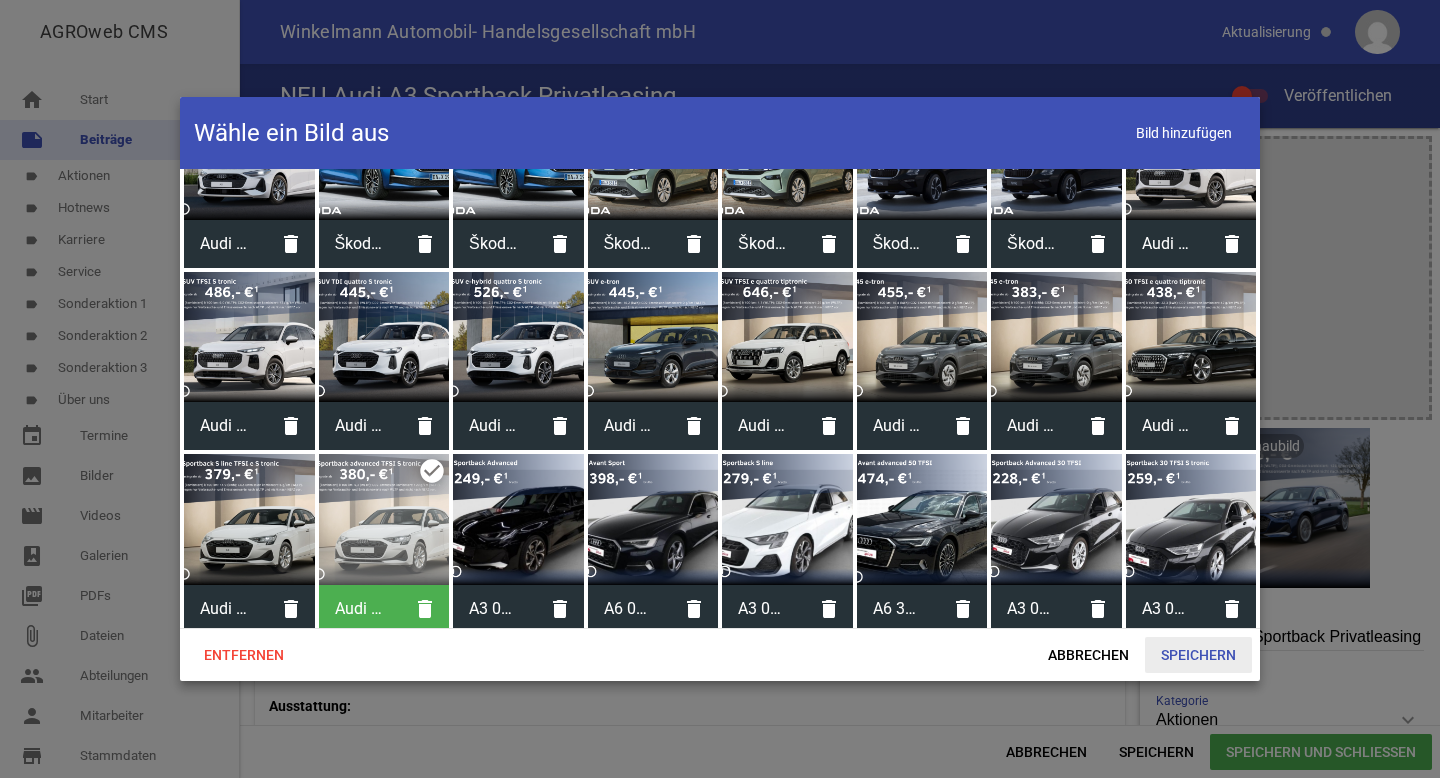 click on "Speichern" at bounding box center [1198, 655] 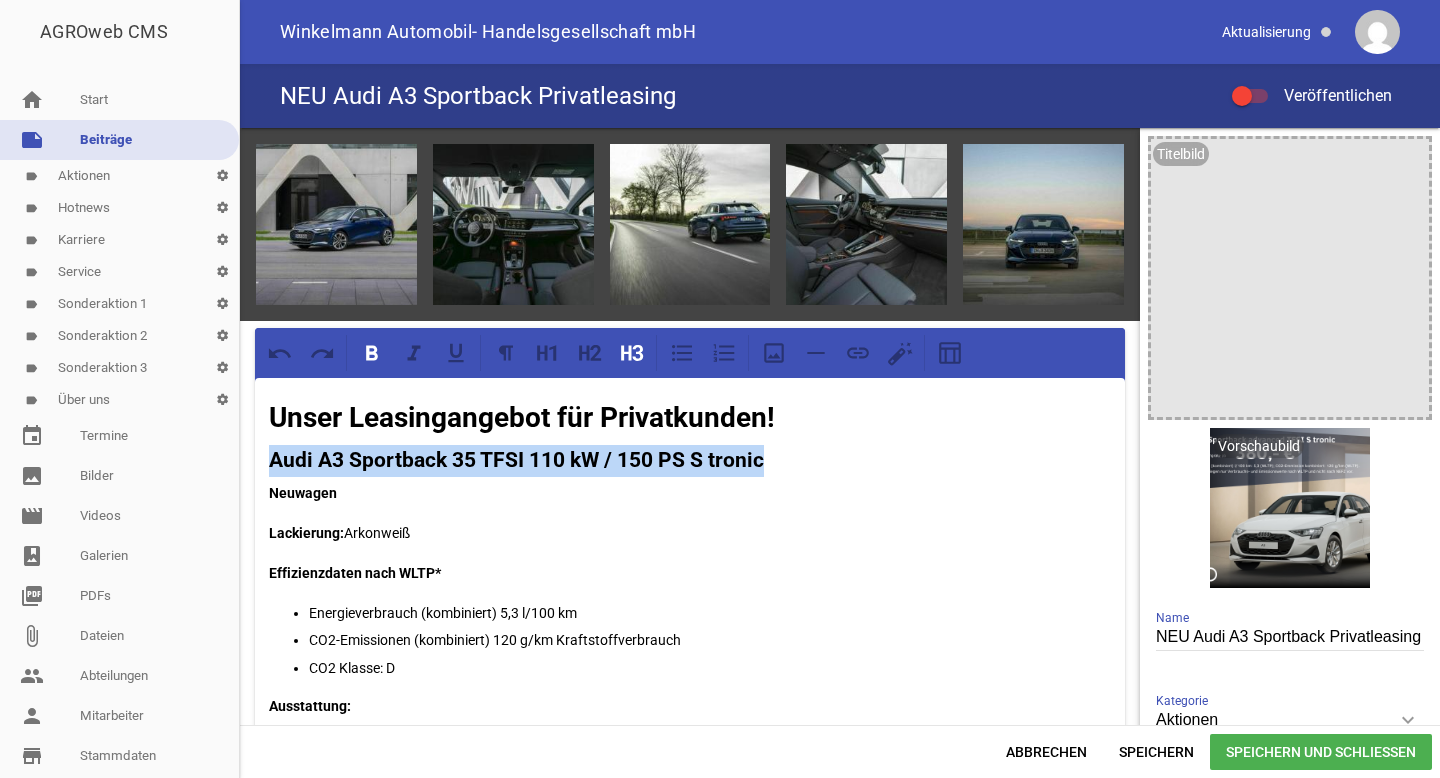 drag, startPoint x: 772, startPoint y: 455, endPoint x: 268, endPoint y: 453, distance: 504.00397 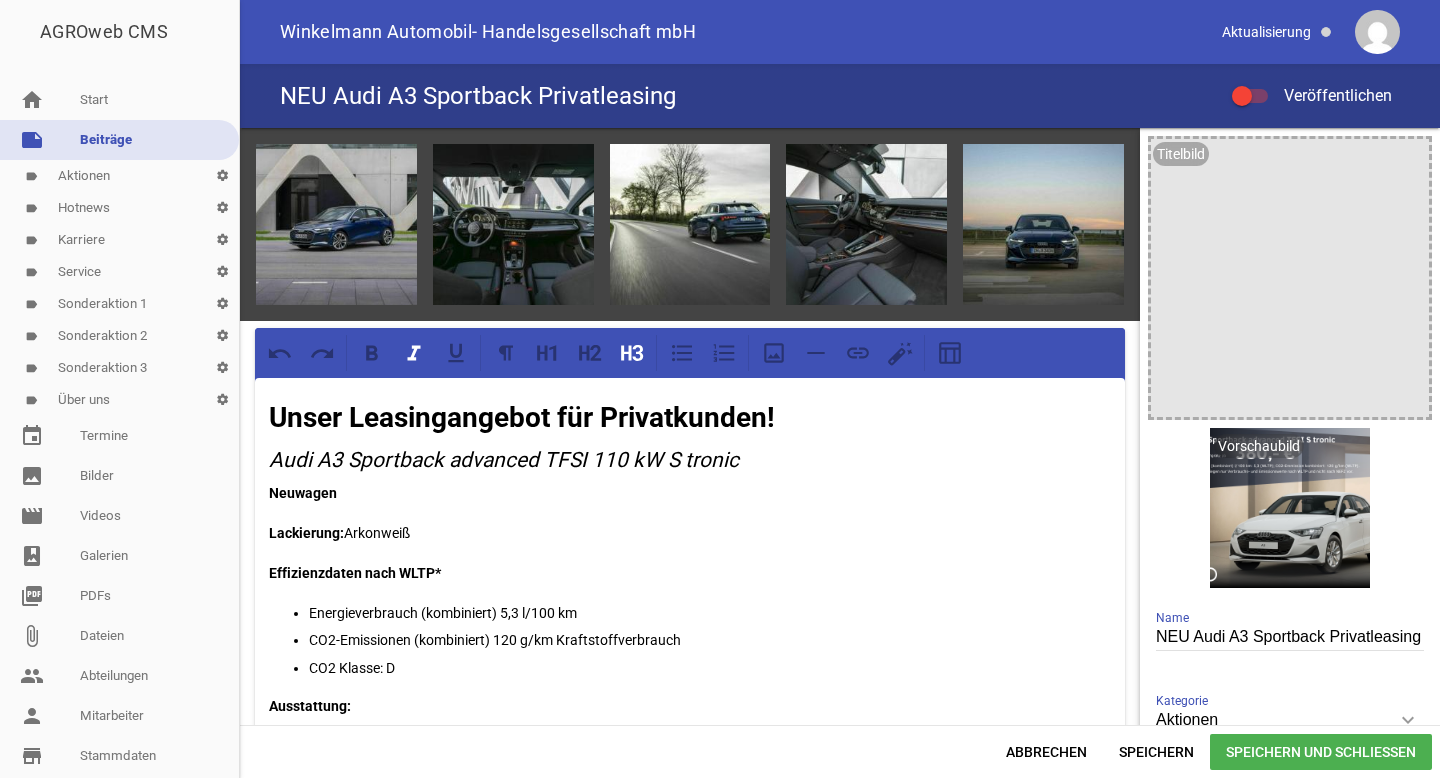 click on "Audi A3 Sportback advanced TFSI 110 kW S tronic" at bounding box center [504, 460] 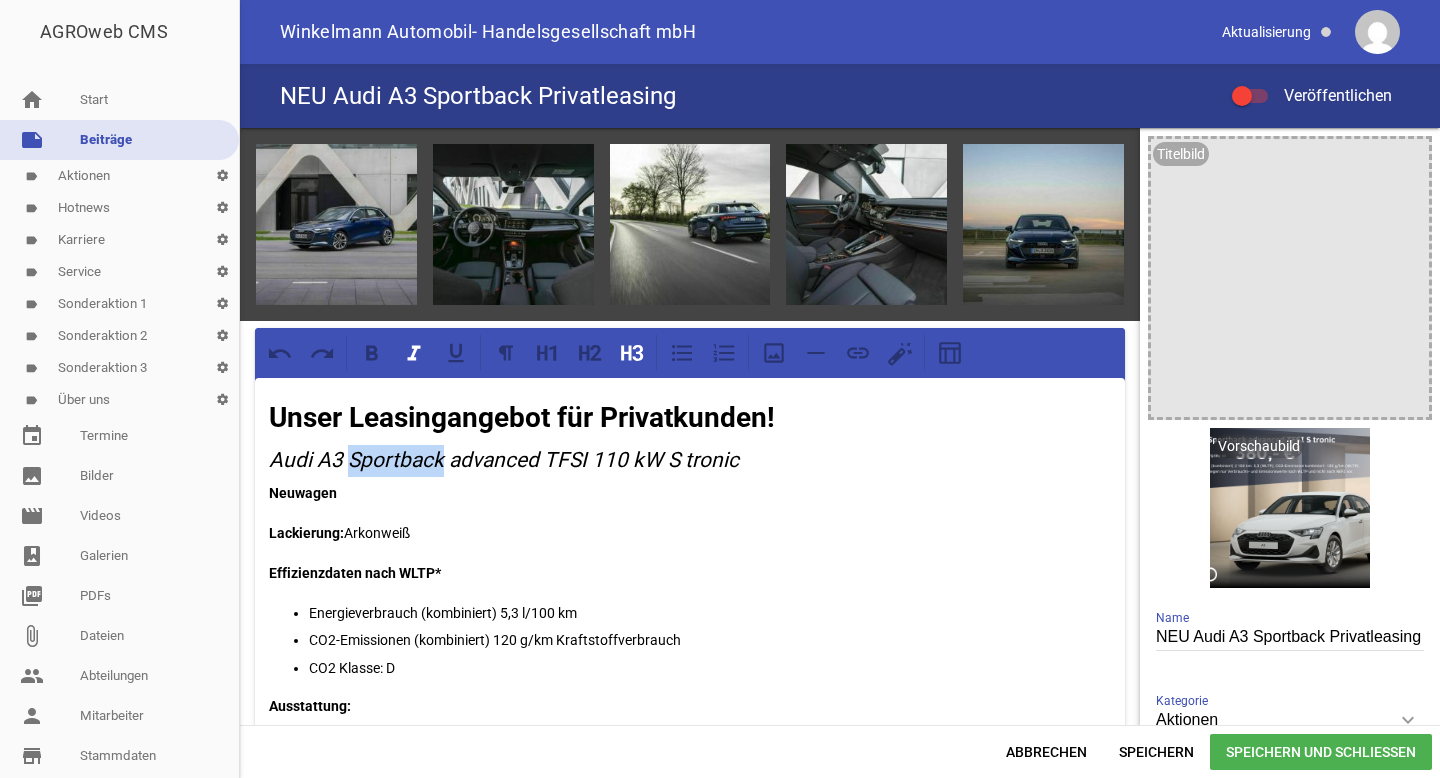 click on "Audi A3 Sportback advanced TFSI 110 kW S tronic" at bounding box center [504, 460] 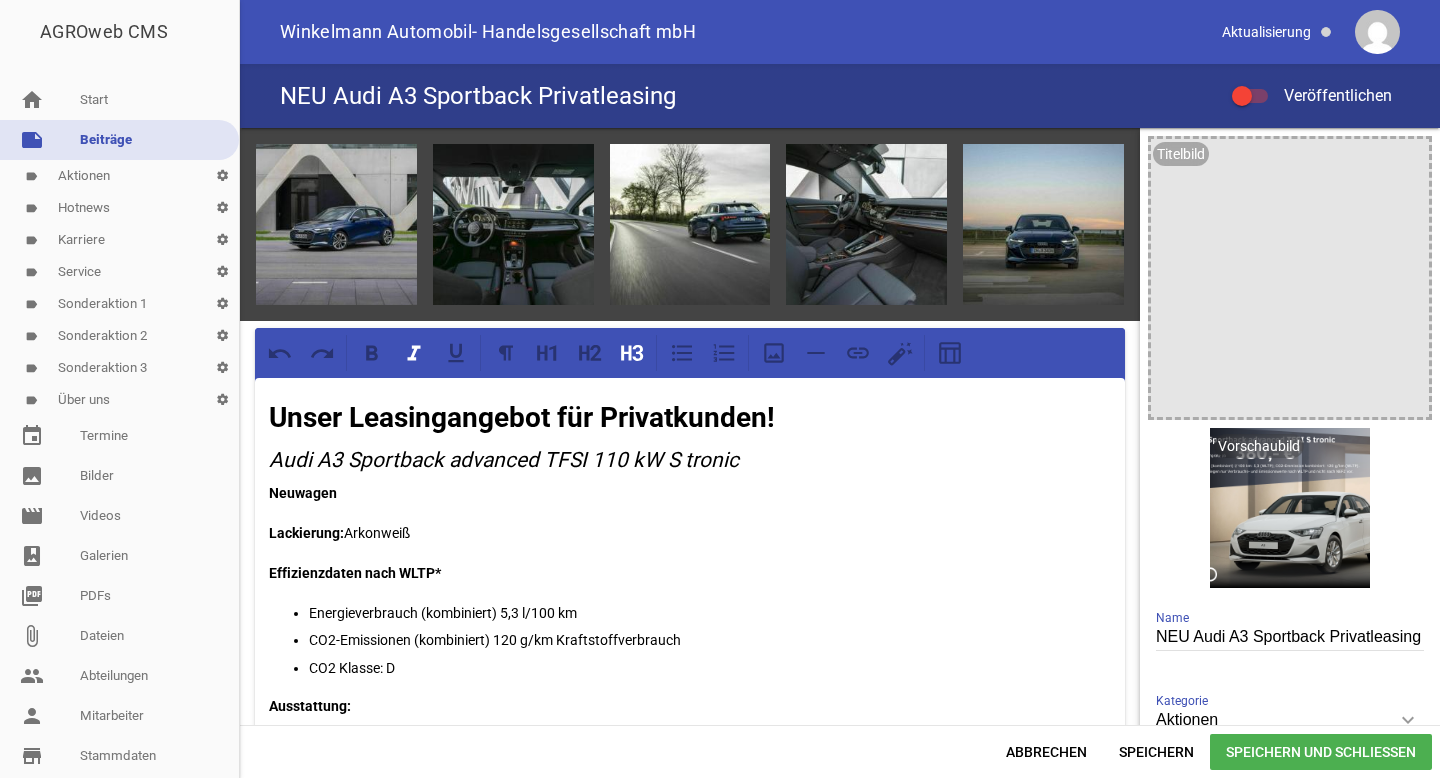 click on "Audi A3 Sportback advanced TFSI 110 kW S tronic" at bounding box center (504, 460) 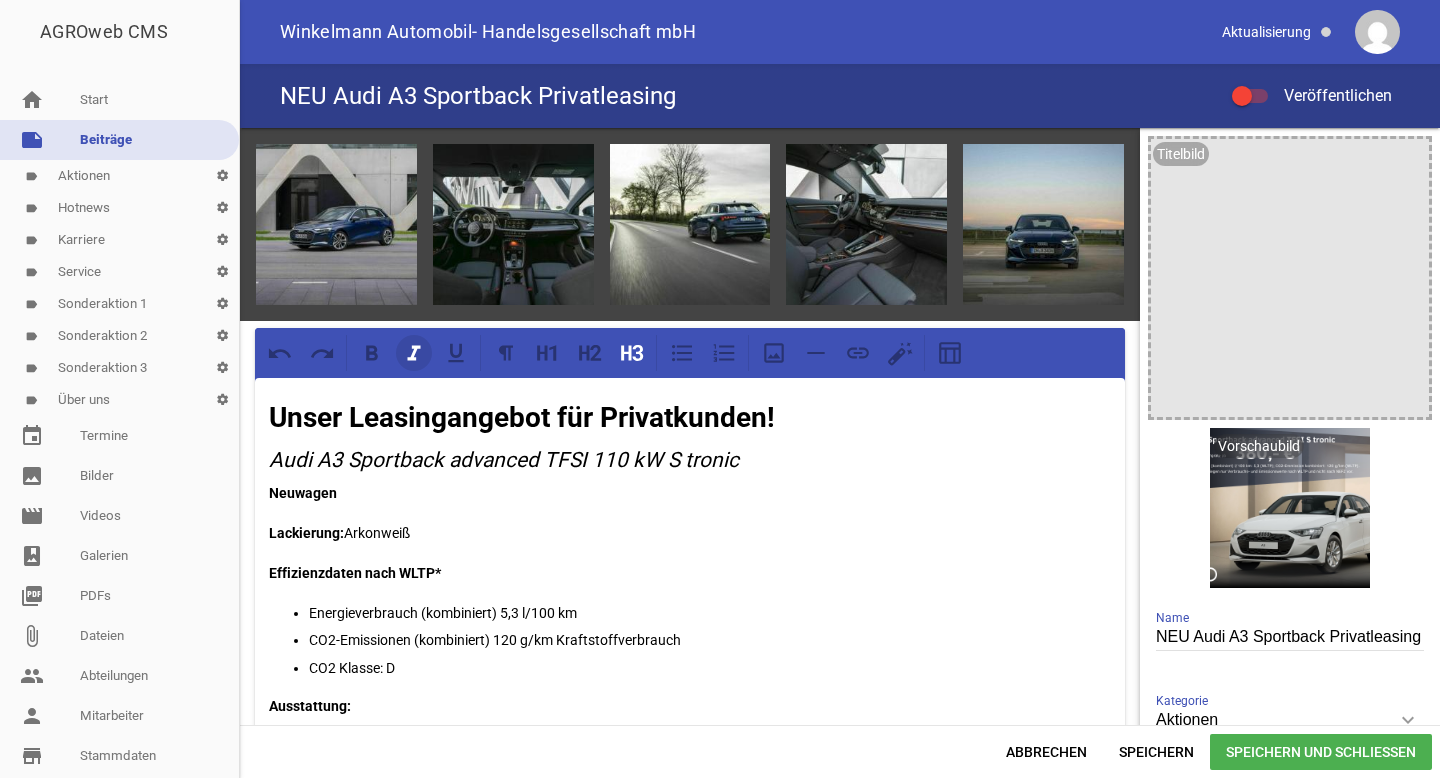 click 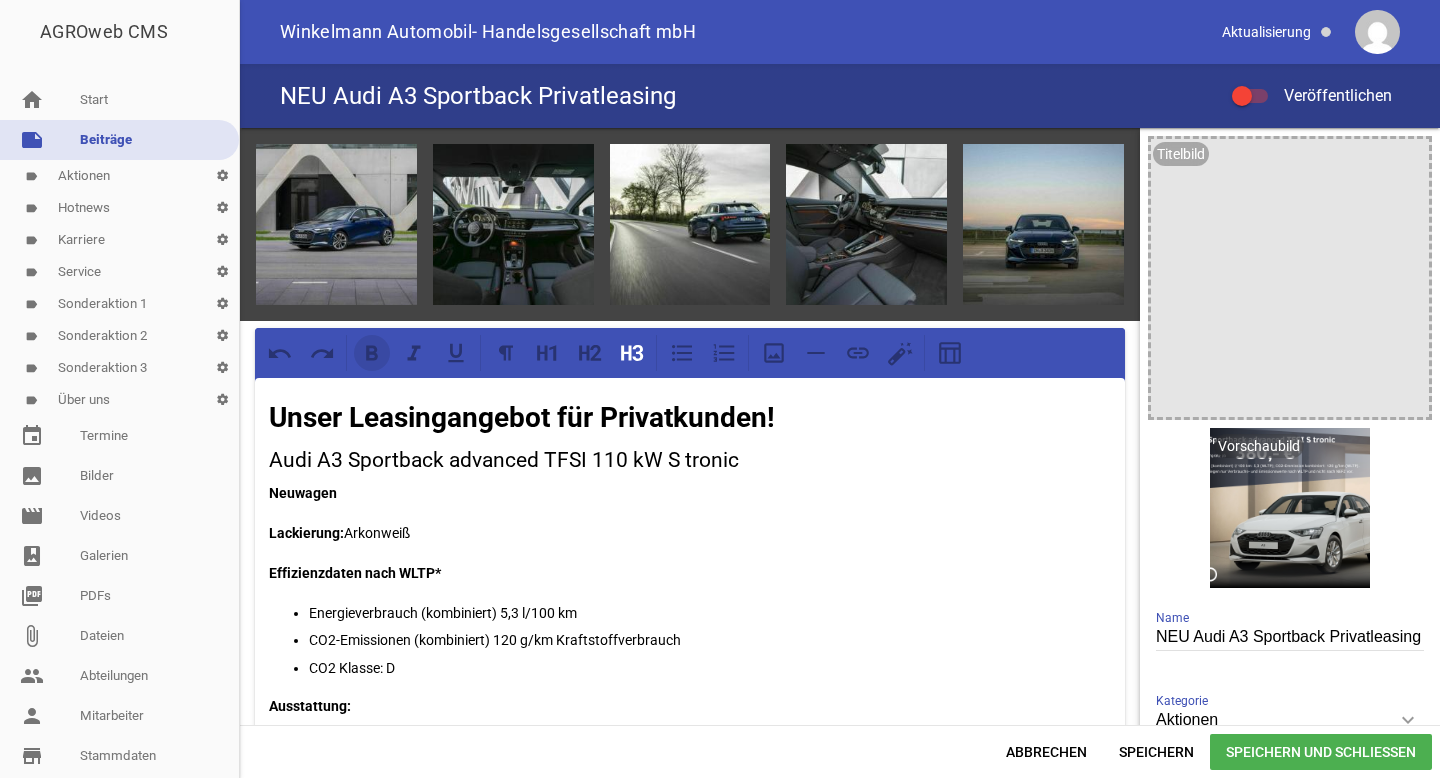 click at bounding box center (372, 353) 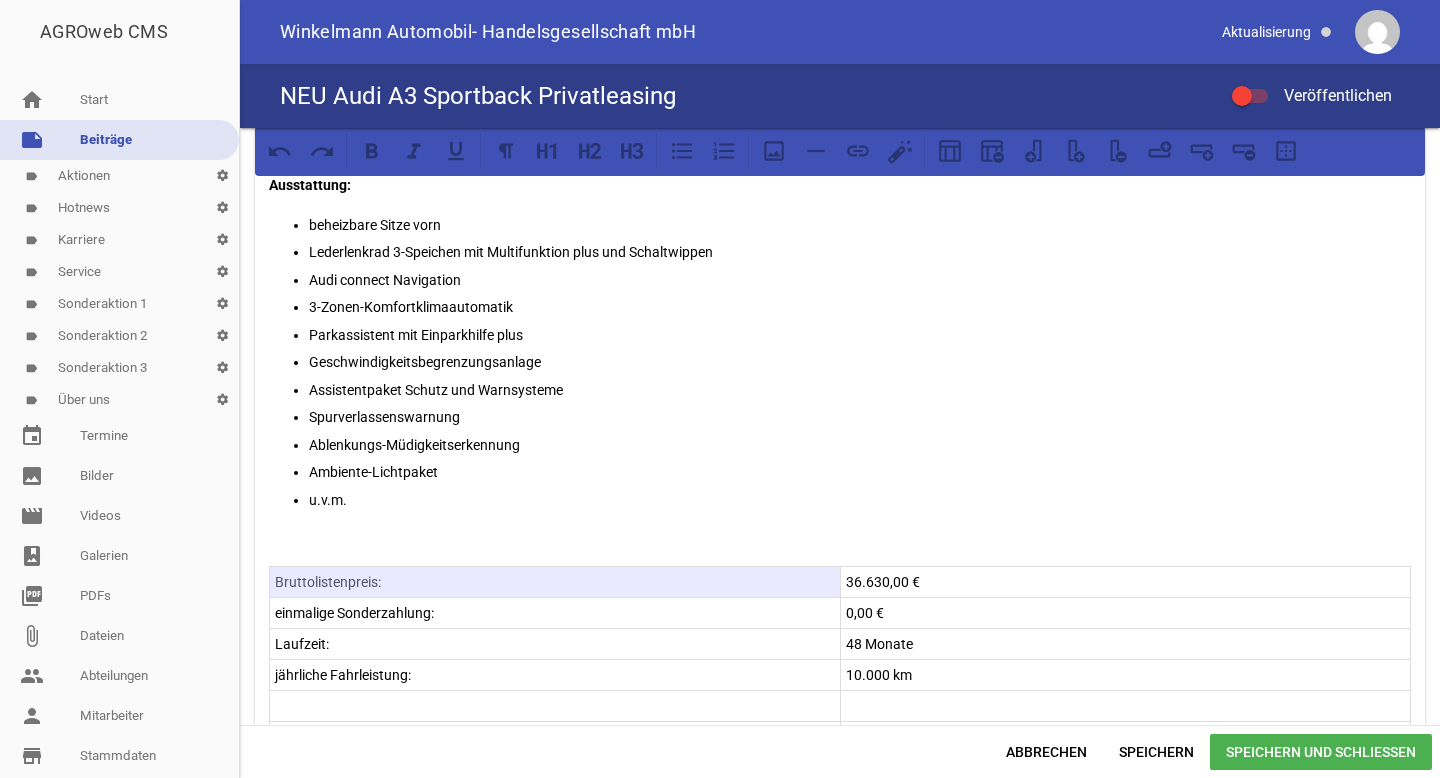 scroll, scrollTop: 641, scrollLeft: 0, axis: vertical 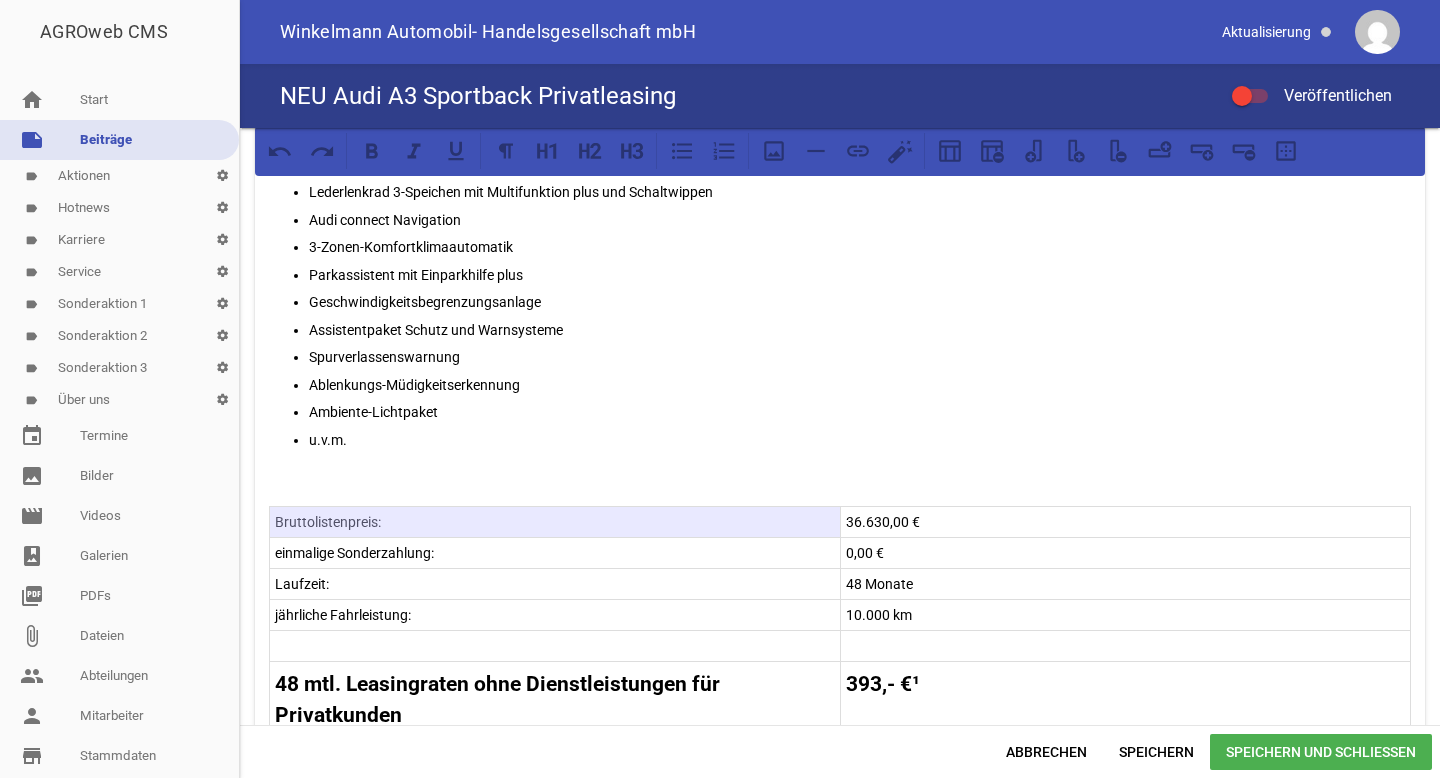 drag, startPoint x: 751, startPoint y: 520, endPoint x: 721, endPoint y: 520, distance: 30 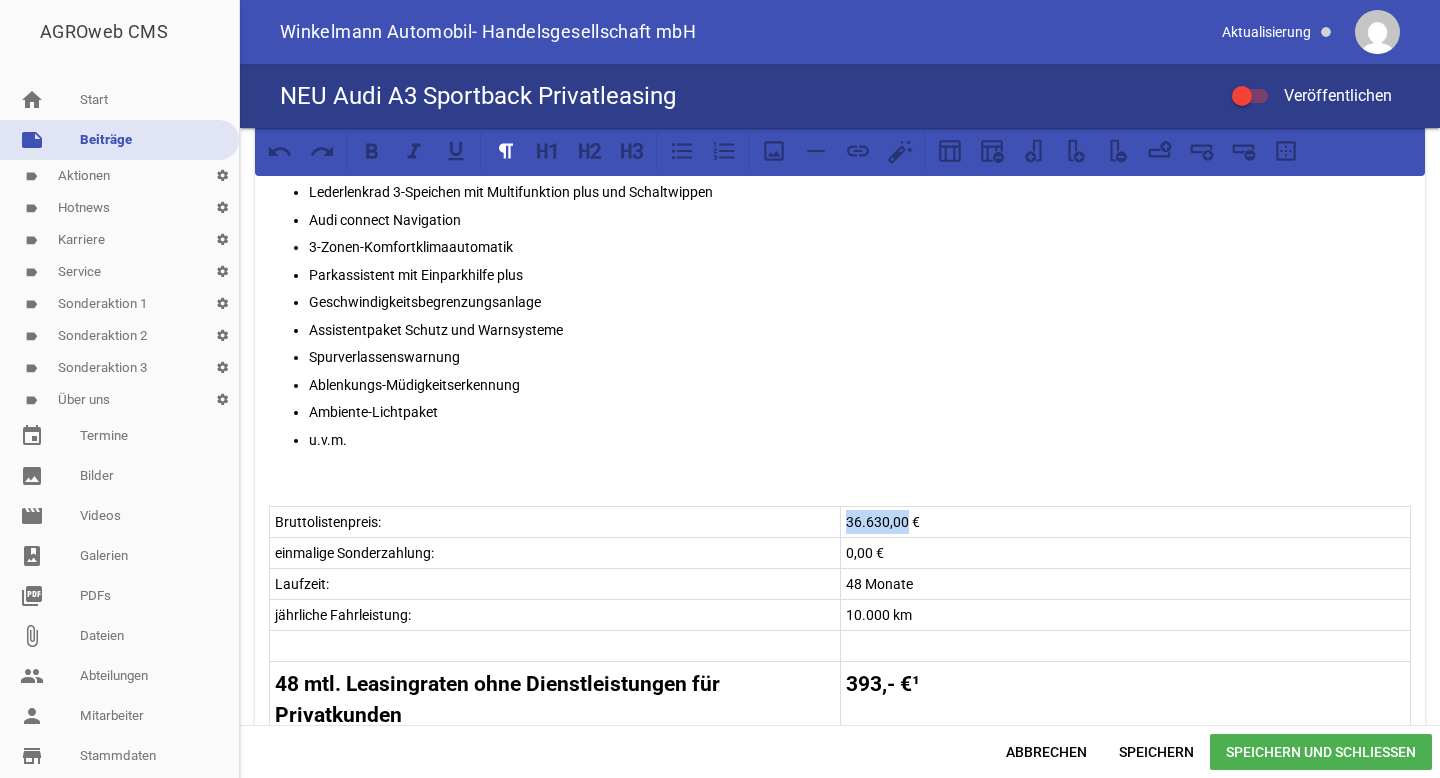 drag, startPoint x: 899, startPoint y: 519, endPoint x: 841, endPoint y: 518, distance: 58.00862 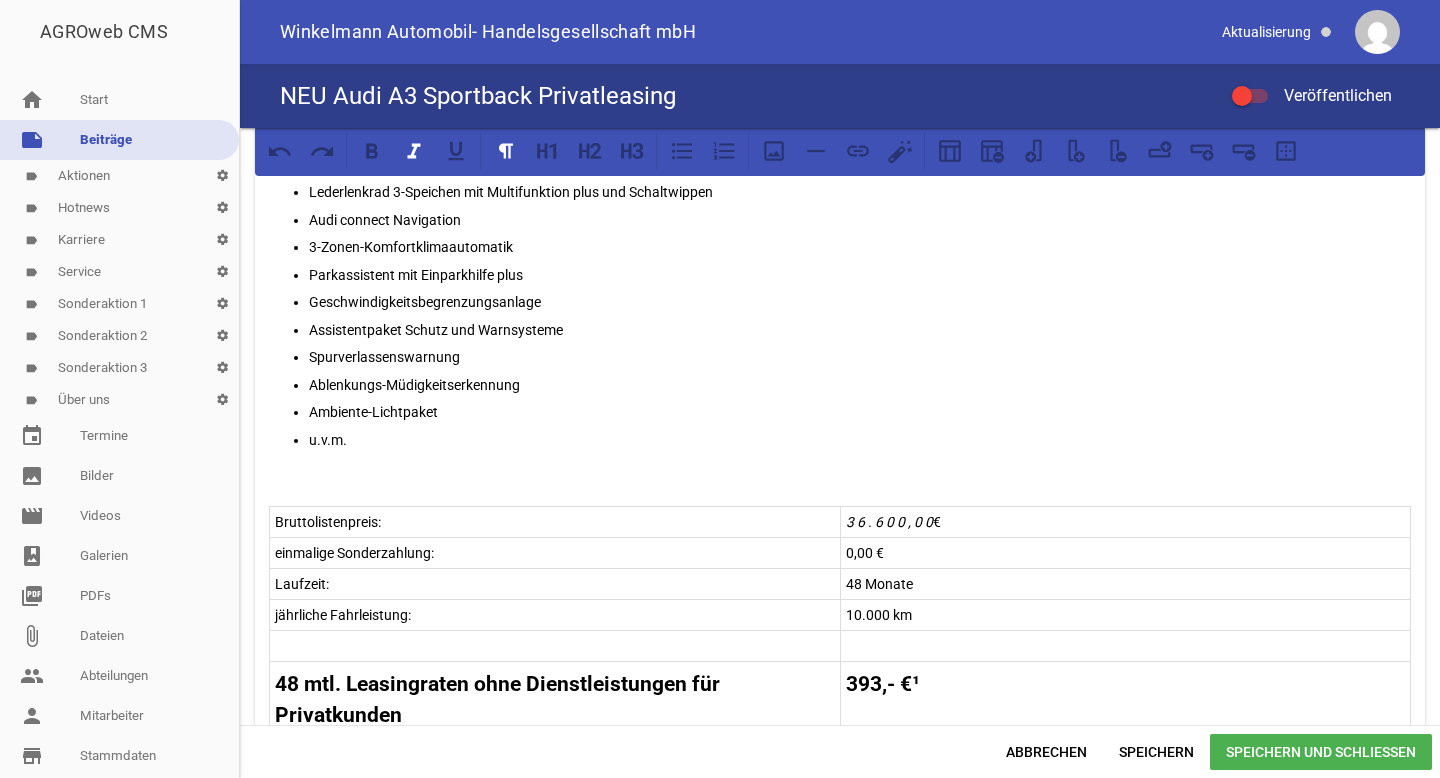 type 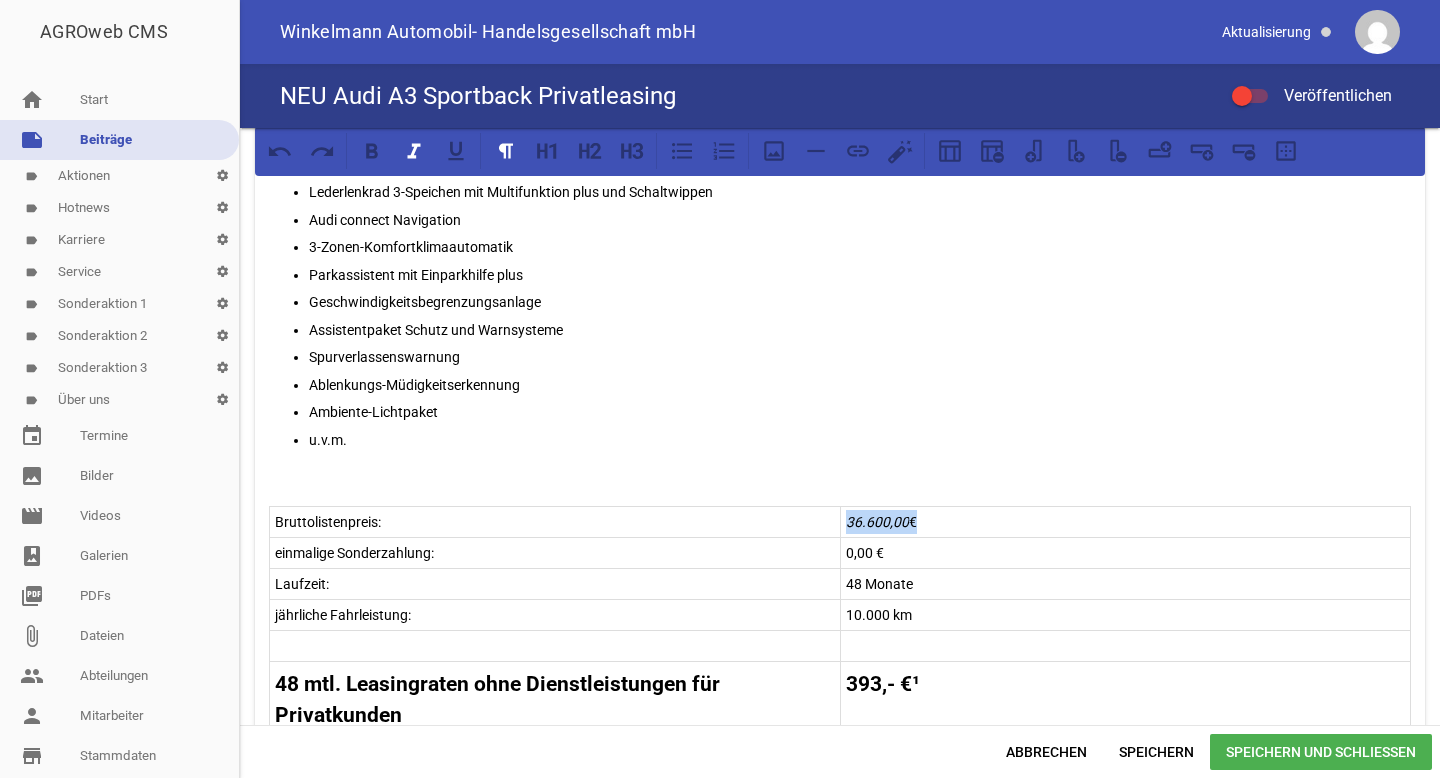 drag, startPoint x: 907, startPoint y: 515, endPoint x: 843, endPoint y: 516, distance: 64.00781 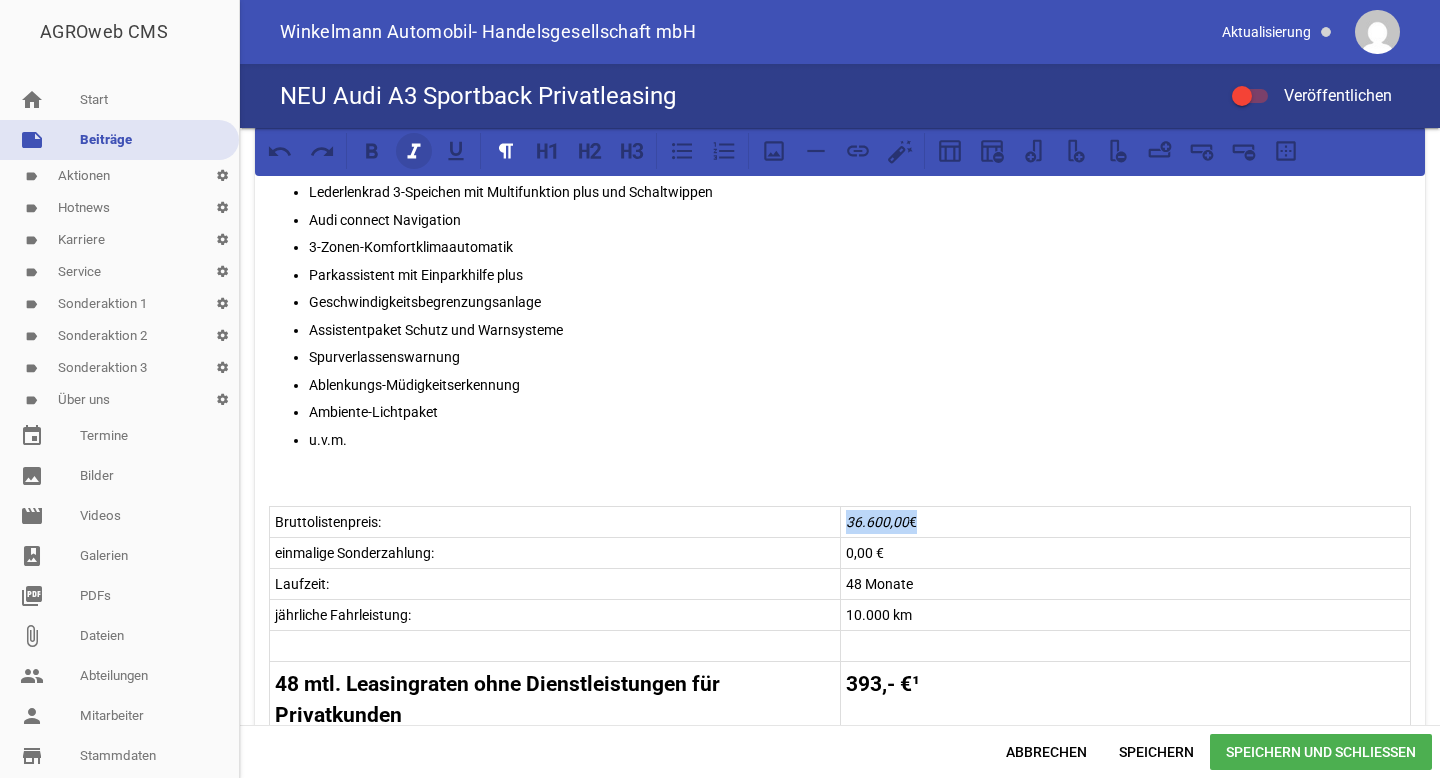 click 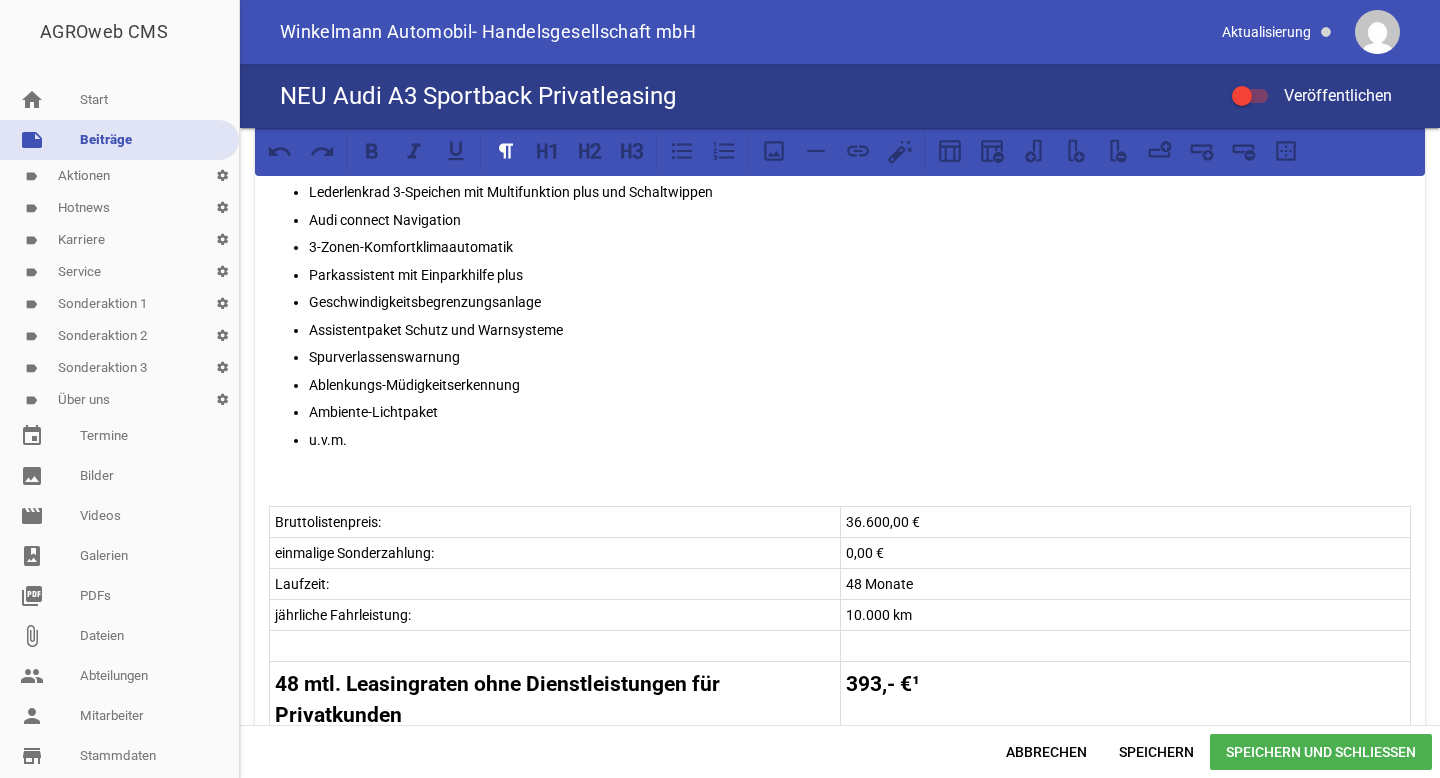 click at bounding box center (555, 646) 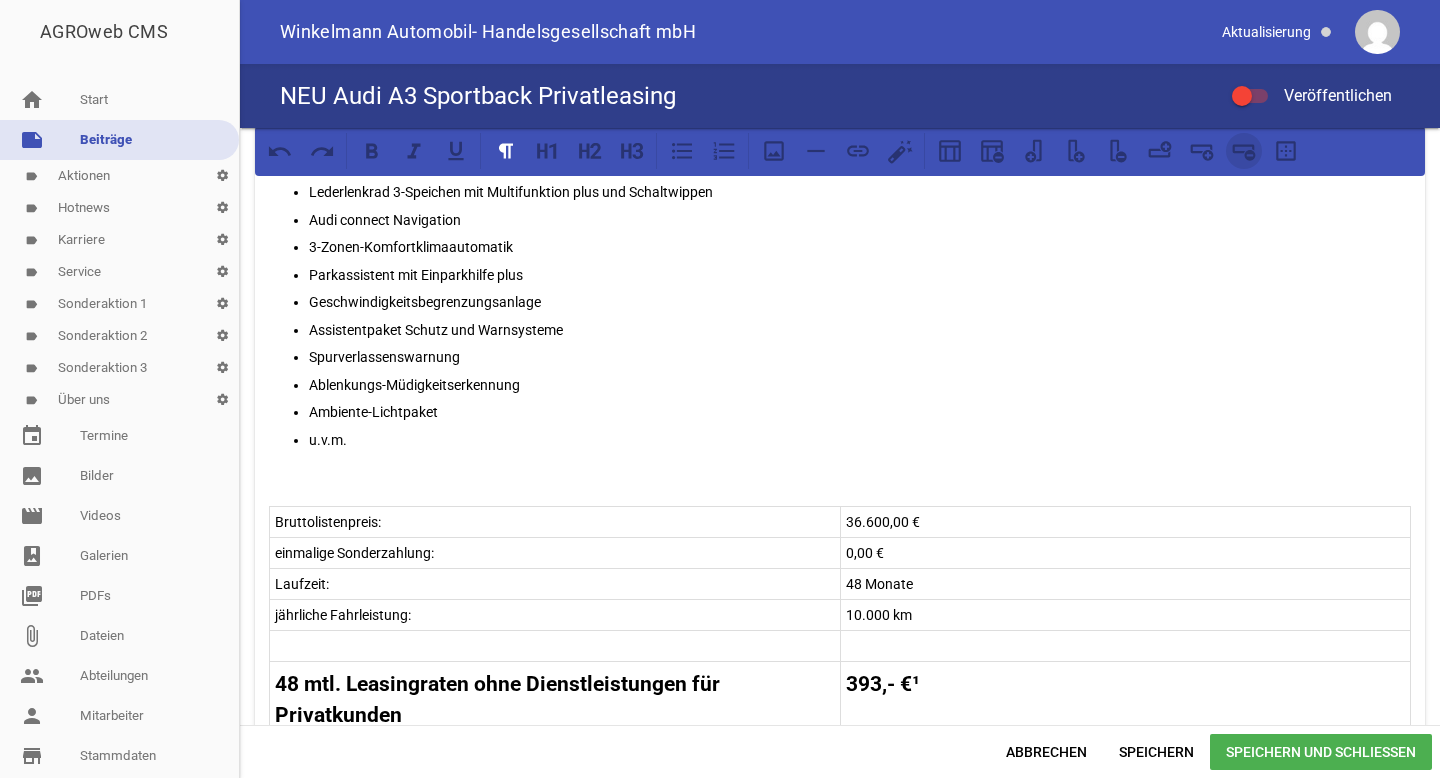 click 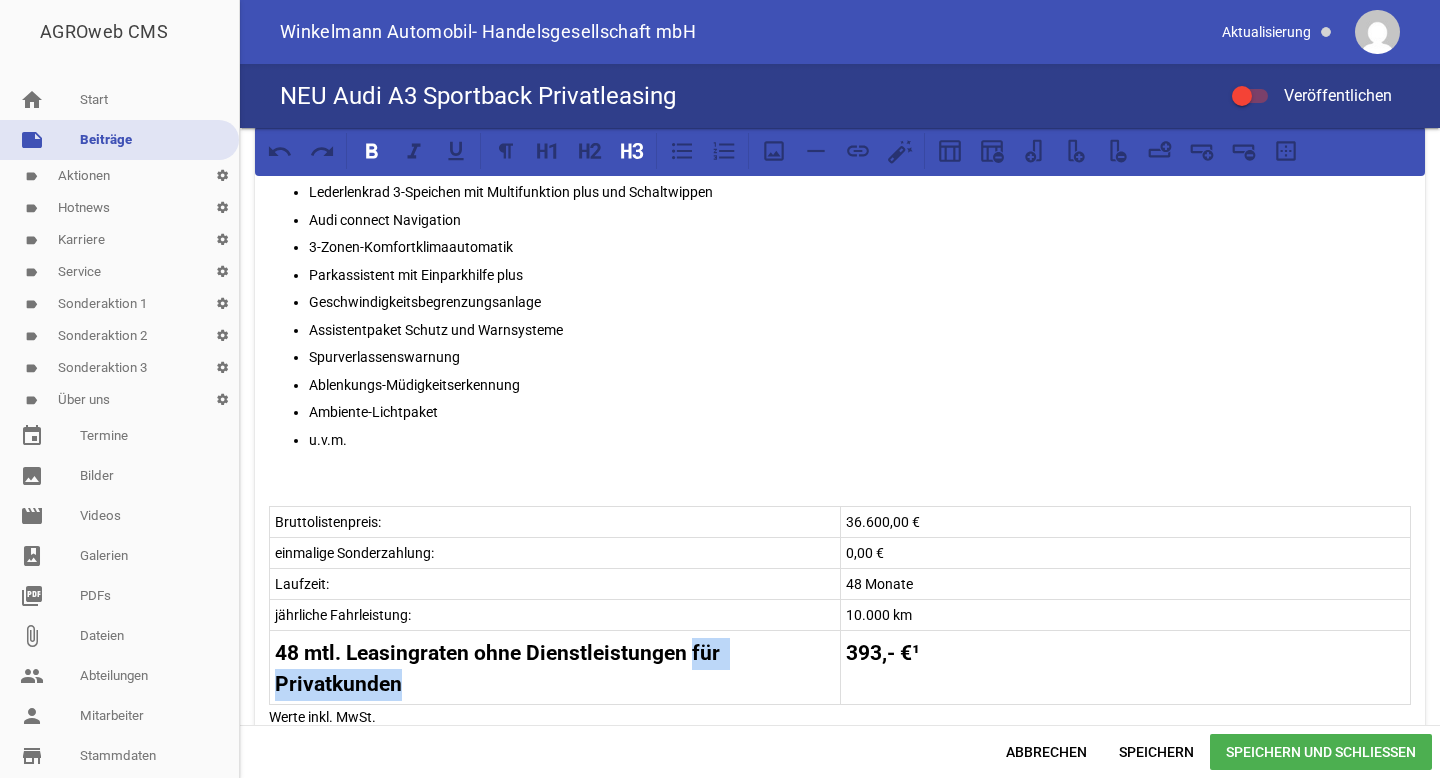 drag, startPoint x: 721, startPoint y: 673, endPoint x: 694, endPoint y: 648, distance: 36.796738 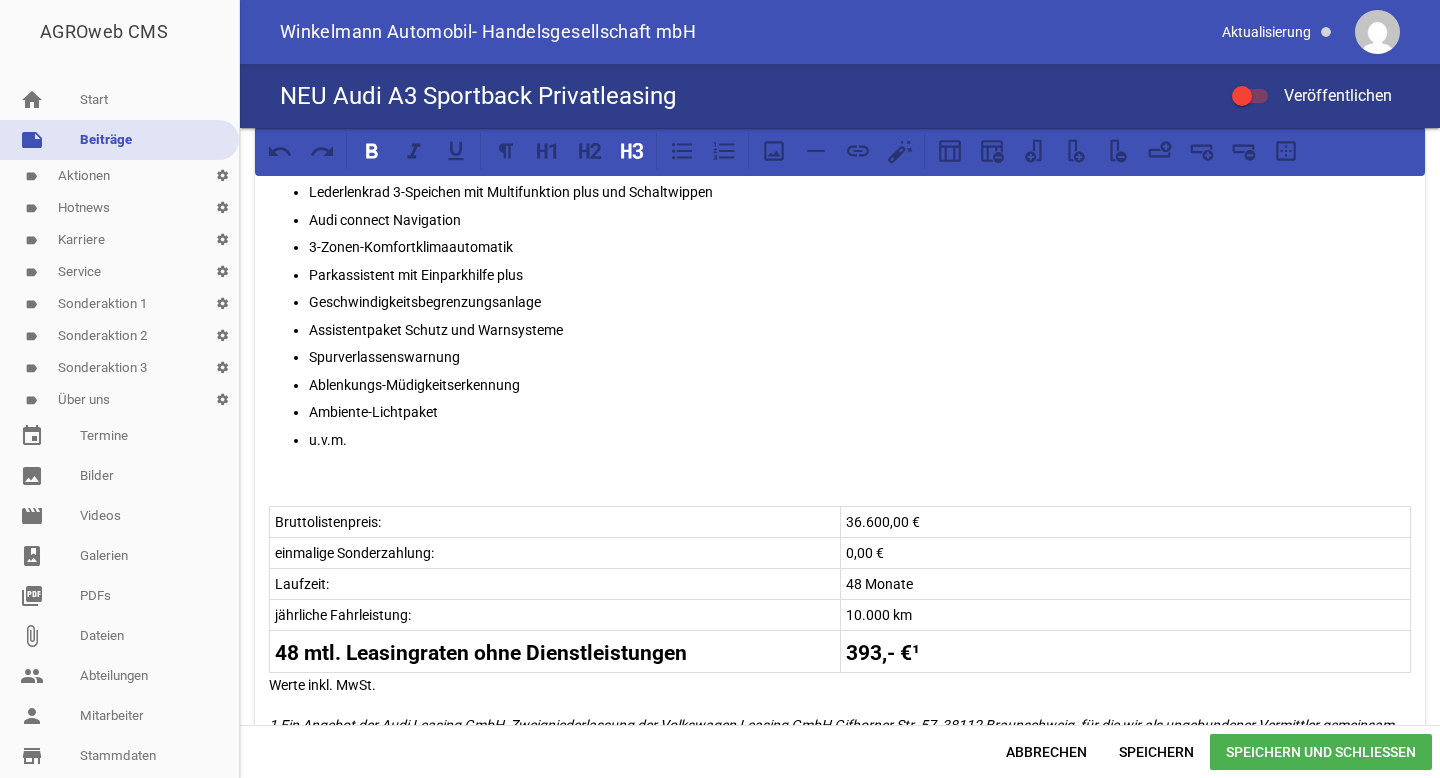 click on "Unser Leasingangebot für Privatkunden! Audi A3 Sportback advanced TFSI 110 kW S tronic Neuwagen Lackierung:  Arkonweiß Effizienzdaten nach WLTP* Energieverbrauch (kombiniert) 5,3 l/100 km CO2-Emissionen (kombiniert) 120 g/km Kraftstoffverbrauch CO2 Klasse: D Ausstattung:  beheizbare Sitze vorn Lederlenkrad 3-Speichen mit Multifunktion plus und Schaltwippen Audi connect Navigation 3-Zonen-Komfortklimaautomatik Parkassistent mit Einparkhilfe plus Geschwindigkeitsbegrenzungsanlage Assistentpaket Schutz und Warnsysteme Spurverlassenswarnung Ablenkungs-Müdigkeitserkennung Ambiente-Lichtpaket u.v.m. Bruttolistenpreis: 36.600,00 € einmalige Sonderzahlung: 0,00 € Laufzeit: 48 Monate jährliche Fahrleistung: 10.000 km 48 mtl. Leasingraten ohne Dienstleistungen 393,- €¹ Werte inkl. MwSt. EU-Reifenkennzeichnung Hier sehen sie alle möglichen EU-Reifenlabels. Die gezielte Bestellung eines bestimmten Reifenfabrikats ist aus logistischen und produktionstechnischen Gründen nicht möglich." at bounding box center [840, 418] 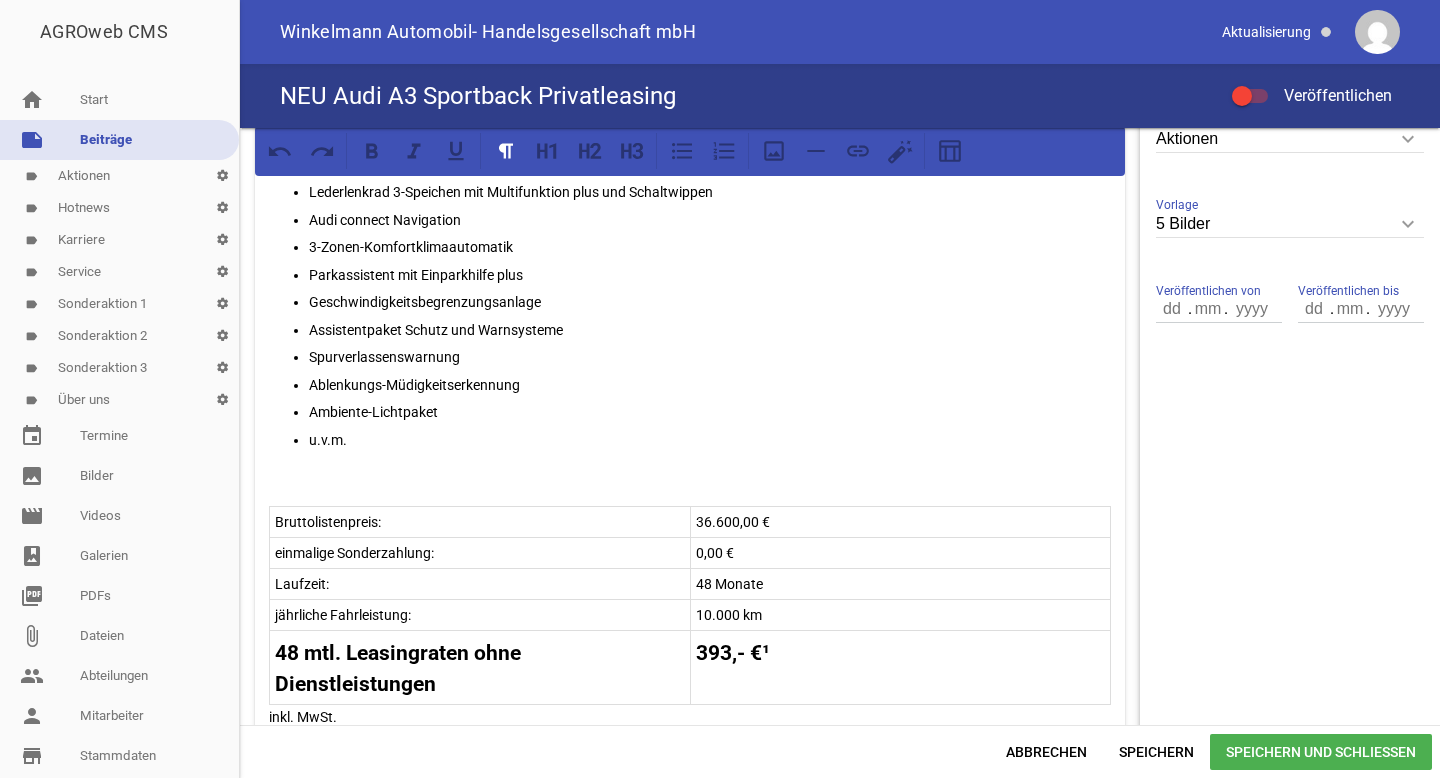 click on "48 mtl. Leasingraten ohne Dienstleistungen 393,- €¹" at bounding box center [690, 667] 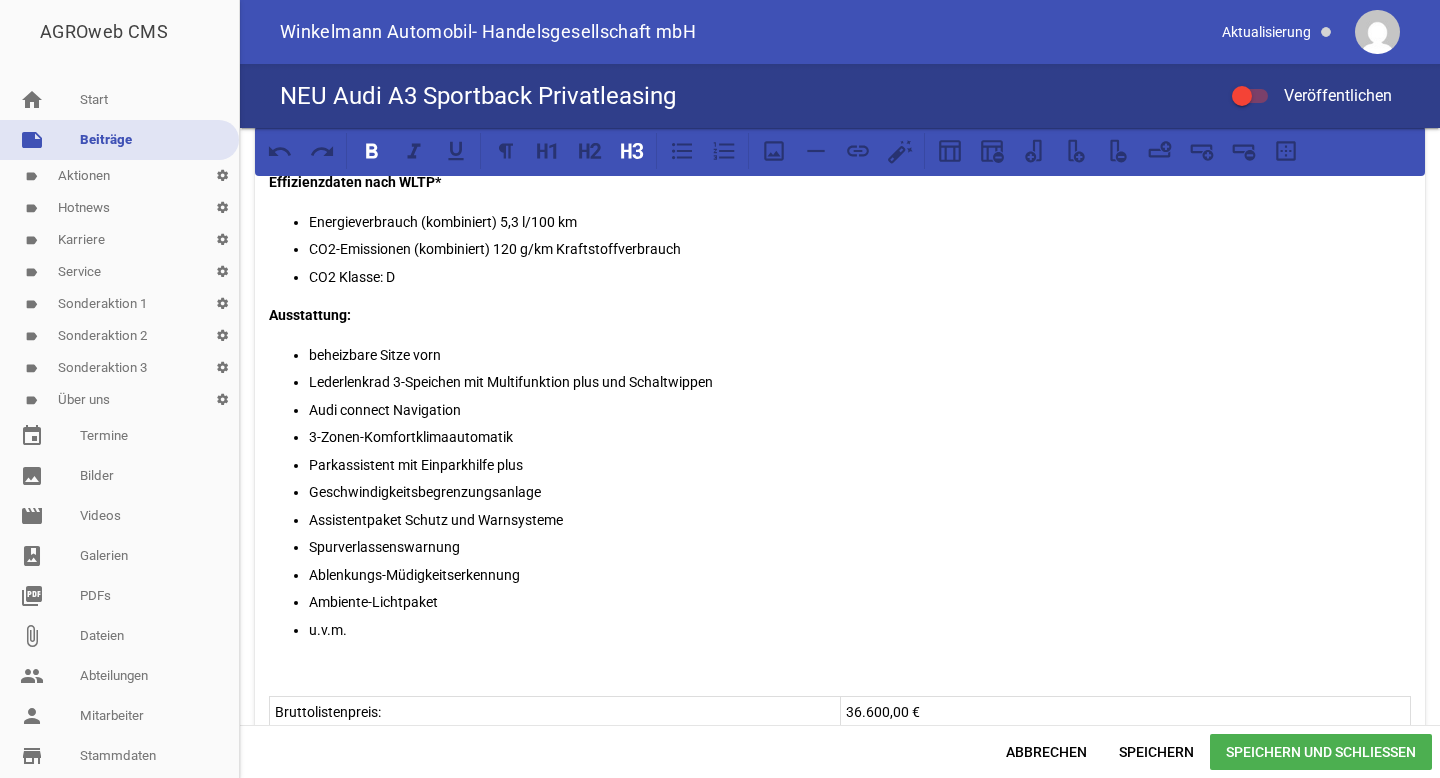 scroll, scrollTop: 444, scrollLeft: 0, axis: vertical 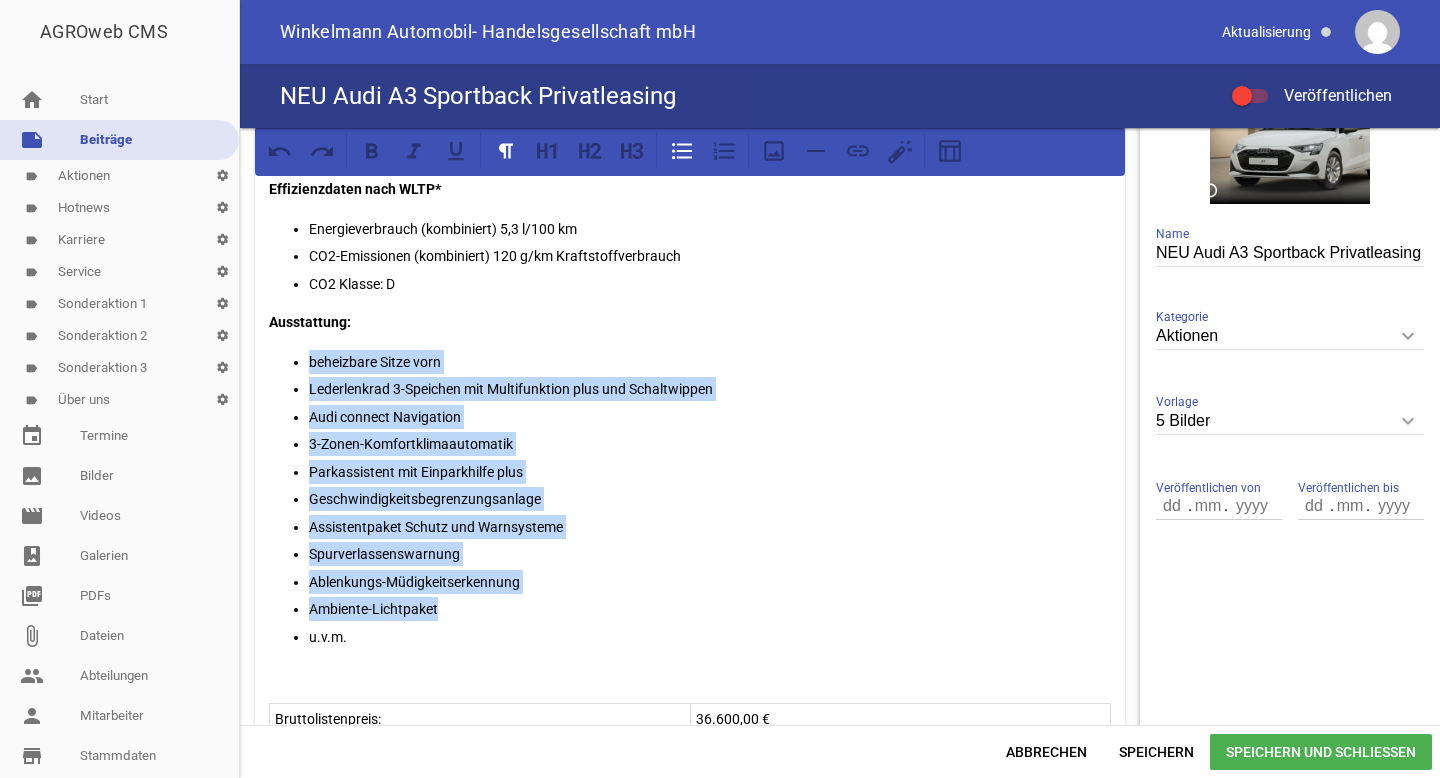drag, startPoint x: 447, startPoint y: 608, endPoint x: 310, endPoint y: 352, distance: 290.35324 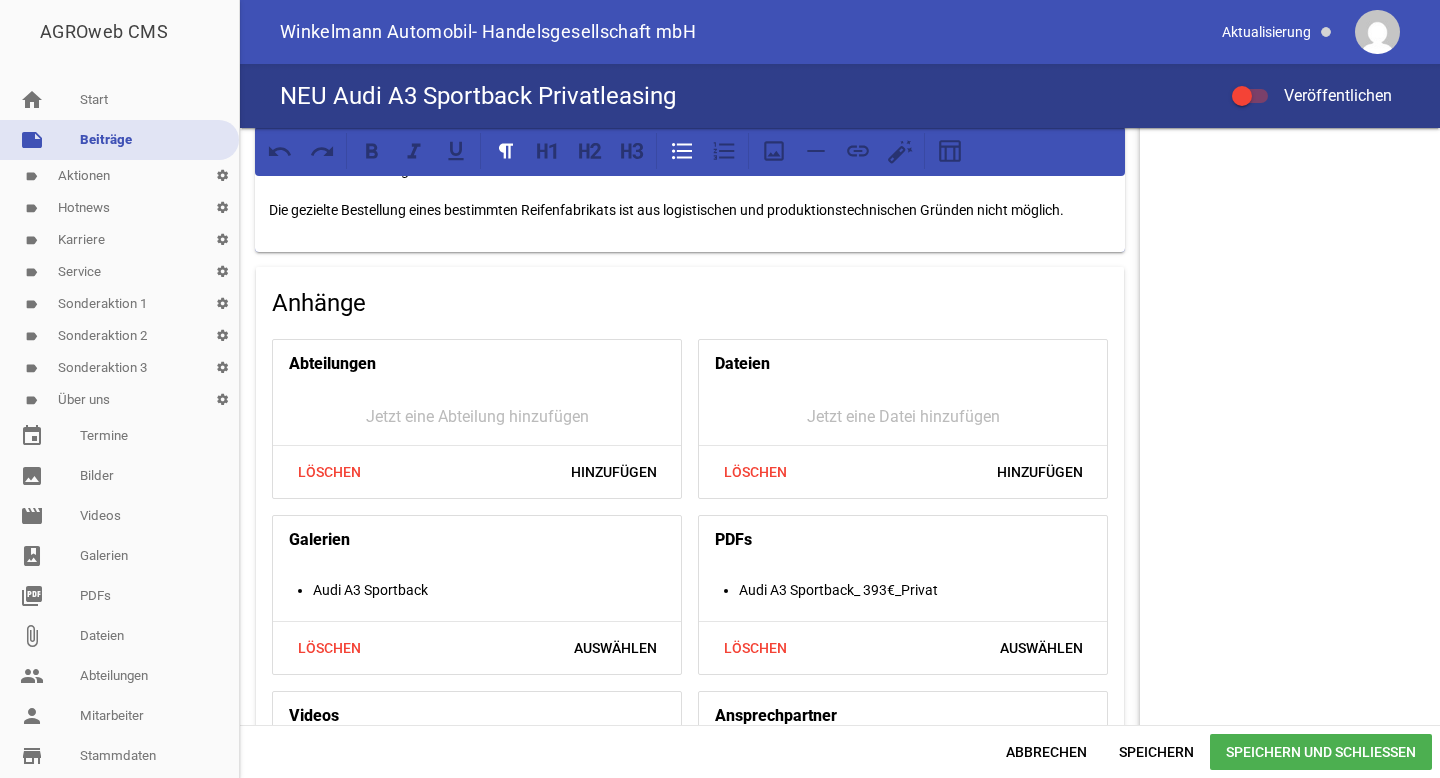 scroll, scrollTop: 1476, scrollLeft: 0, axis: vertical 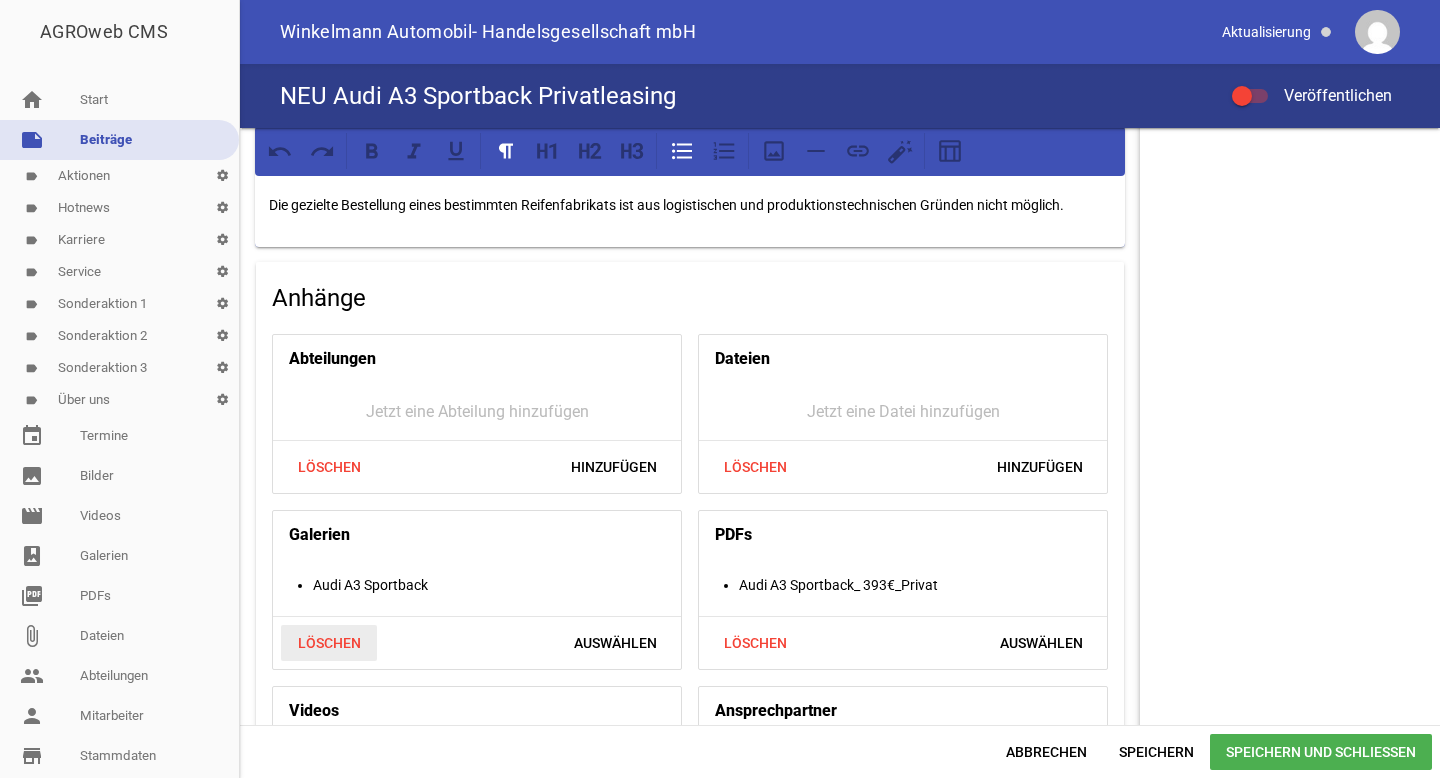 click on "Löschen" at bounding box center [329, 643] 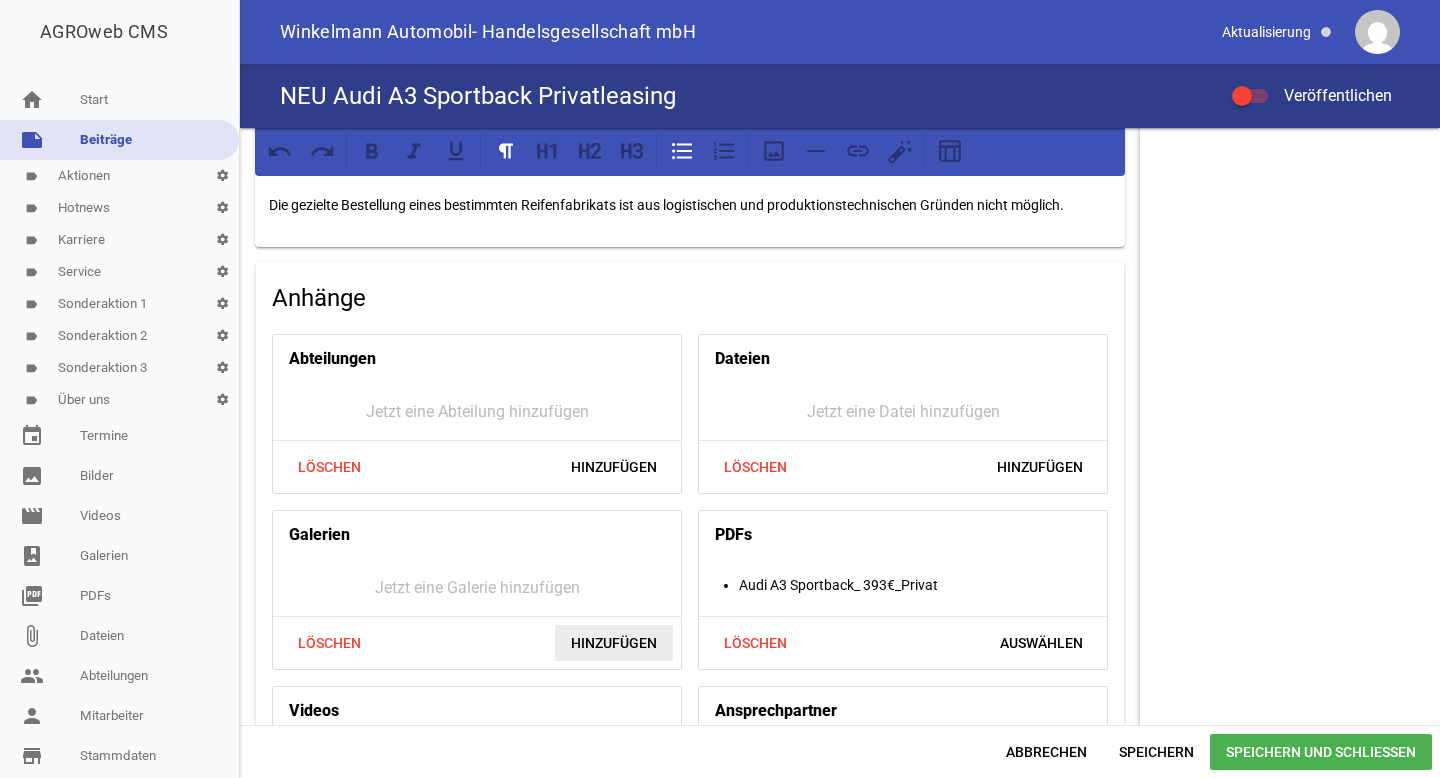 click on "Hinzufügen" at bounding box center (614, 643) 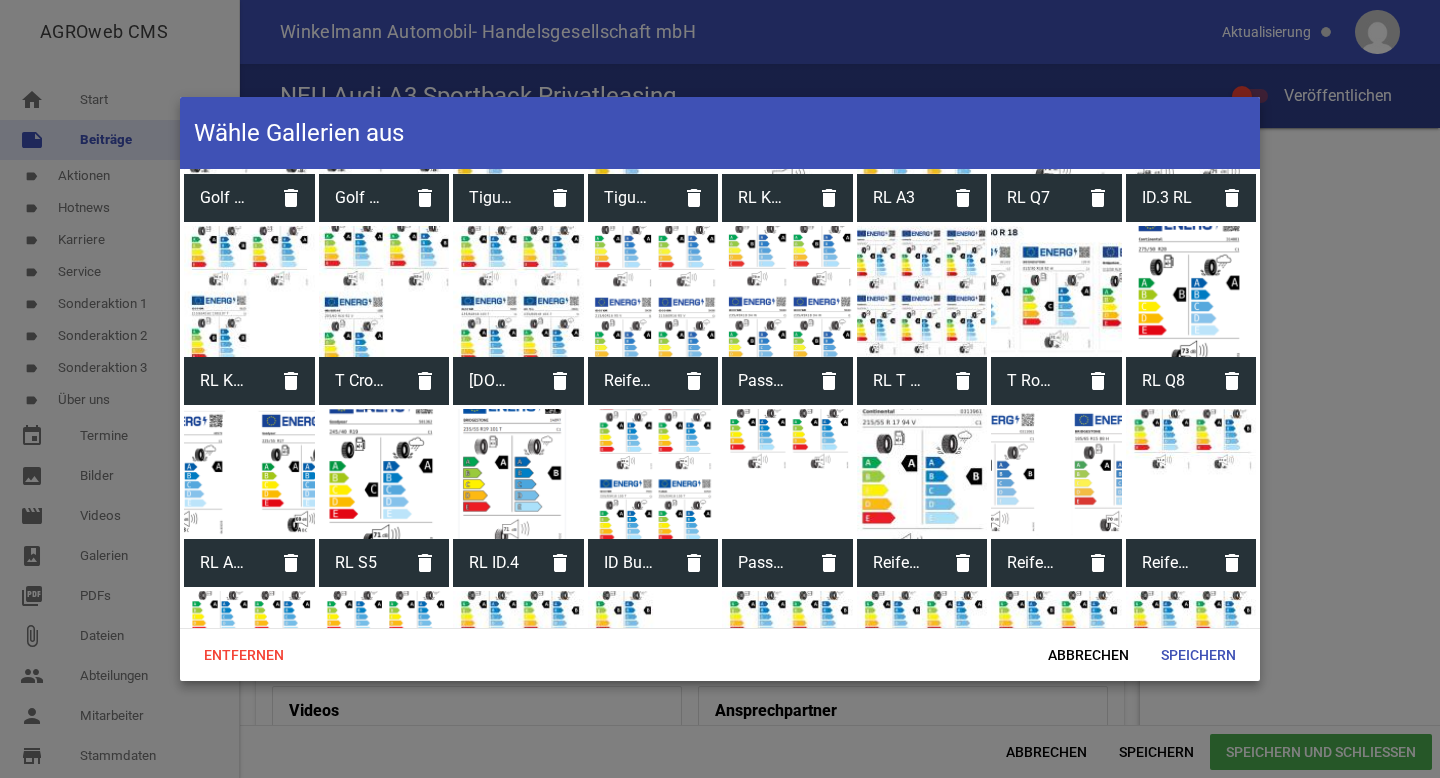 scroll, scrollTop: 2083, scrollLeft: 0, axis: vertical 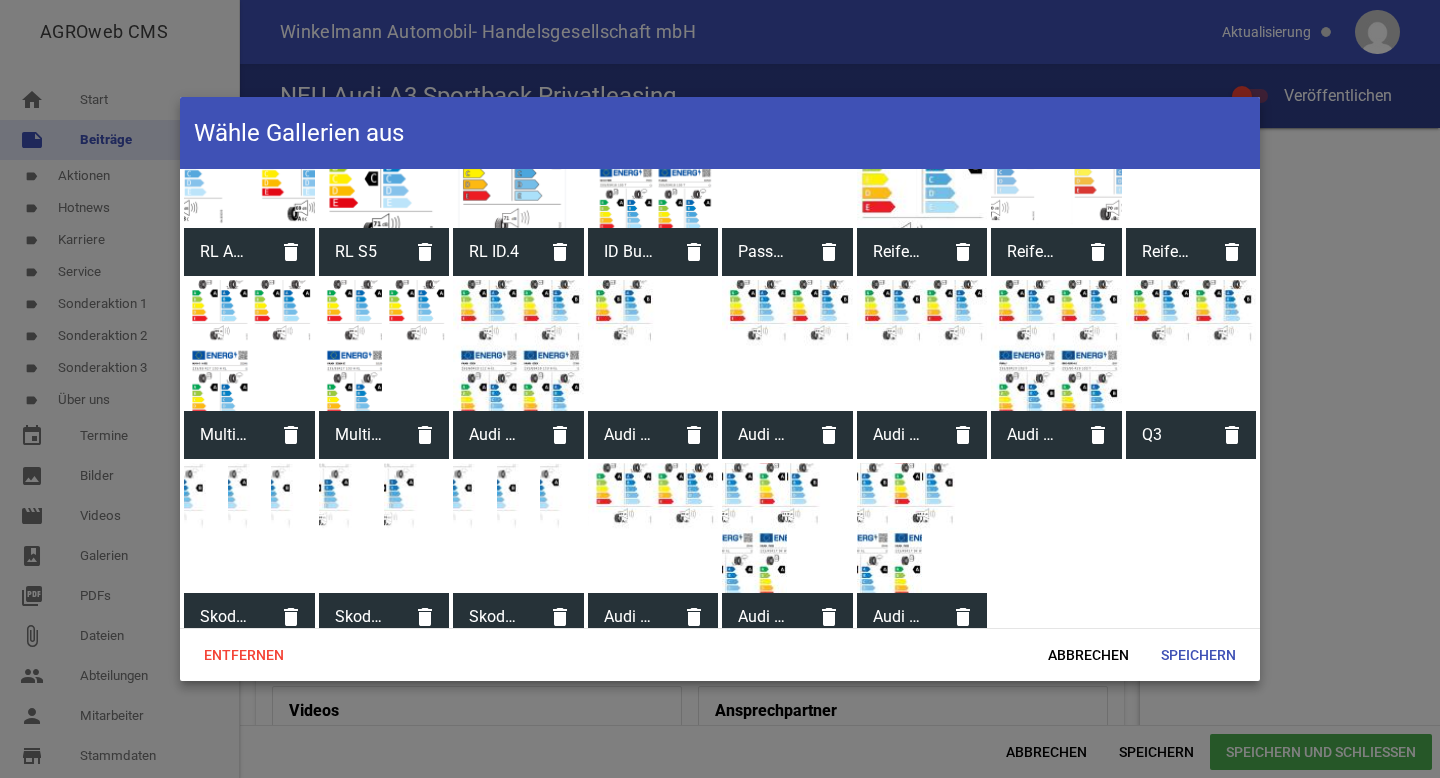 click on "Audi A3 Sportback advanced TFSI" at bounding box center (898, 617) 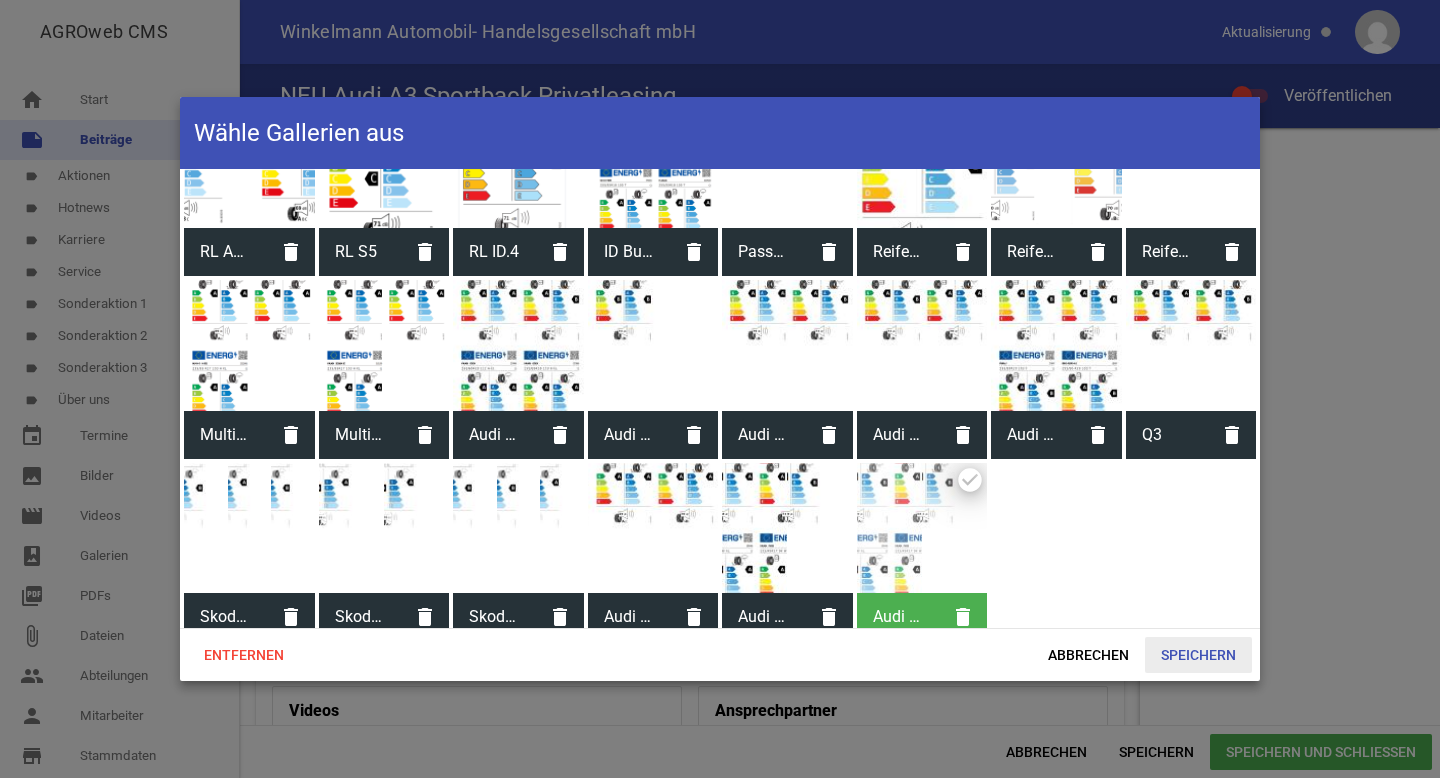 click on "Speichern" at bounding box center [1198, 655] 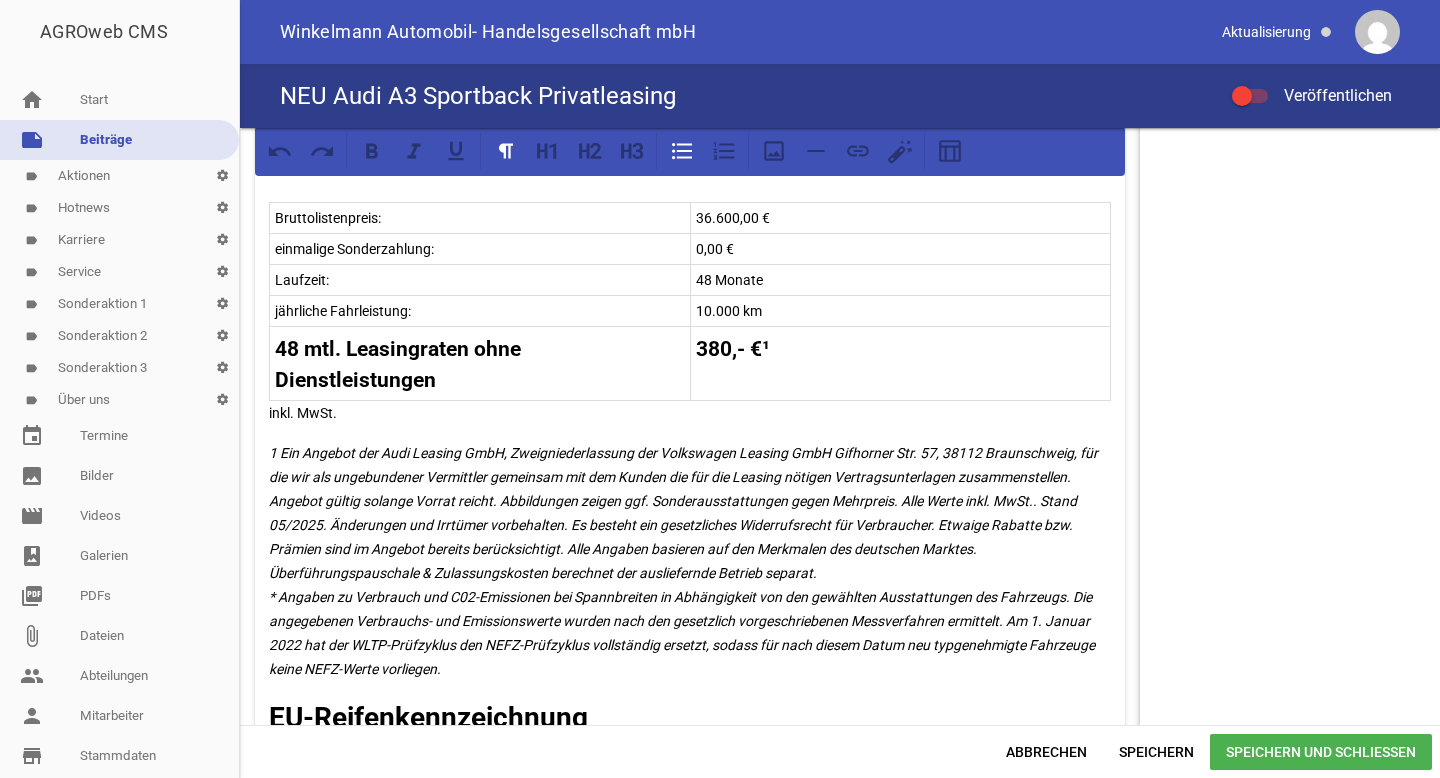 scroll, scrollTop: 984, scrollLeft: 0, axis: vertical 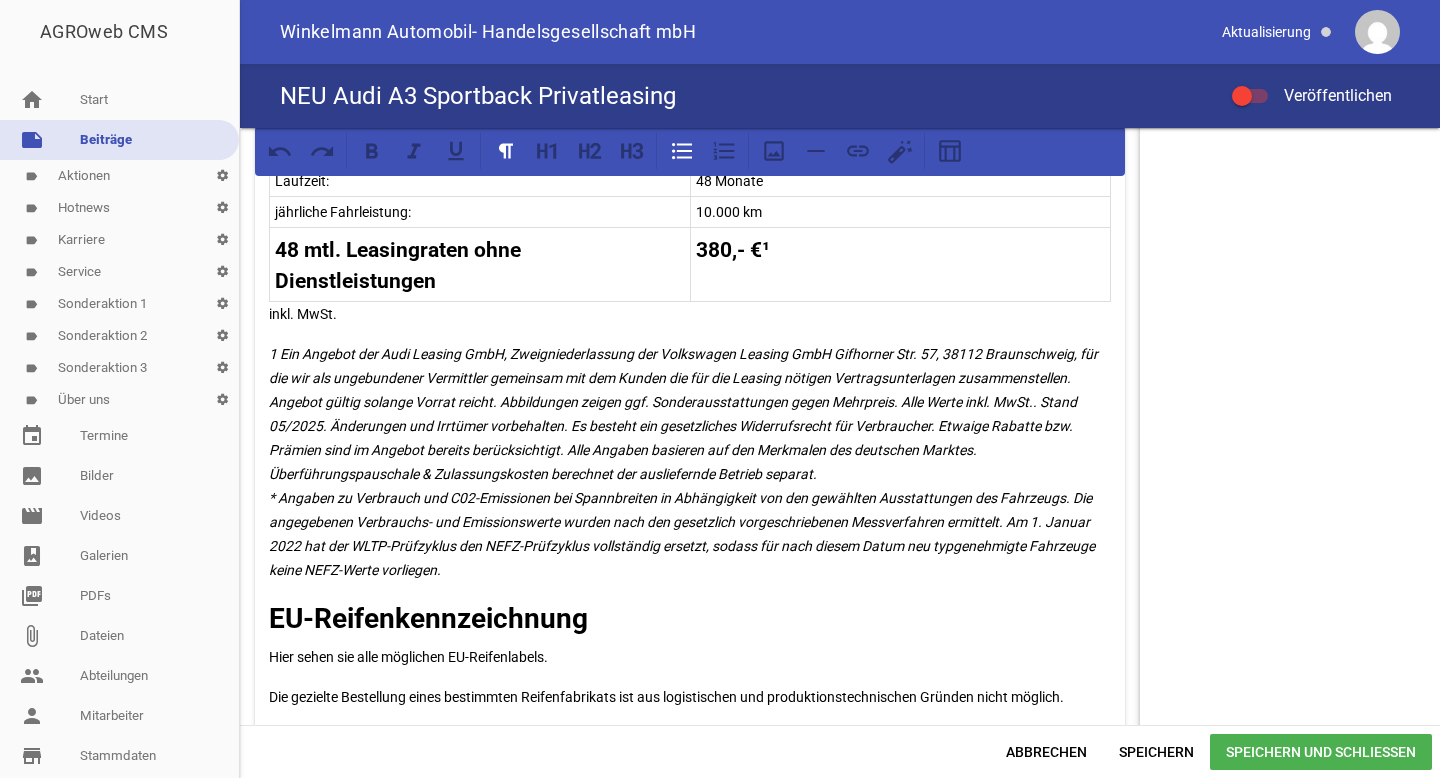 click on "1 Ein Angebot der Audi Leasing GmbH, Zweigniederlassung der Volkswagen Leasing GmbH Gifhorner Str. 57, 38112 Braunschweig, für die wir als ungebundener Vermittler gemeinsam mit dem Kunden die für die Leasing nötigen Vertragsunterlagen zusammenstellen. Angebot gültig solange Vorrat reicht. Abbildungen zeigen ggf. Sonderausstattungen gegen Mehrpreis. Alle Werte inkl. MwSt.. Stand 05/2025. Änderungen und Irrtümer vorbehalten. Es besteht ein gesetzliches Widerrufsrecht für Verbraucher. Etwaige Rabatte bzw. Prämien sind im Angebot bereits berücksichtigt. Alle Angaben basieren auf den Merkmalen des deutschen Marktes. Überführungspauschale & Zulassungskosten berechnet der ausliefernde Betrieb separat." at bounding box center (685, 462) 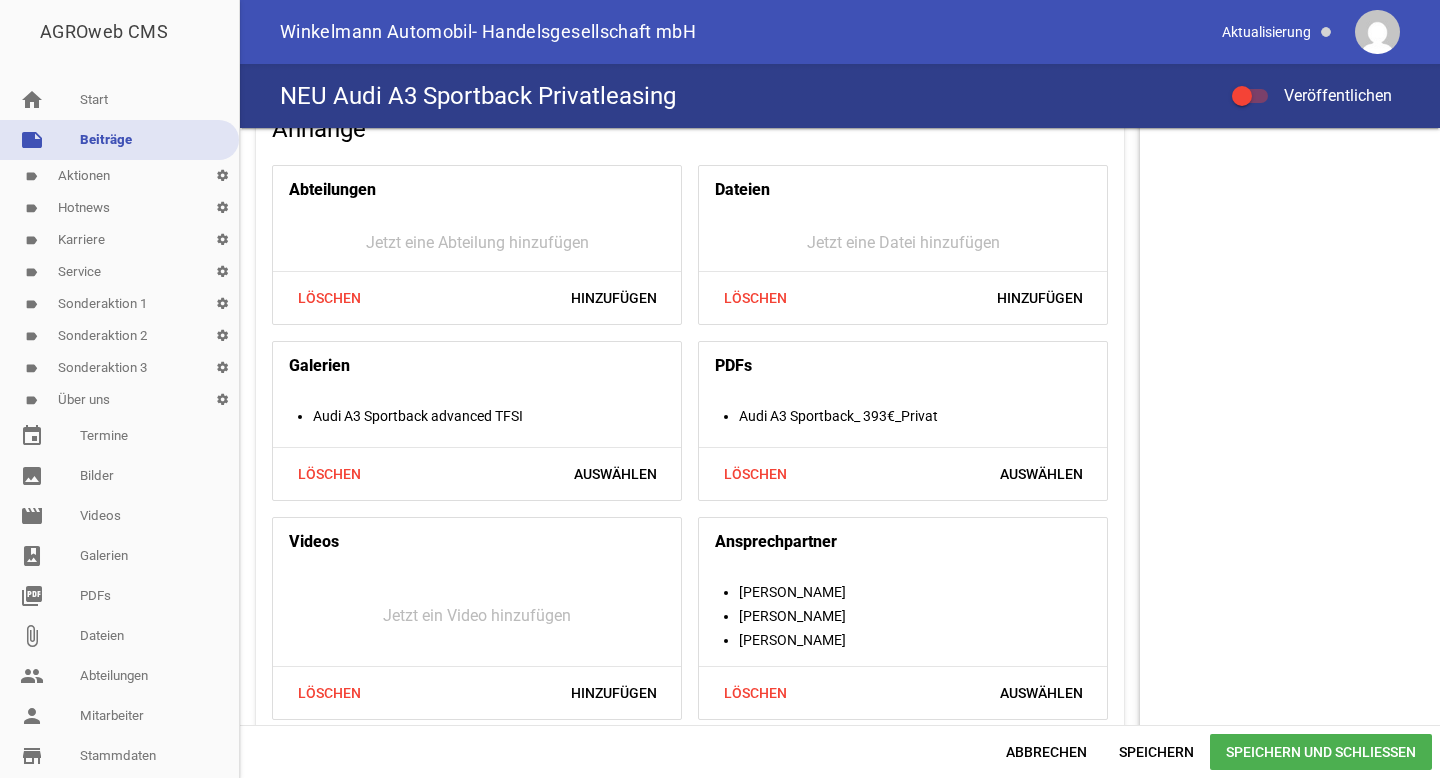scroll, scrollTop: 1662, scrollLeft: 0, axis: vertical 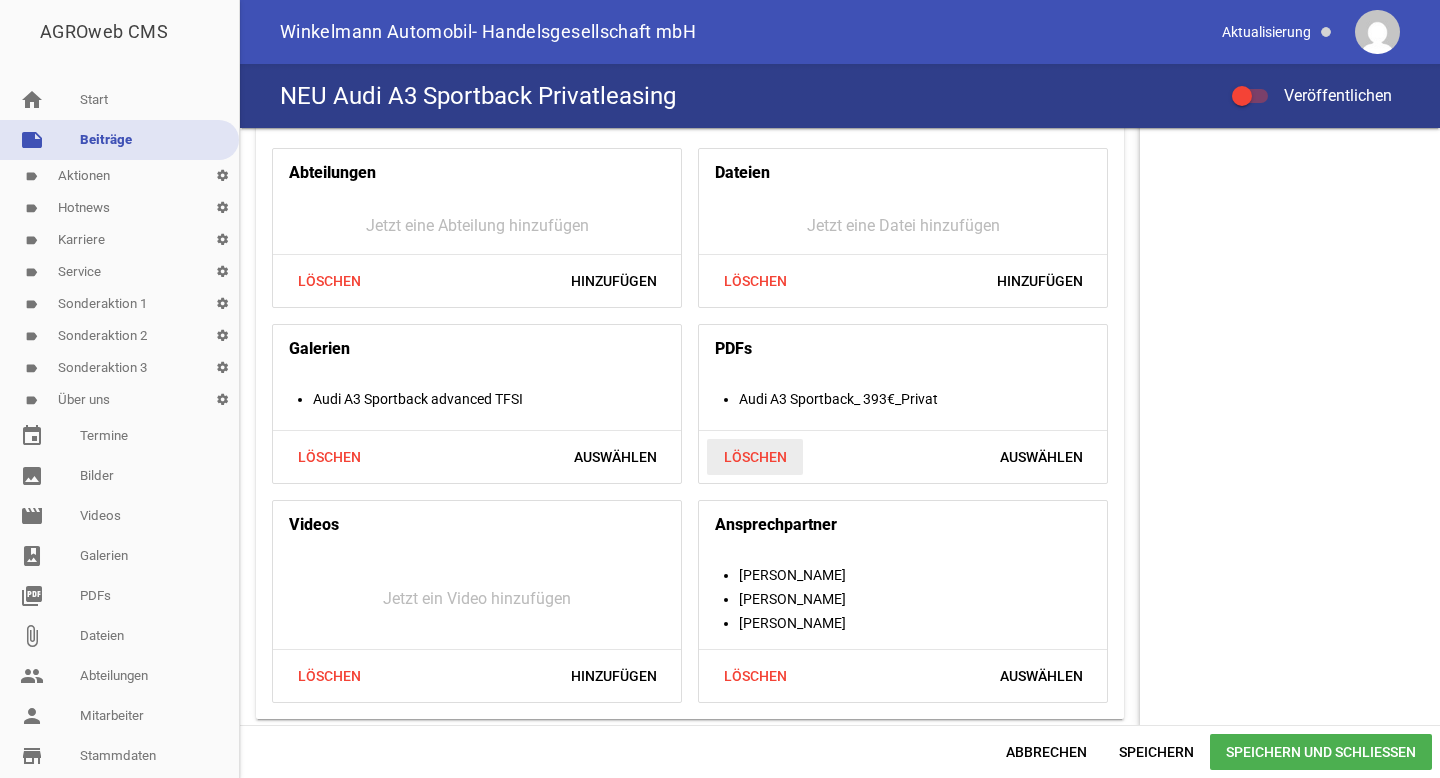 click on "Löschen" at bounding box center (755, 457) 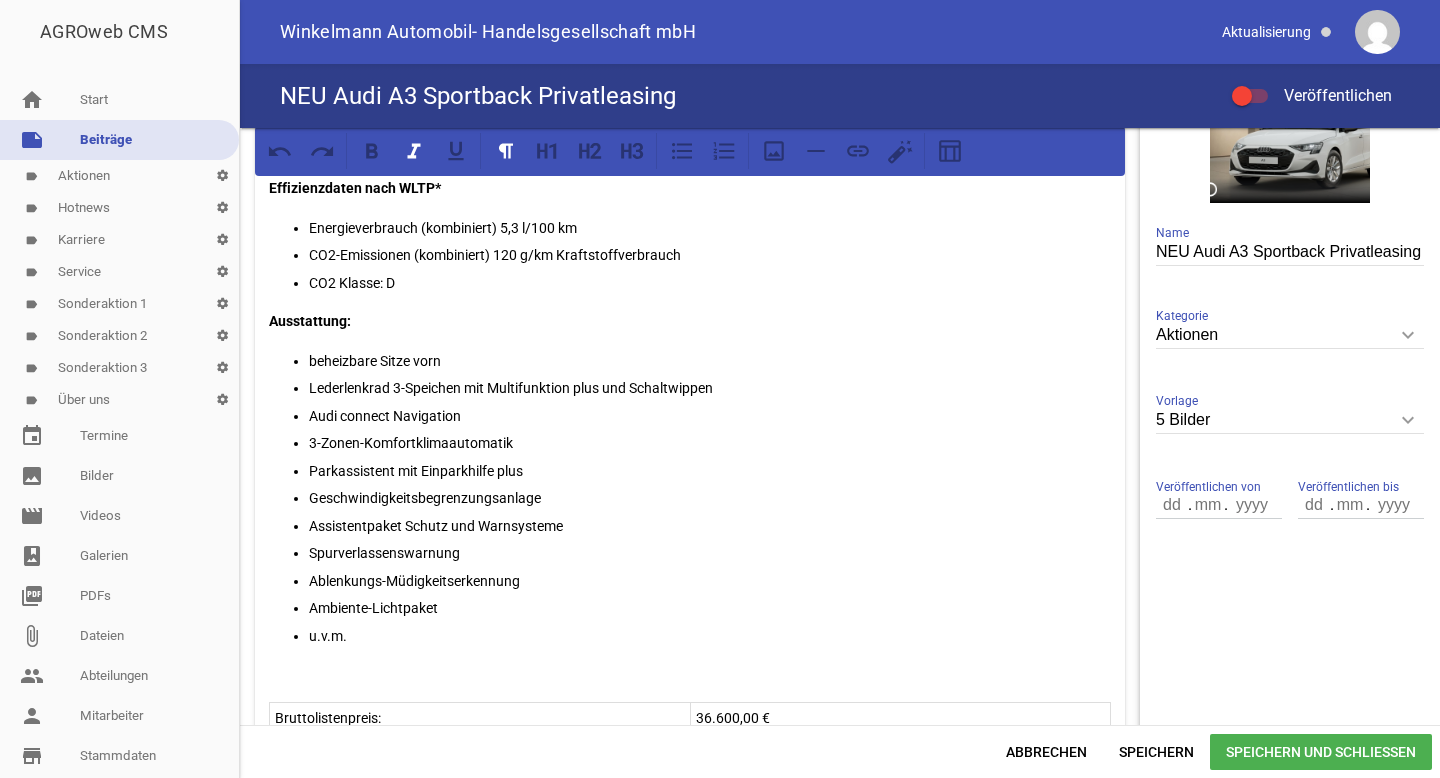 scroll, scrollTop: 370, scrollLeft: 0, axis: vertical 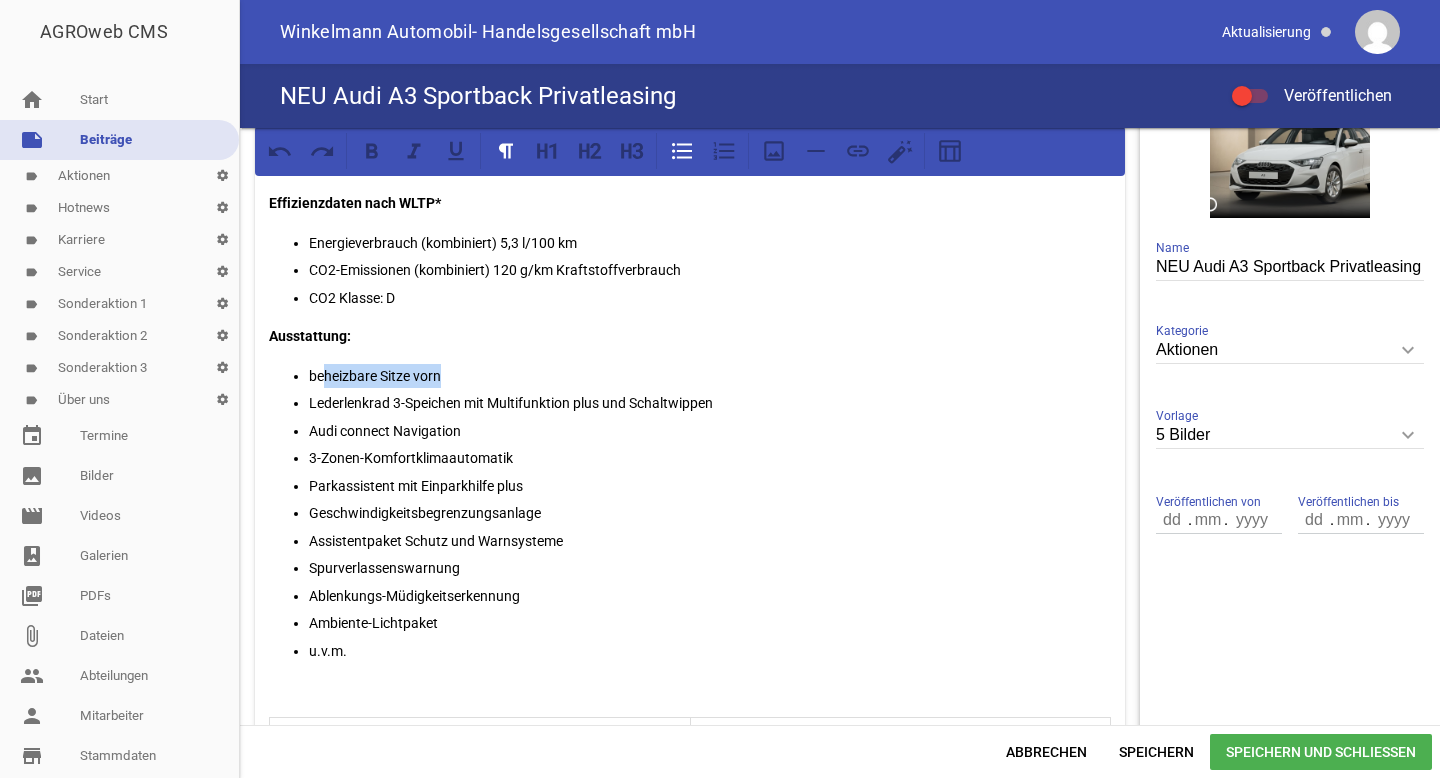 drag, startPoint x: 452, startPoint y: 373, endPoint x: 321, endPoint y: 373, distance: 131 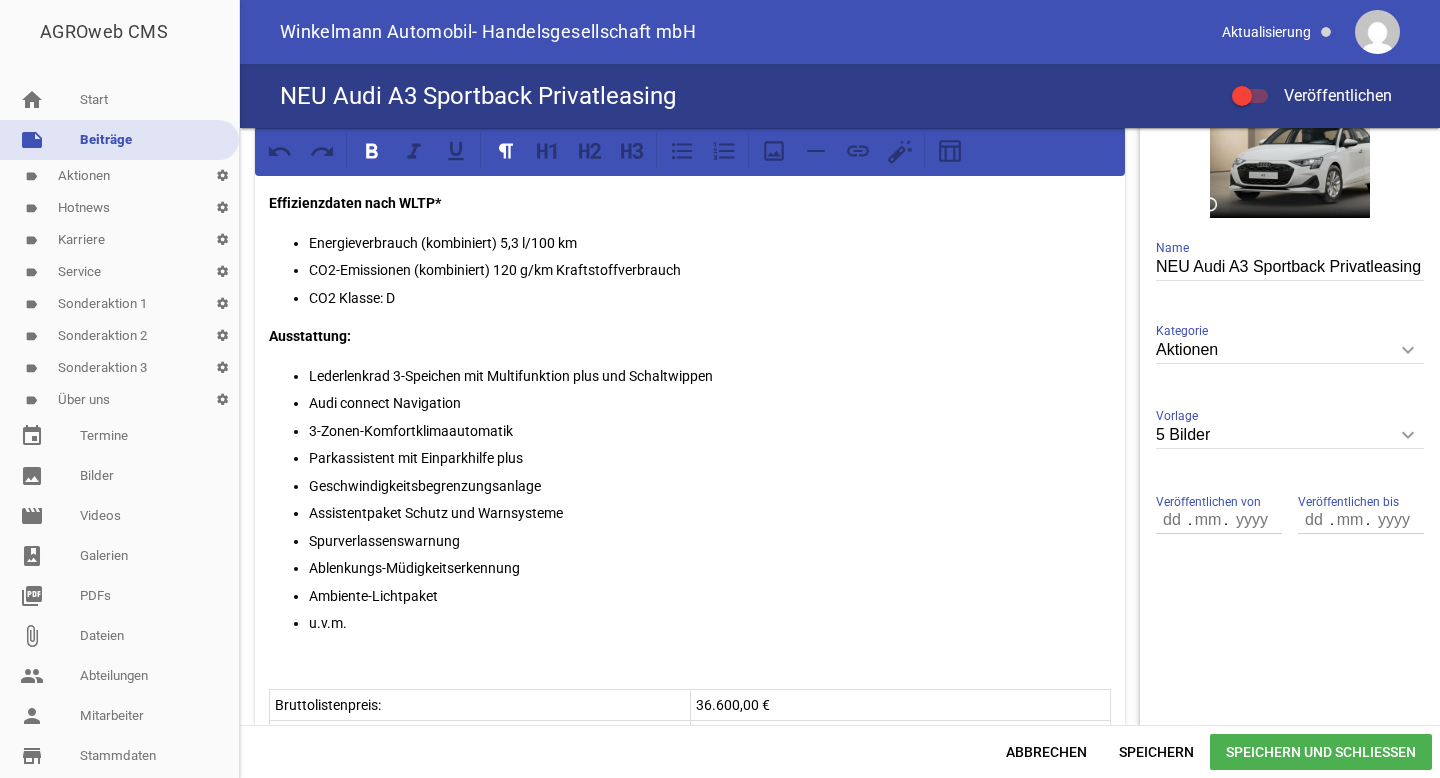 click on "3-Zonen-Komfortklimaautomatik" at bounding box center (710, 431) 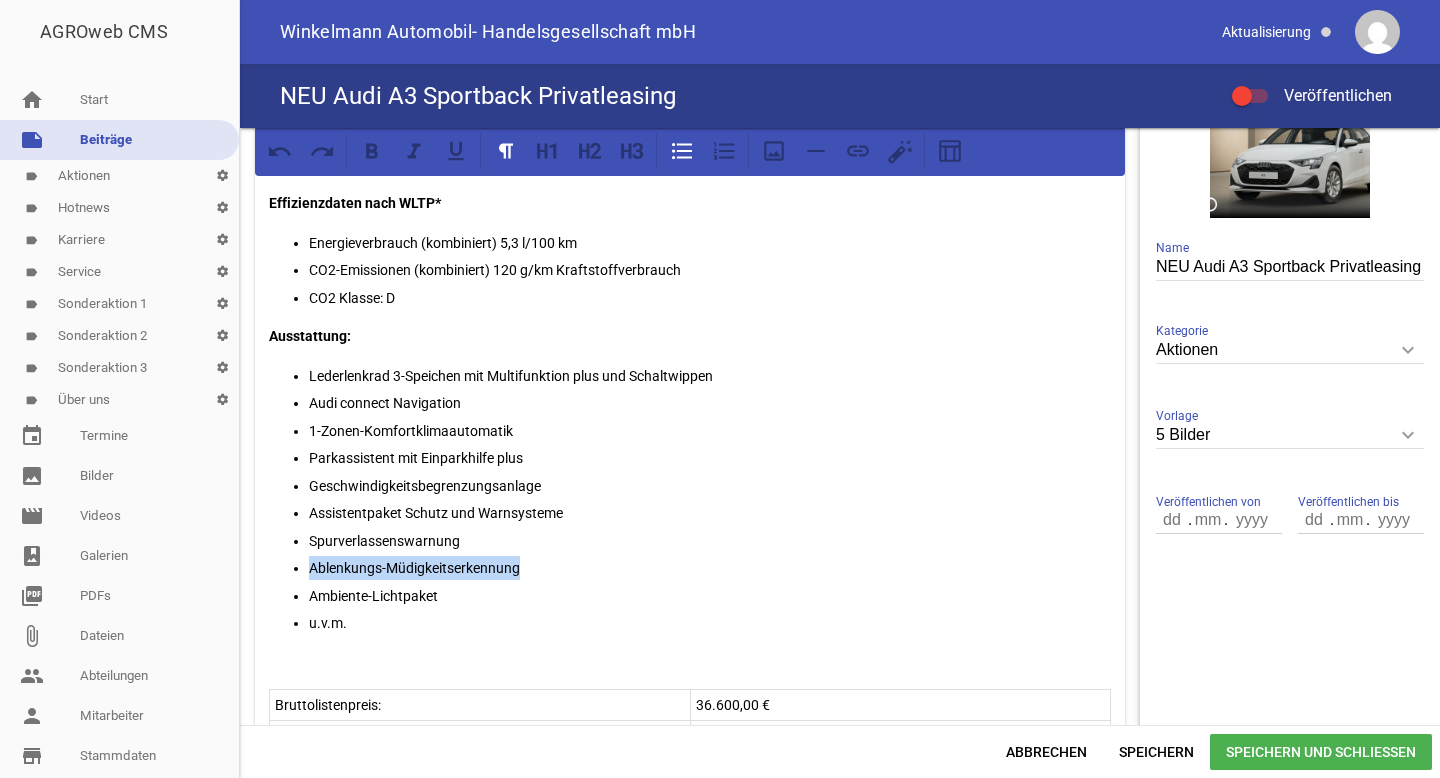 drag, startPoint x: 530, startPoint y: 564, endPoint x: 306, endPoint y: 557, distance: 224.10934 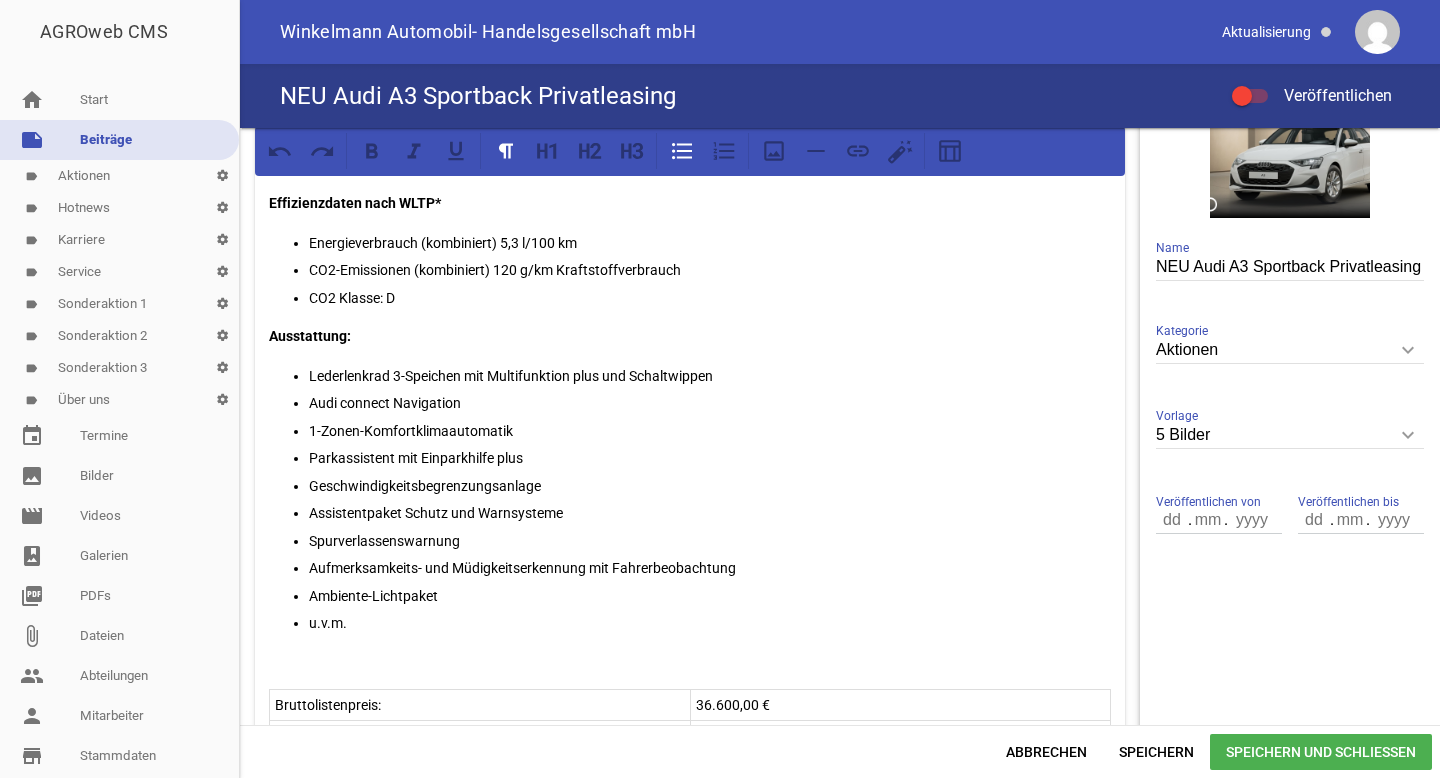 click on "Spurverlassenswarnung" at bounding box center (710, 541) 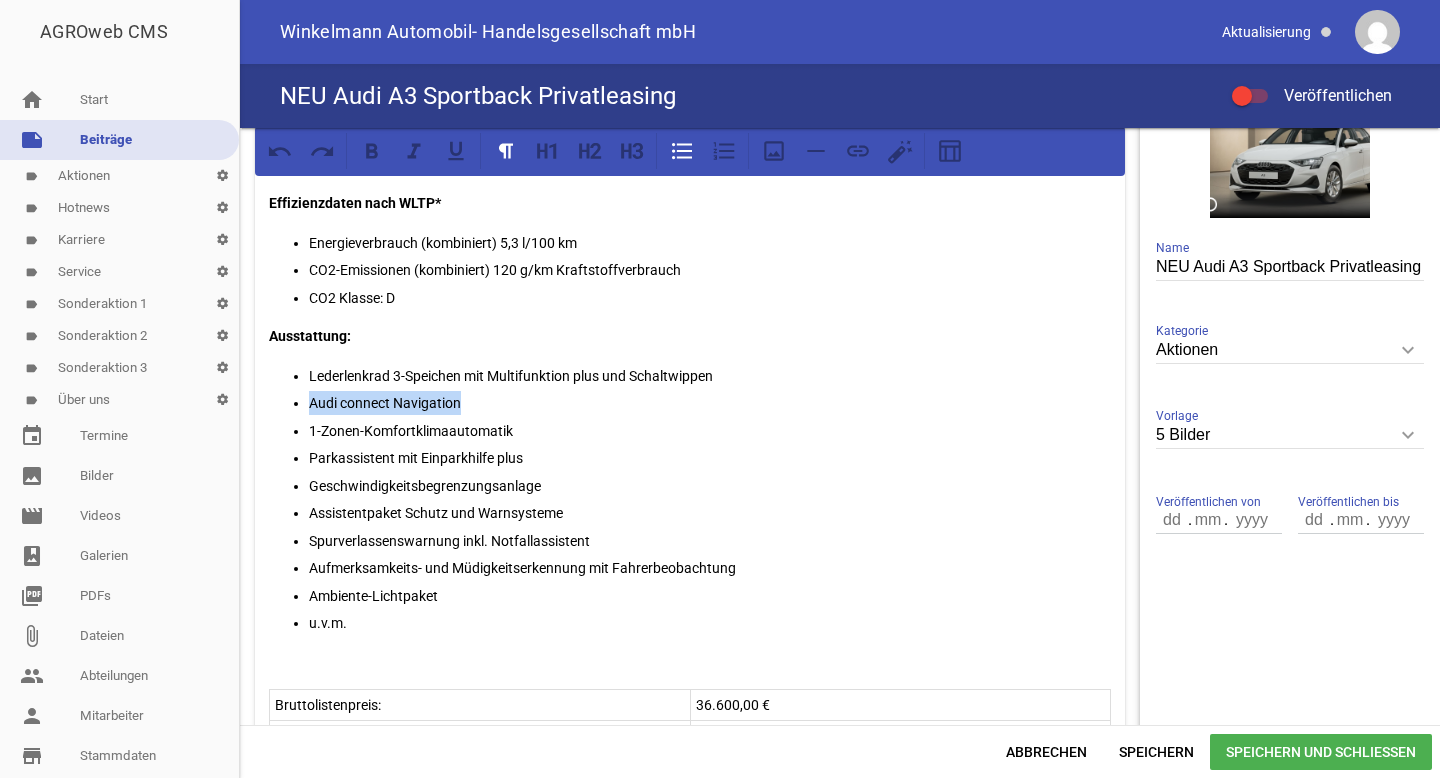 drag, startPoint x: 470, startPoint y: 397, endPoint x: 309, endPoint y: 394, distance: 161.02795 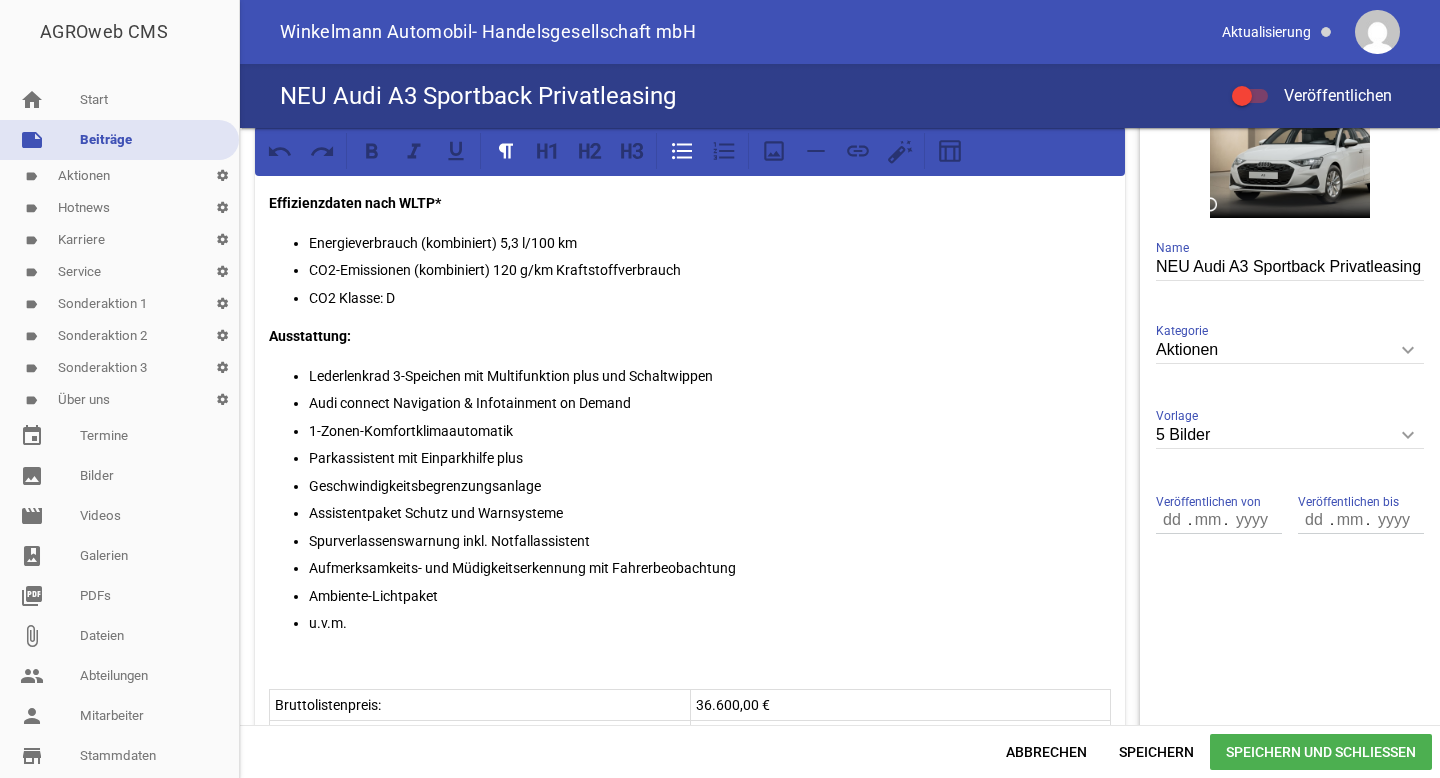 click on "Ambiente-Lichtpaket" at bounding box center (710, 596) 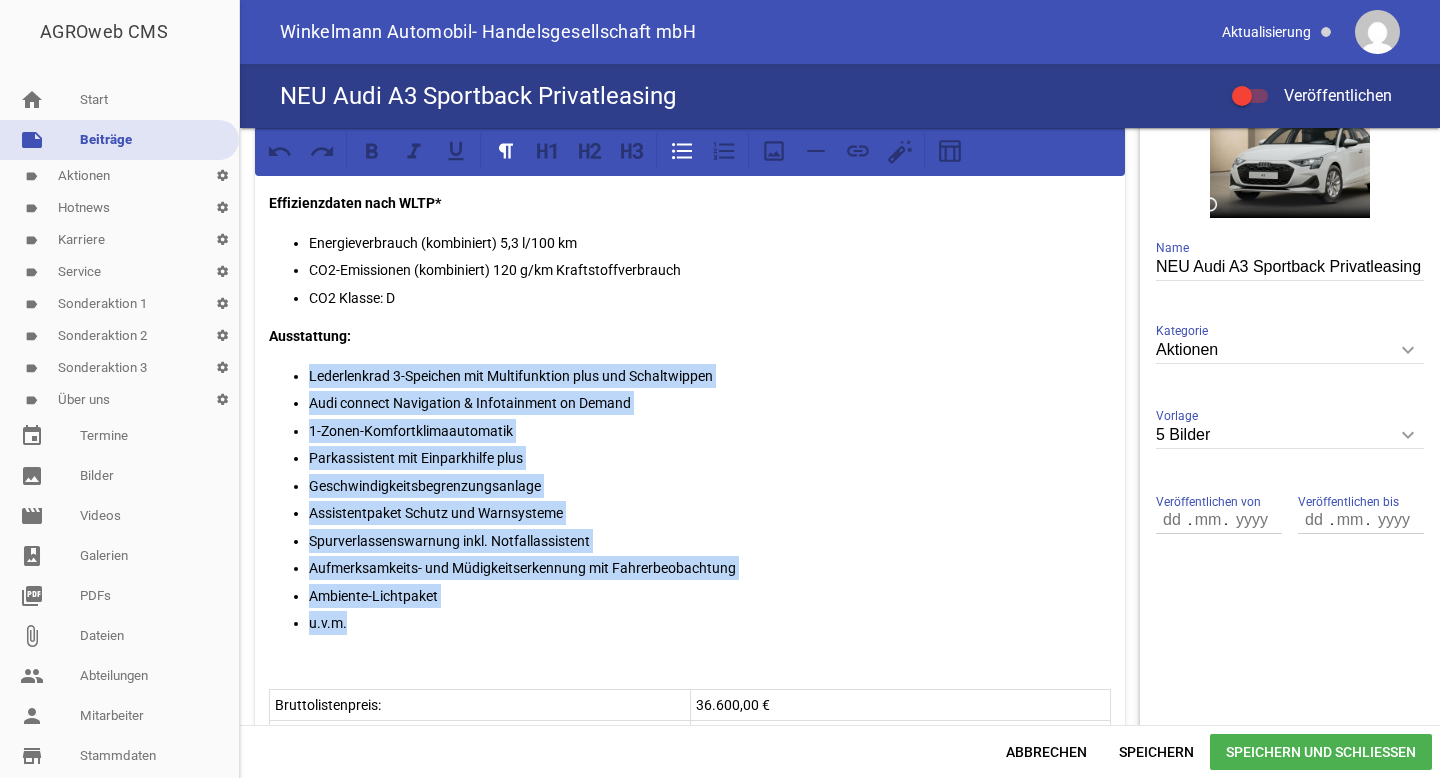 drag, startPoint x: 367, startPoint y: 627, endPoint x: 309, endPoint y: 370, distance: 263.46347 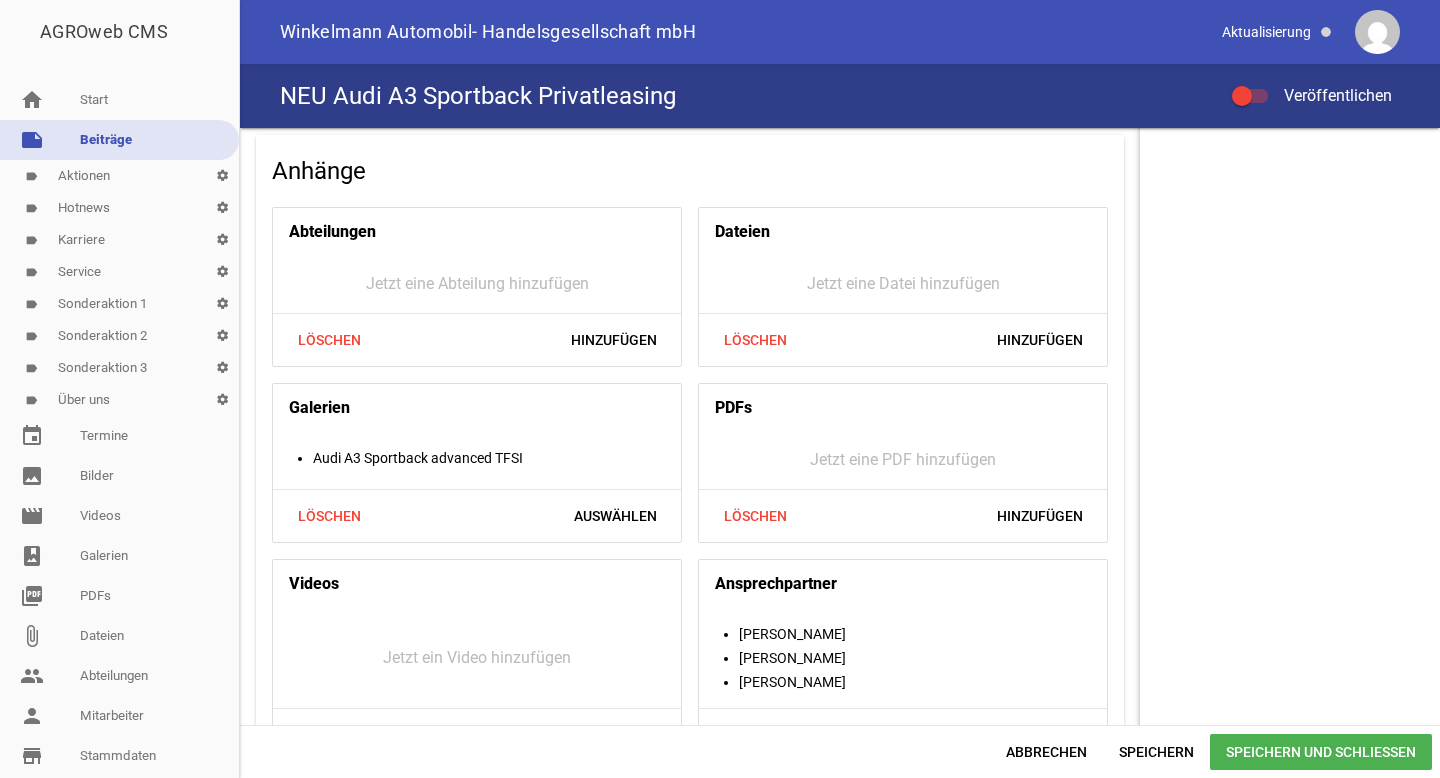 scroll, scrollTop: 1580, scrollLeft: 0, axis: vertical 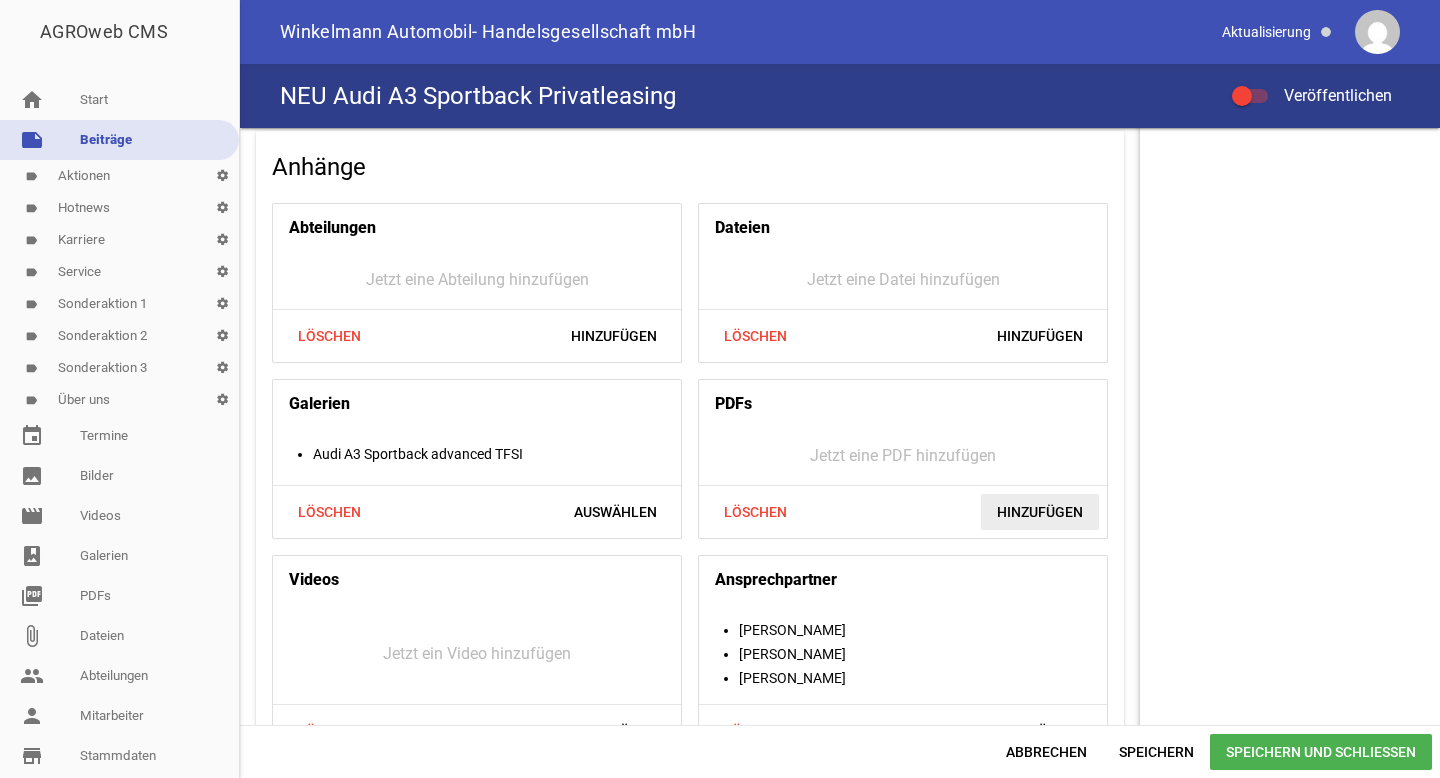 click on "Hinzufügen" at bounding box center (1040, 512) 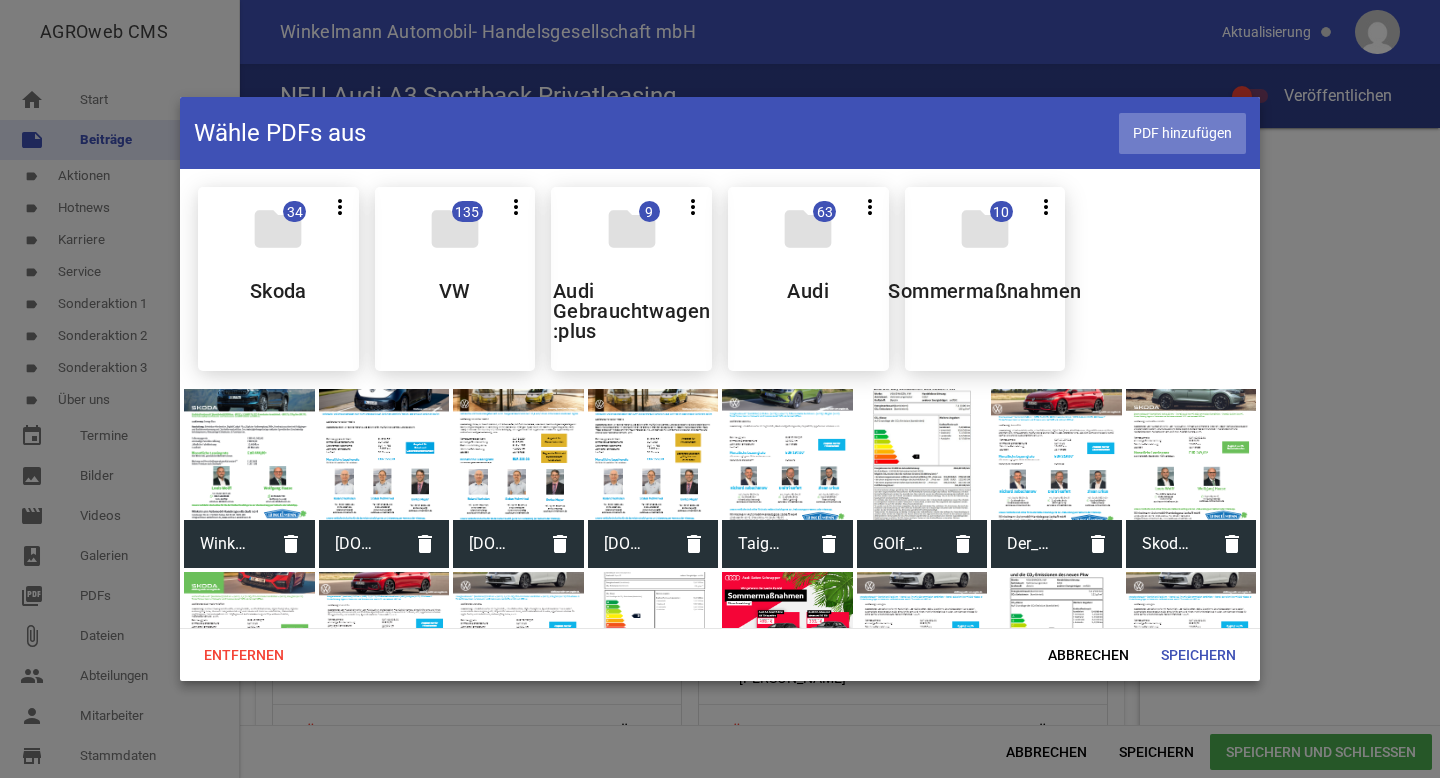 click on "PDF hinzufügen" at bounding box center [1182, 133] 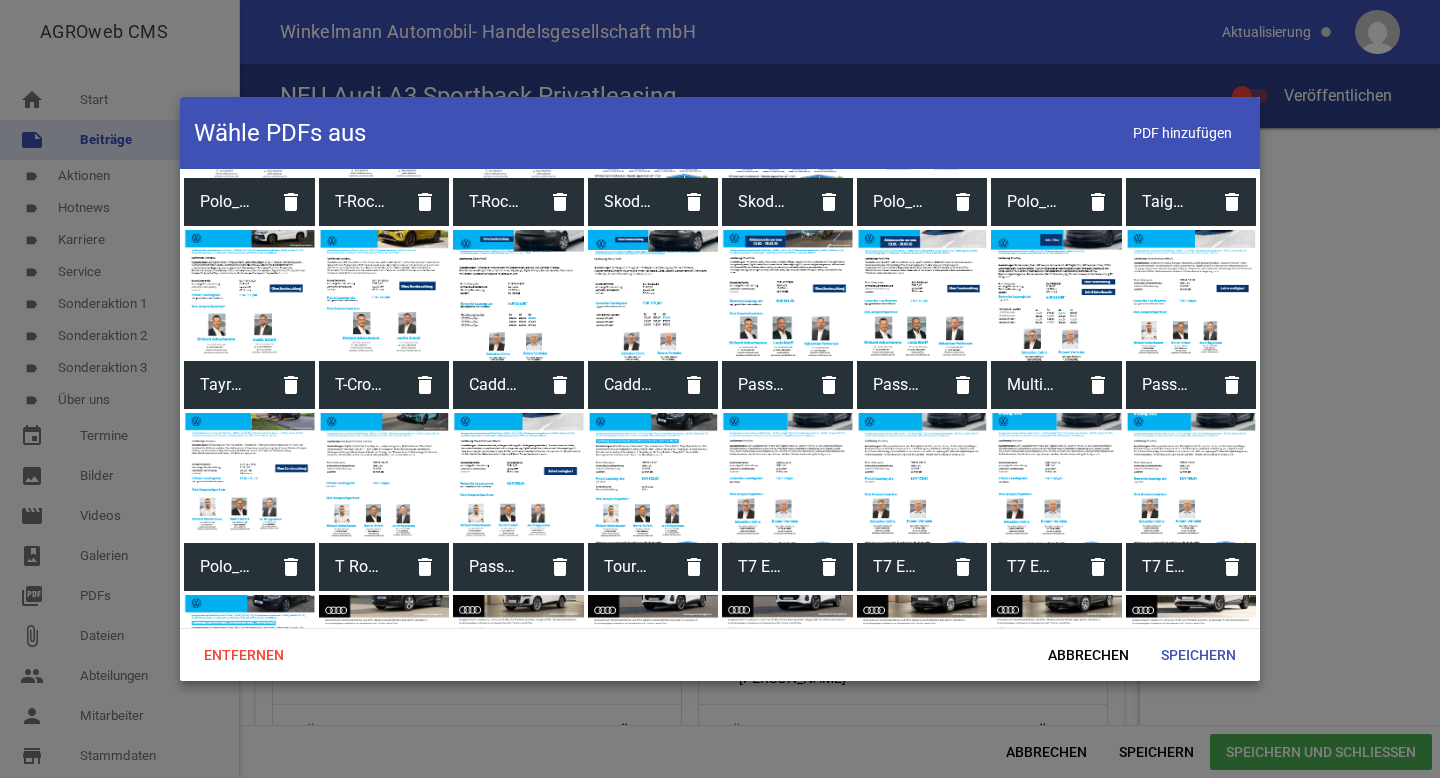 scroll, scrollTop: 2480, scrollLeft: 0, axis: vertical 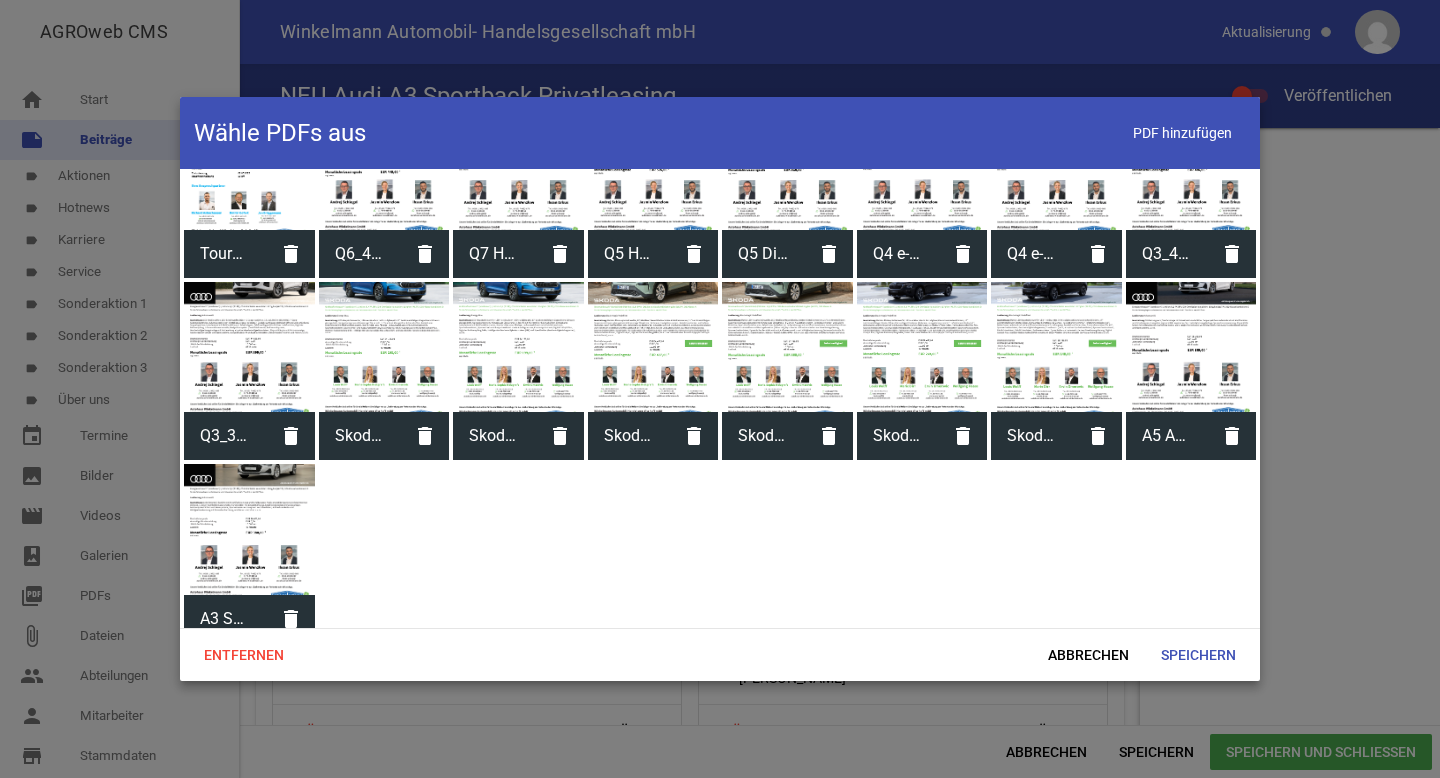 click at bounding box center (249, 529) 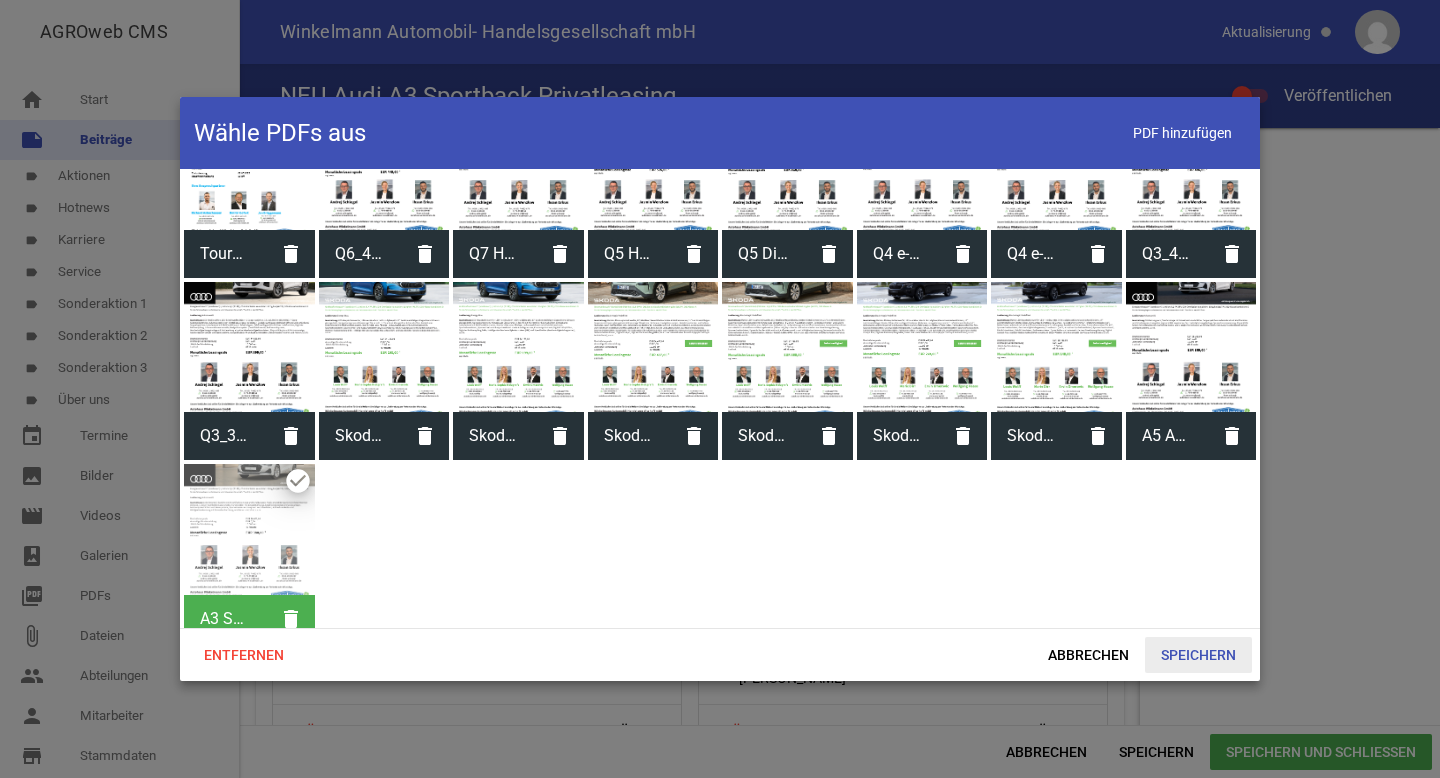click on "Speichern" at bounding box center [1198, 655] 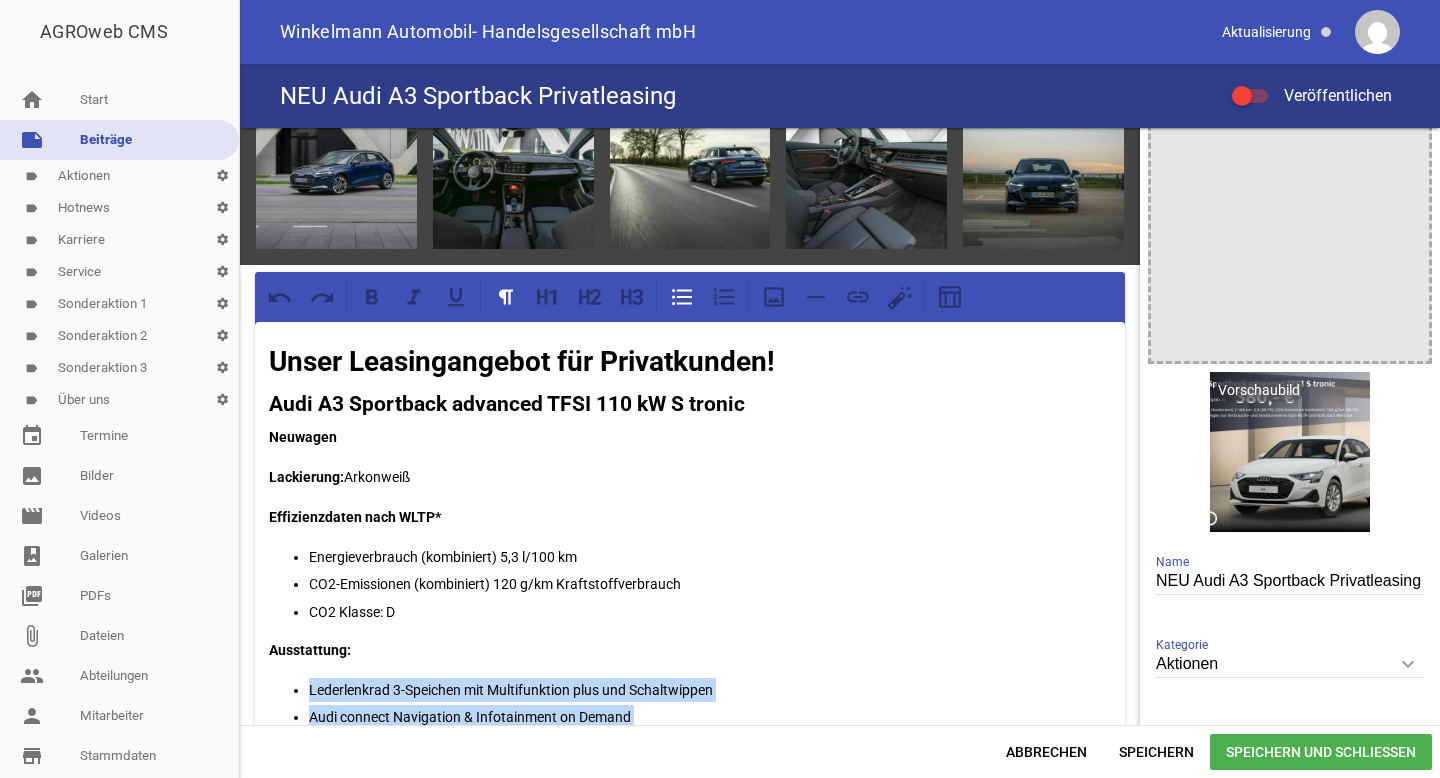 scroll, scrollTop: 52, scrollLeft: 0, axis: vertical 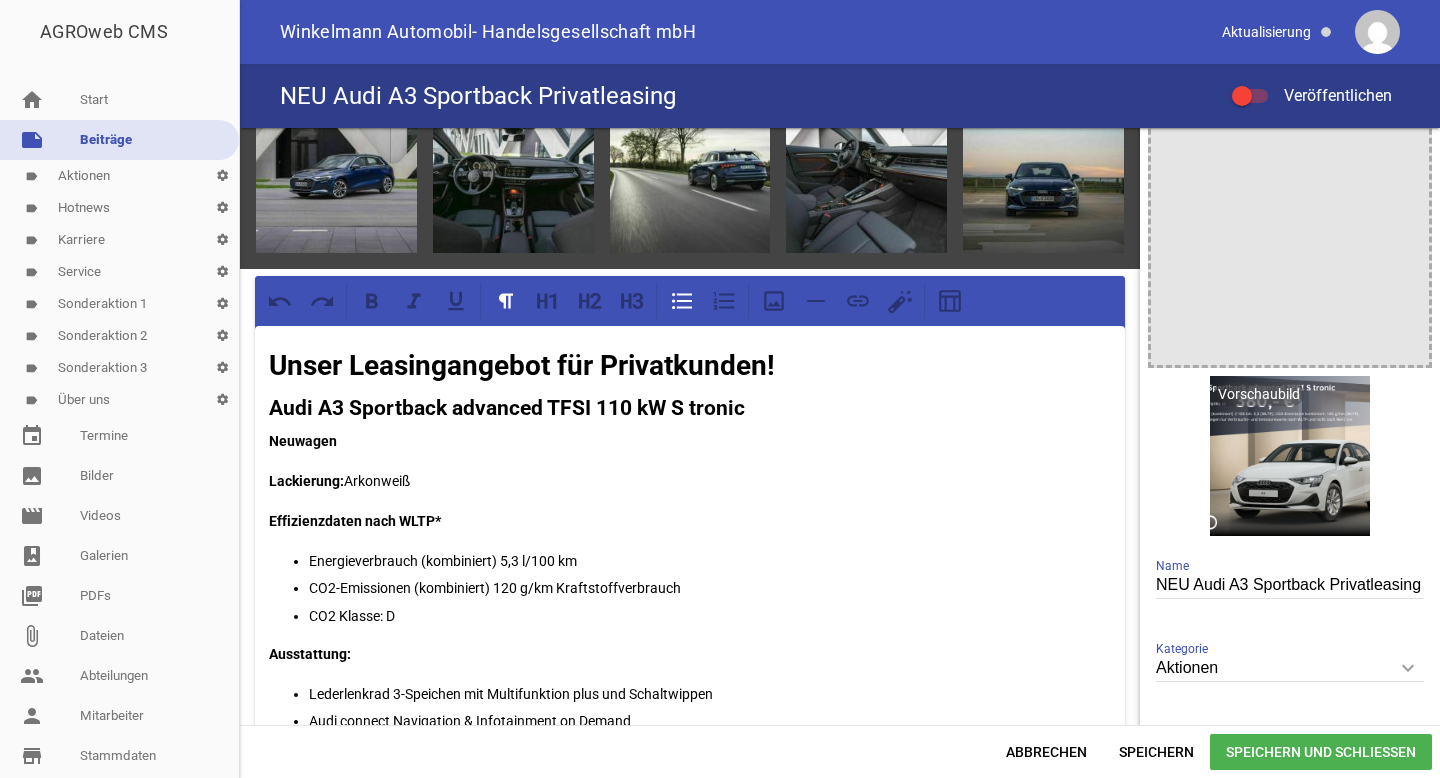 click on "Lackierung:  Arkonweiß" at bounding box center (690, 481) 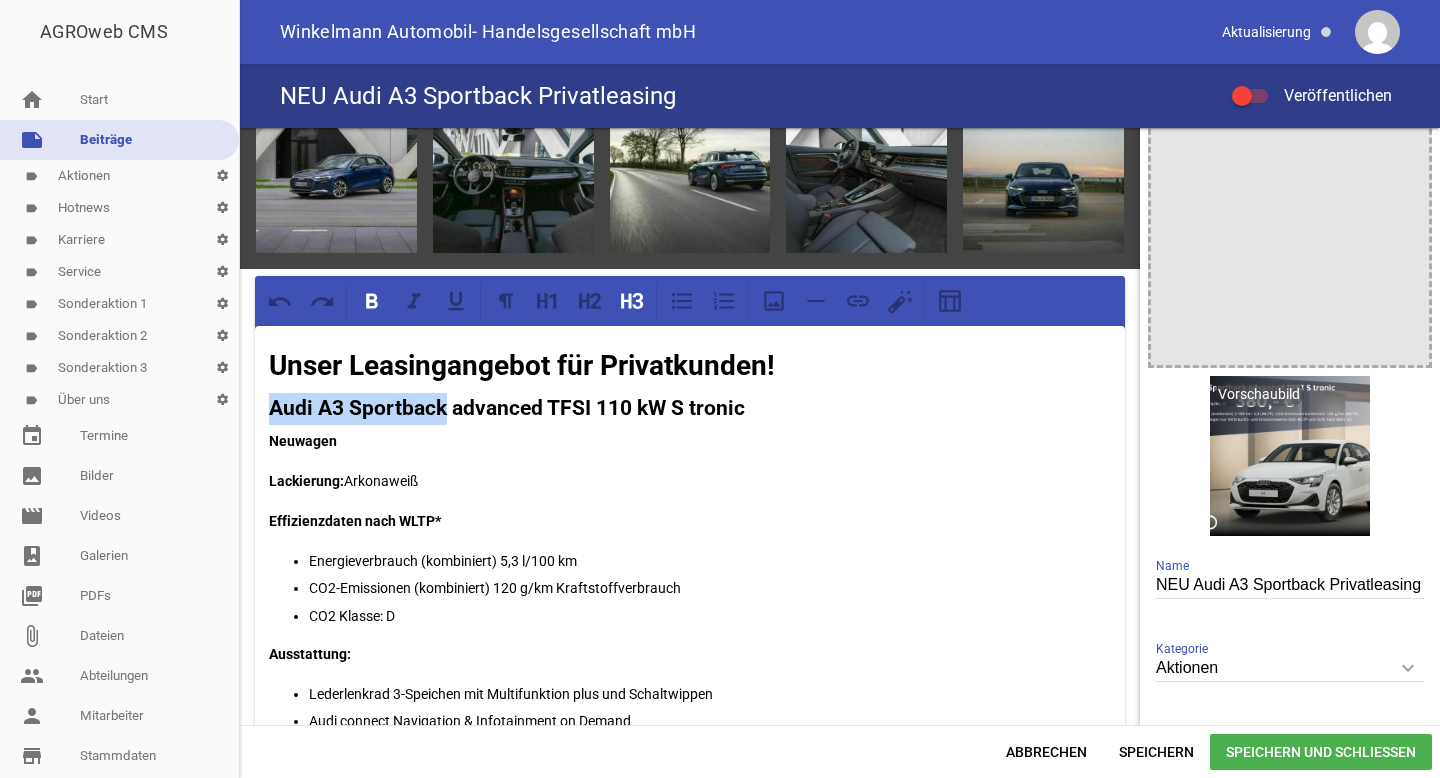 drag, startPoint x: 269, startPoint y: 412, endPoint x: 445, endPoint y: 393, distance: 177.0226 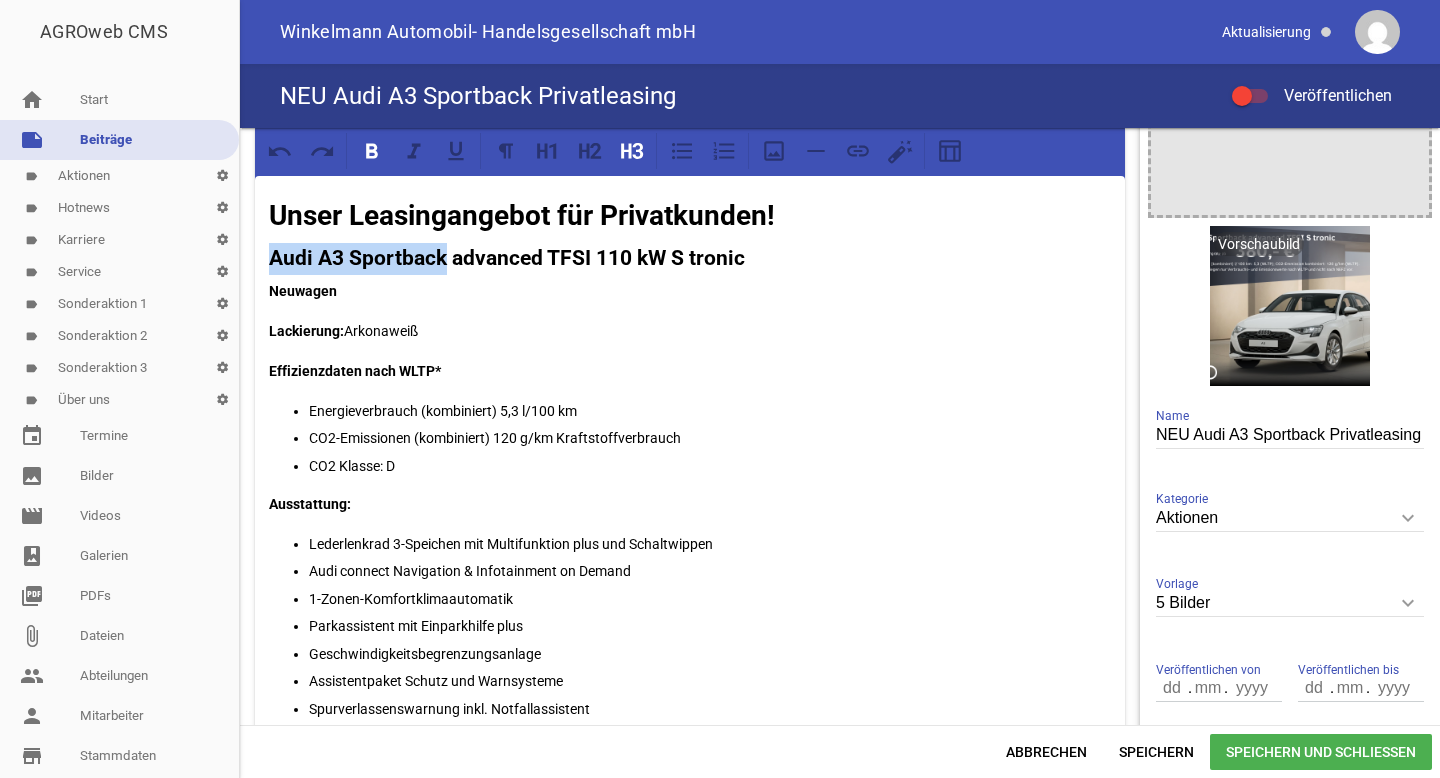 scroll, scrollTop: 239, scrollLeft: 0, axis: vertical 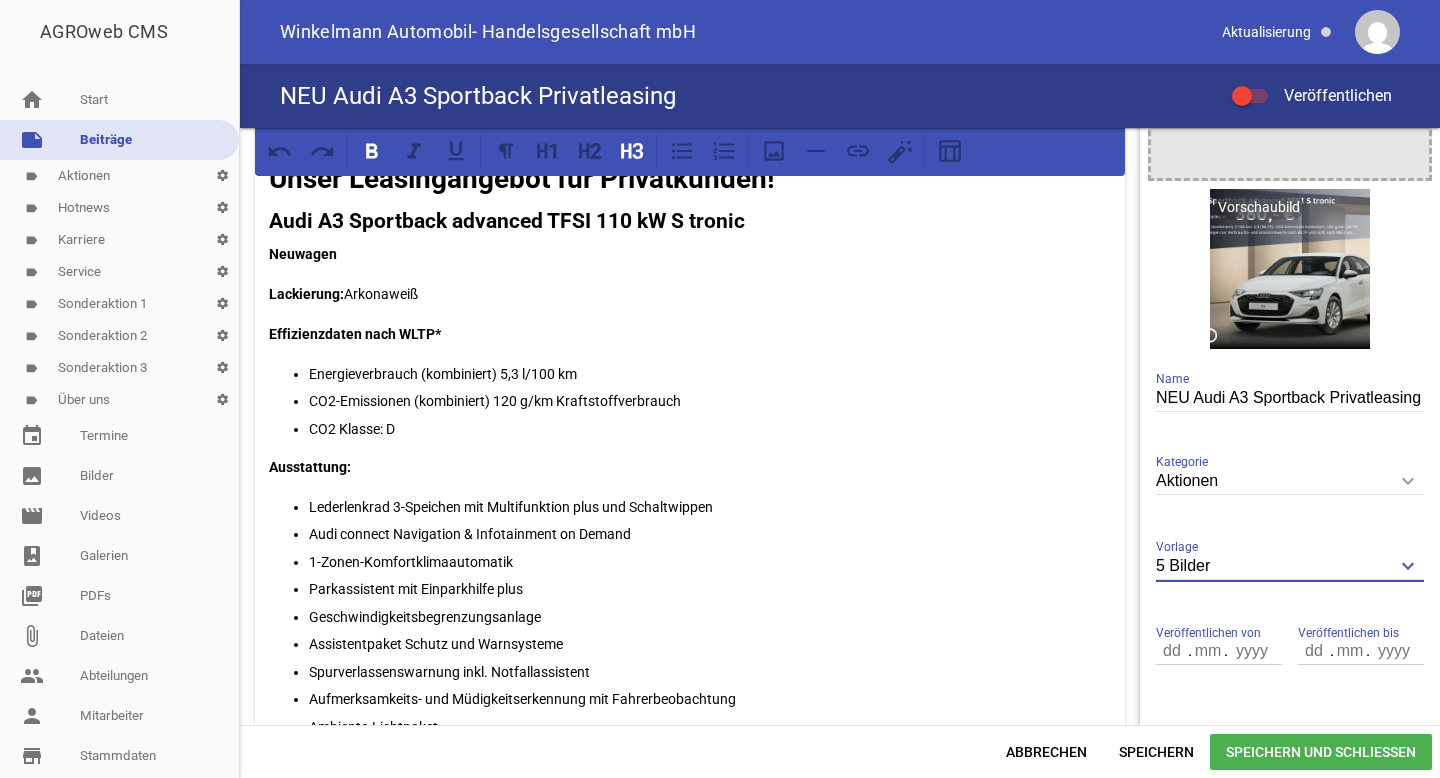 click on "5 Bilder" at bounding box center (1290, 566) 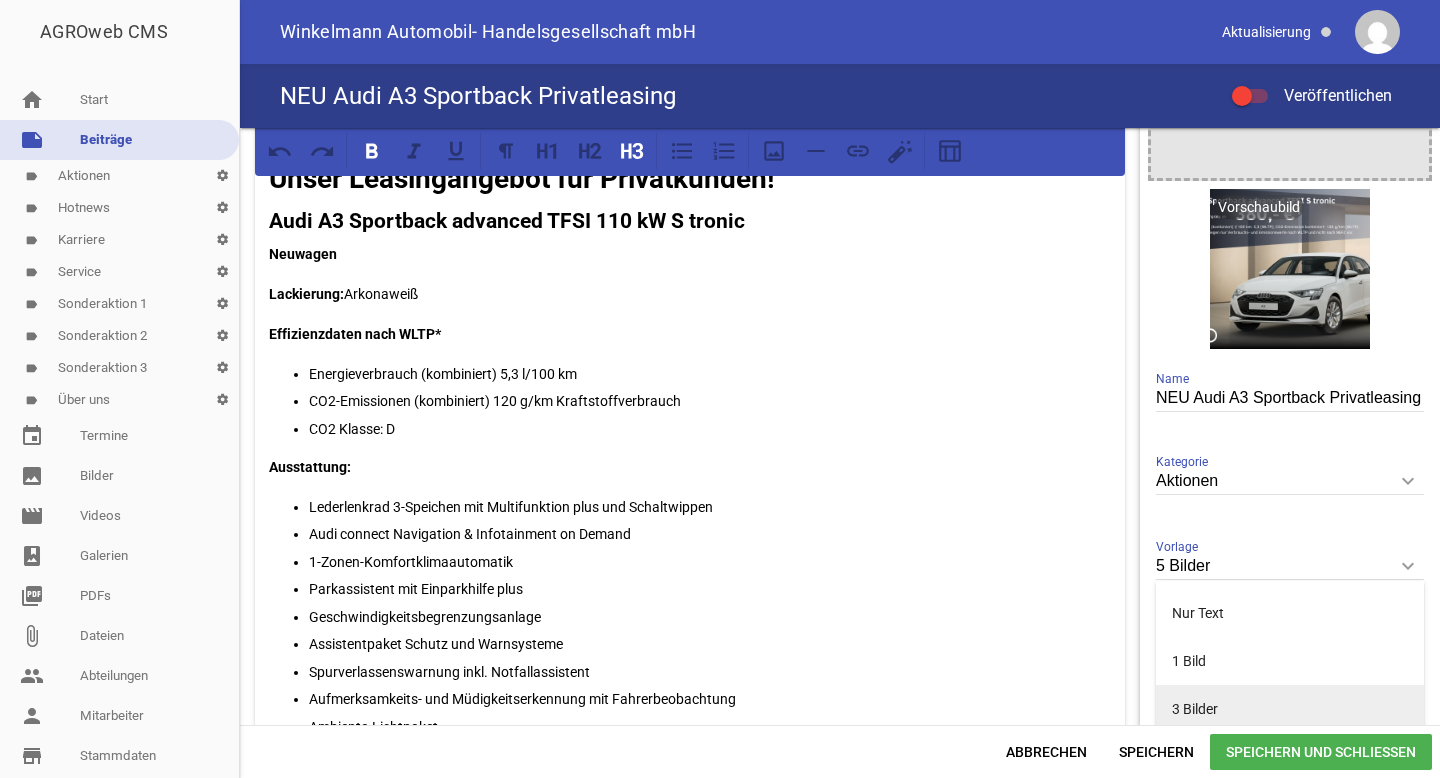 click on "3 Bilder" at bounding box center (1290, 709) 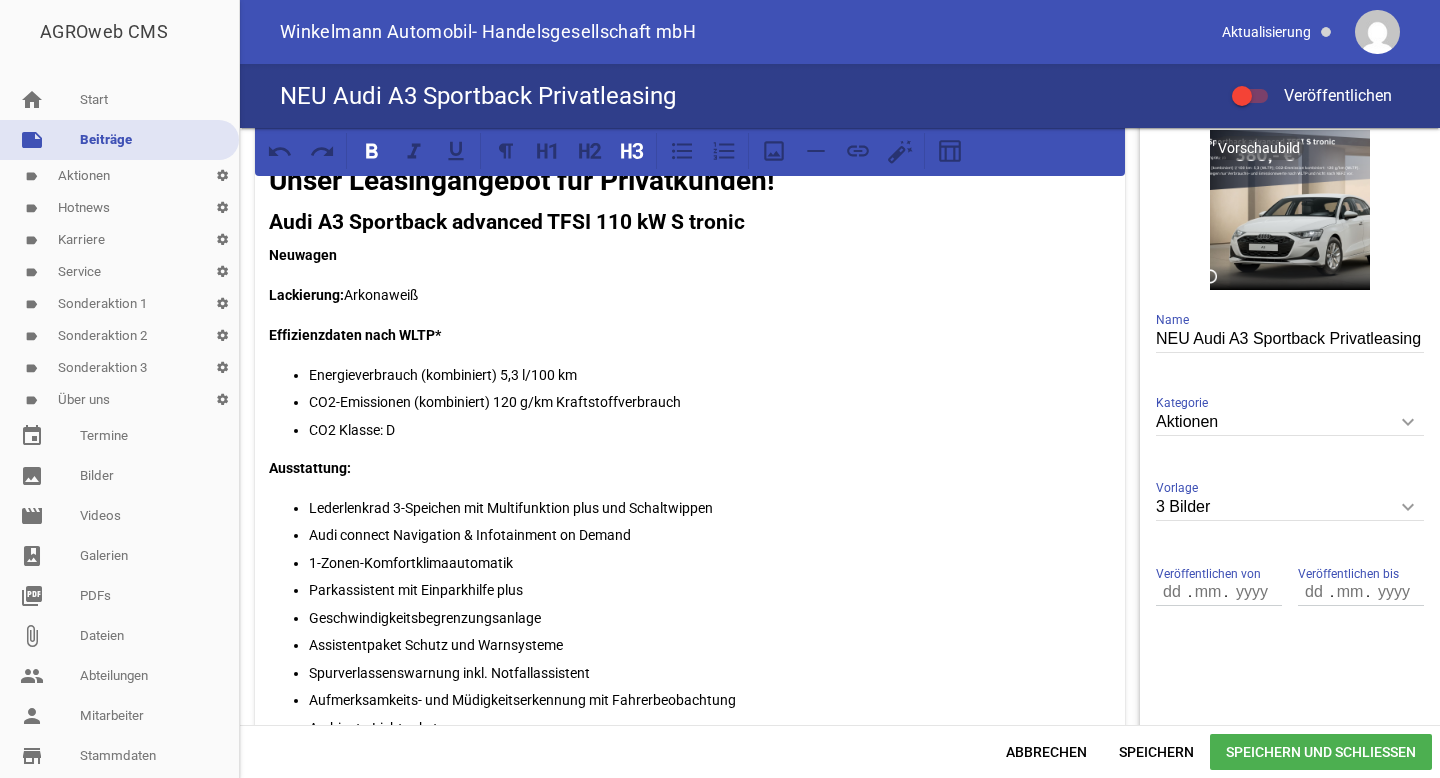 scroll, scrollTop: 0, scrollLeft: 0, axis: both 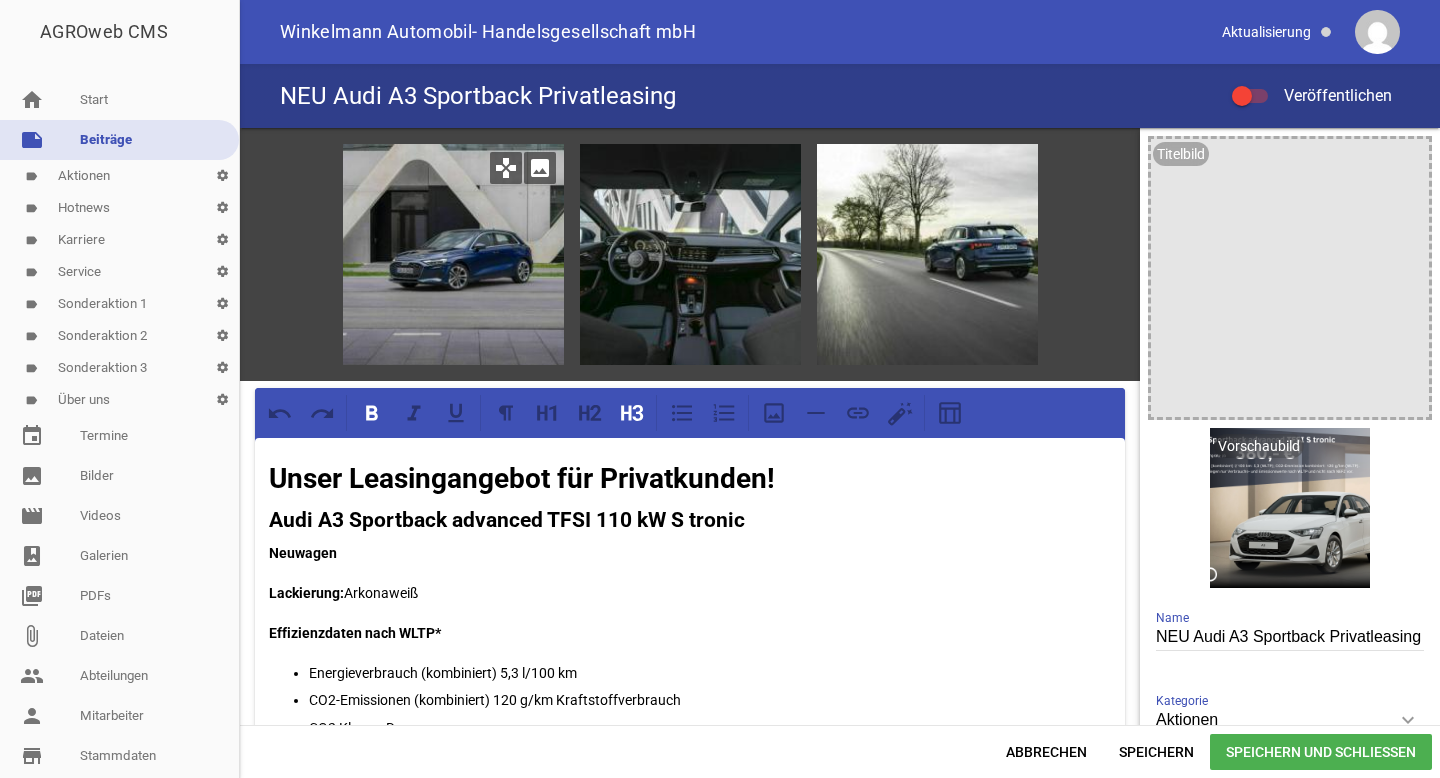 click on "image" at bounding box center [540, 168] 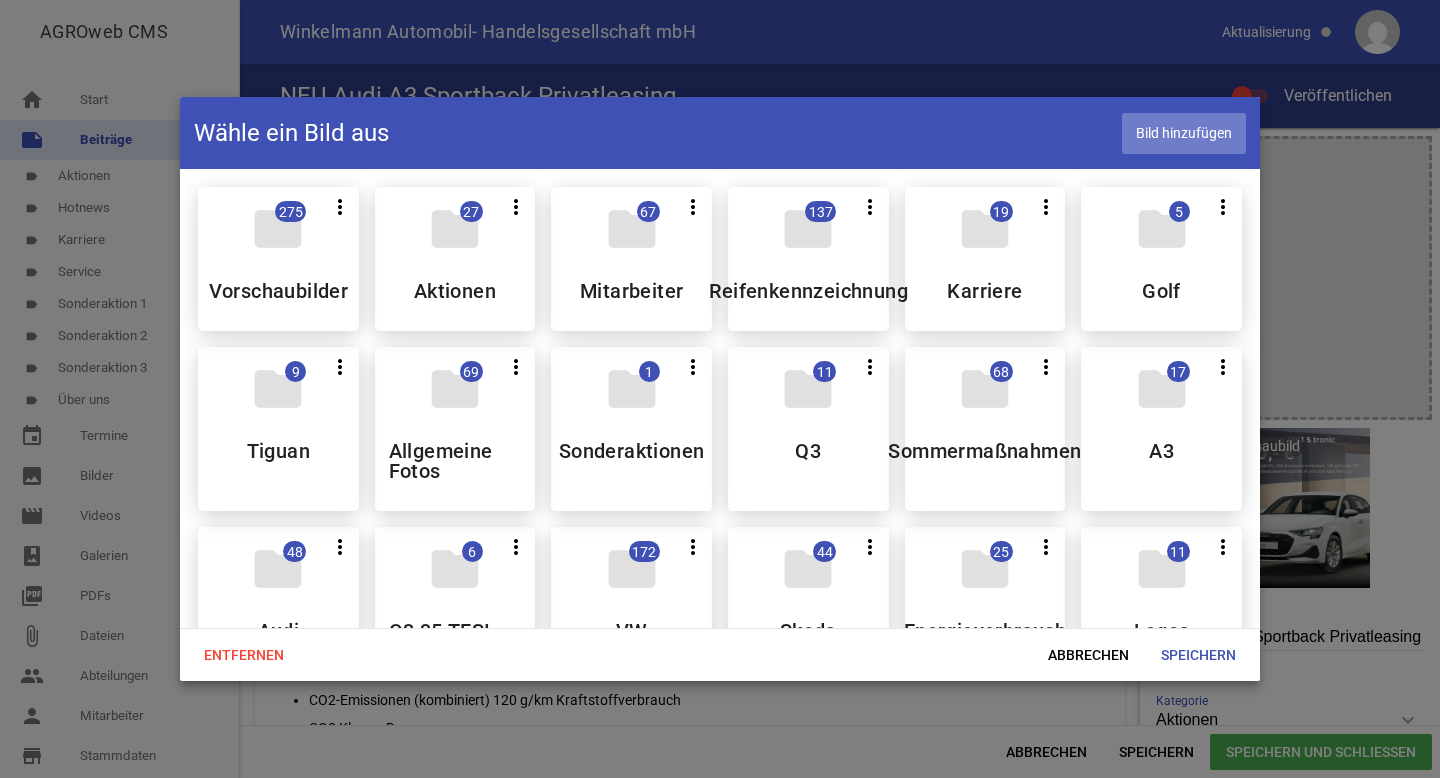click on "Bild hinzufügen" at bounding box center (1184, 133) 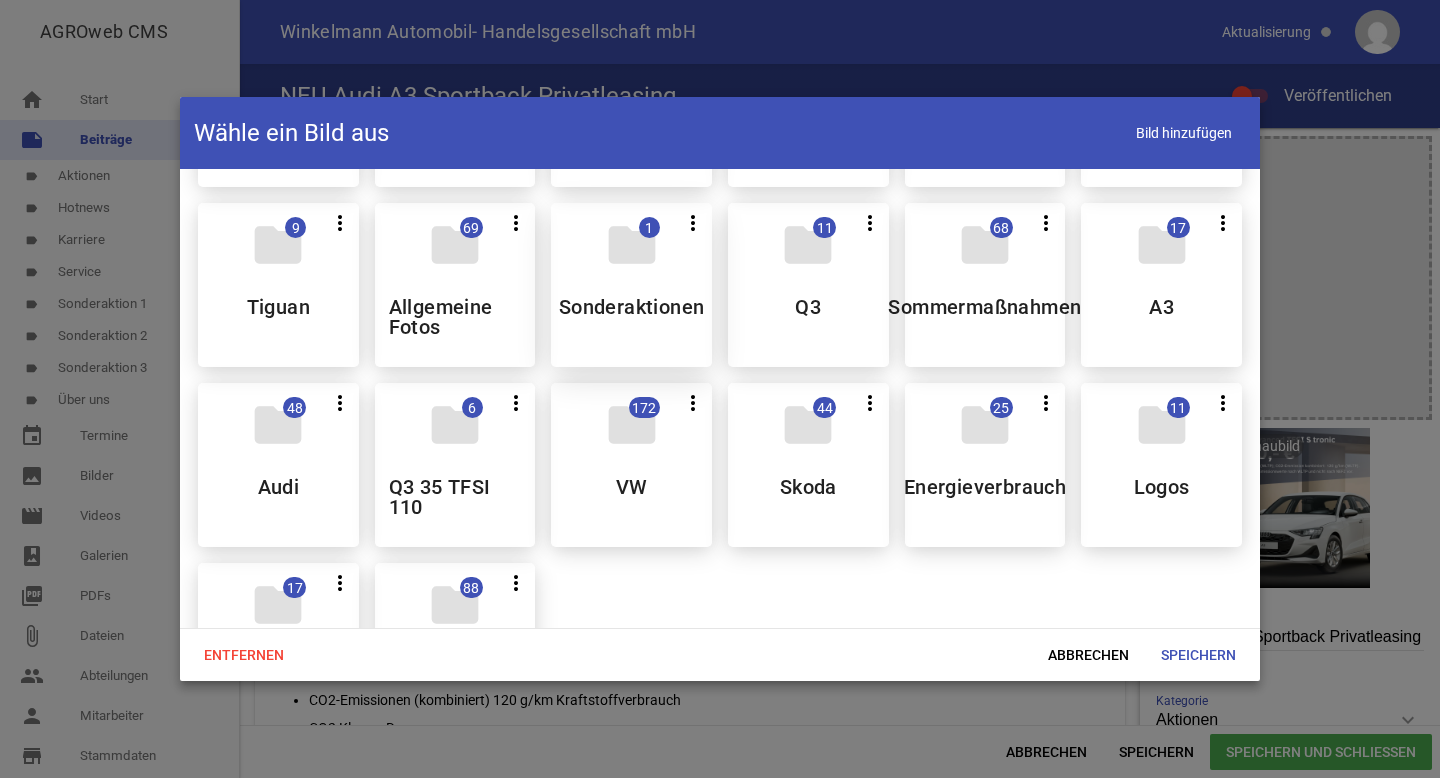 scroll, scrollTop: 79, scrollLeft: 0, axis: vertical 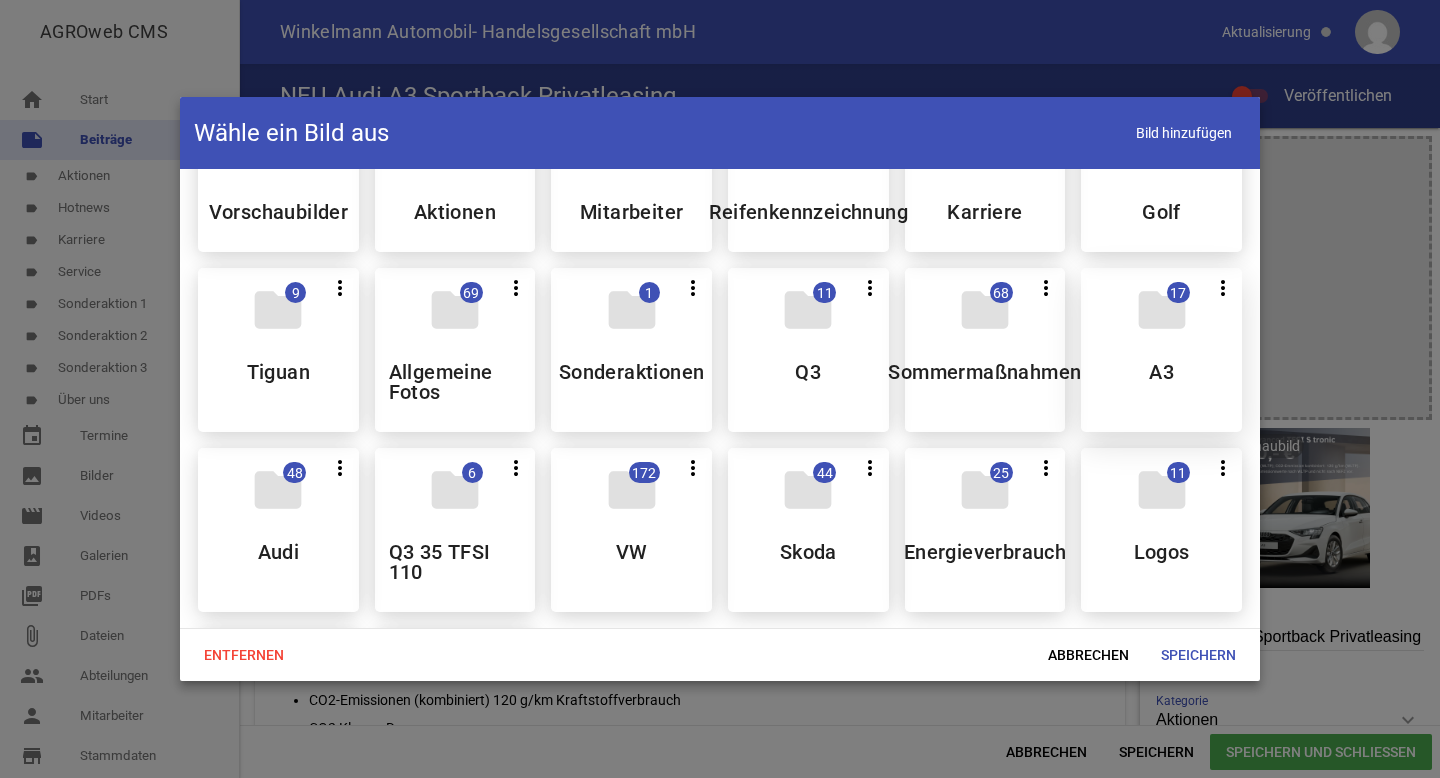 click on "folder" at bounding box center (1162, 310) 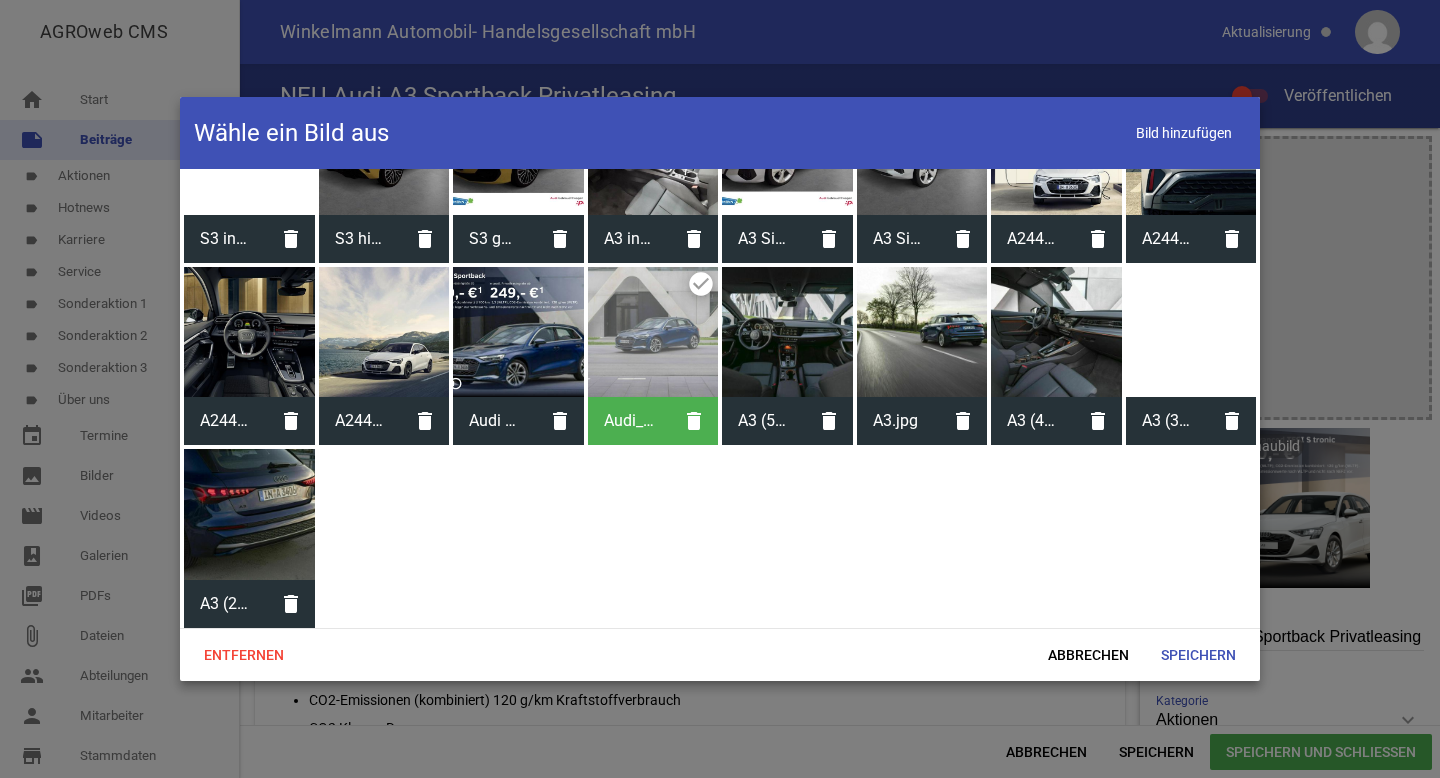 scroll, scrollTop: 0, scrollLeft: 0, axis: both 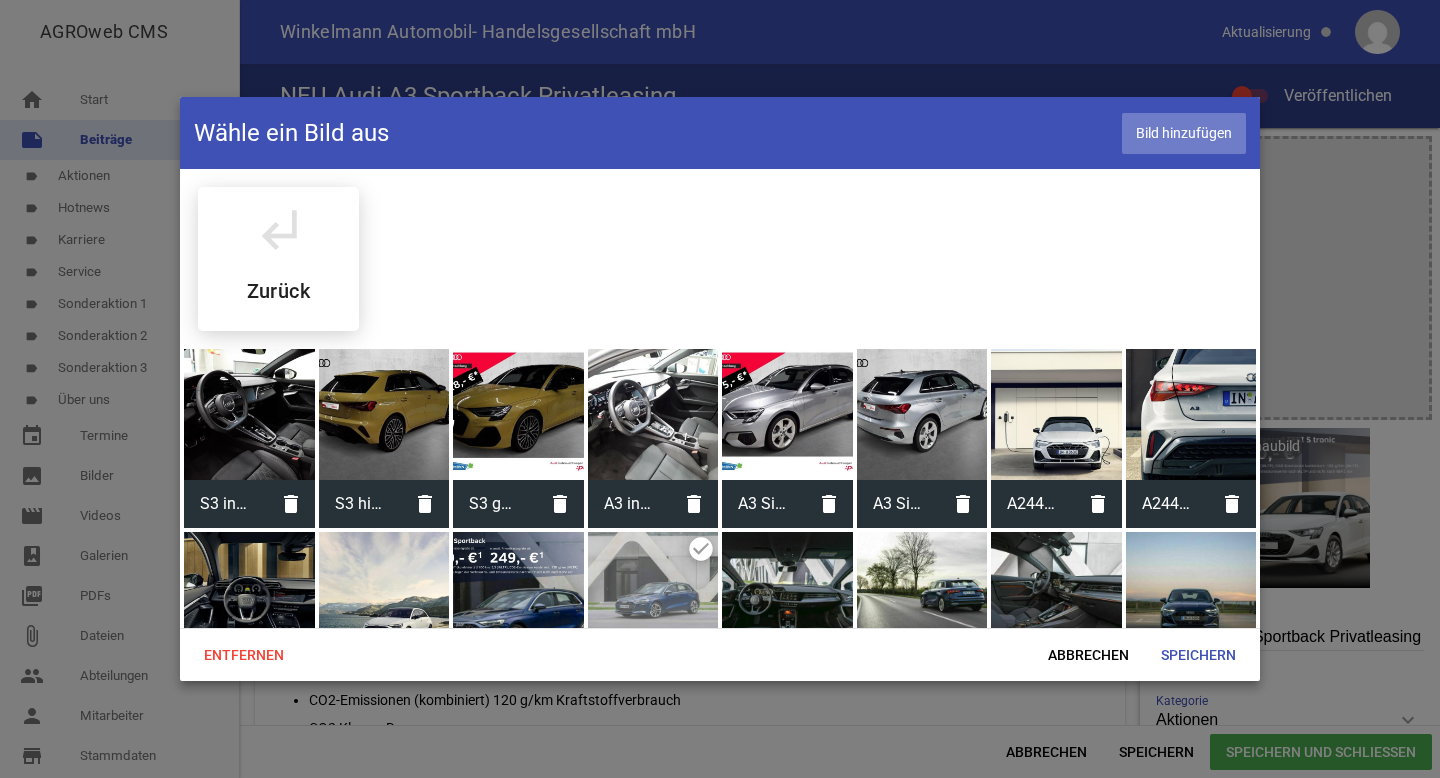 click on "Bild hinzufügen" at bounding box center (1184, 133) 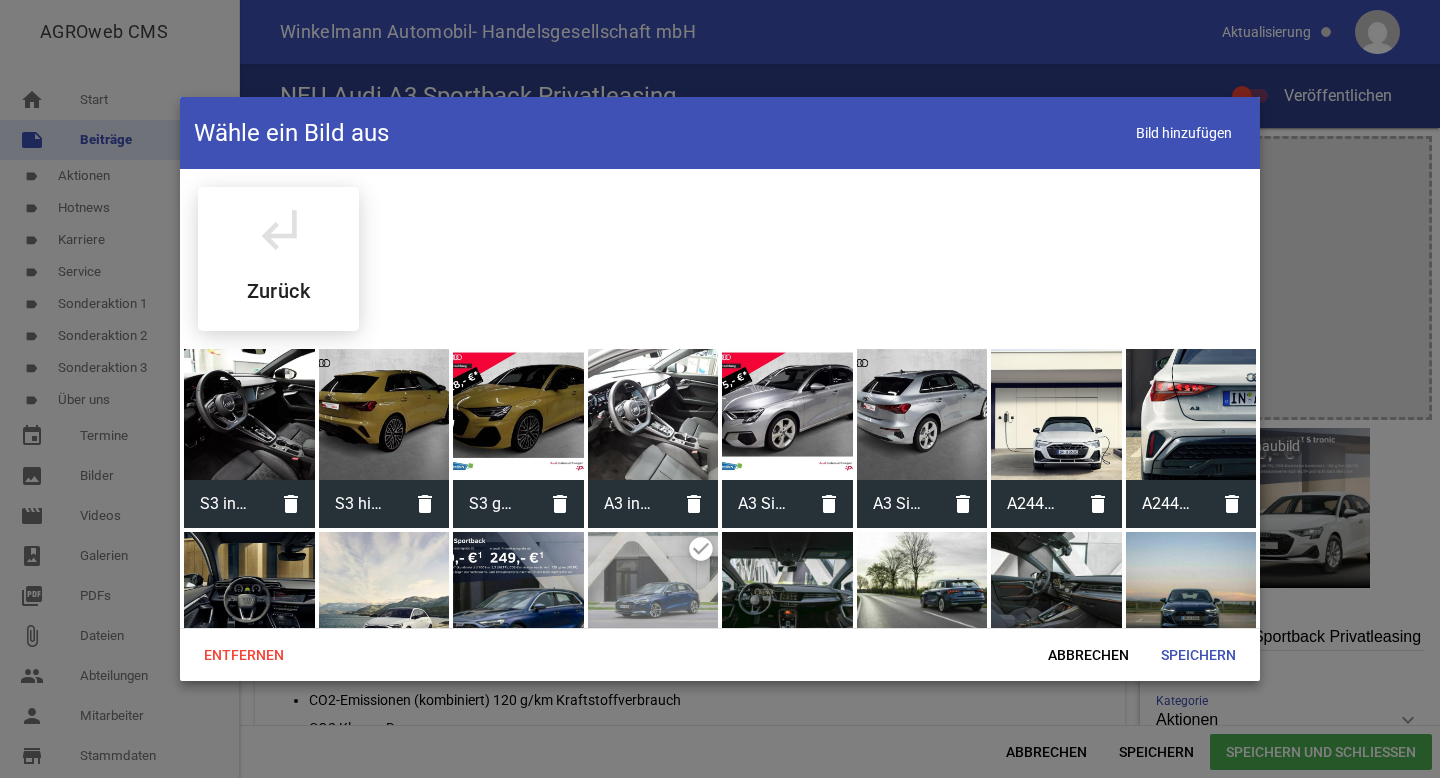 scroll, scrollTop: 265, scrollLeft: 0, axis: vertical 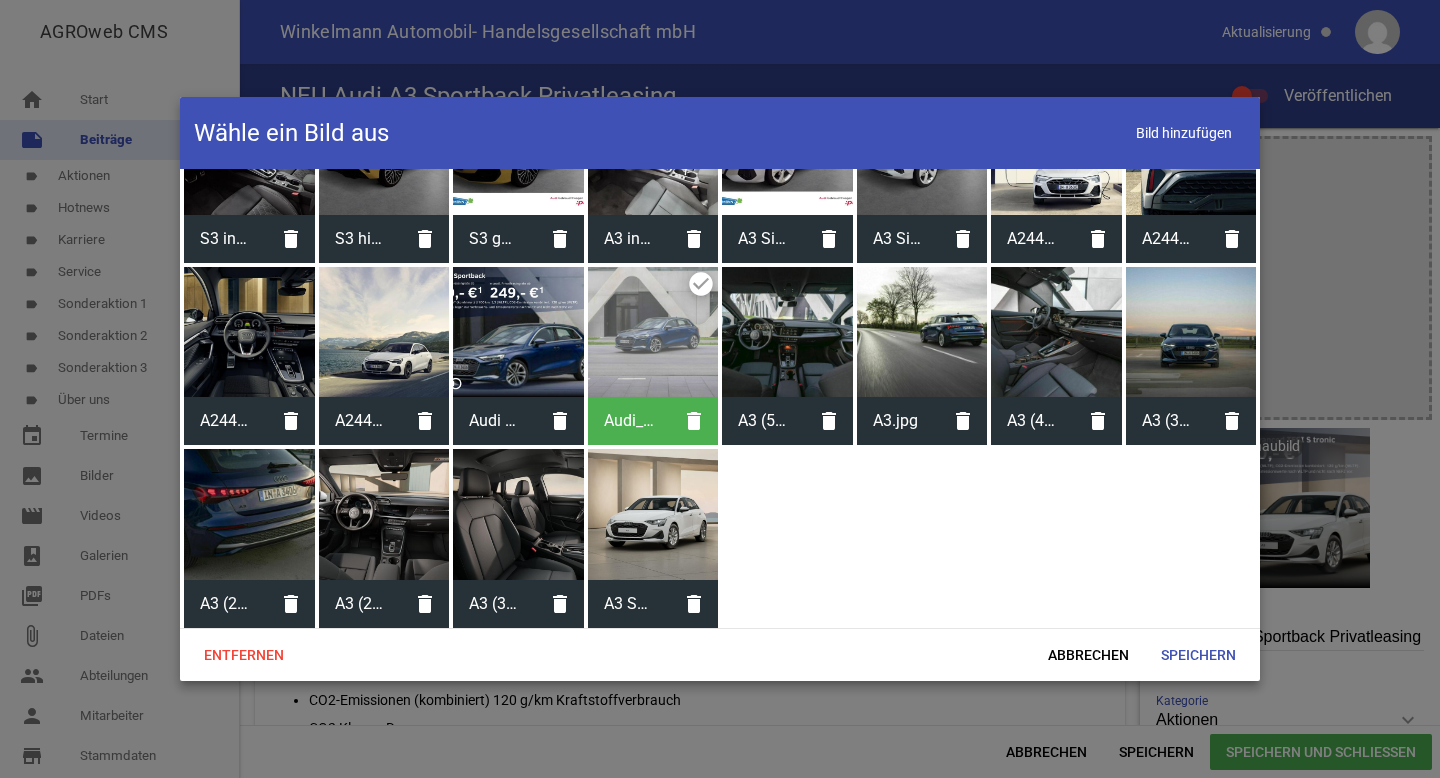 click at bounding box center (653, 514) 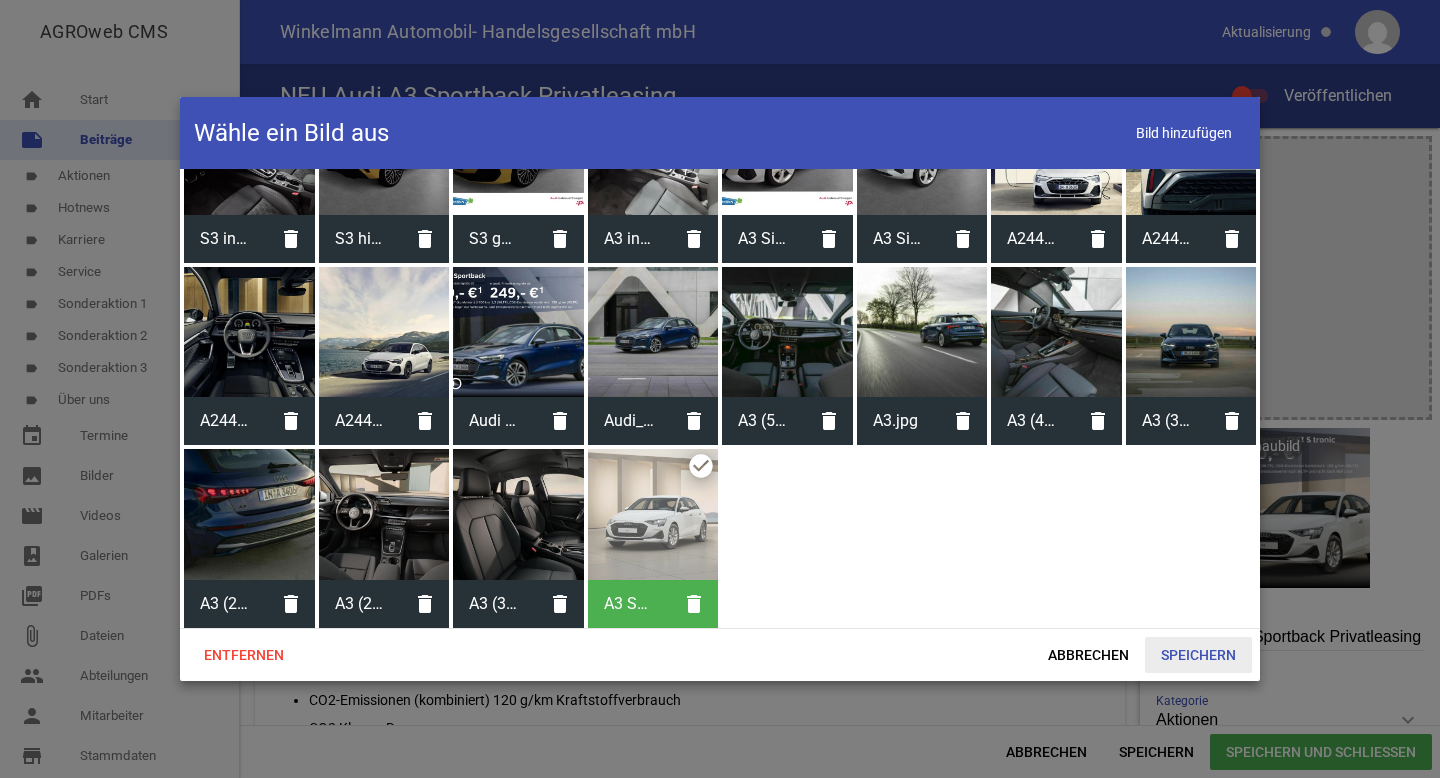 click on "Speichern" at bounding box center [1198, 655] 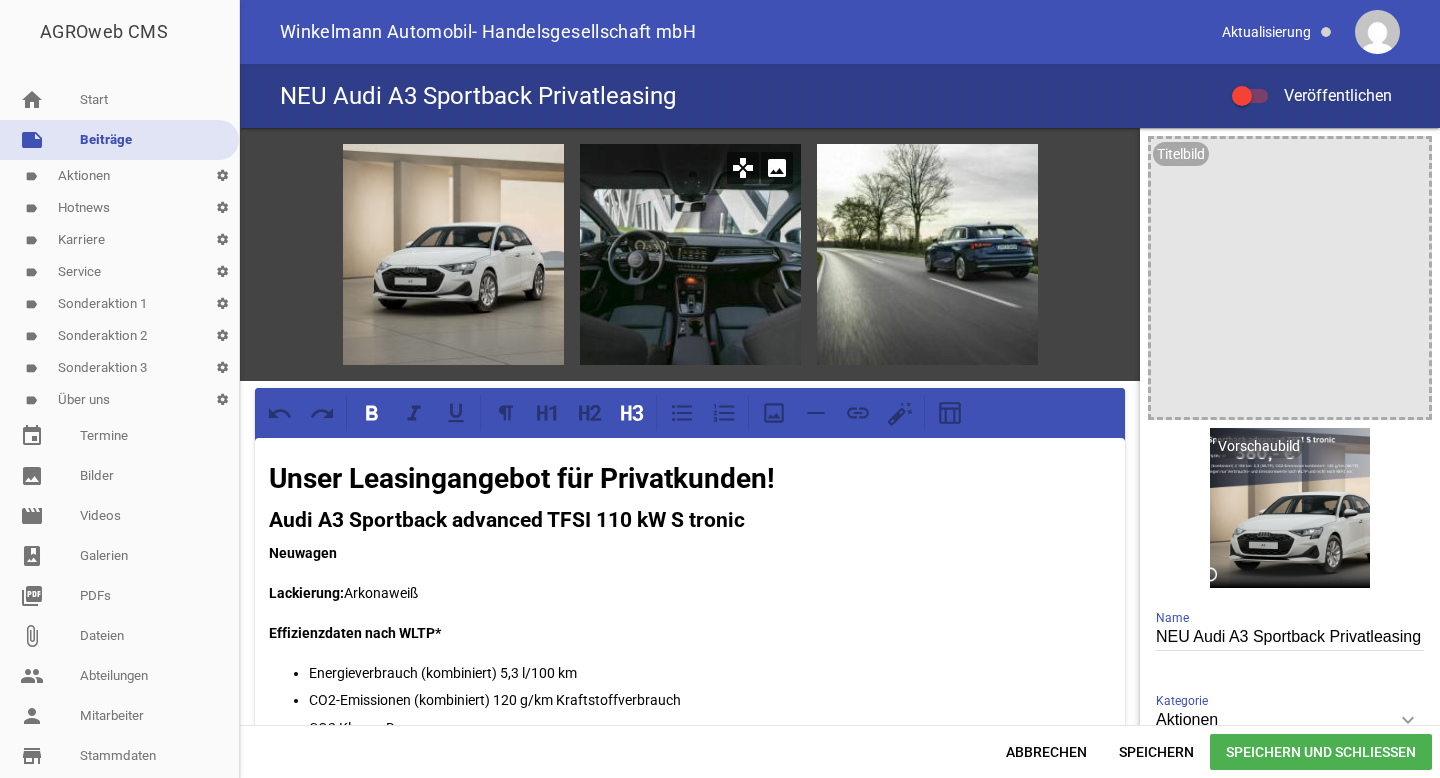 click on "image" at bounding box center [777, 168] 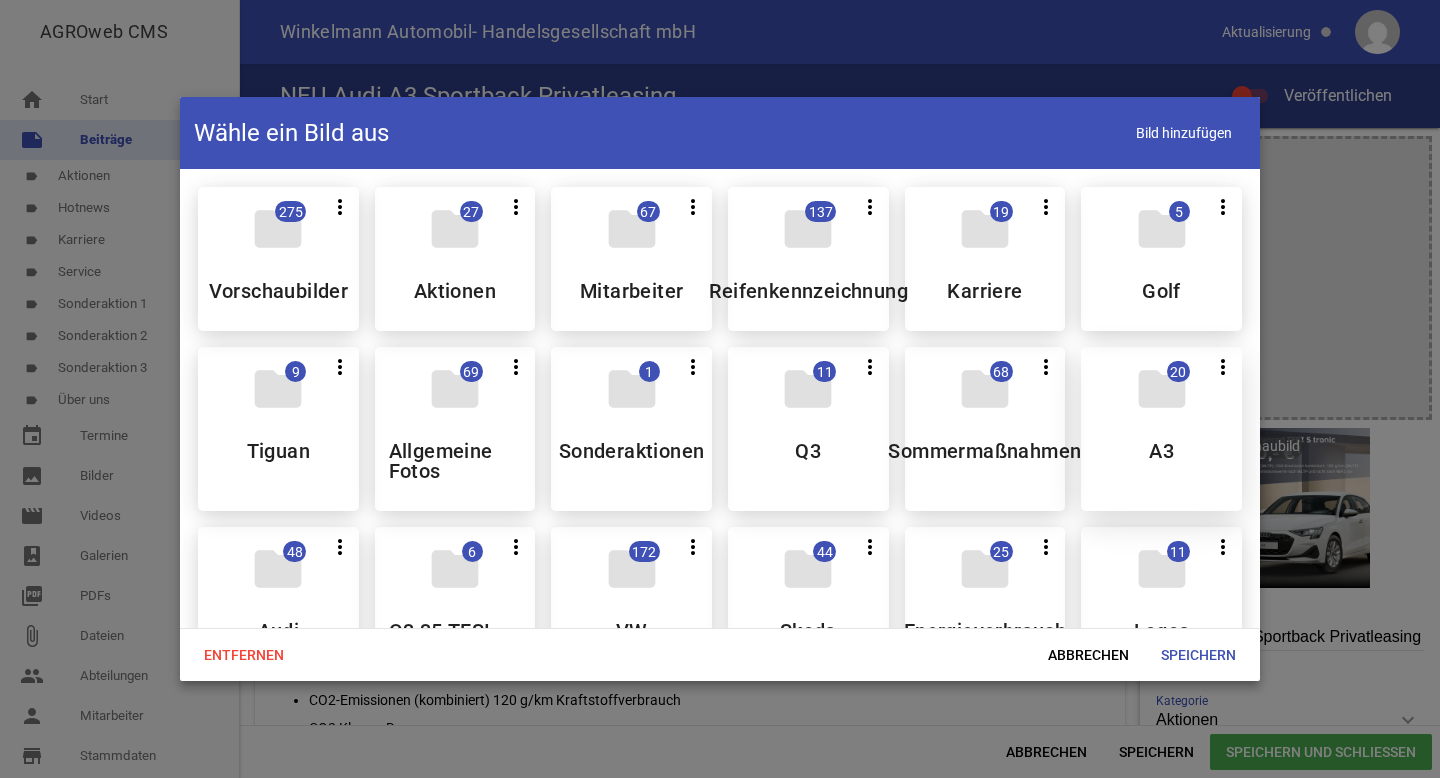 click on "A3" at bounding box center [1161, 451] 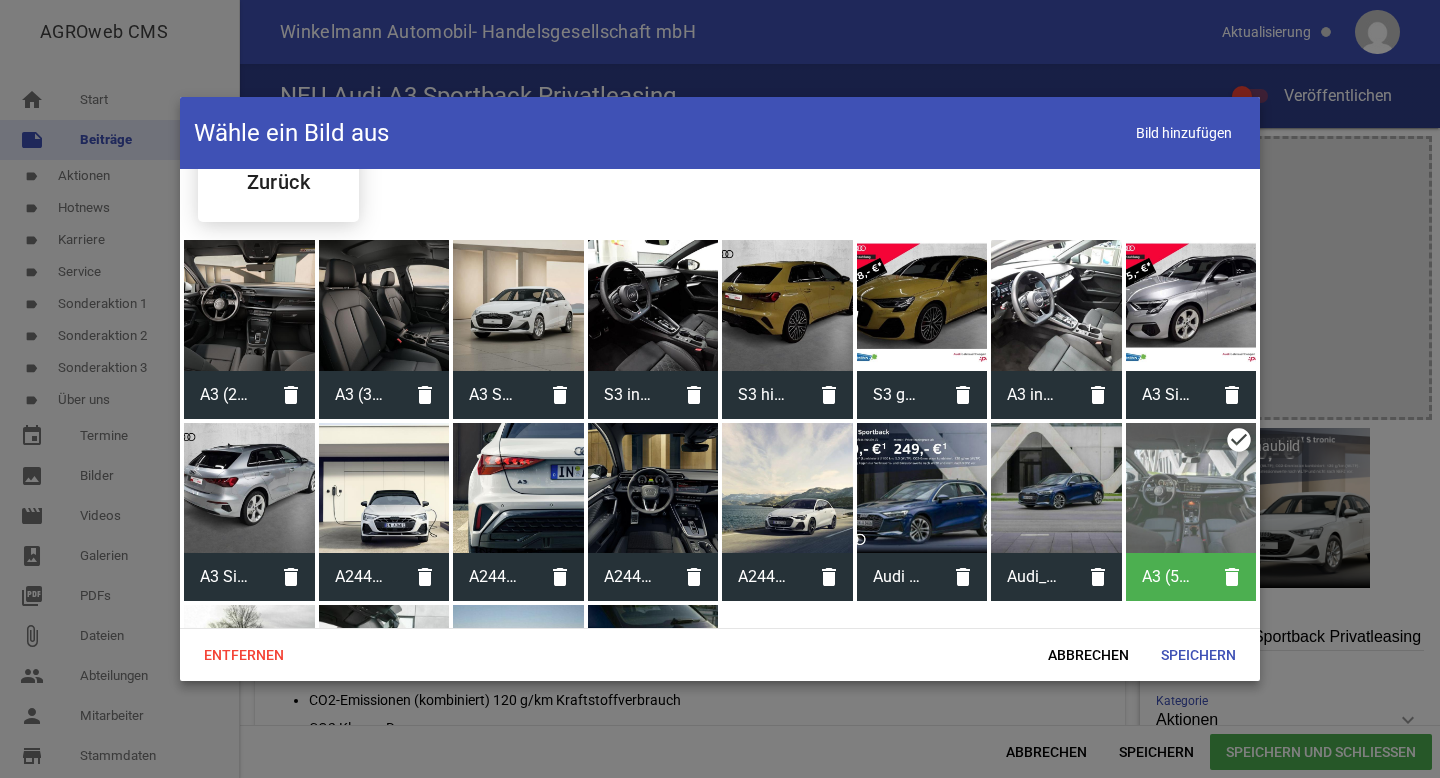 scroll, scrollTop: 44, scrollLeft: 0, axis: vertical 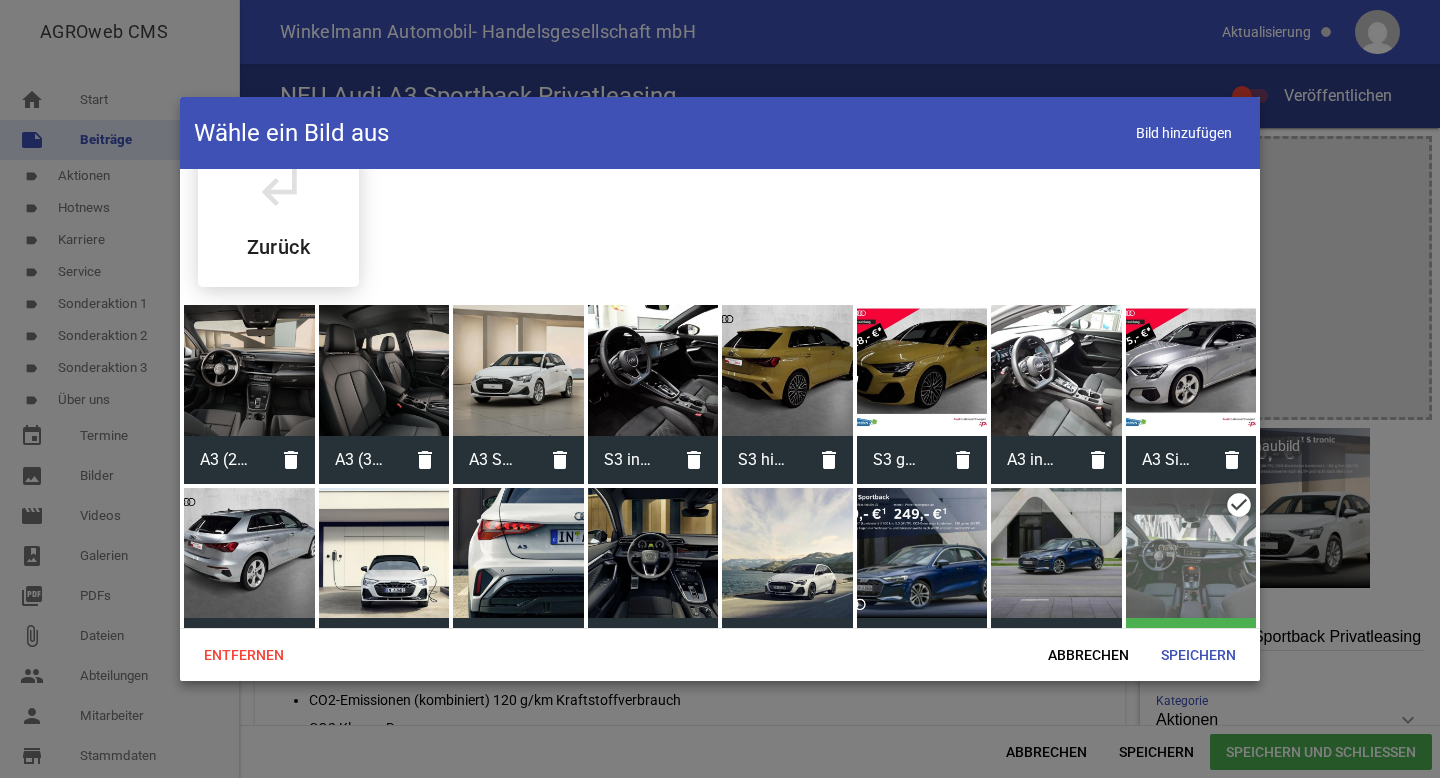 click at bounding box center (249, 370) 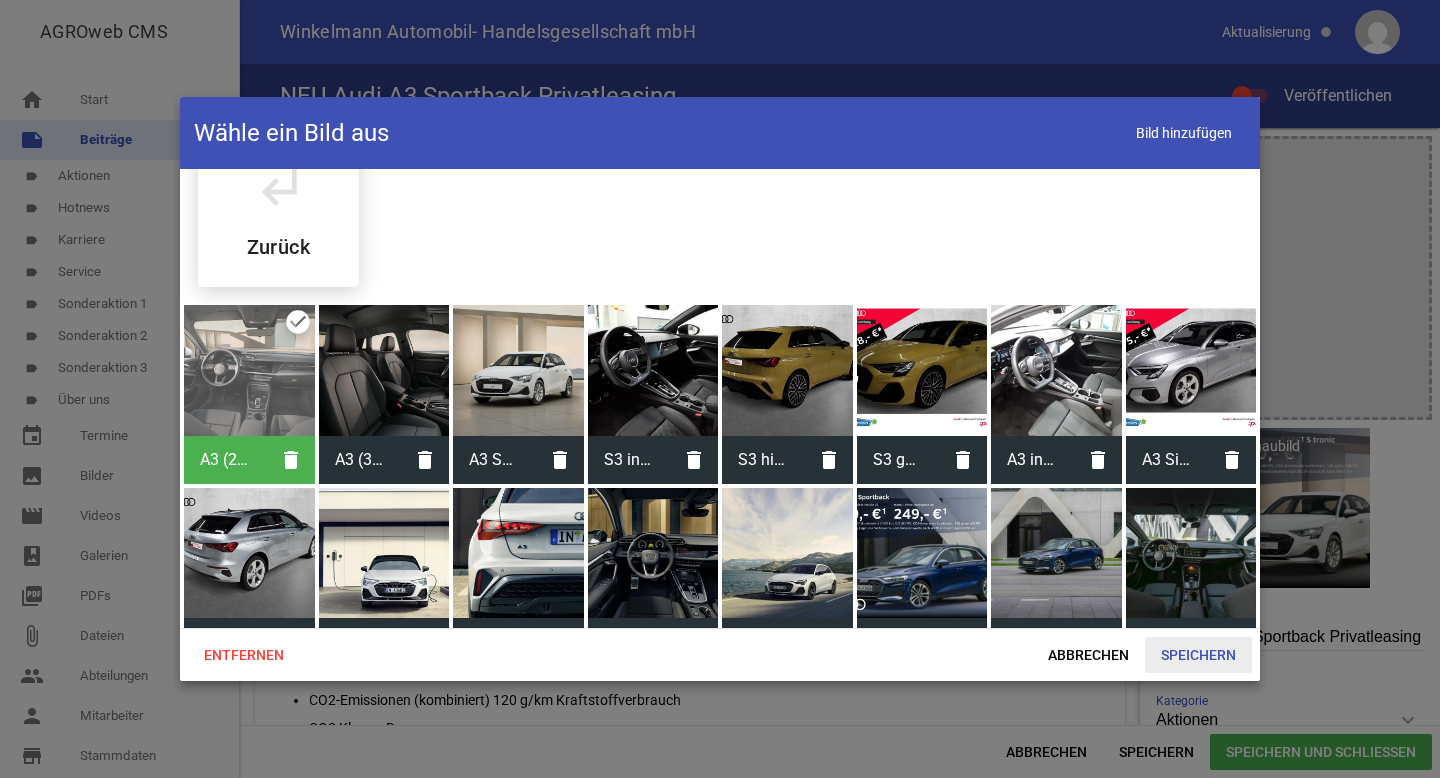 click on "Speichern" at bounding box center (1198, 655) 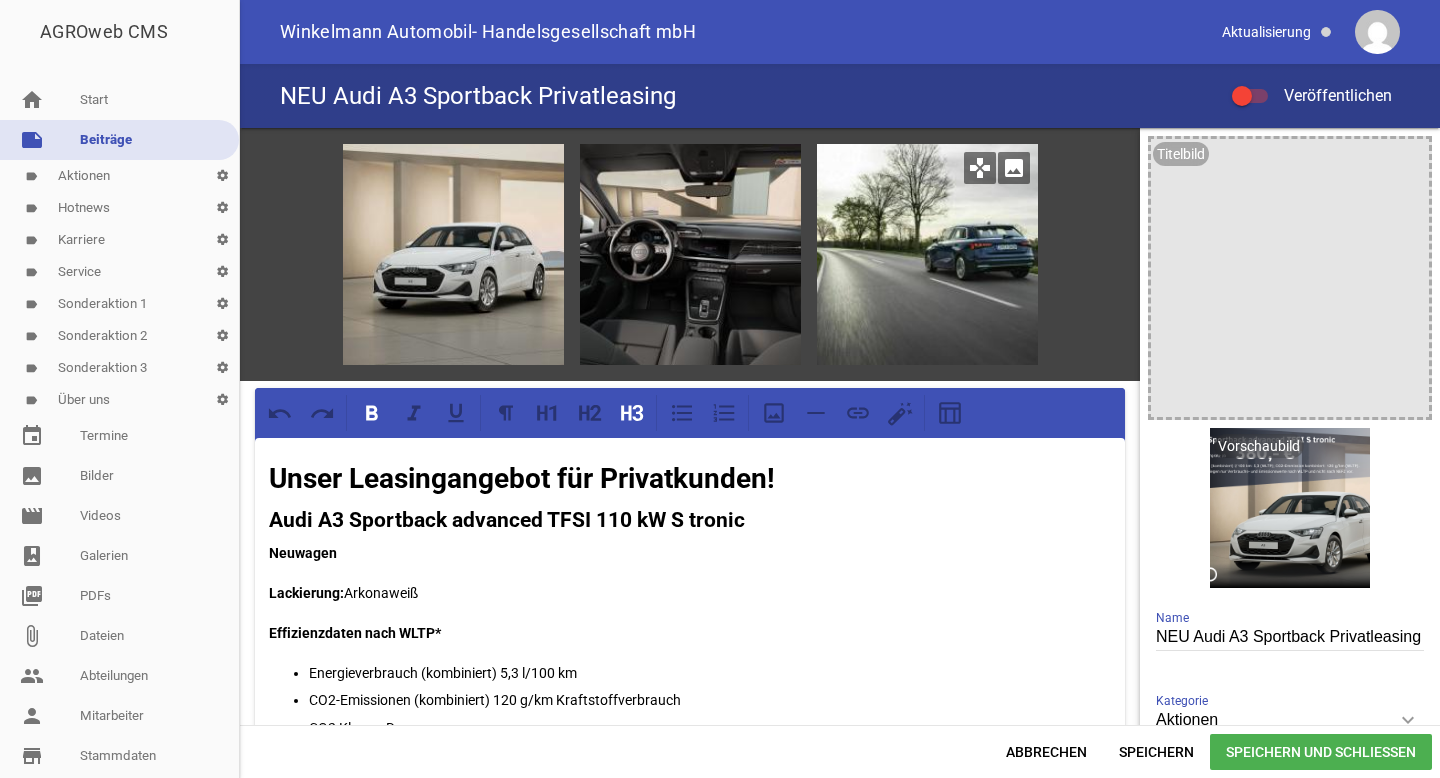 click on "image" at bounding box center (1014, 168) 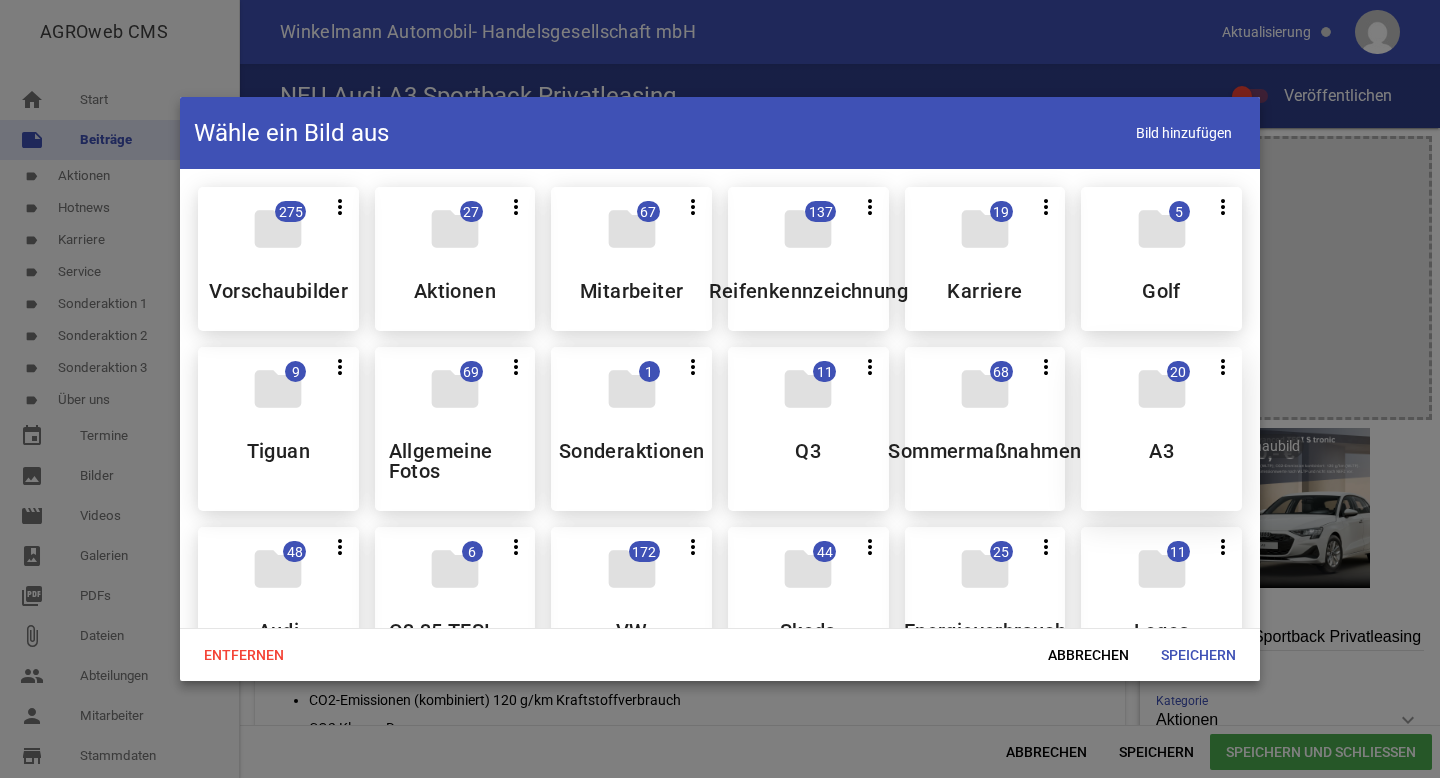 click on "folder   20   more_vert     Teilen   Bearbeiten   Löschen   A3" at bounding box center (1161, 429) 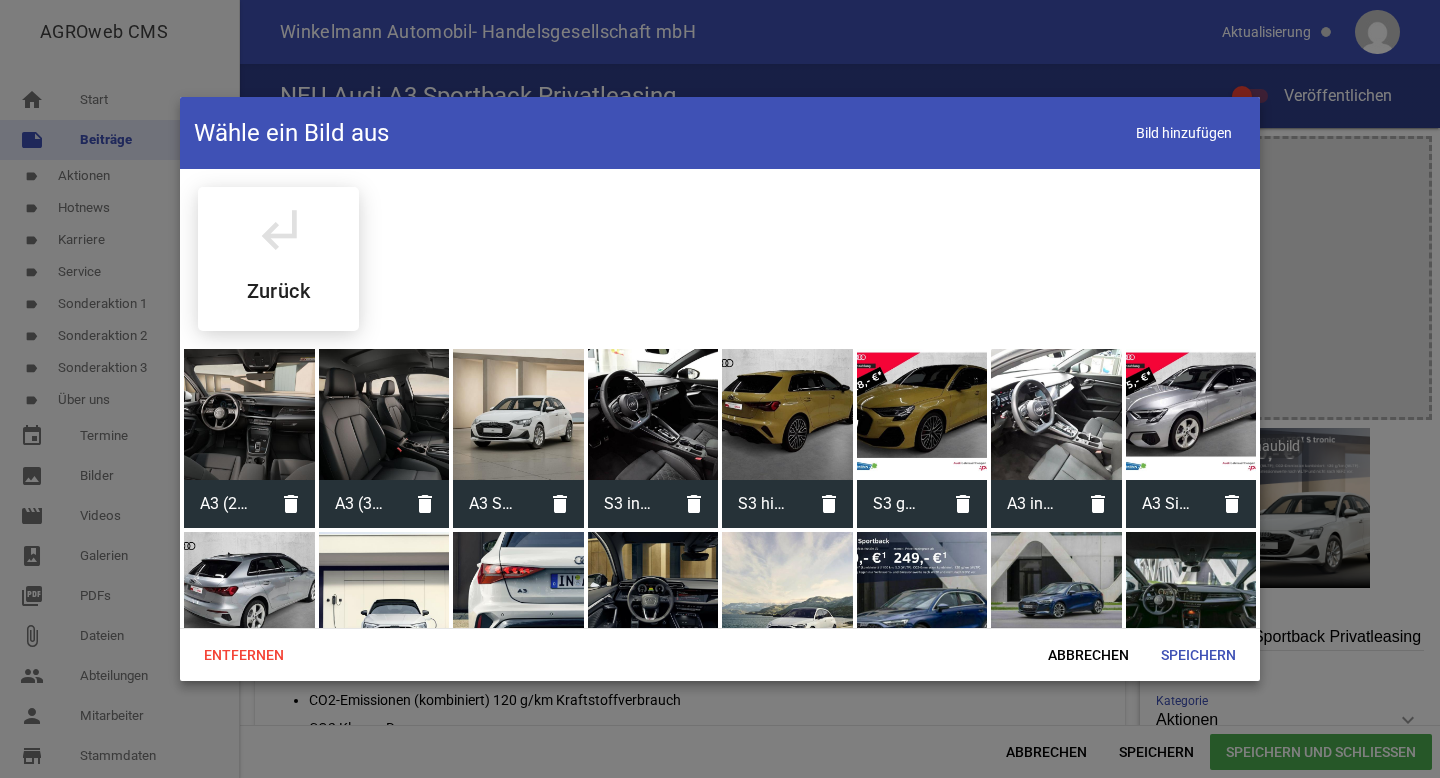 click at bounding box center [384, 414] 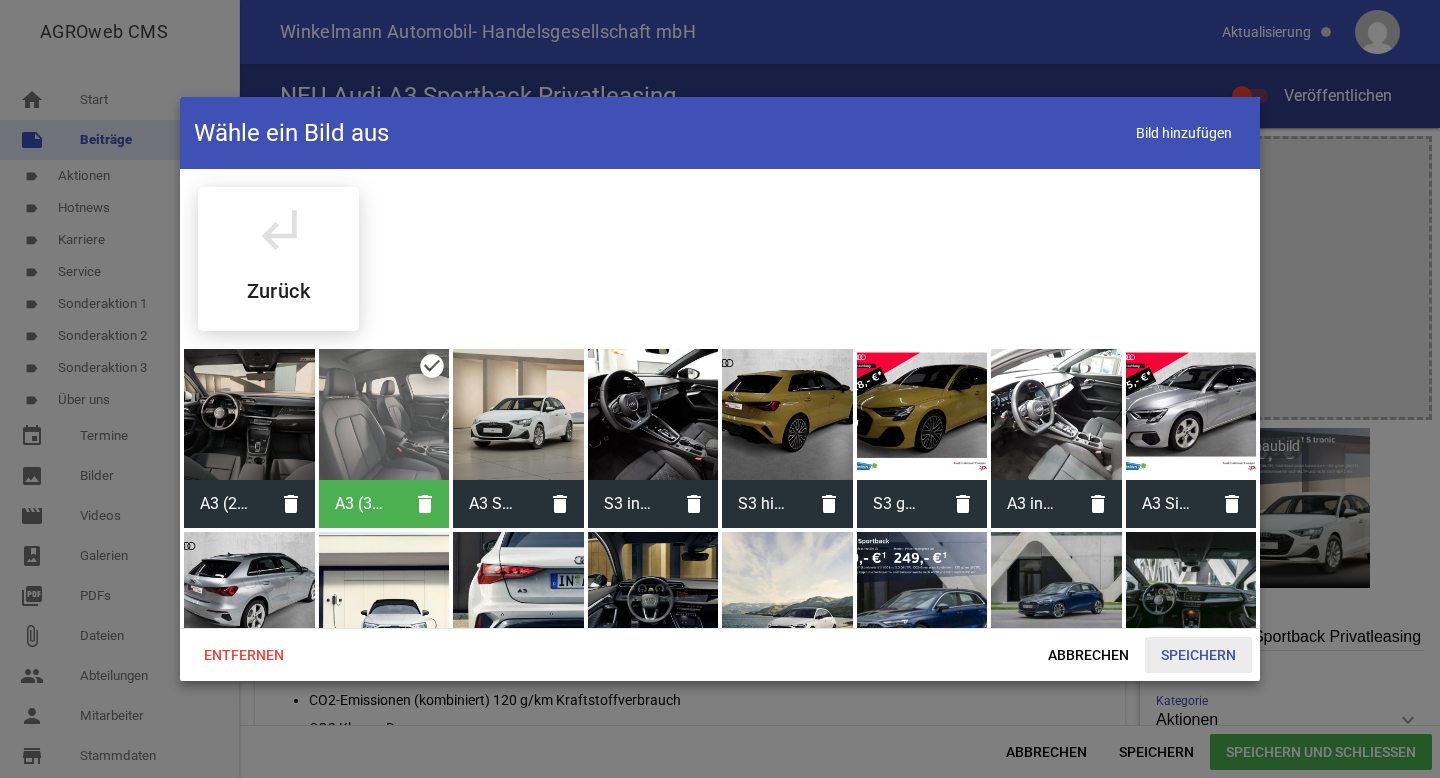 click on "Speichern" at bounding box center [1198, 655] 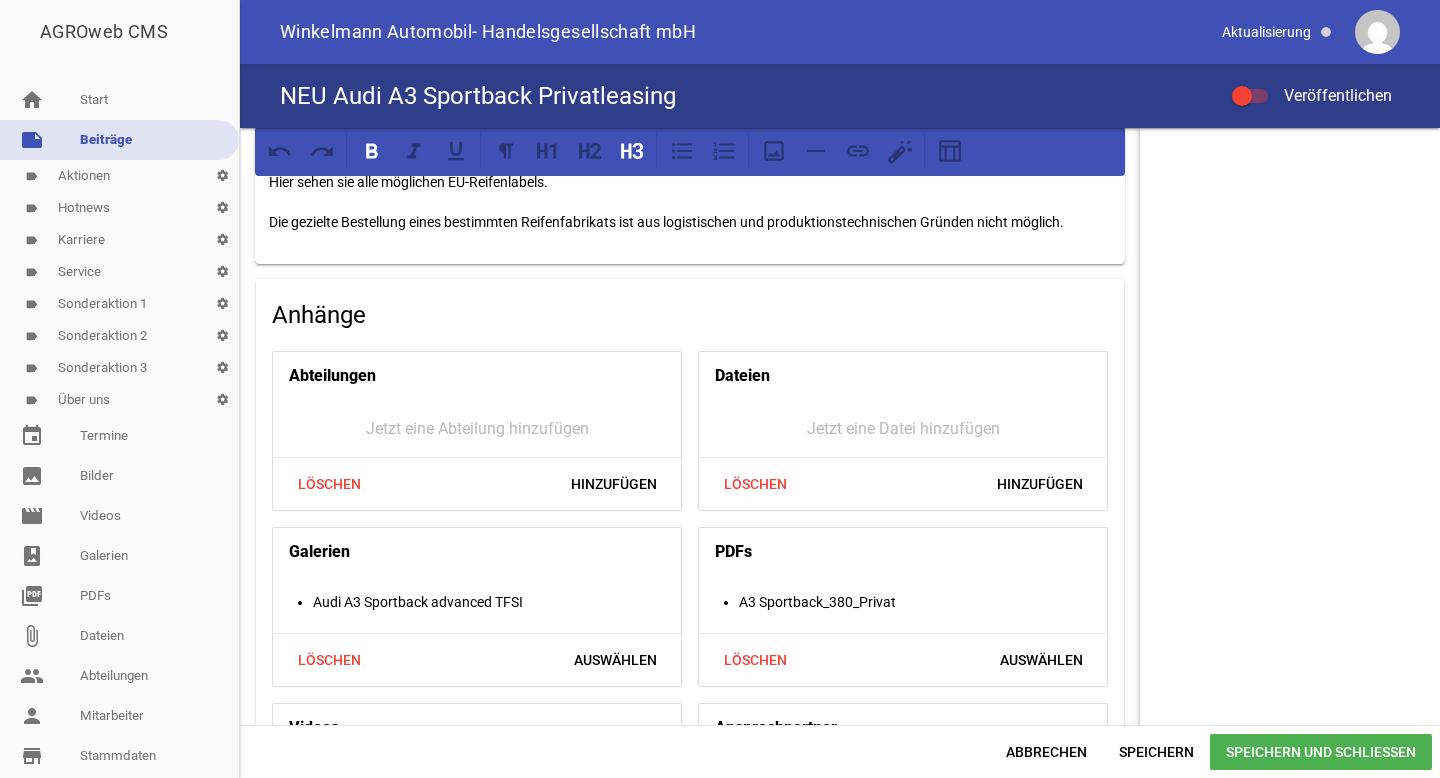 scroll, scrollTop: 1496, scrollLeft: 0, axis: vertical 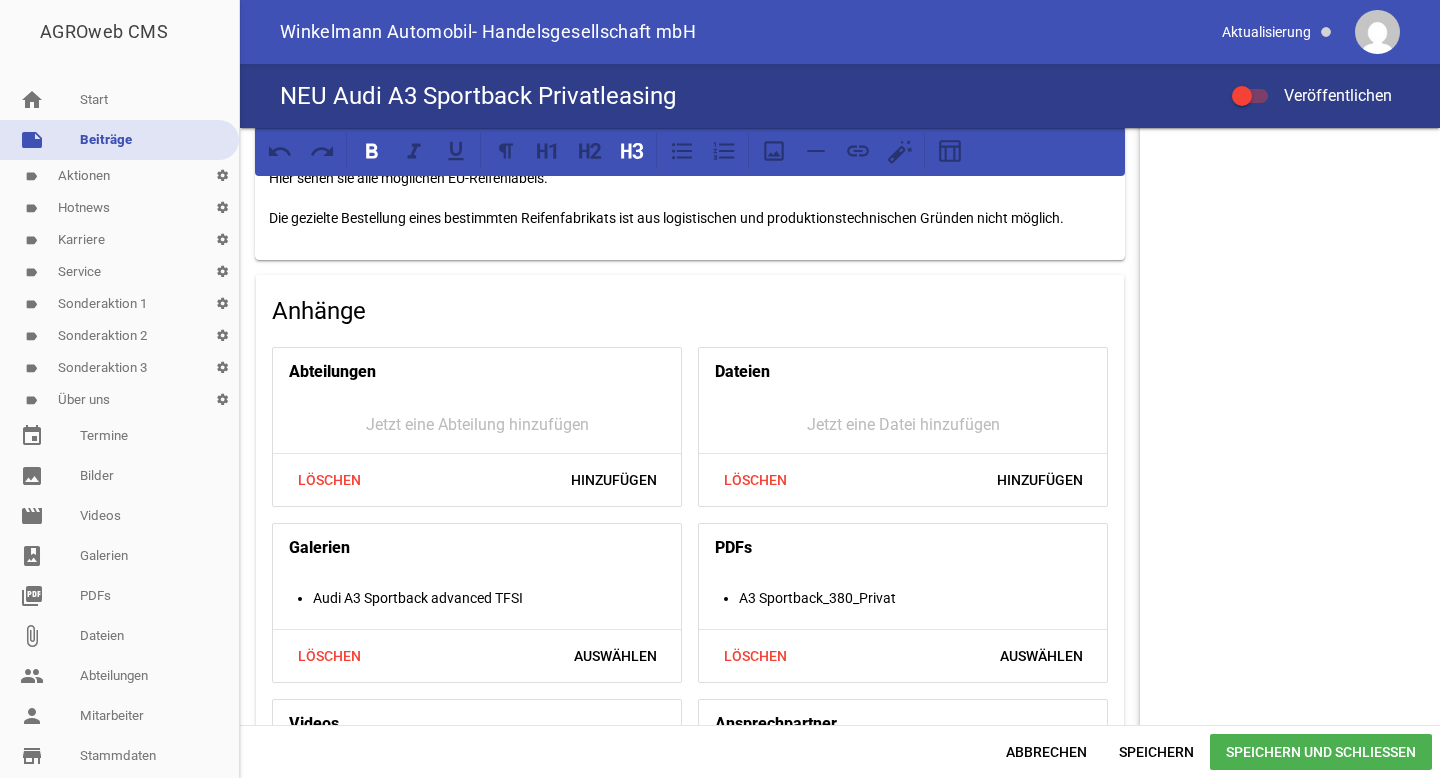 click on "Speichern und Schließen" at bounding box center (1321, 752) 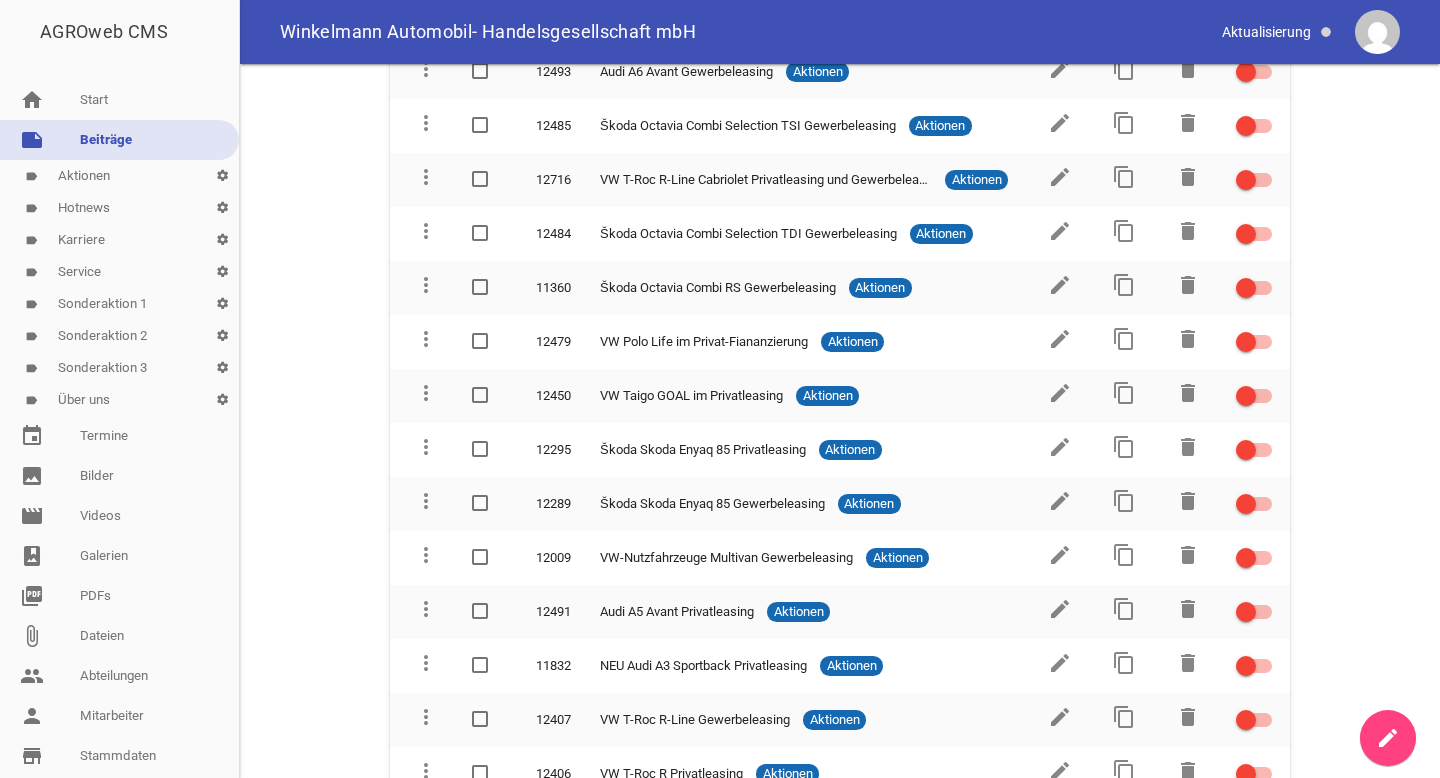 scroll, scrollTop: 7353, scrollLeft: 0, axis: vertical 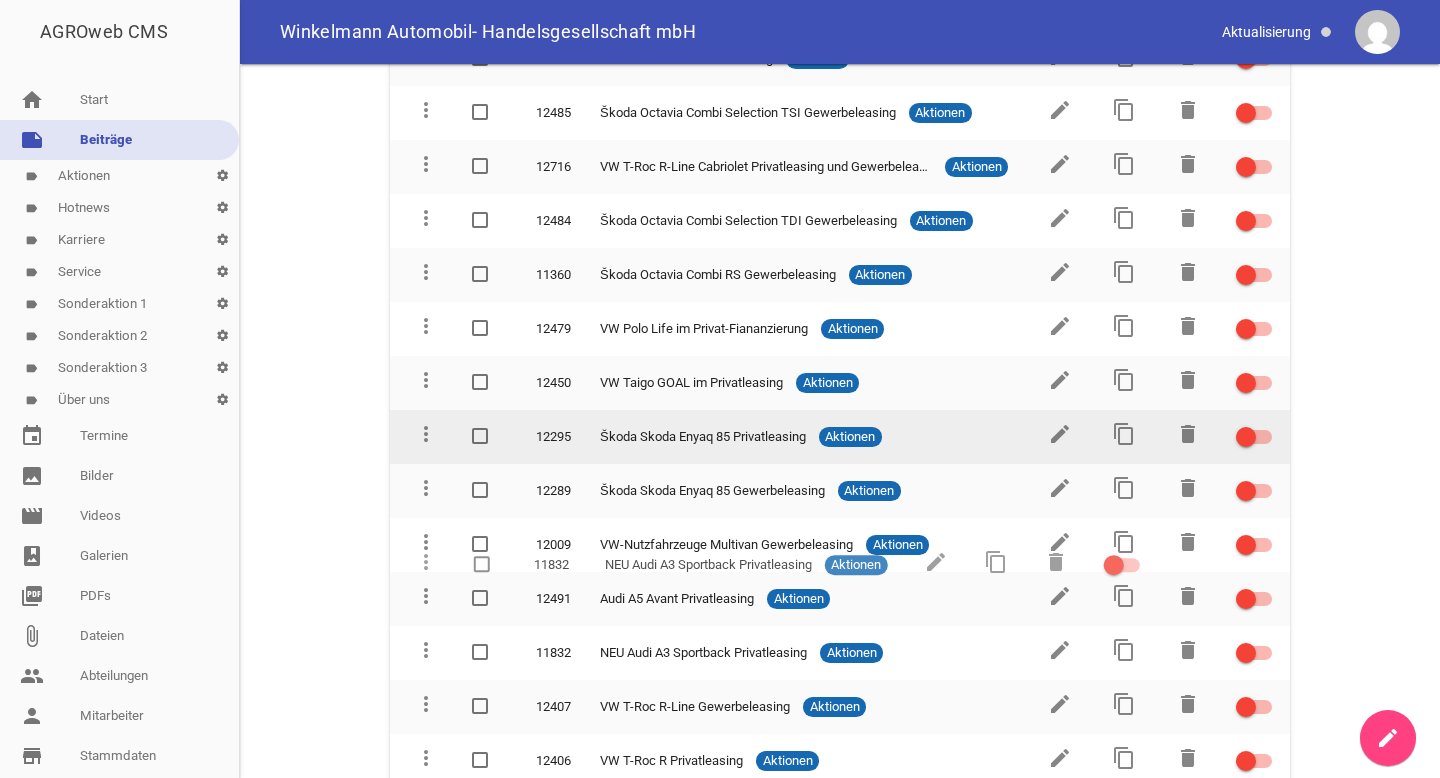 type 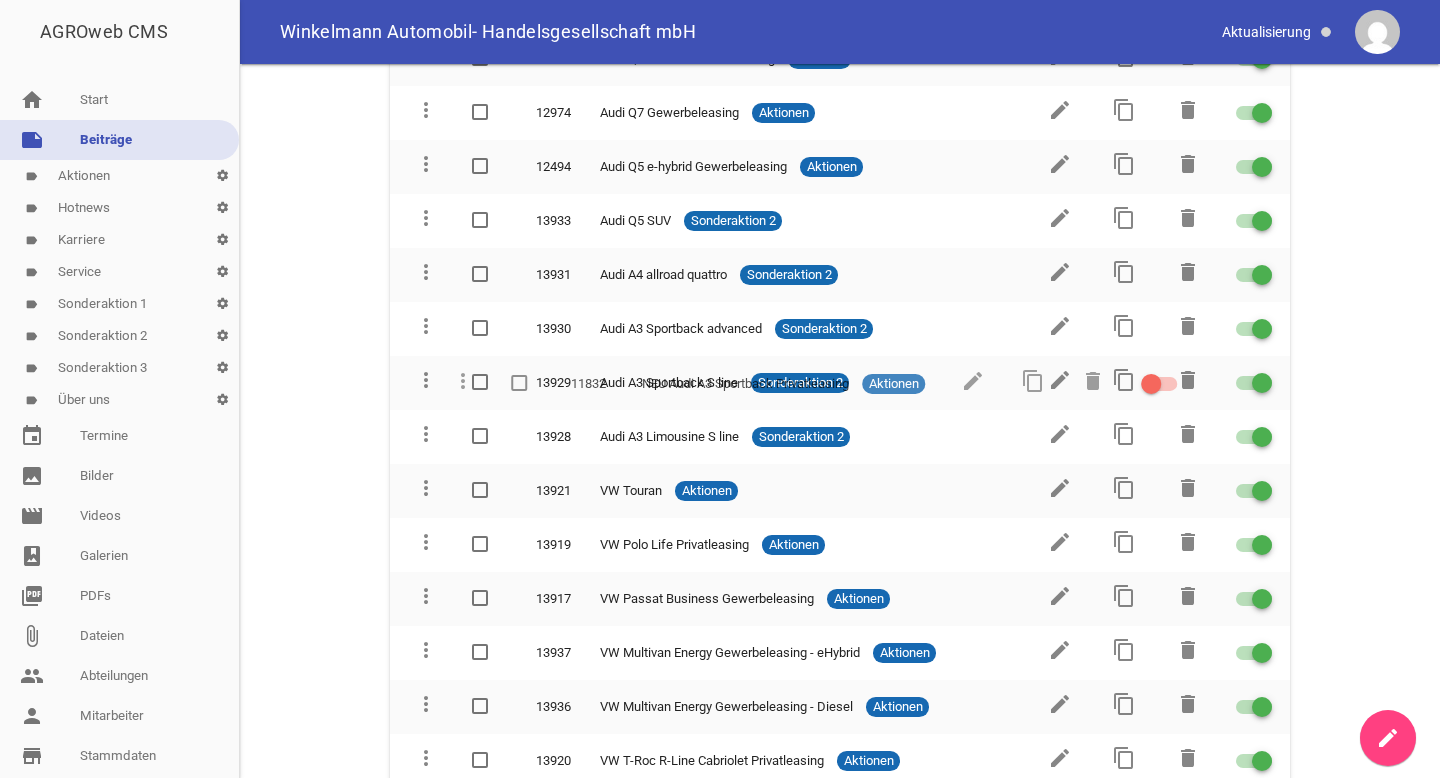 scroll, scrollTop: 0, scrollLeft: 0, axis: both 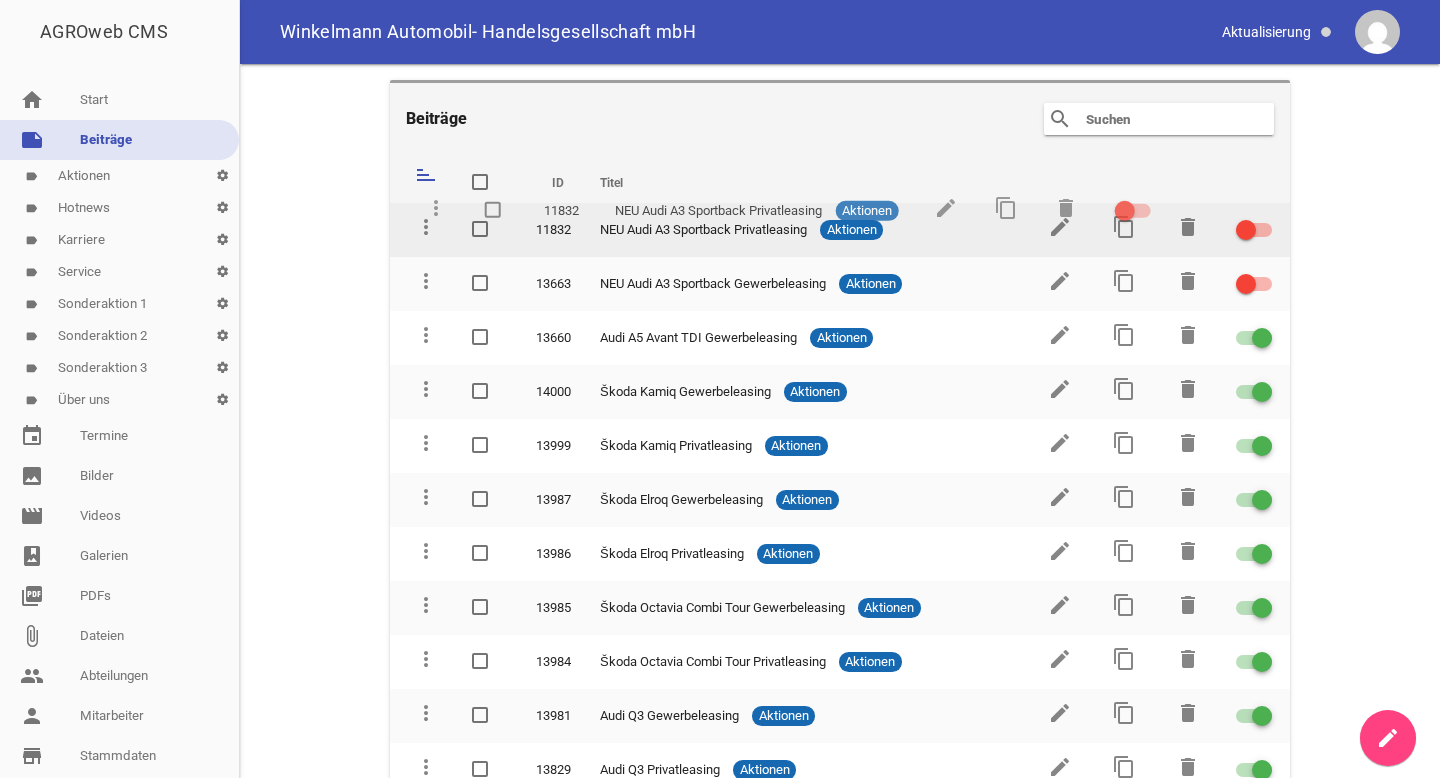 drag, startPoint x: 429, startPoint y: 582, endPoint x: 440, endPoint y: 212, distance: 370.16348 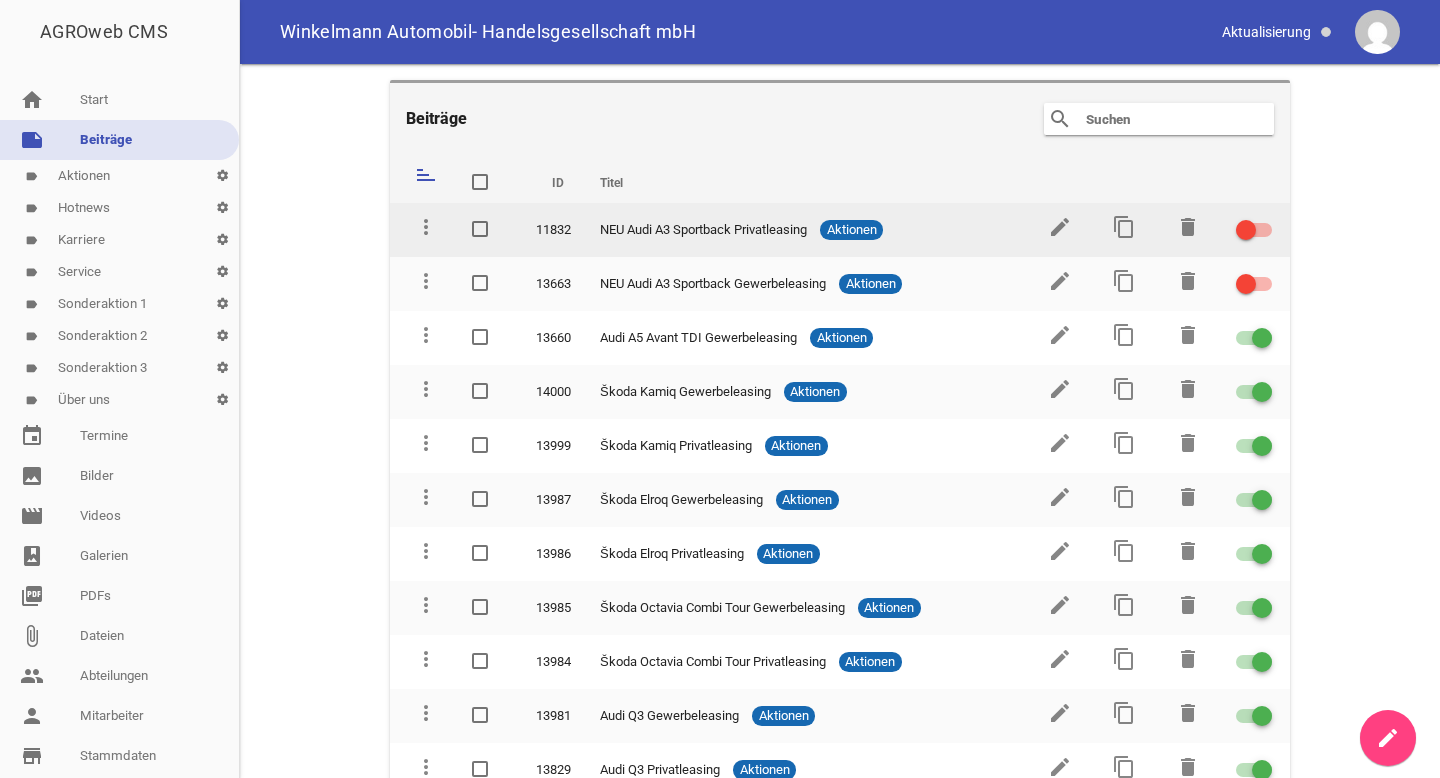 click at bounding box center [1251, 230] 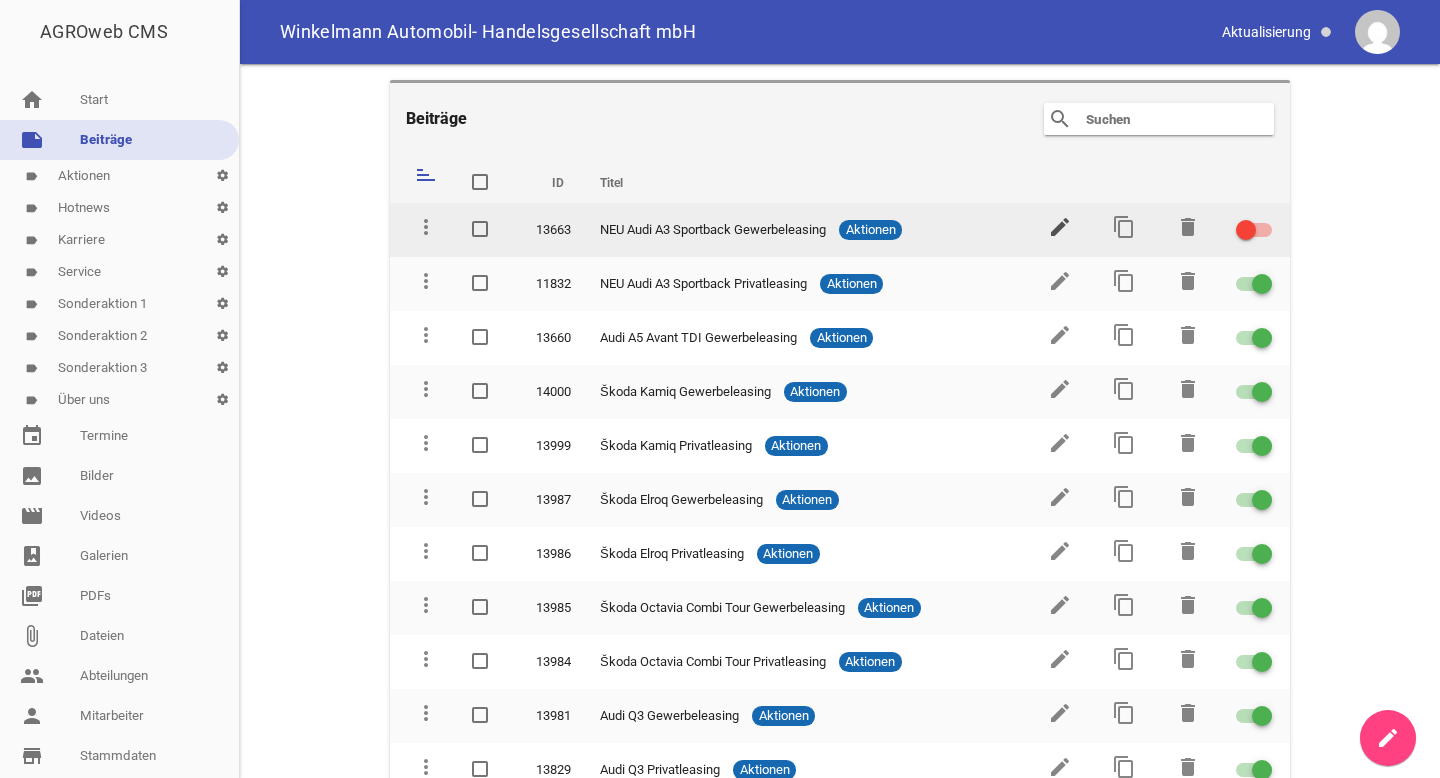 click on "edit" at bounding box center (1060, 227) 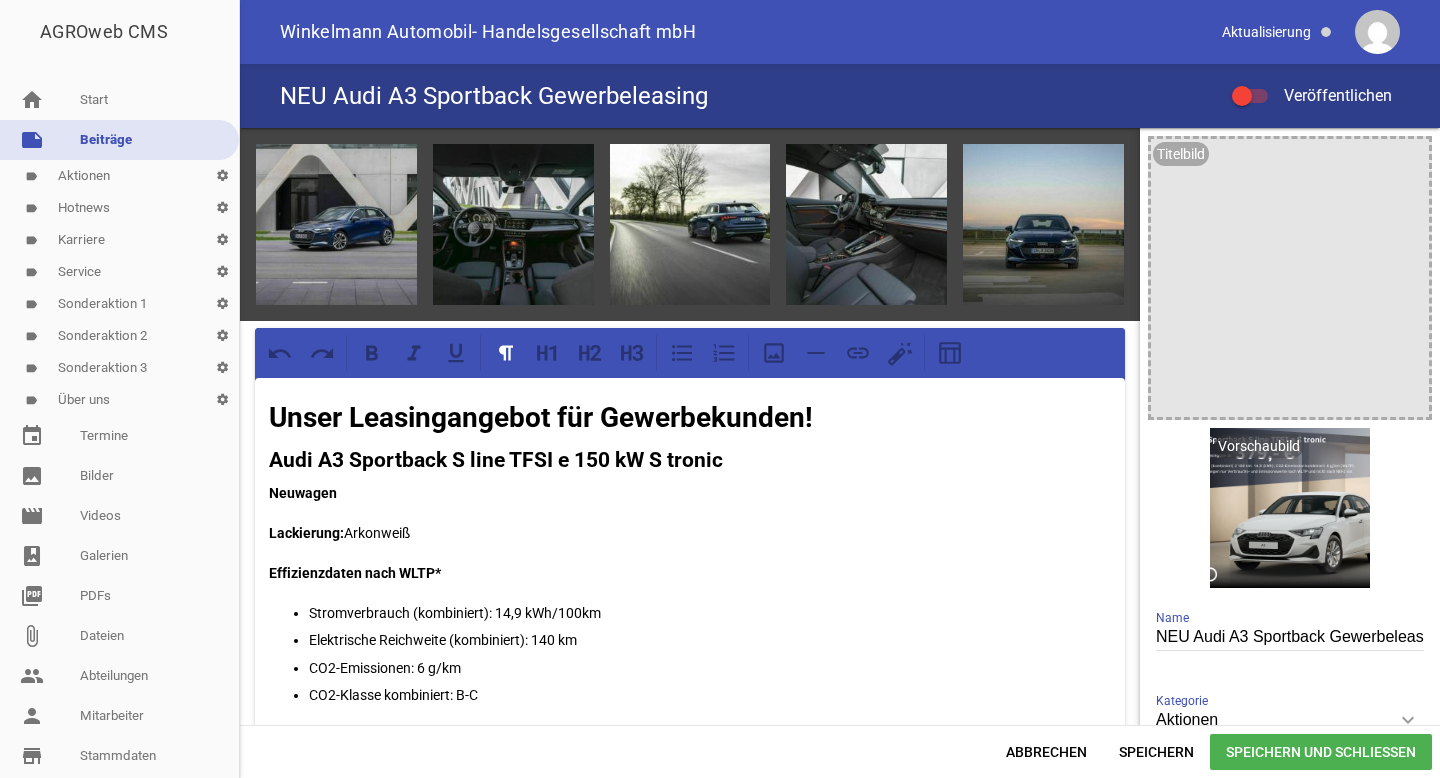 click on "label Aktionen settings" at bounding box center (119, 176) 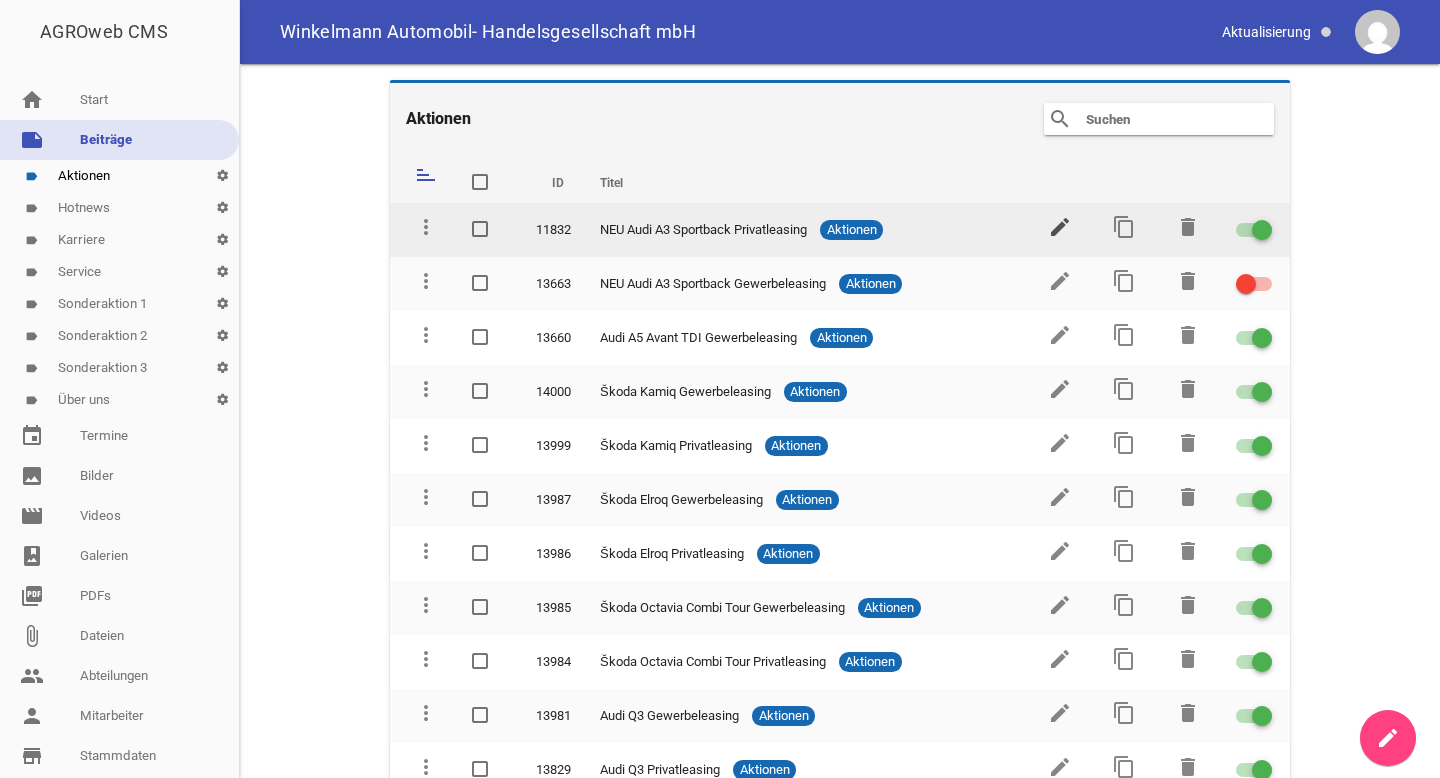 click on "edit" at bounding box center (1060, 227) 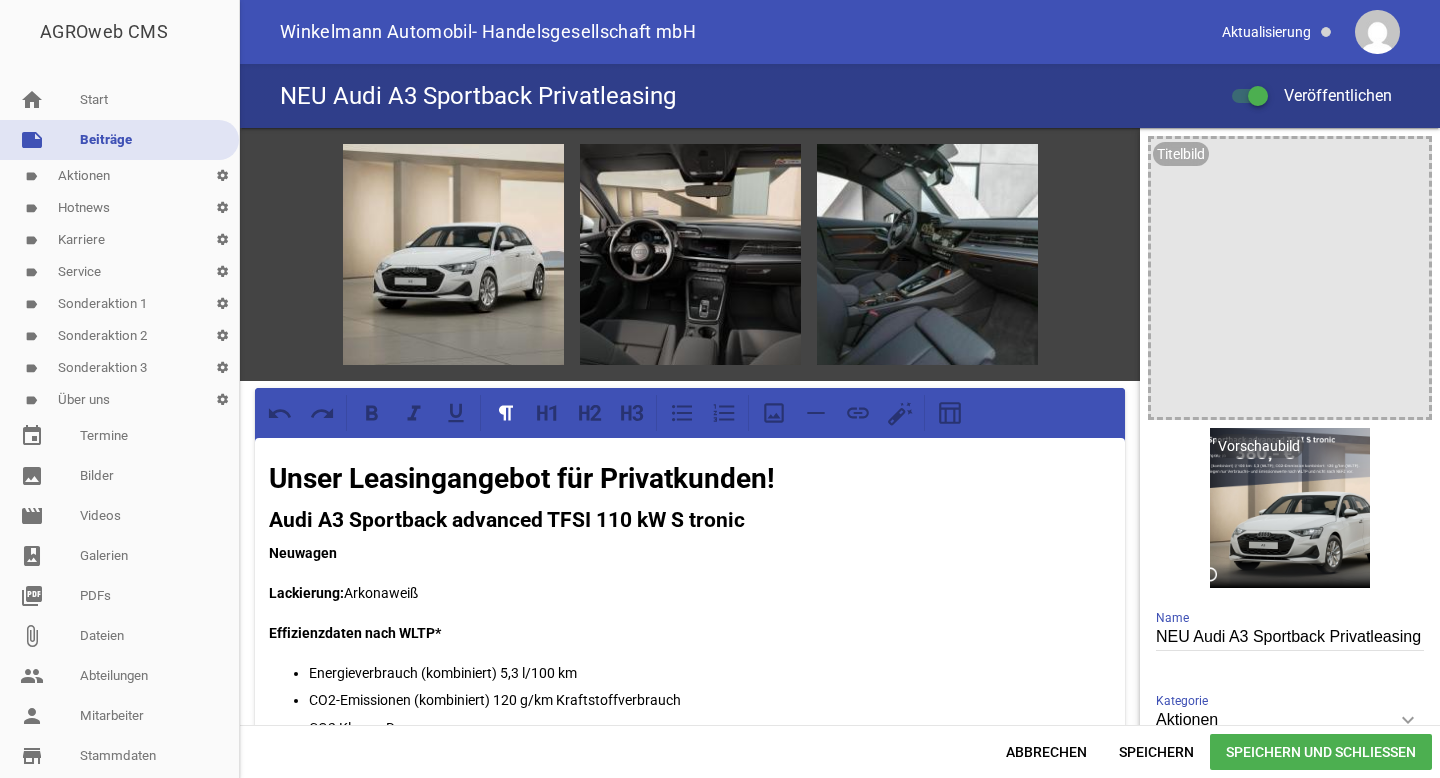 drag, startPoint x: 1185, startPoint y: 635, endPoint x: 1113, endPoint y: 635, distance: 72 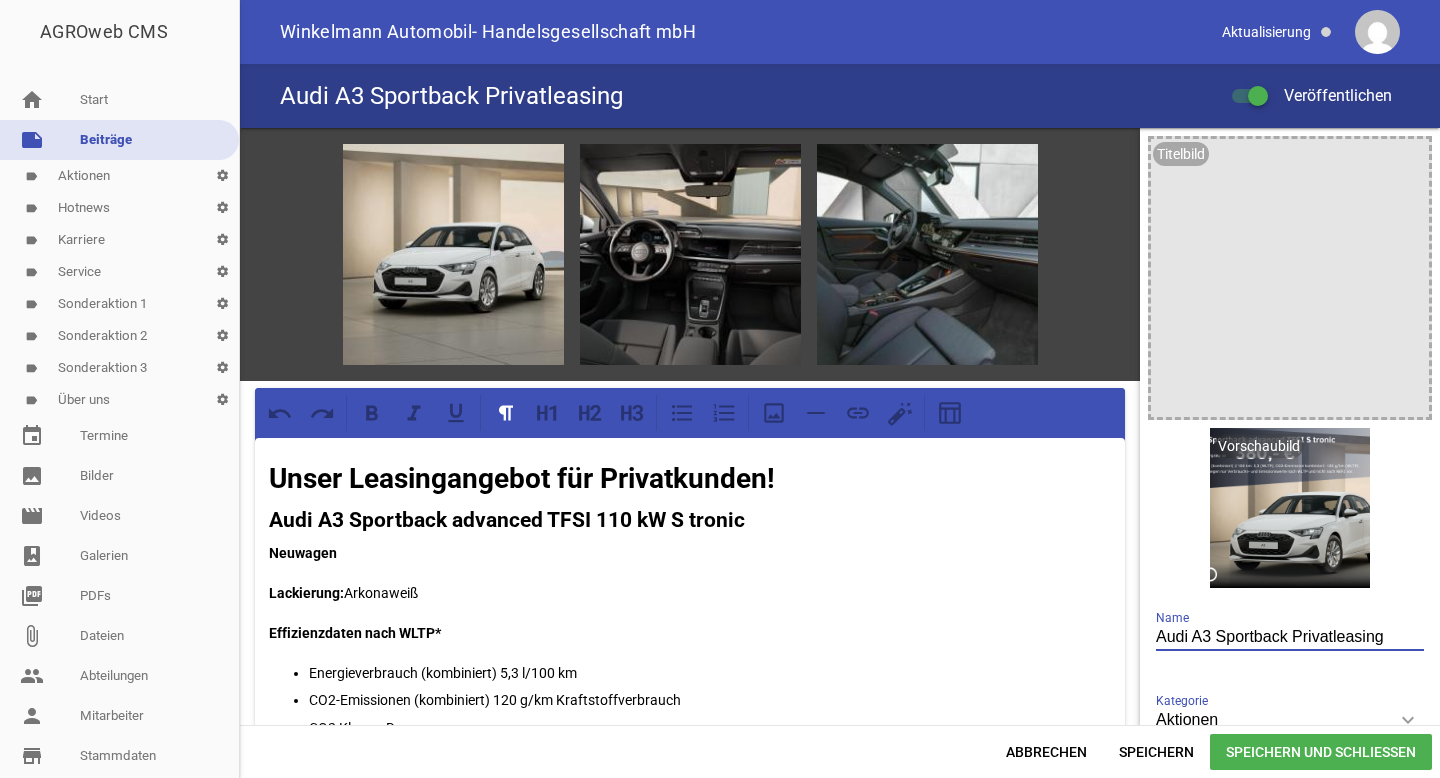 type on "Audi A3 Sportback Privatleasing" 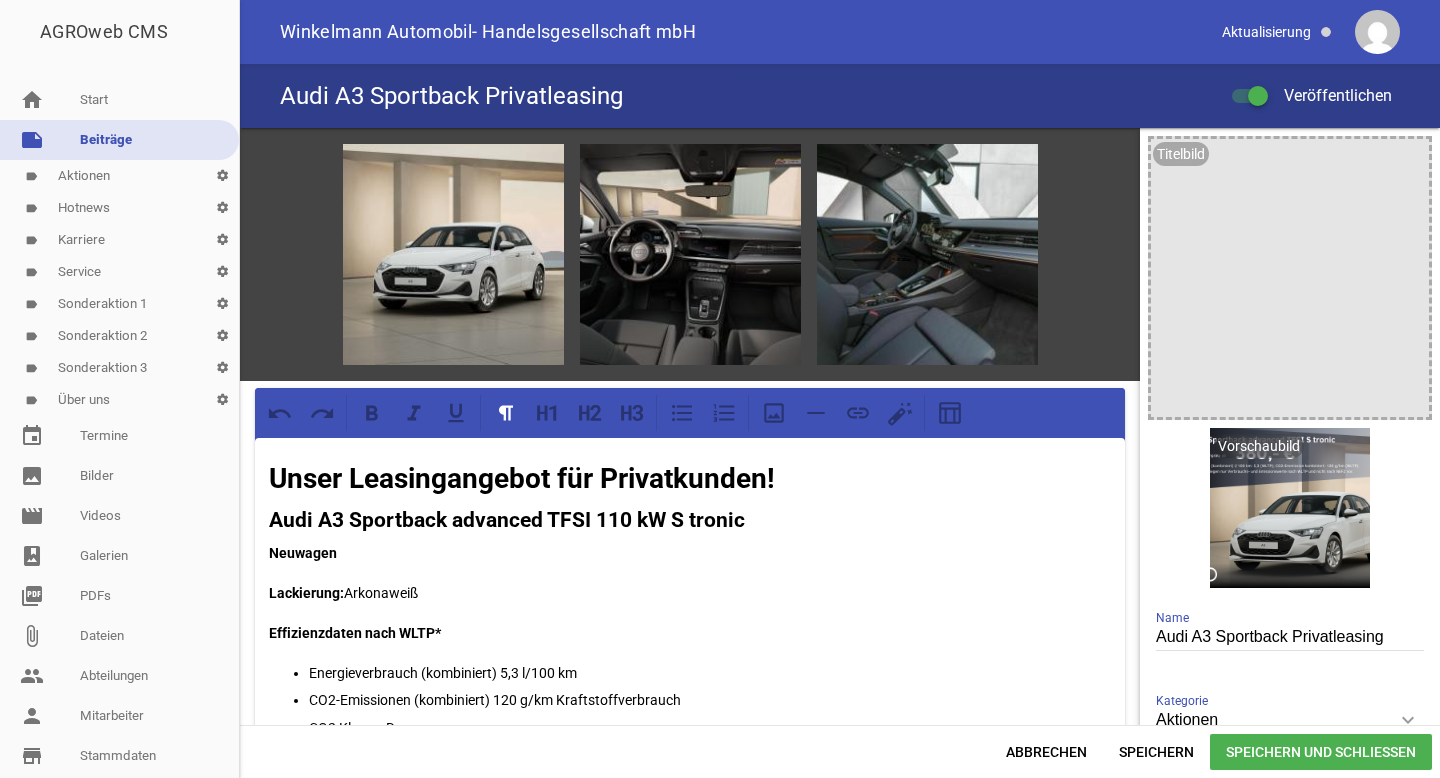 click on "Speichern und Schließen" at bounding box center (1321, 752) 